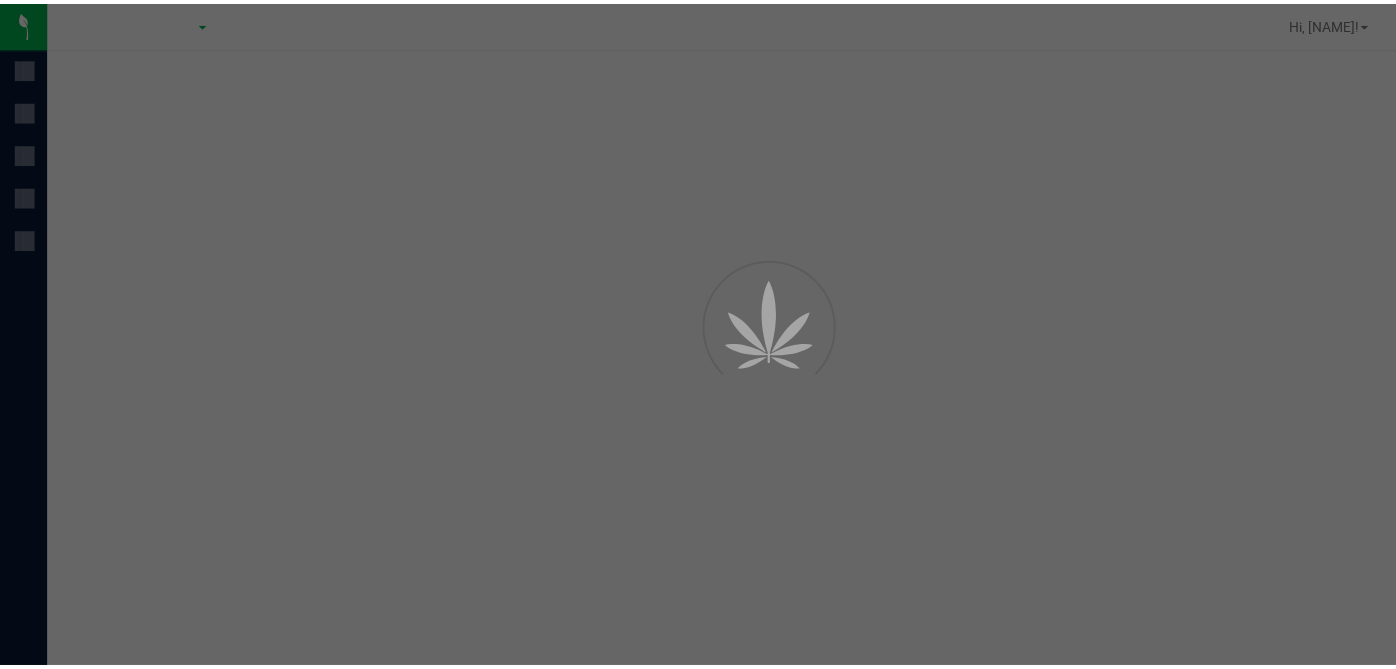 scroll, scrollTop: 0, scrollLeft: 0, axis: both 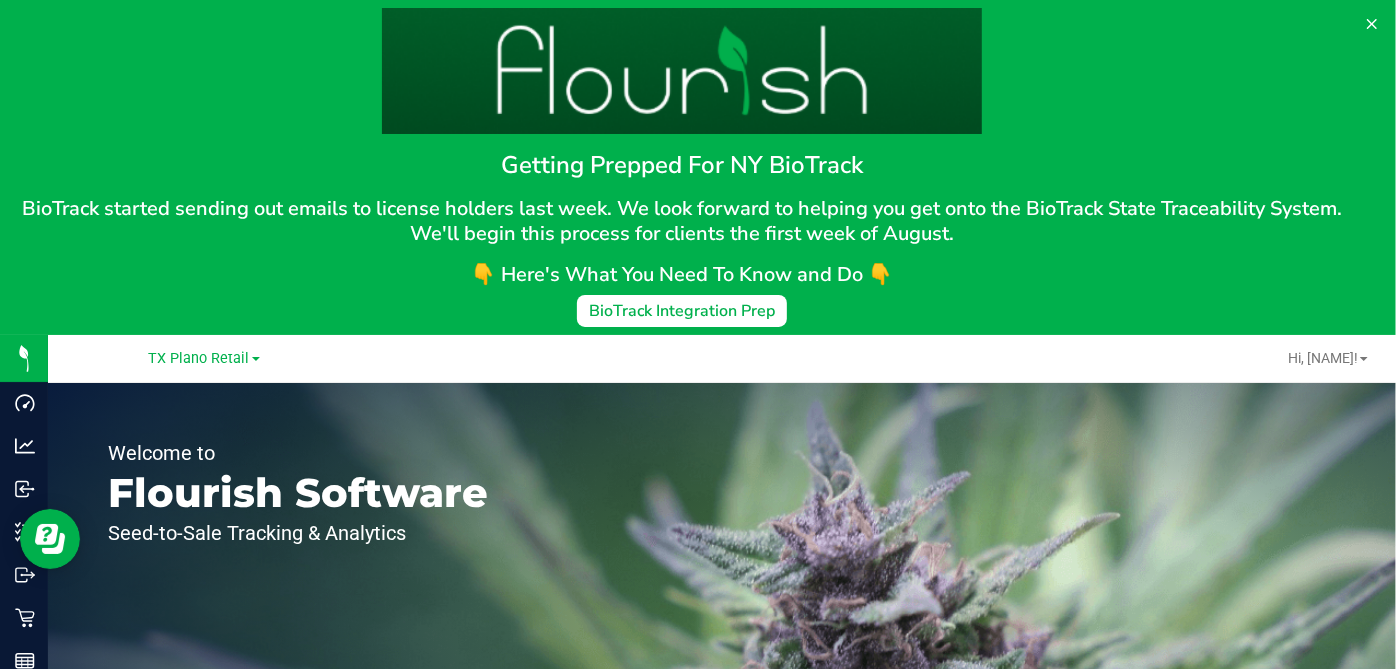 click on "TX Plano Retail" at bounding box center (204, 358) 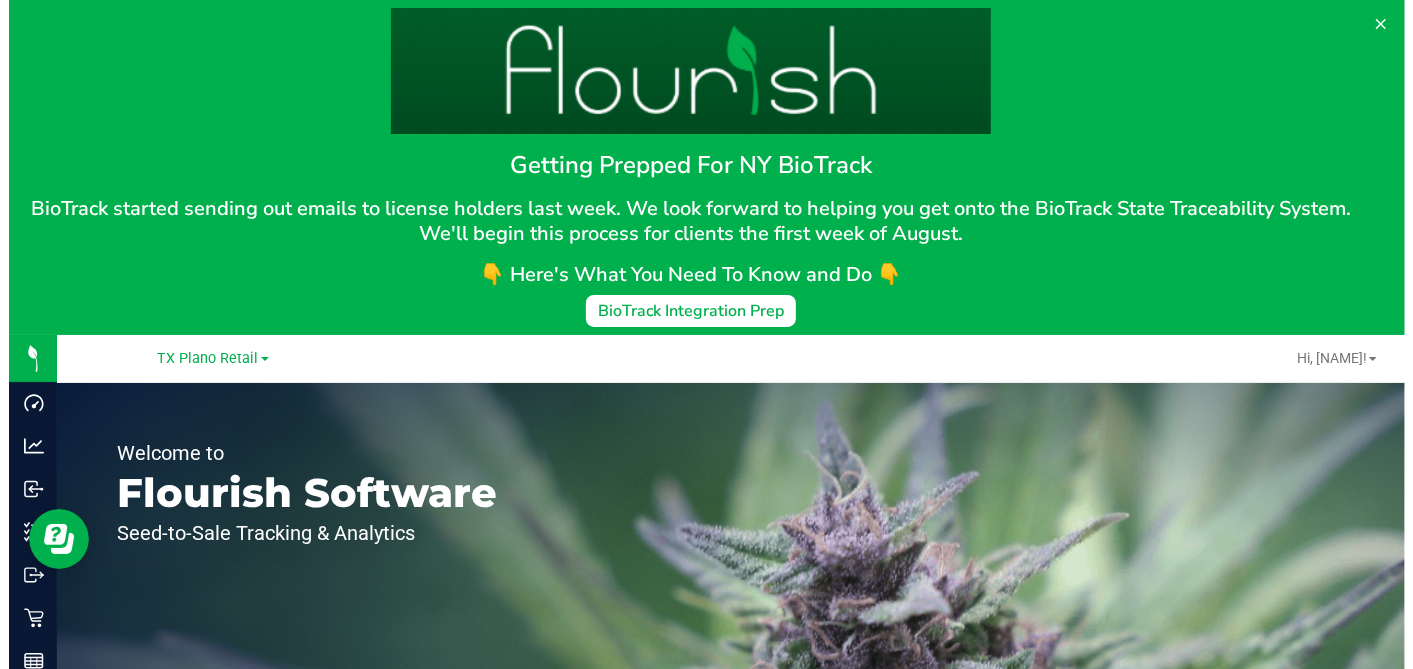 scroll, scrollTop: 0, scrollLeft: 0, axis: both 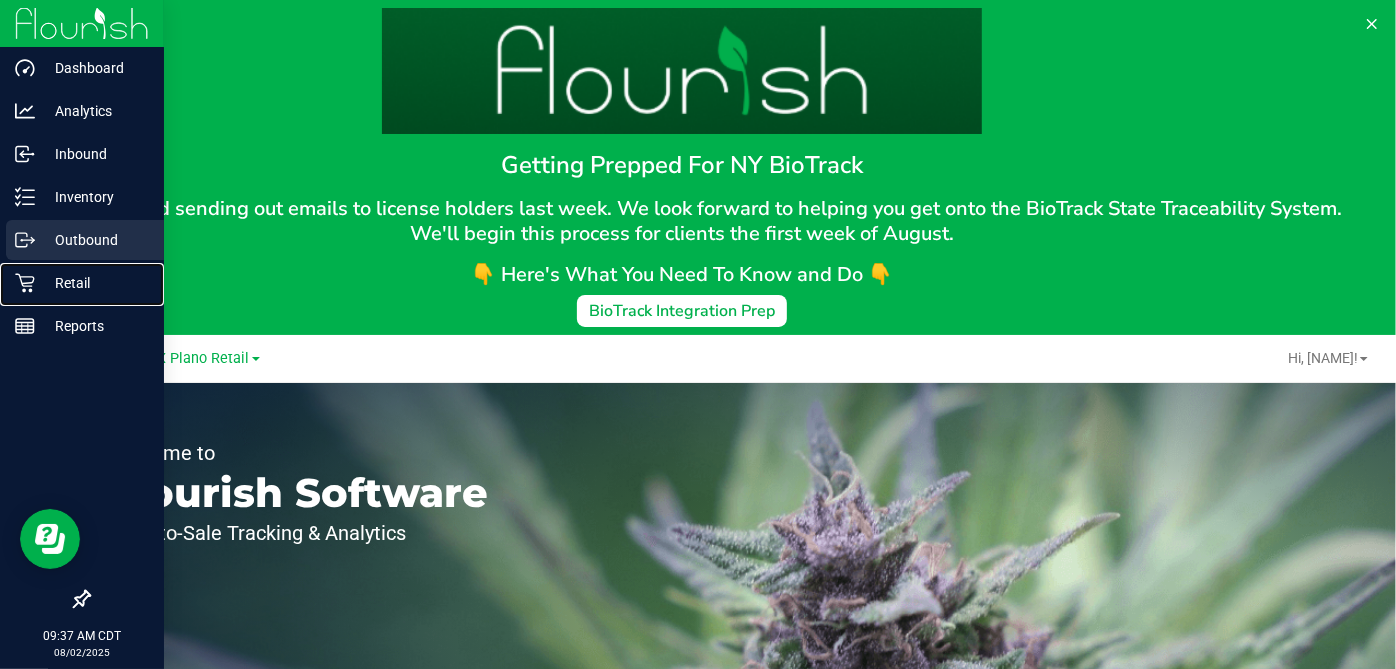 drag, startPoint x: 68, startPoint y: 285, endPoint x: 143, endPoint y: 236, distance: 89.587944 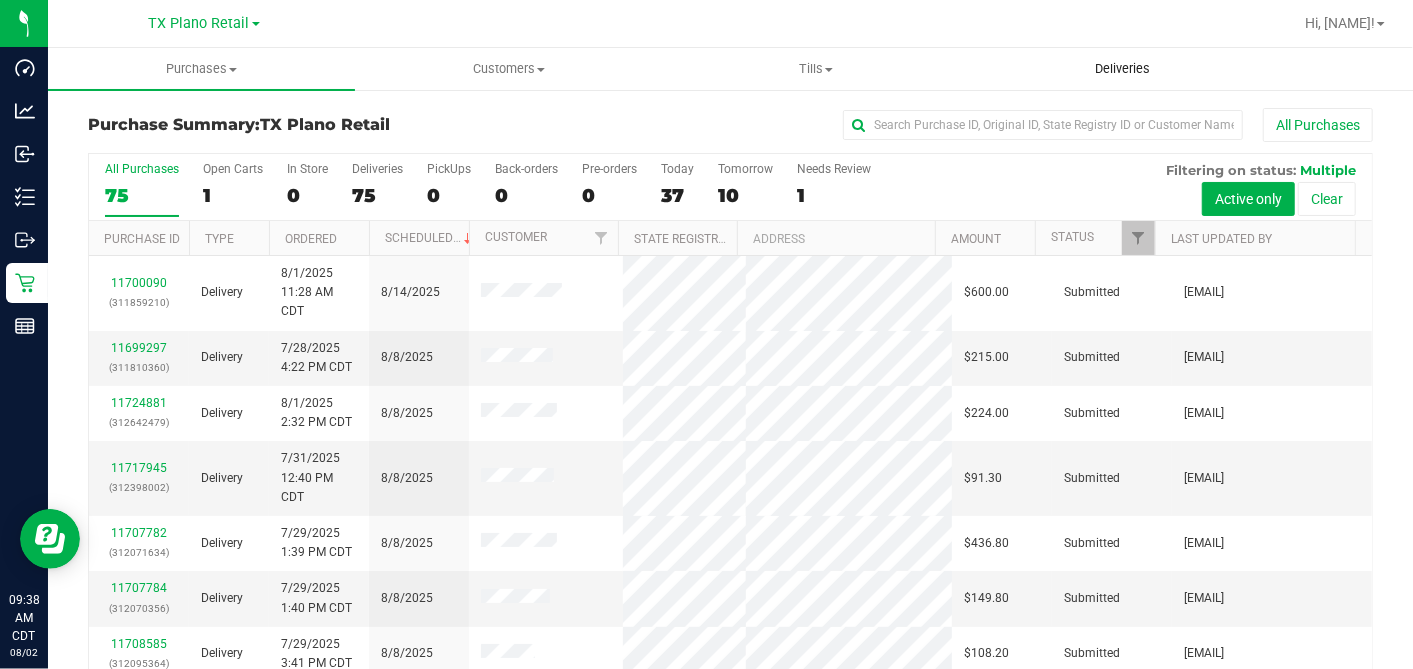 click on "Deliveries" at bounding box center [1122, 69] 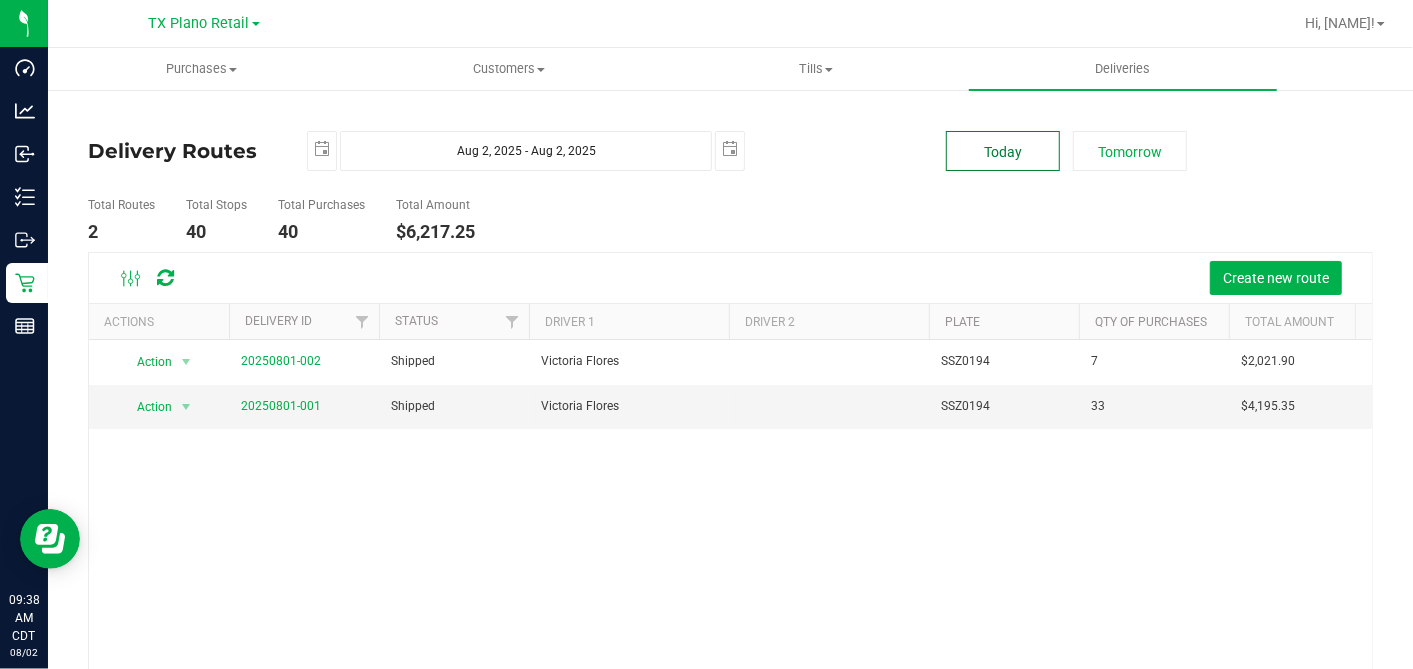 click on "Today" at bounding box center [1003, 151] 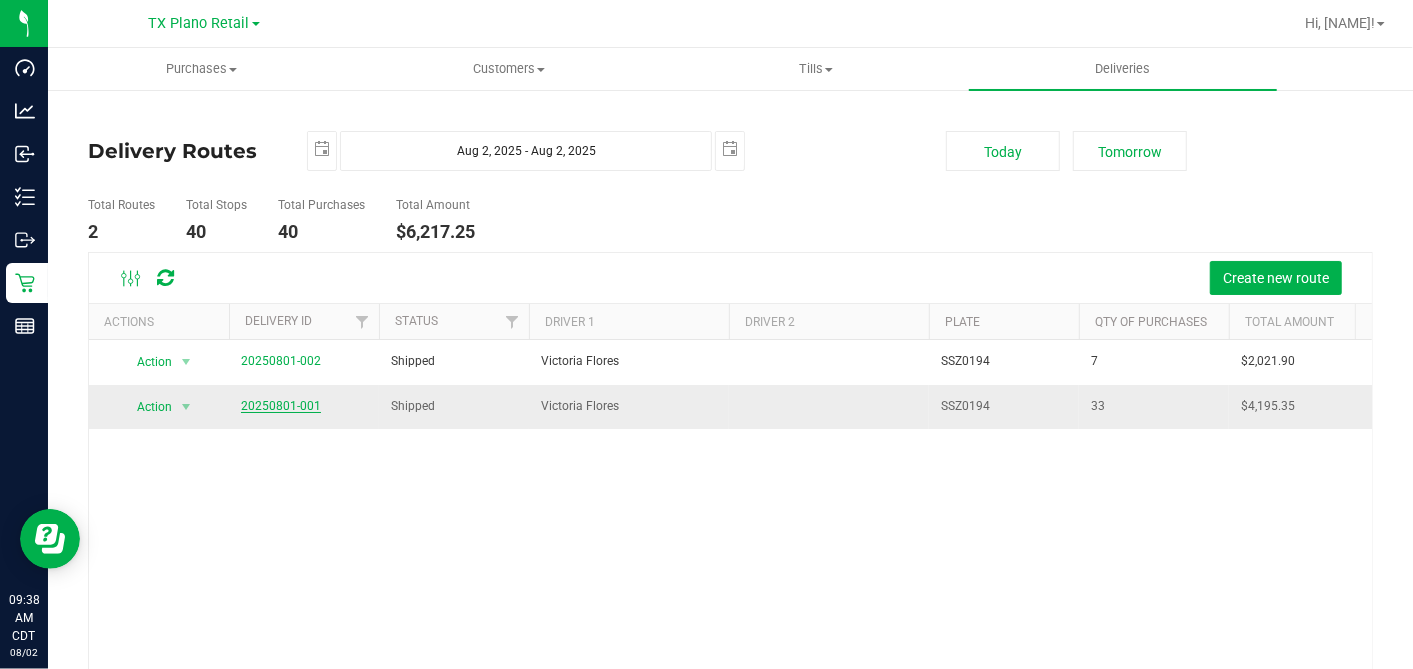click on "20250801-001" at bounding box center (281, 406) 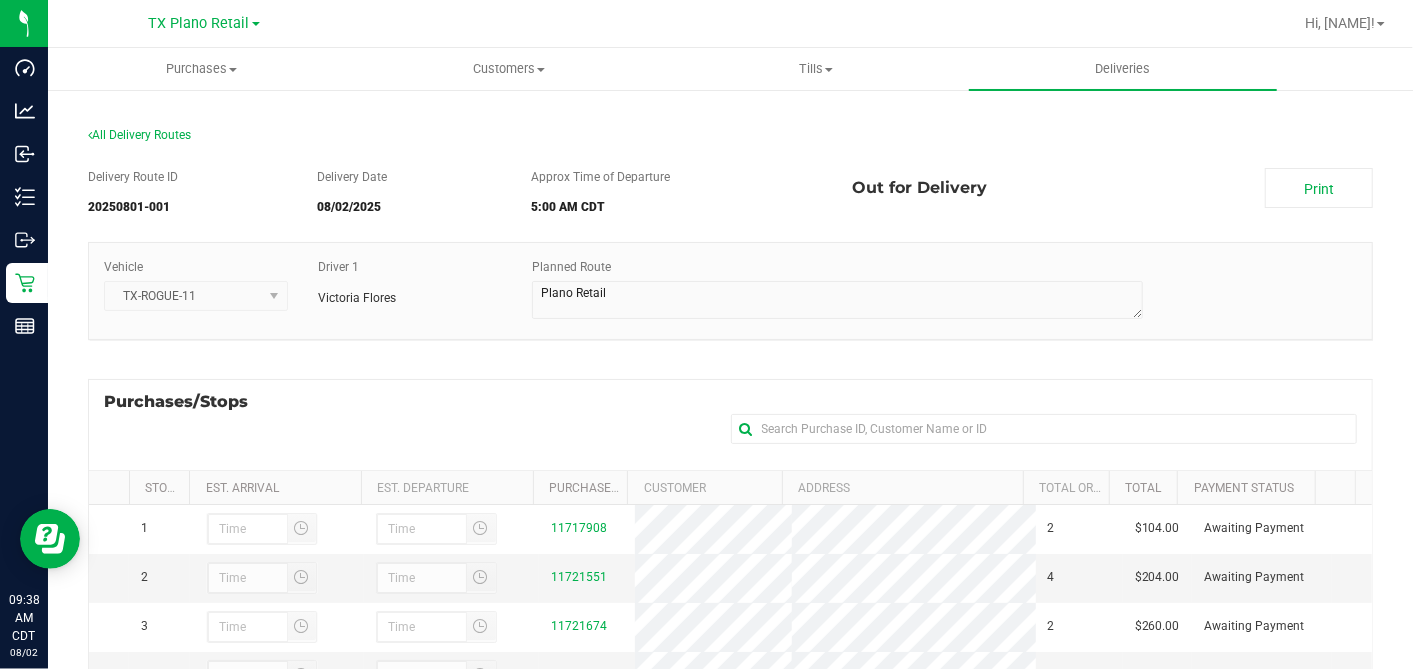 click on "Print" at bounding box center [1319, 188] 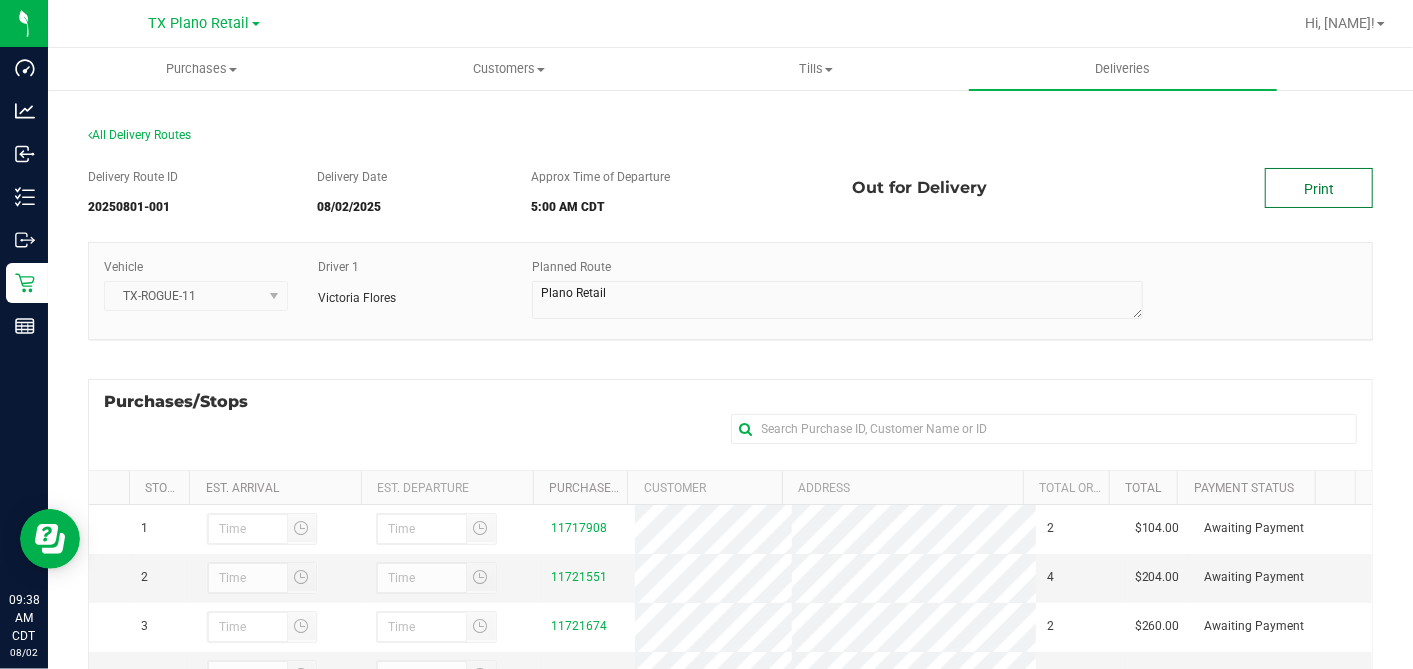 click on "Print" at bounding box center [1319, 188] 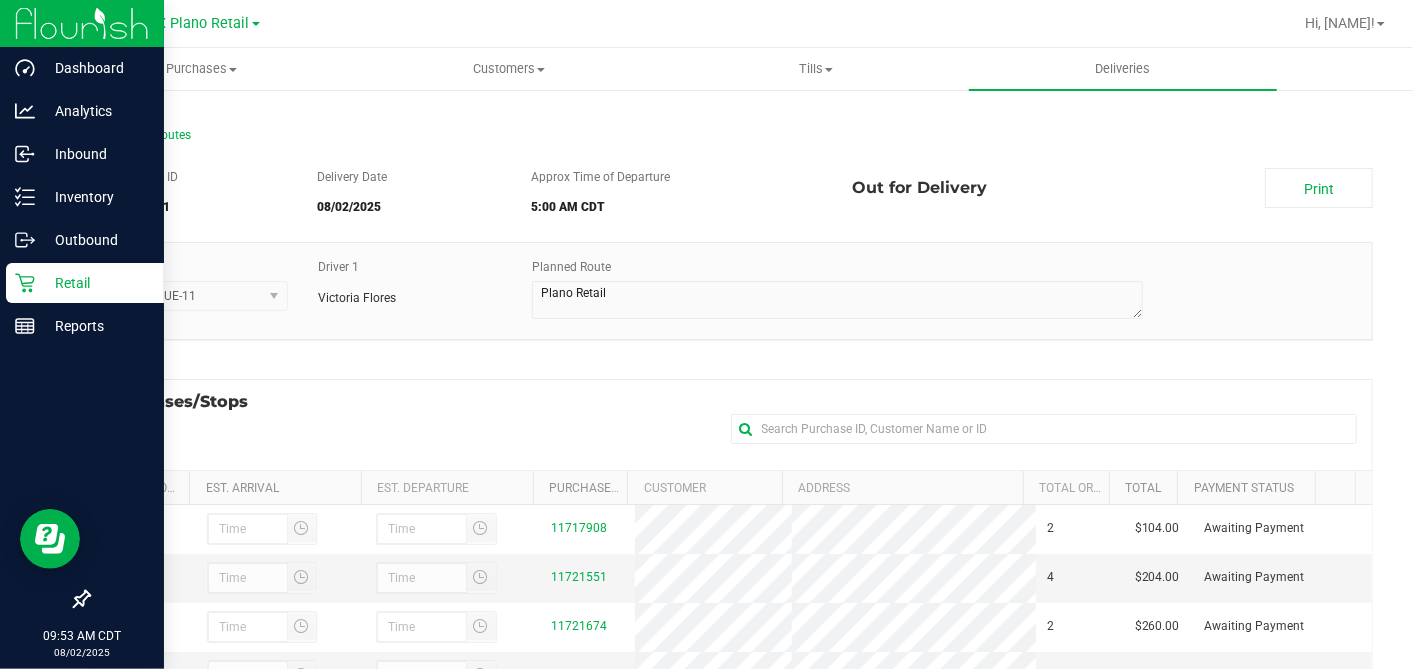 drag, startPoint x: 40, startPoint y: 275, endPoint x: 113, endPoint y: 283, distance: 73.43705 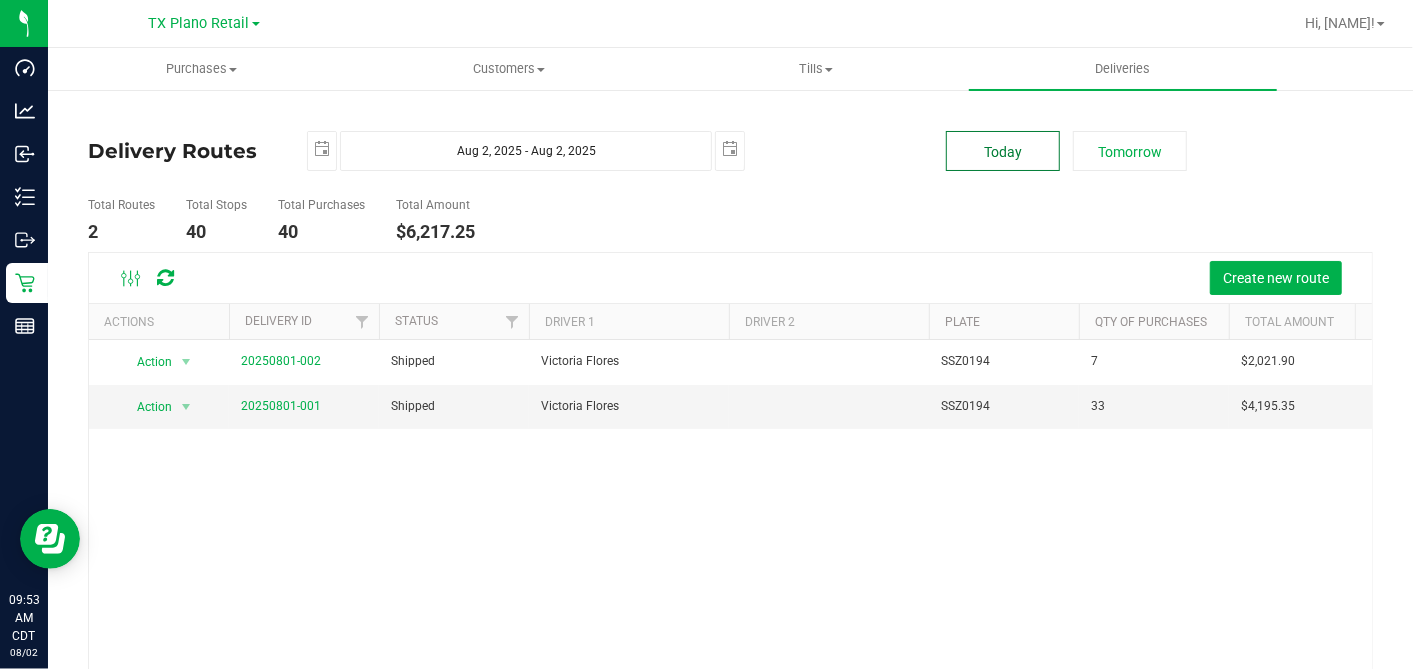 click on "Today" at bounding box center (1003, 151) 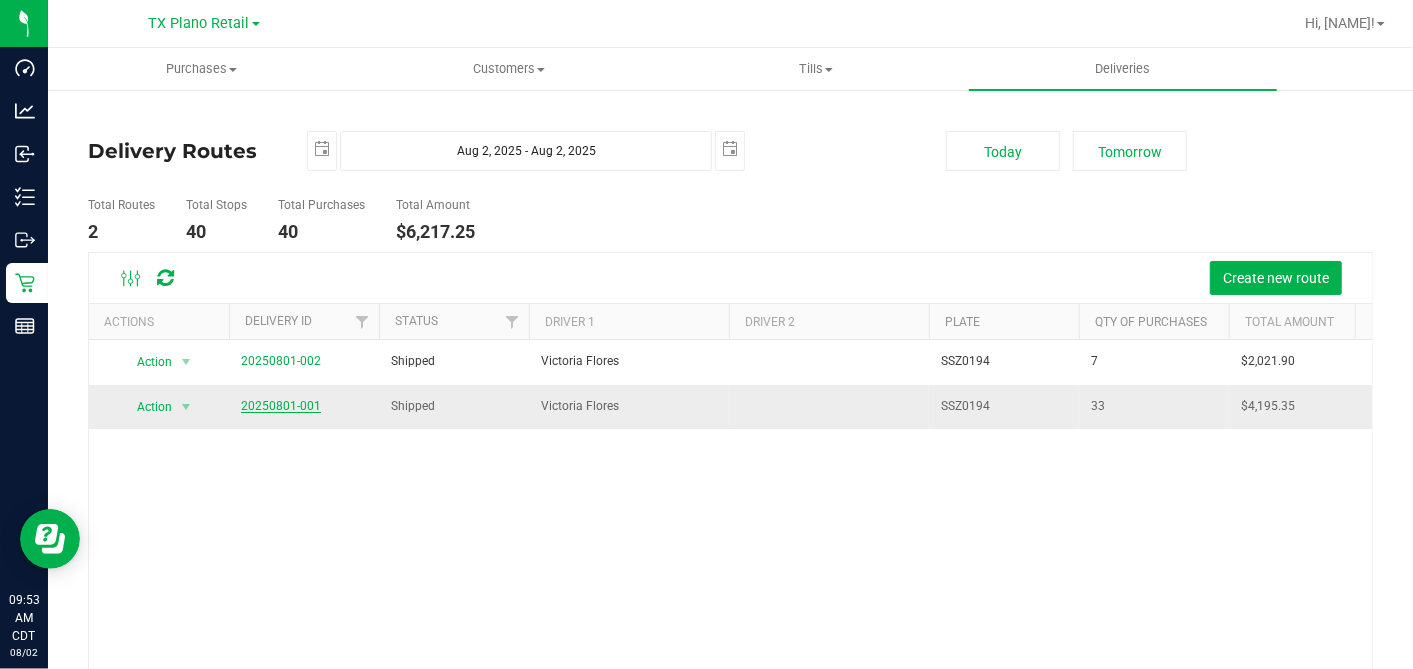 click on "20250801-001" at bounding box center (281, 406) 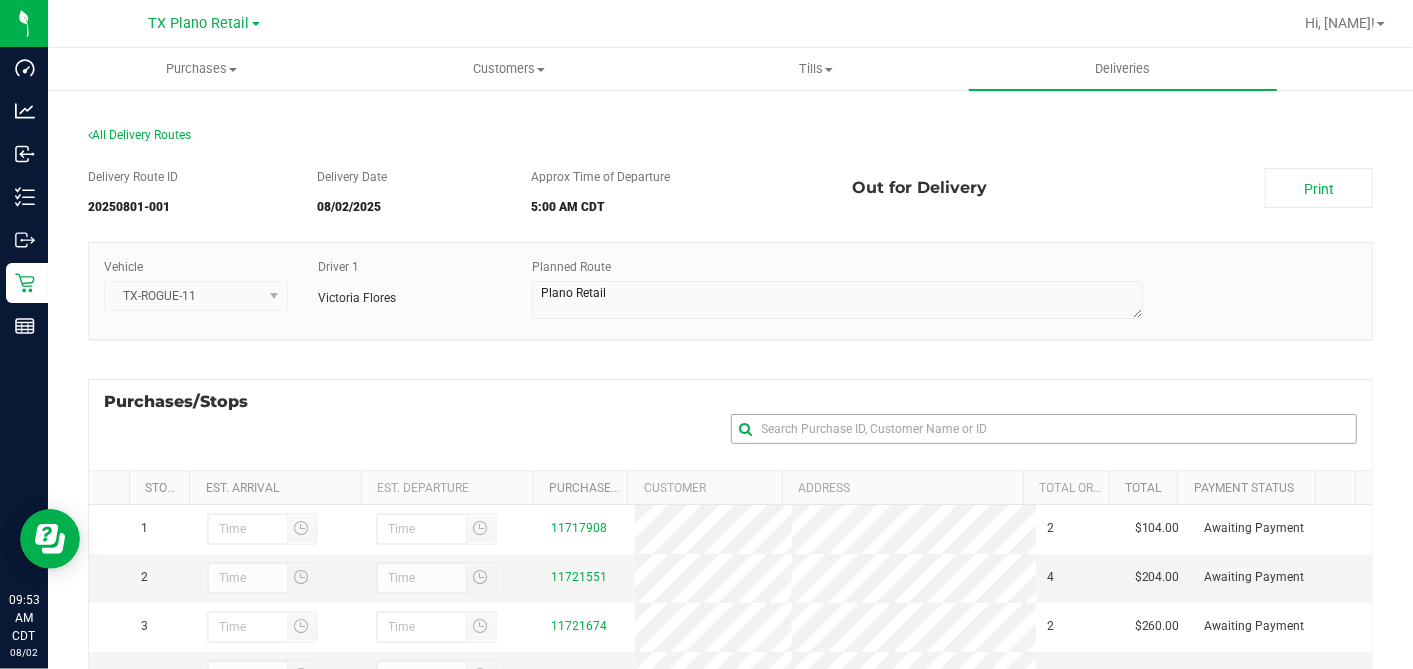 scroll, scrollTop: 357, scrollLeft: 0, axis: vertical 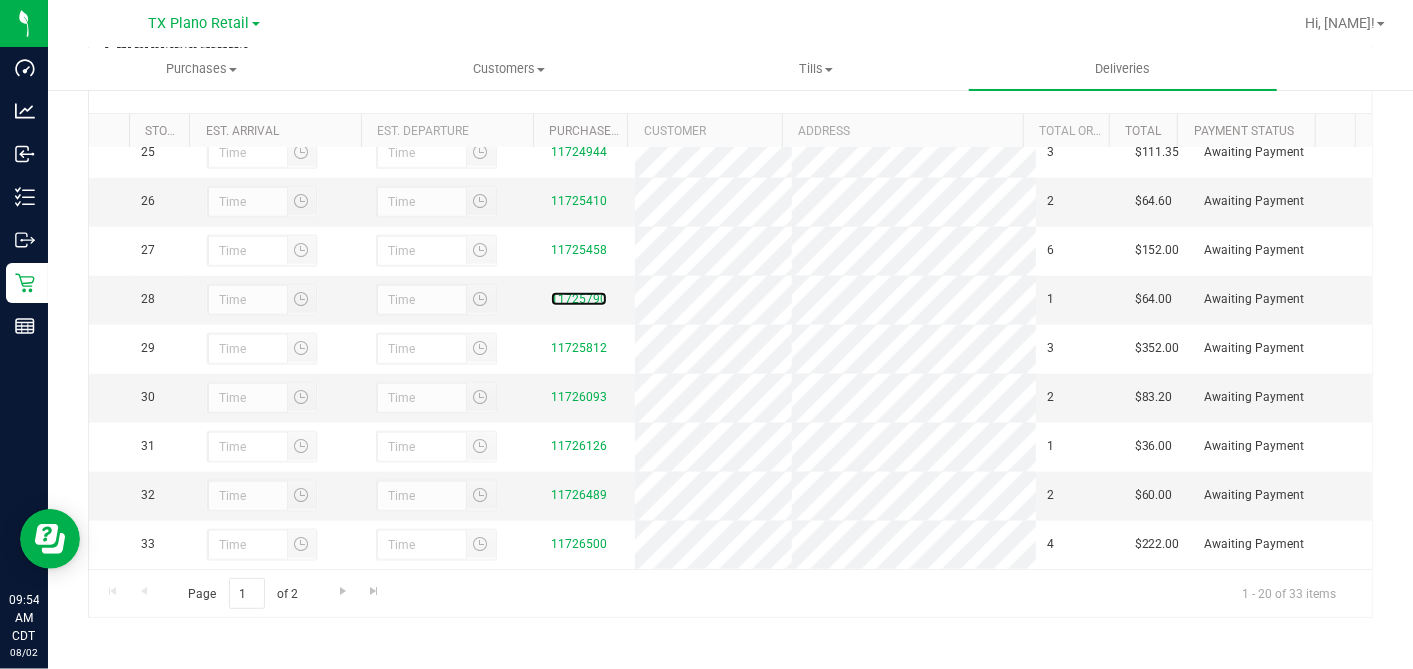 drag, startPoint x: 557, startPoint y: 282, endPoint x: 778, endPoint y: 302, distance: 221.90314 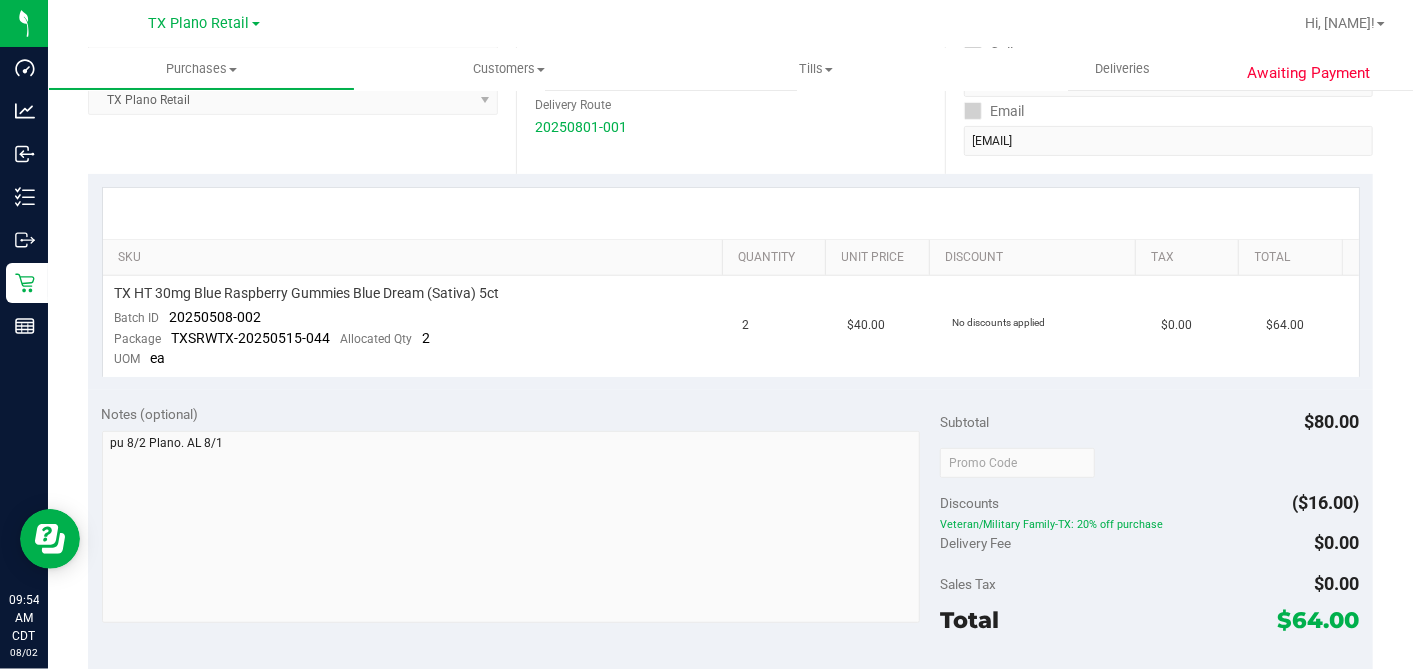 scroll, scrollTop: 0, scrollLeft: 0, axis: both 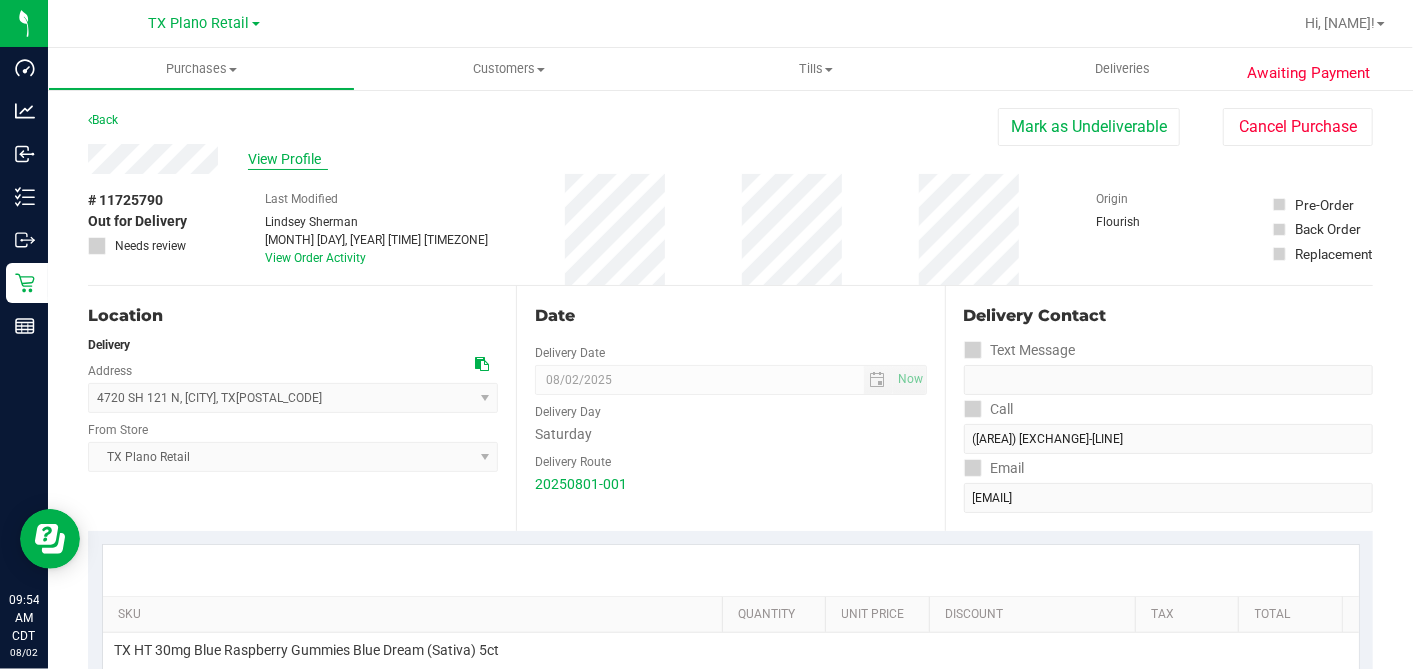 click on "View Profile" at bounding box center [288, 159] 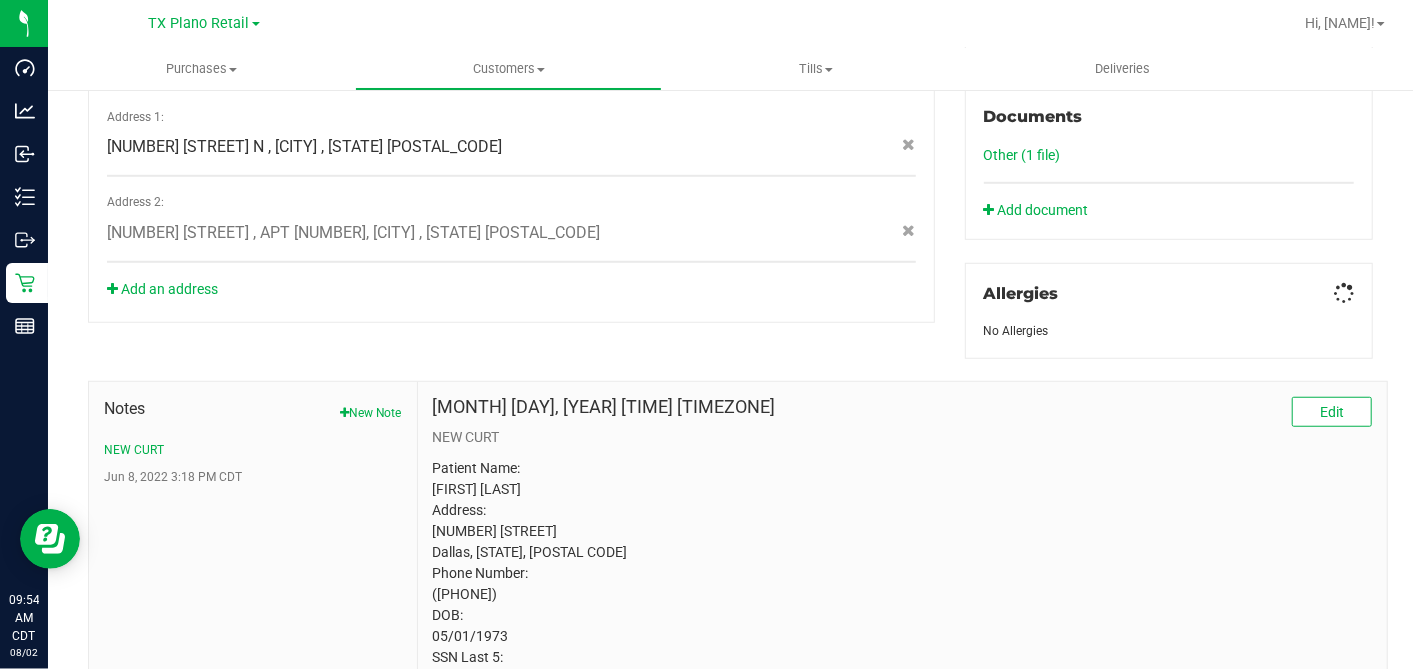 scroll, scrollTop: 829, scrollLeft: 0, axis: vertical 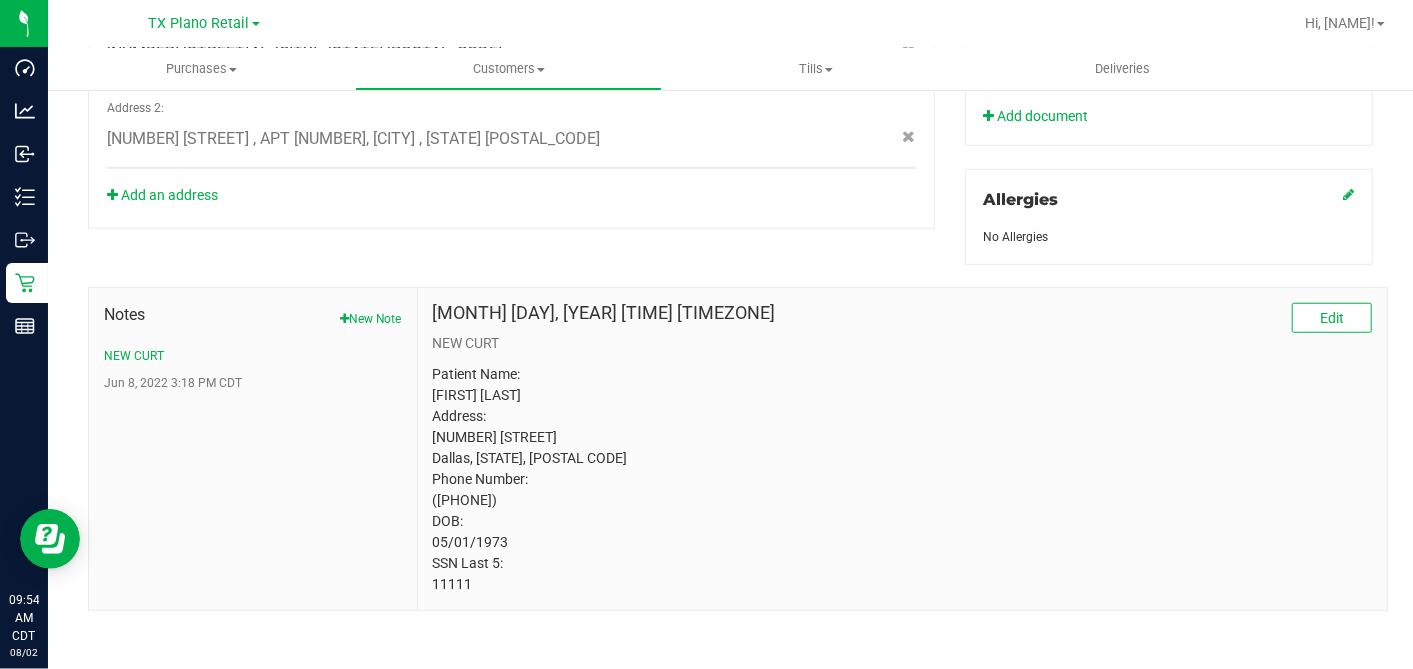 click on "Patient Name:
Corey Jones
Address:
1200 MAIN STREET
Dallas, TX, 75202
Phone Number:
(214) 335-4482
DOB:
05/01/1973
SSN Last 5:
11111" at bounding box center (902, 479) 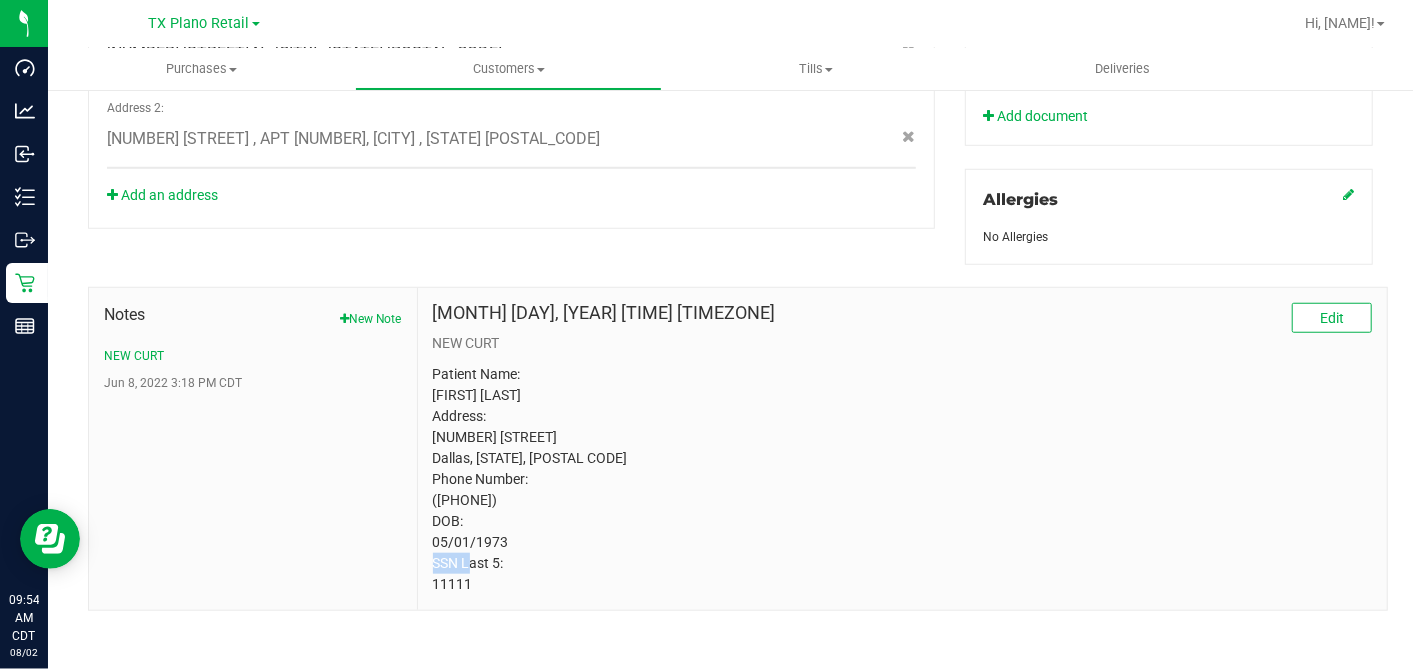 click on "Patient Name:
Corey Jones
Address:
1200 MAIN STREET
Dallas, TX, 75202
Phone Number:
(214) 335-4482
DOB:
05/01/1973
SSN Last 5:
11111" at bounding box center [902, 479] 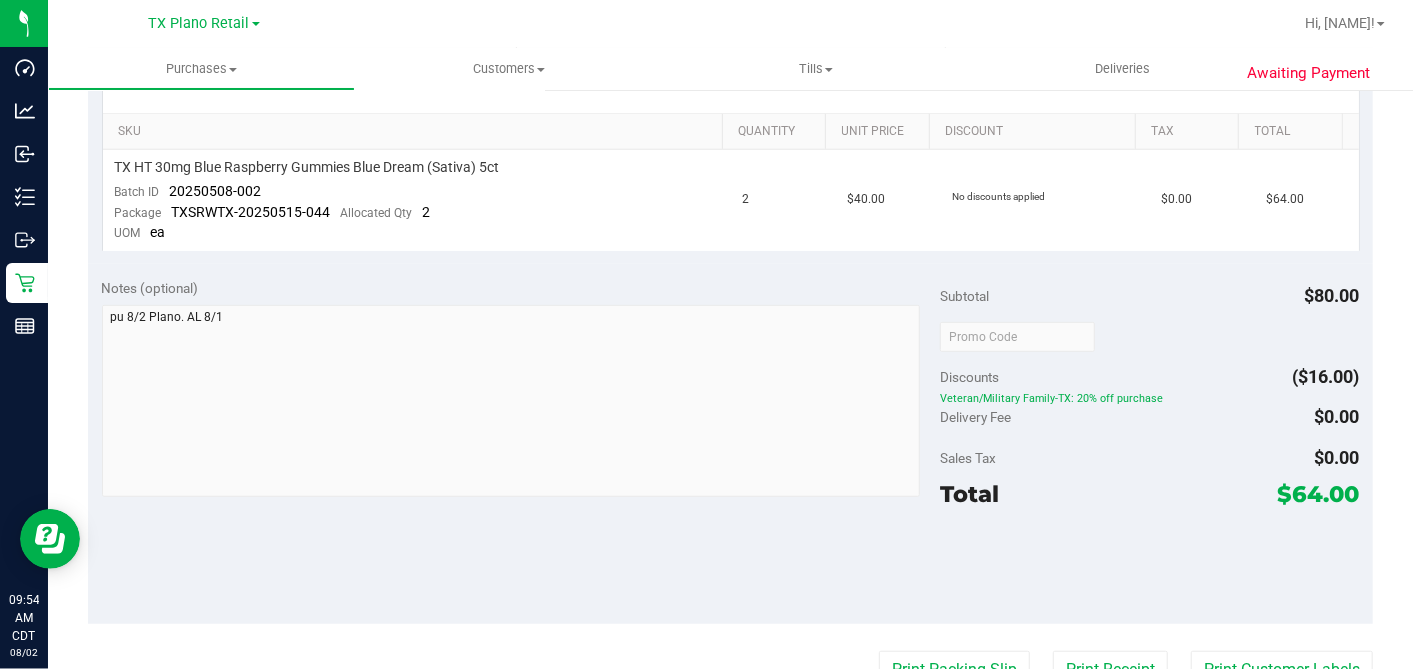 scroll, scrollTop: 385, scrollLeft: 0, axis: vertical 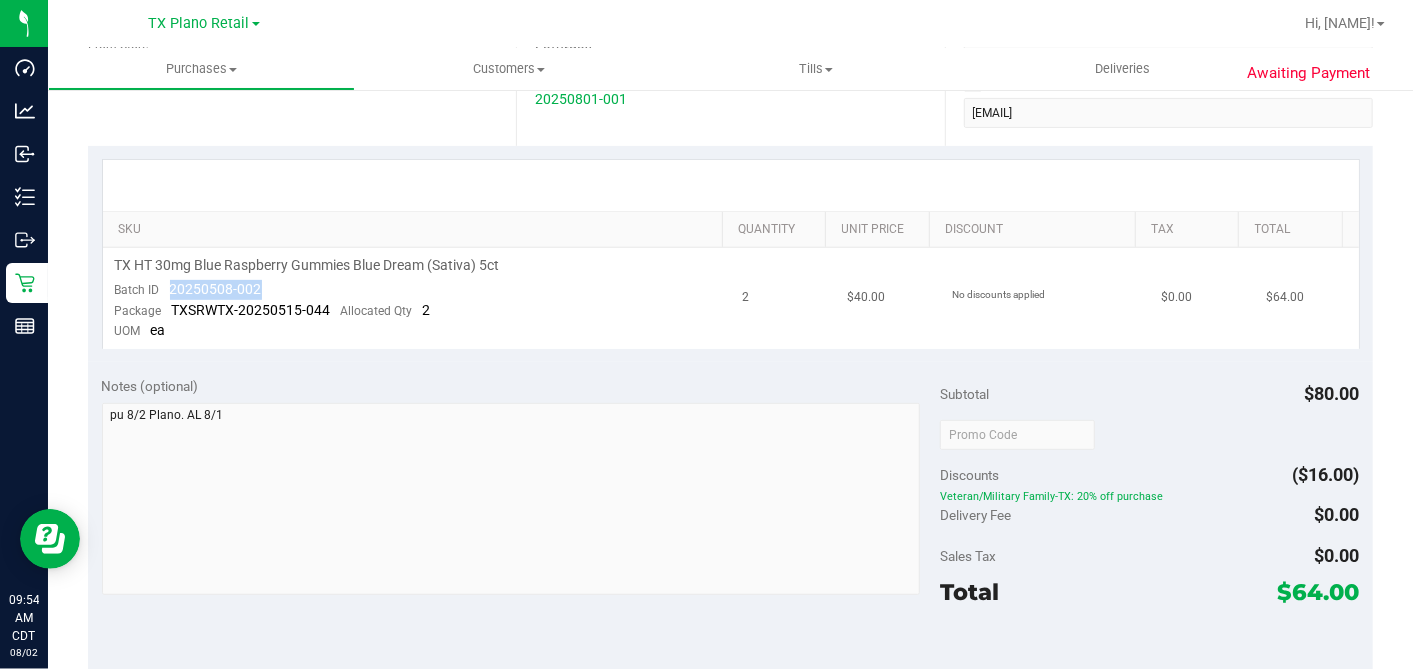 drag, startPoint x: 265, startPoint y: 284, endPoint x: 168, endPoint y: 292, distance: 97.32934 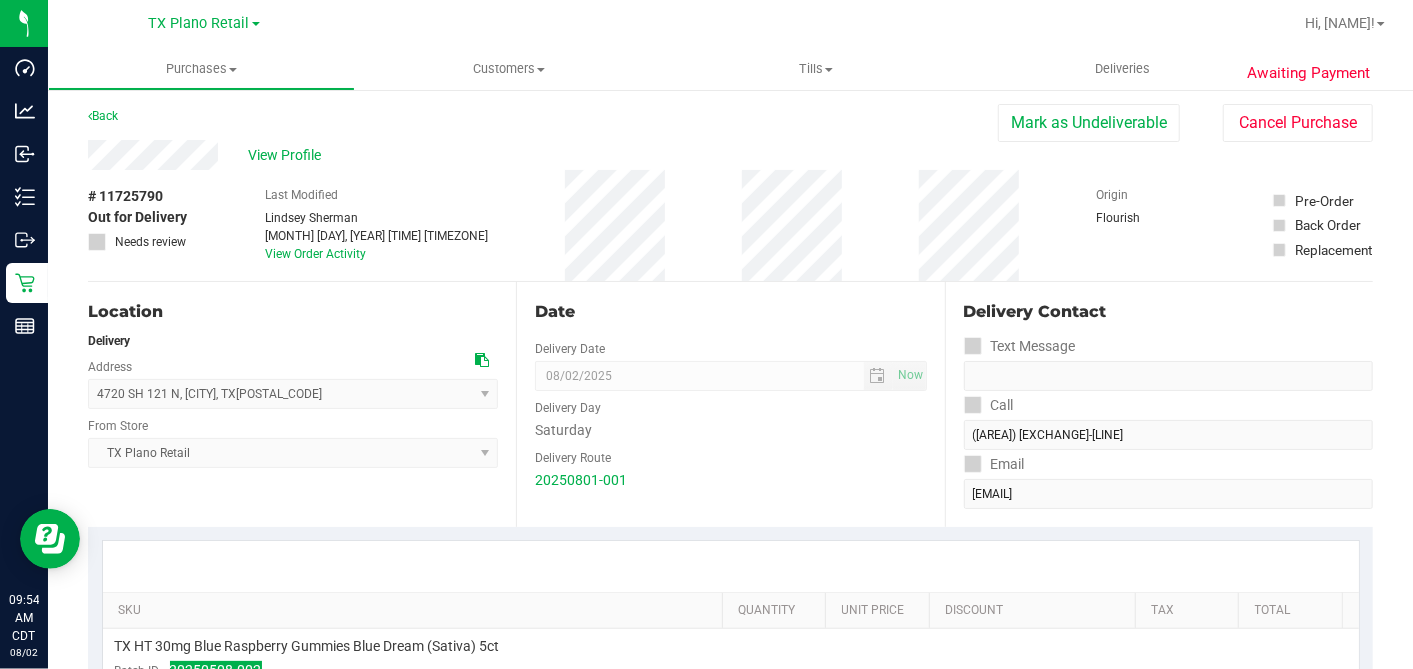 scroll, scrollTop: 0, scrollLeft: 0, axis: both 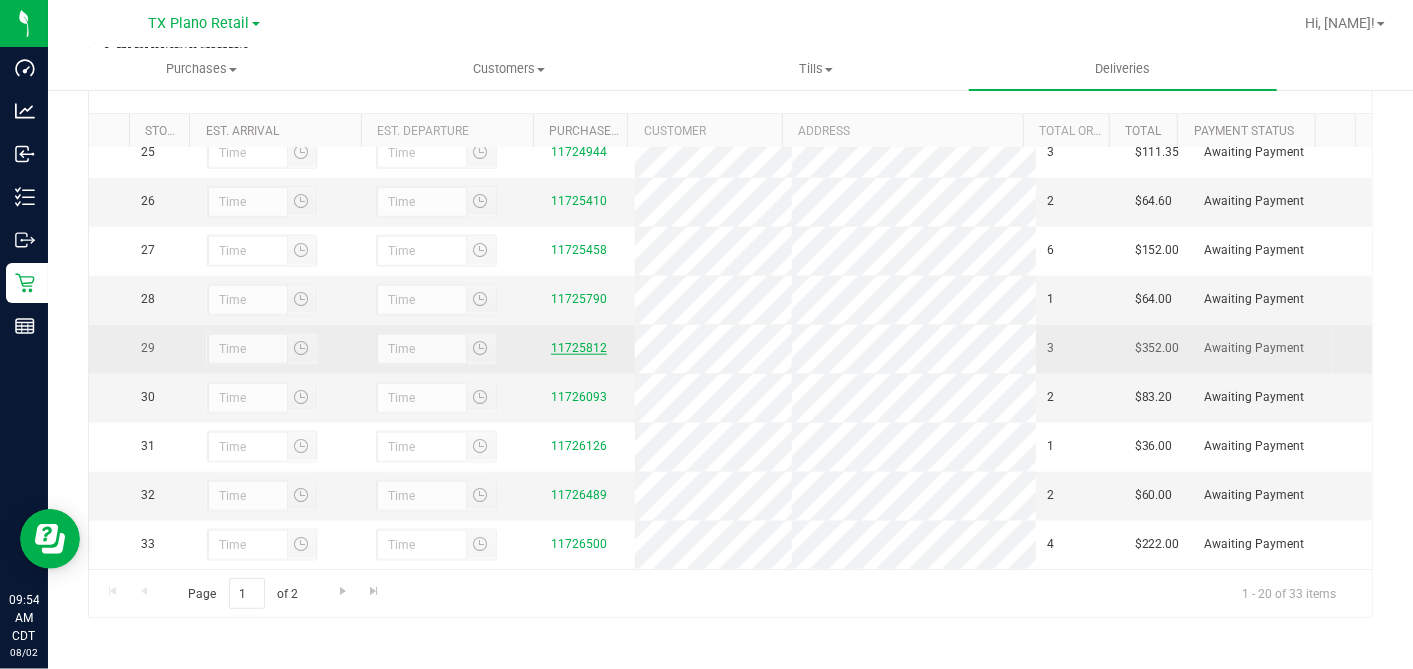 click on "11725812" at bounding box center (579, 348) 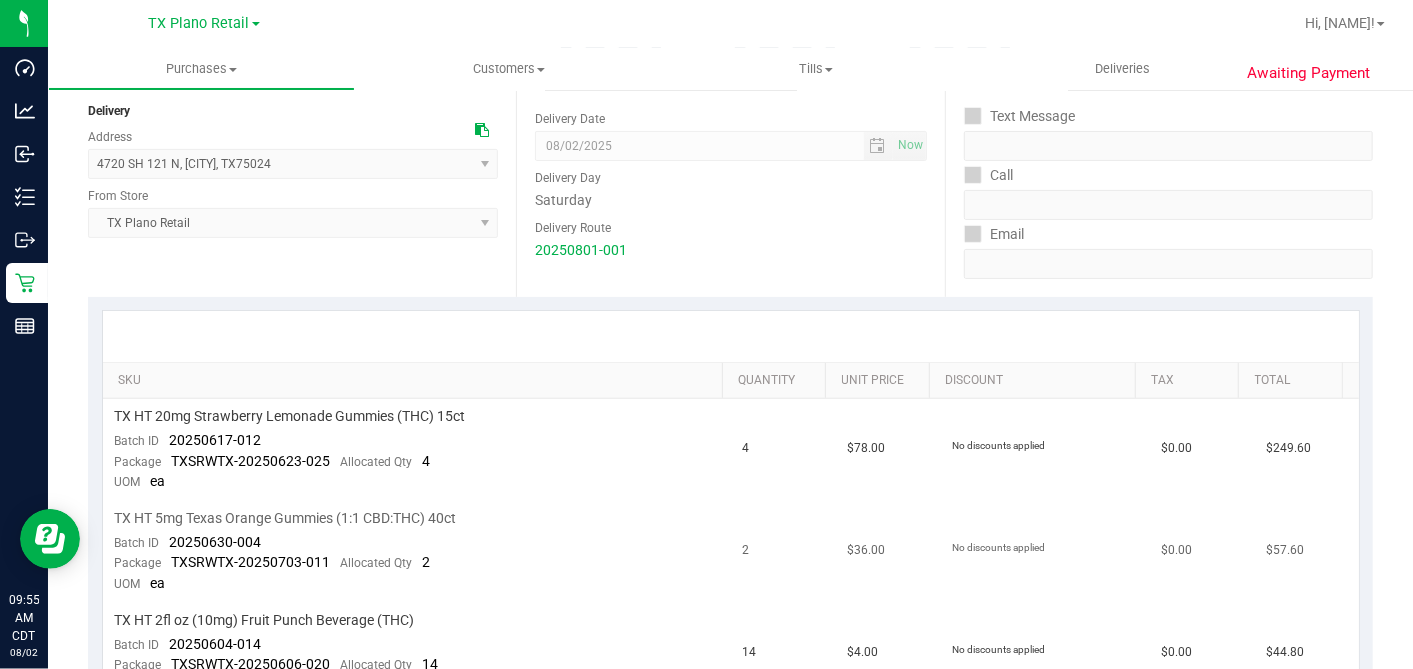 scroll, scrollTop: 333, scrollLeft: 0, axis: vertical 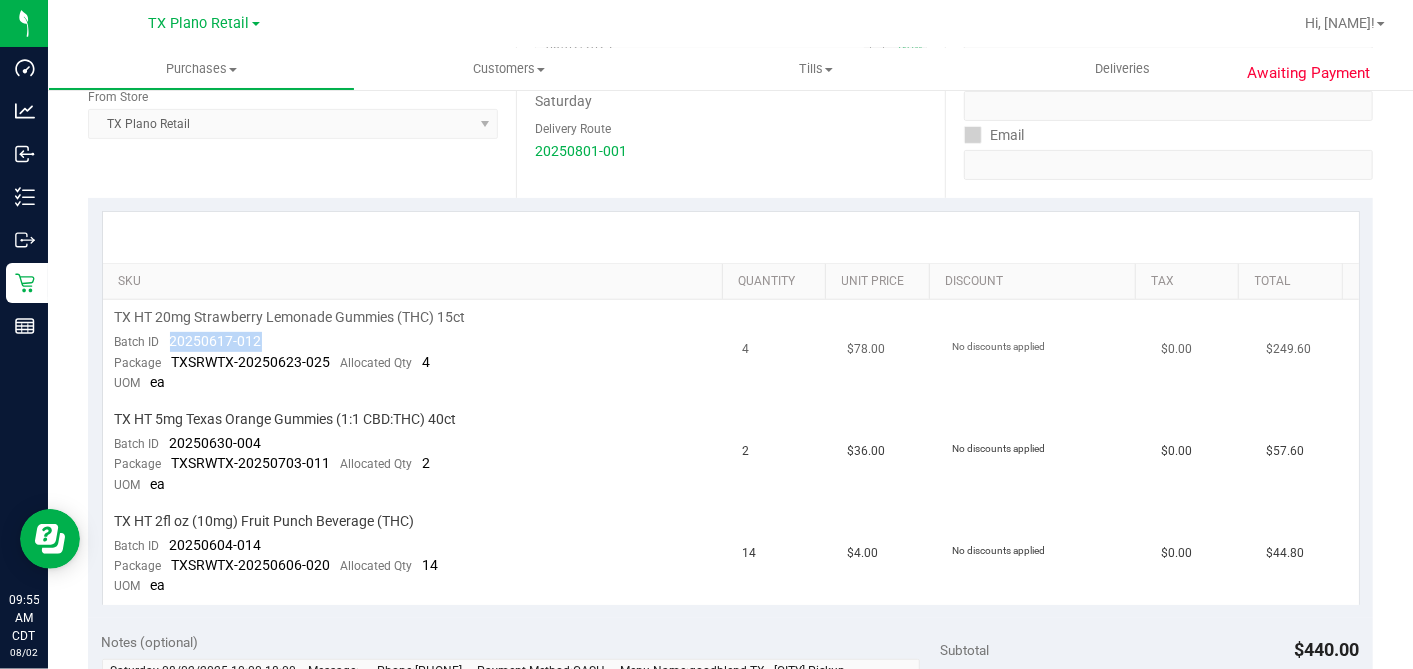 drag, startPoint x: 257, startPoint y: 340, endPoint x: 169, endPoint y: 336, distance: 88.09086 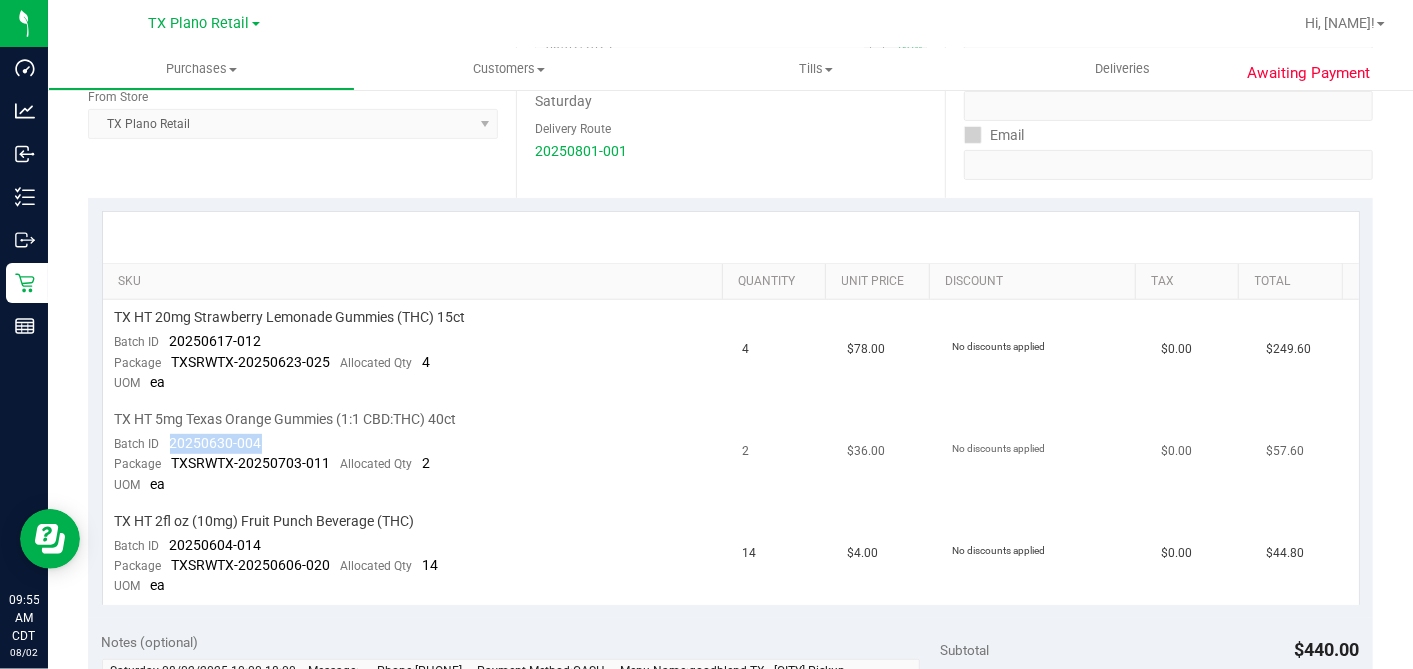drag, startPoint x: 268, startPoint y: 440, endPoint x: 169, endPoint y: 441, distance: 99.00505 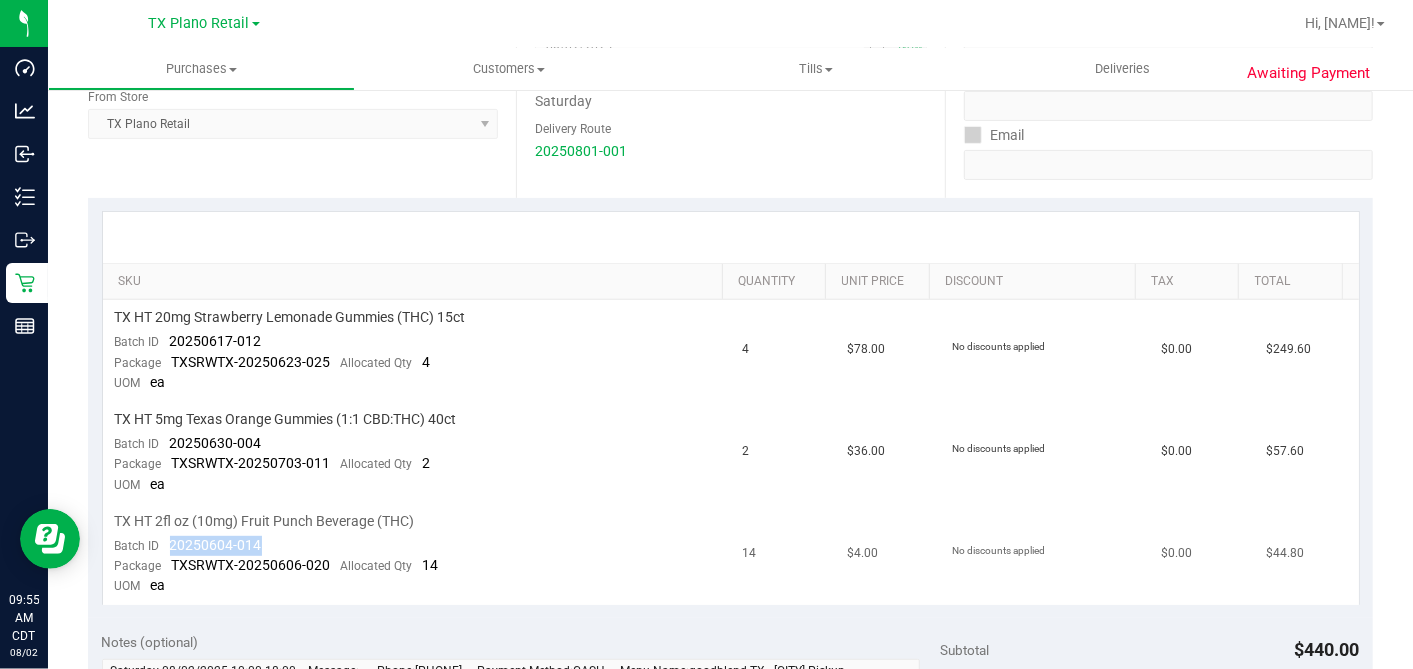 drag, startPoint x: 264, startPoint y: 540, endPoint x: 168, endPoint y: 542, distance: 96.02083 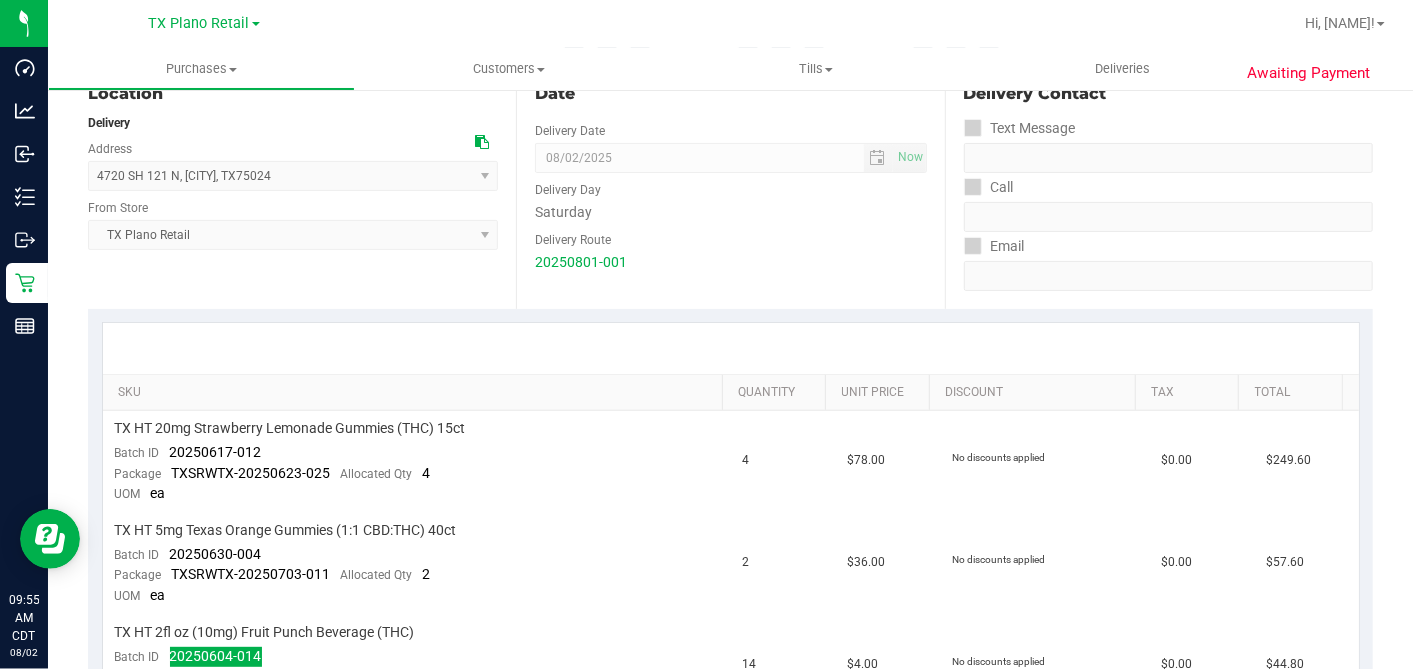 scroll, scrollTop: 0, scrollLeft: 0, axis: both 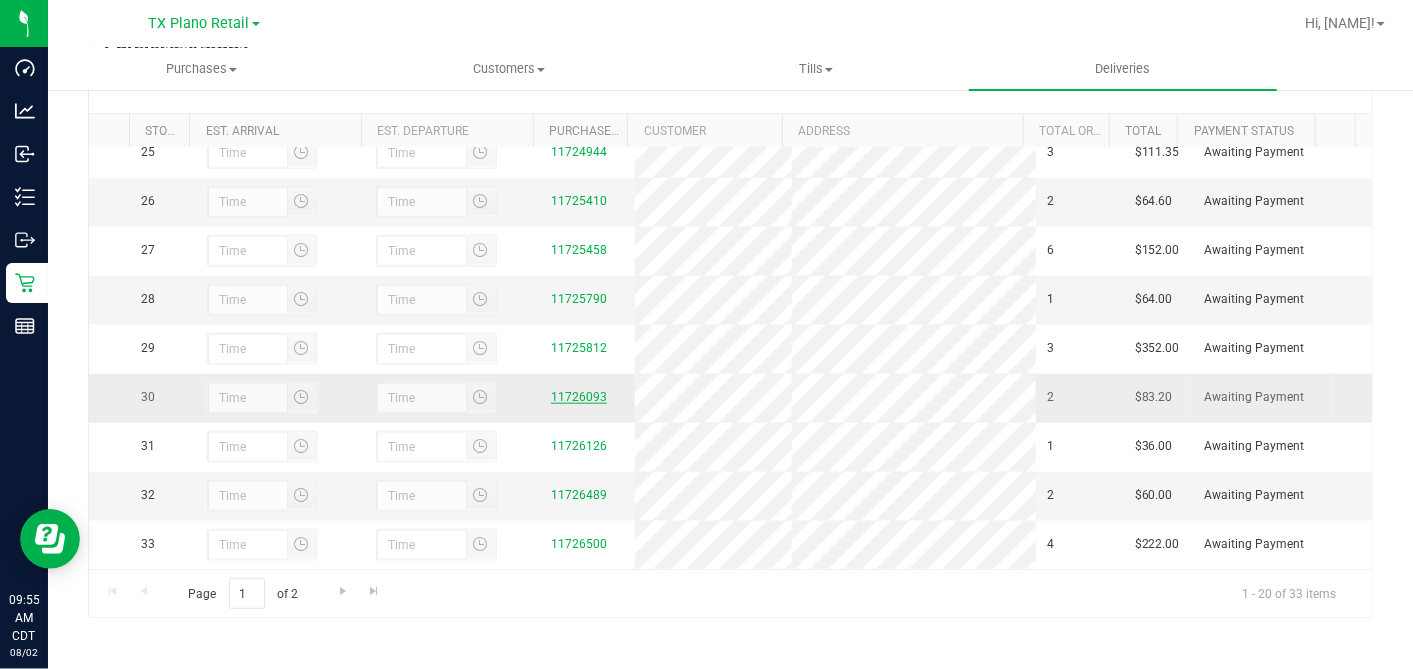 click on "11726093" at bounding box center (579, 397) 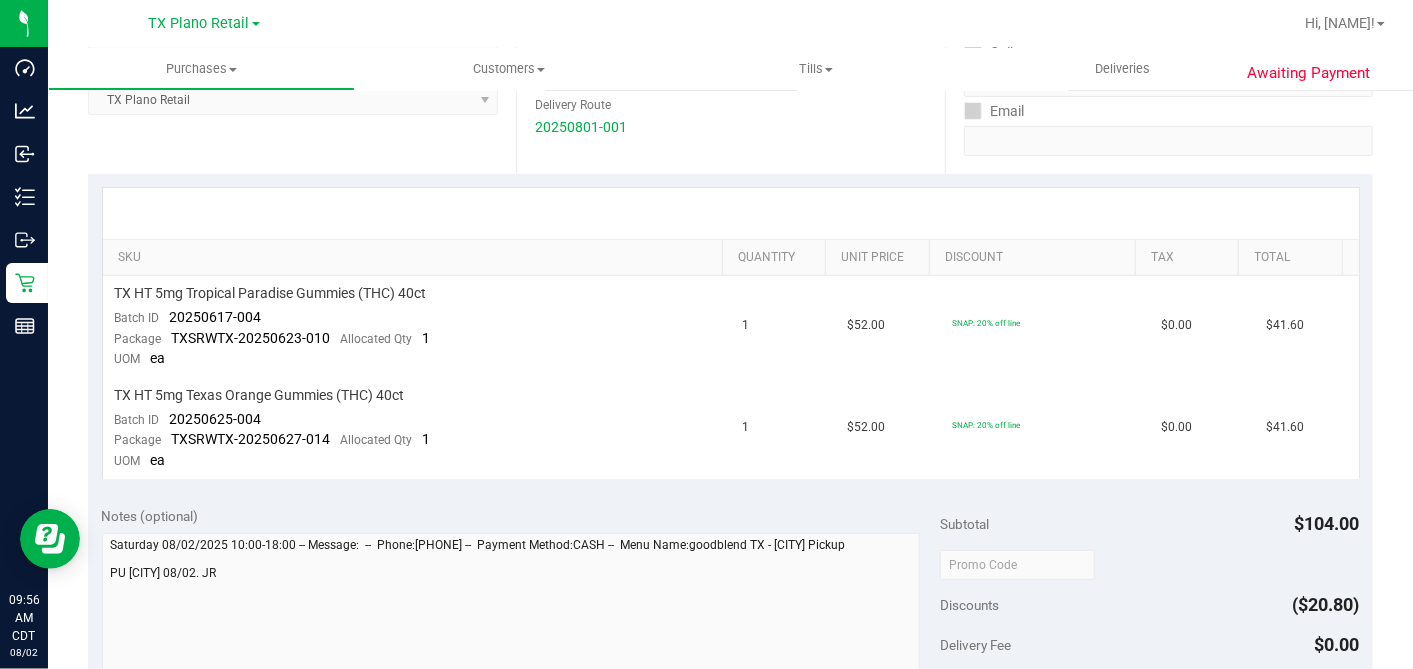 scroll, scrollTop: 0, scrollLeft: 0, axis: both 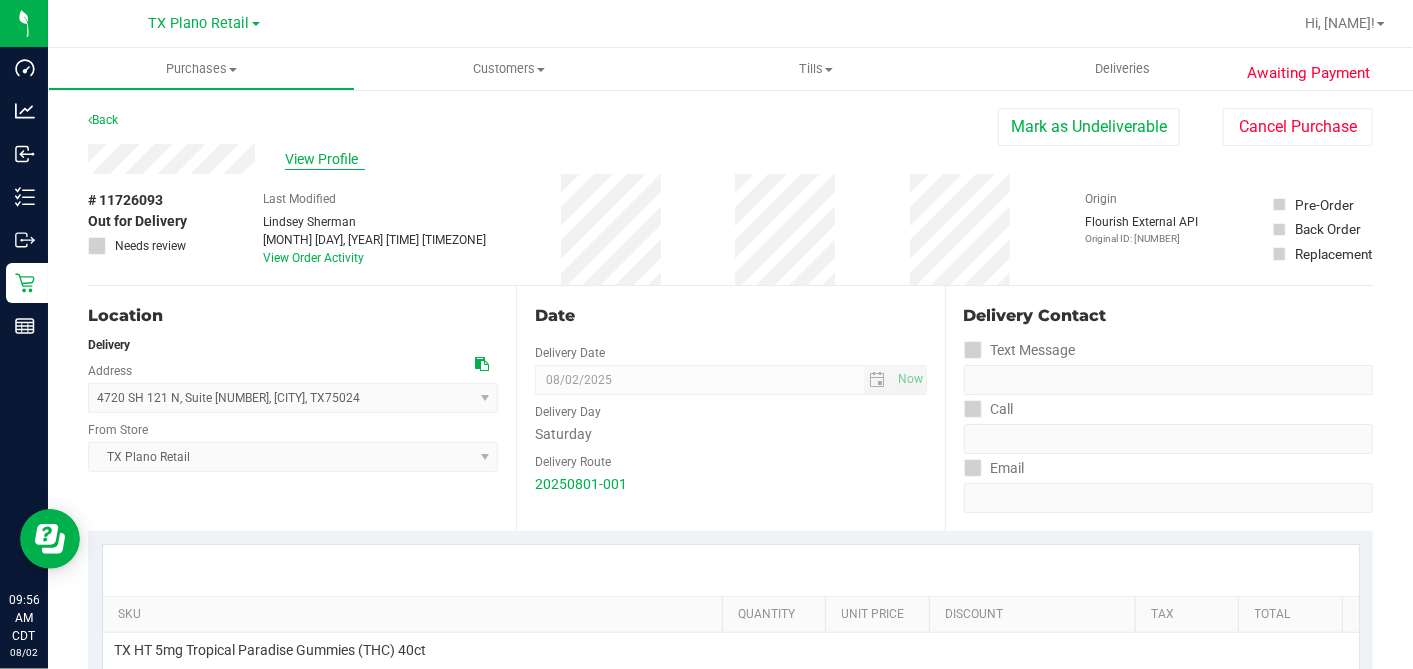 click on "View Profile" at bounding box center [325, 159] 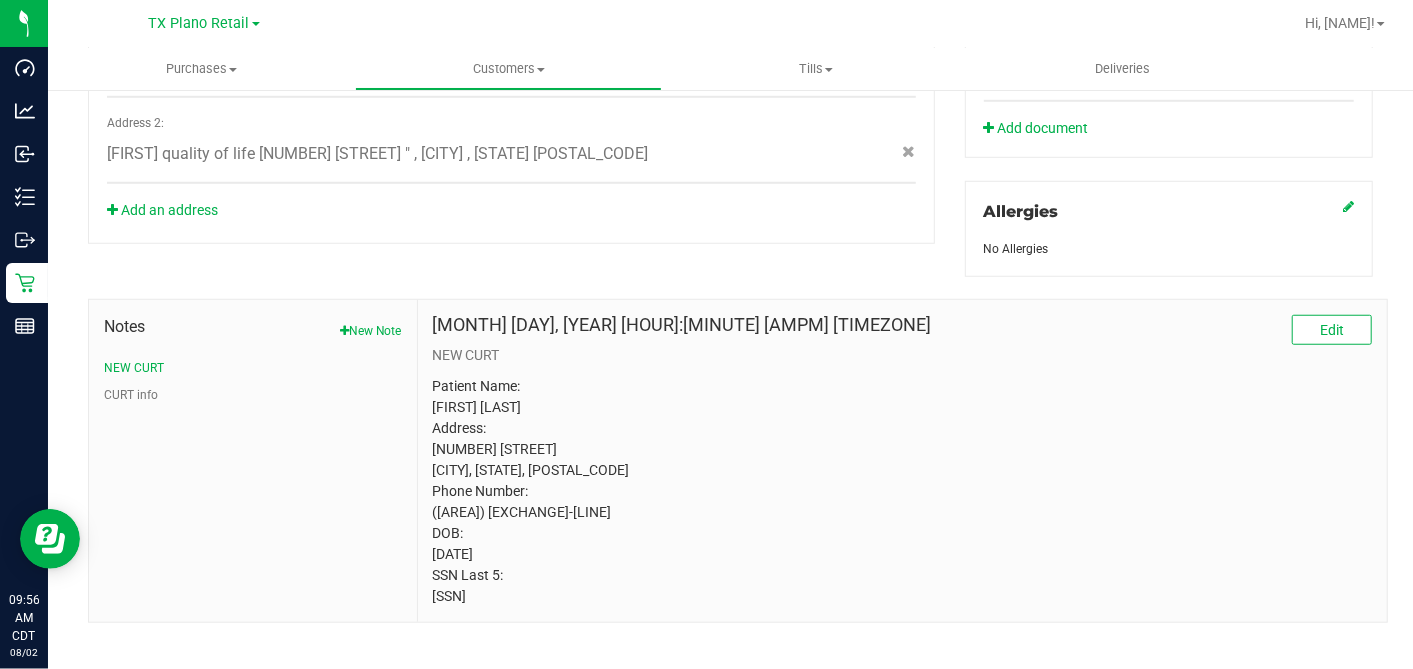 scroll, scrollTop: 826, scrollLeft: 0, axis: vertical 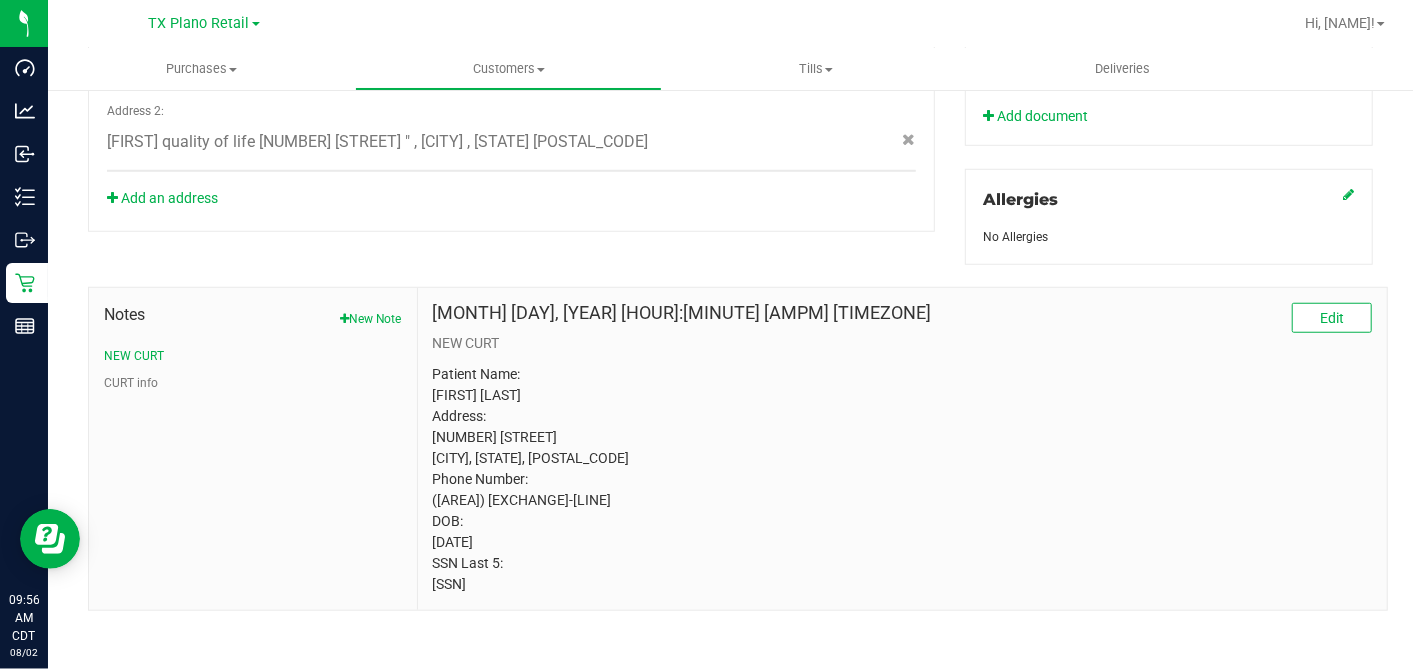 click on "Patient Name:
Alyssa Edwards
Address:
237 Bradford drive
Hurst, TX, 76053
Phone Number:
(682) 258-1223
DOB:
01/01/1989
SSN Last 5:
11111" at bounding box center [902, 479] 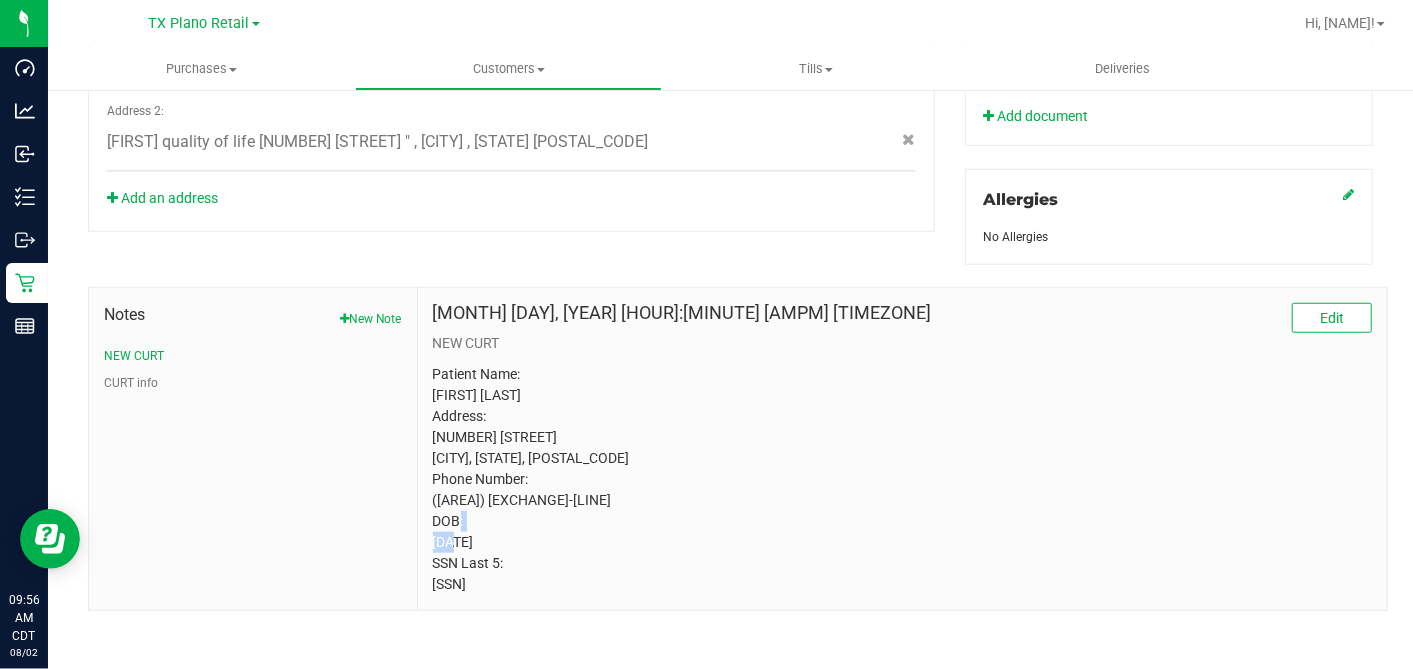 click on "Patient Name:
Alyssa Edwards
Address:
237 Bradford drive
Hurst, TX, 76053
Phone Number:
(682) 258-1223
DOB:
01/01/1989
SSN Last 5:
11111" at bounding box center [902, 479] 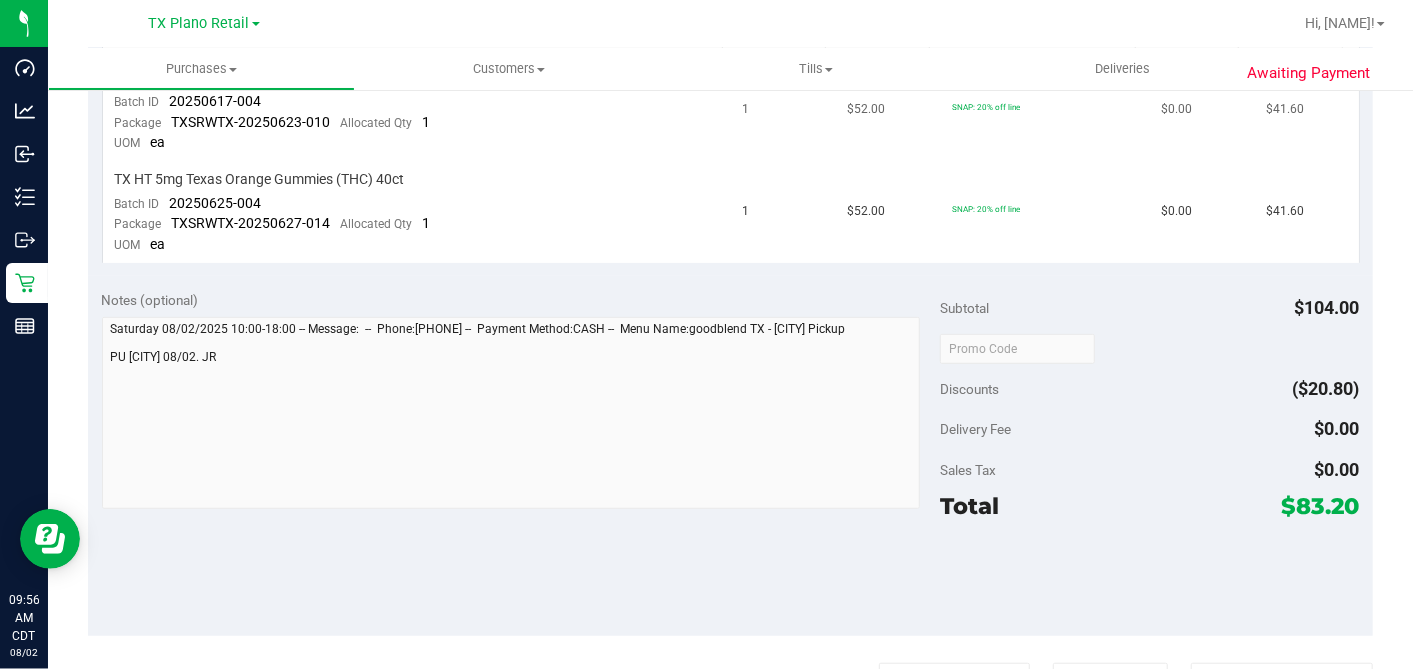 scroll, scrollTop: 382, scrollLeft: 0, axis: vertical 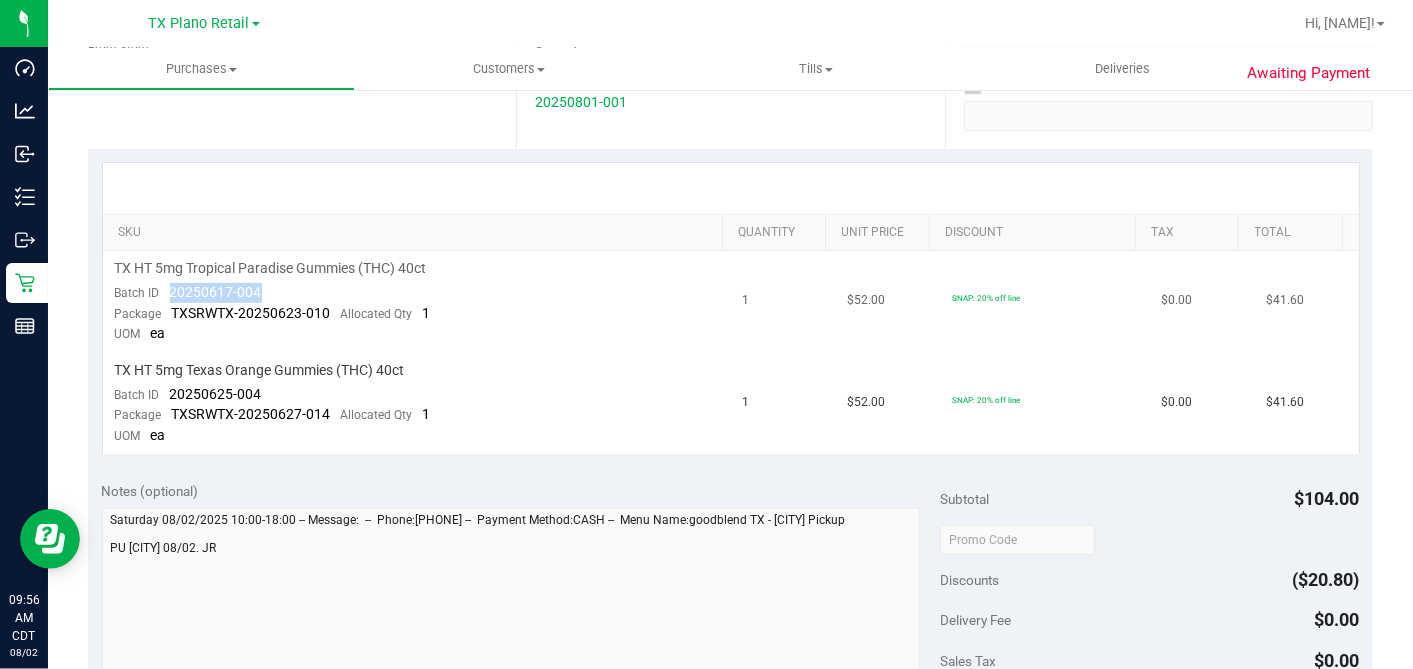 drag, startPoint x: 247, startPoint y: 293, endPoint x: 171, endPoint y: 297, distance: 76.105194 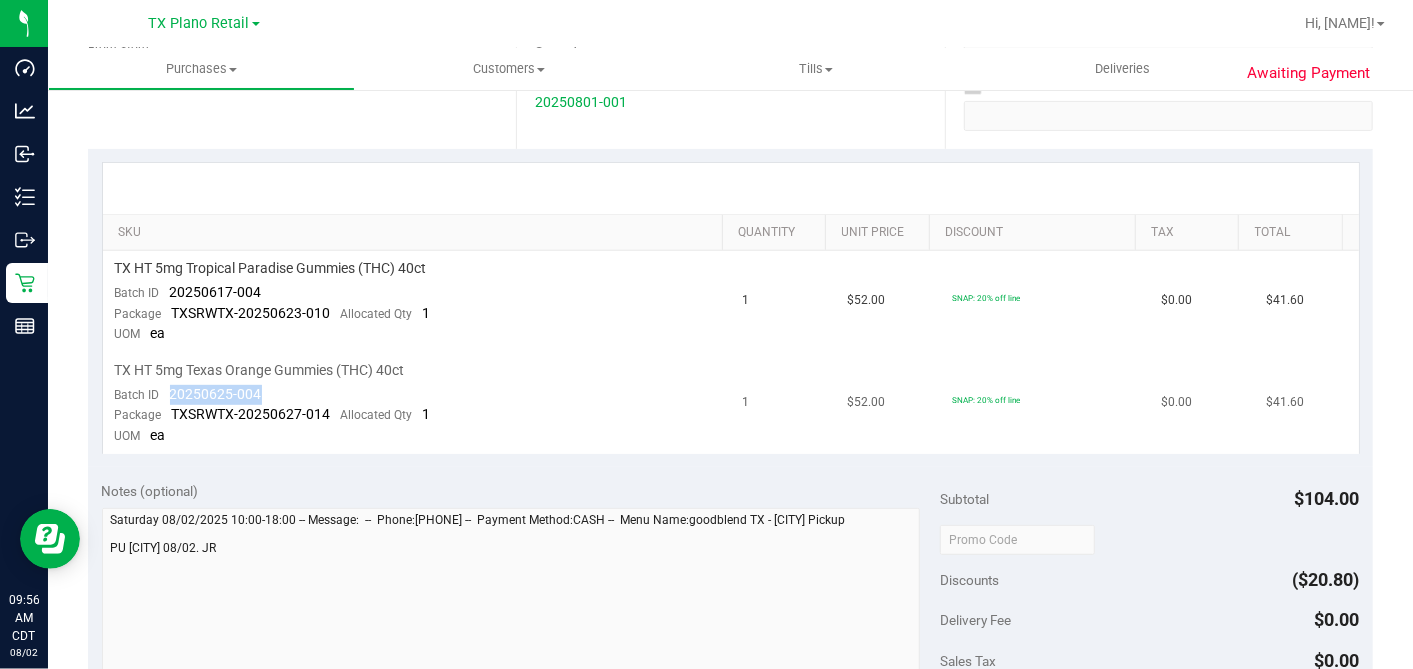 drag, startPoint x: 251, startPoint y: 396, endPoint x: 168, endPoint y: 395, distance: 83.00603 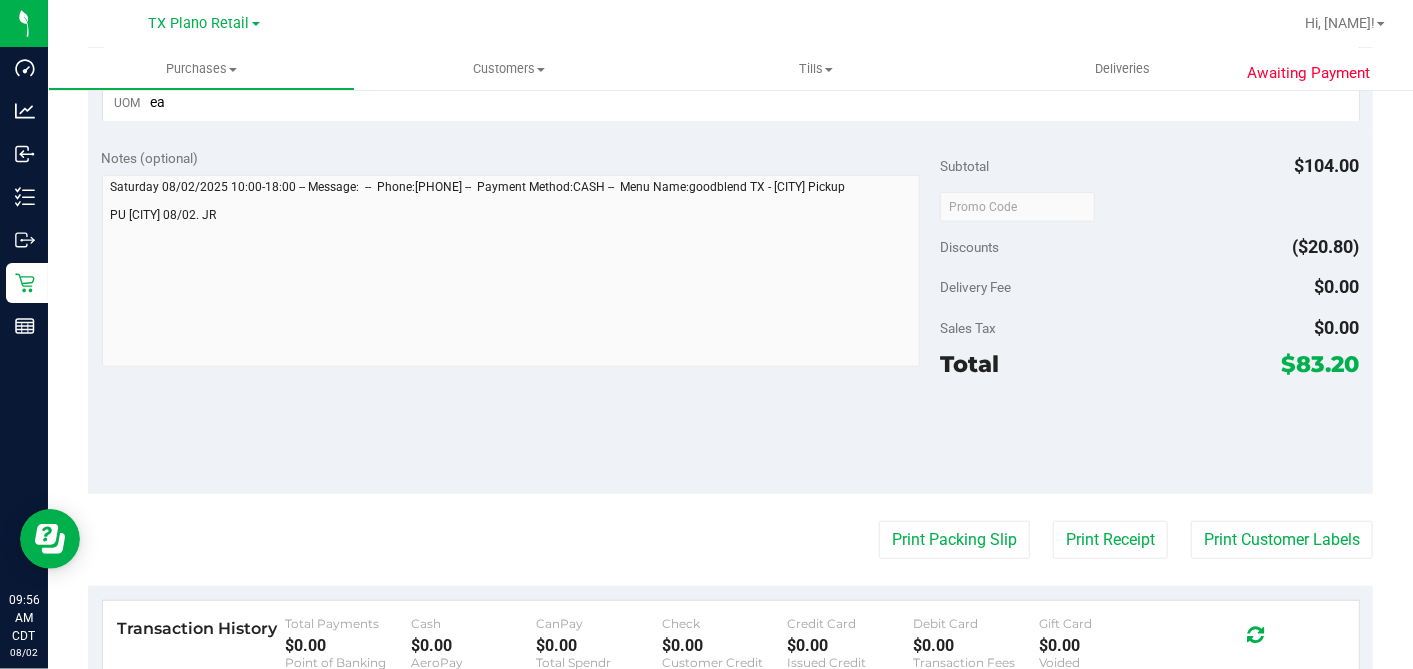 scroll, scrollTop: 0, scrollLeft: 0, axis: both 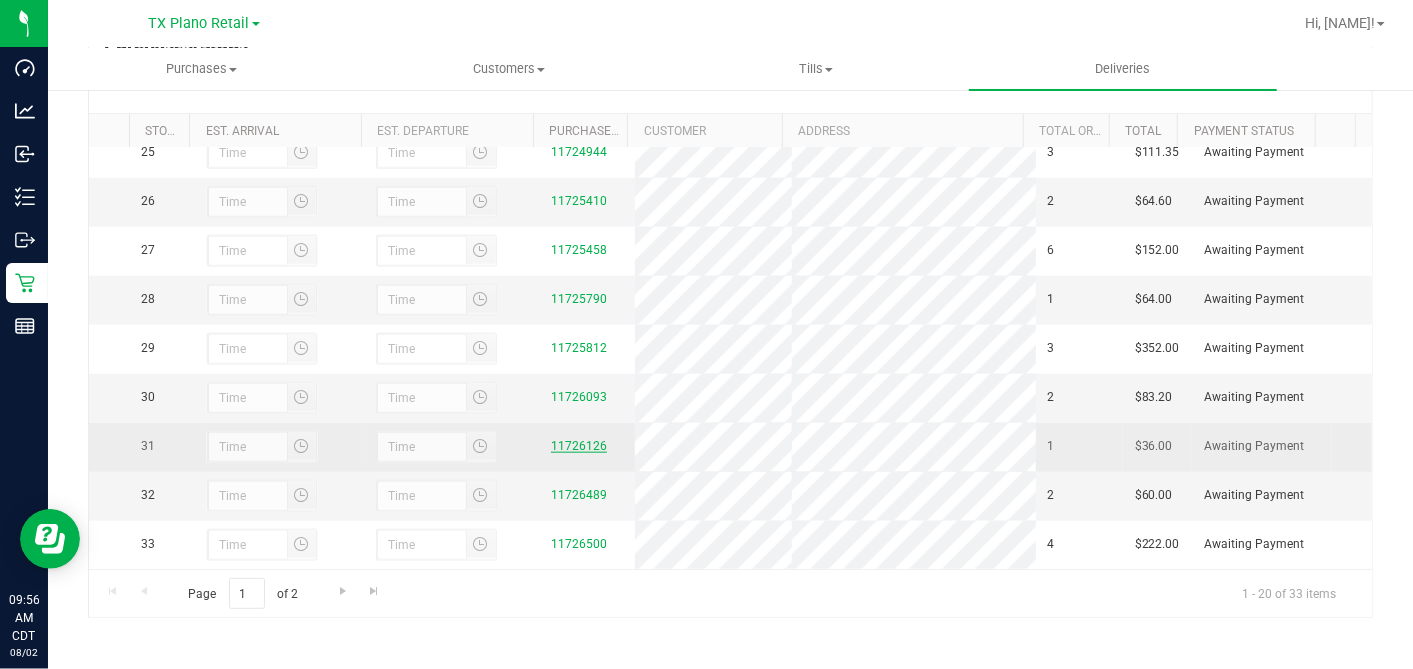 click on "11726126" at bounding box center (579, 446) 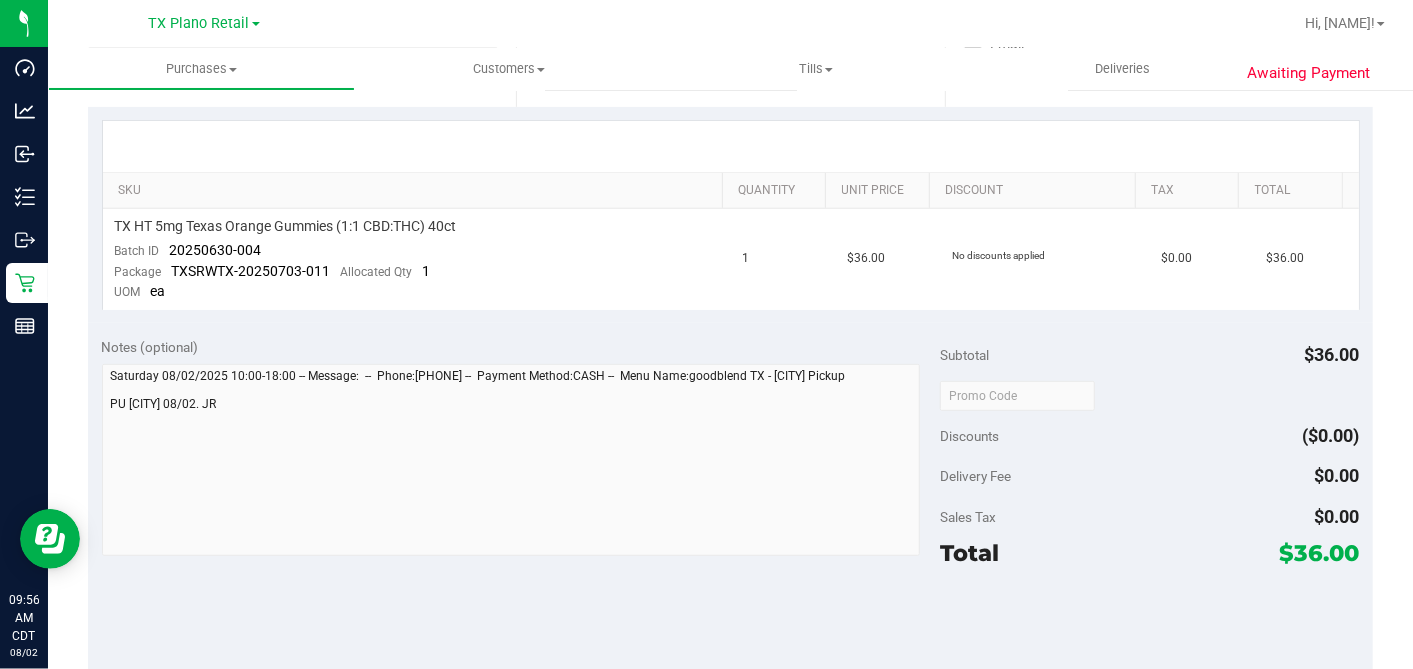 scroll, scrollTop: 444, scrollLeft: 0, axis: vertical 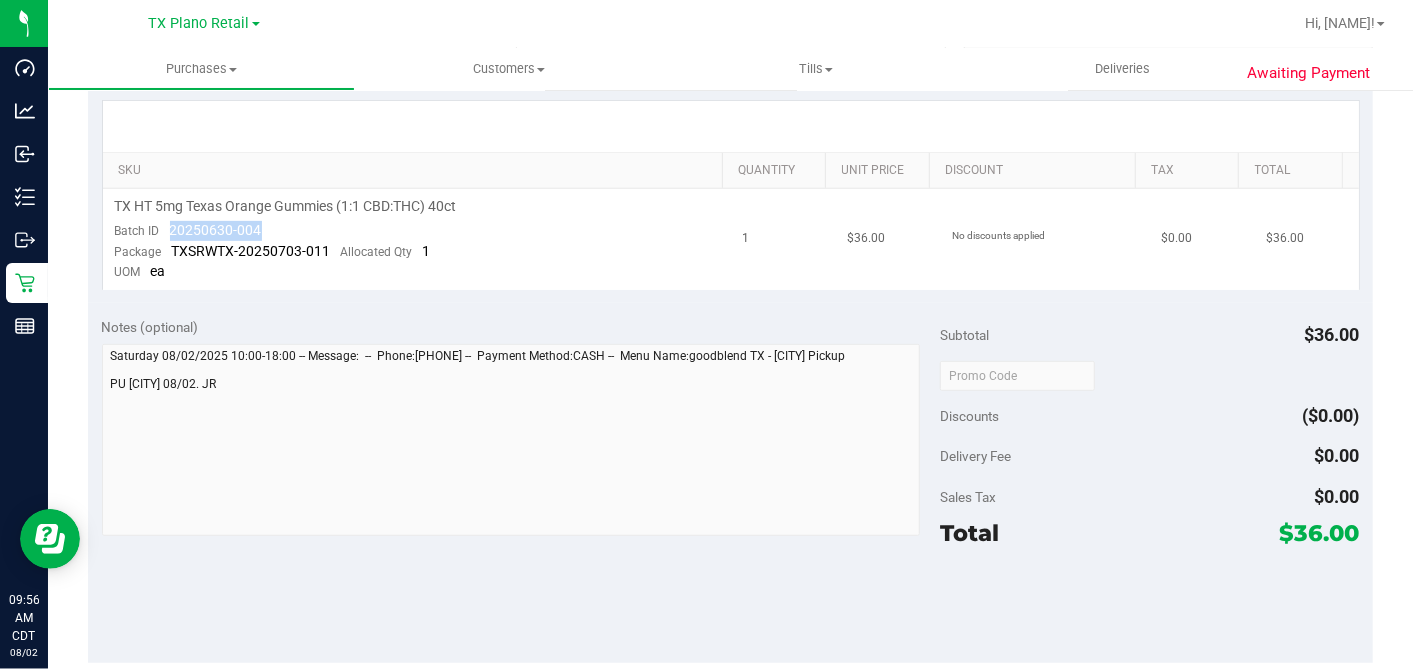 drag, startPoint x: 251, startPoint y: 228, endPoint x: 167, endPoint y: 229, distance: 84.00595 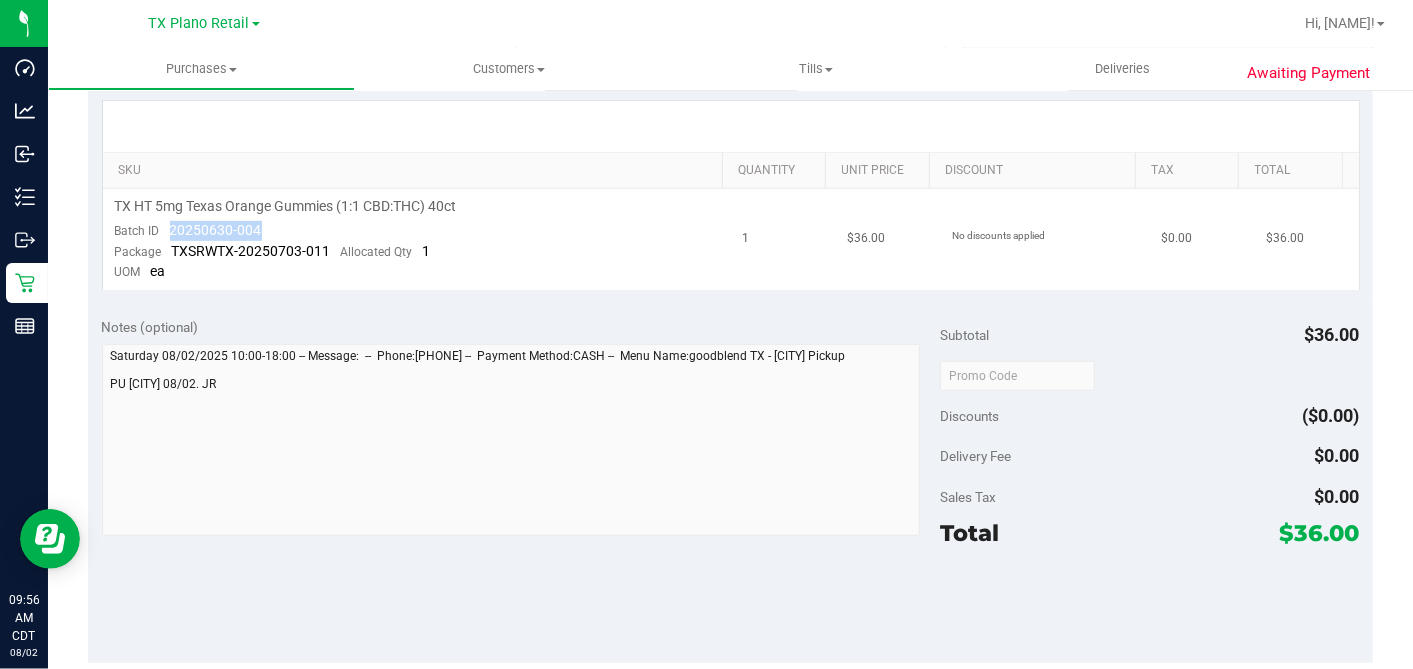 copy on "20250630-004" 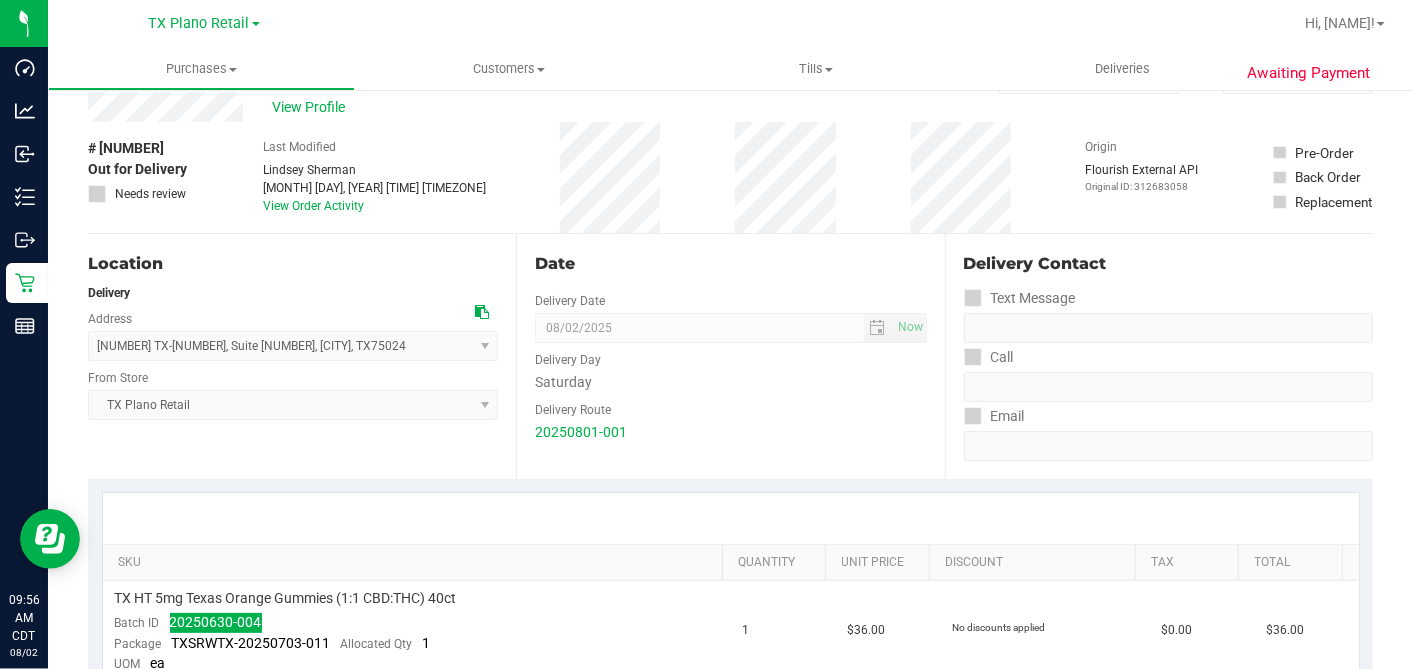 scroll, scrollTop: 0, scrollLeft: 0, axis: both 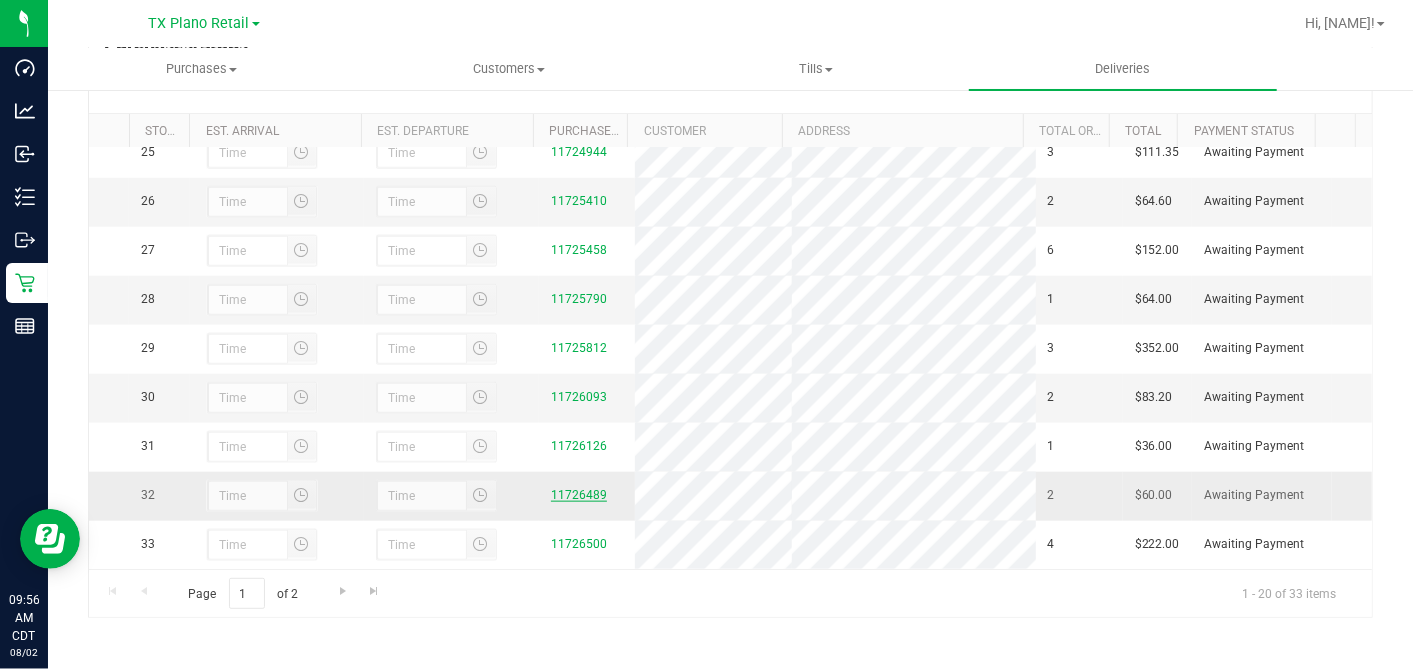 click on "11726489" at bounding box center [579, 495] 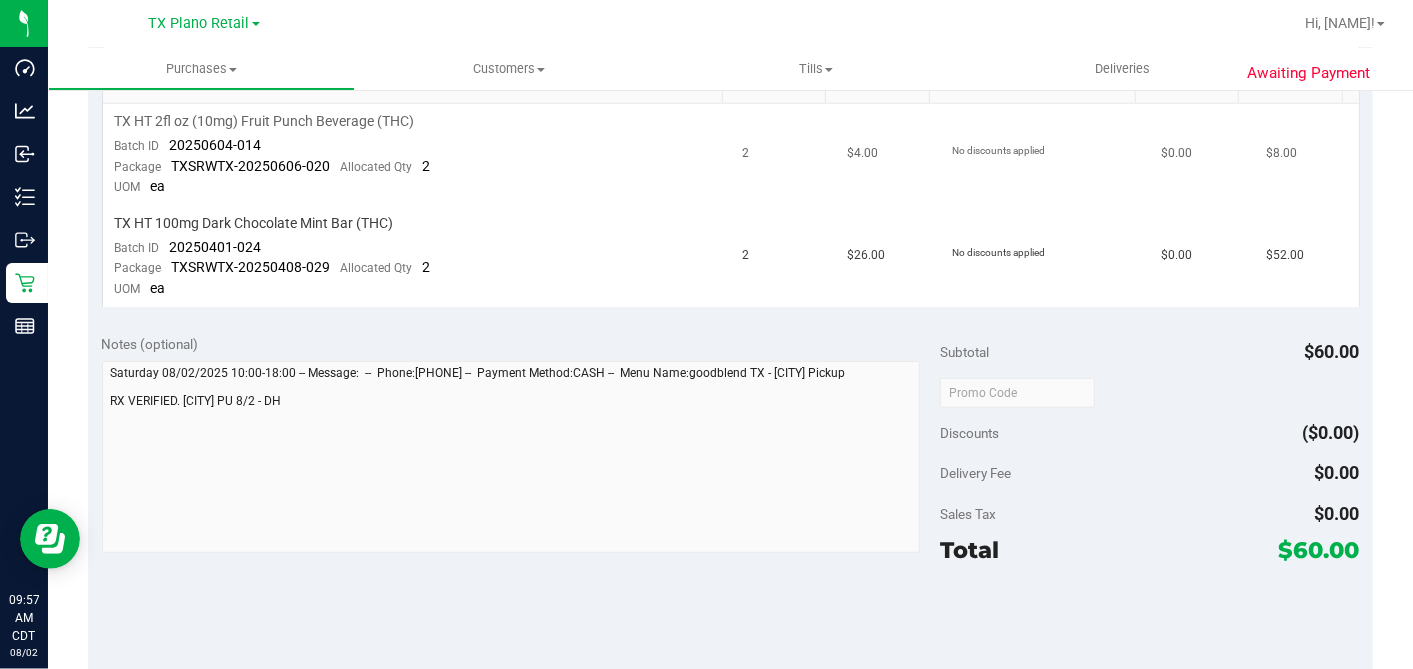 scroll, scrollTop: 444, scrollLeft: 0, axis: vertical 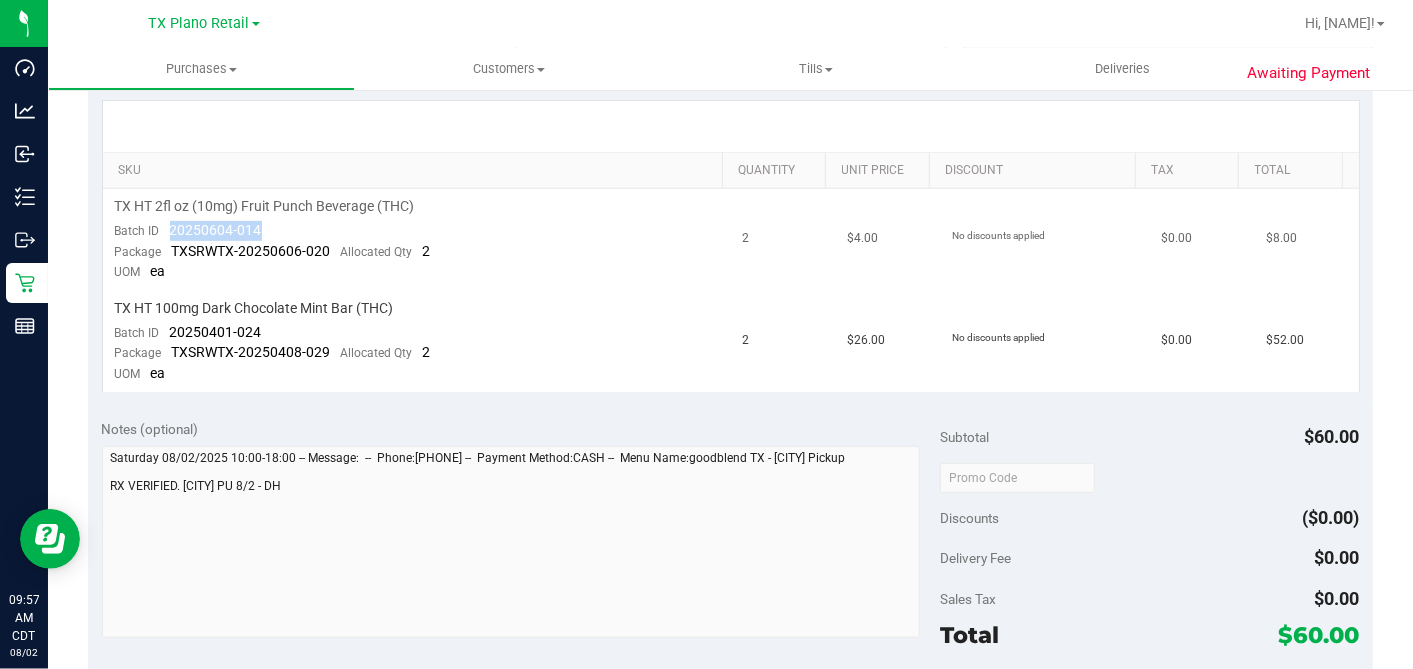 drag, startPoint x: 278, startPoint y: 231, endPoint x: 171, endPoint y: 230, distance: 107.00467 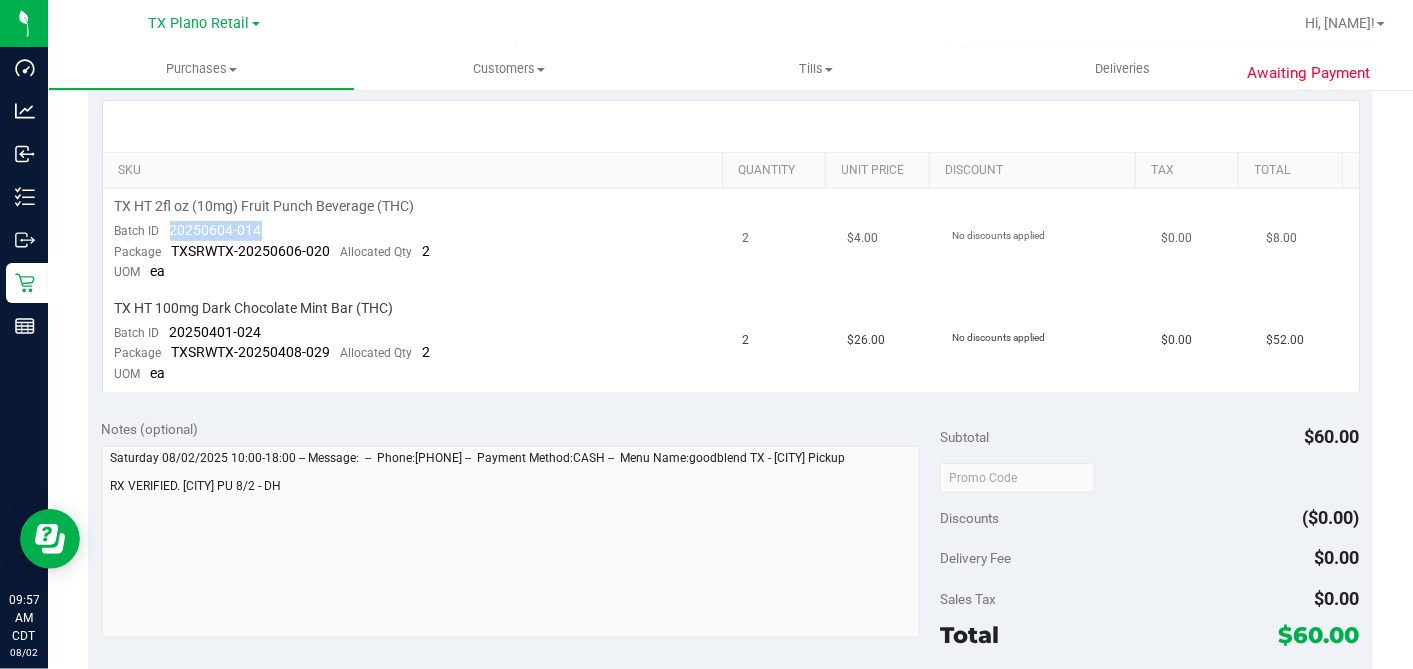 click on "TX HT 2fl oz (10mg) Fruit Punch Beverage (THC)
Batch ID
20250604-014
Package
TXSRWTX-20250606-020
Allocated Qty
2
UOM
ea" at bounding box center (417, 240) 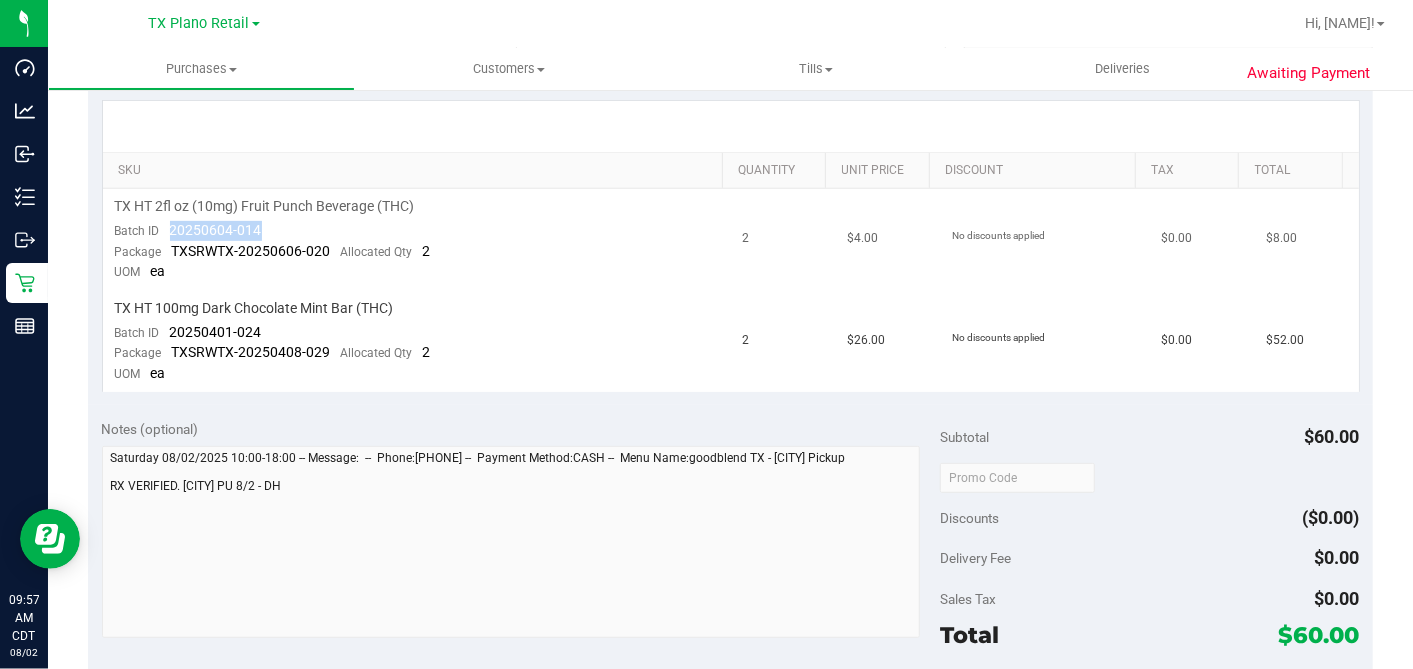 copy on "20250604-014" 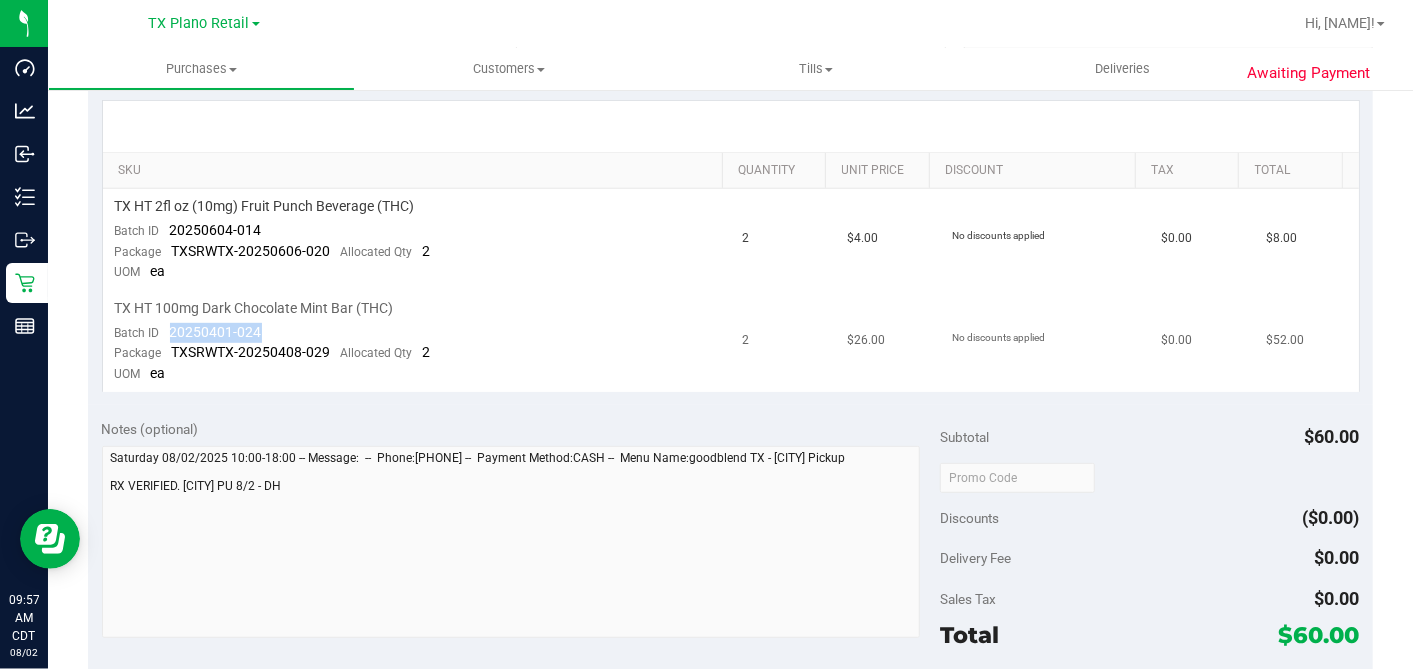 drag, startPoint x: 268, startPoint y: 330, endPoint x: 166, endPoint y: 334, distance: 102.0784 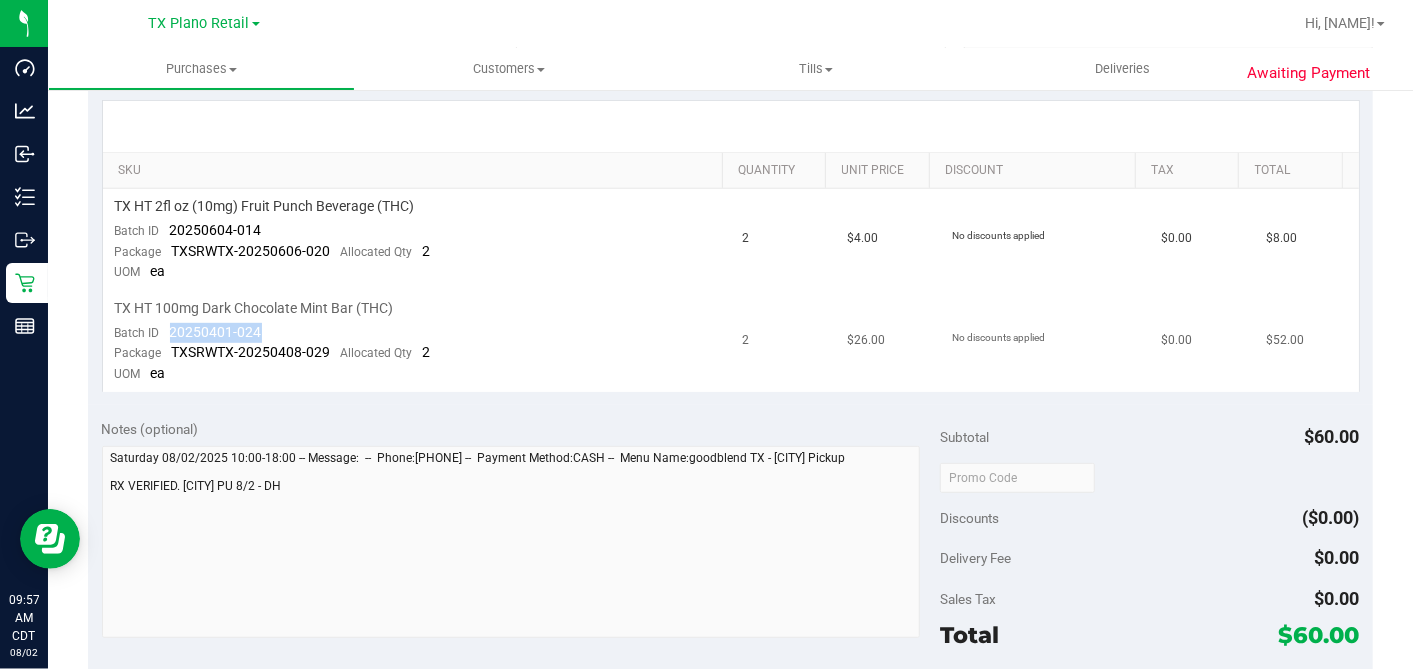 click on "TX HT 100mg Dark Chocolate Mint Bar (THC)
Batch ID
20250401-024
Package
TXSRWTX-20250408-029
Allocated Qty
2
UOM
ea" at bounding box center (417, 341) 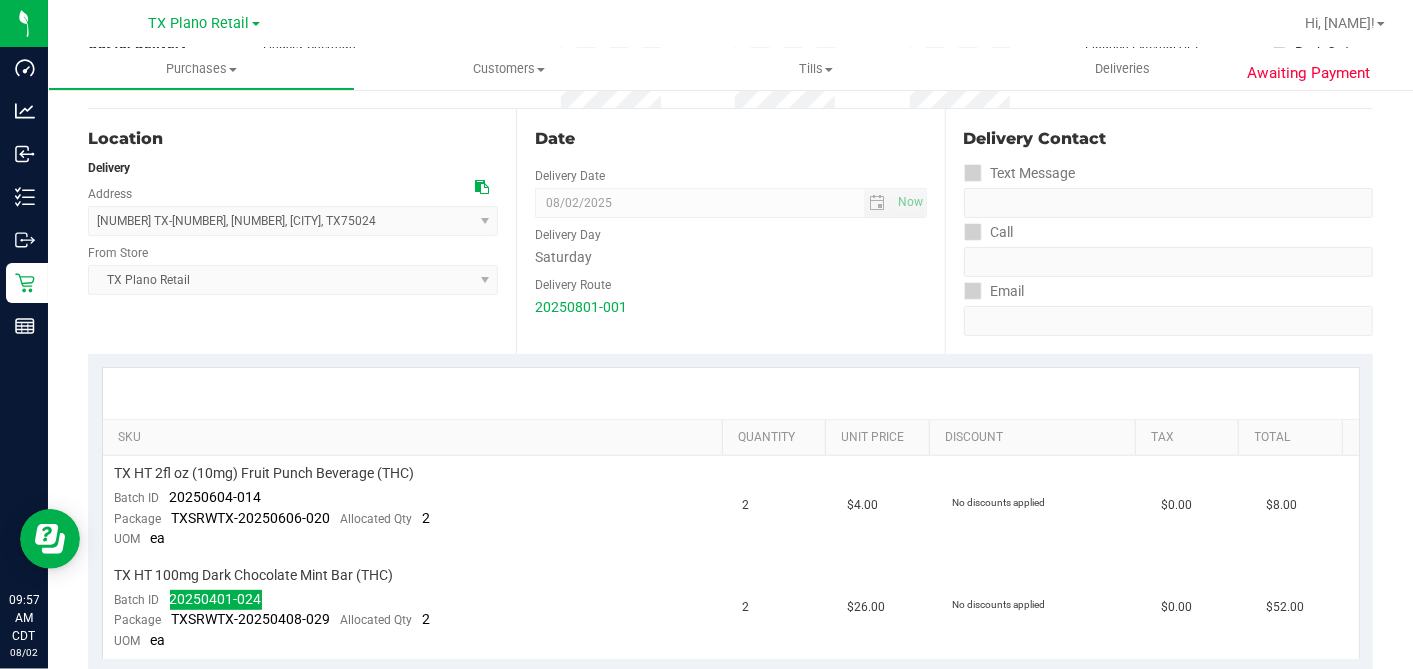 scroll, scrollTop: 0, scrollLeft: 0, axis: both 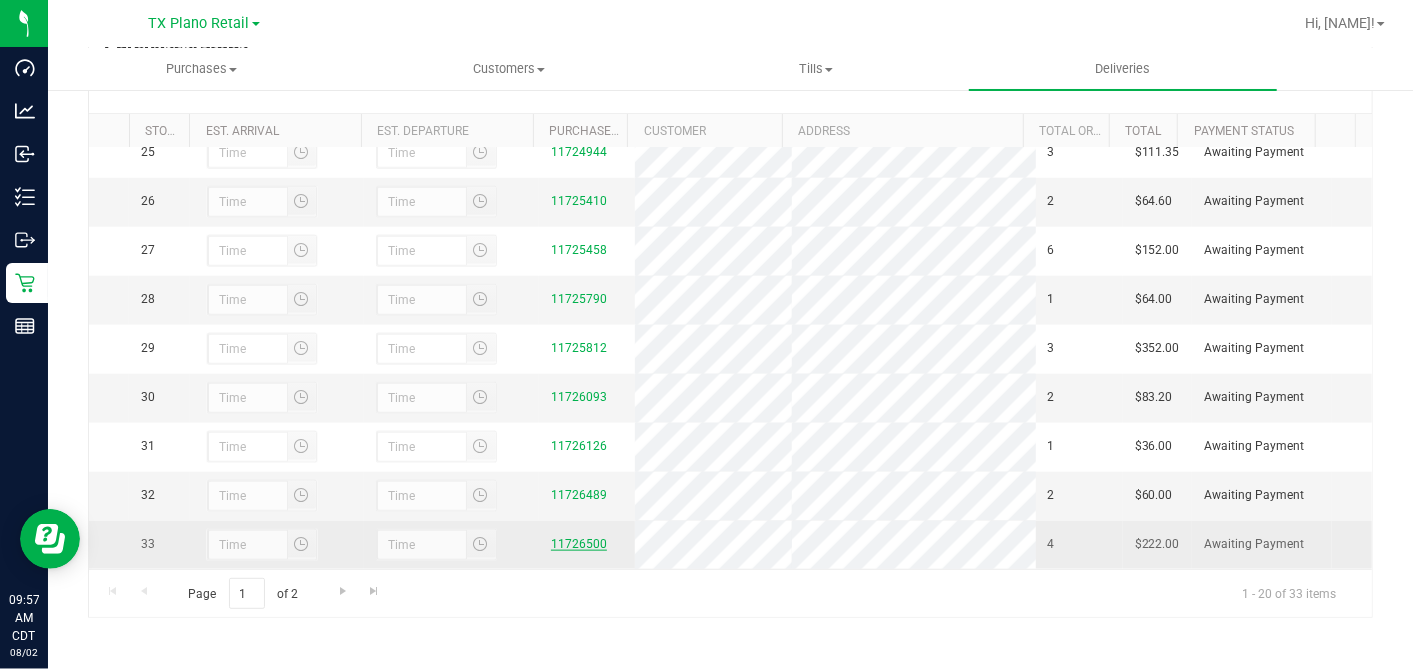 click on "11726500" at bounding box center [579, 544] 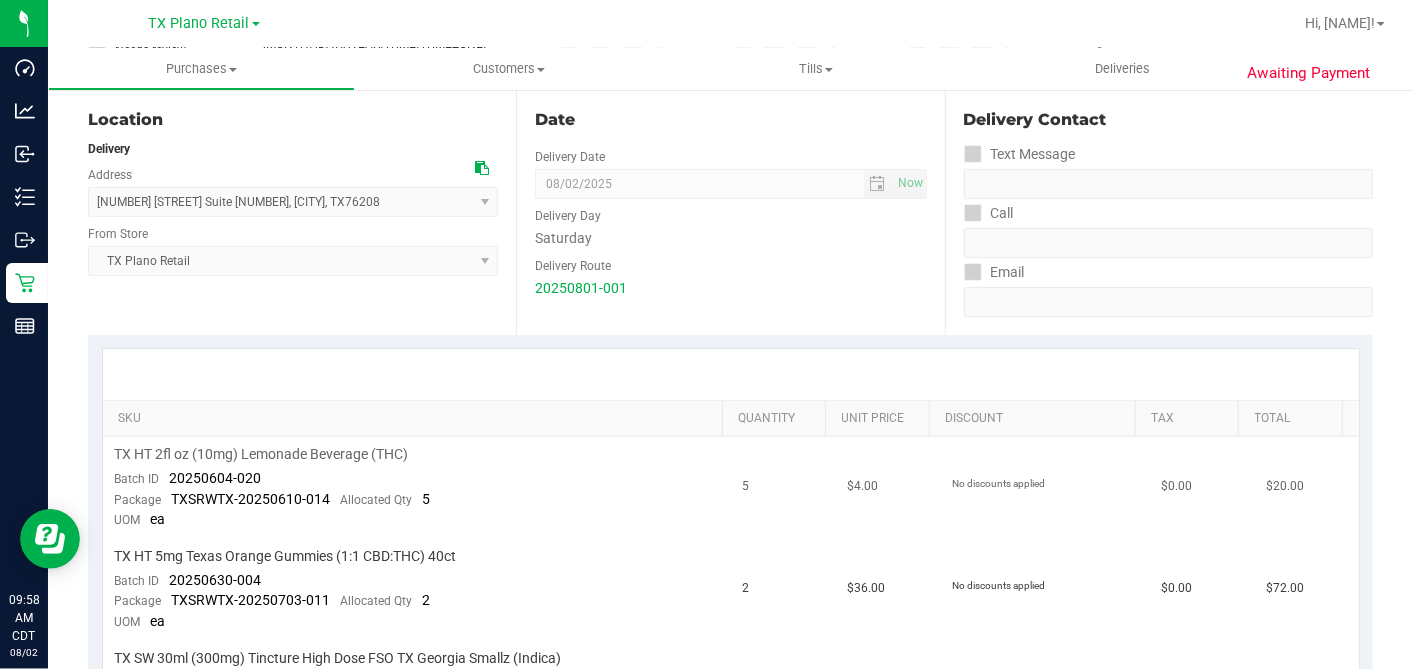 scroll, scrollTop: 444, scrollLeft: 0, axis: vertical 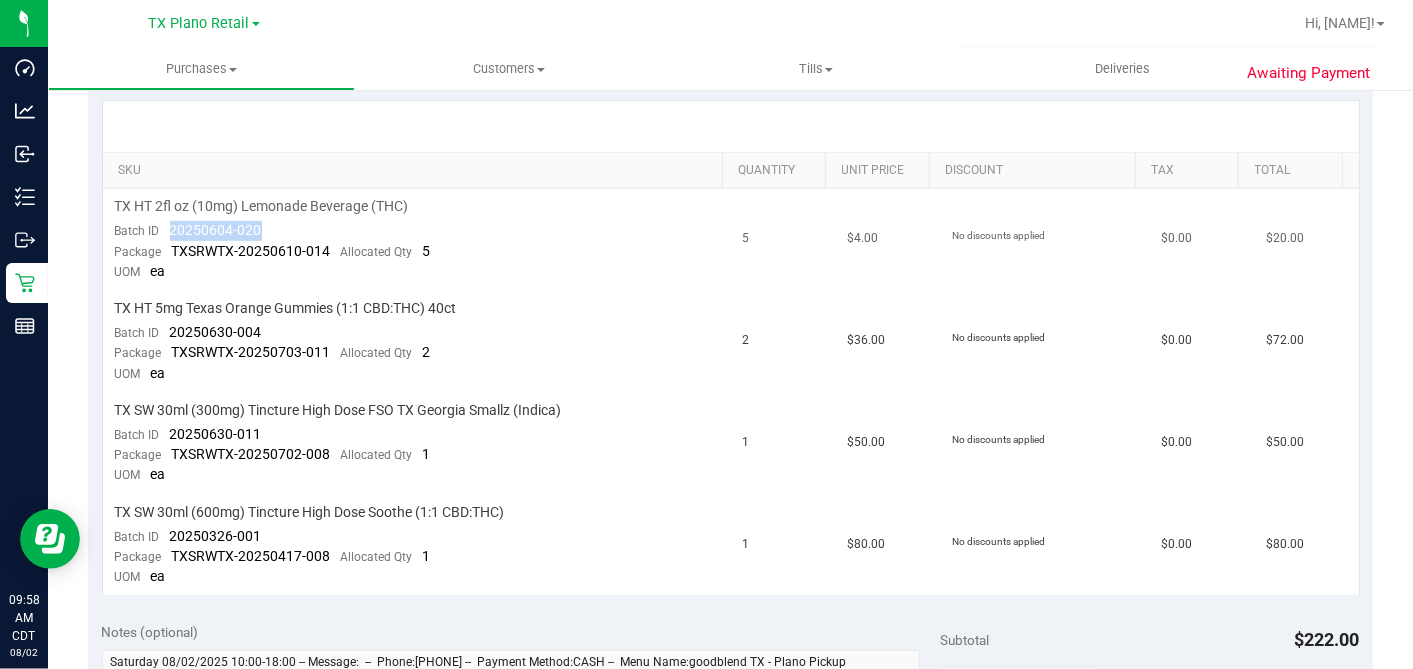 drag, startPoint x: 240, startPoint y: 220, endPoint x: 167, endPoint y: 221, distance: 73.00685 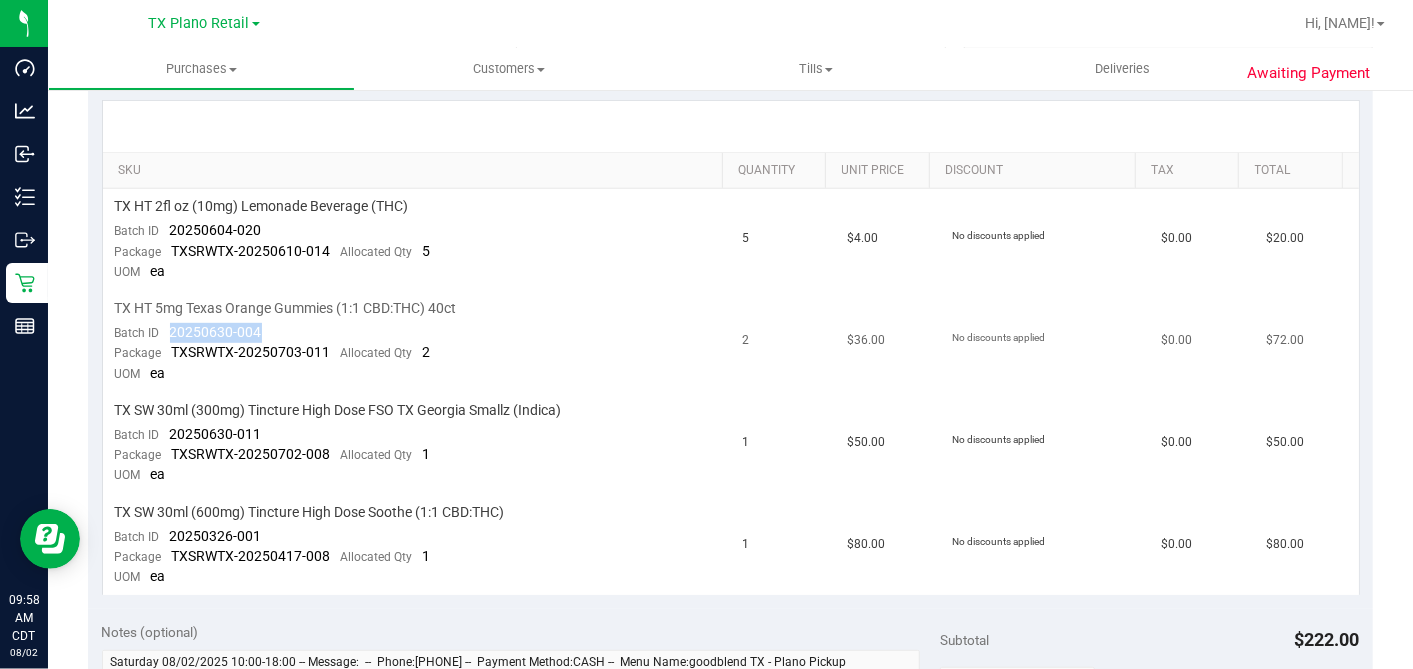 drag, startPoint x: 278, startPoint y: 325, endPoint x: 168, endPoint y: 325, distance: 110 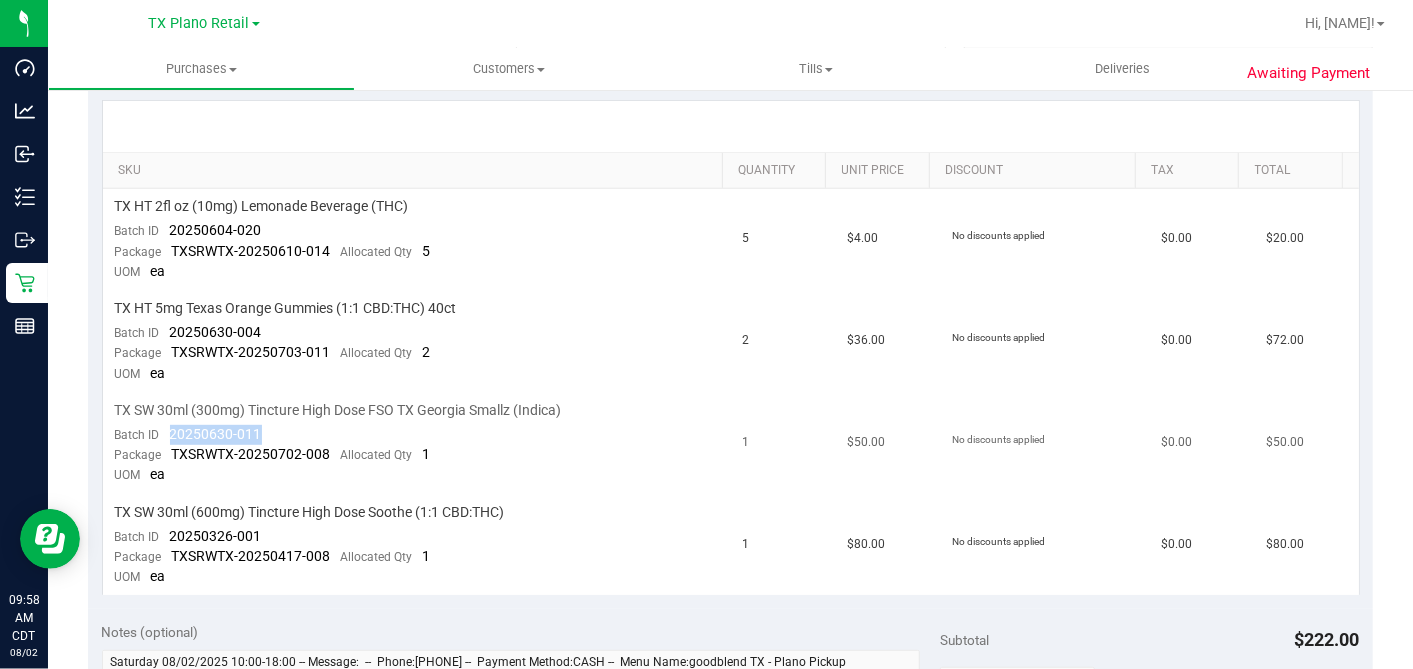 drag, startPoint x: 246, startPoint y: 431, endPoint x: 167, endPoint y: 437, distance: 79.22752 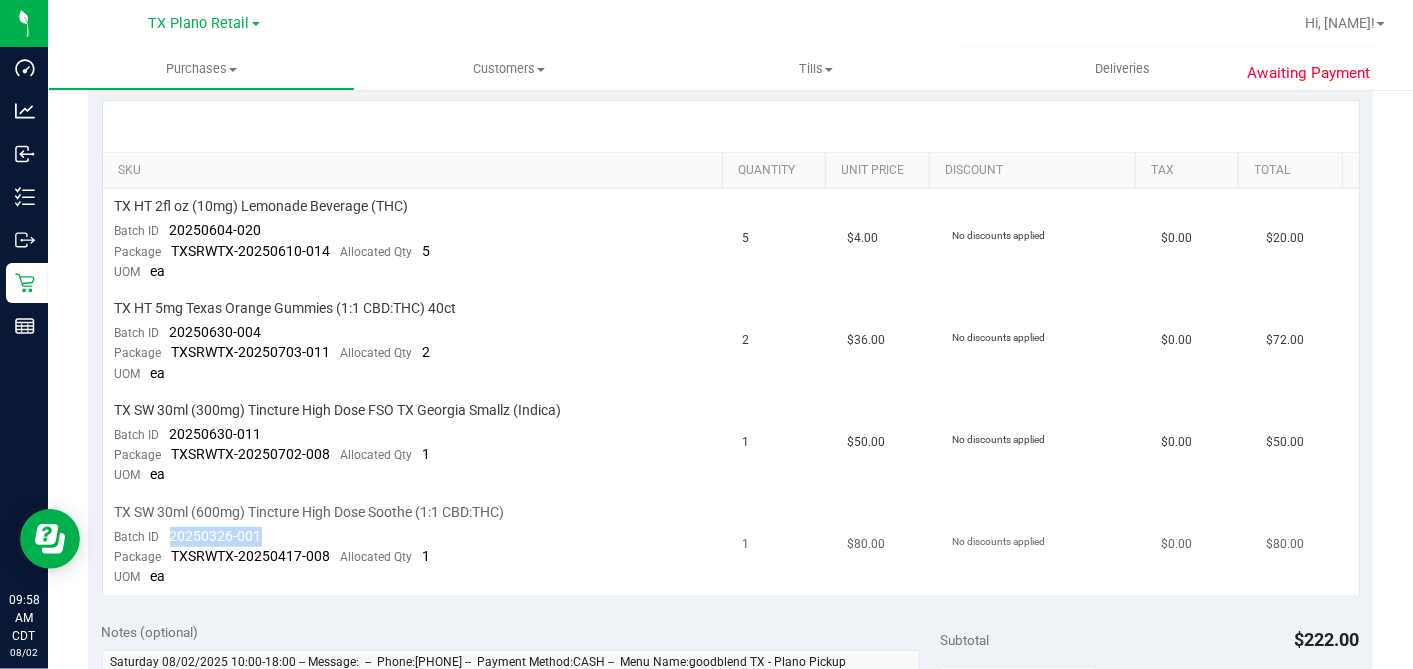 drag, startPoint x: 288, startPoint y: 528, endPoint x: 170, endPoint y: 530, distance: 118.016945 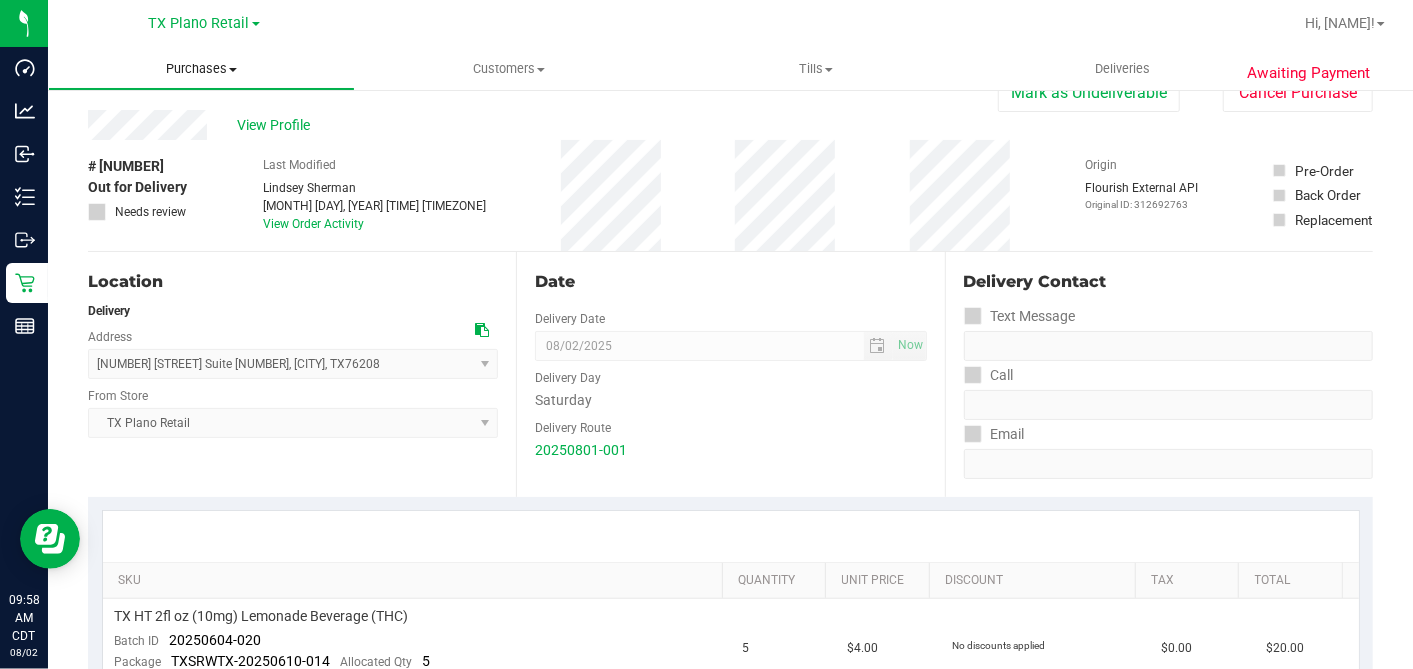 scroll, scrollTop: 0, scrollLeft: 0, axis: both 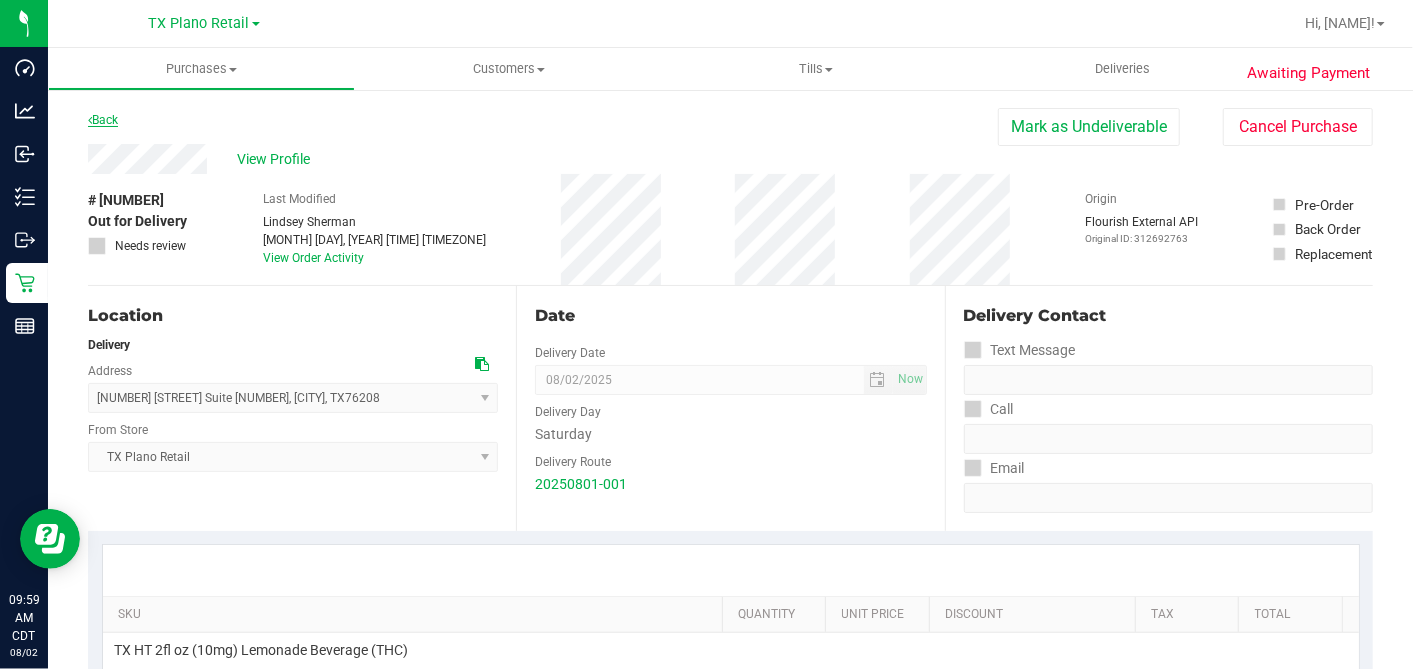 click on "Back" at bounding box center [103, 120] 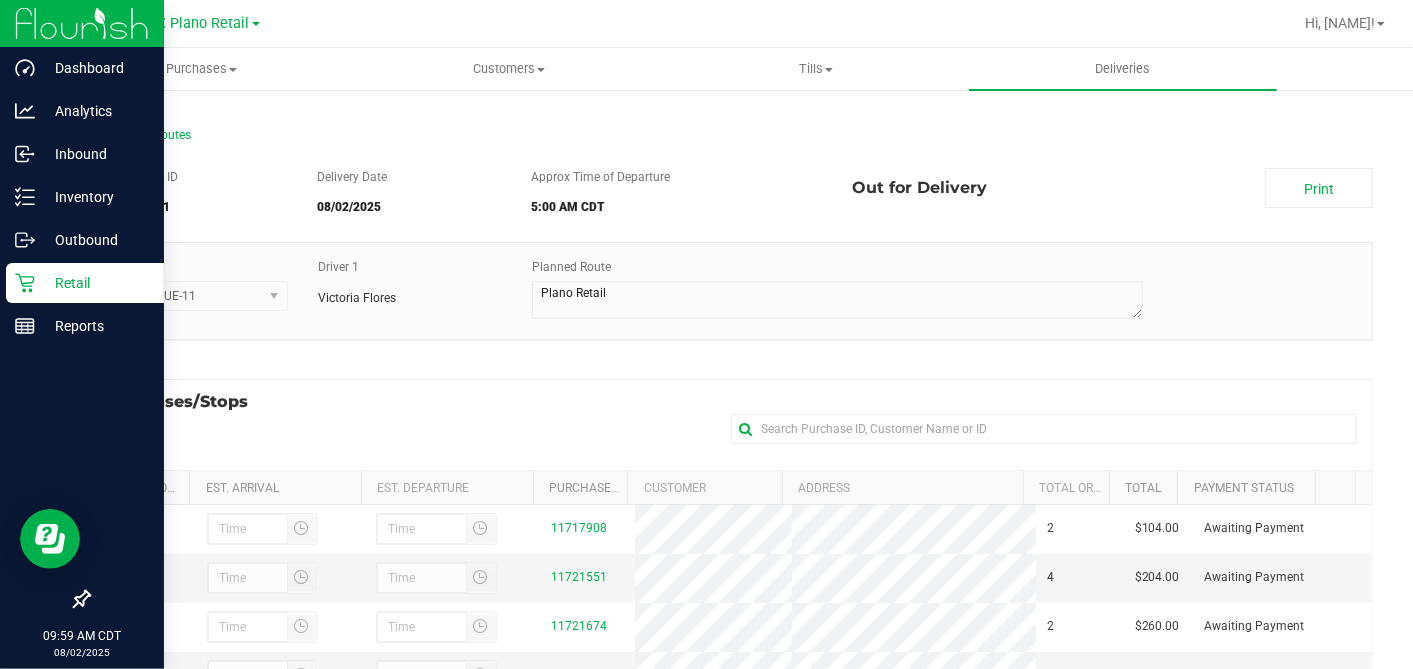 click on "Retail" at bounding box center [95, 283] 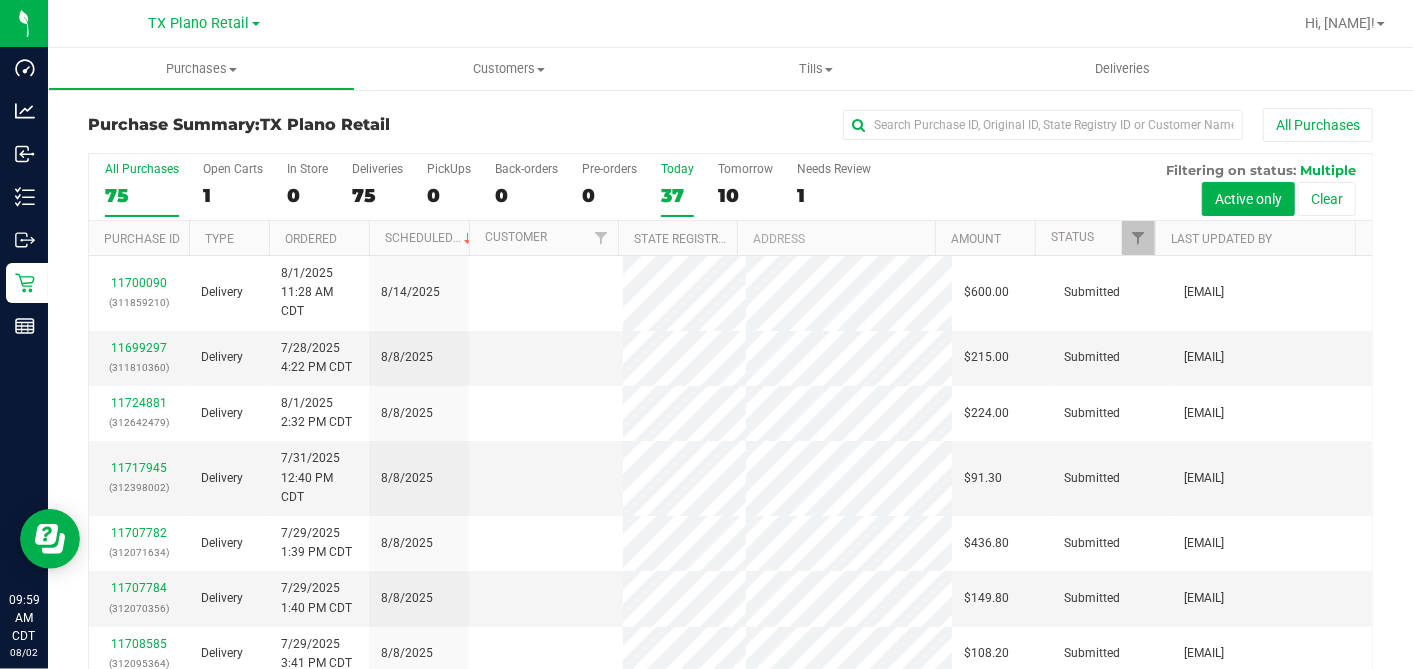 click on "37" at bounding box center [677, 195] 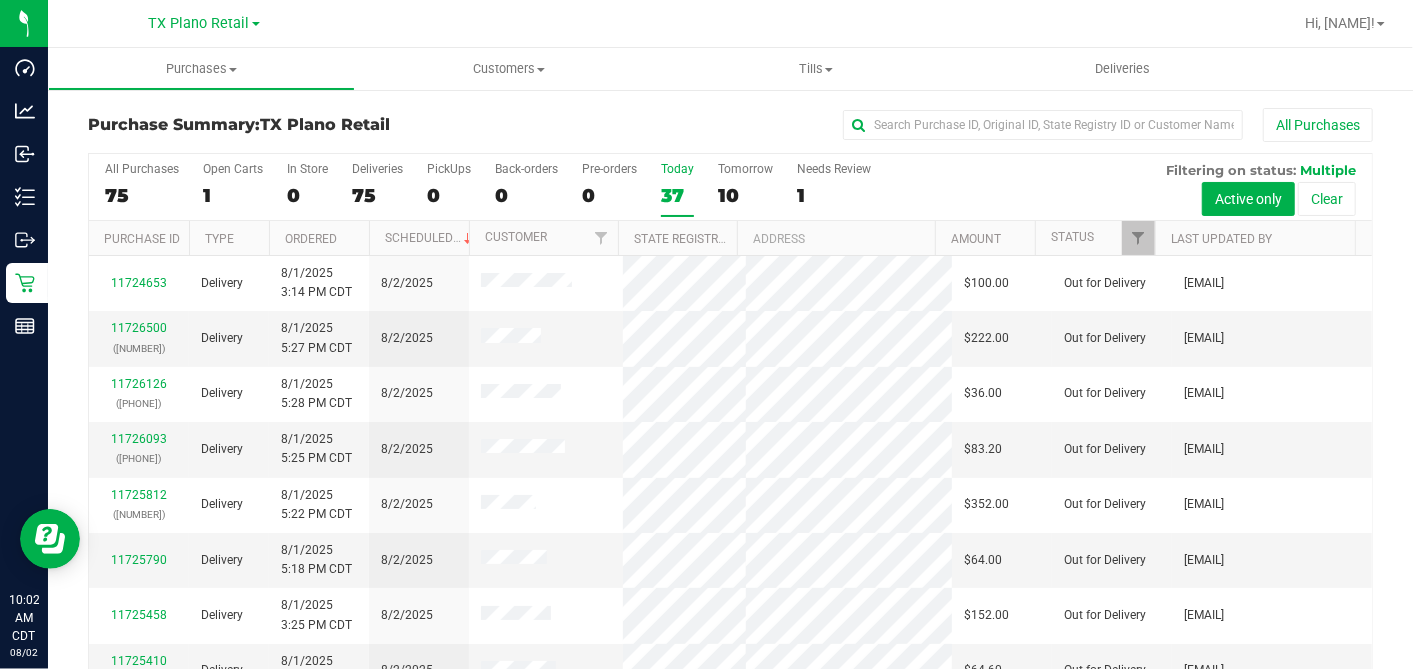 click on "37" at bounding box center [677, 195] 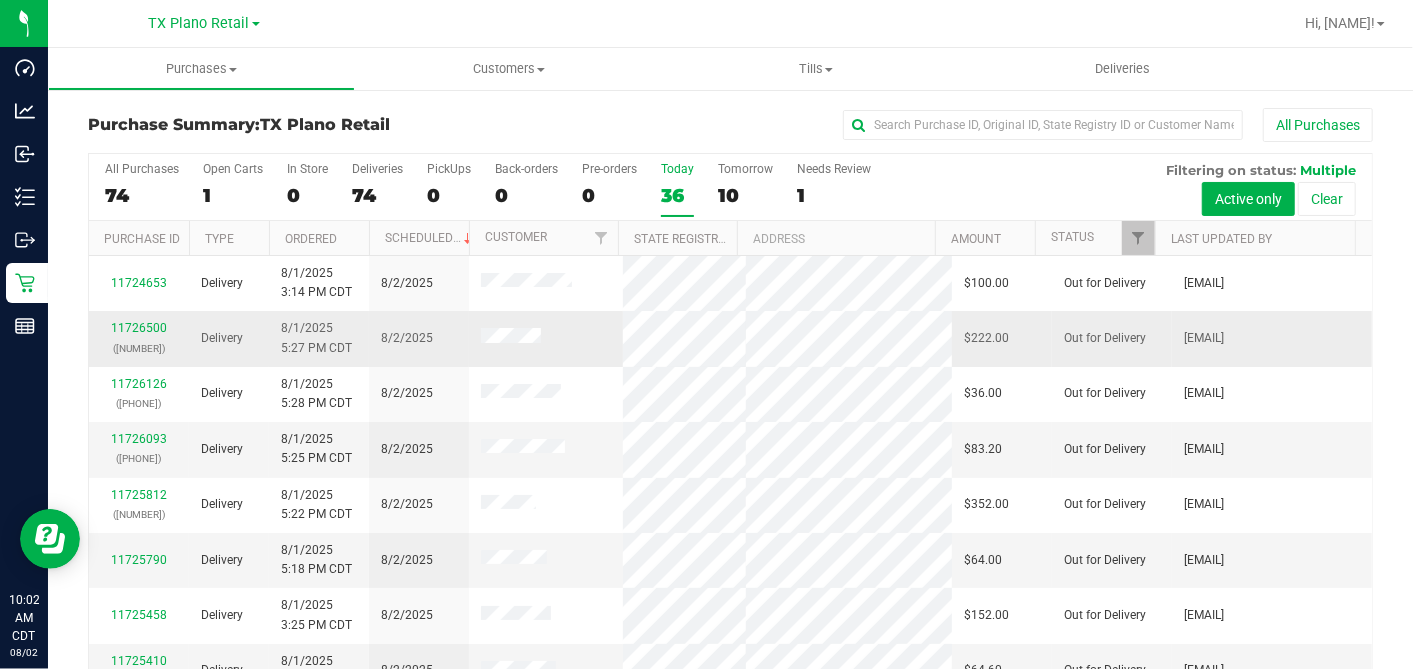 scroll, scrollTop: 777, scrollLeft: 0, axis: vertical 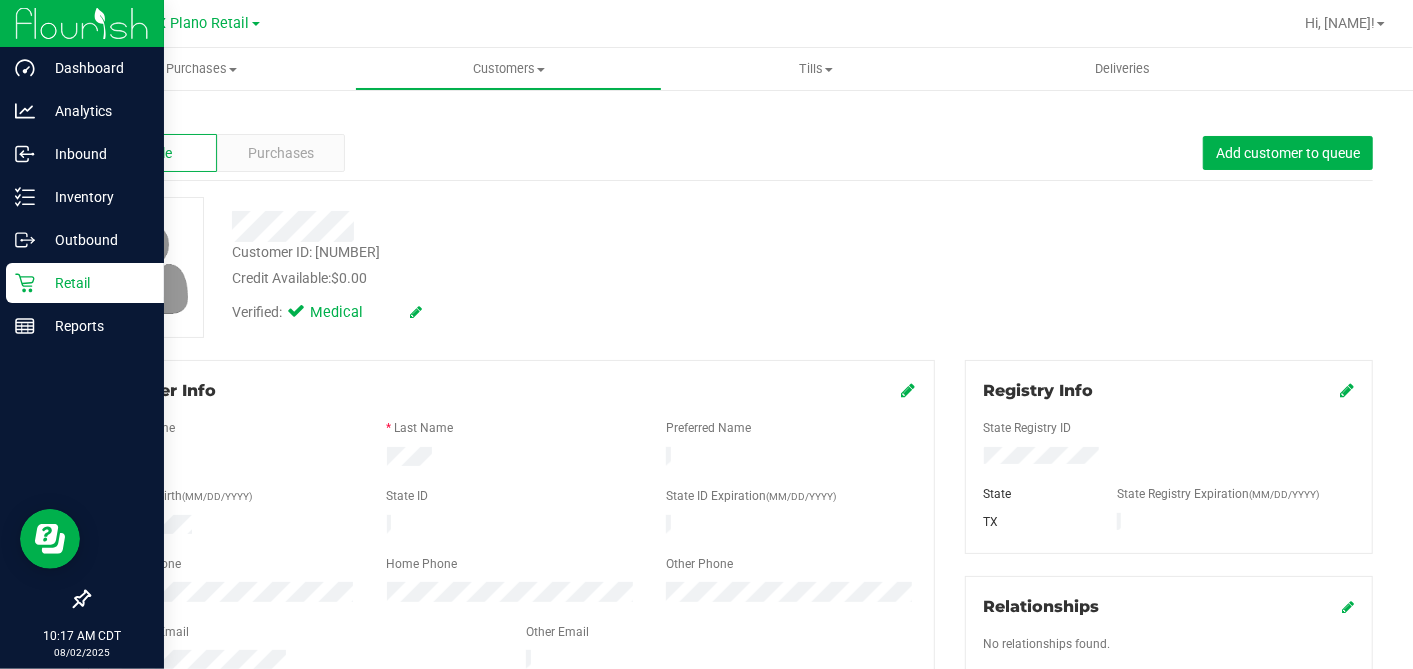 click 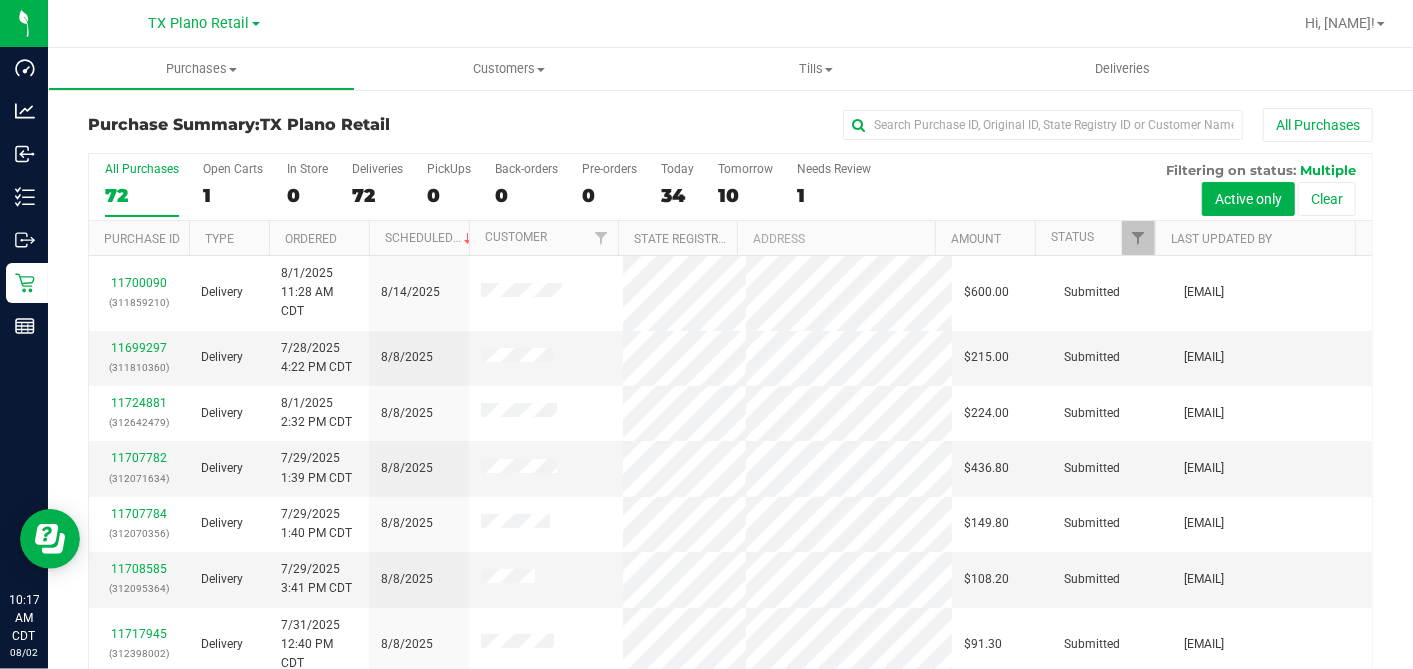 click on "All Purchases
72
Open Carts
1
In Store
0
Deliveries
72
PickUps
0
Back-orders
0
Pre-orders
0
Today
34
Tomorrow
10" at bounding box center (730, 187) 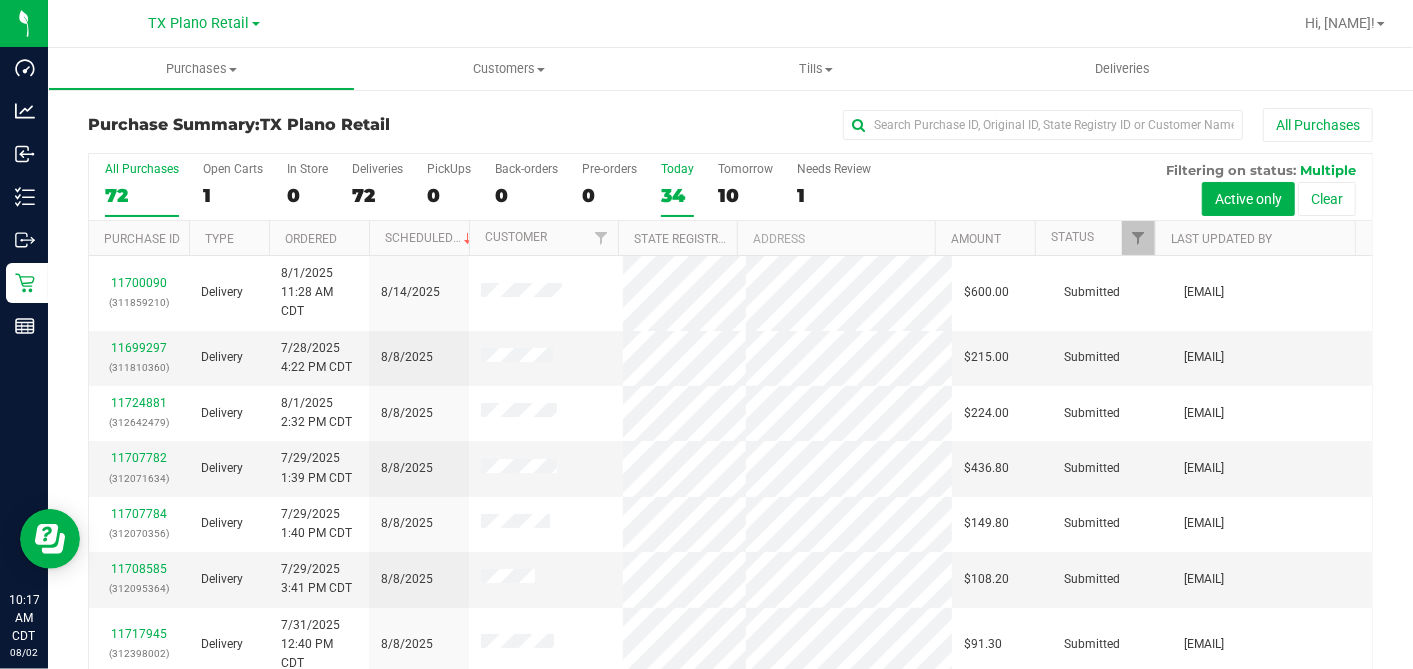 click on "34" at bounding box center (677, 195) 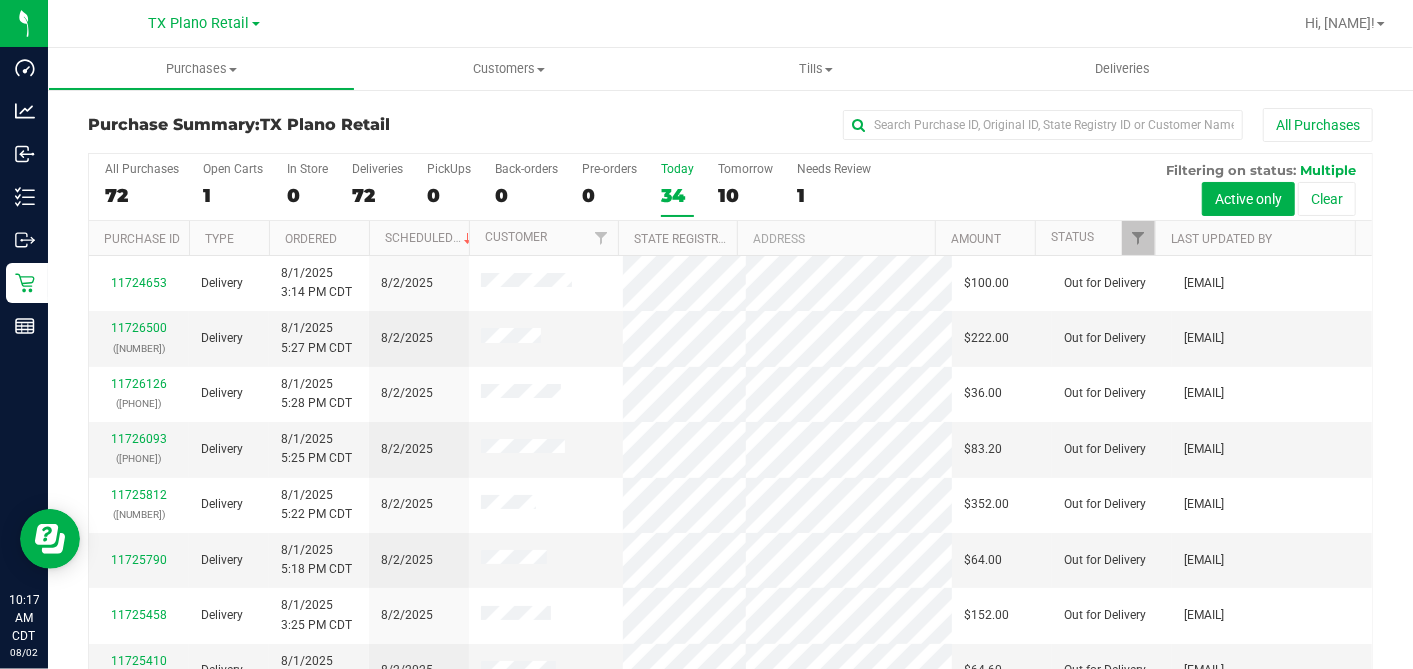 click on "All Purchases" at bounding box center (944, 125) 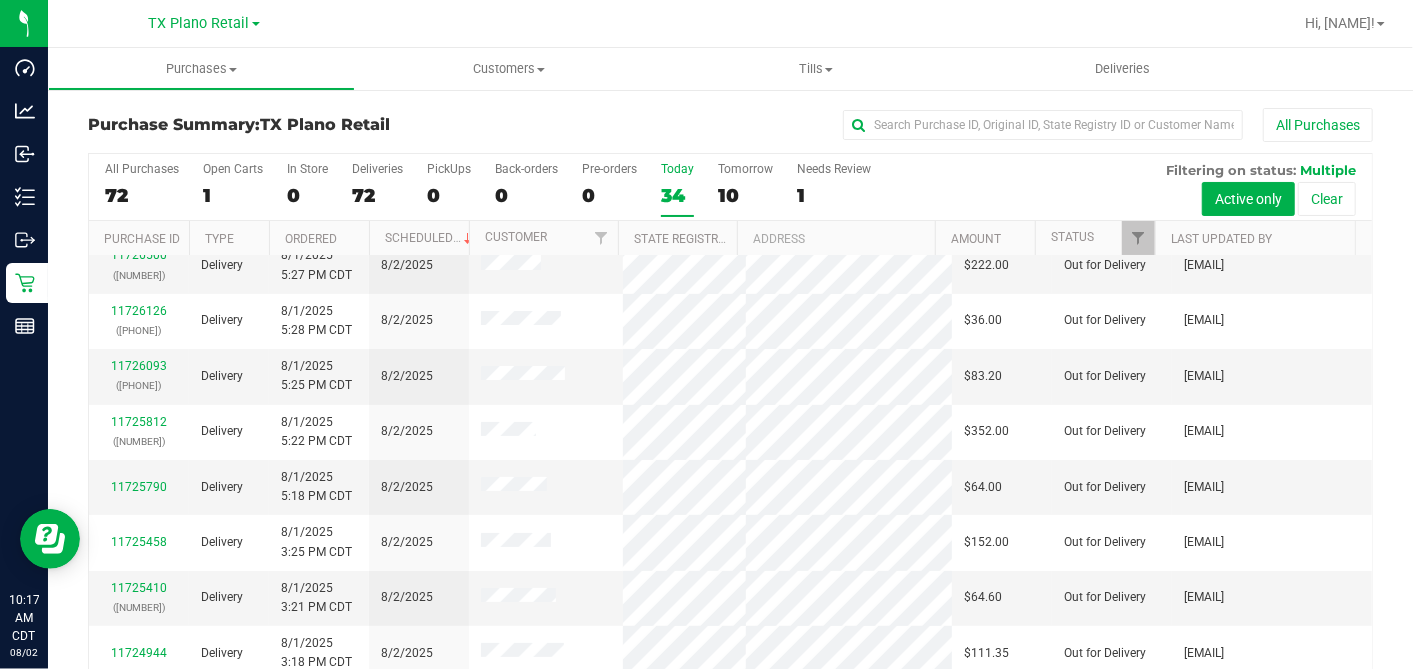 scroll, scrollTop: 0, scrollLeft: 0, axis: both 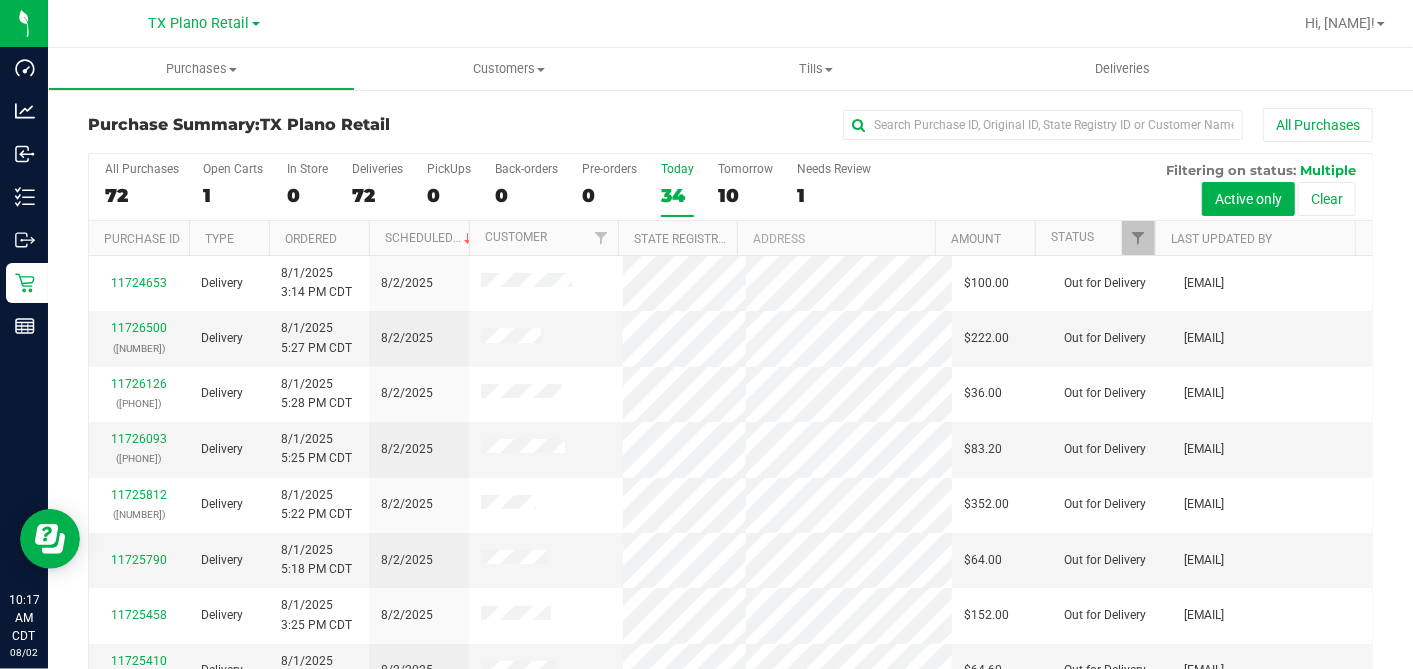 click on "34" at bounding box center [677, 195] 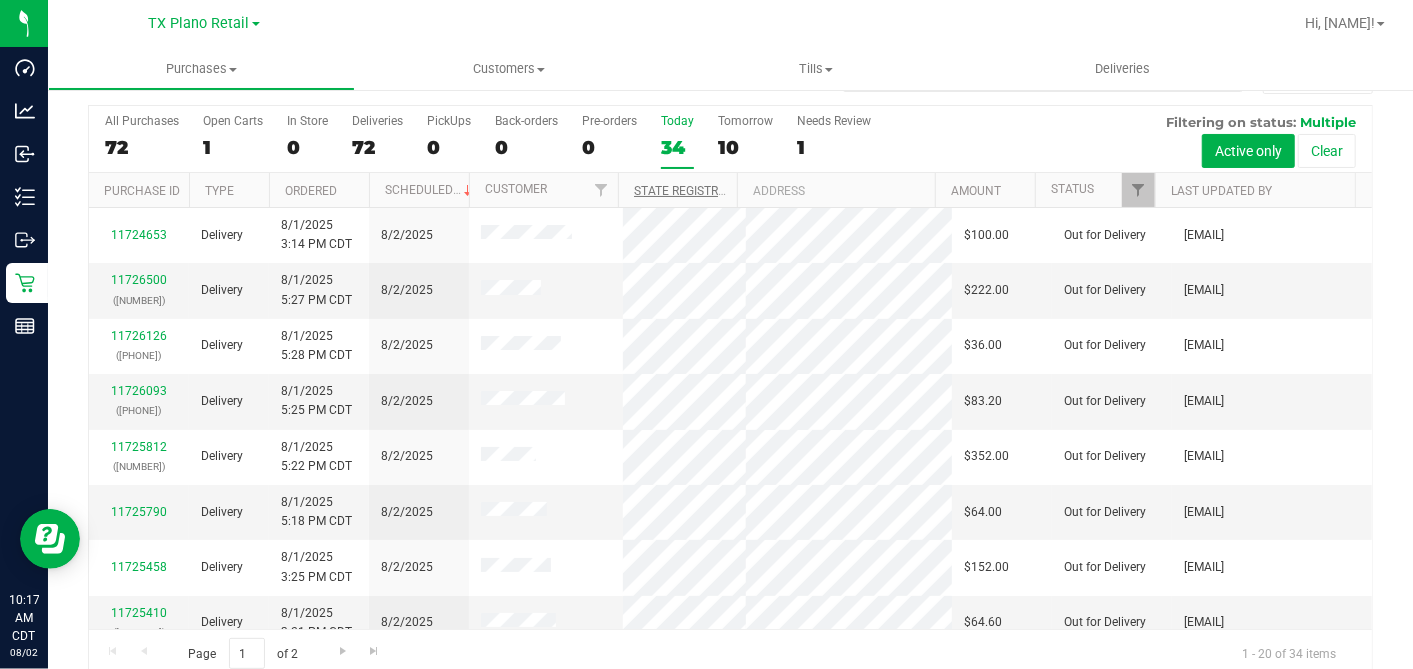 scroll, scrollTop: 74, scrollLeft: 0, axis: vertical 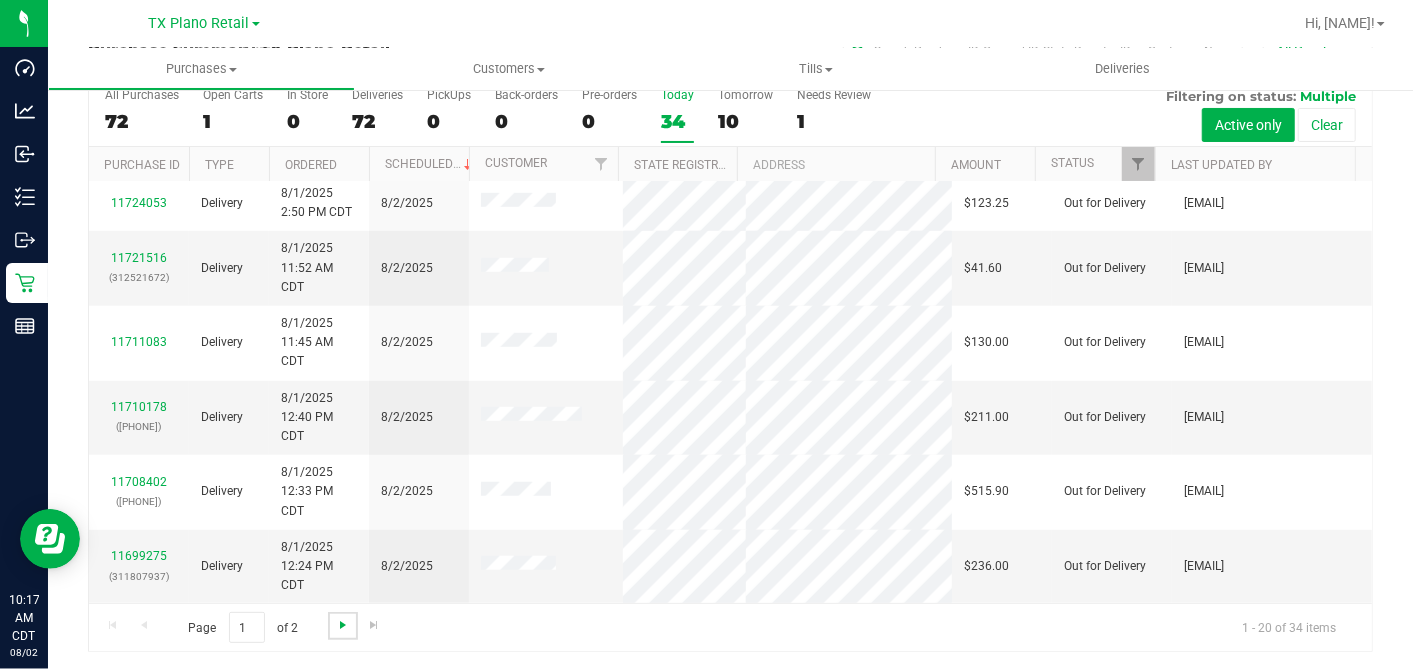 click at bounding box center (343, 625) 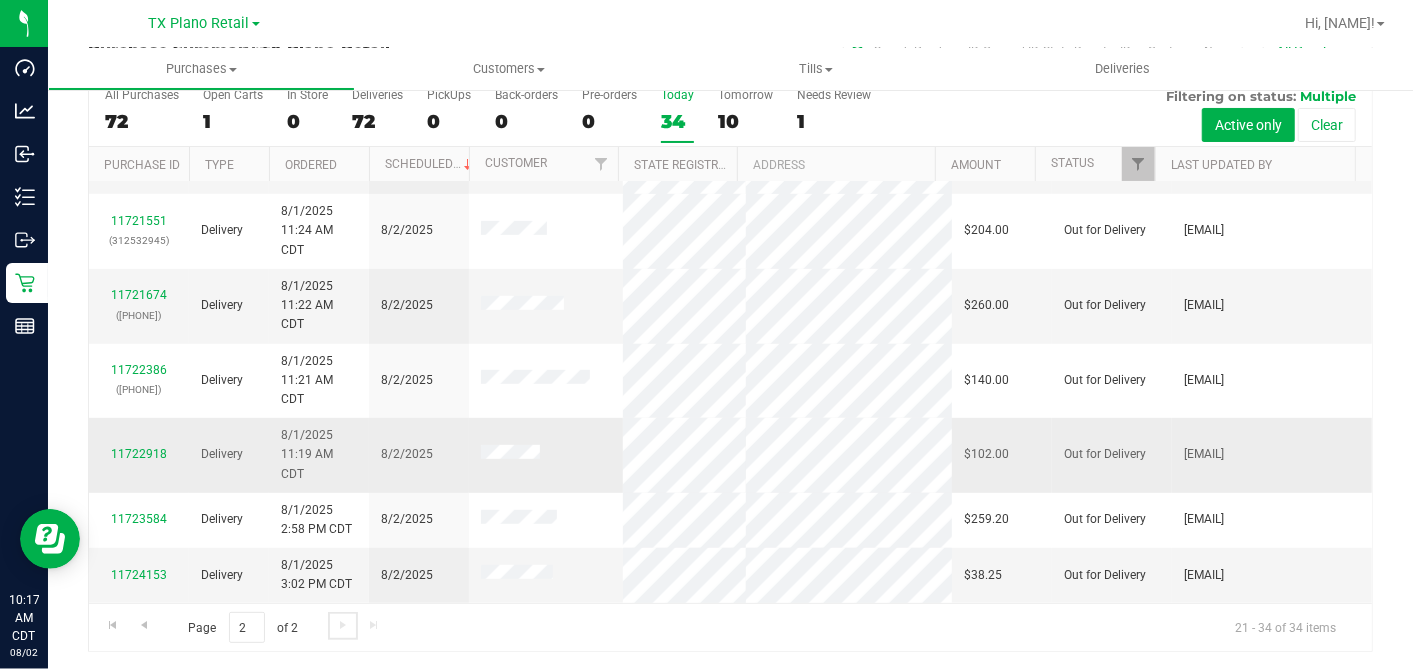 scroll, scrollTop: 488, scrollLeft: 0, axis: vertical 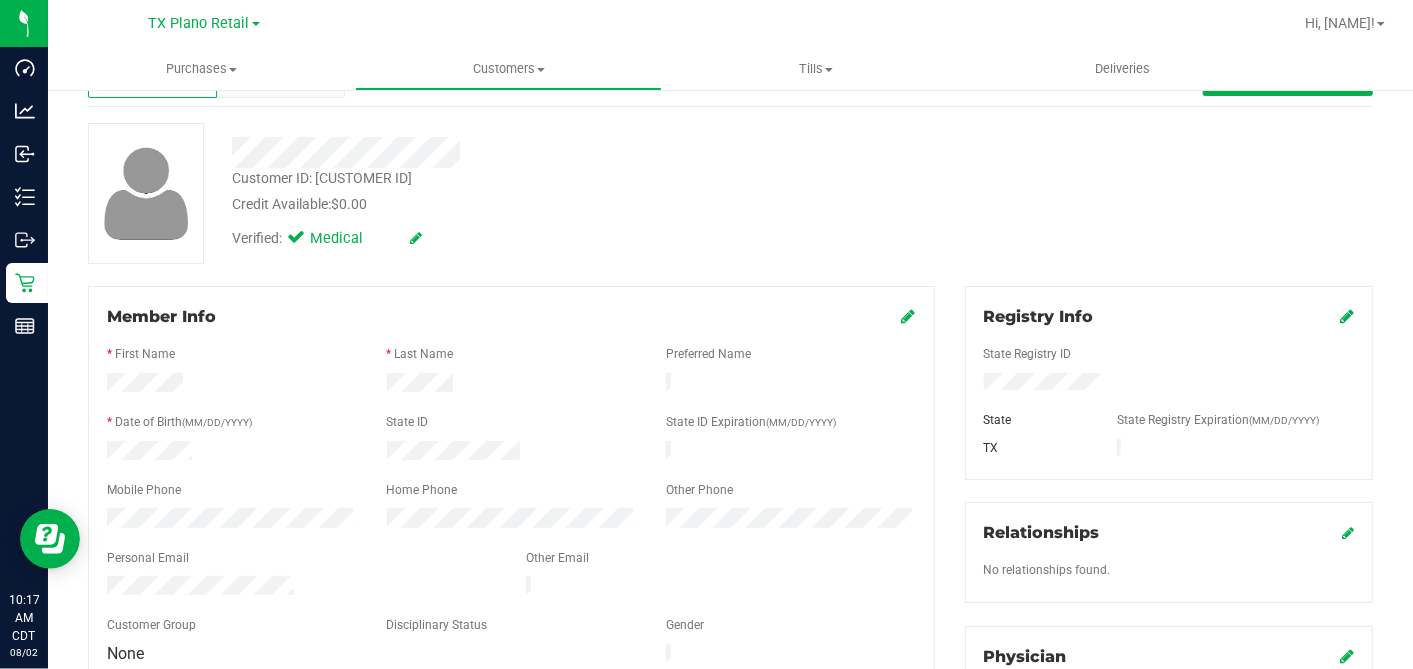click at bounding box center (511, 337) 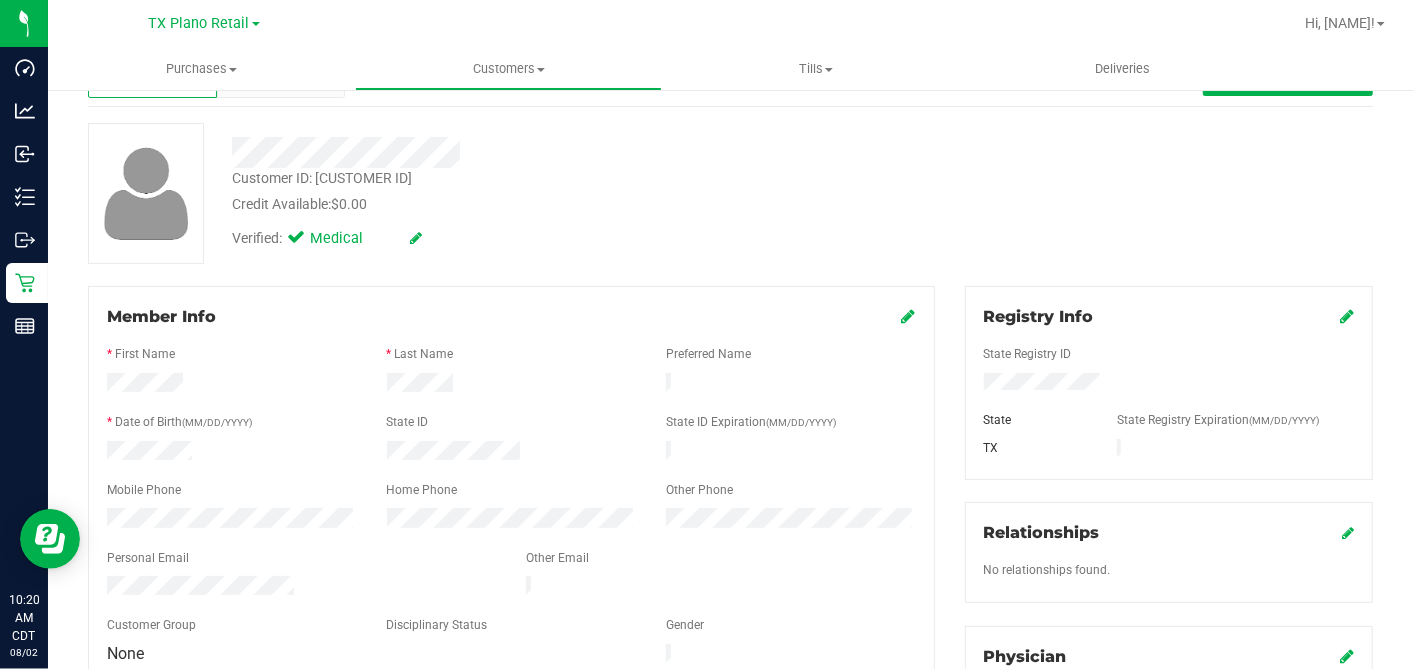 drag, startPoint x: 517, startPoint y: 198, endPoint x: 1350, endPoint y: 320, distance: 841.8866 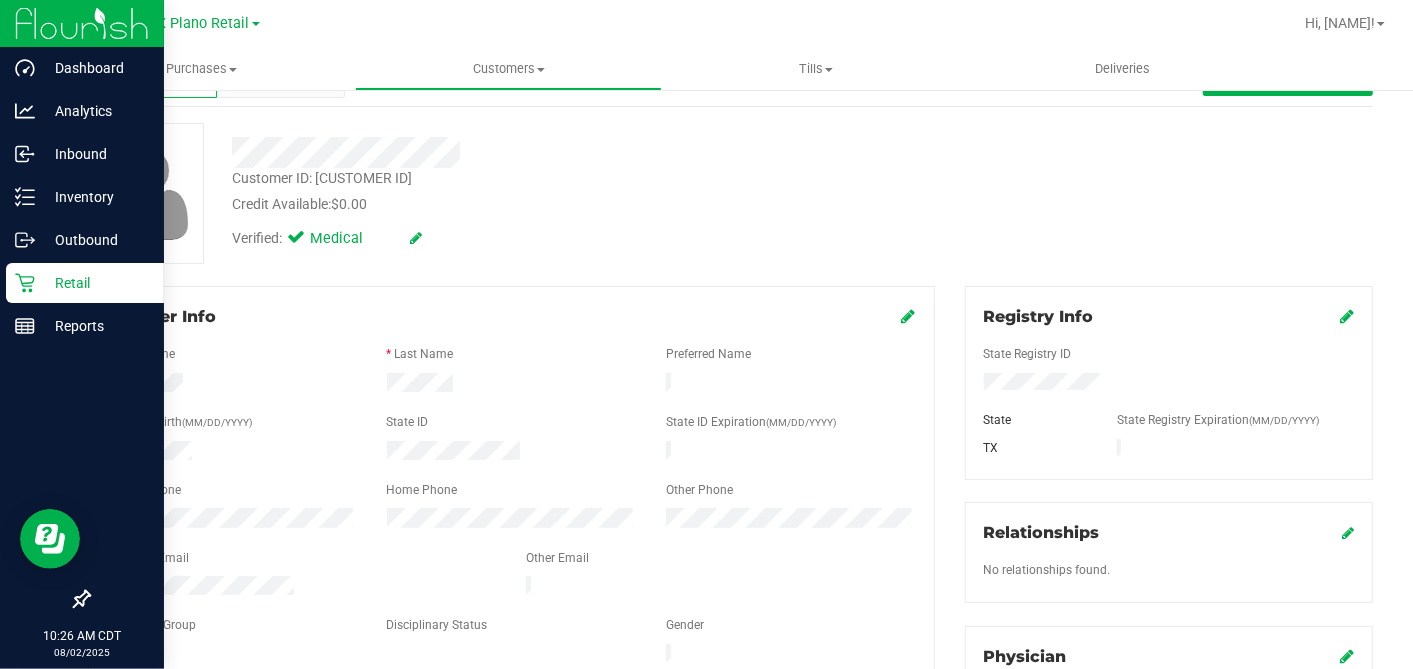 click 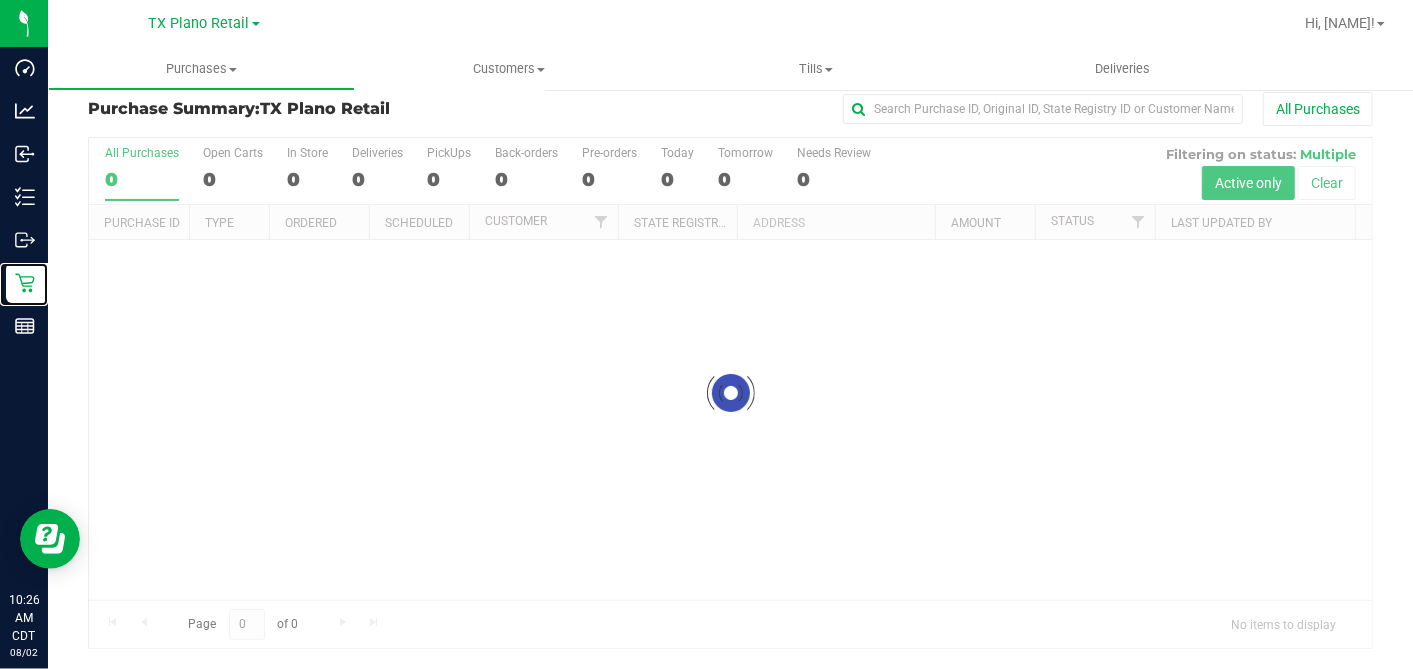 scroll, scrollTop: 0, scrollLeft: 0, axis: both 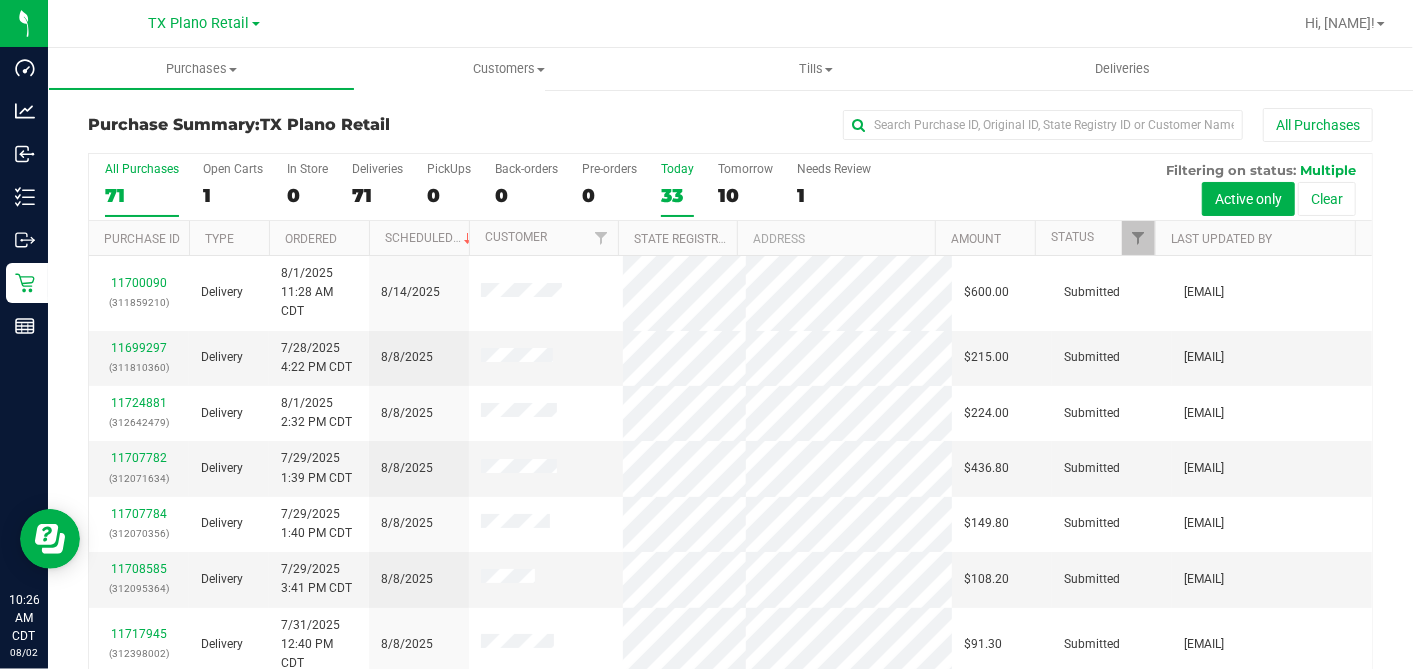 click on "33" at bounding box center (677, 195) 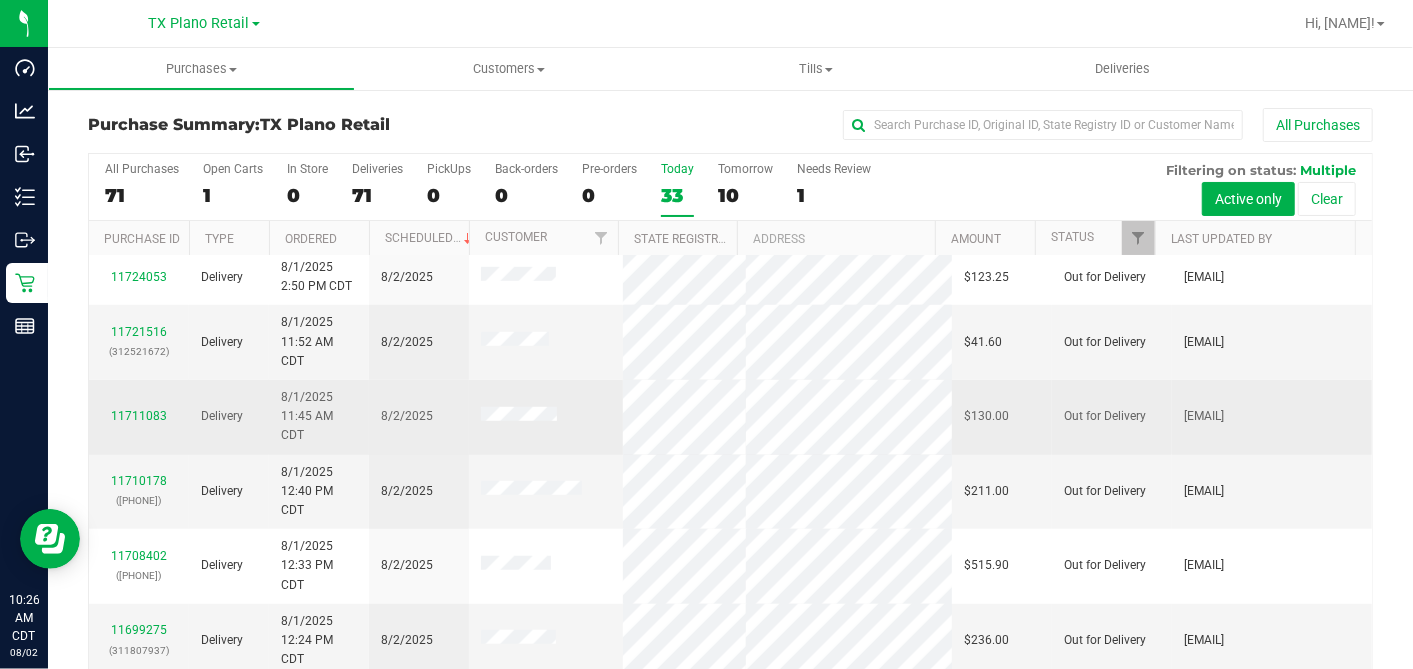 scroll, scrollTop: 930, scrollLeft: 0, axis: vertical 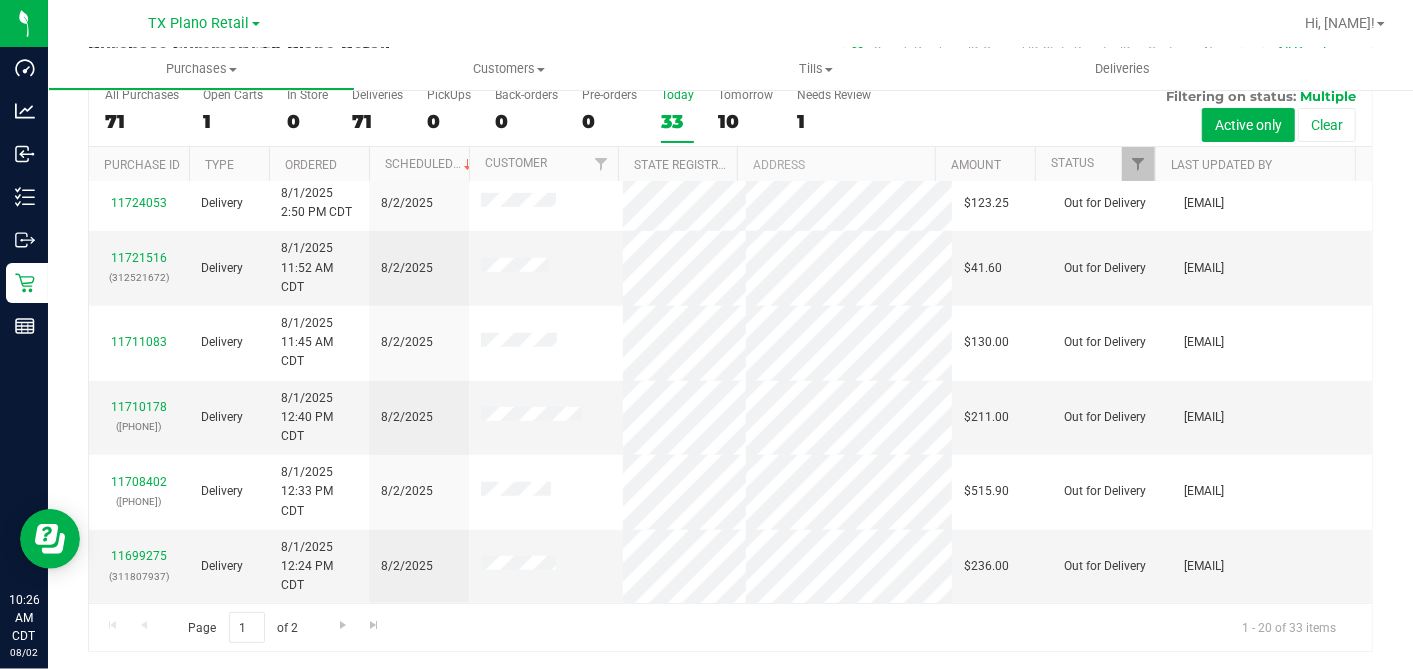 click on "33" at bounding box center [677, 121] 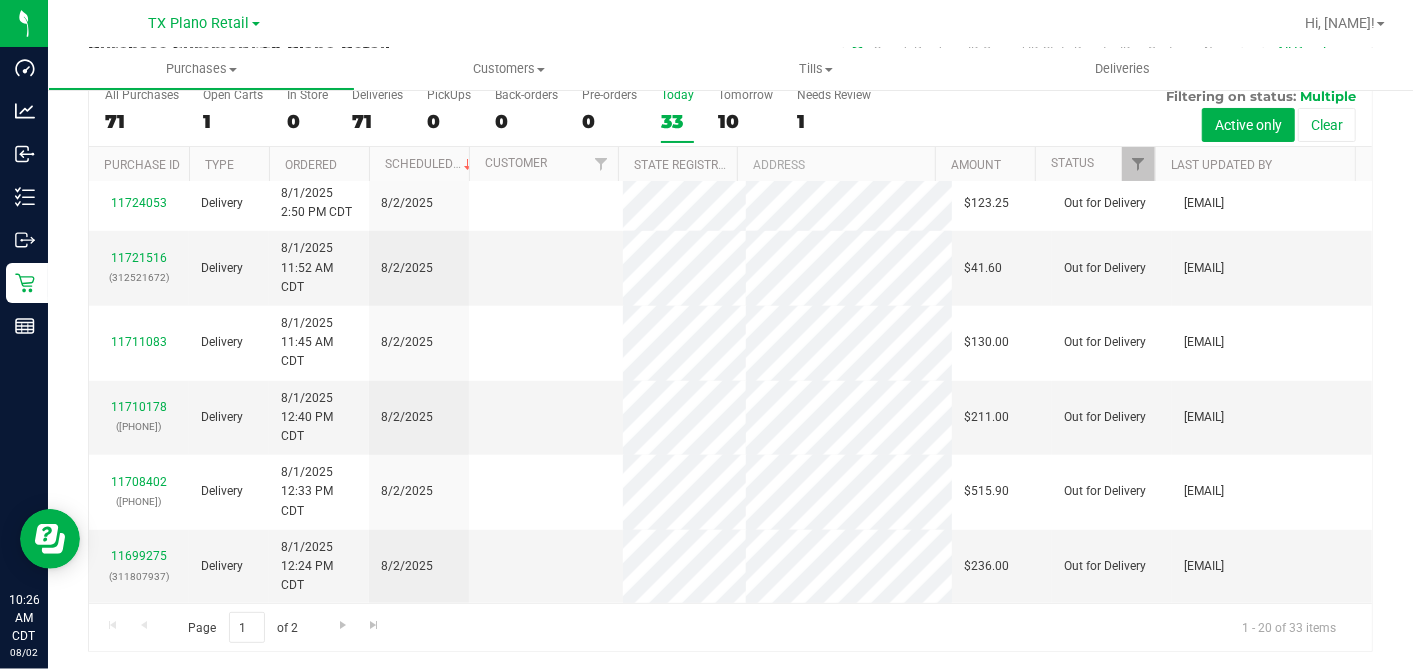 scroll, scrollTop: 0, scrollLeft: 0, axis: both 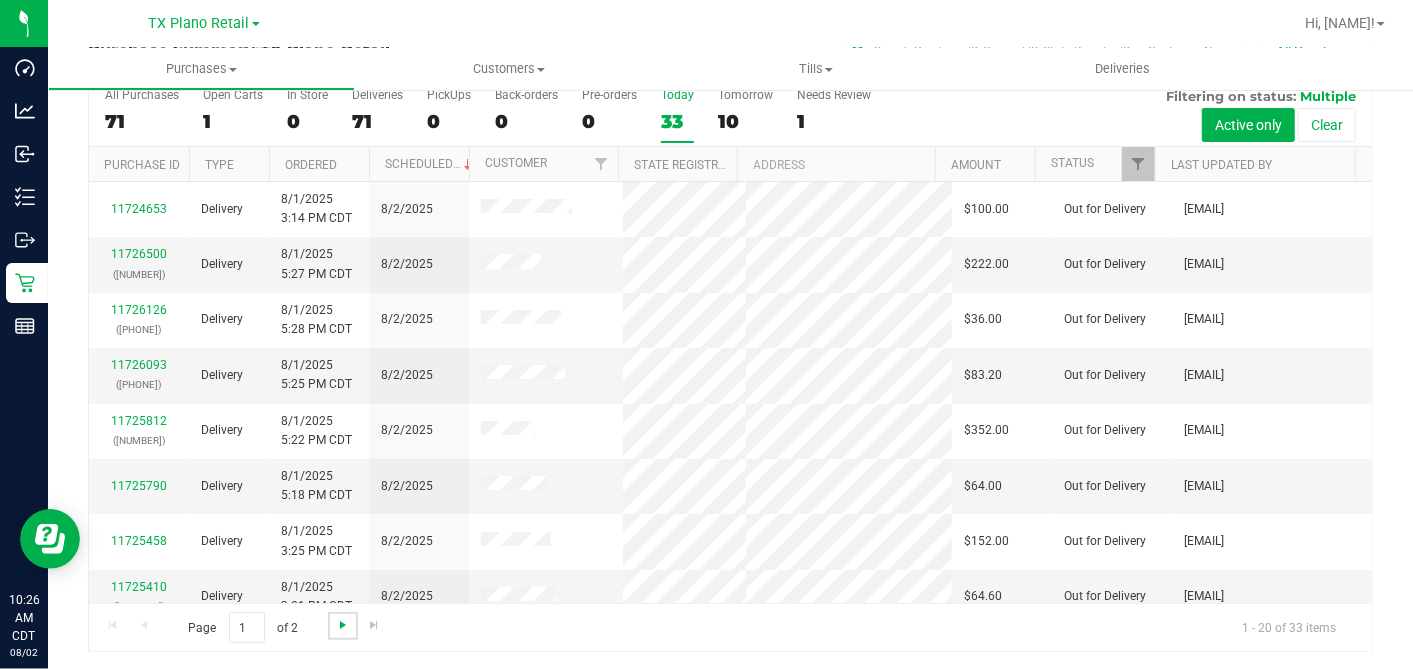click at bounding box center [343, 625] 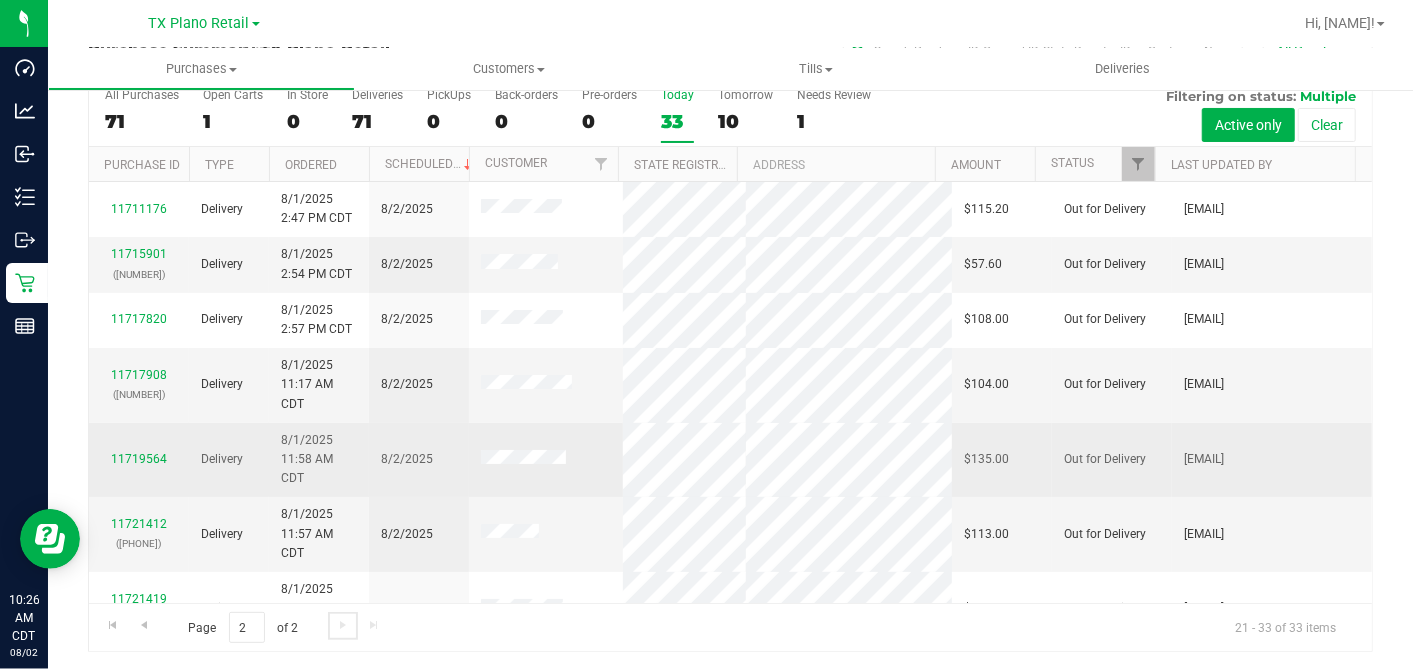 scroll, scrollTop: 444, scrollLeft: 0, axis: vertical 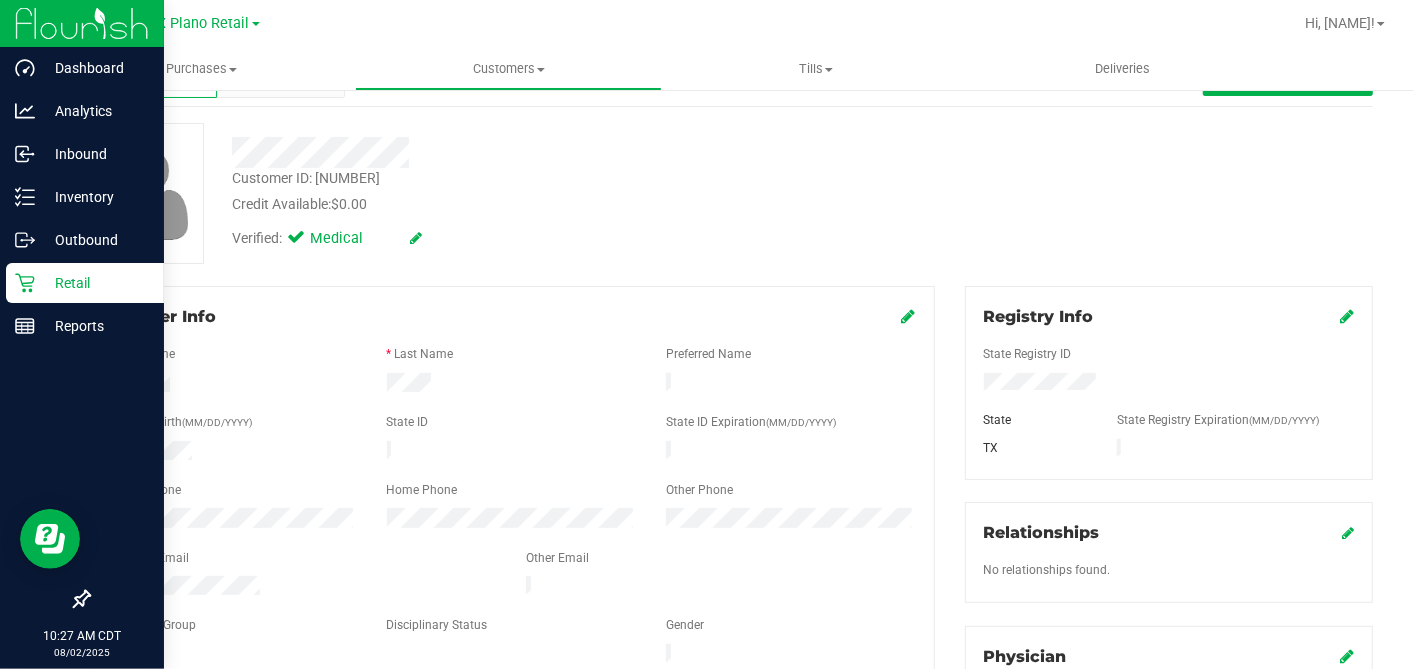 click 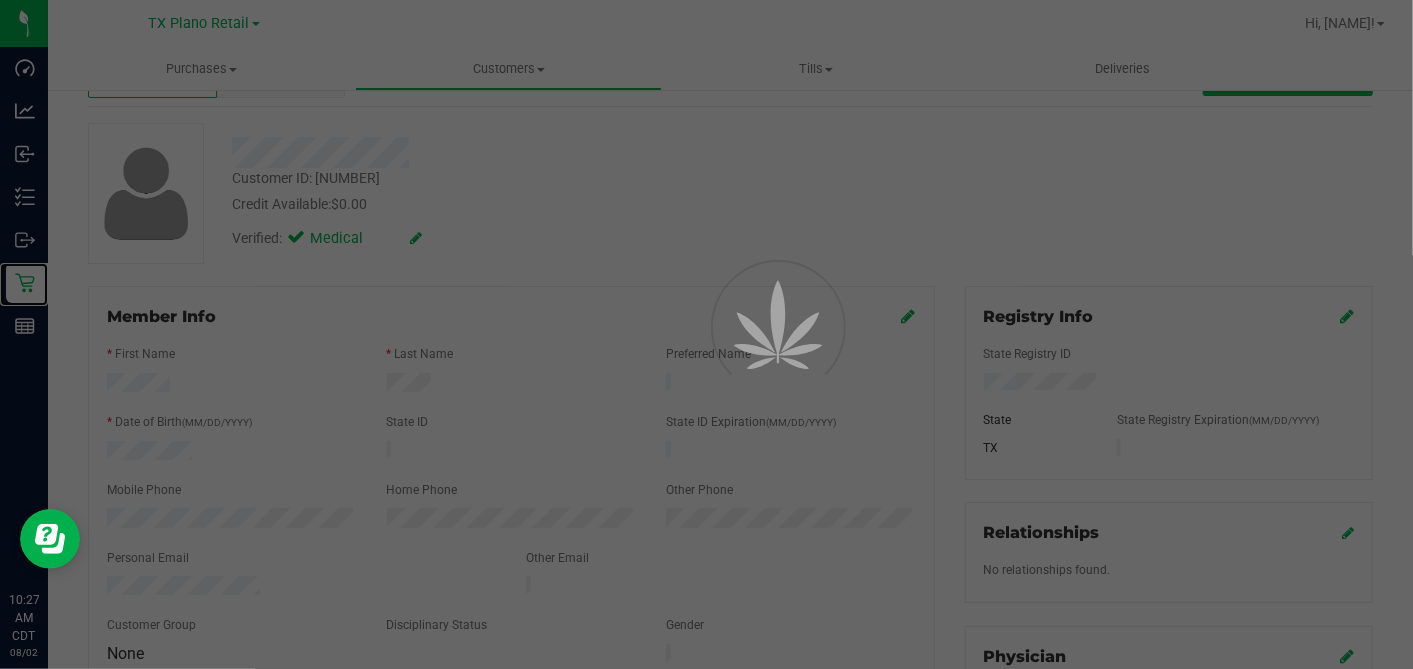 scroll, scrollTop: 0, scrollLeft: 0, axis: both 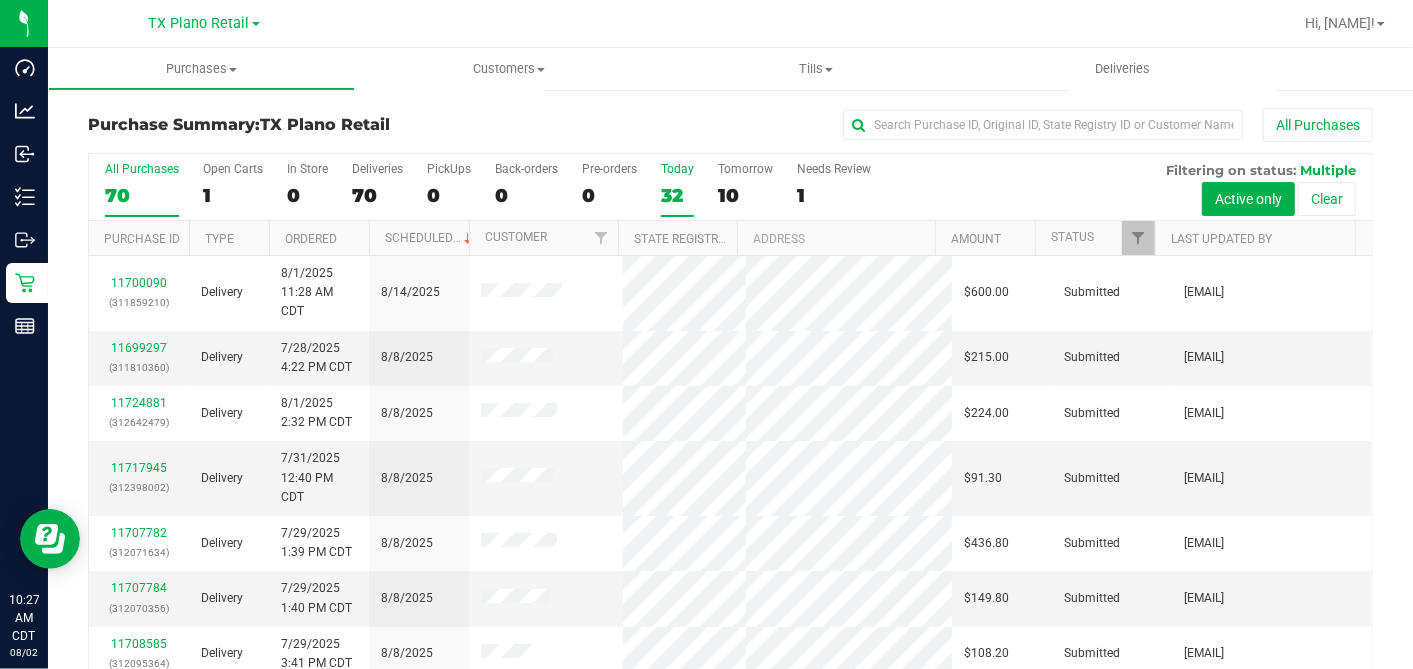 click on "32" at bounding box center (677, 195) 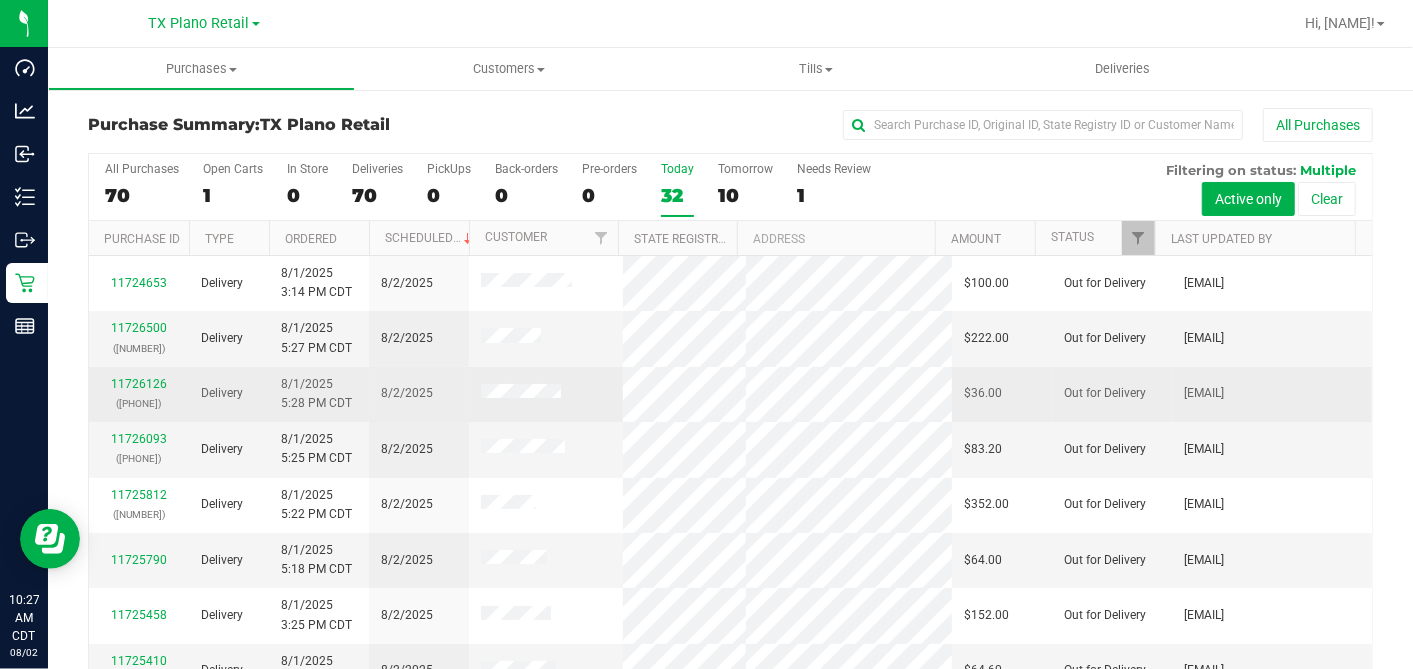 scroll, scrollTop: 731, scrollLeft: 0, axis: vertical 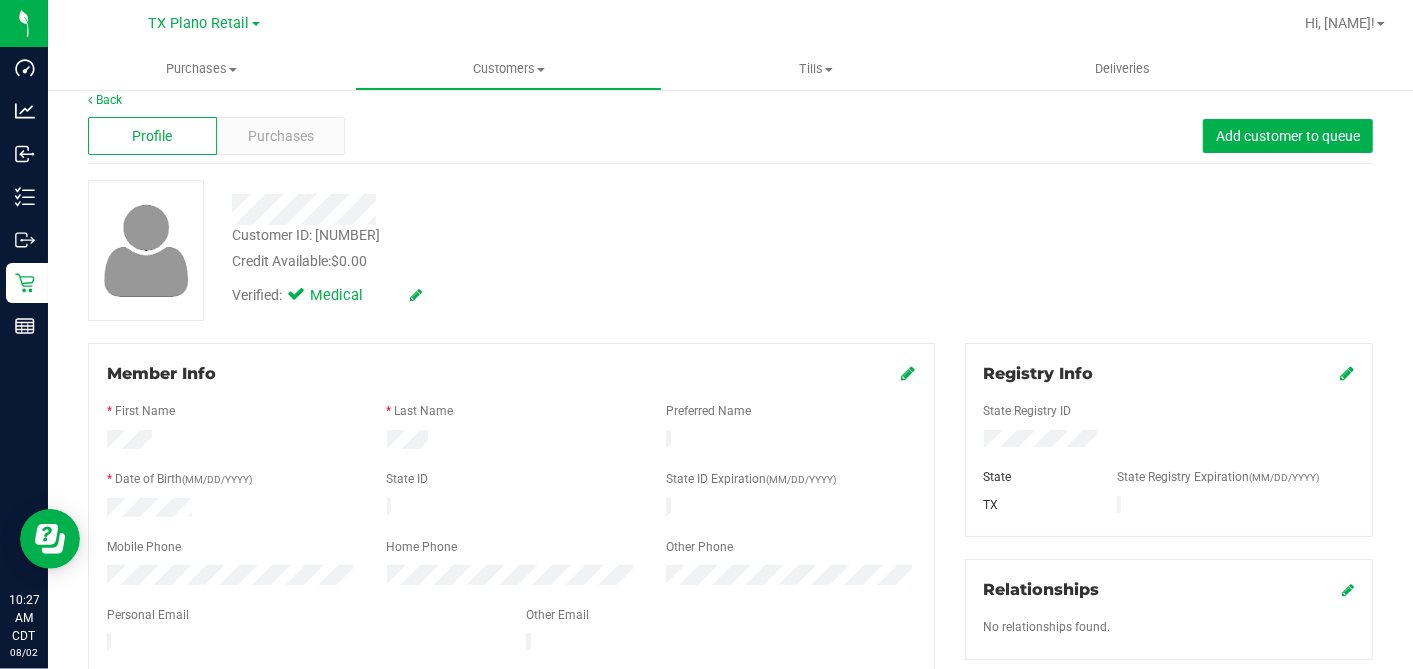 click on "Member Info
*
First Name
*
Last Name
Preferred Name
*
Date of Birth
(MM/DD/YYYY)
State ID
State ID Expiration
(MM/DD/YYYY)" at bounding box center [511, 543] 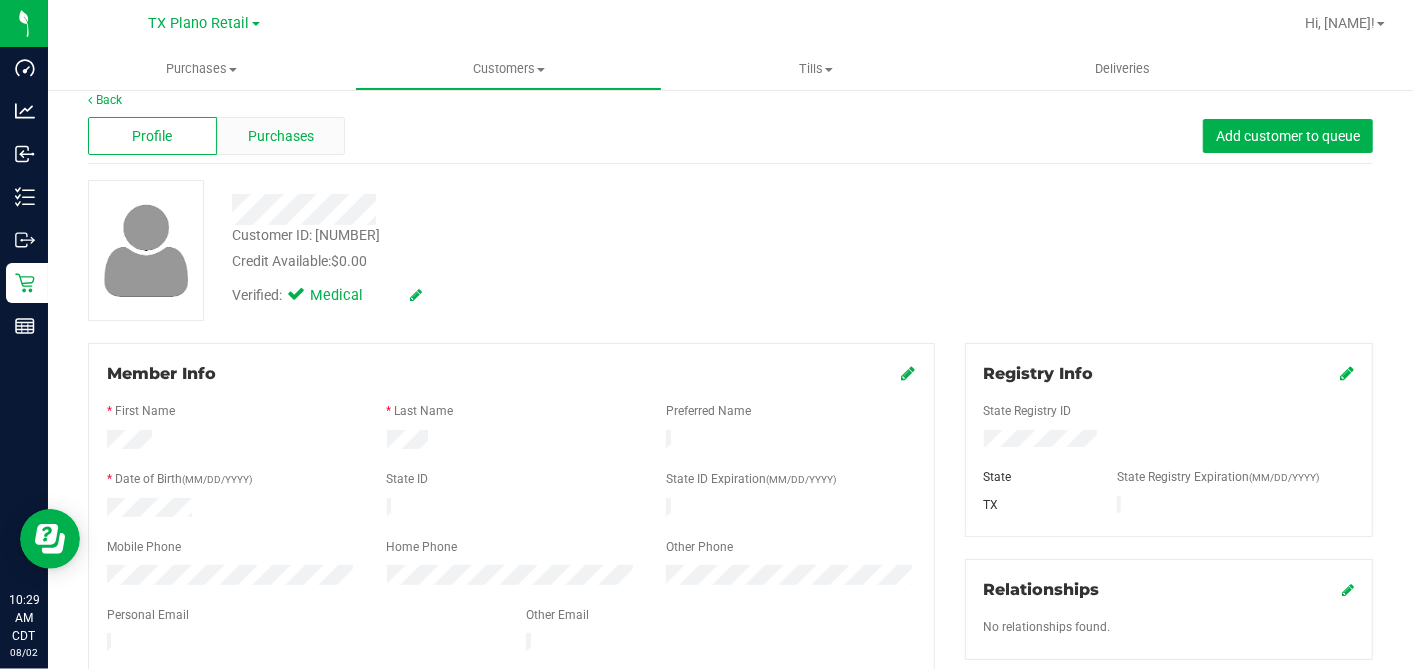 click on "Purchases" at bounding box center [281, 136] 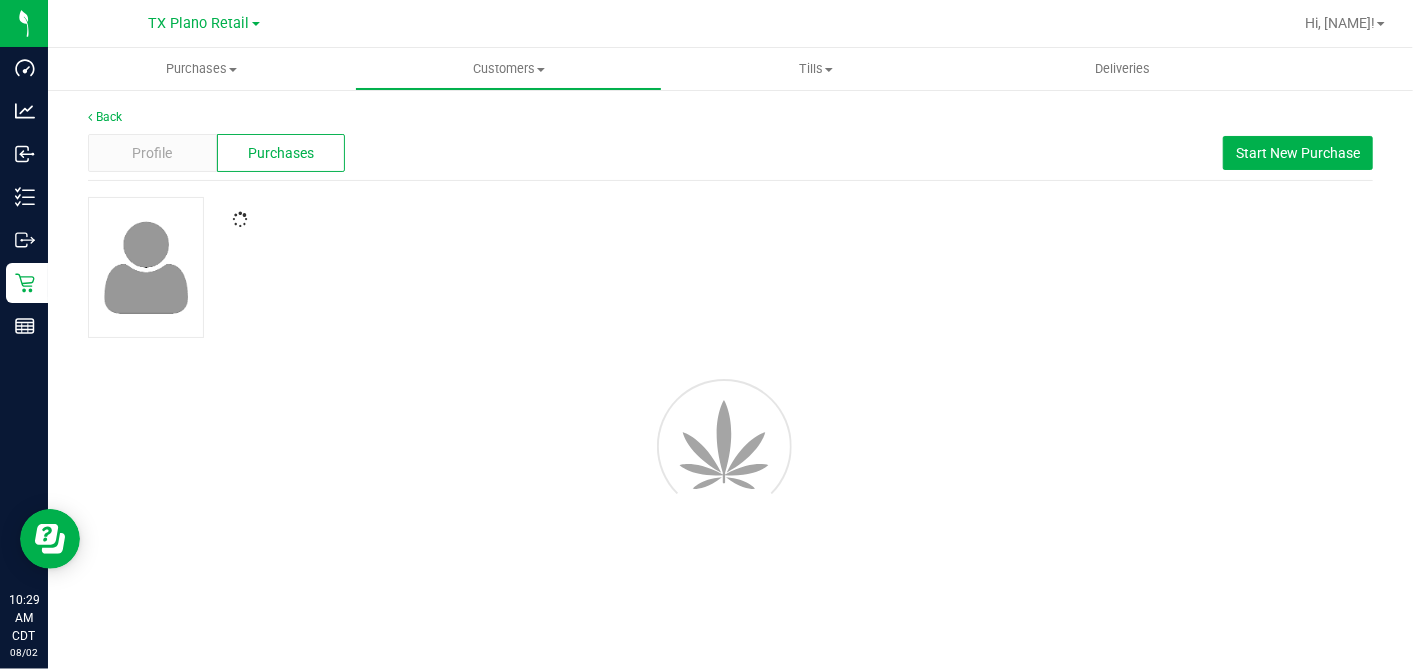 scroll, scrollTop: 0, scrollLeft: 0, axis: both 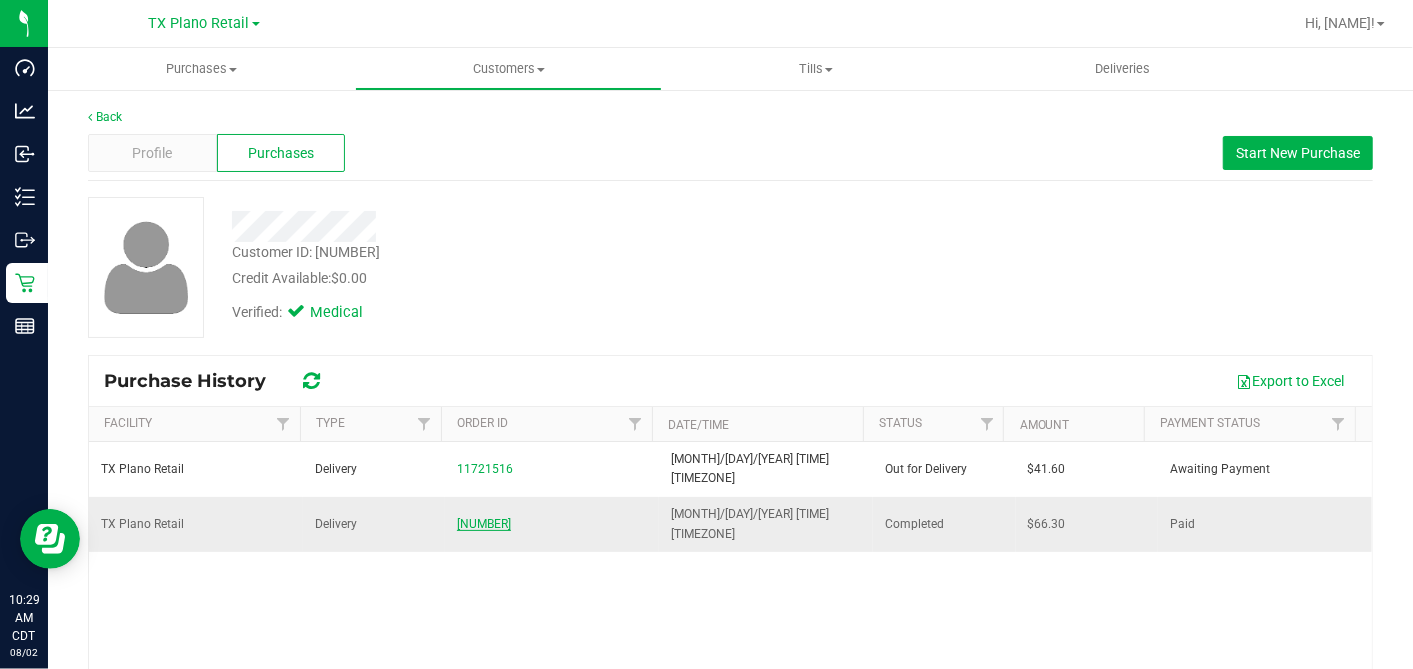click on "11695850" at bounding box center (484, 524) 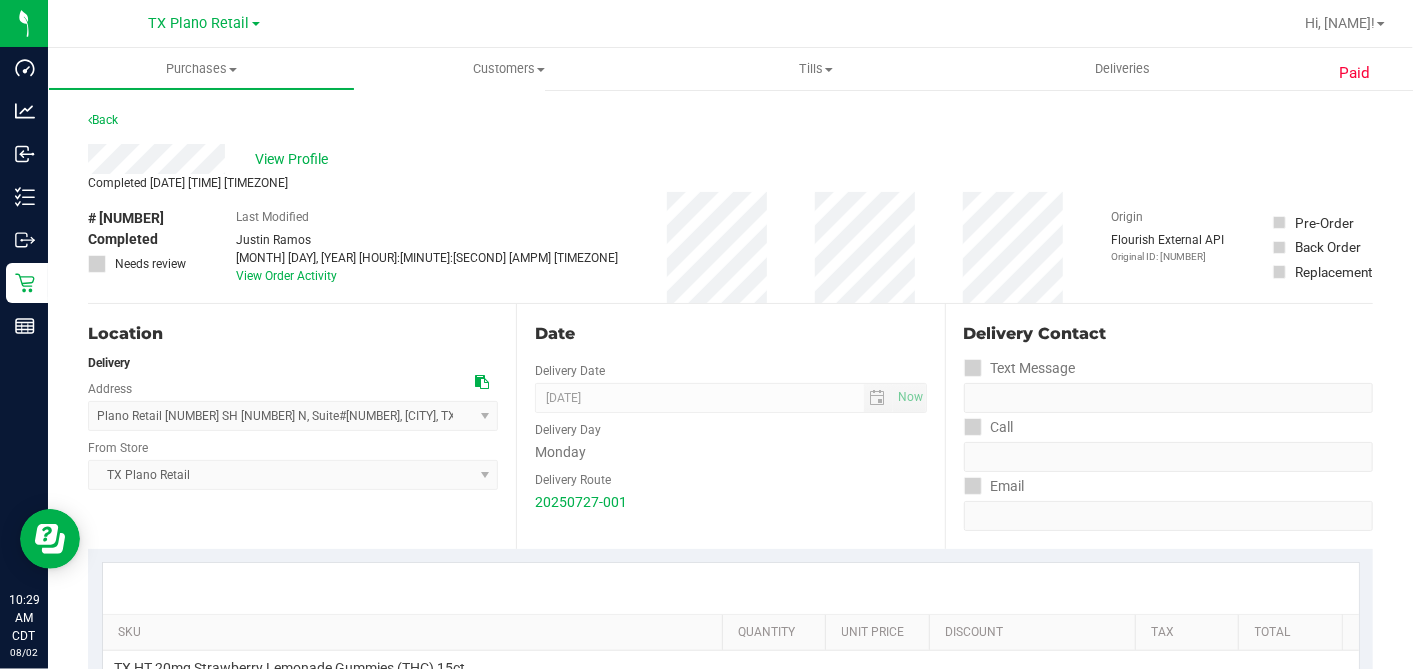 click on "Date
Delivery Date
07/28/2025
Now
07/28/2025 07:00 AM
Now
Delivery Day
Monday
Delivery Route
20250727-001" at bounding box center [730, 426] 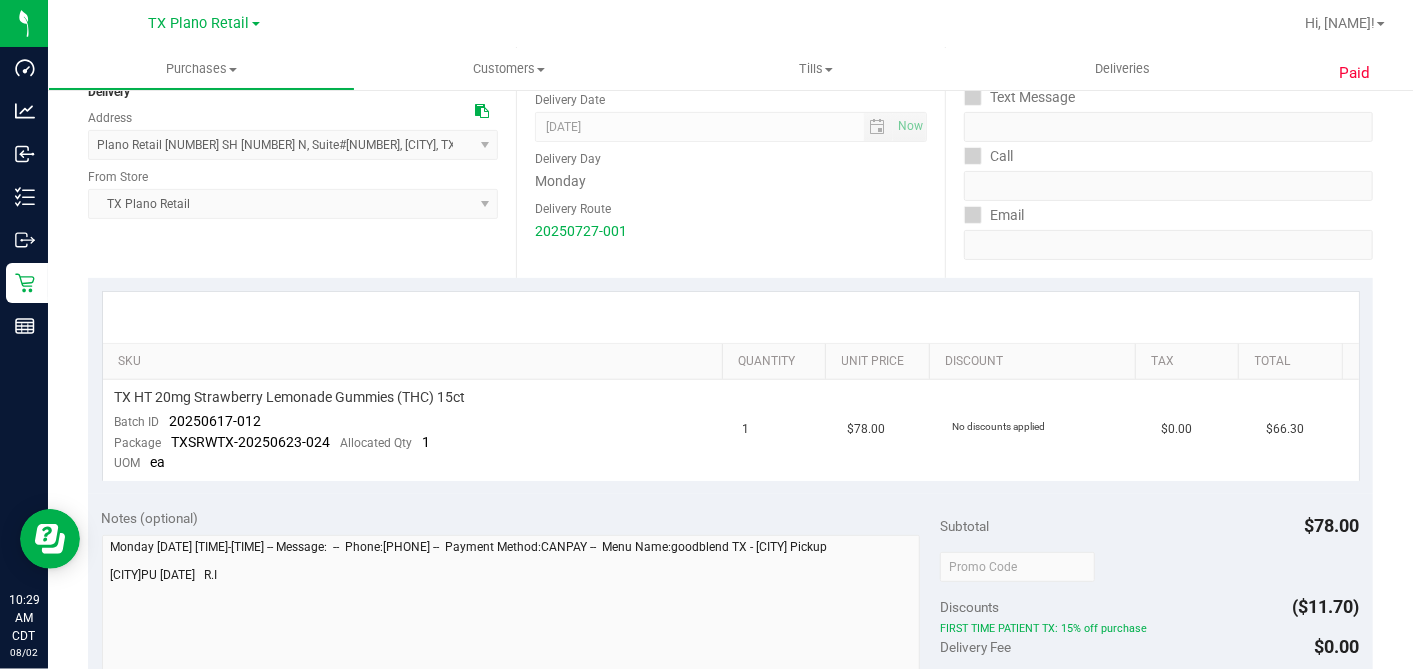 scroll, scrollTop: 222, scrollLeft: 0, axis: vertical 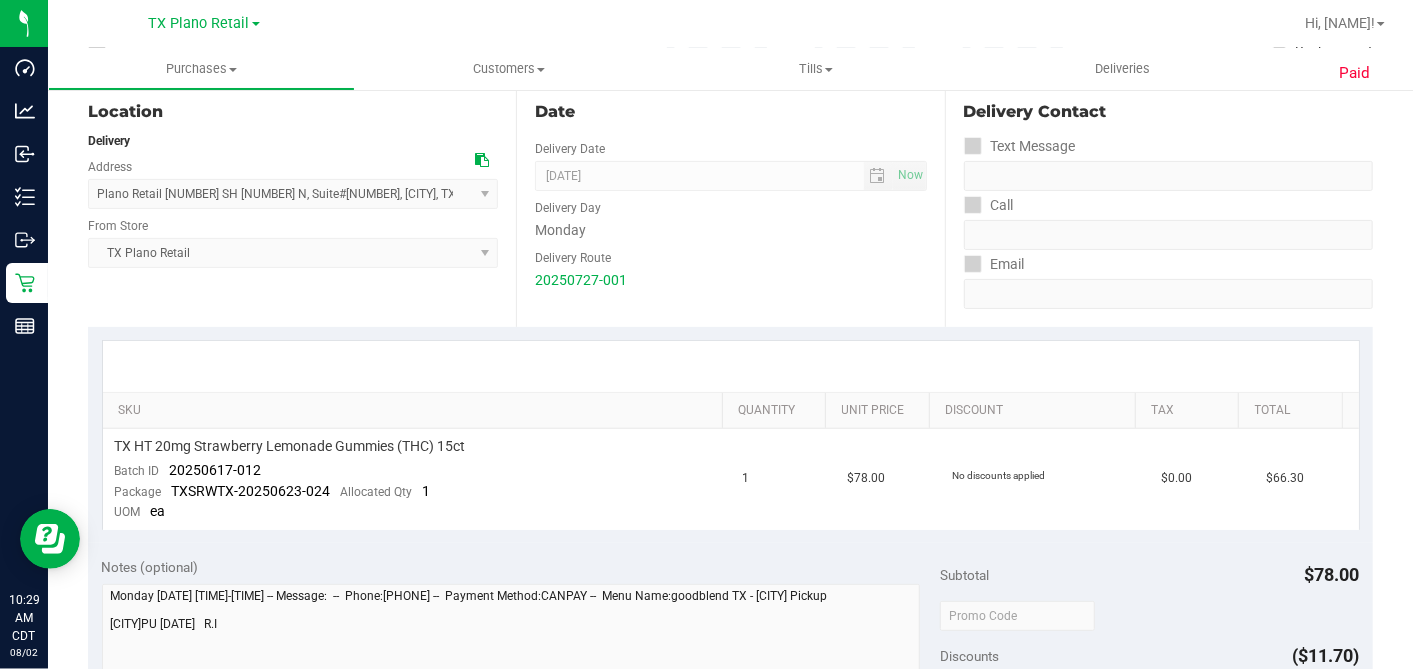 click on "20250727-001" at bounding box center (730, 280) 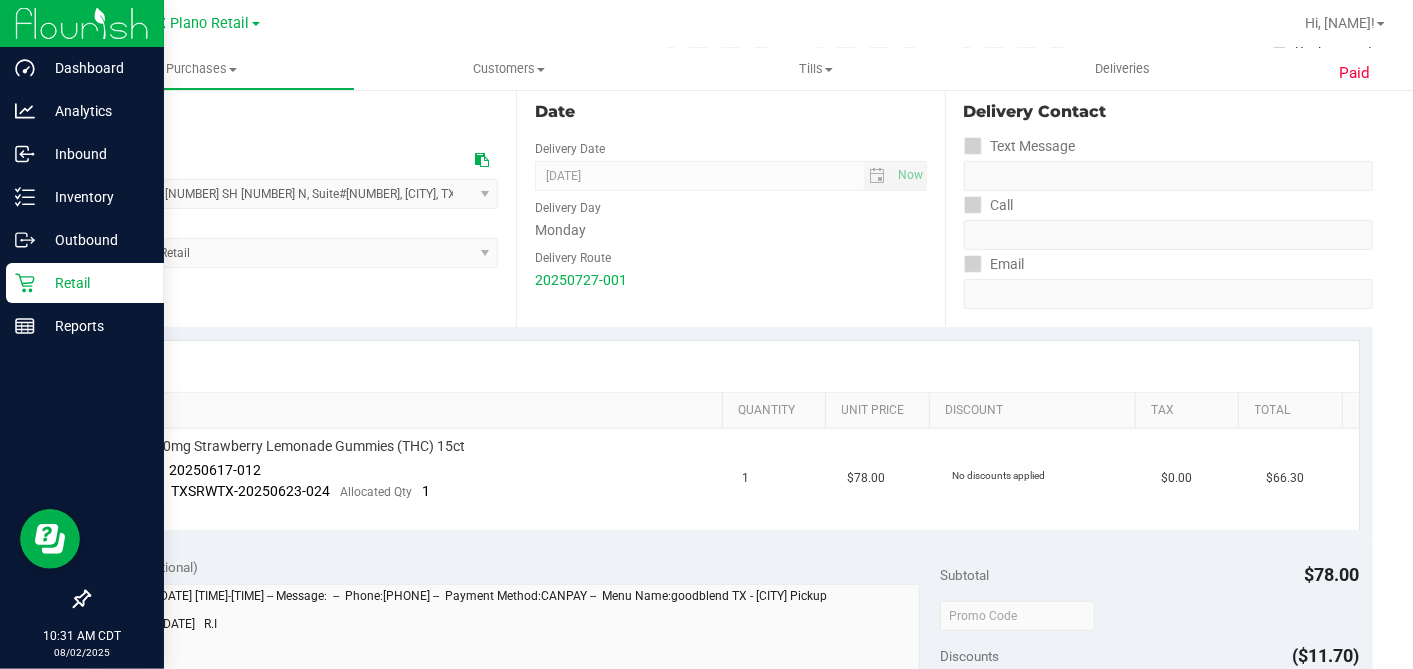drag, startPoint x: 29, startPoint y: 277, endPoint x: 70, endPoint y: 294, distance: 44.38468 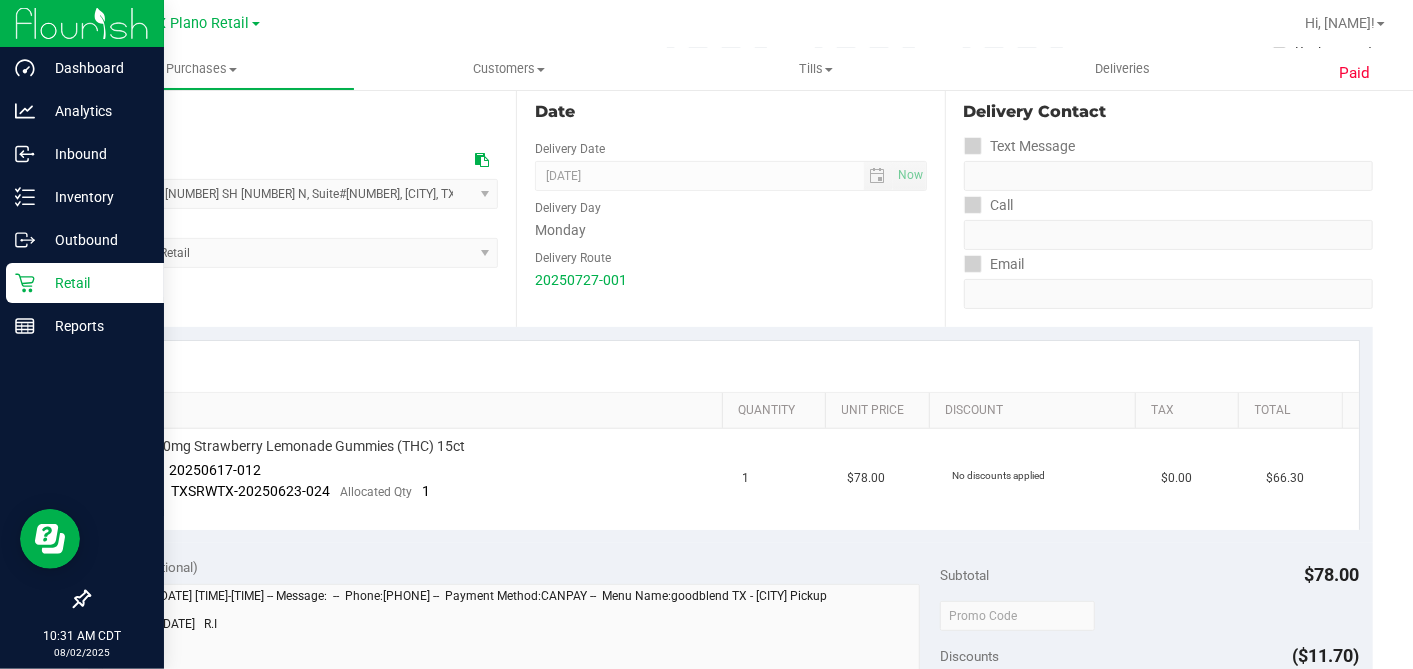 click 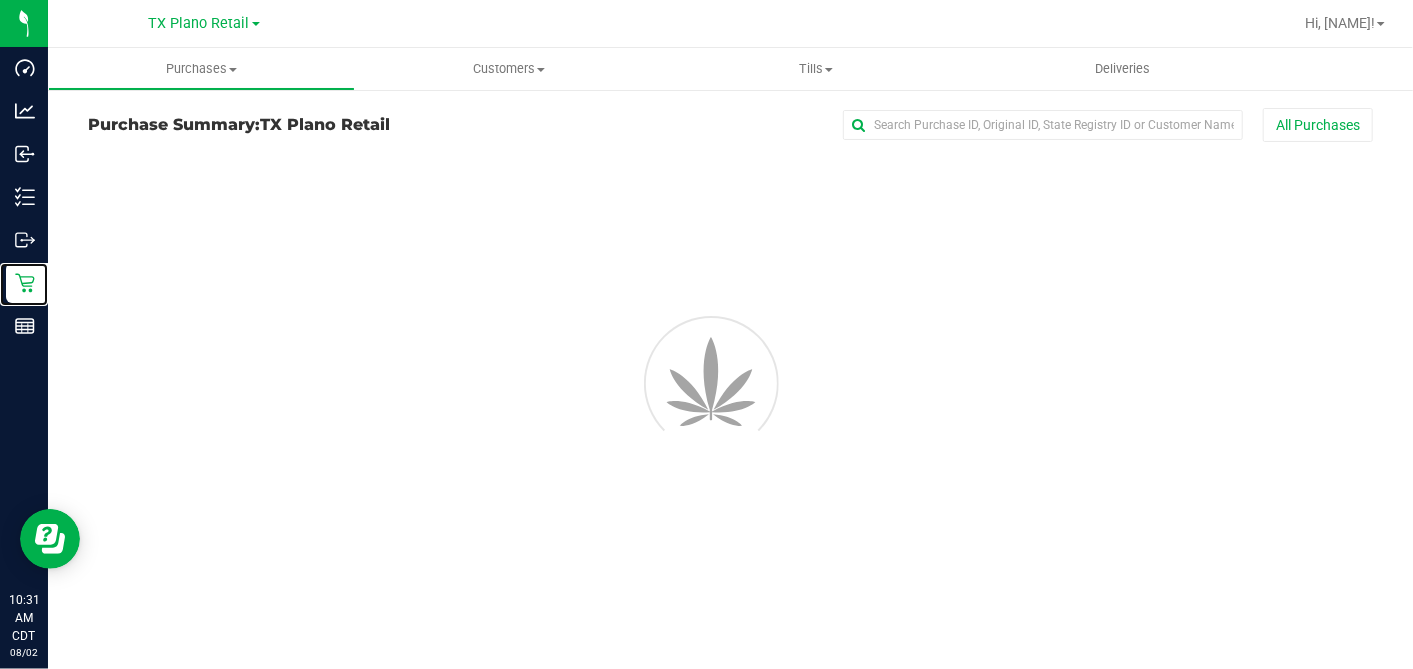 scroll, scrollTop: 0, scrollLeft: 0, axis: both 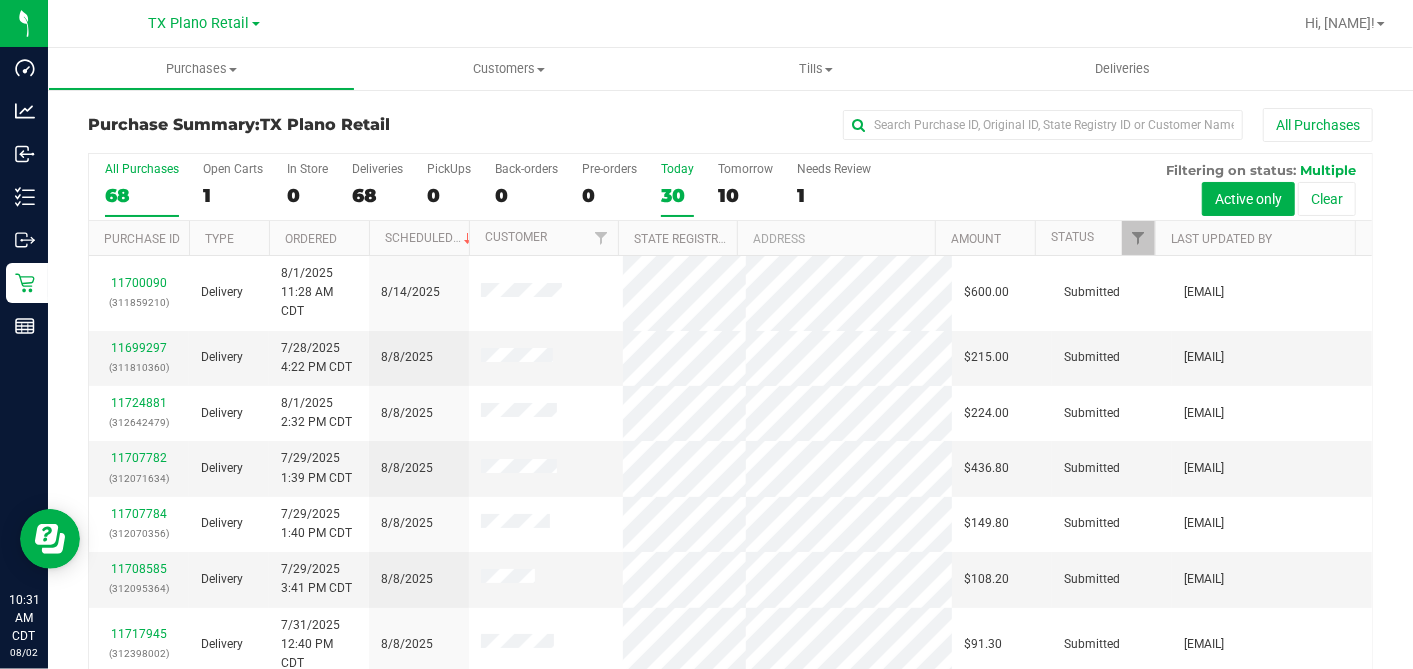 click on "30" at bounding box center [677, 195] 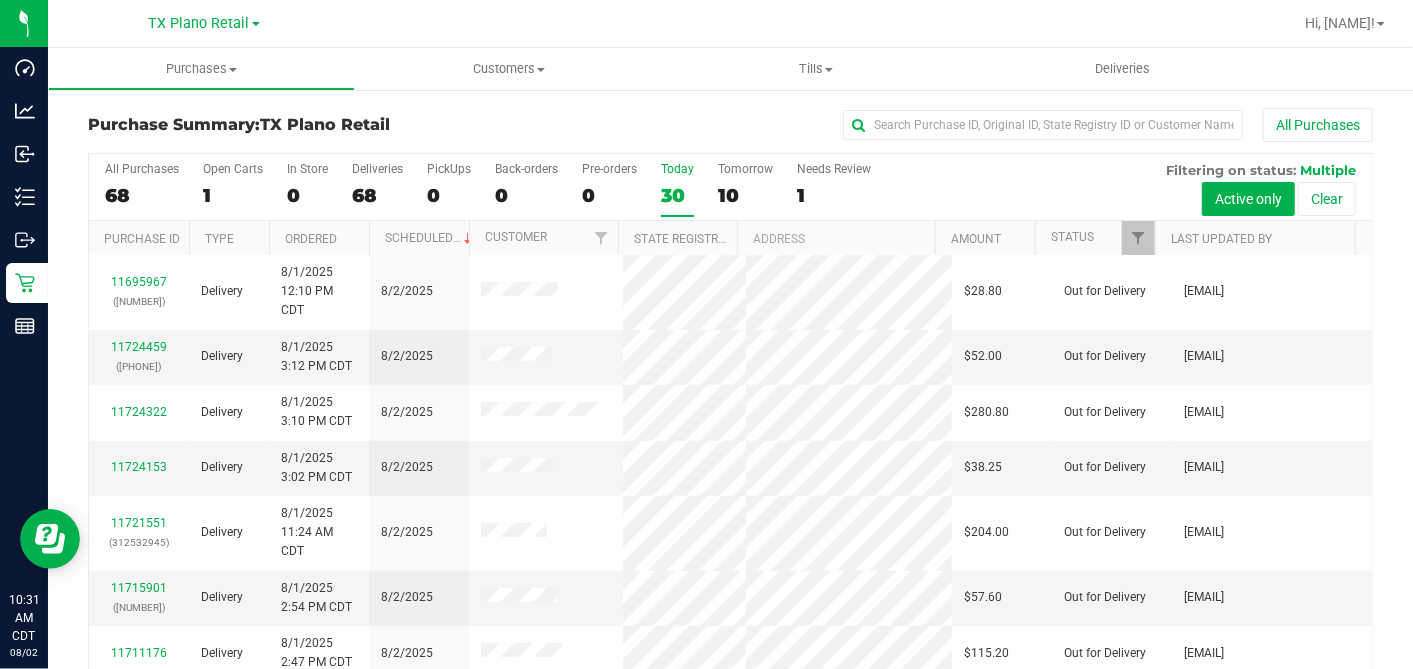 scroll, scrollTop: 666, scrollLeft: 0, axis: vertical 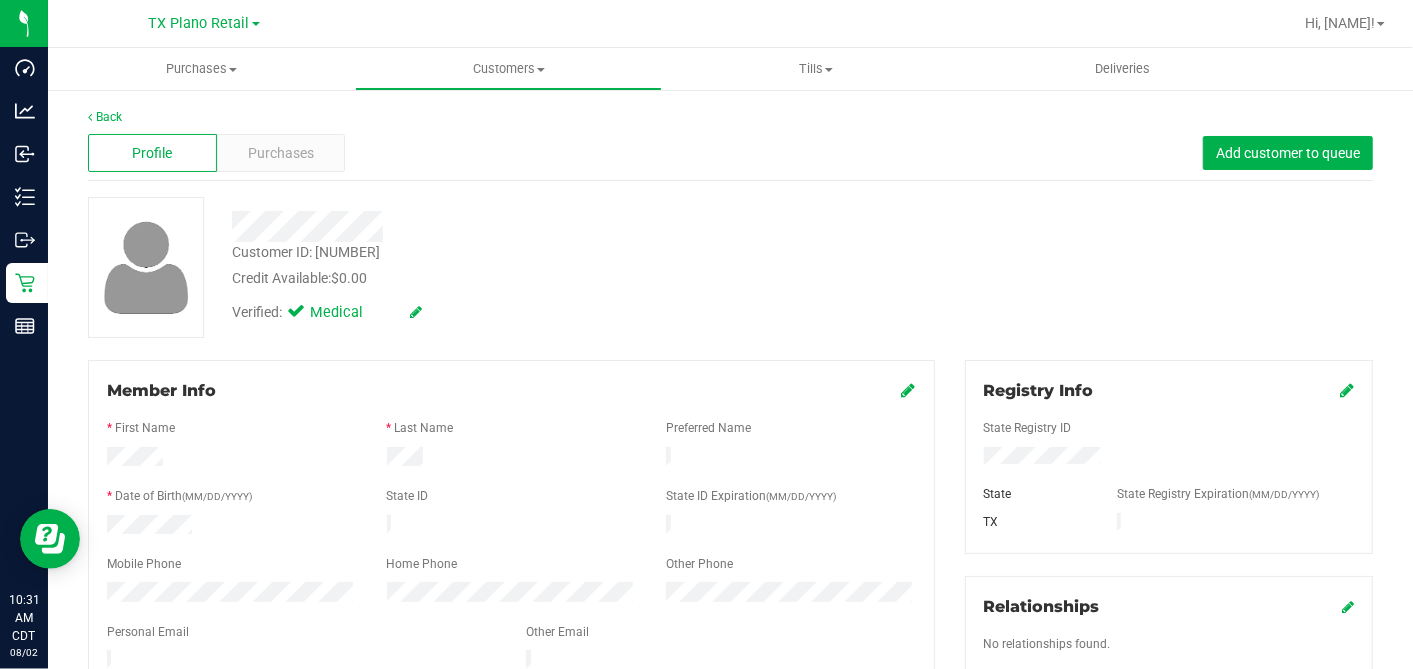click on "Profile" at bounding box center (152, 153) 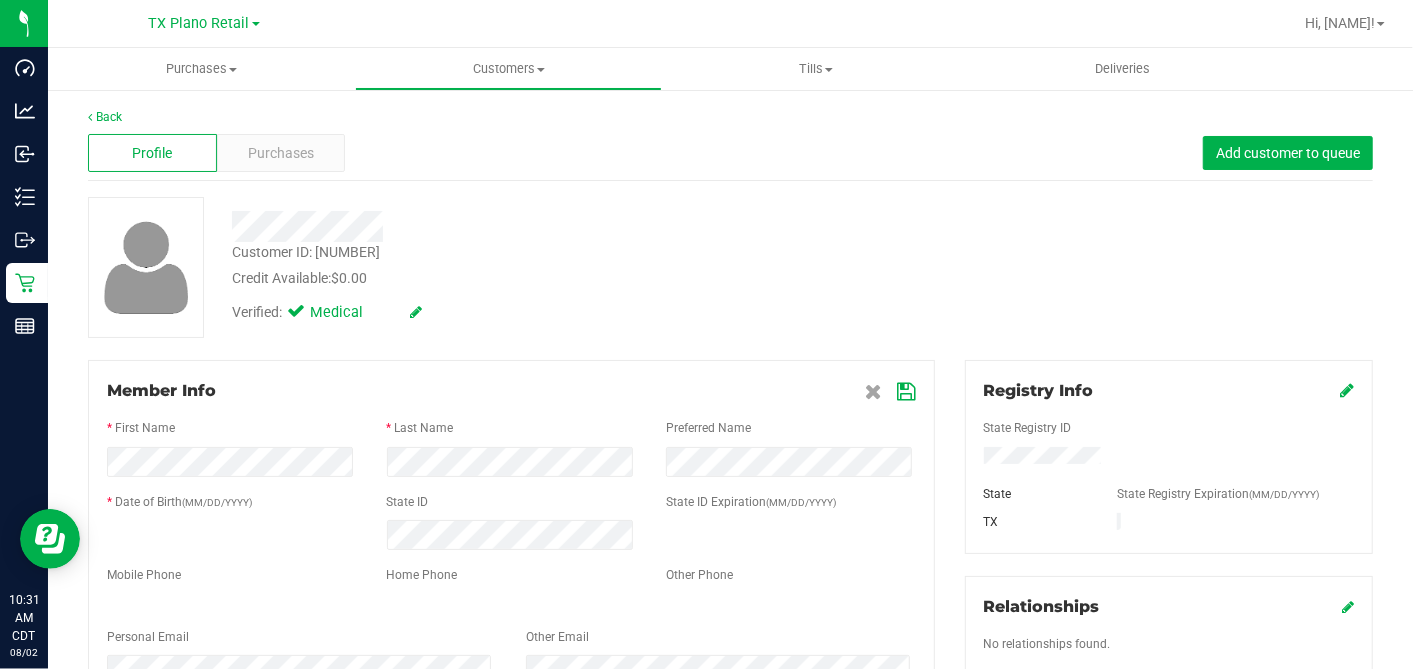 click on "Customer ID: 1615430
Credit Available:
$0.00
Verified:
Medical" at bounding box center (730, 267) 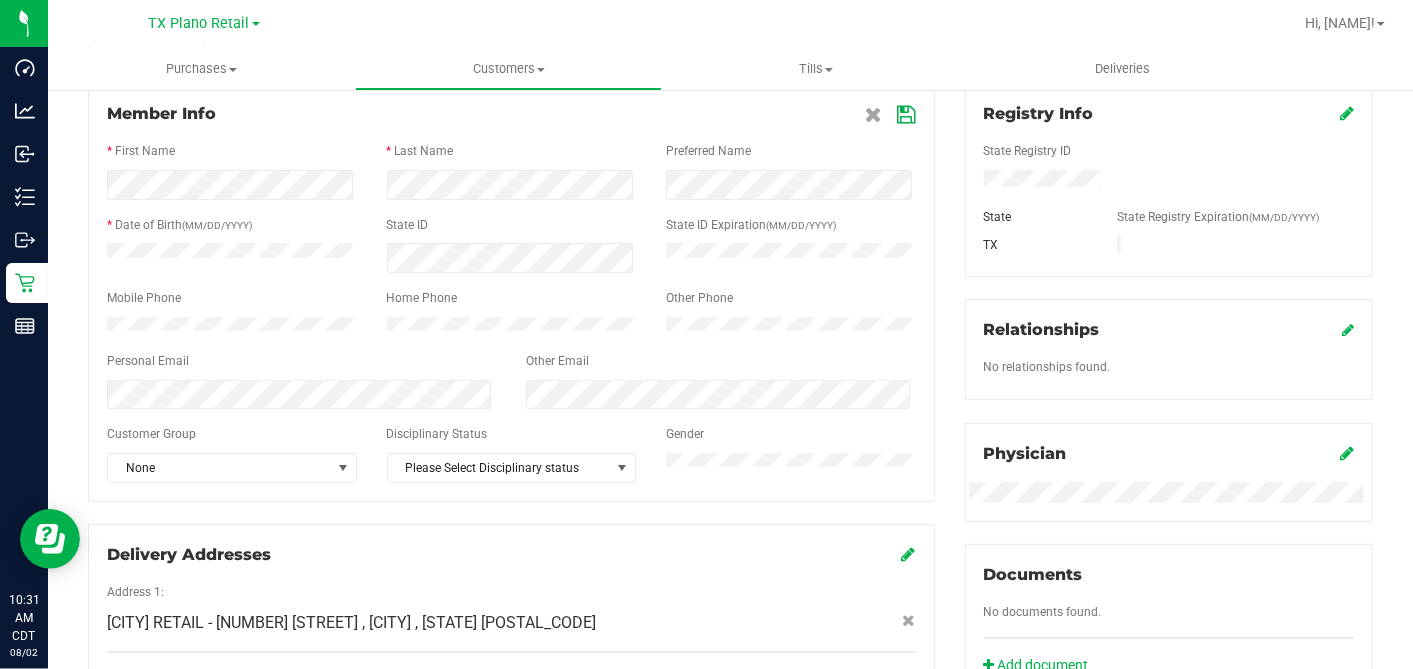 scroll, scrollTop: 333, scrollLeft: 0, axis: vertical 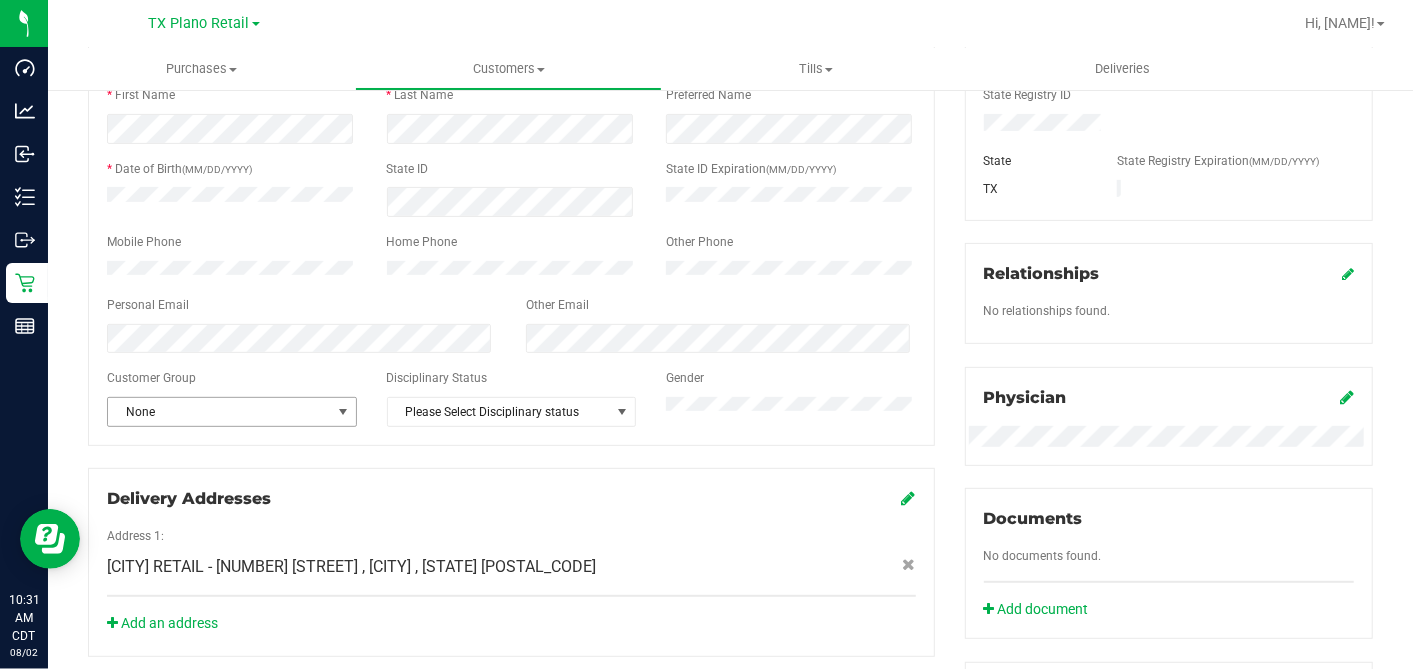click on "None" at bounding box center (219, 412) 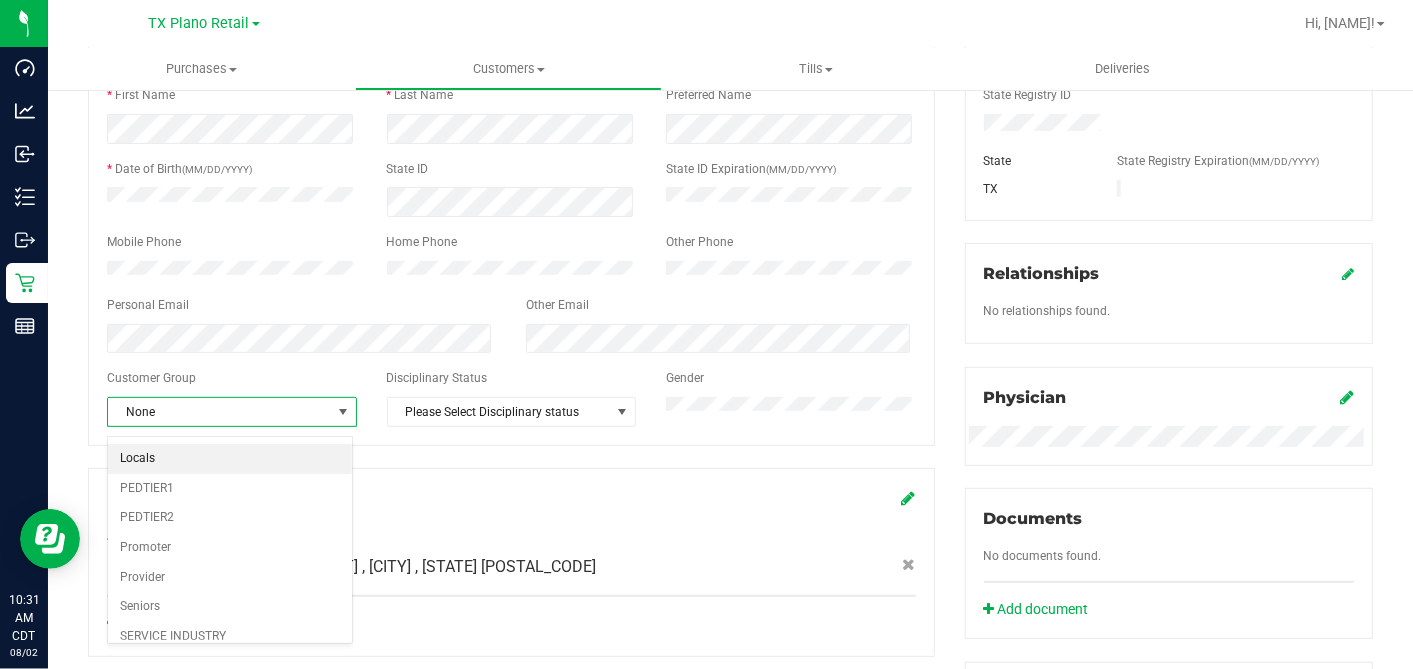 scroll, scrollTop: 237, scrollLeft: 0, axis: vertical 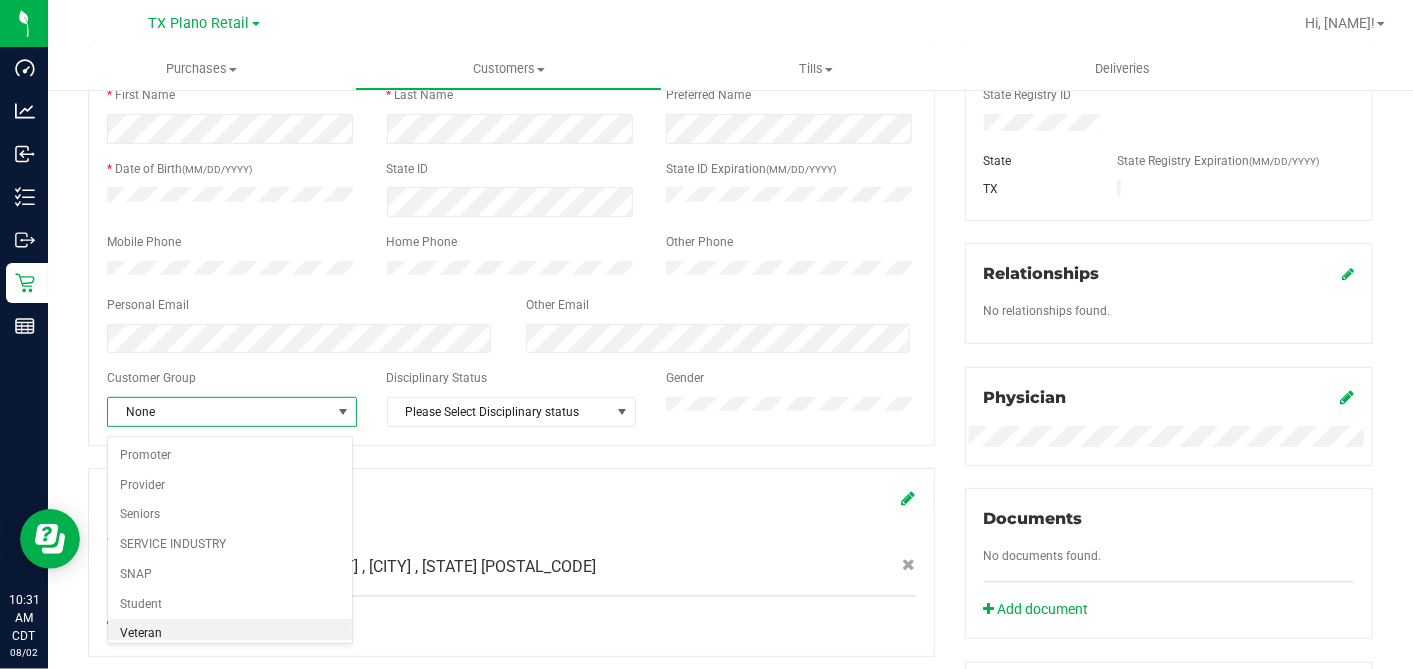 click on "Veteran" at bounding box center [230, 634] 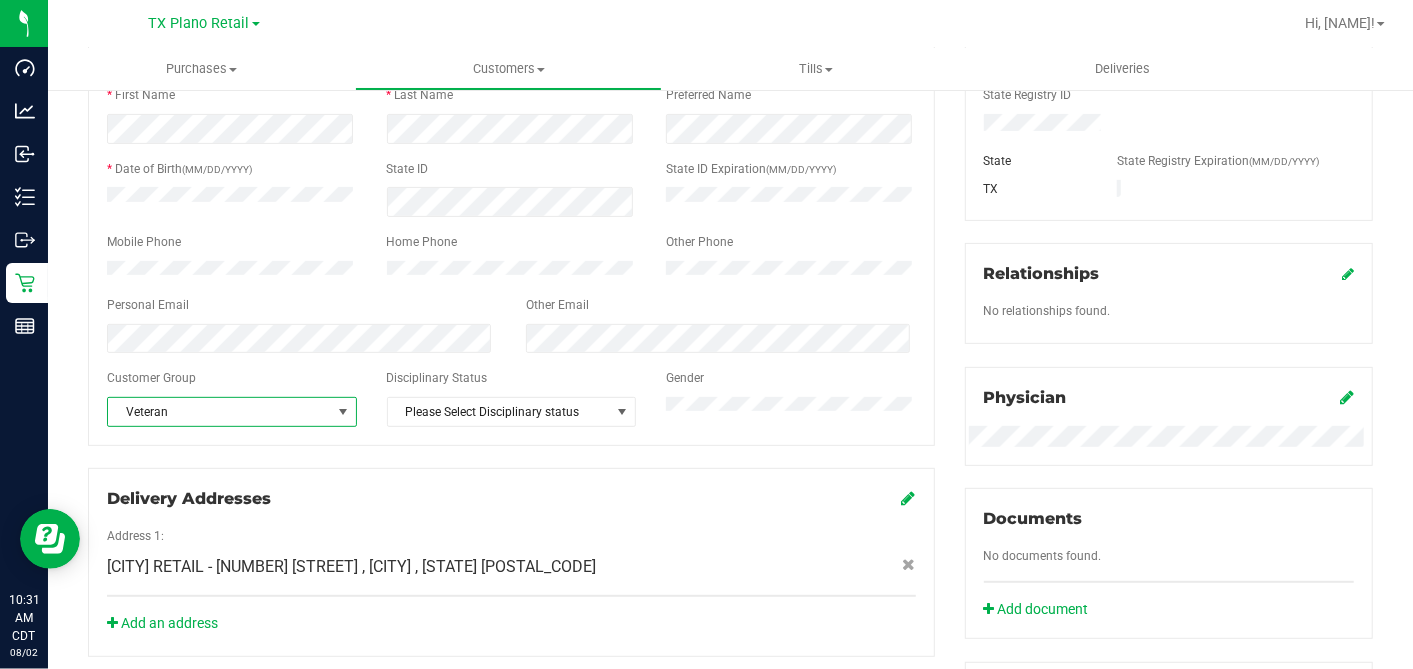 click 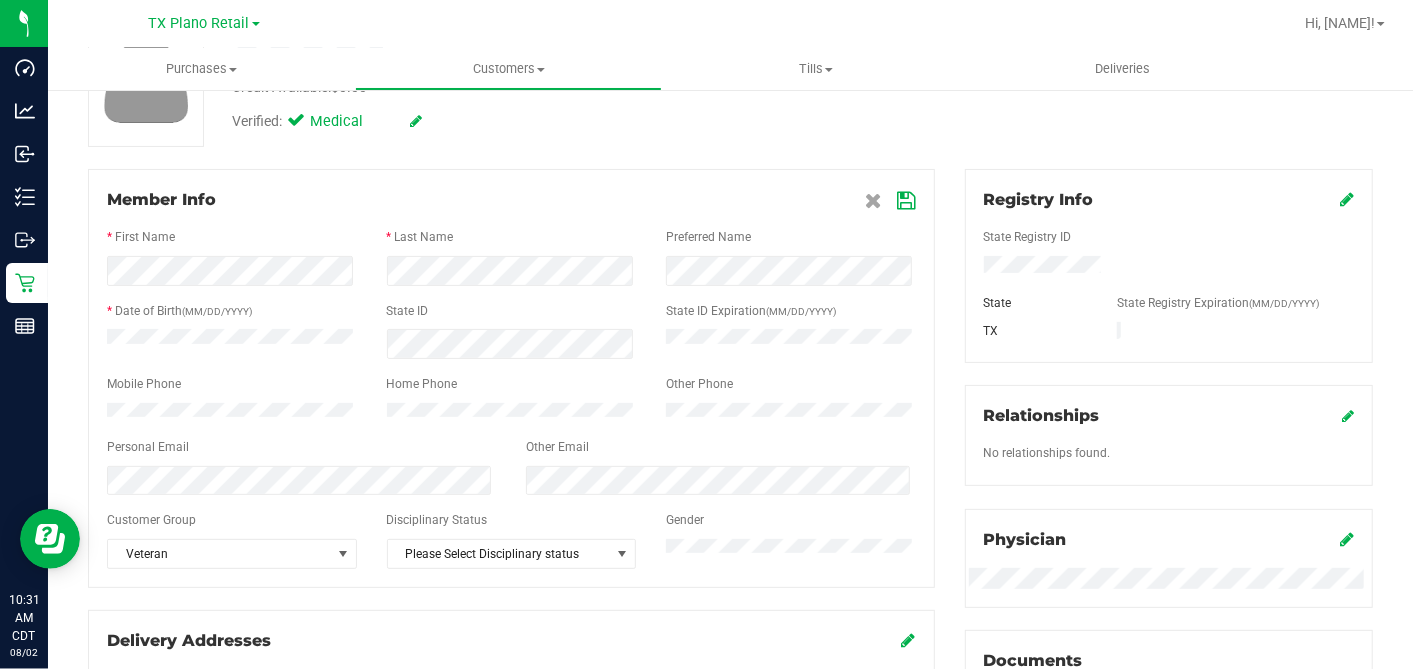 scroll, scrollTop: 111, scrollLeft: 0, axis: vertical 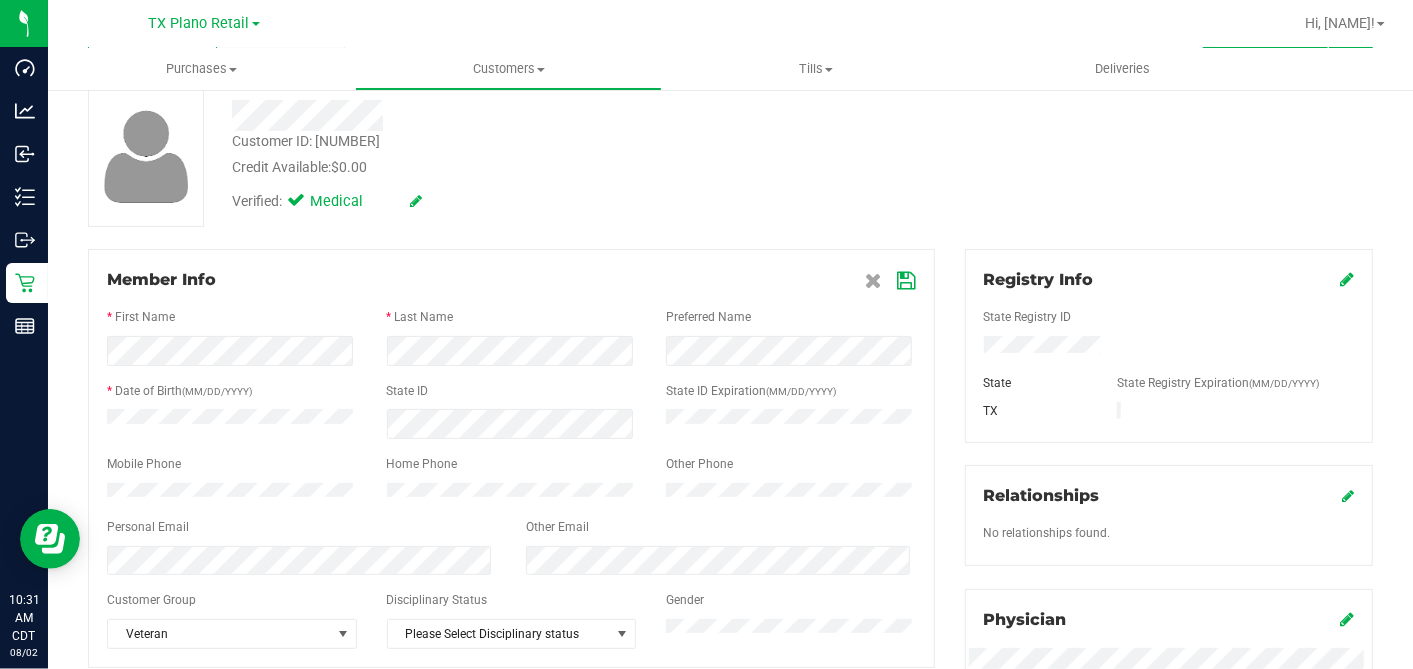 click at bounding box center [907, 281] 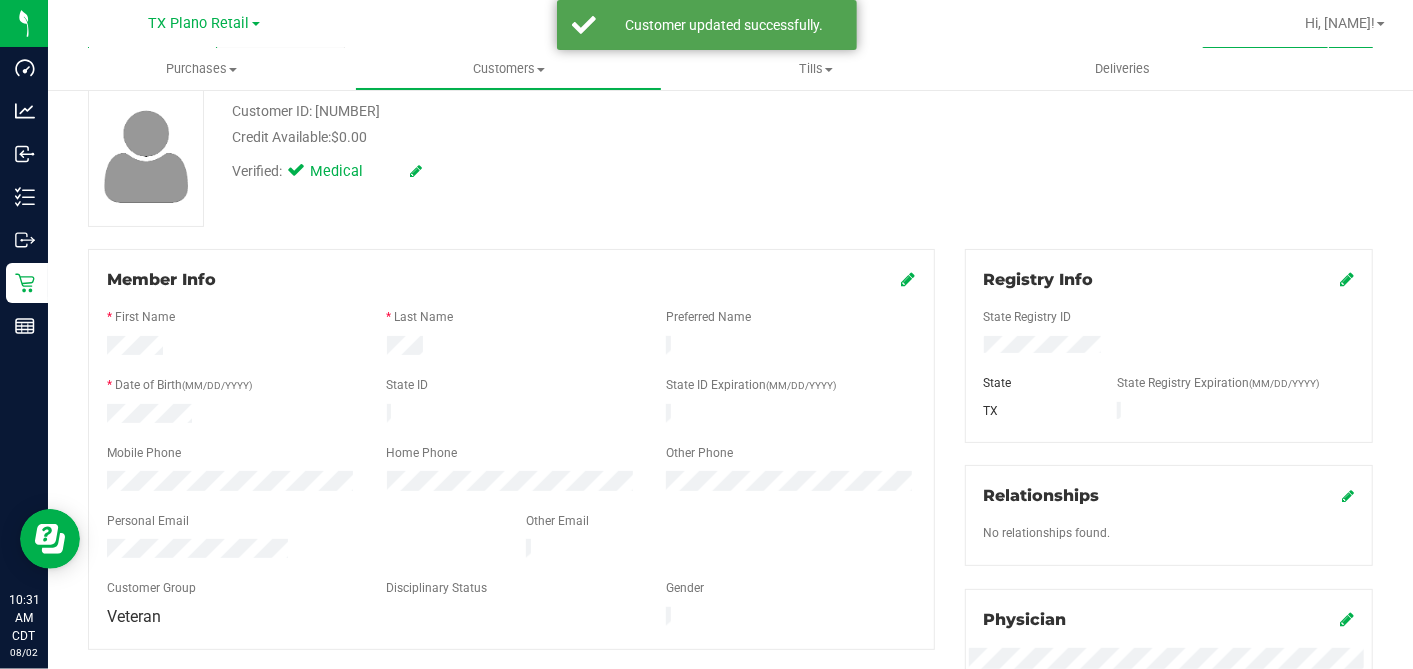 click on "Customer ID: 1615430
Credit Available:
$0.00
Verified:
Medical" at bounding box center [730, 156] 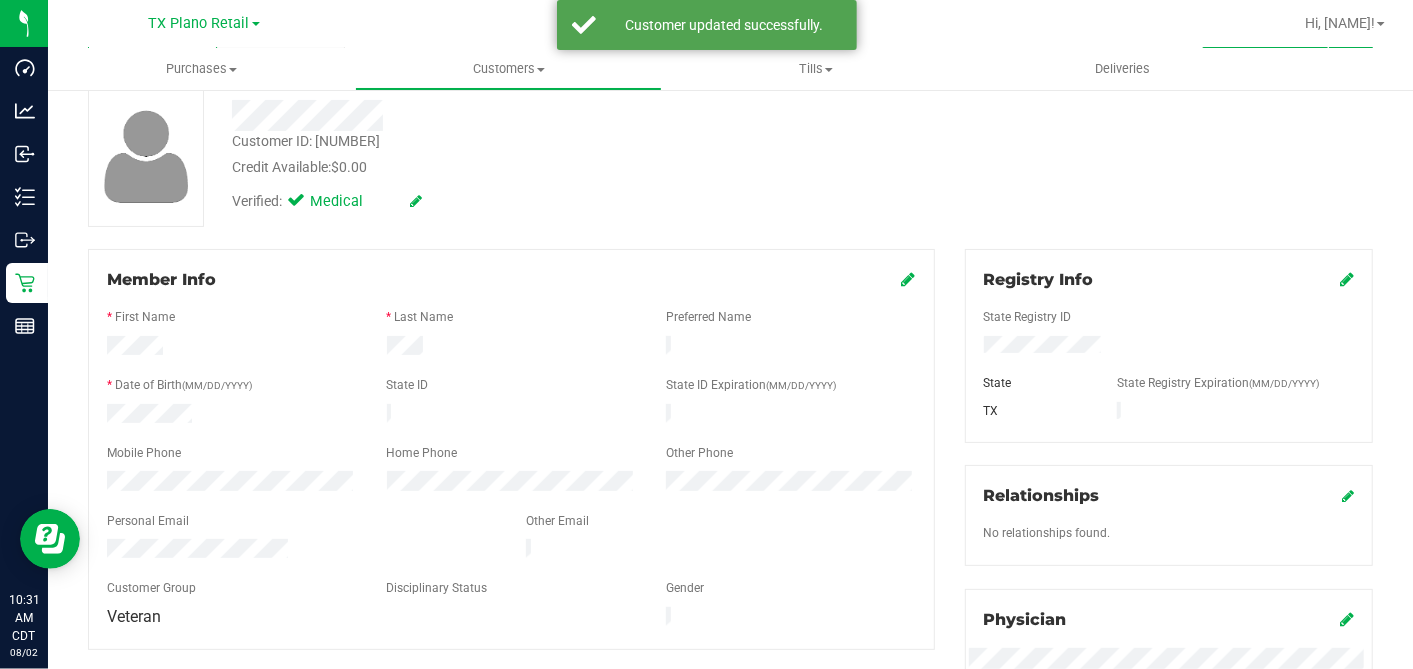 click on "Back
Profile
Purchases
Add customer to queue
Customer ID: 1615430
Credit Available:
$0.00
Verified:
Medical" at bounding box center [730, 634] 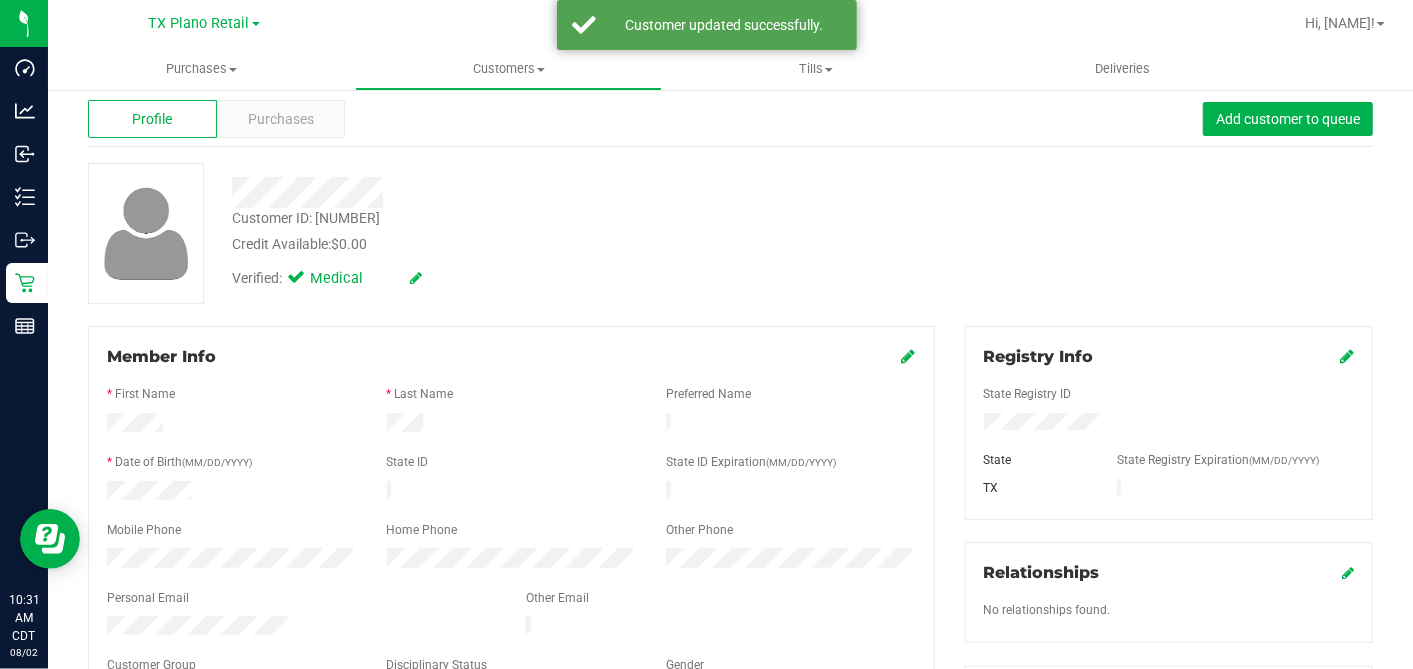 scroll, scrollTop: 0, scrollLeft: 0, axis: both 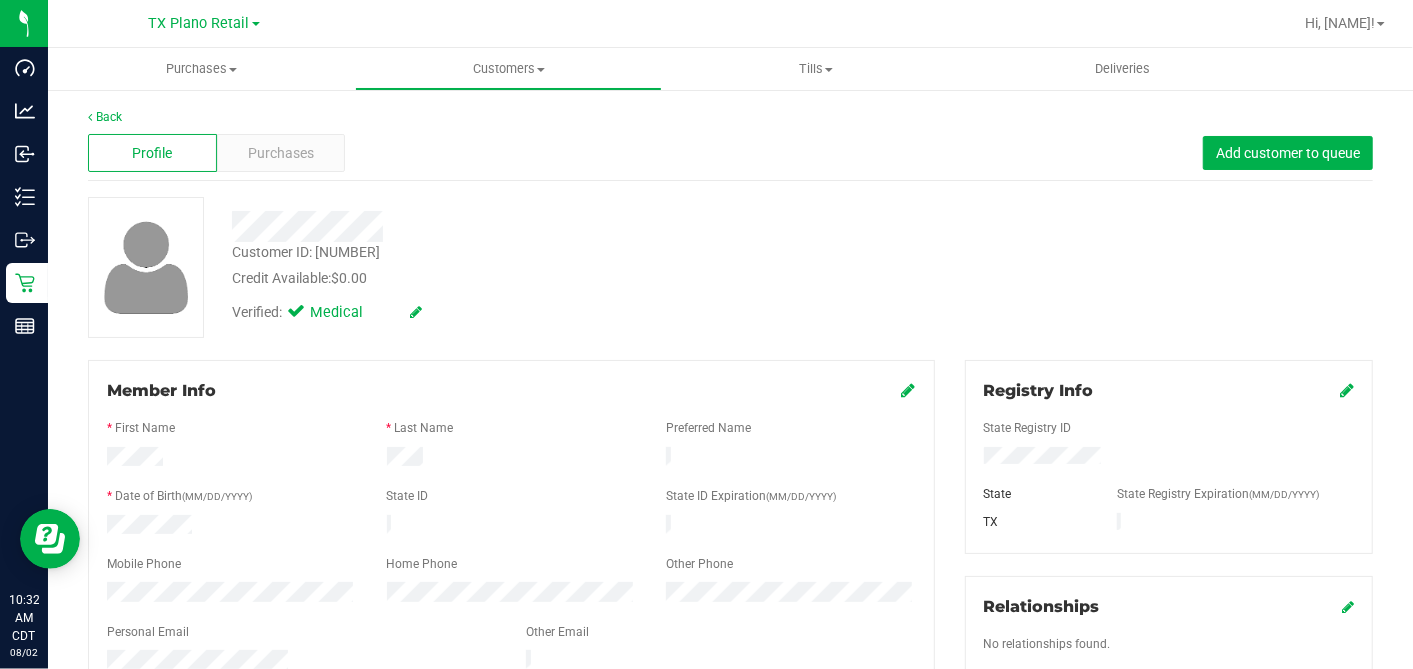 click on "Back" at bounding box center (730, 117) 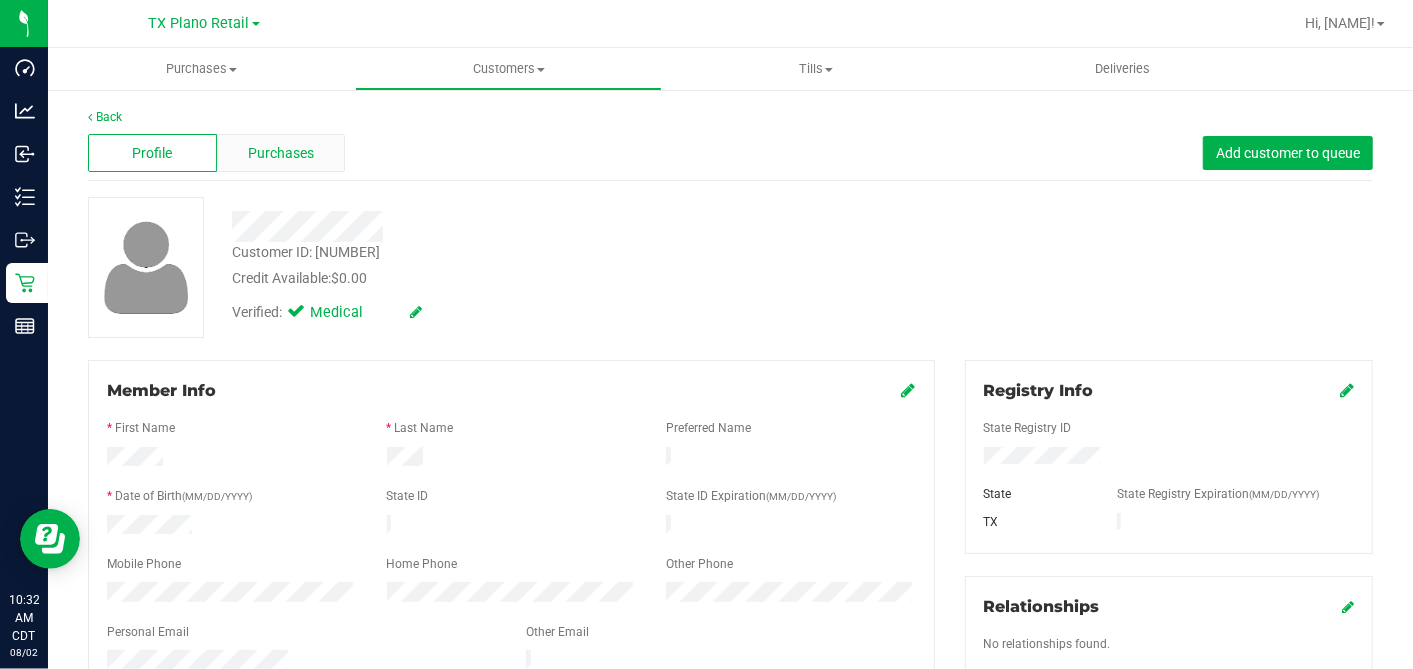 click on "Purchases" at bounding box center [281, 153] 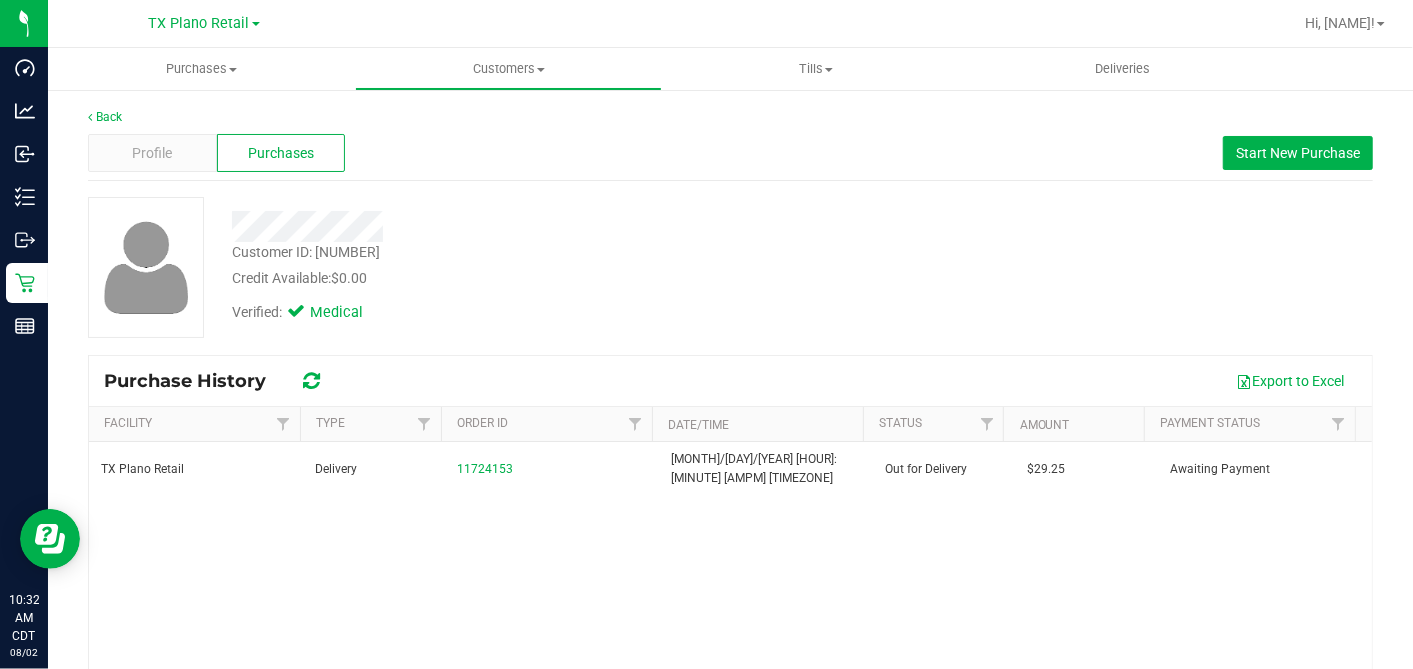 click on "Verified:
Medical" at bounding box center (546, 311) 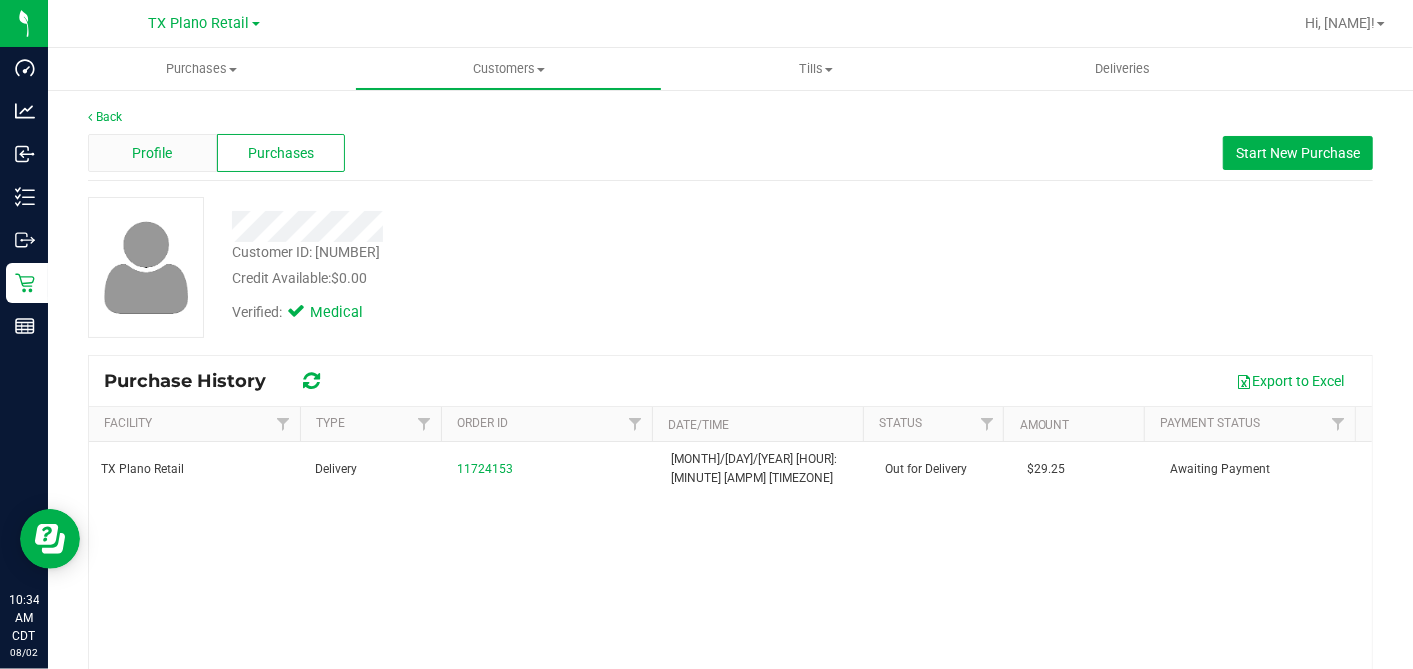 click on "Profile" at bounding box center (152, 153) 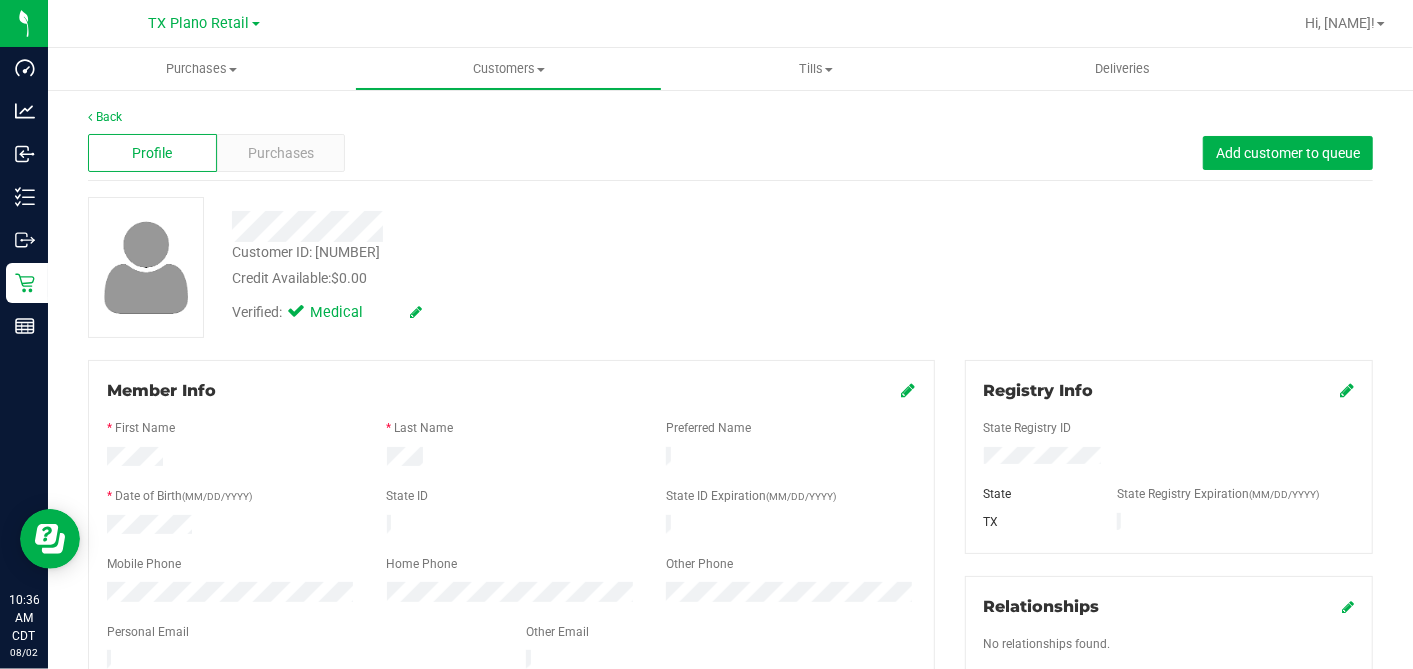 click on "Credit Available:
$0.00" at bounding box center [546, 278] 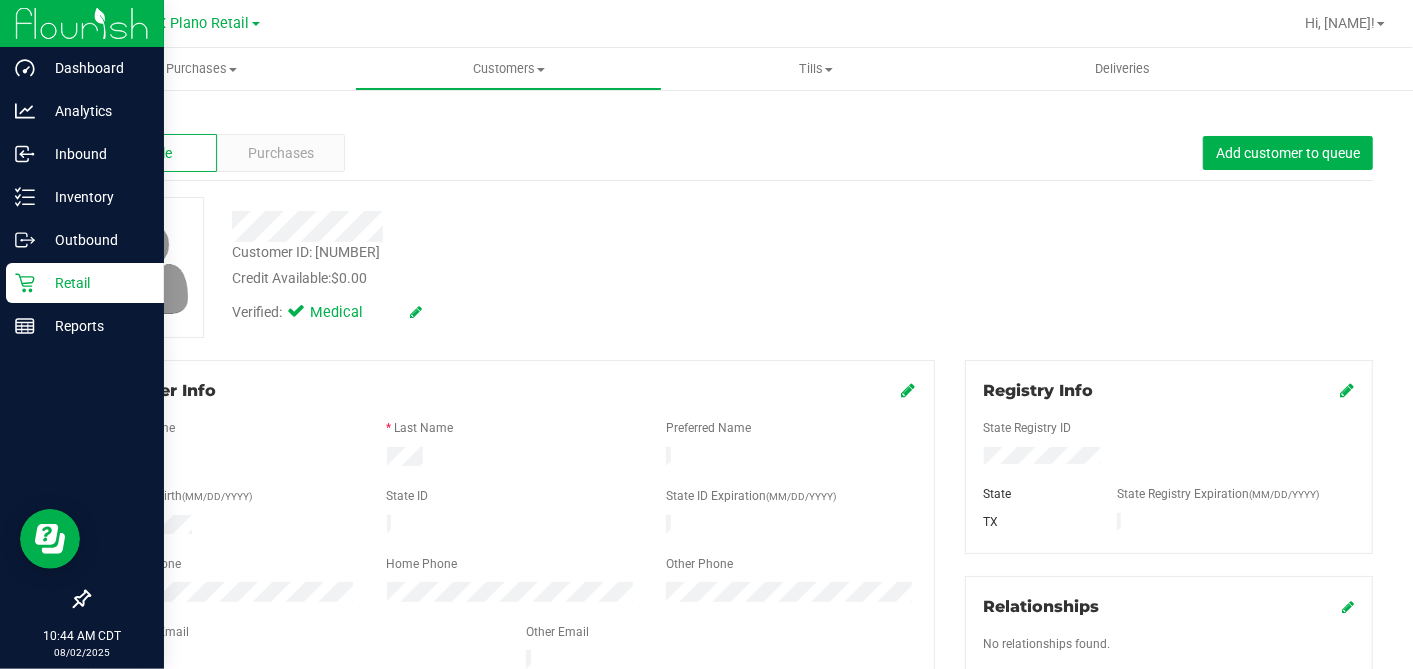 click 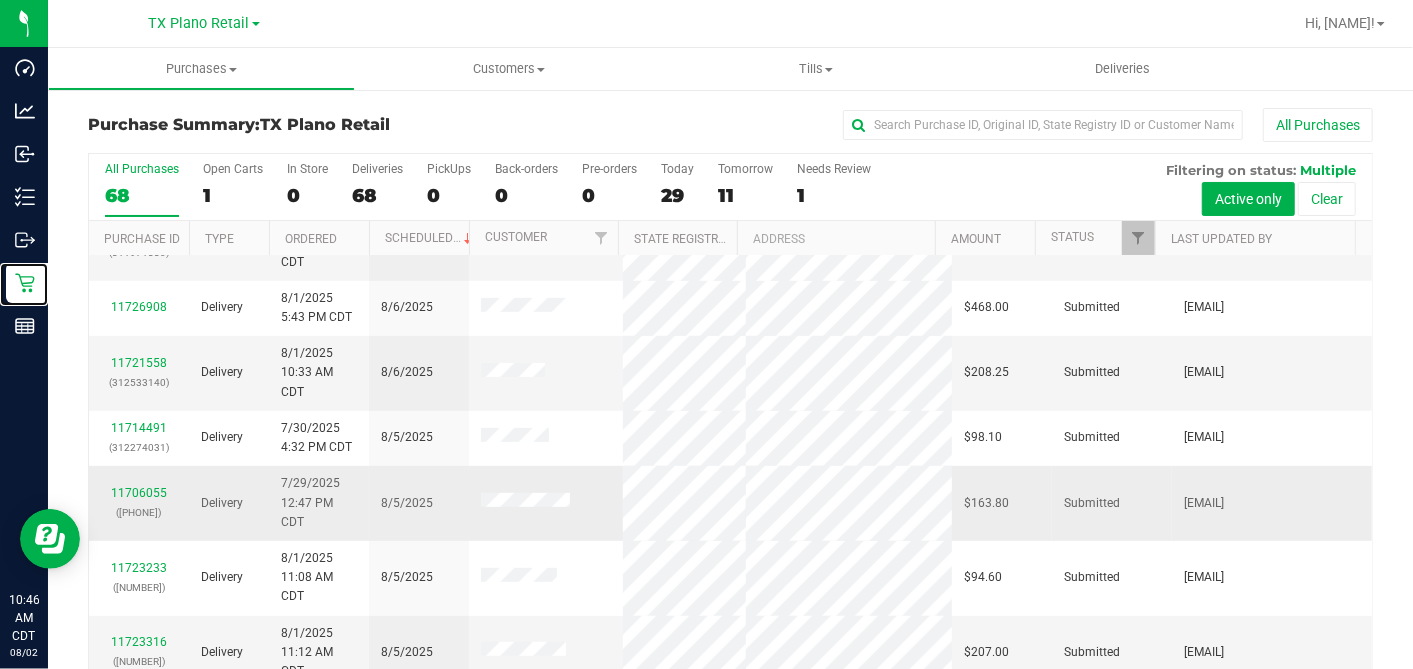 scroll, scrollTop: 444, scrollLeft: 0, axis: vertical 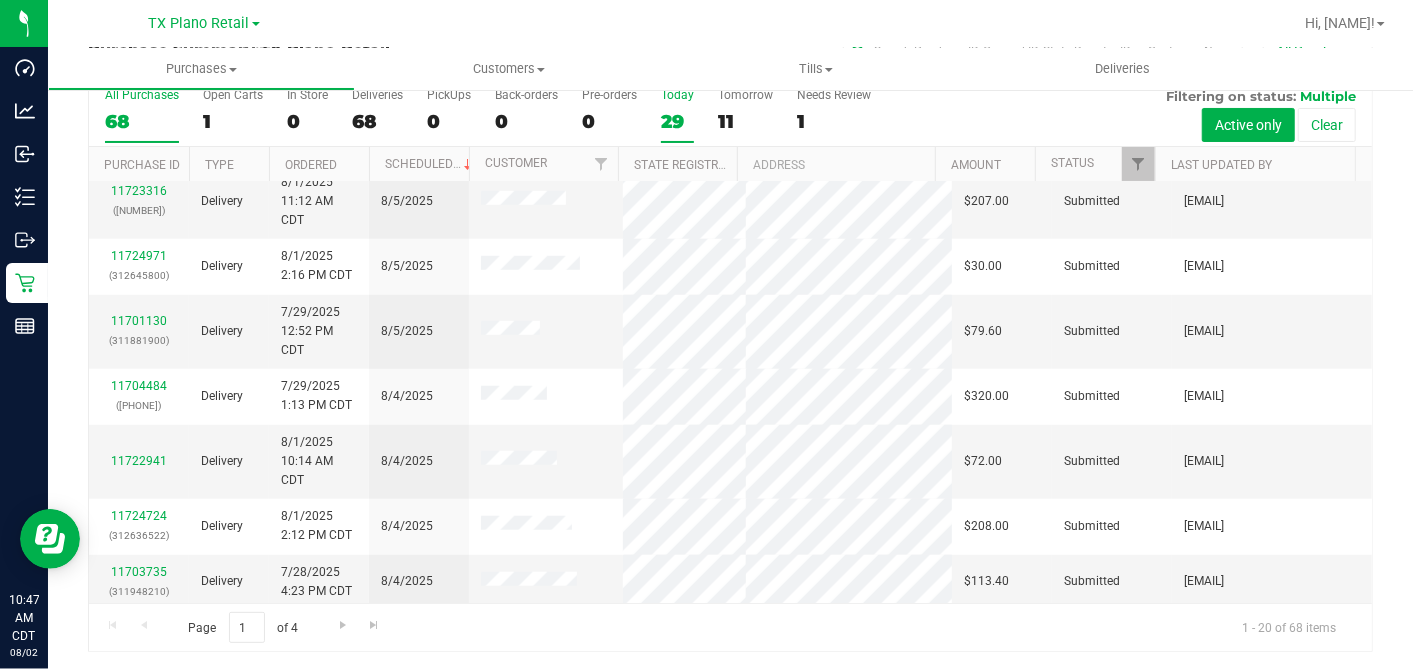 click on "29" at bounding box center (677, 121) 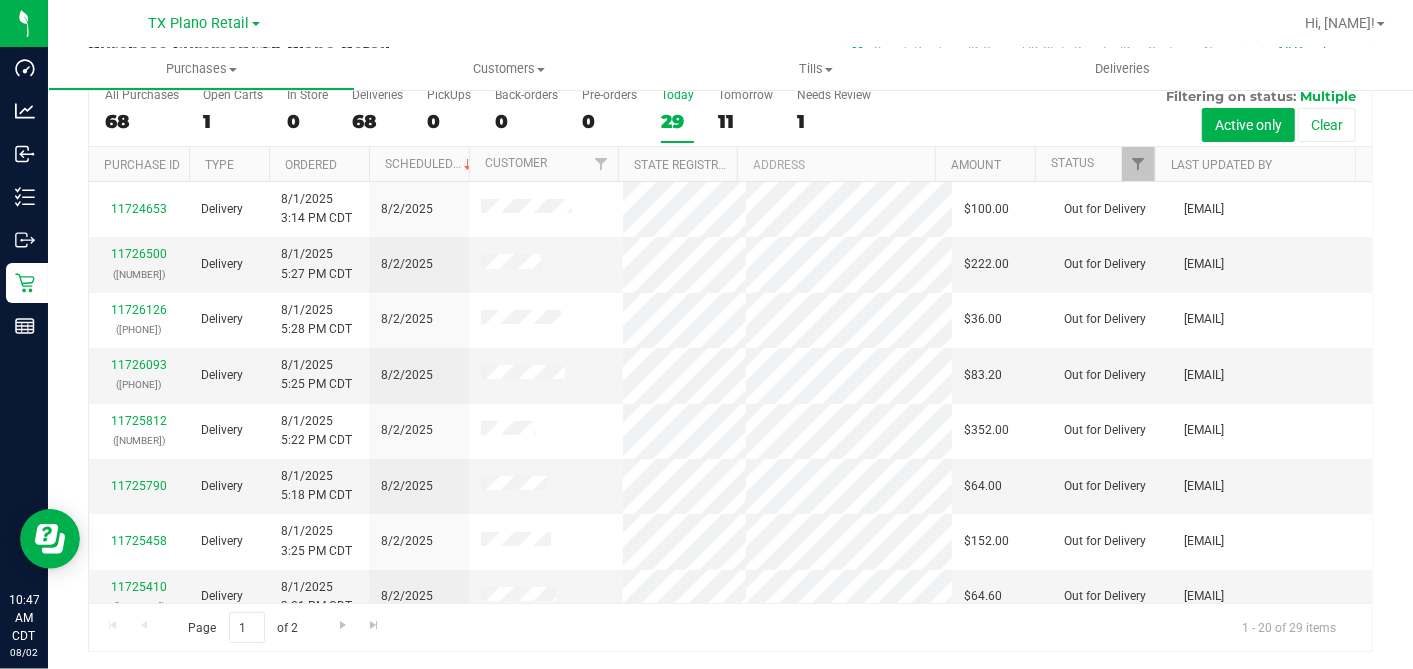 scroll, scrollTop: 911, scrollLeft: 0, axis: vertical 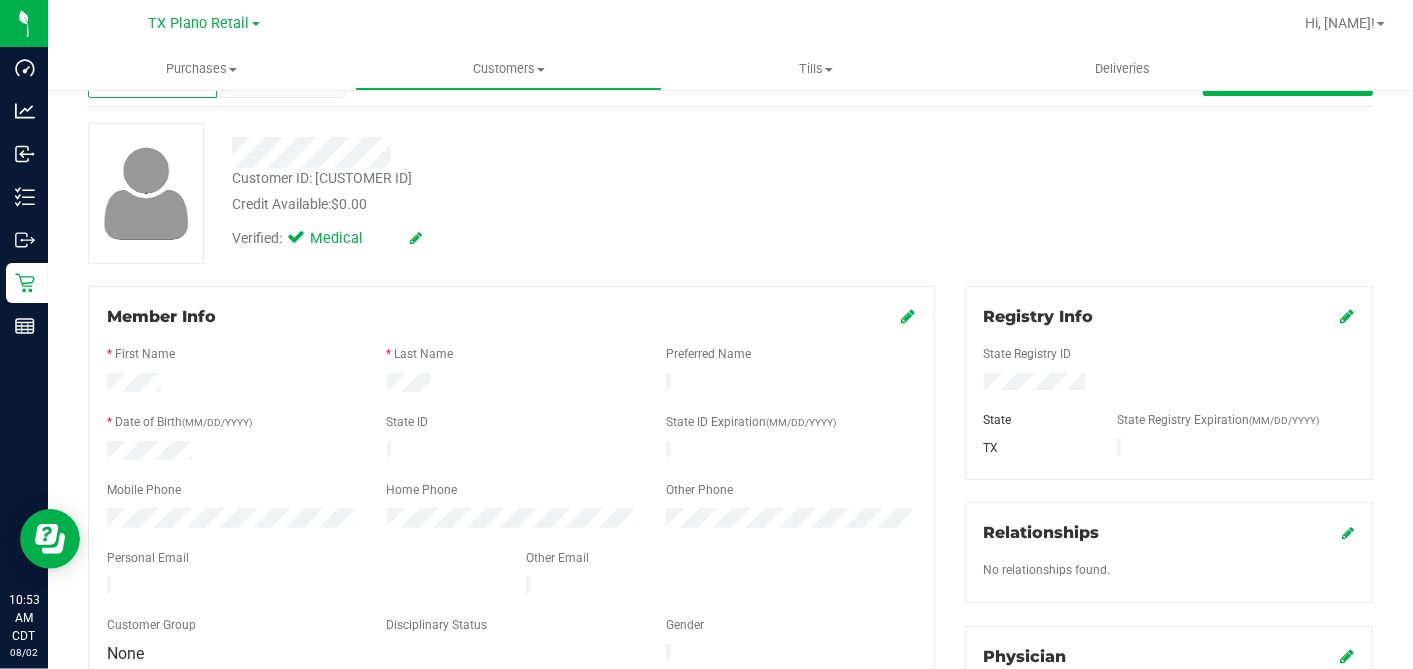 click on "Credit Available:
$0.00" at bounding box center (546, 204) 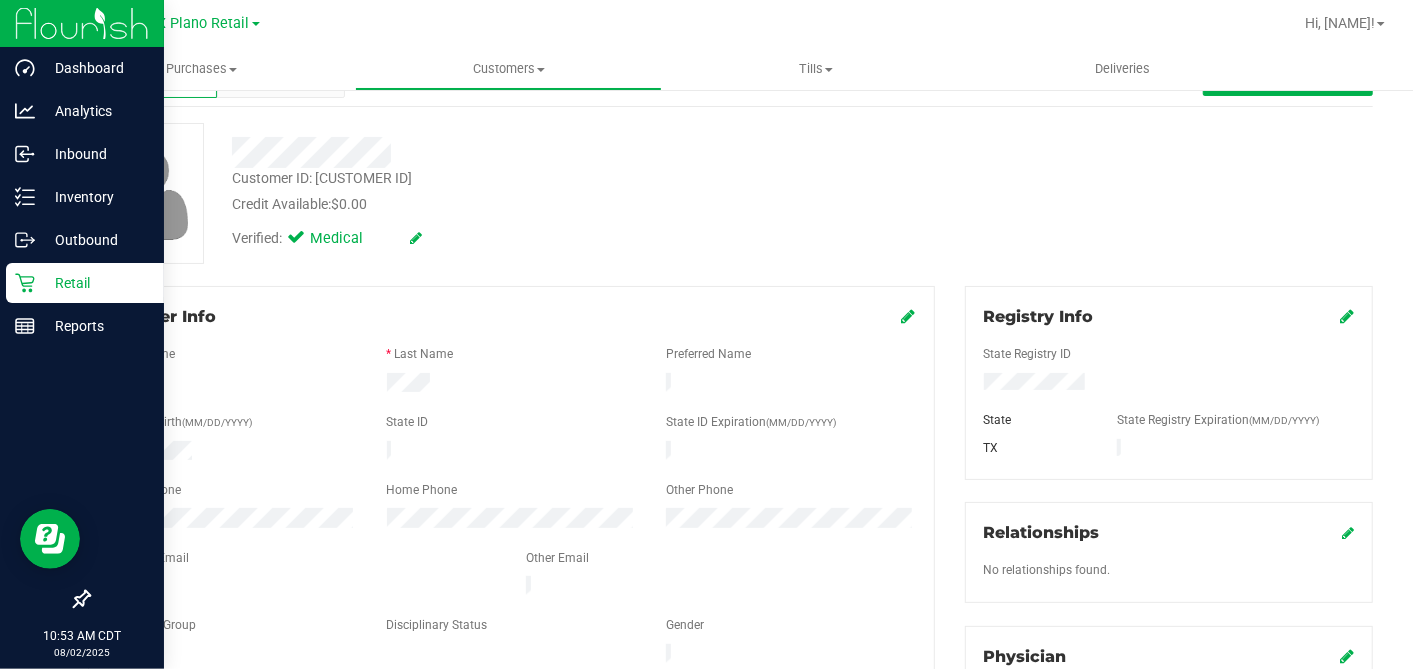 drag, startPoint x: 37, startPoint y: 275, endPoint x: 137, endPoint y: 280, distance: 100.12492 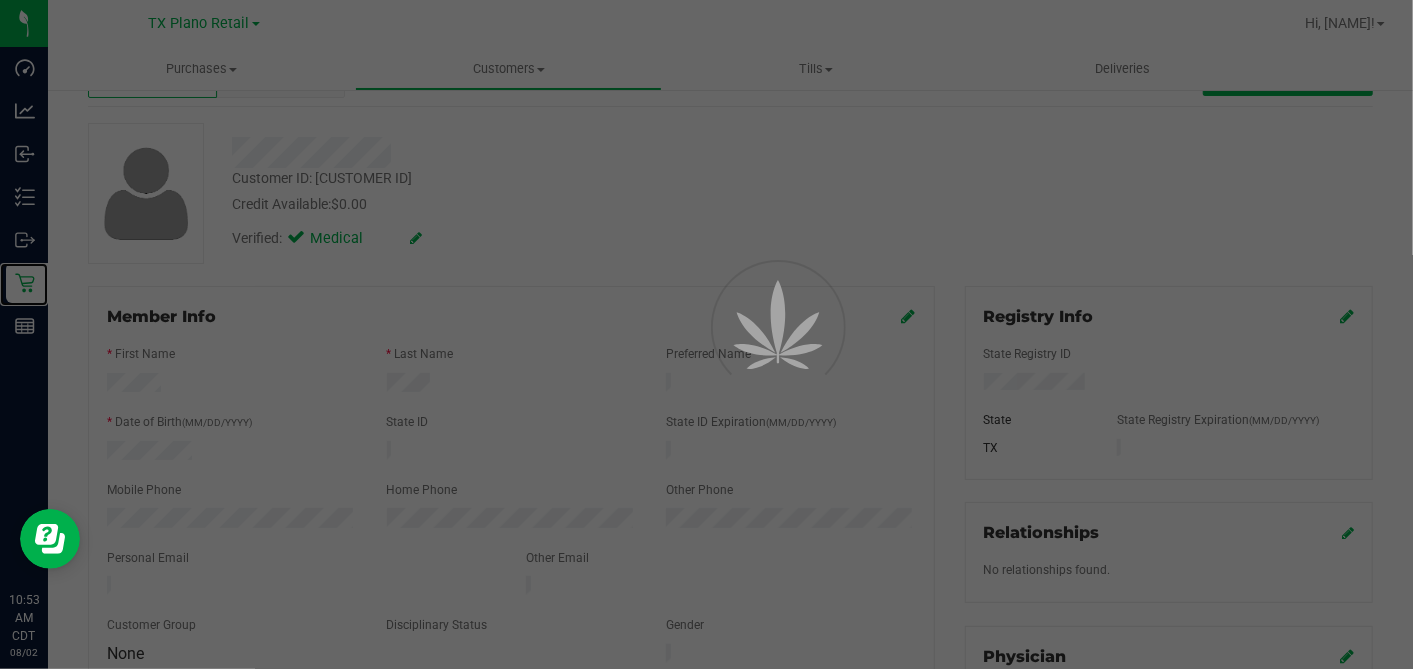 scroll, scrollTop: 0, scrollLeft: 0, axis: both 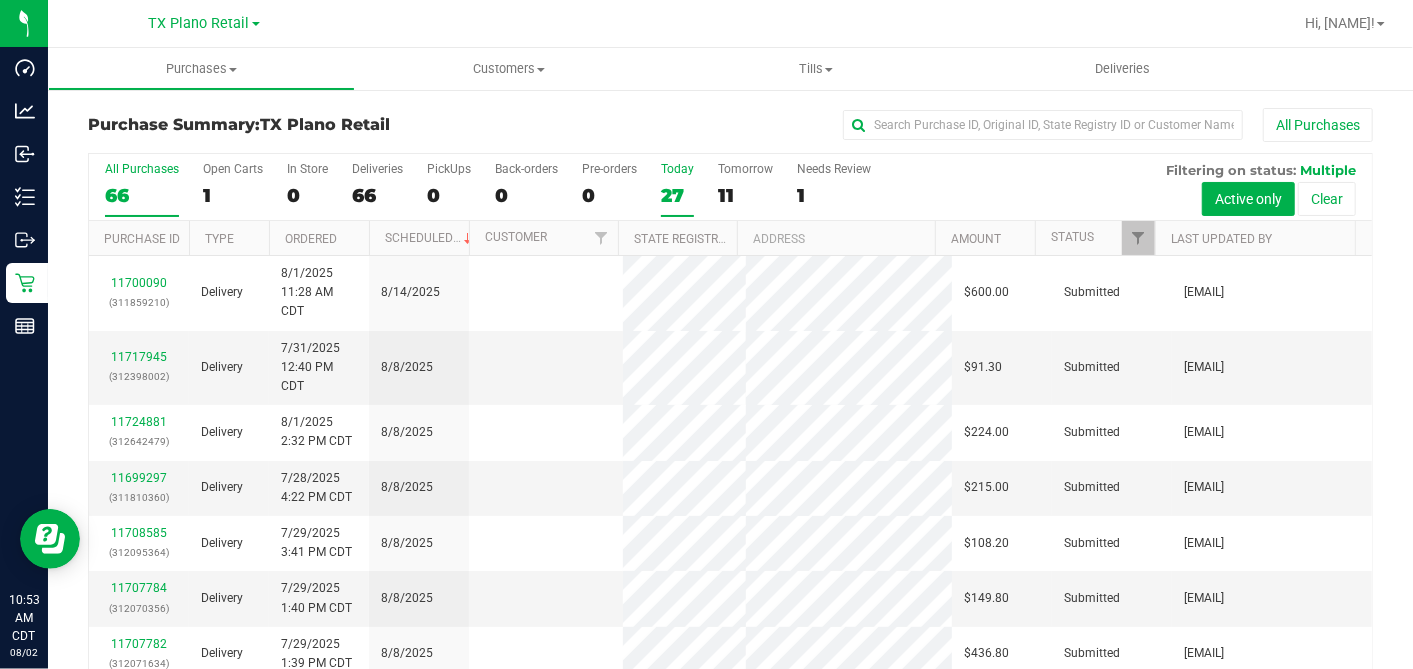 click on "27" at bounding box center [677, 195] 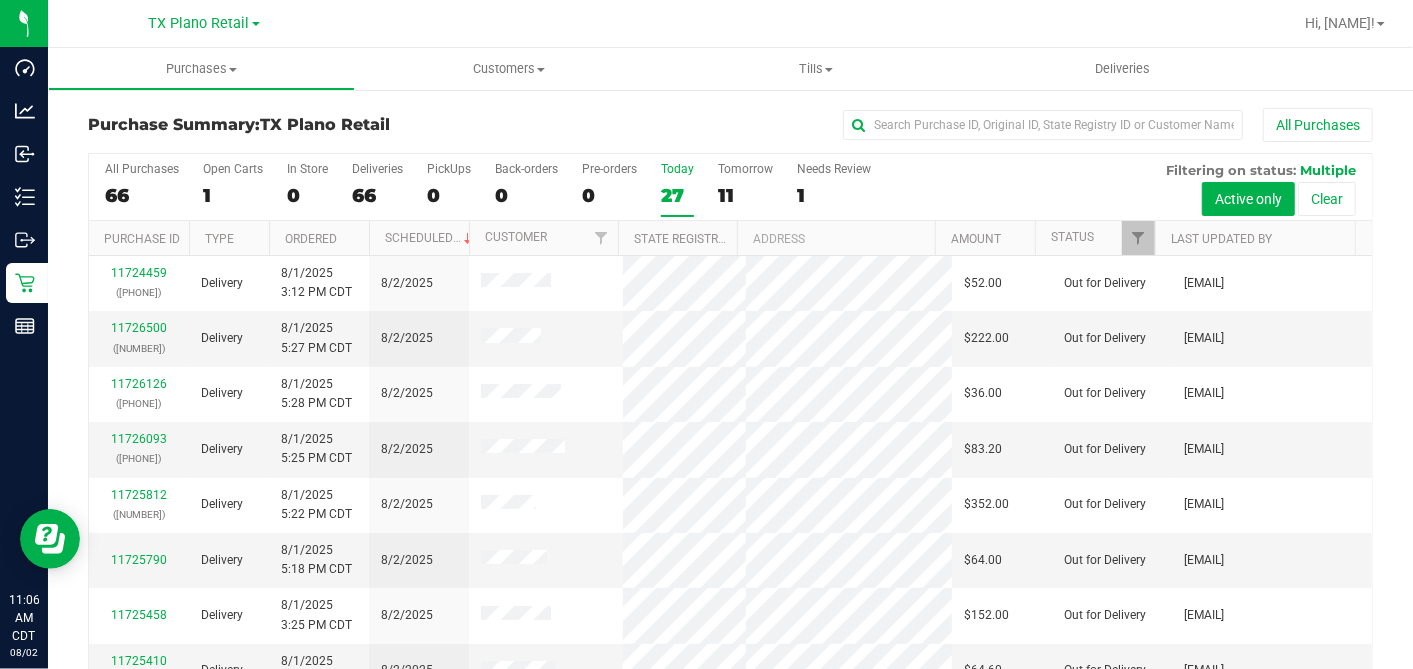 click on "27" at bounding box center [677, 195] 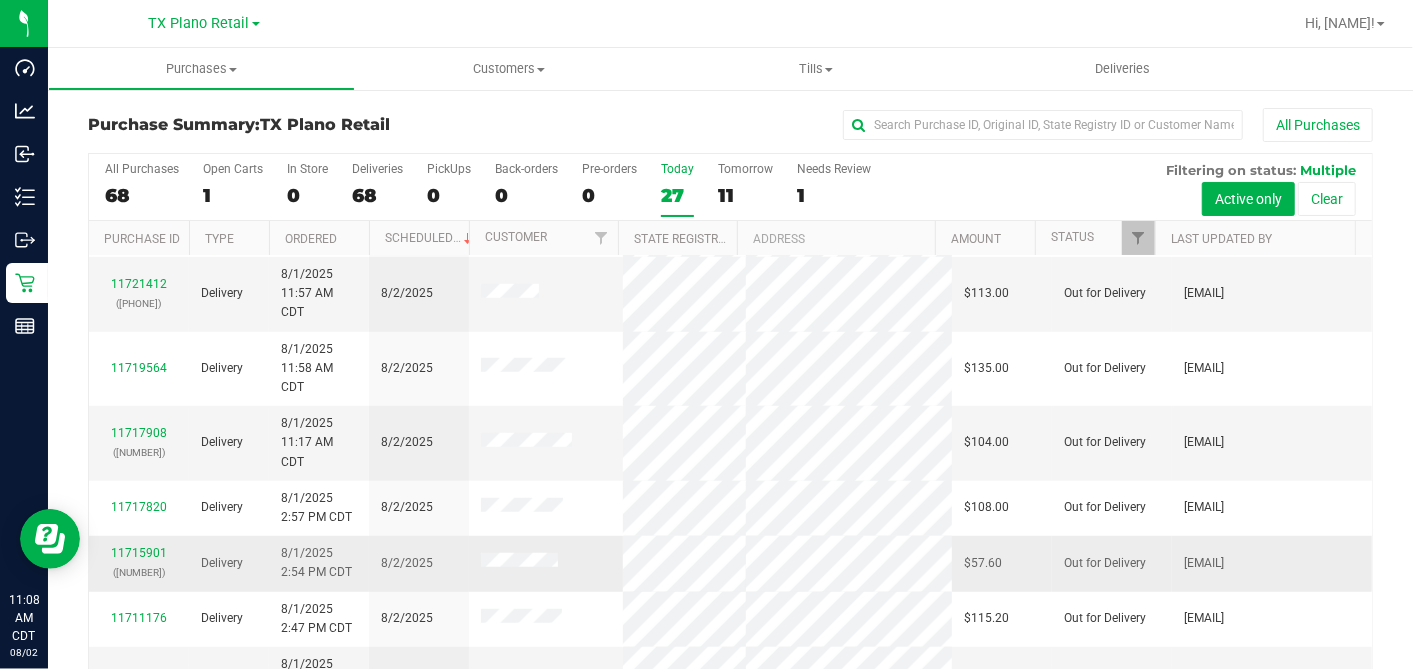 scroll, scrollTop: 930, scrollLeft: 0, axis: vertical 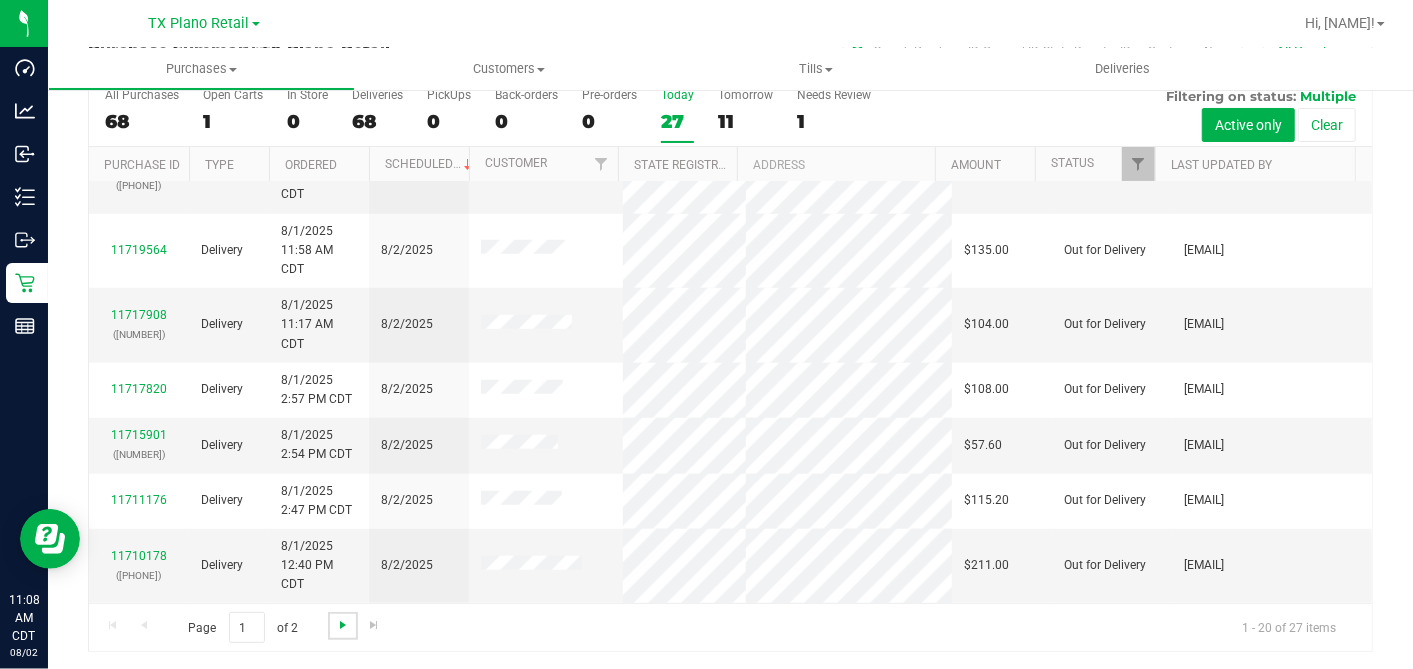 click at bounding box center [343, 625] 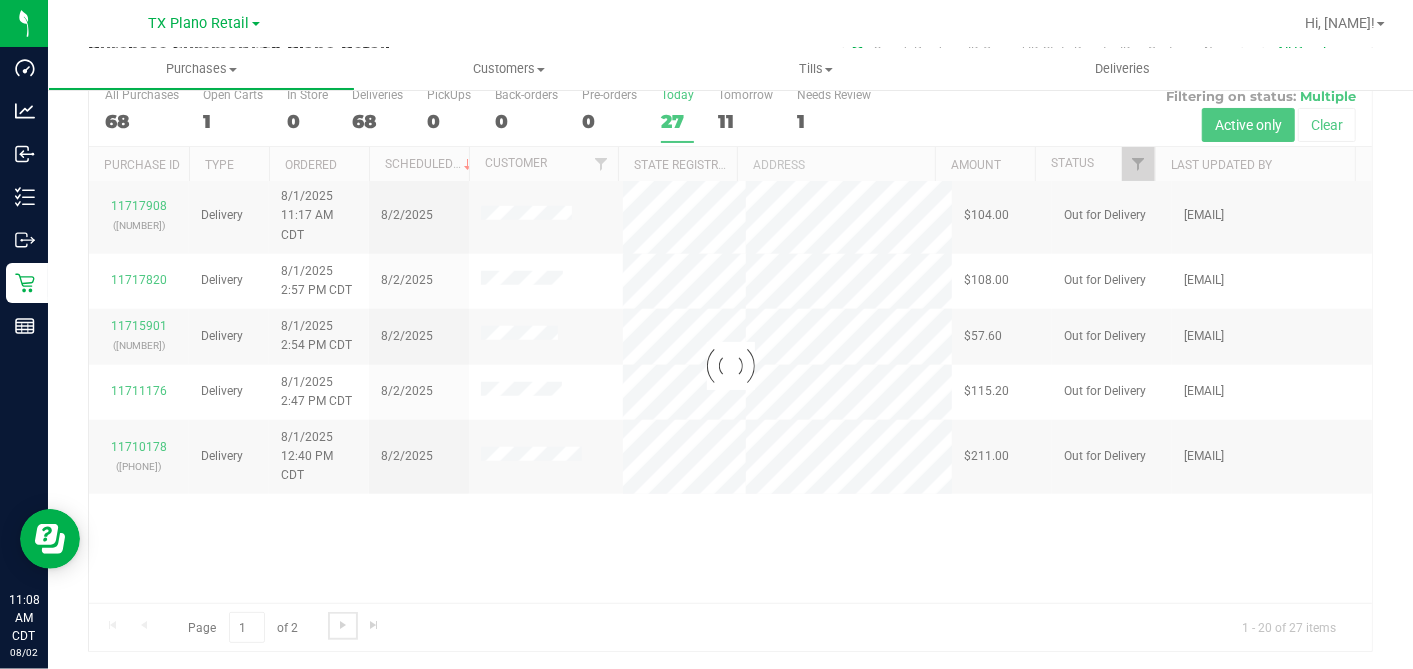 scroll, scrollTop: 0, scrollLeft: 0, axis: both 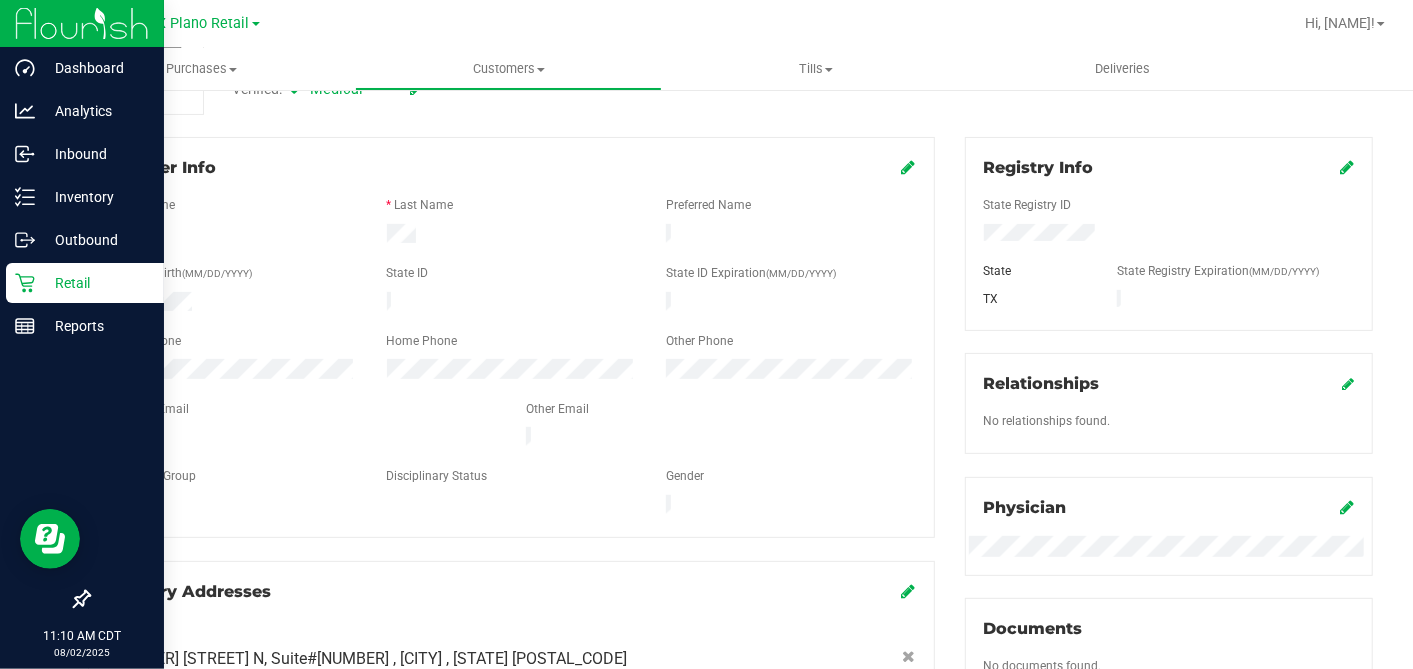 click on "Retail" at bounding box center (85, 283) 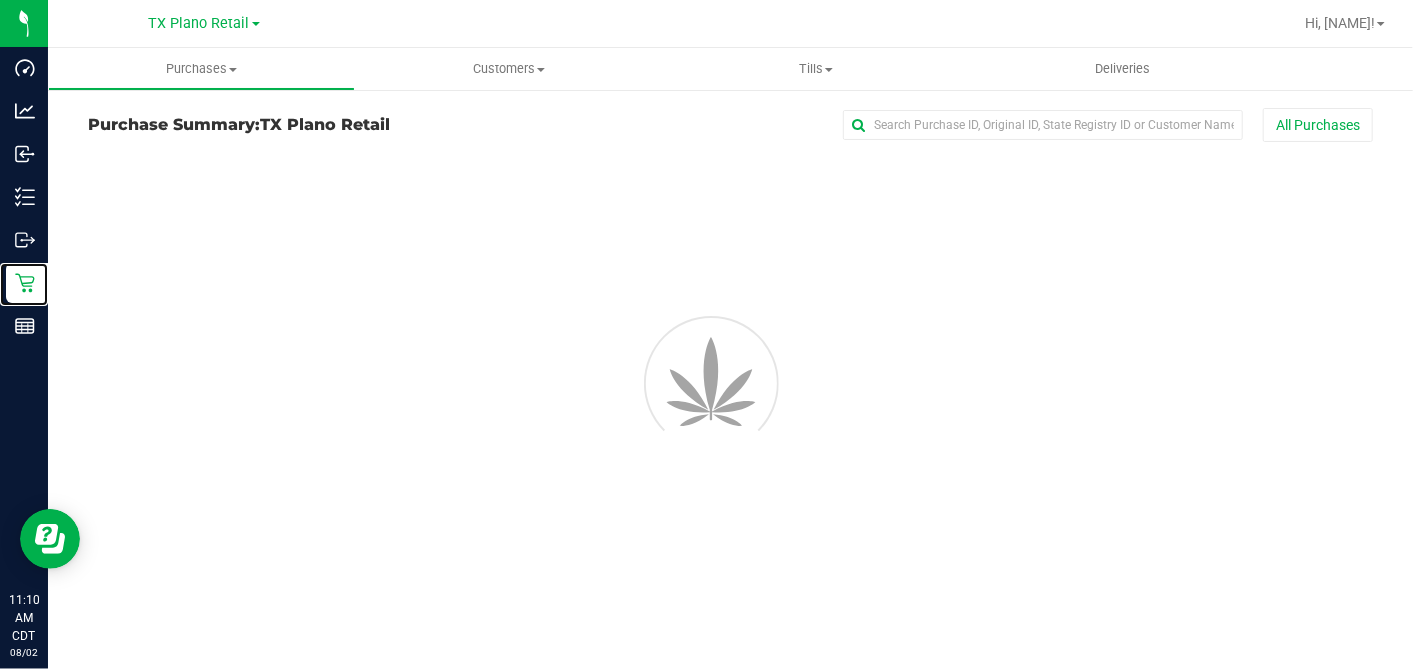 scroll, scrollTop: 0, scrollLeft: 0, axis: both 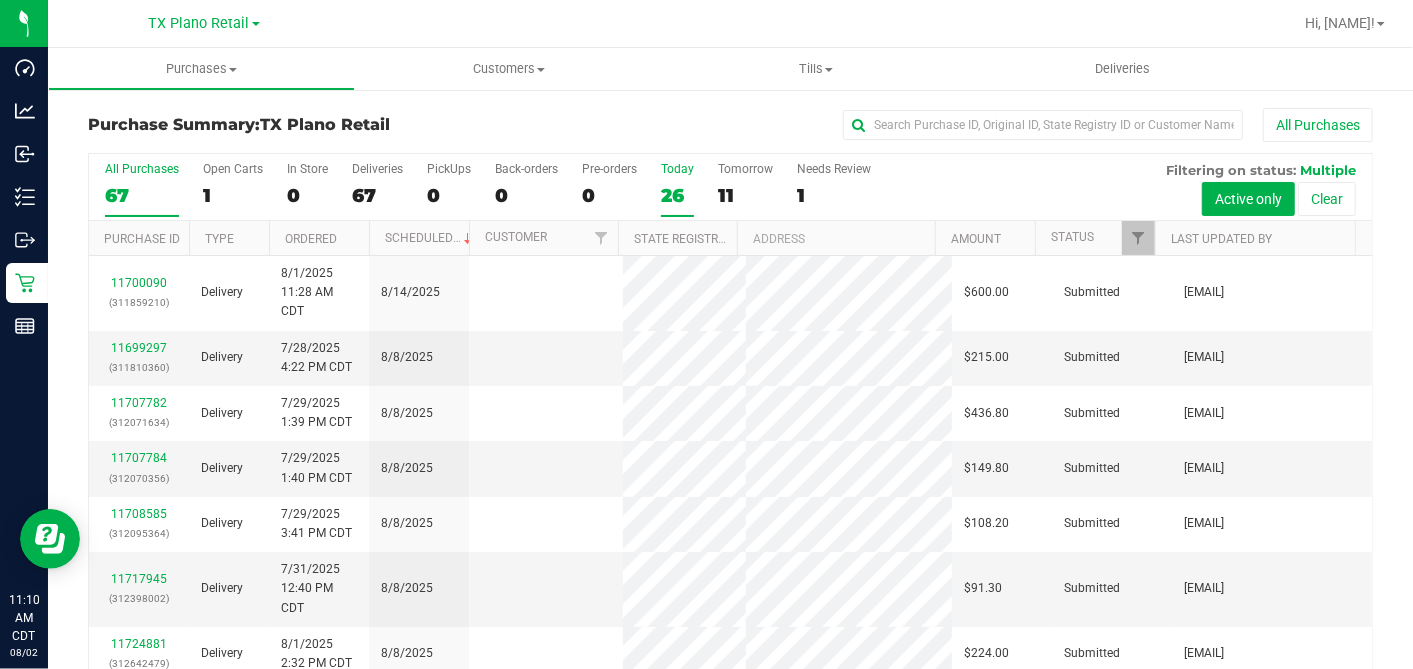click on "26" at bounding box center [677, 195] 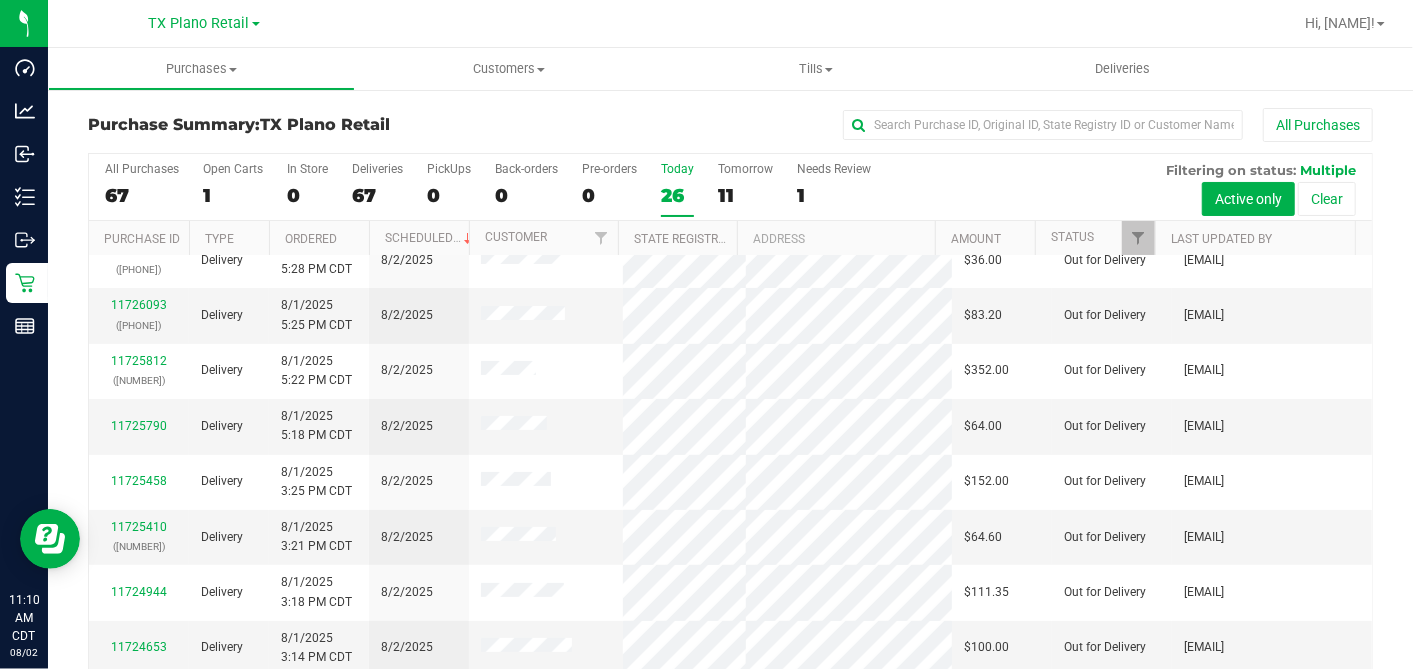 scroll, scrollTop: 222, scrollLeft: 0, axis: vertical 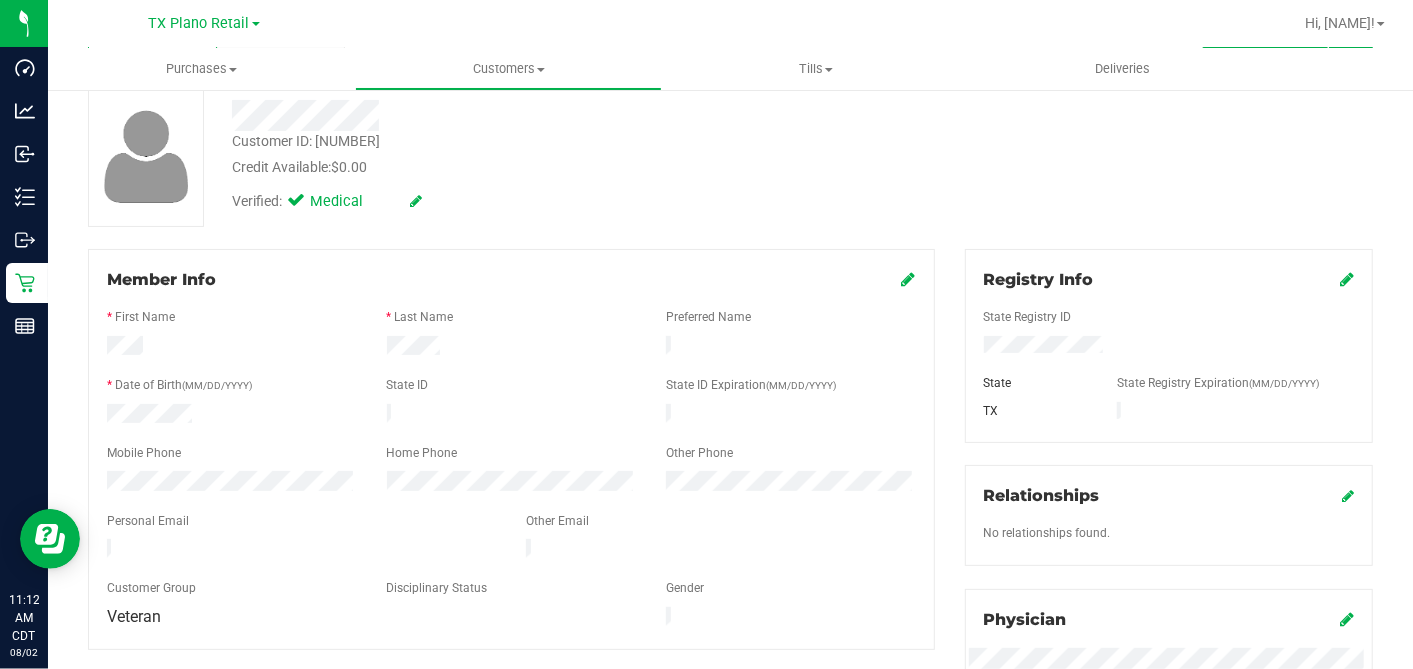 click on "Customer ID: 572439
Credit Available:
$0.00
Verified:
Medical" at bounding box center (730, 156) 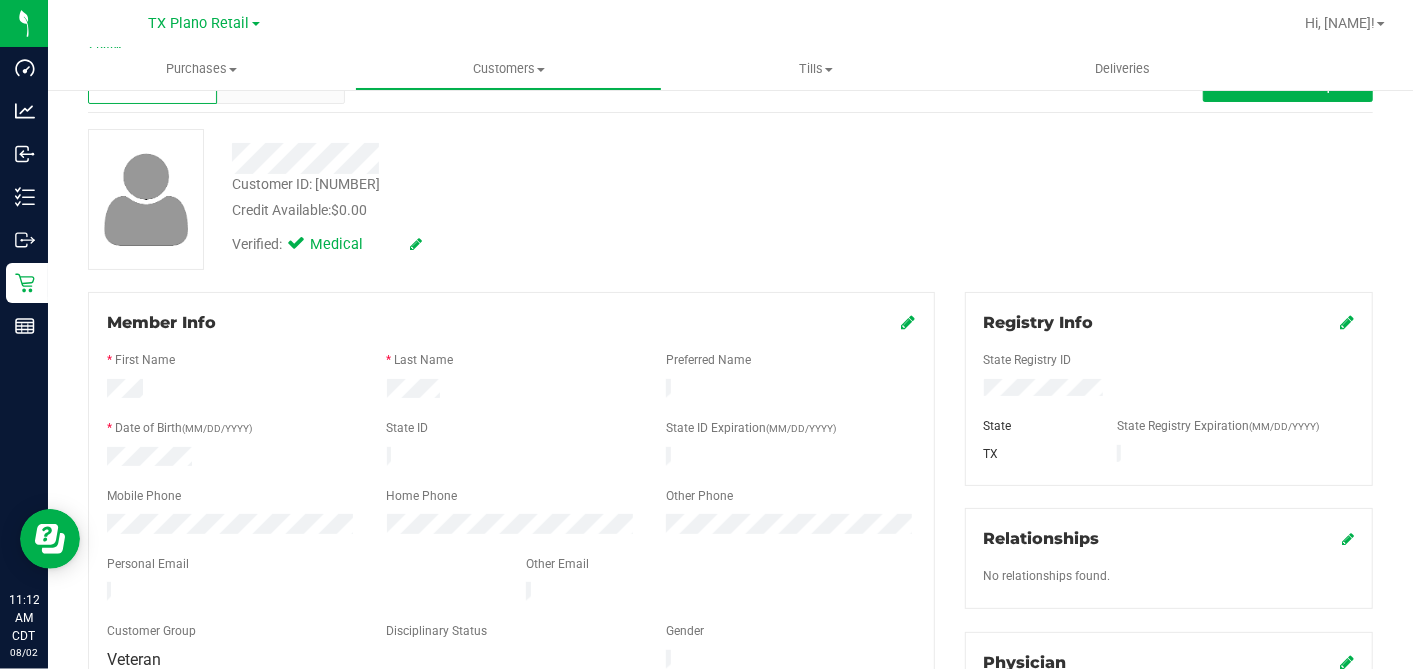 scroll, scrollTop: 0, scrollLeft: 0, axis: both 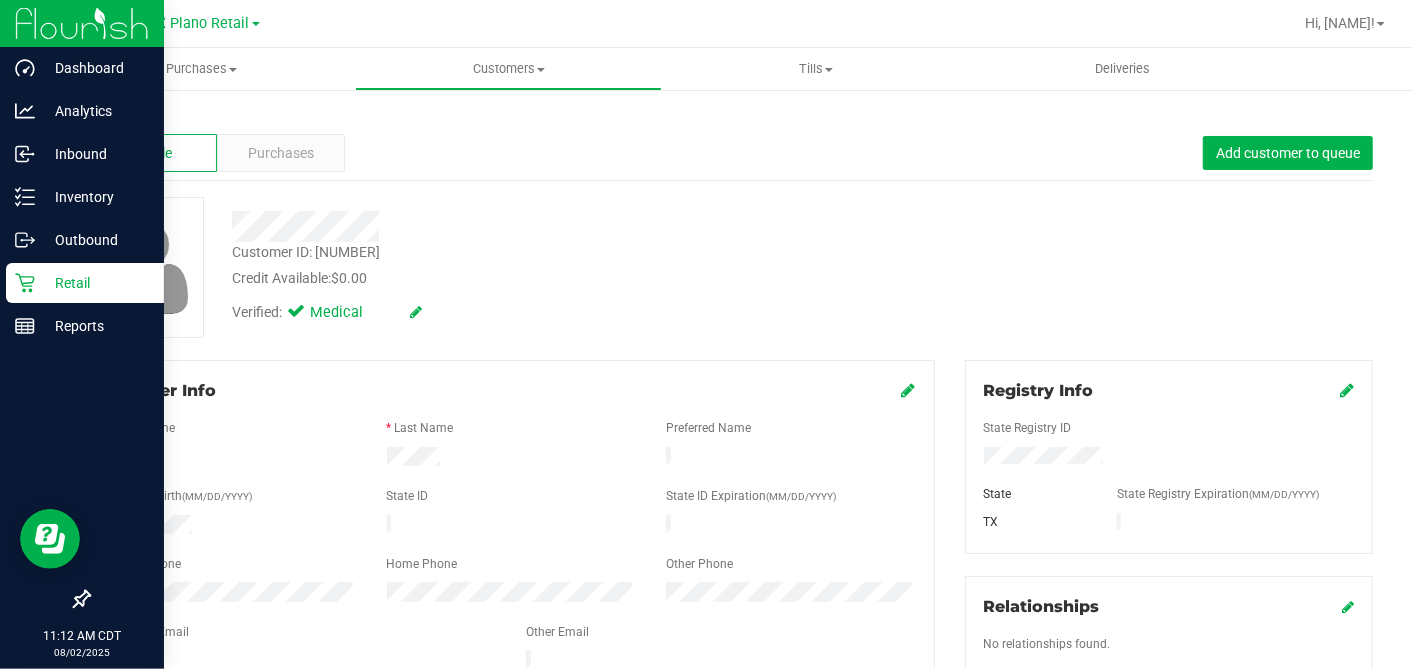 click 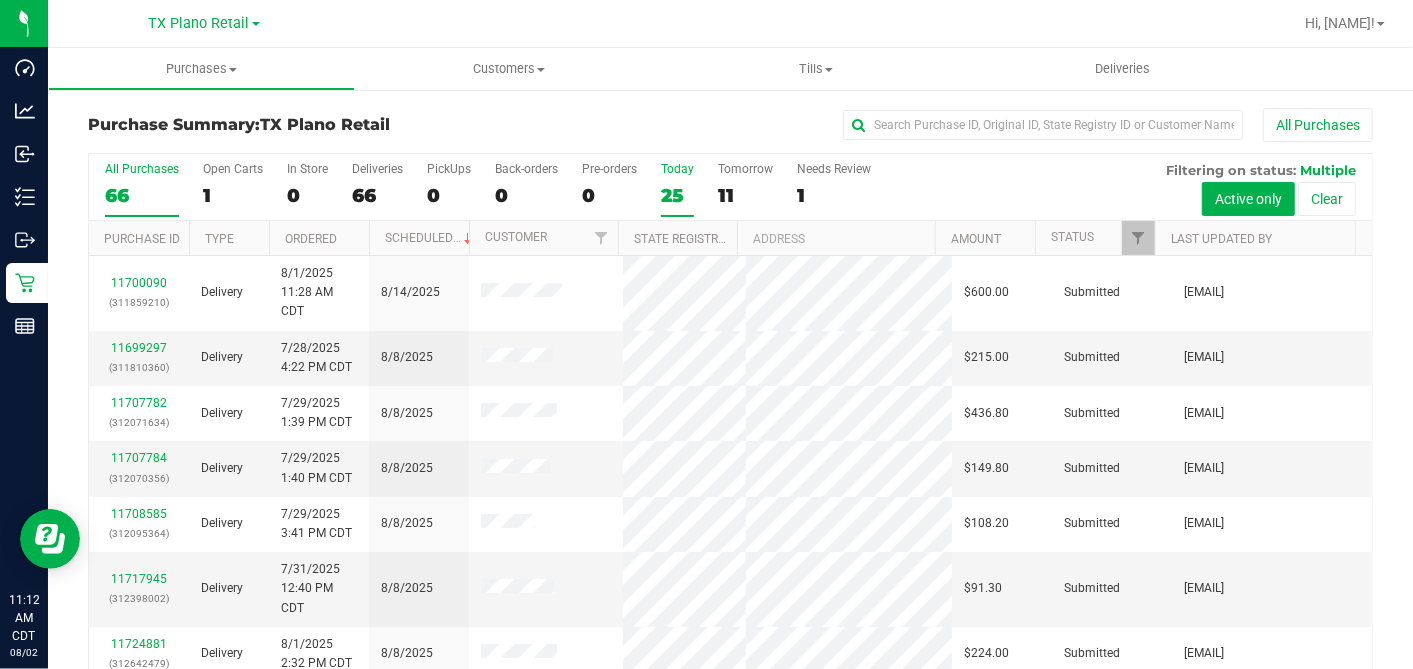 click on "25" at bounding box center (677, 195) 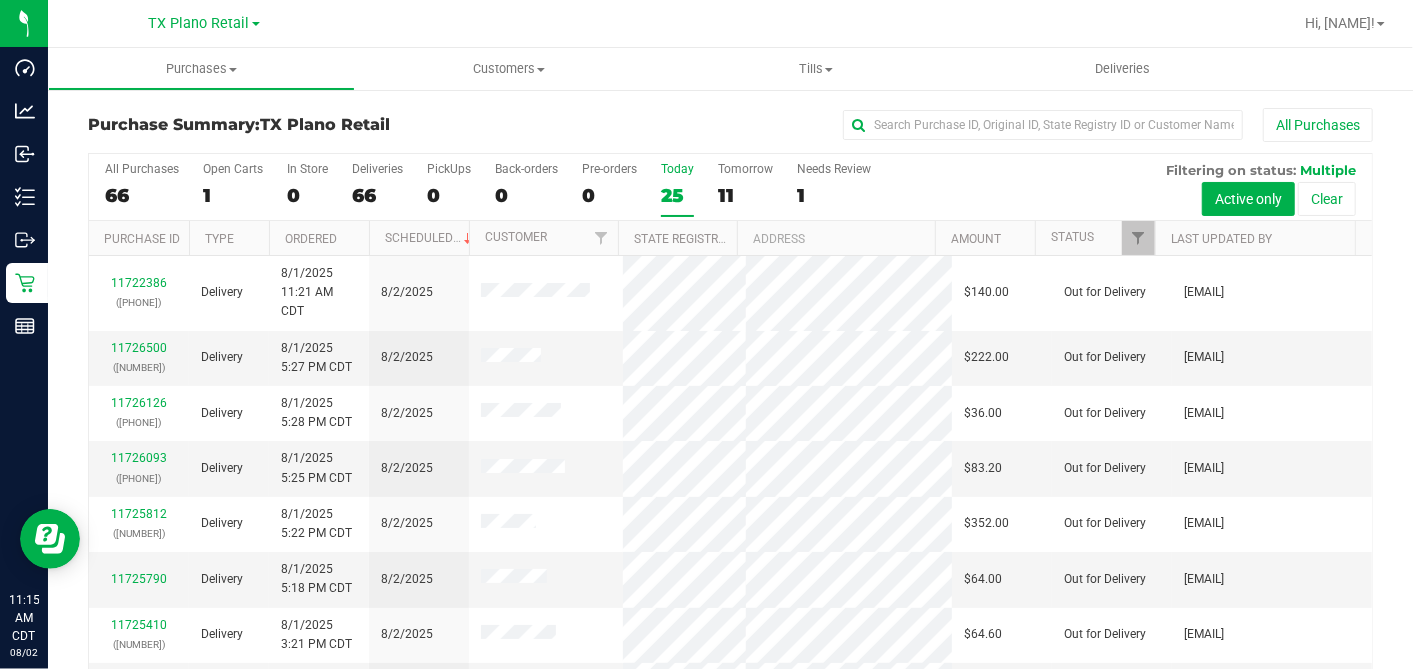 click on "25" at bounding box center [677, 195] 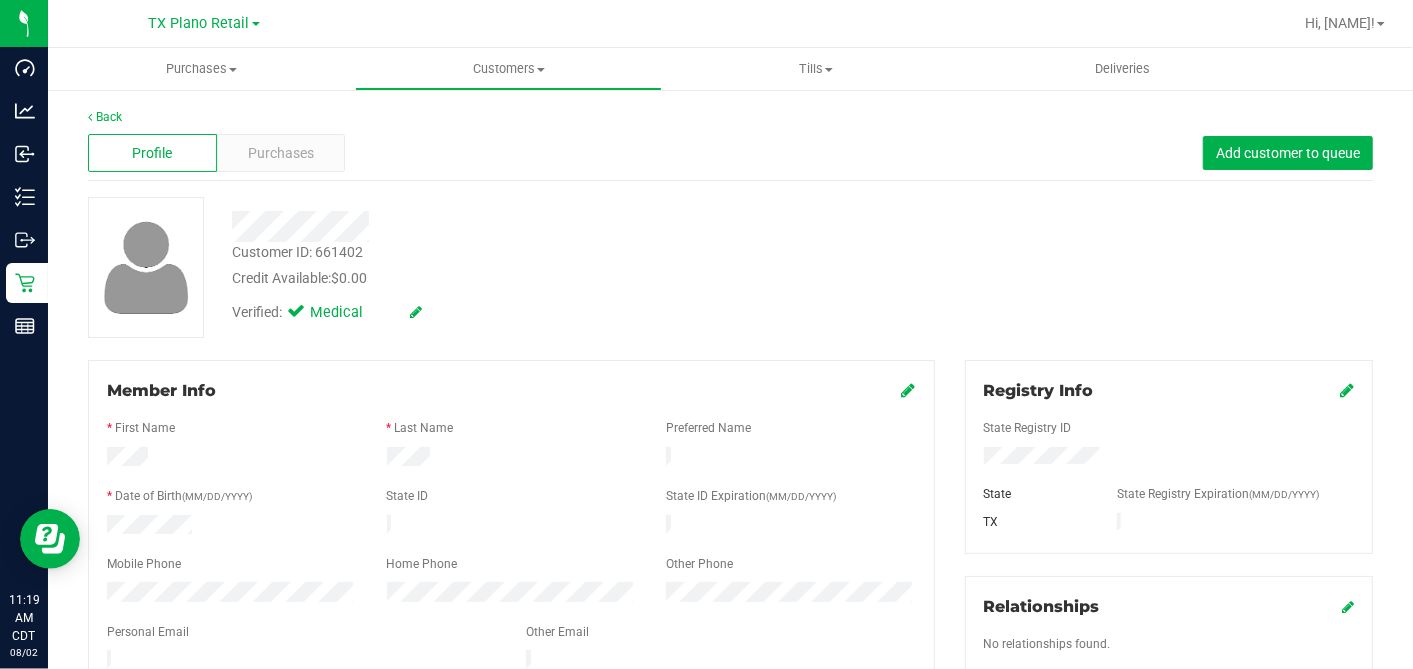 click on "Customer ID: 661402
Credit Available:
$0.00" at bounding box center [546, 265] 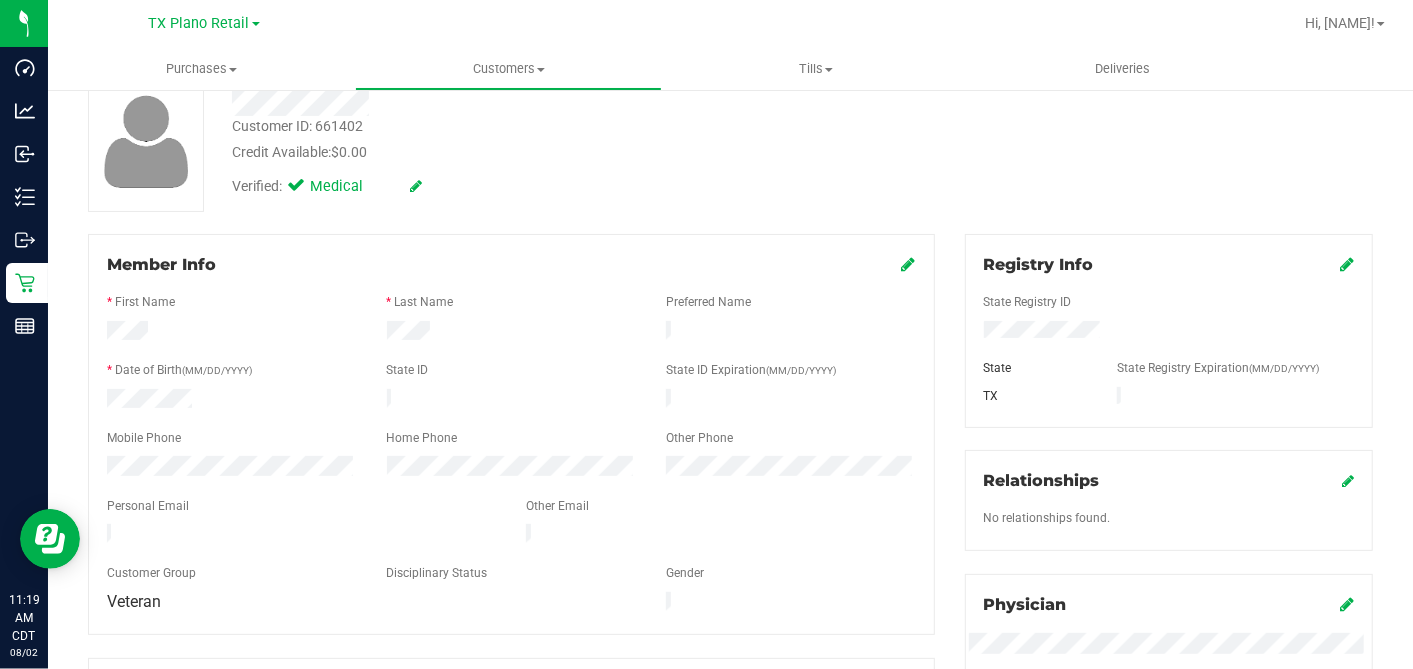 scroll, scrollTop: 222, scrollLeft: 0, axis: vertical 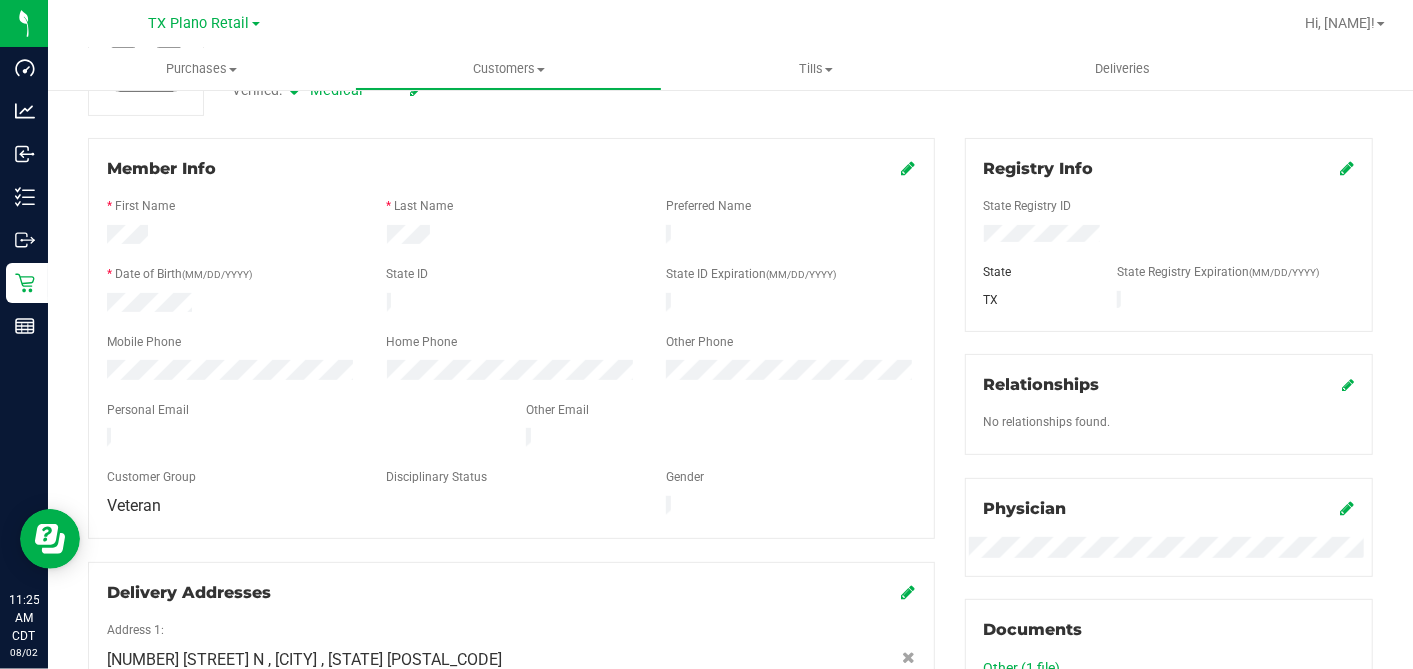 drag, startPoint x: 543, startPoint y: 342, endPoint x: 611, endPoint y: 266, distance: 101.98039 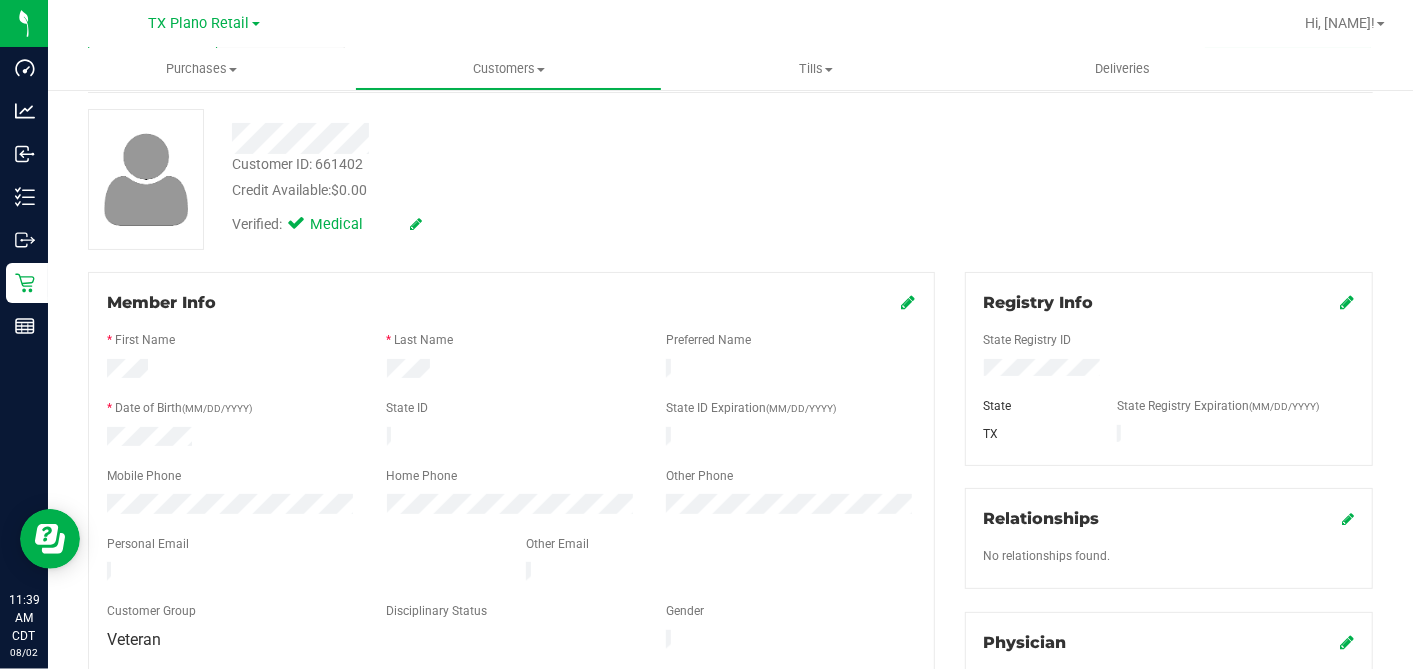 scroll, scrollTop: 0, scrollLeft: 0, axis: both 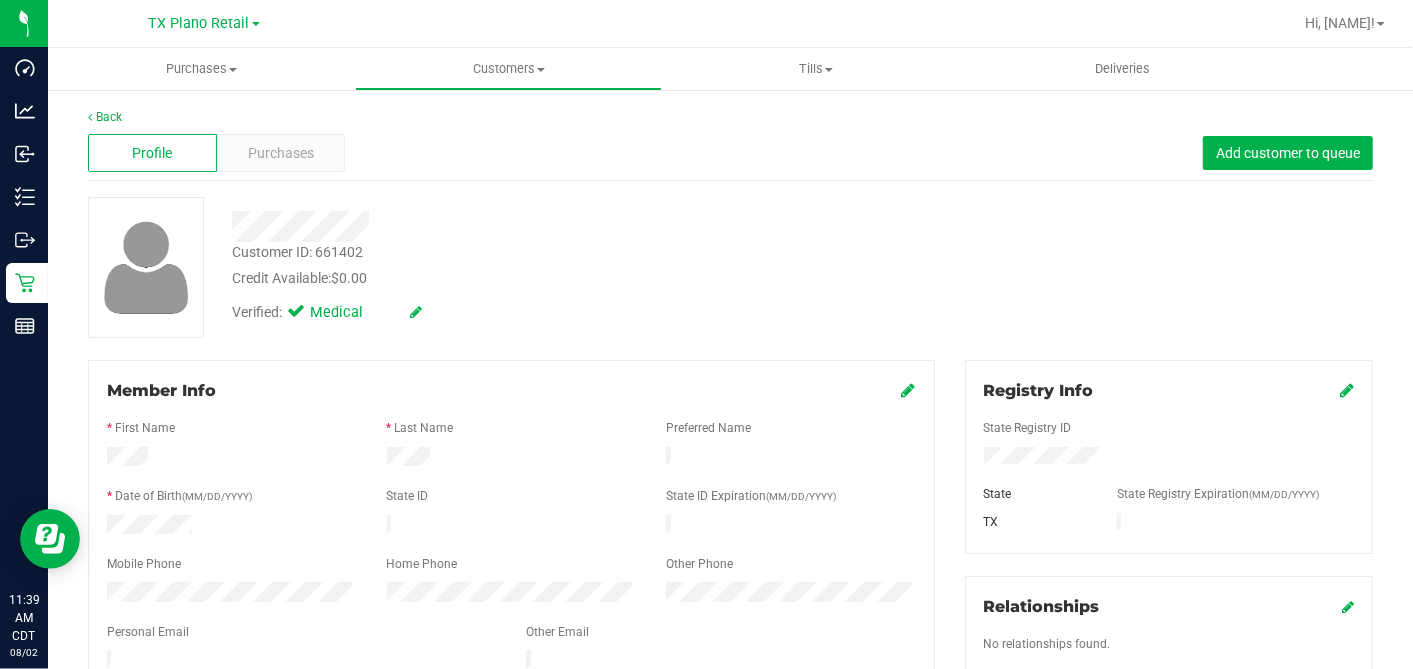 click on "Credit Available:
$0.00" at bounding box center (546, 278) 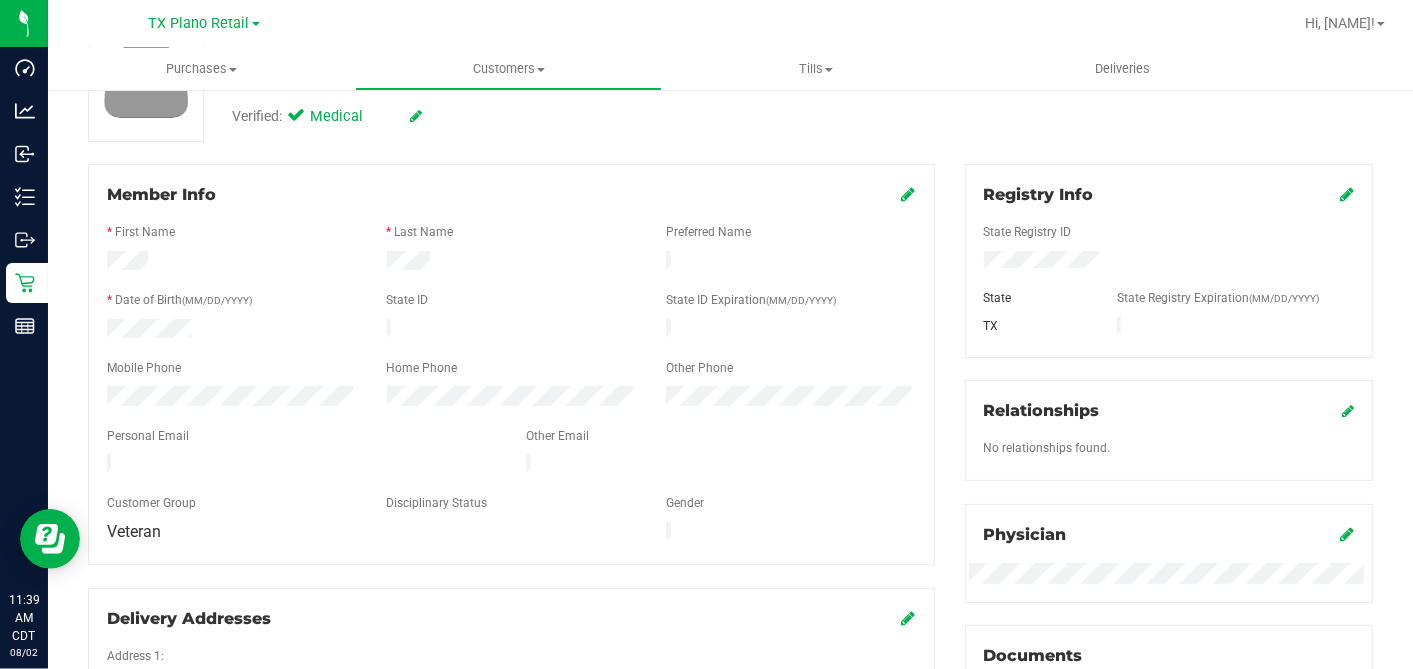scroll, scrollTop: 111, scrollLeft: 0, axis: vertical 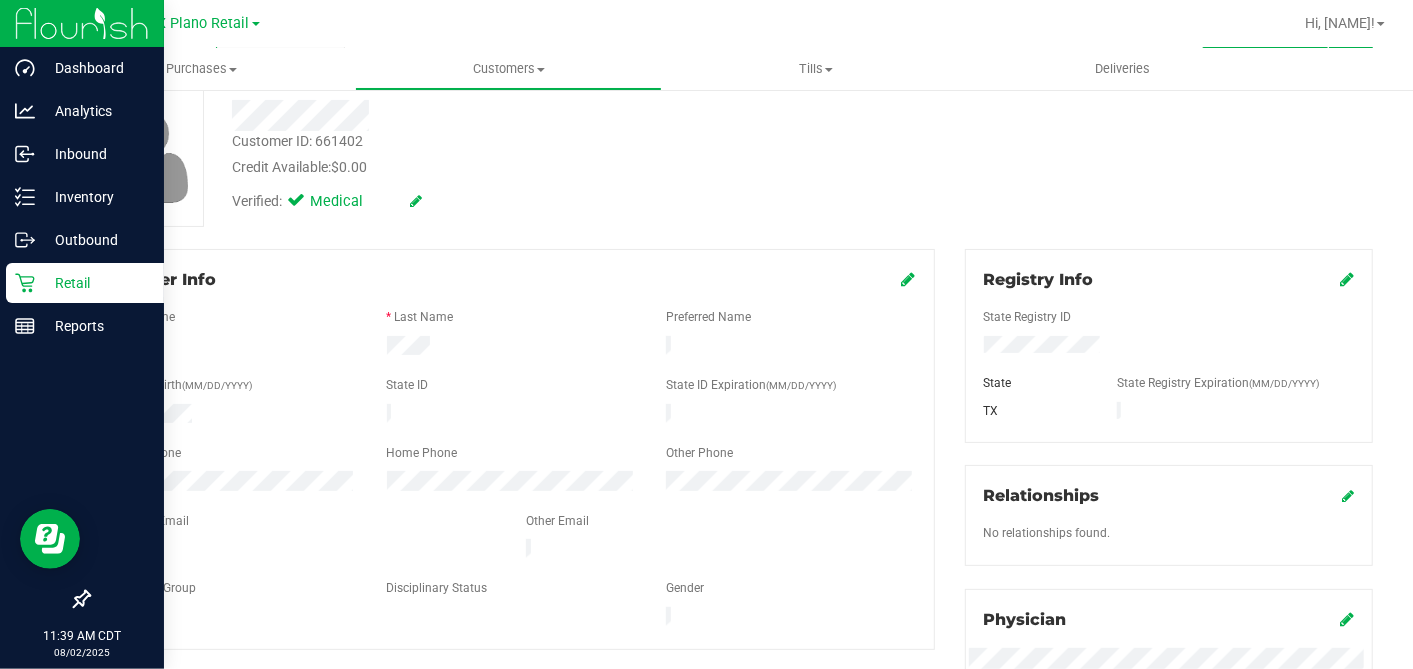 click 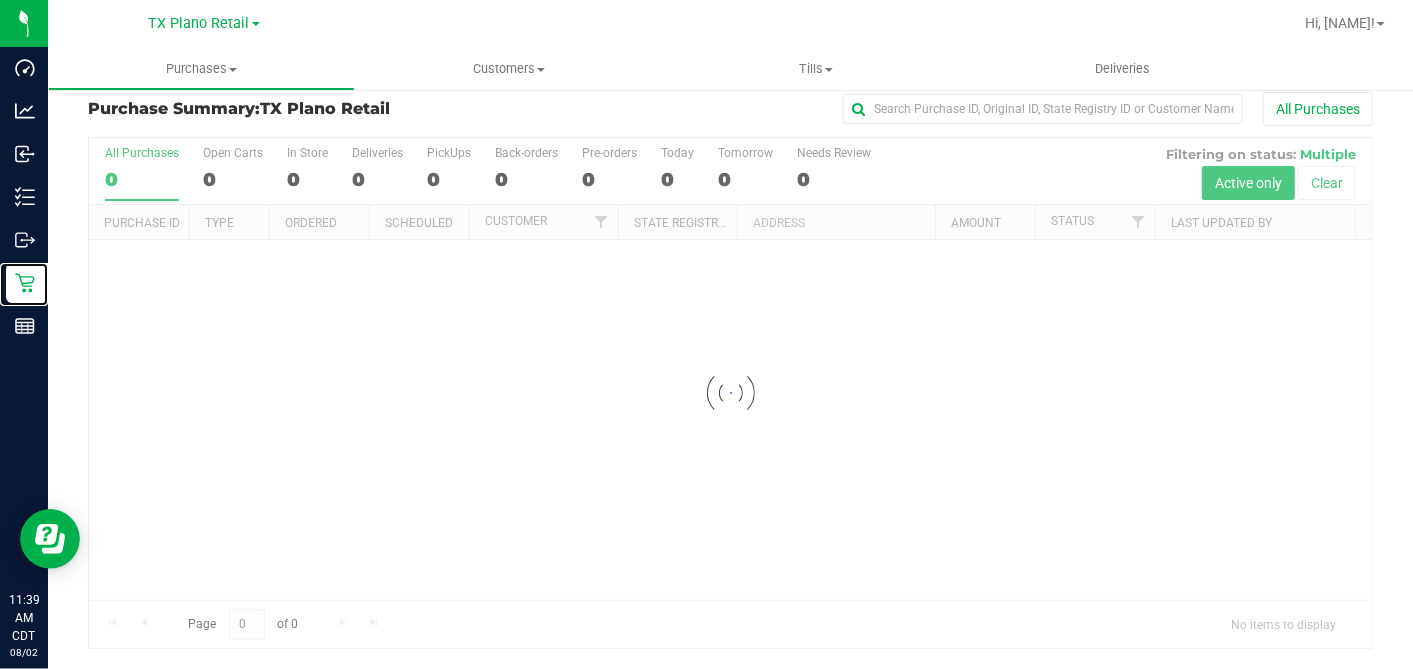 scroll, scrollTop: 0, scrollLeft: 0, axis: both 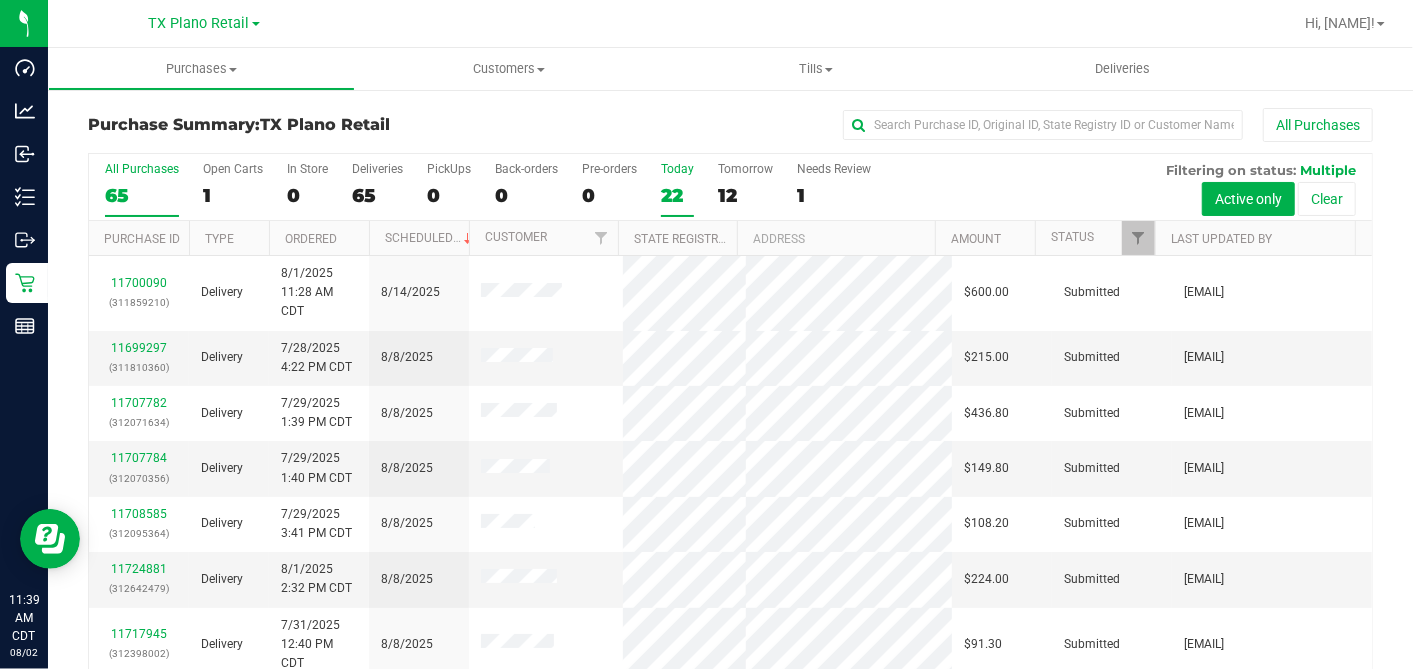 click on "22" at bounding box center [677, 195] 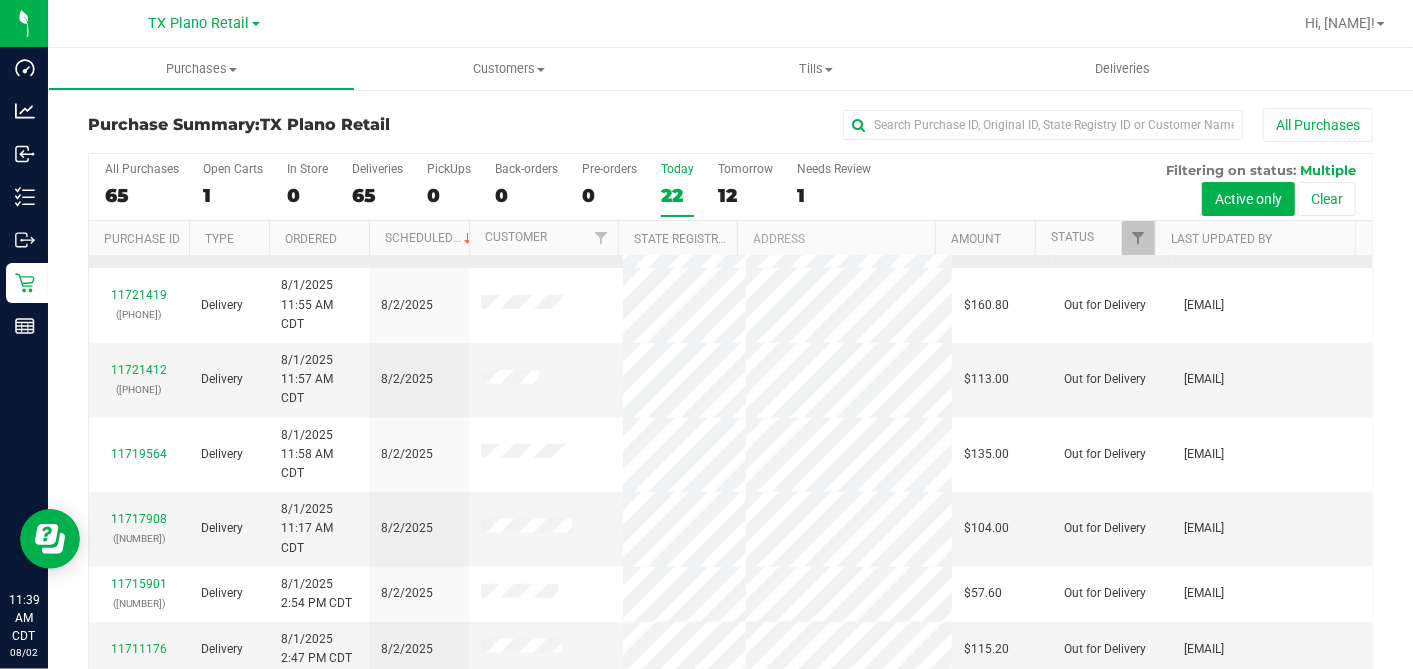 scroll, scrollTop: 949, scrollLeft: 0, axis: vertical 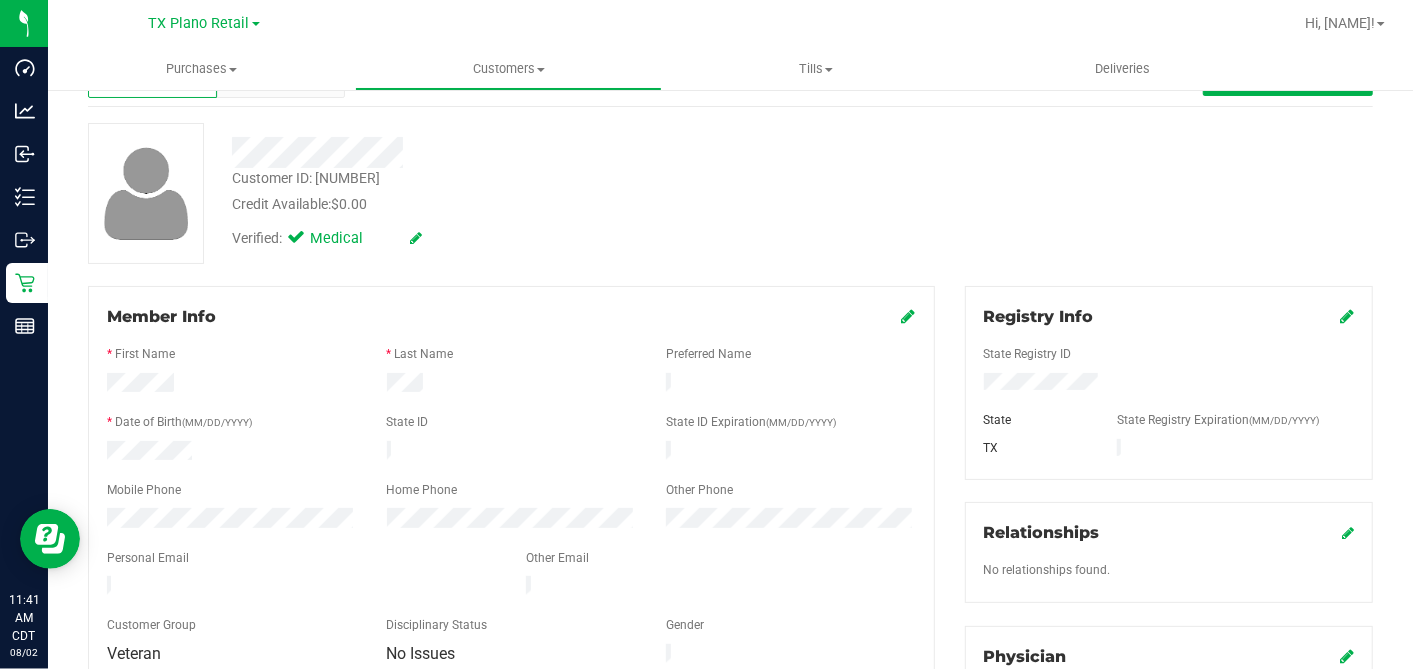 click on "Customer ID: 770408
Credit Available:
$0.00
Verified:
Medical" at bounding box center [730, 193] 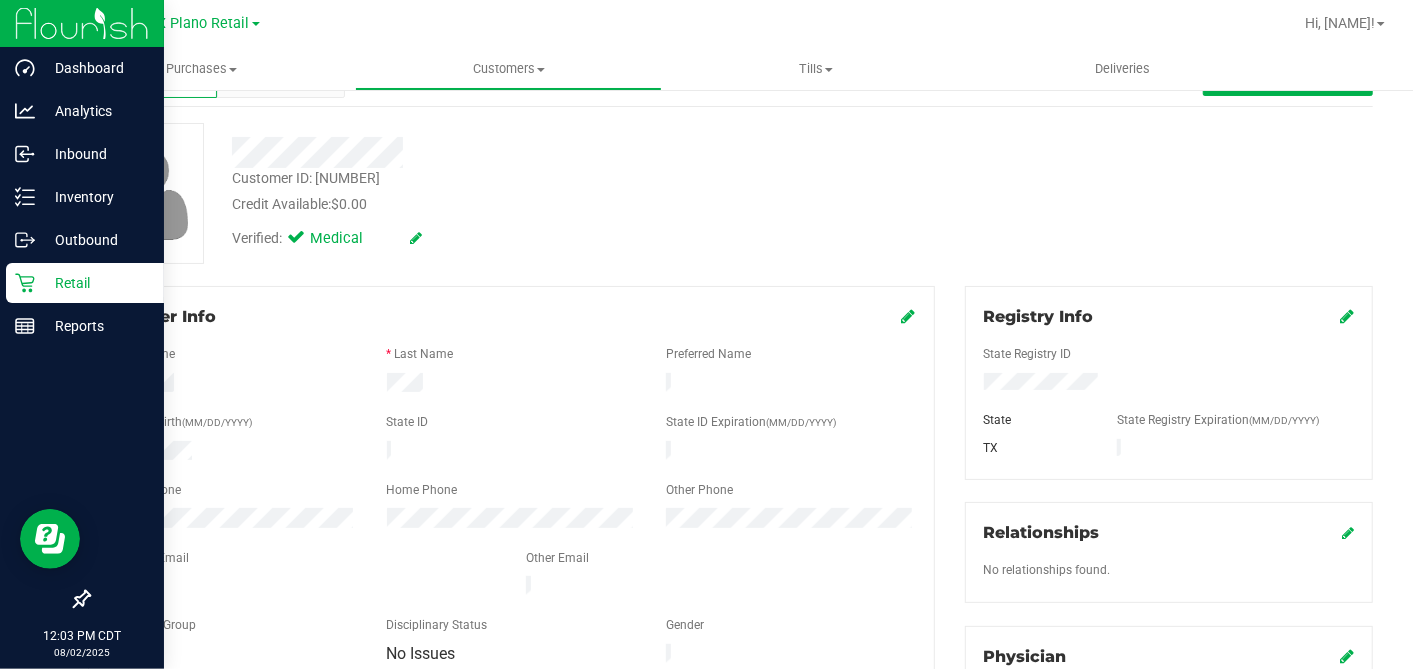 drag, startPoint x: 40, startPoint y: 285, endPoint x: 85, endPoint y: 290, distance: 45.276924 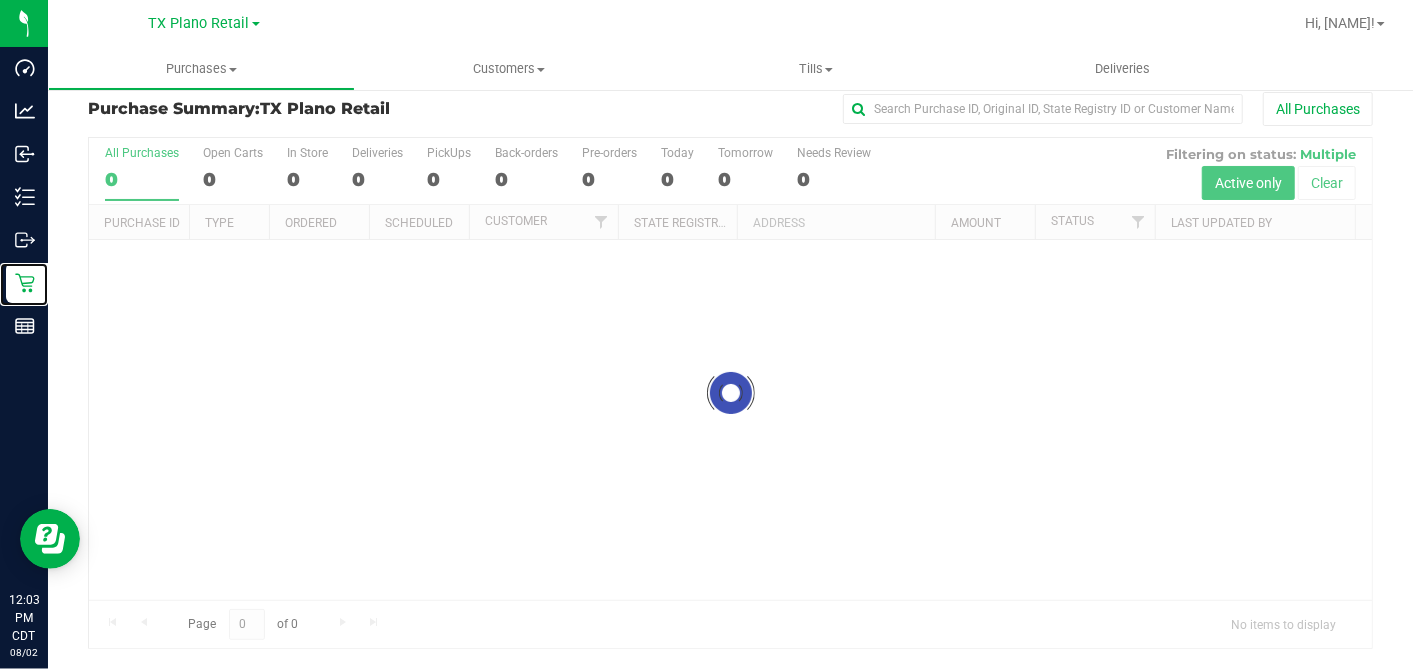 scroll, scrollTop: 0, scrollLeft: 0, axis: both 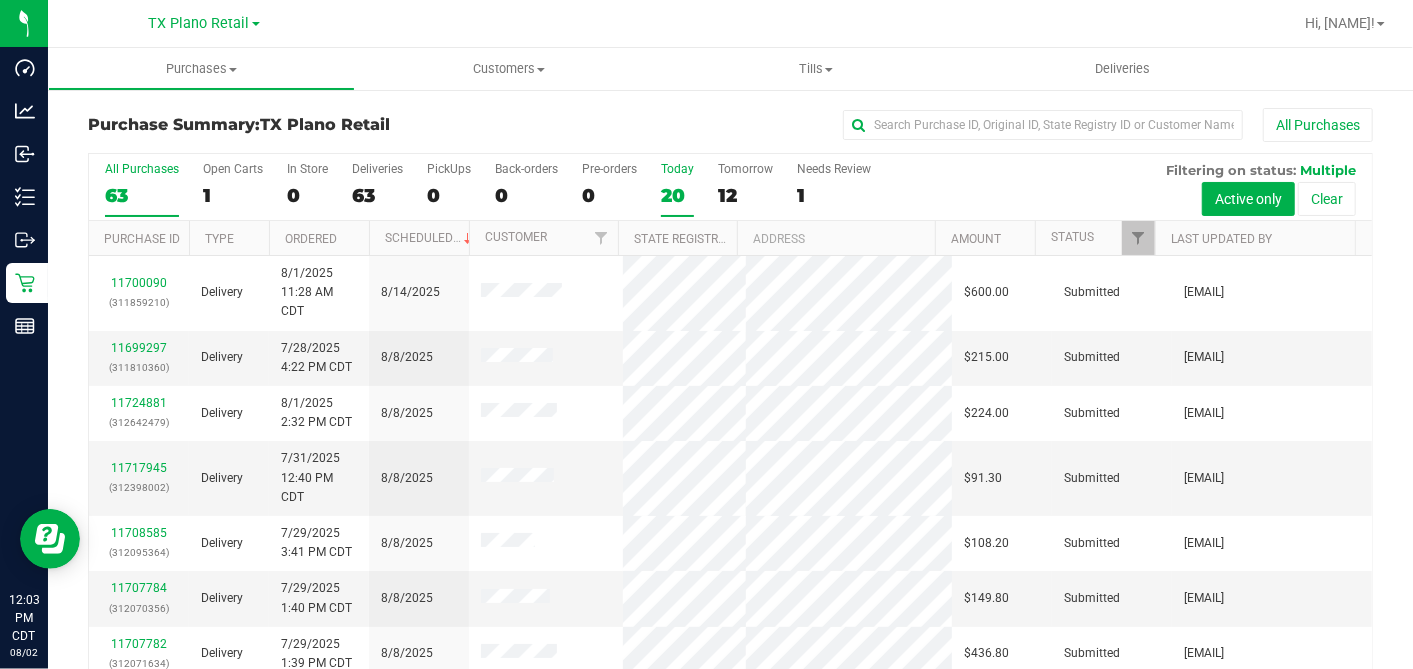 click on "20" at bounding box center [677, 195] 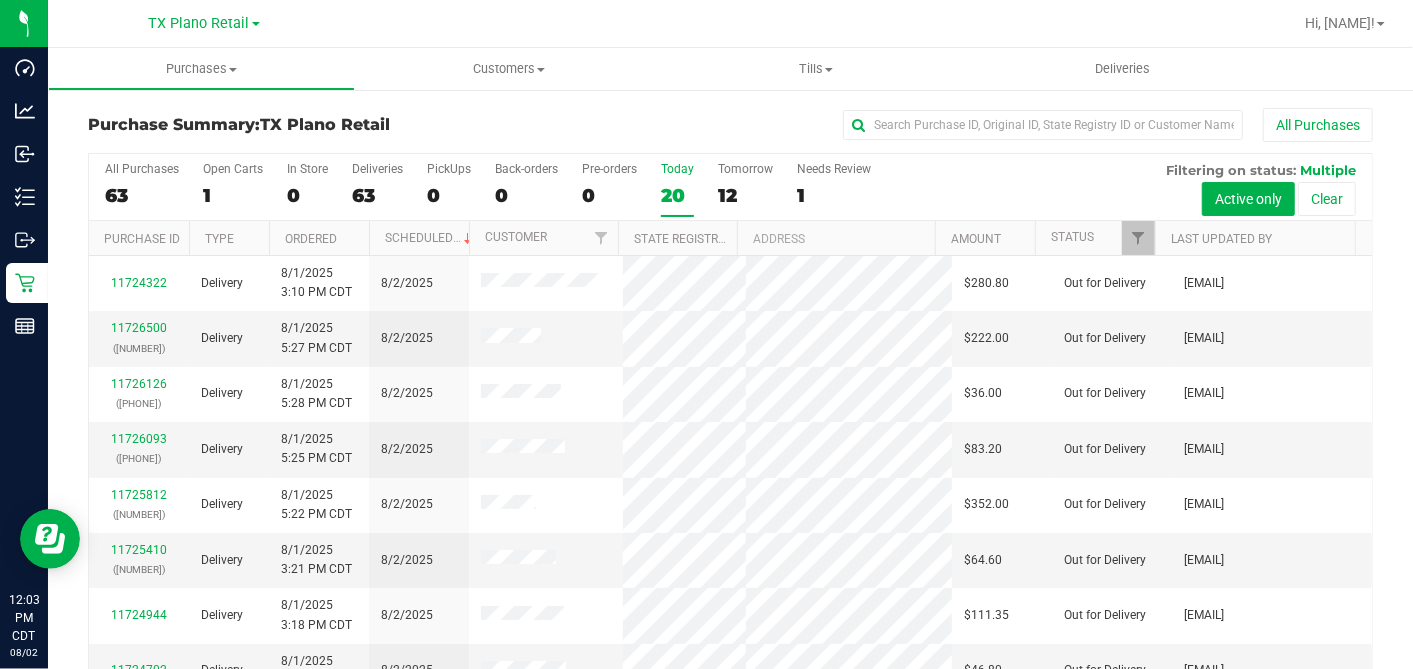 scroll, scrollTop: 751, scrollLeft: 0, axis: vertical 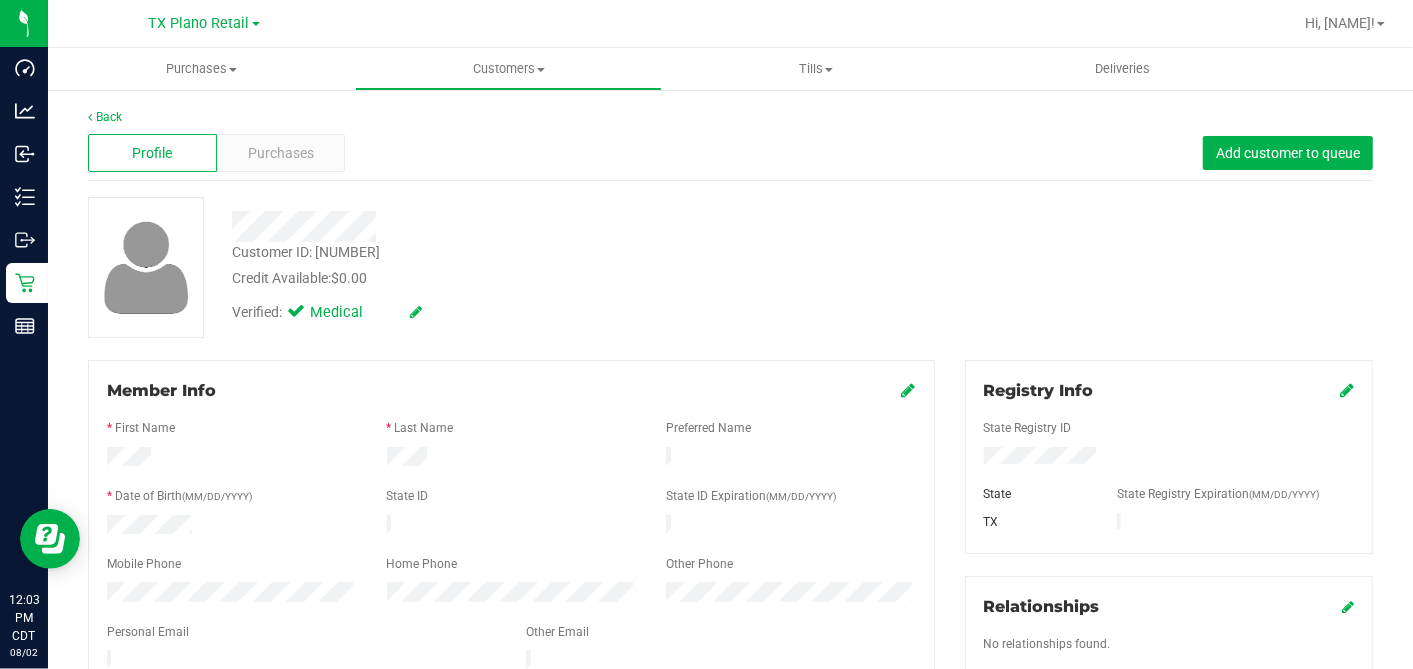 drag, startPoint x: 380, startPoint y: 236, endPoint x: 464, endPoint y: 253, distance: 85.70297 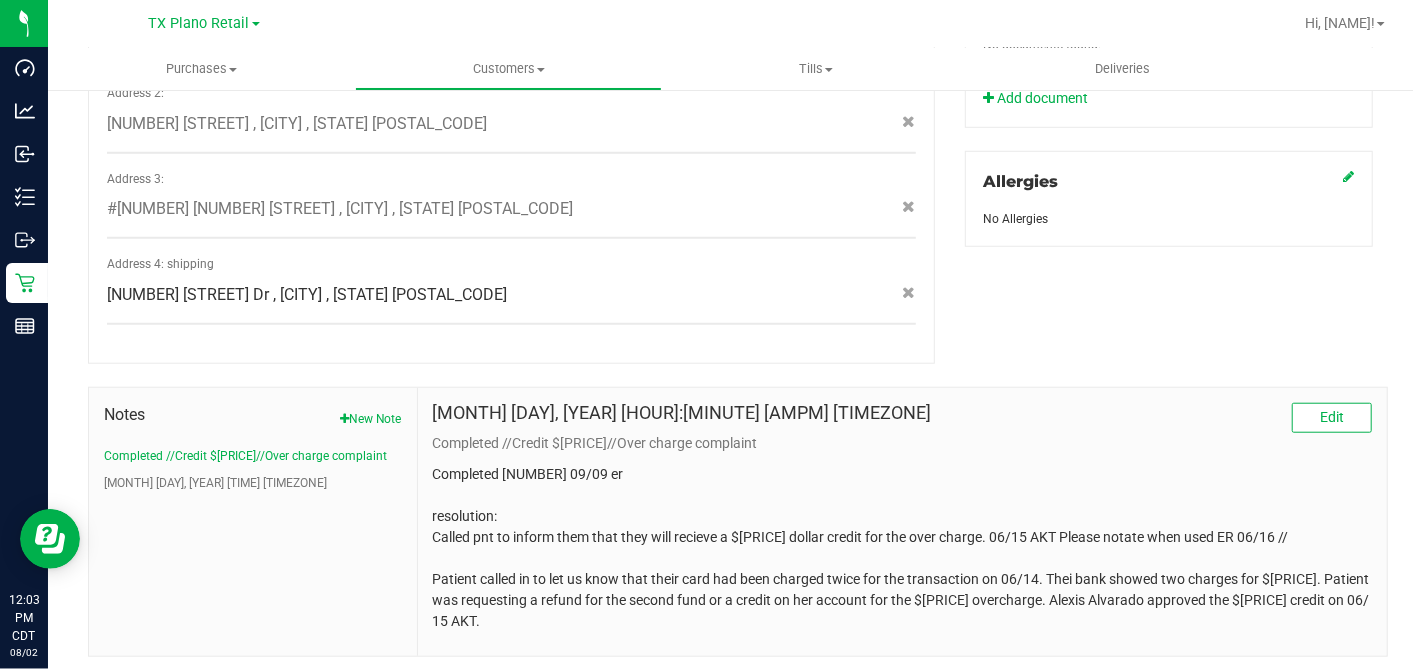 scroll, scrollTop: 877, scrollLeft: 0, axis: vertical 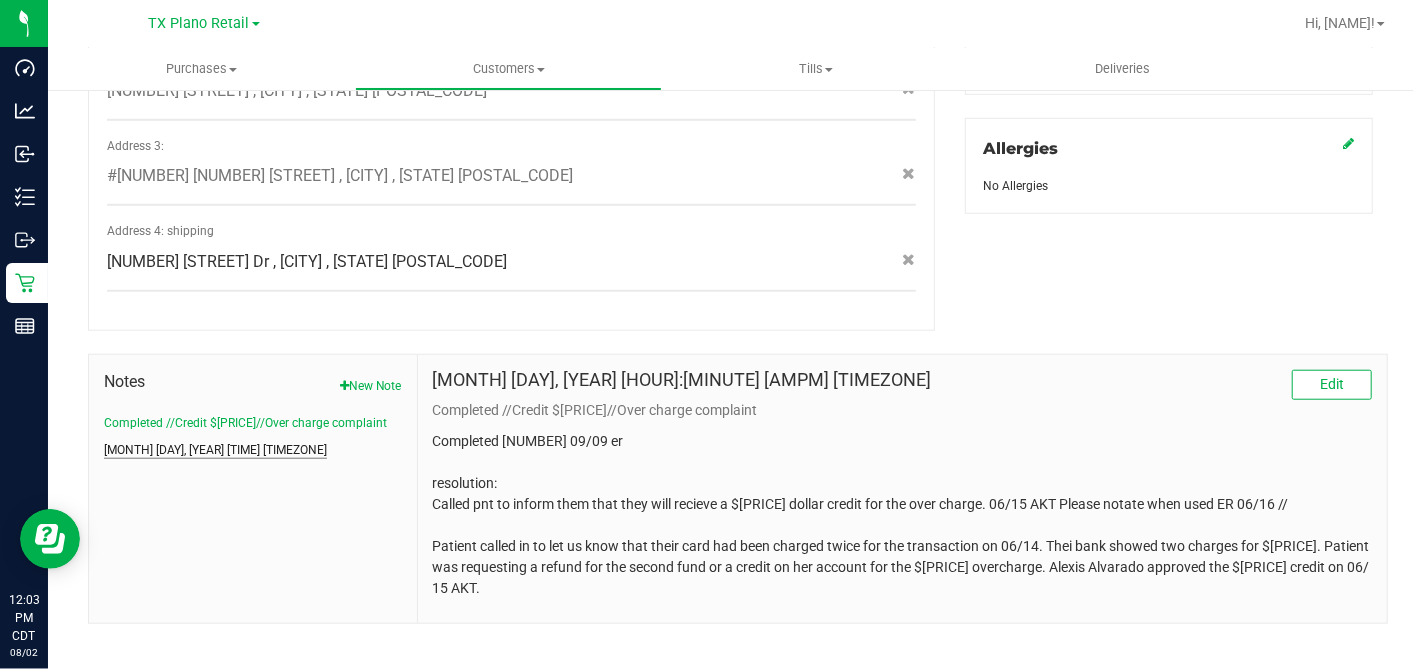 click on "Jun 9, 2022 9:04 AM CDT" at bounding box center [215, 450] 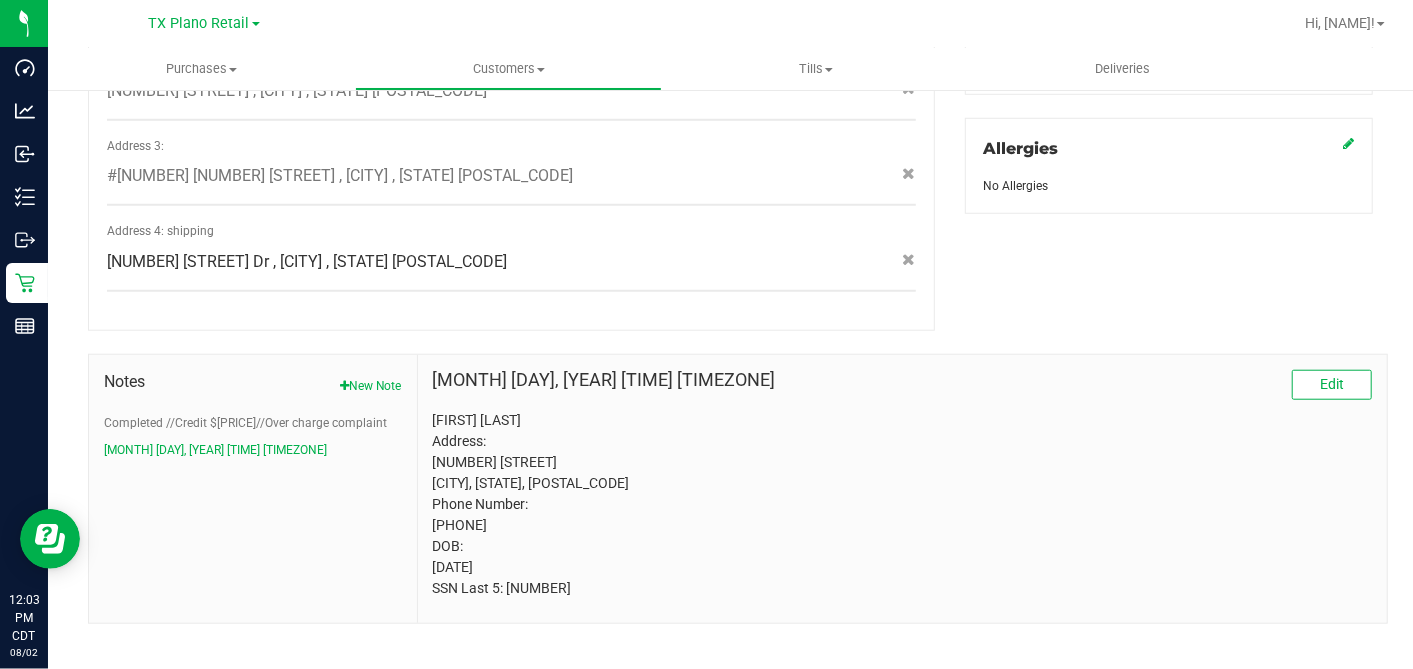 click on "Ericka Elliott
Address:
1417 Lampasas Dr
Allen, TX, 75013
Phone Number:
(724) 816-7309
DOB:
10/01/1975
SSN Last 5: 65357" at bounding box center [902, 504] 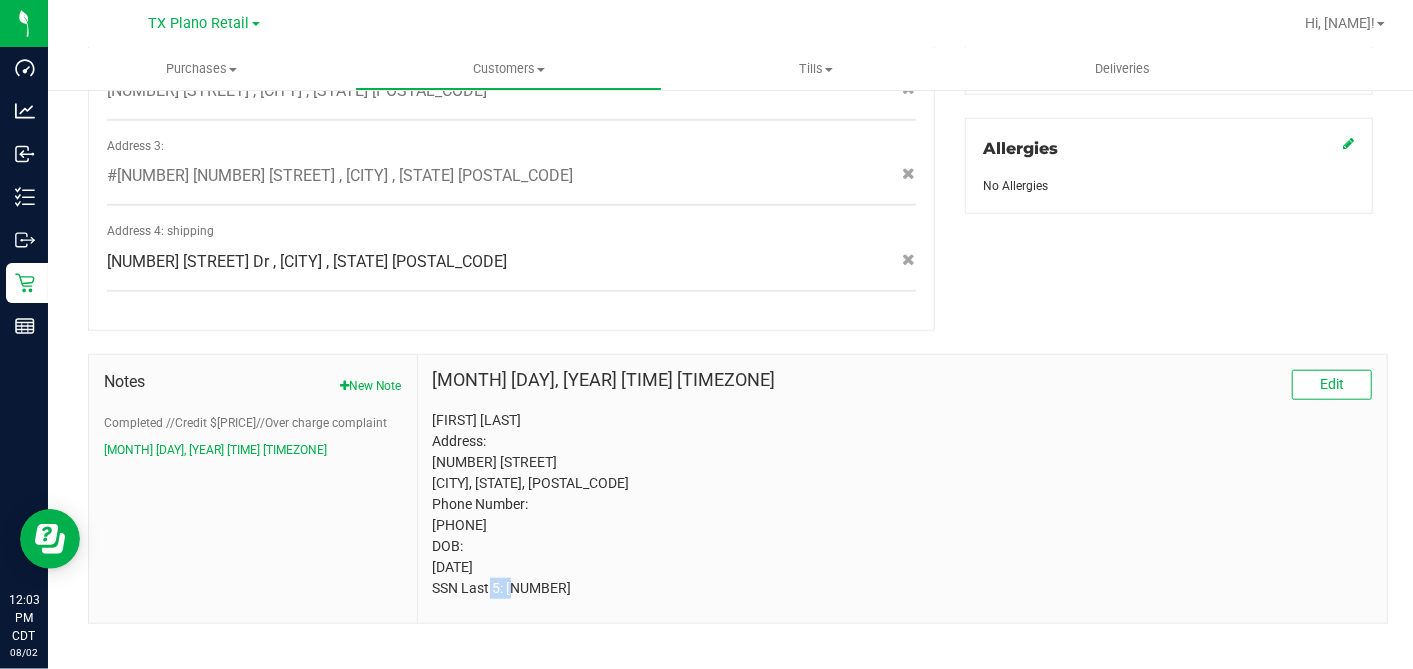 click on "Ericka Elliott
Address:
1417 Lampasas Dr
Allen, TX, 75013
Phone Number:
(724) 816-7309
DOB:
10/01/1975
SSN Last 5: 65357" at bounding box center (902, 504) 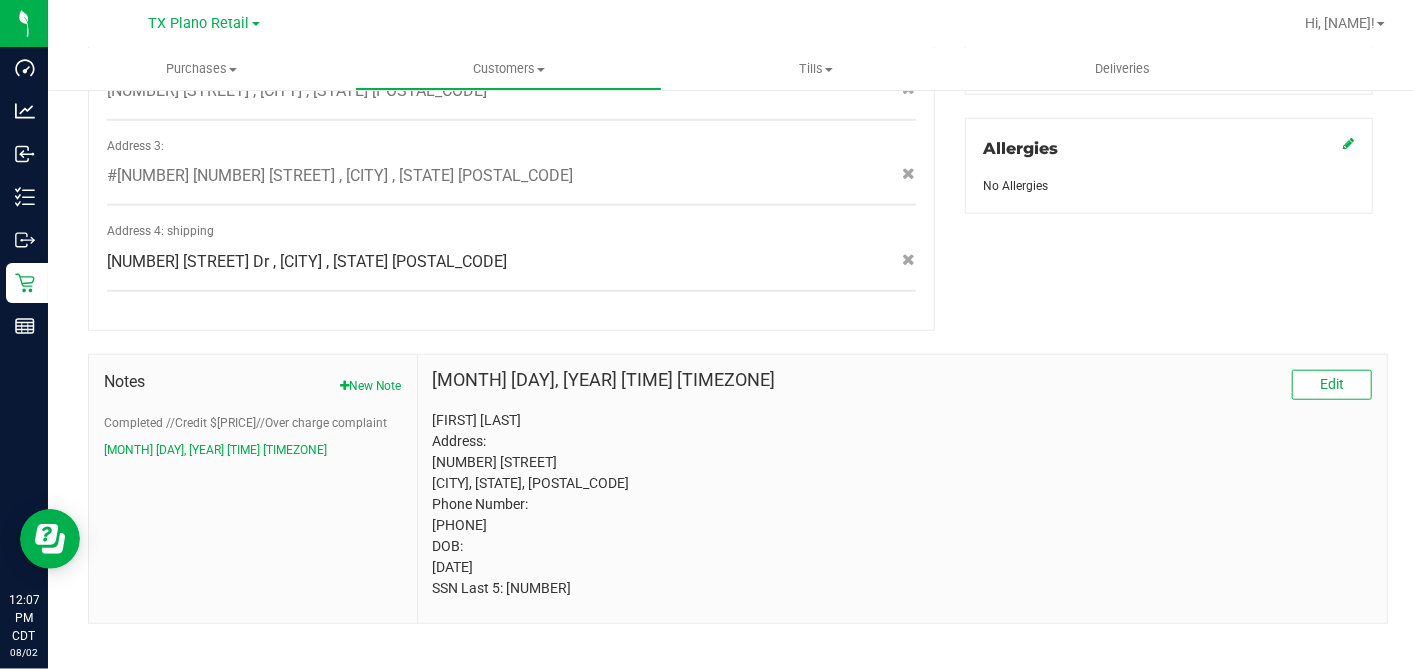click on "Ericka Elliott
Address:
1417 Lampasas Dr
Allen, TX, 75013
Phone Number:
(724) 816-7309
DOB:
10/01/1975
SSN Last 5: 65357" at bounding box center [902, 504] 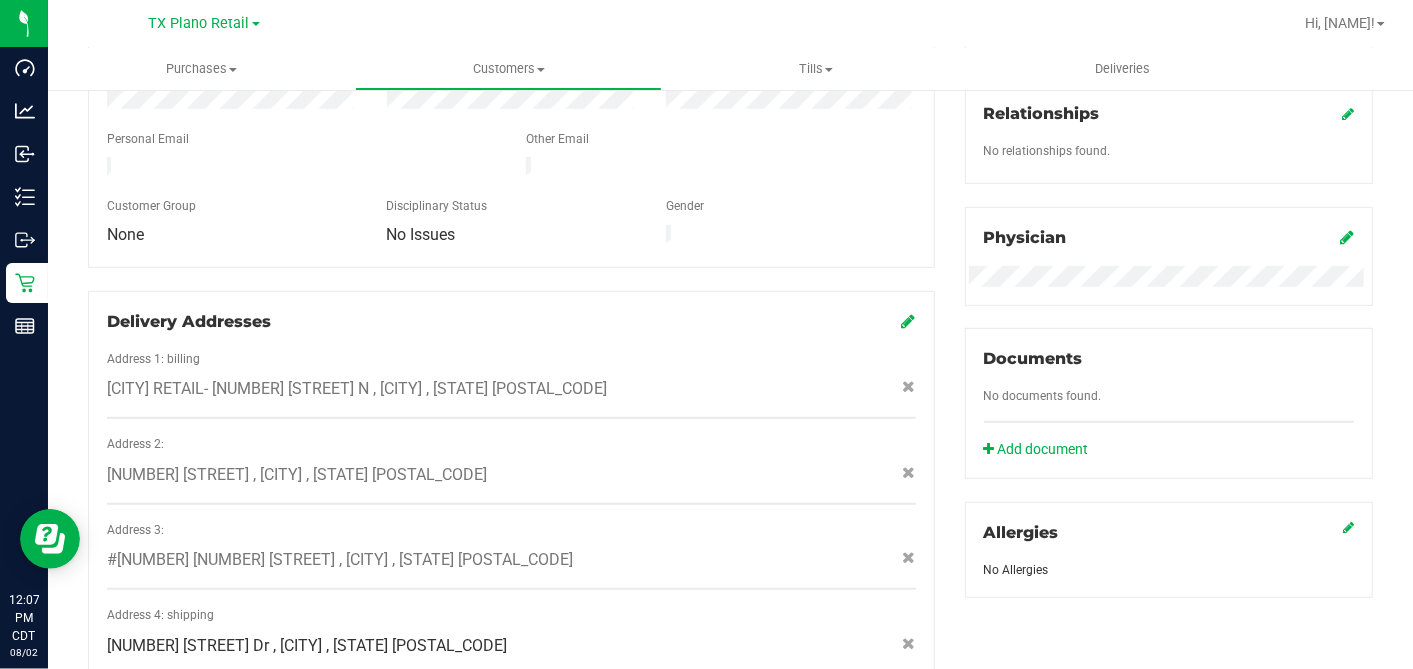 scroll, scrollTop: 321, scrollLeft: 0, axis: vertical 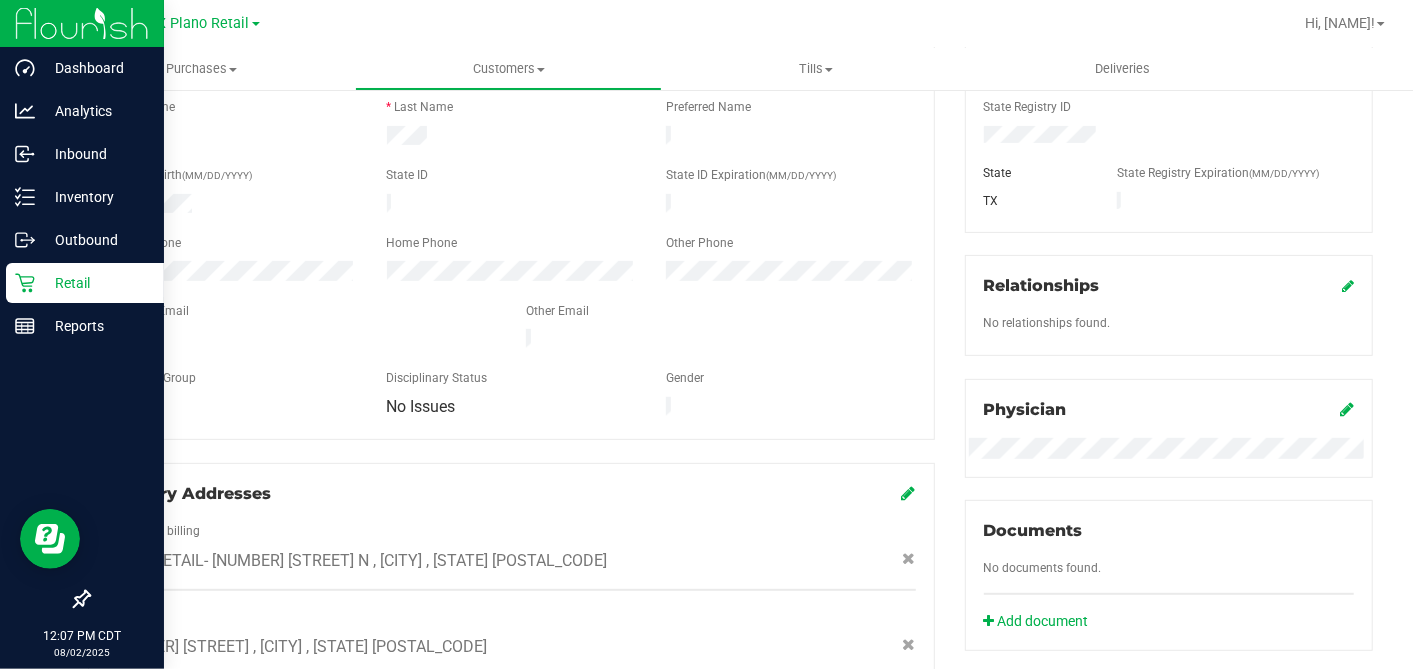click 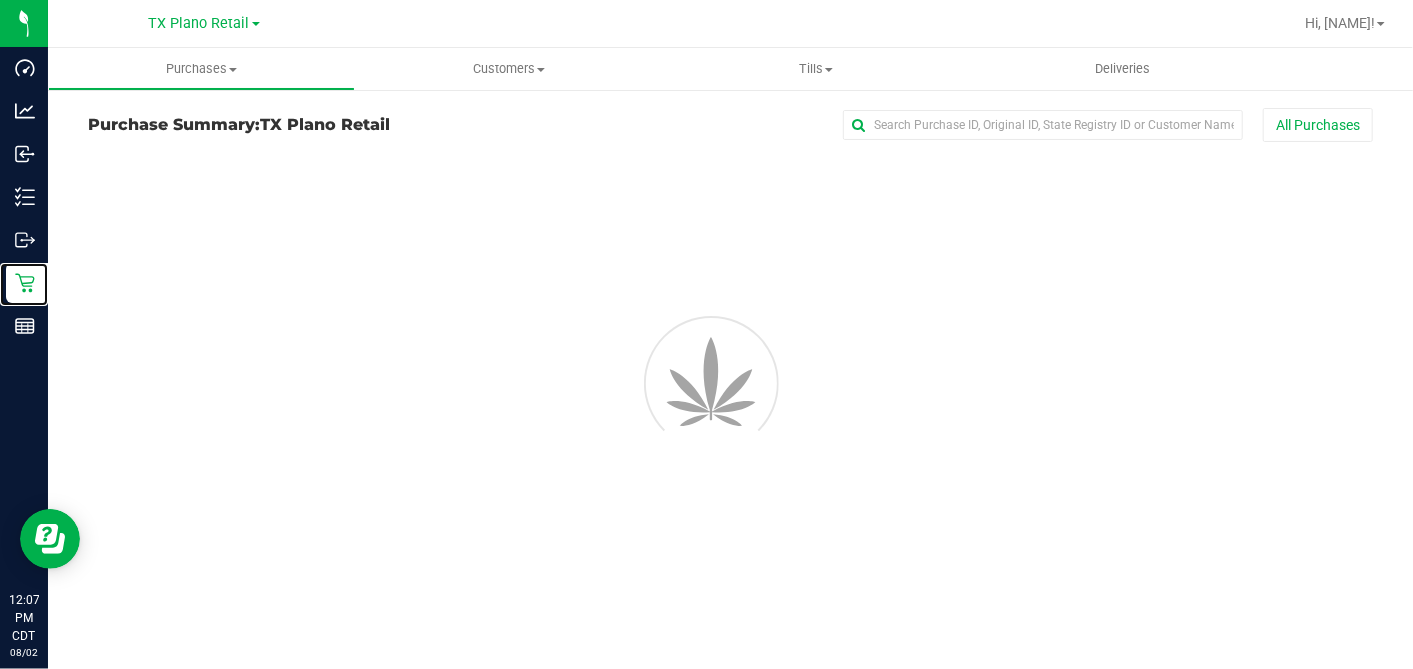 scroll, scrollTop: 0, scrollLeft: 0, axis: both 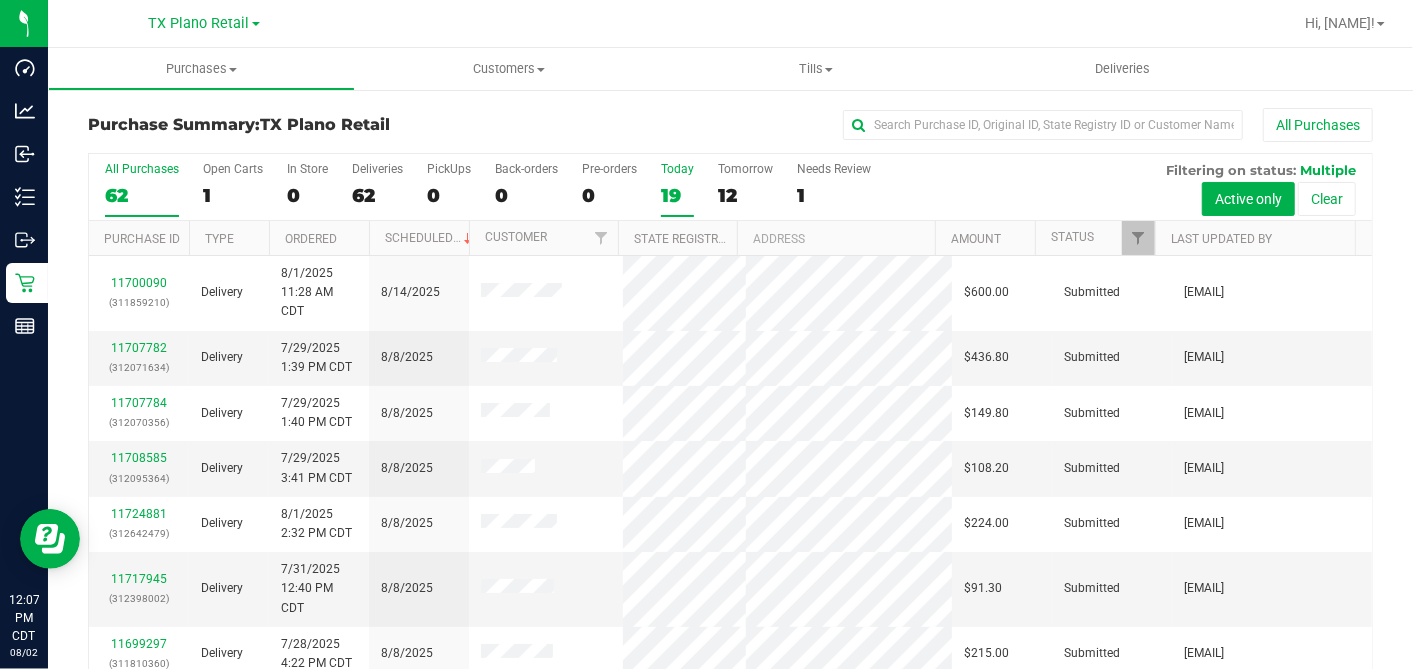 click on "19" at bounding box center (677, 195) 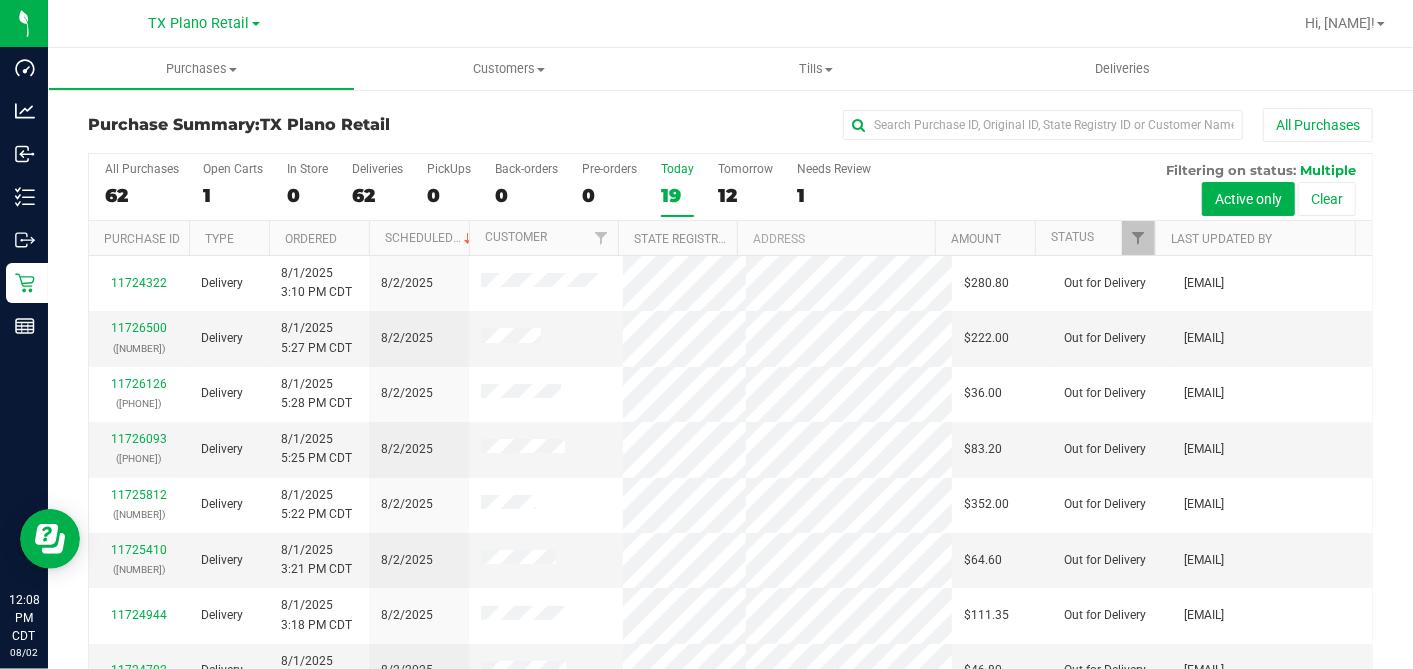 click on "TX Plano Retail   Hi, Dane!" at bounding box center (730, 24) 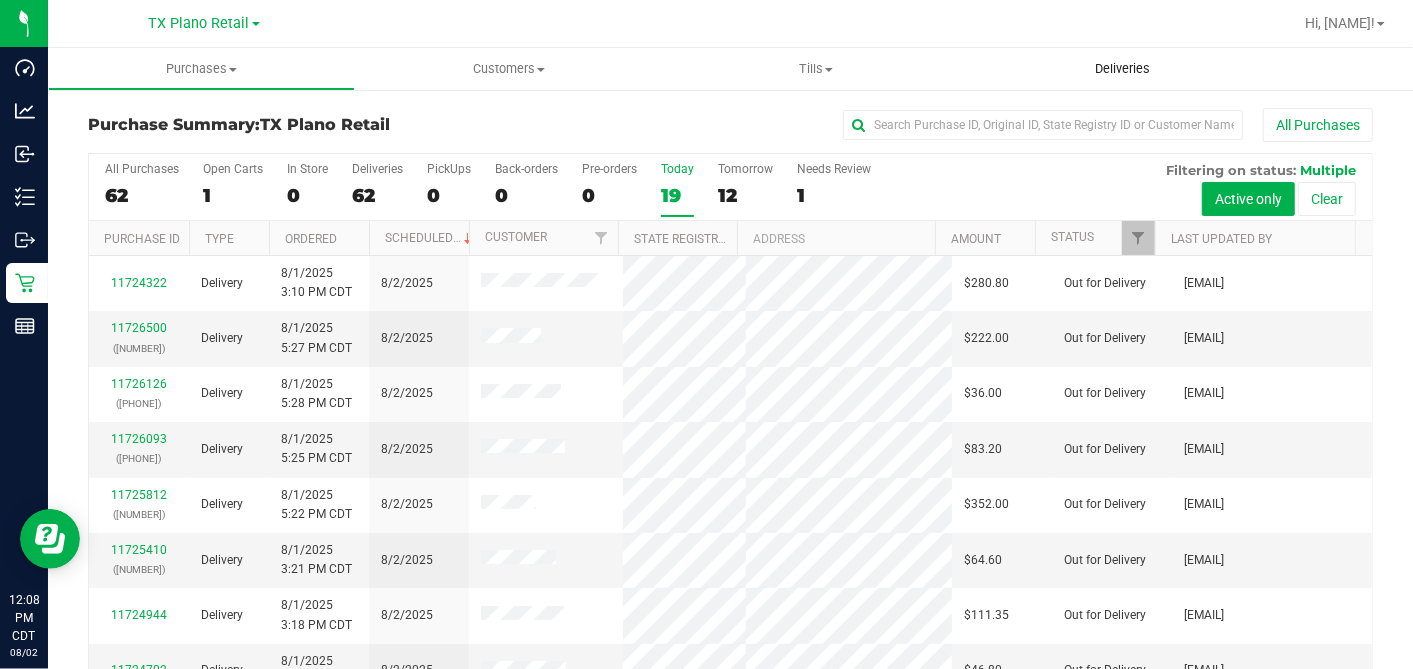 click on "Deliveries" at bounding box center [1122, 69] 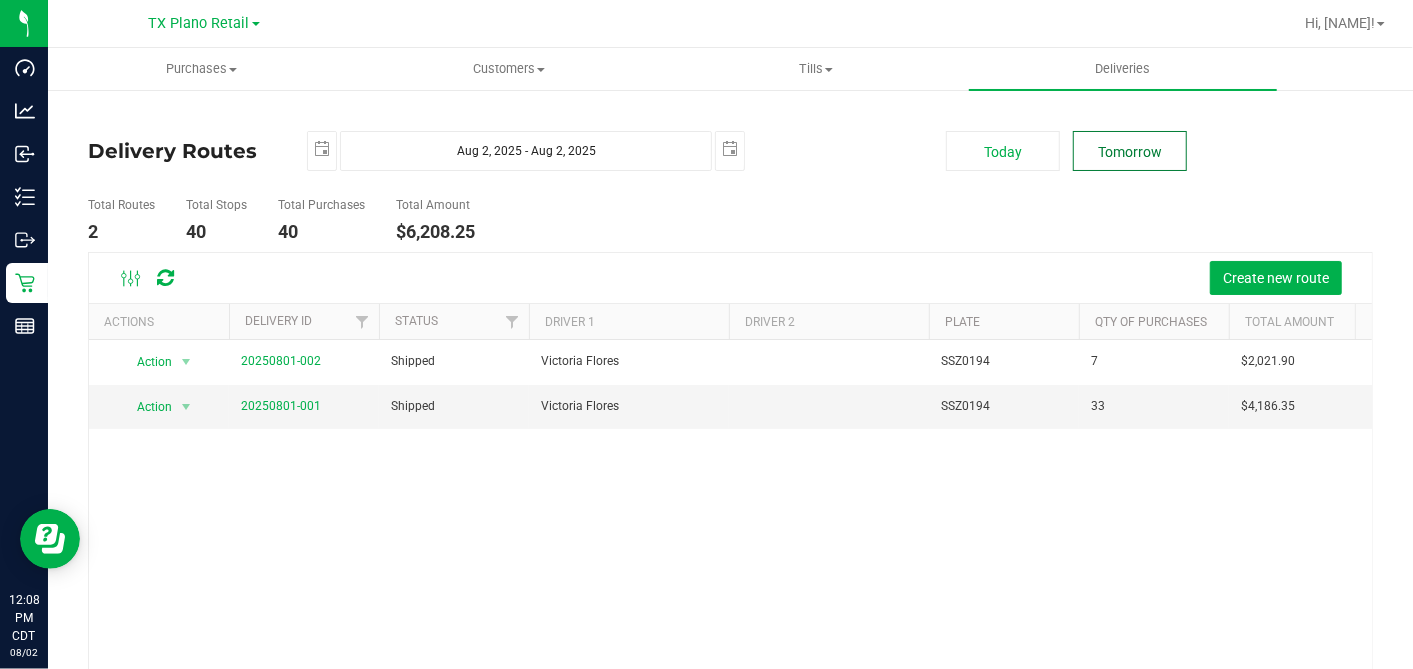 click on "Tomorrow" at bounding box center (1130, 151) 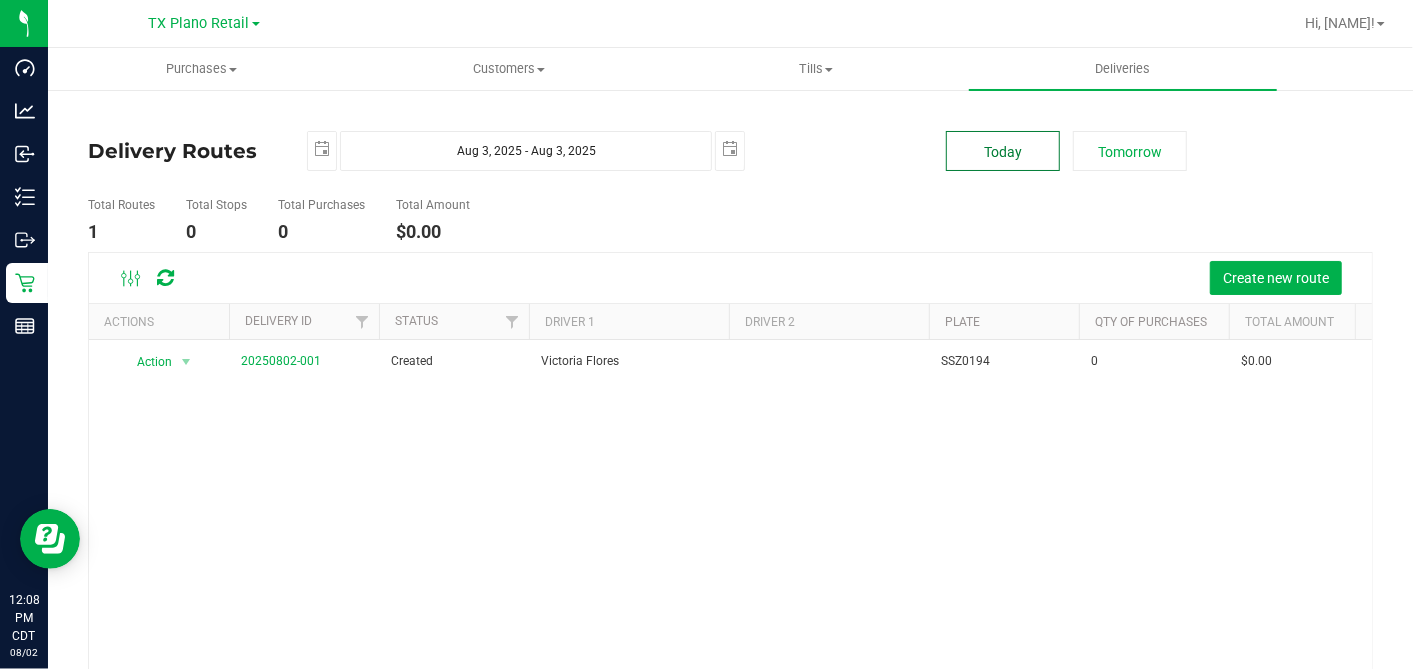 click on "Today" at bounding box center (1003, 151) 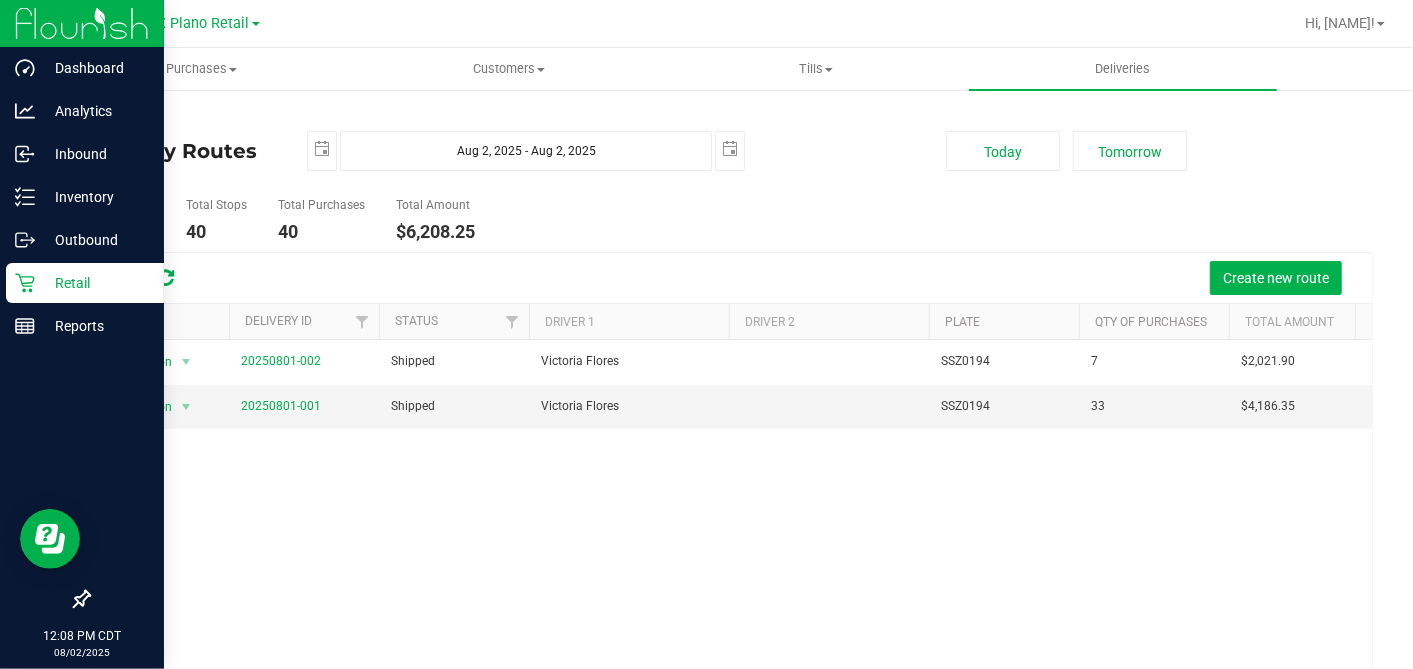 click 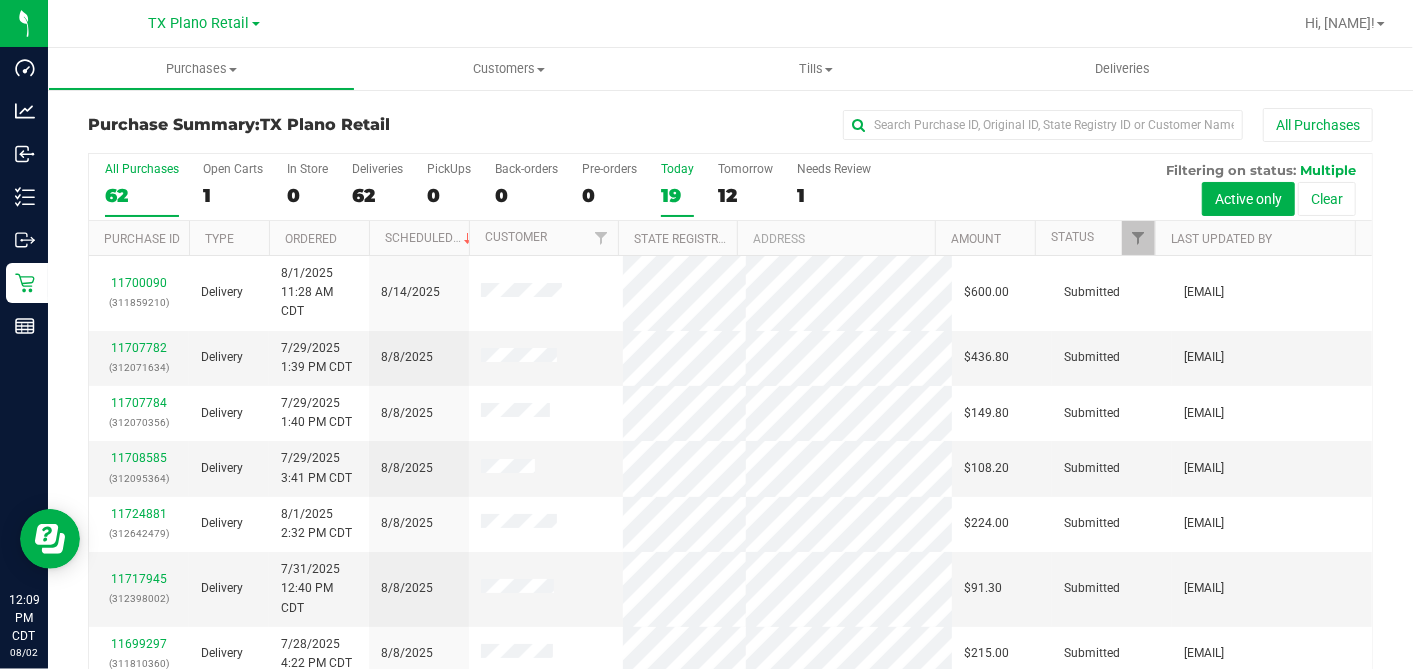 click on "19" at bounding box center (677, 195) 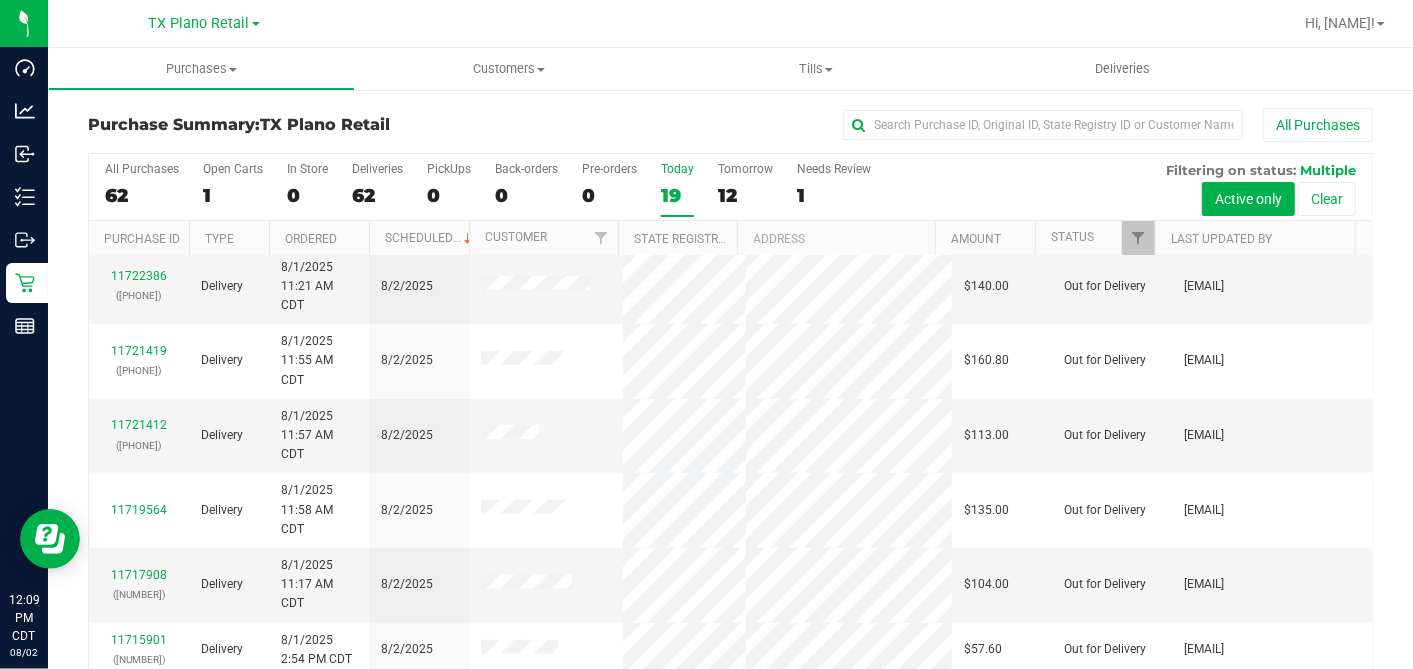 scroll, scrollTop: 855, scrollLeft: 0, axis: vertical 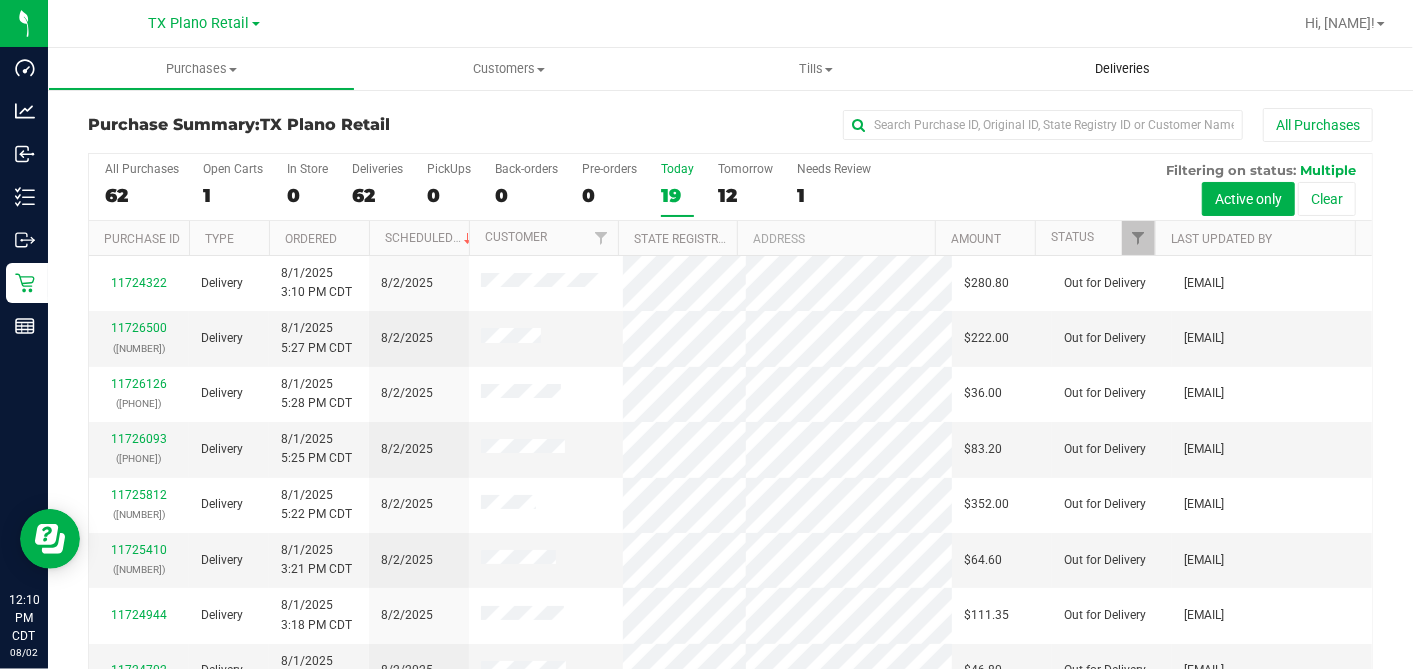 click on "Deliveries" at bounding box center (1122, 69) 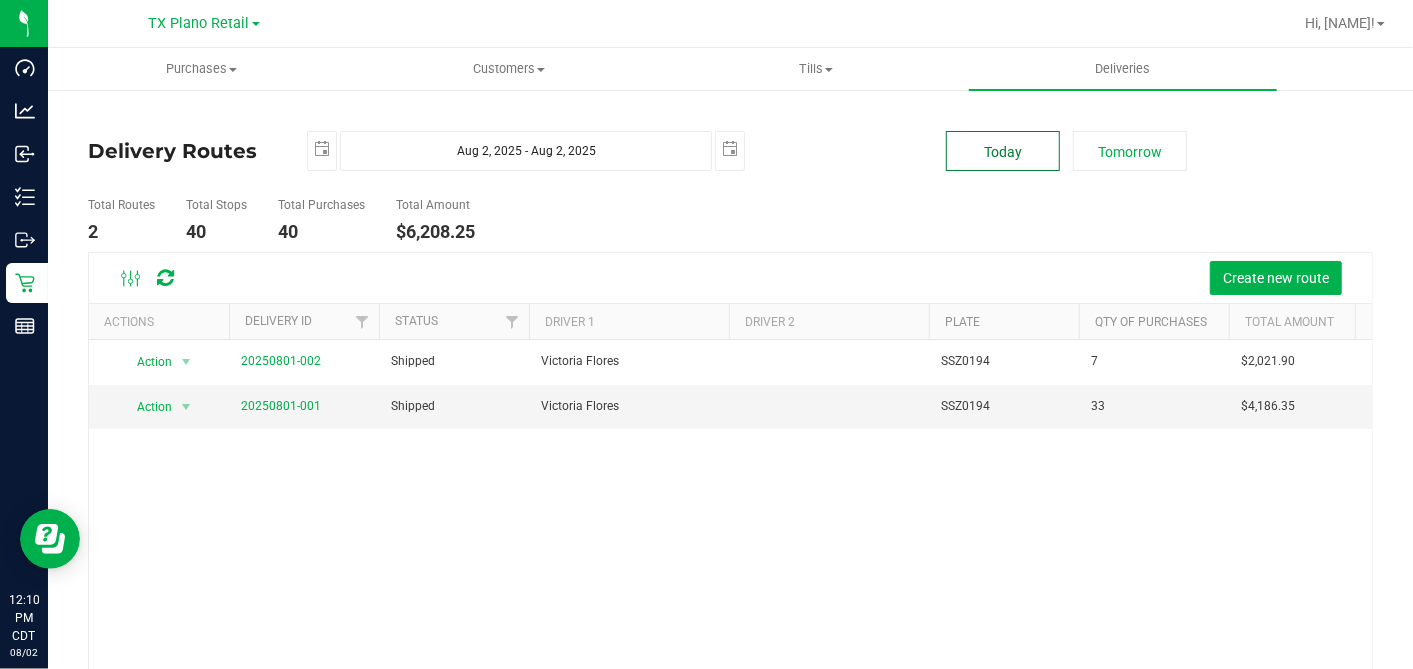 click on "Today" at bounding box center [1003, 151] 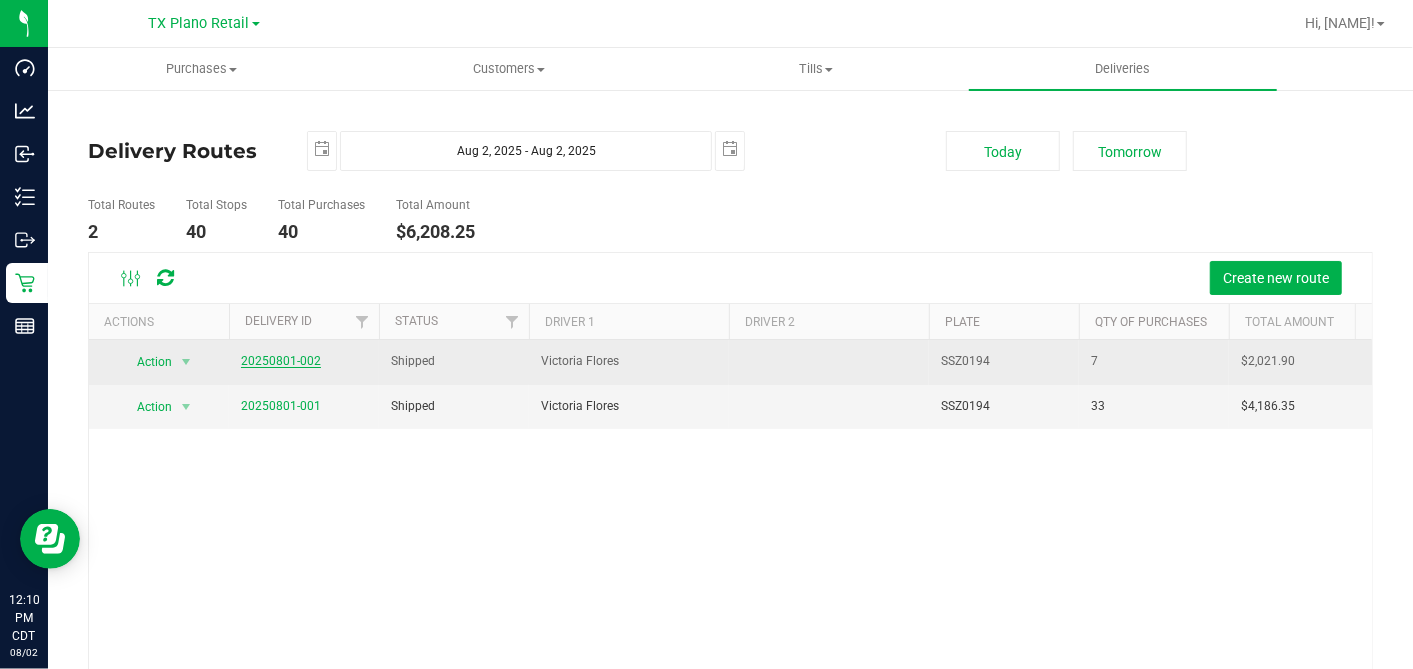 click on "20250801-002" at bounding box center [281, 361] 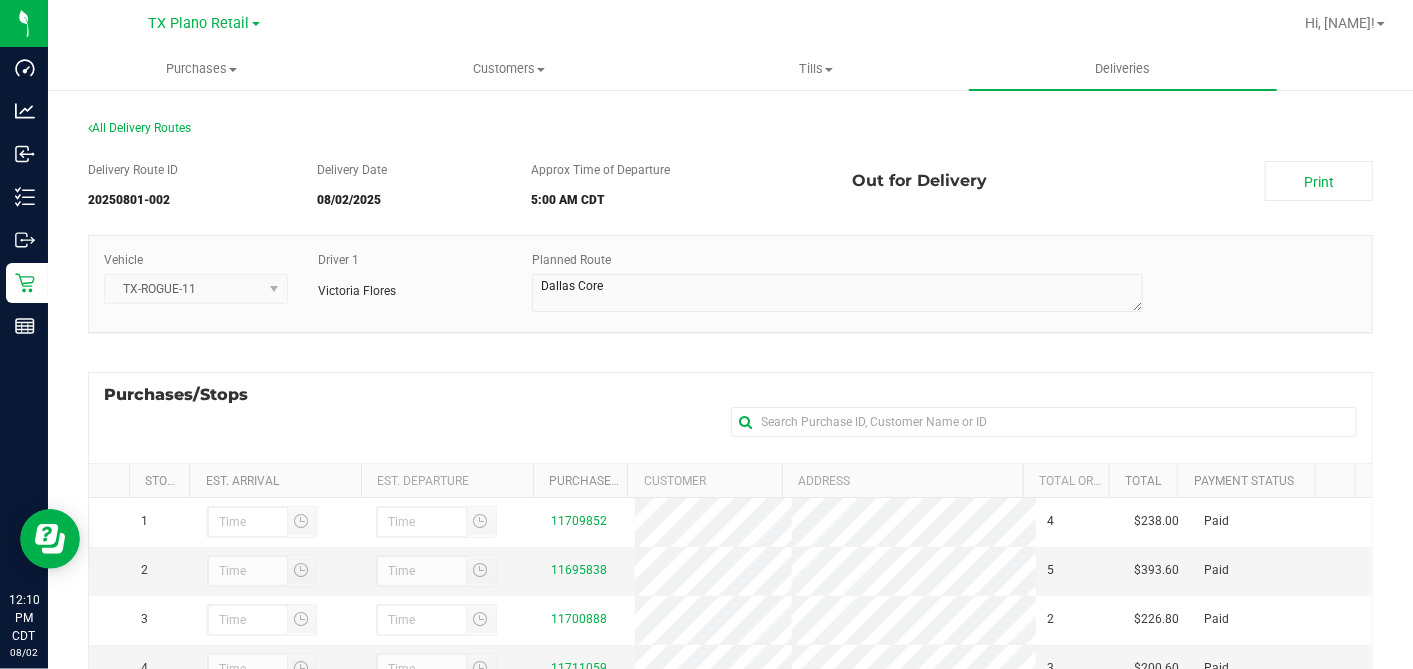 scroll, scrollTop: 0, scrollLeft: 0, axis: both 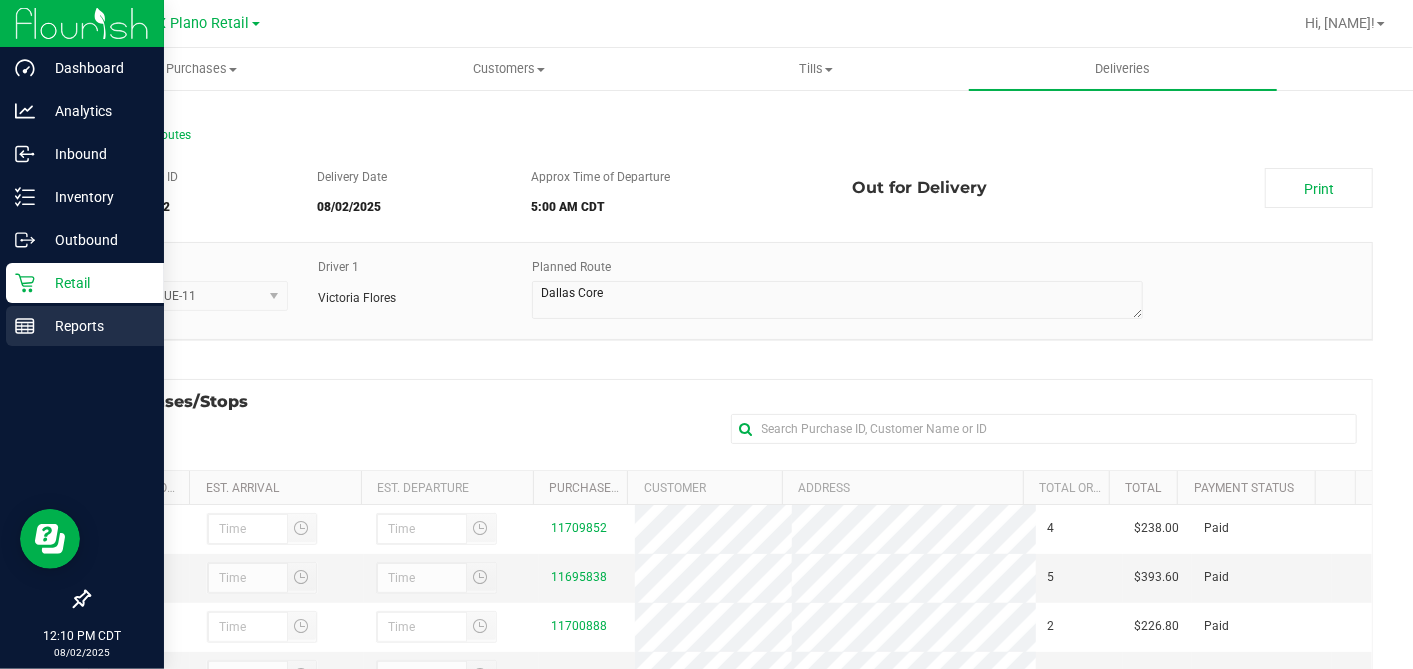 click on "Reports" at bounding box center (85, 326) 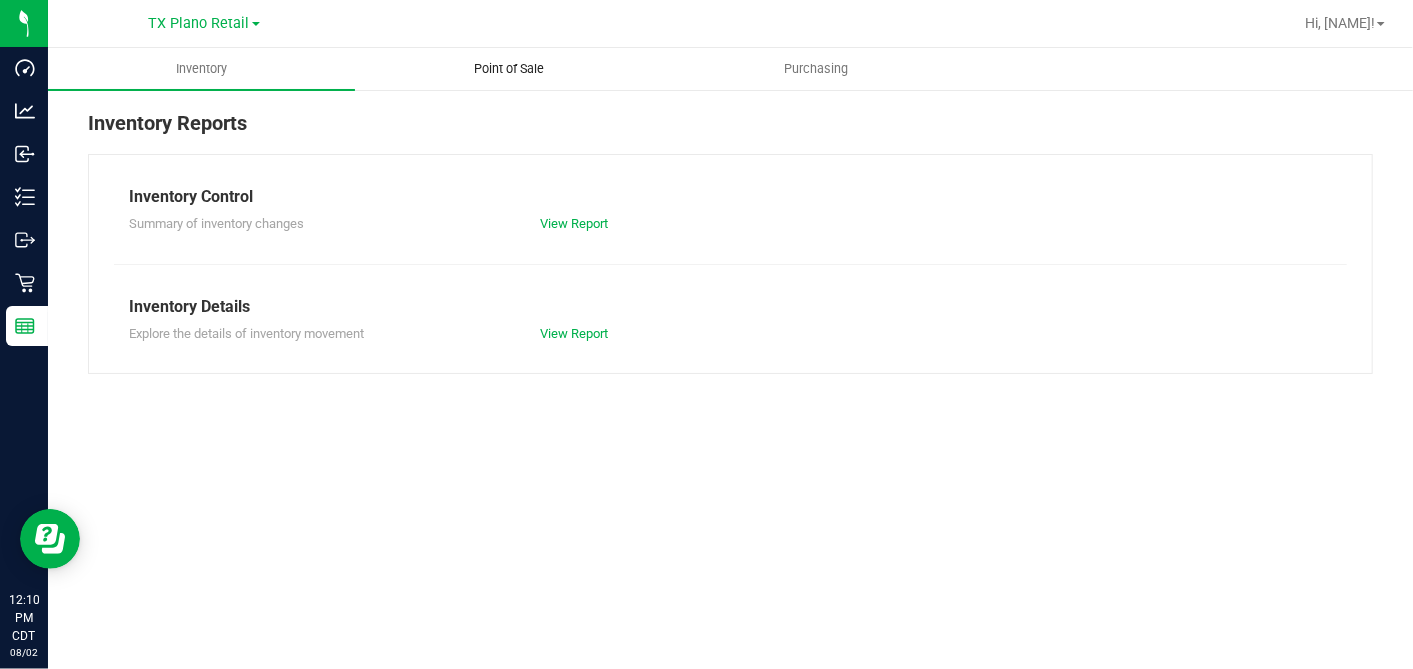 click on "Point of Sale" at bounding box center (509, 69) 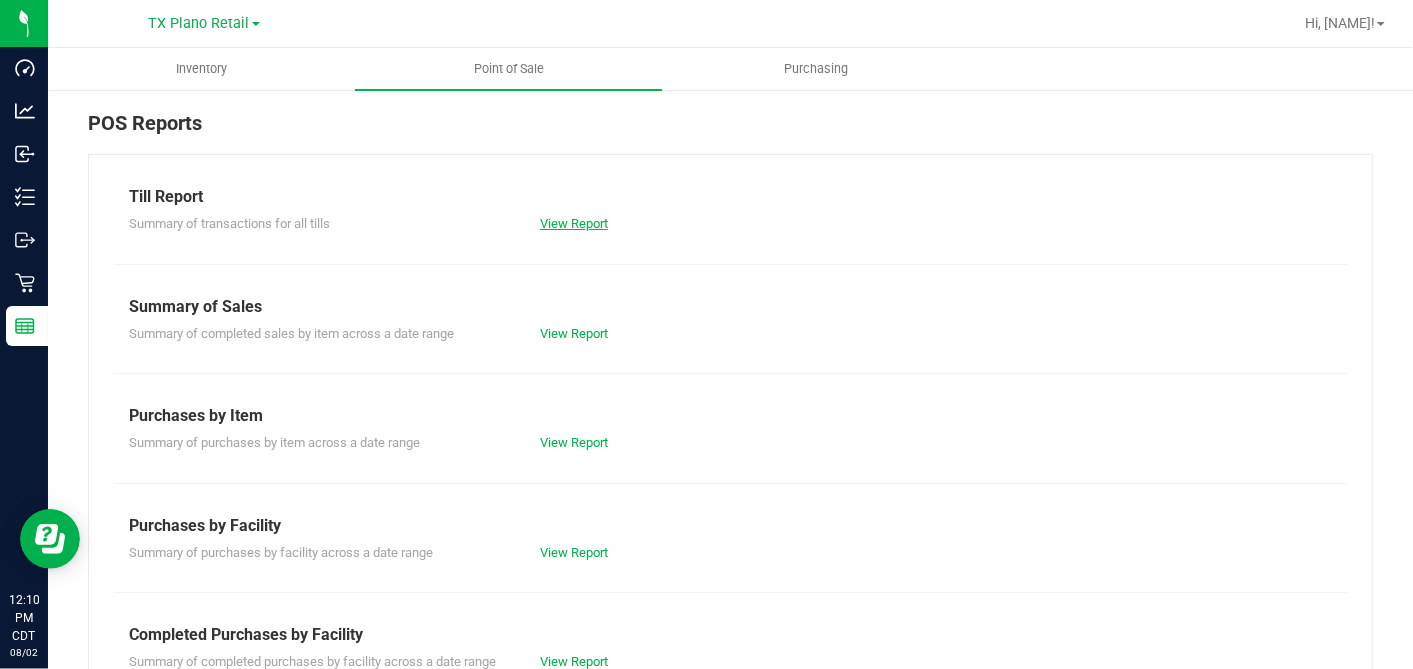 click on "View Report" at bounding box center (574, 223) 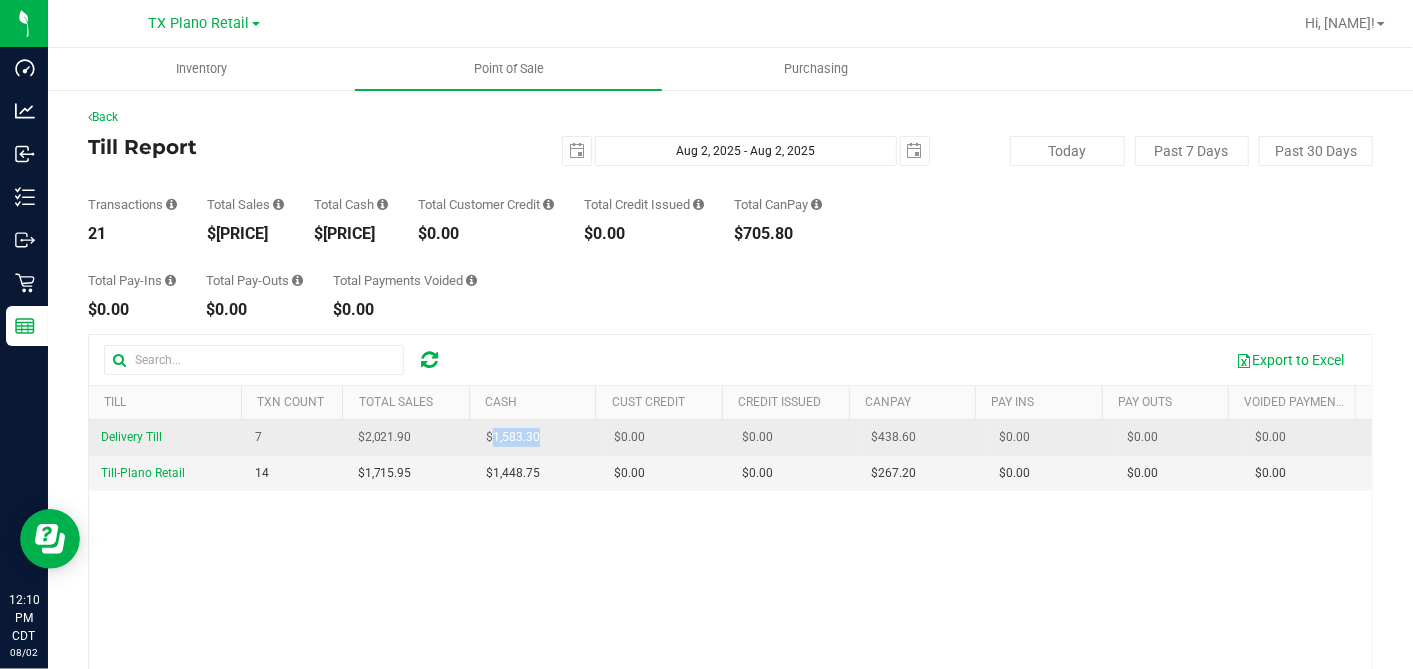 drag, startPoint x: 551, startPoint y: 437, endPoint x: 485, endPoint y: 439, distance: 66.0303 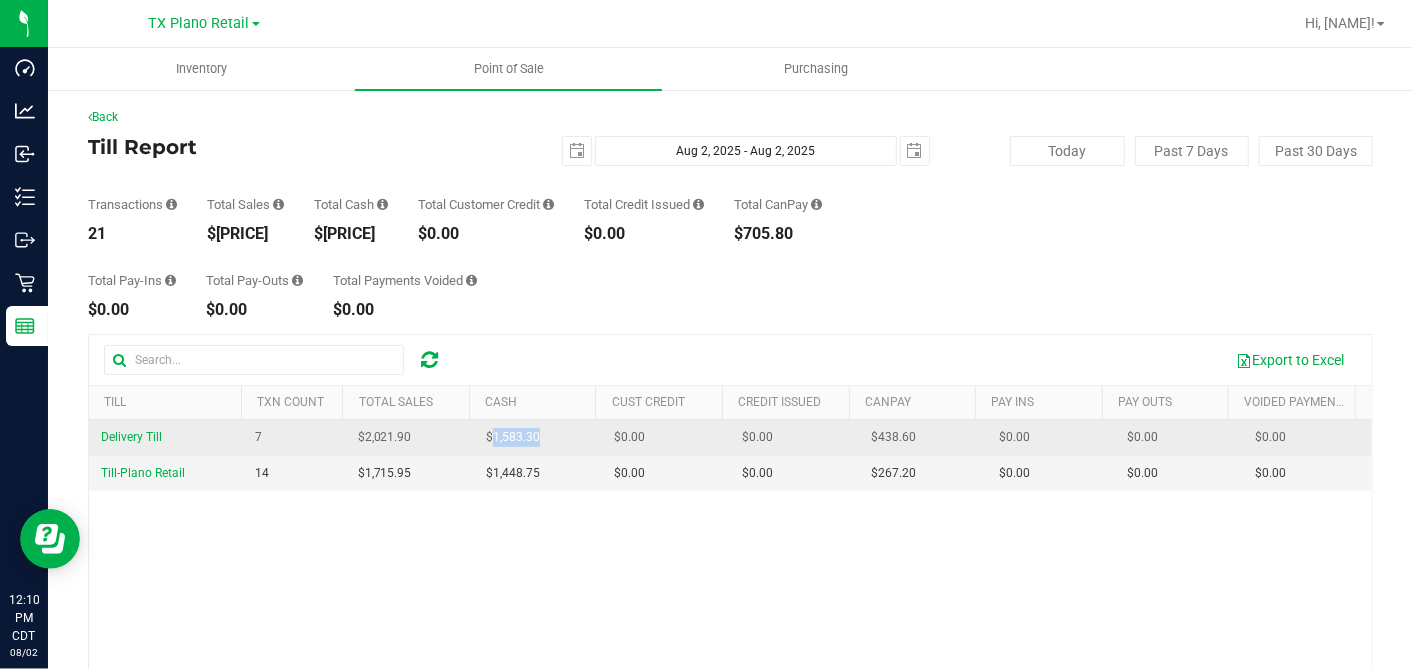 click on "$1,583.30" at bounding box center [538, 438] 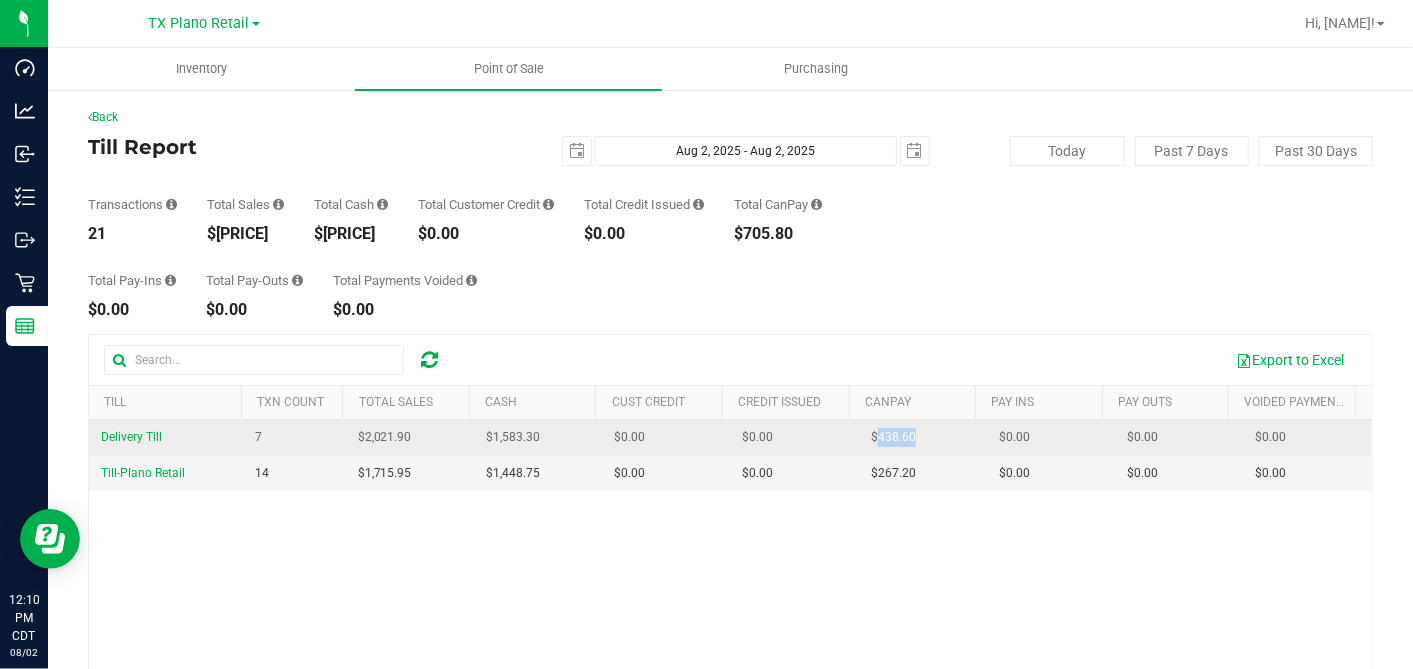 drag, startPoint x: 906, startPoint y: 434, endPoint x: 857, endPoint y: 433, distance: 49.010204 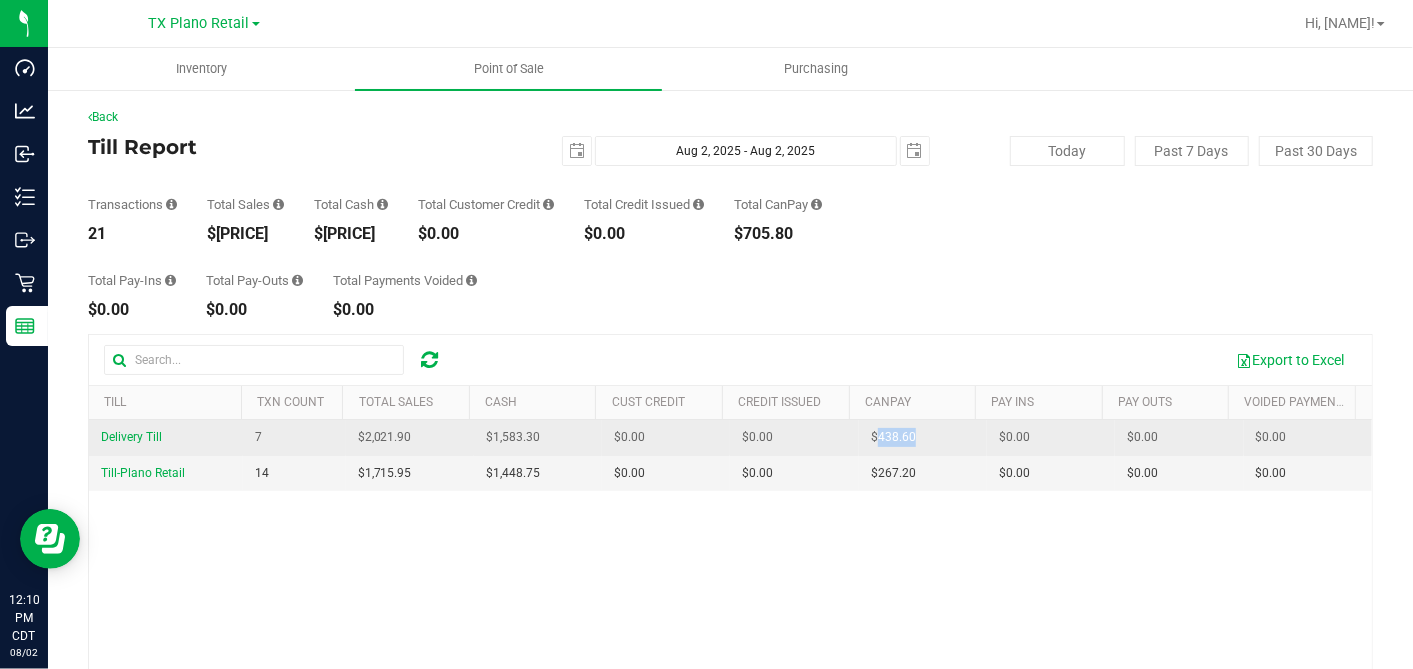 click on "$438.60" at bounding box center [923, 438] 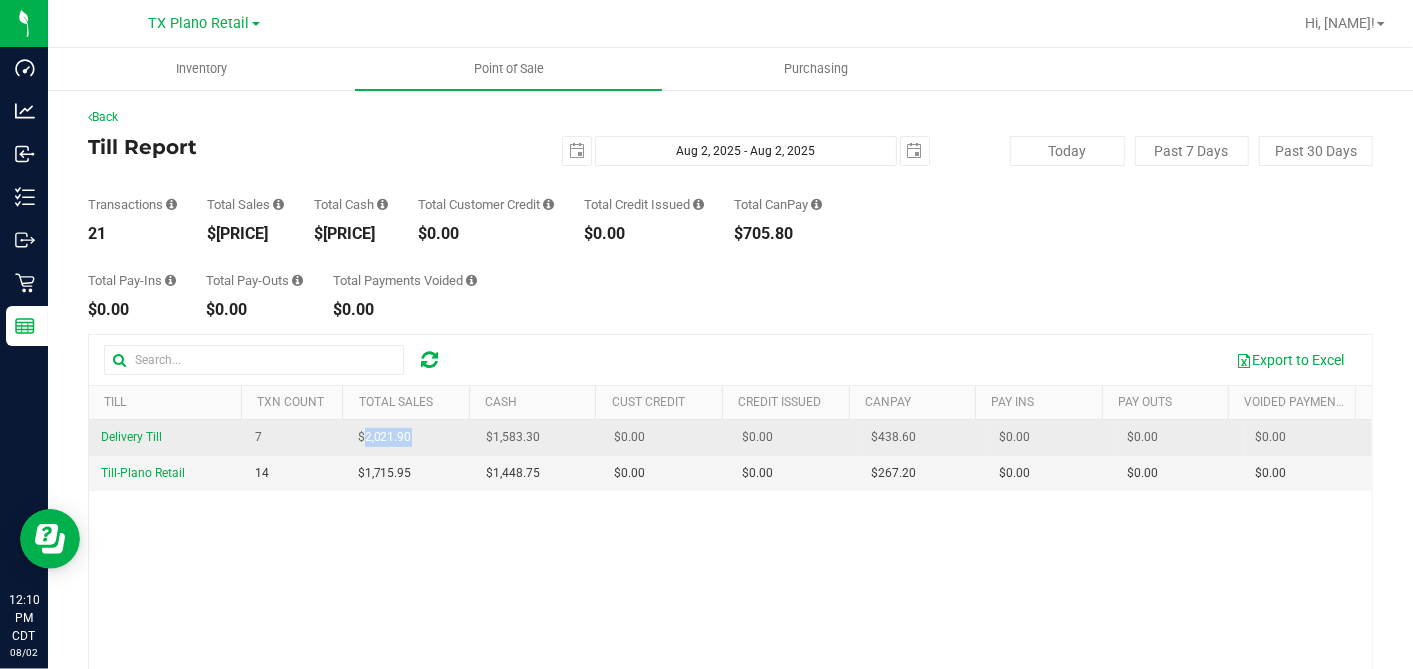 drag, startPoint x: 426, startPoint y: 440, endPoint x: 357, endPoint y: 438, distance: 69.02898 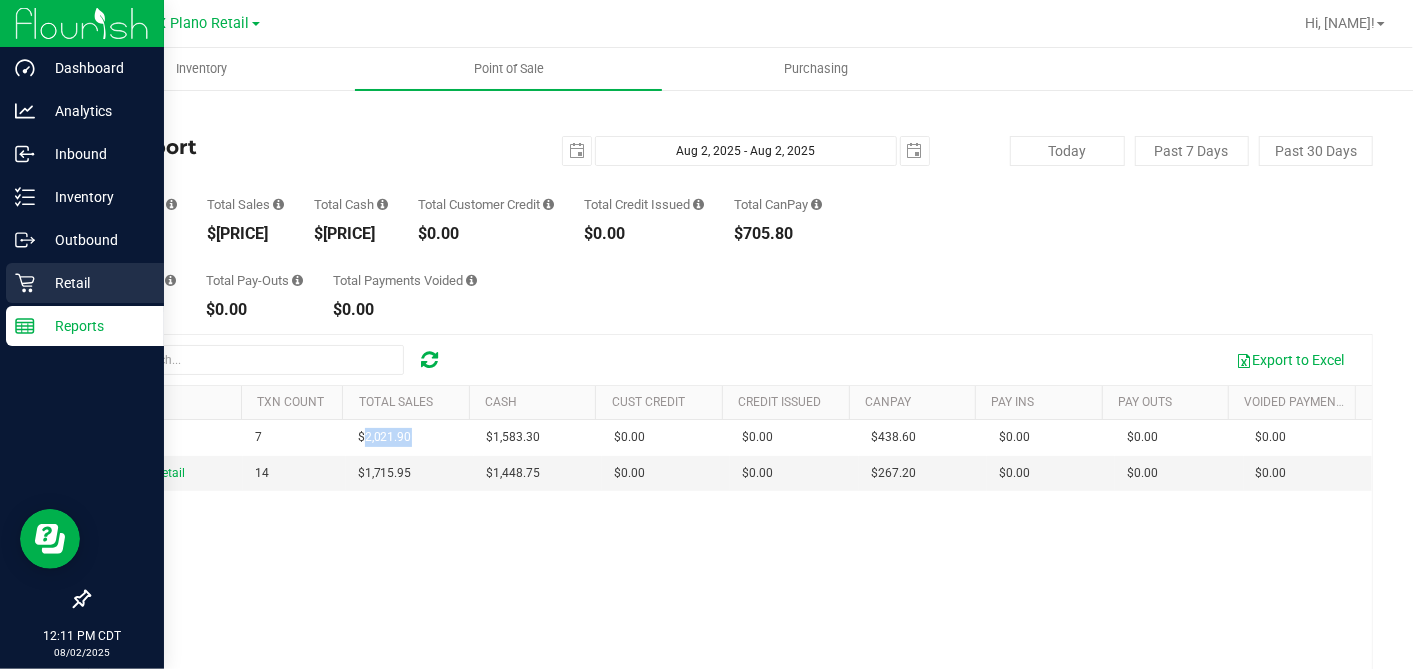 click 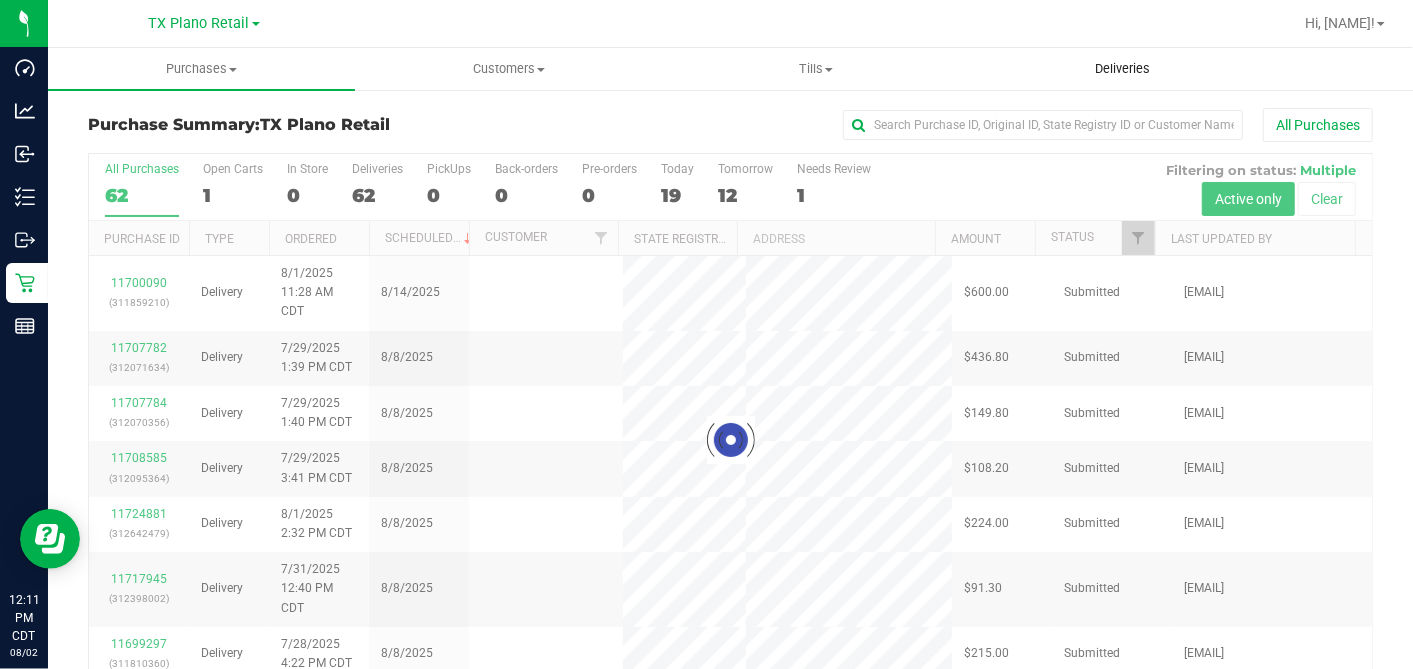 click on "Deliveries" at bounding box center (1122, 69) 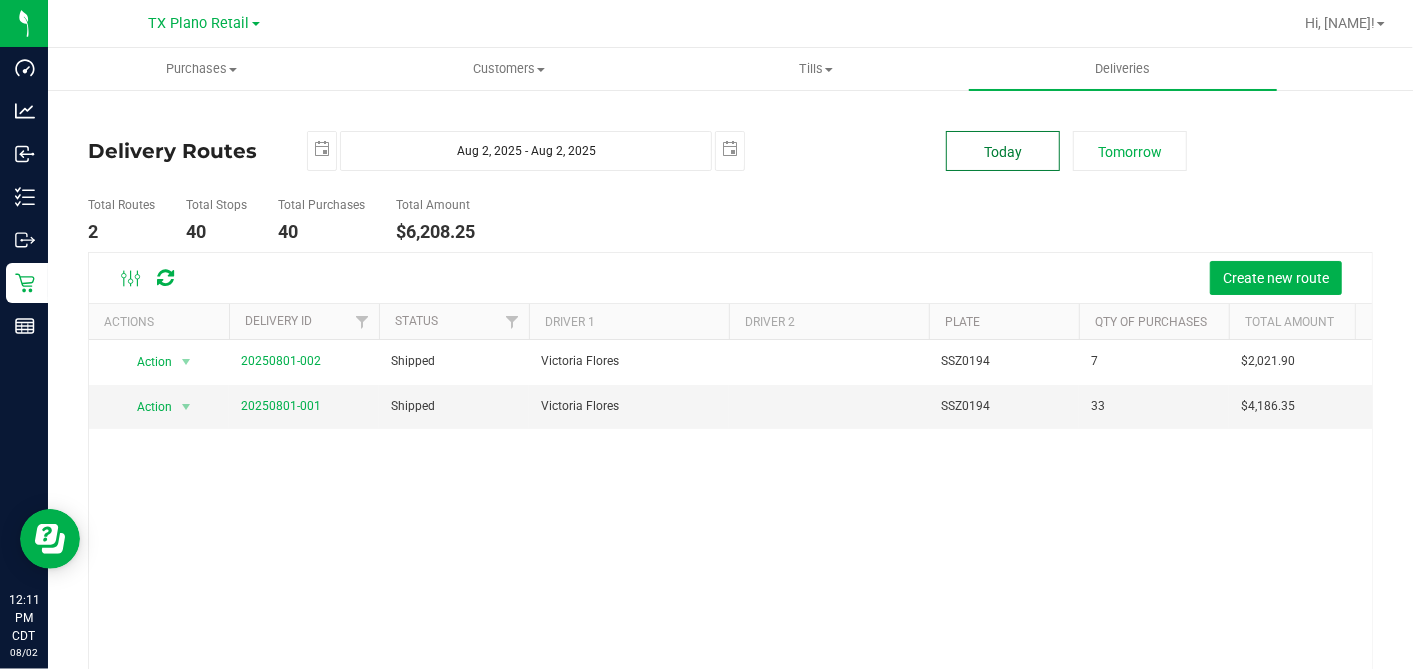 click on "Today" at bounding box center [1003, 151] 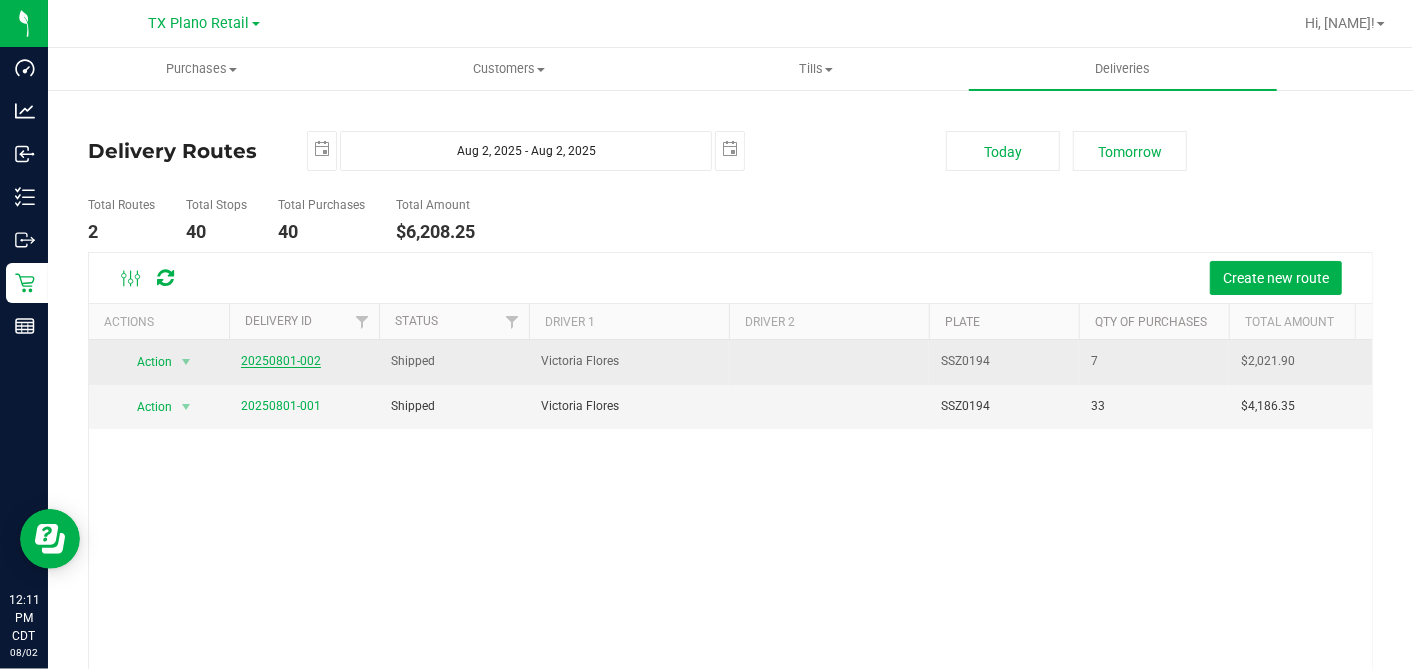click on "20250801-002" at bounding box center (281, 361) 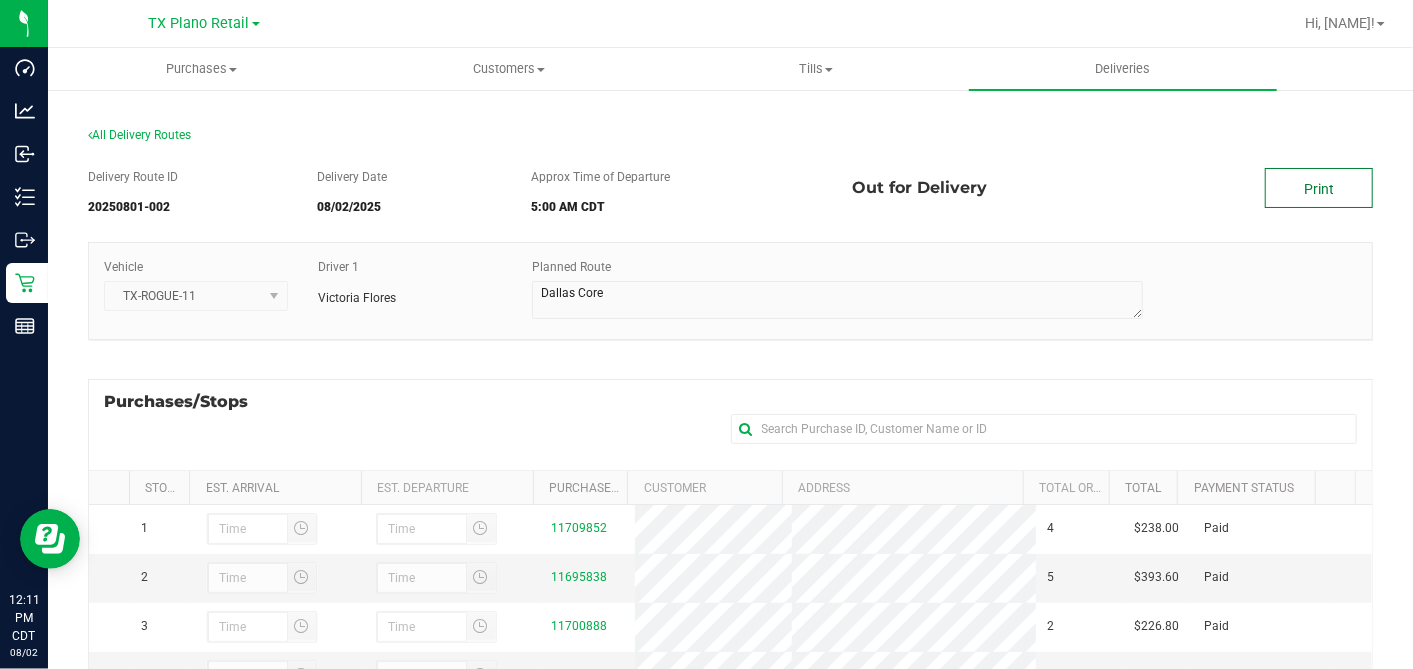 click on "Print" at bounding box center [1319, 188] 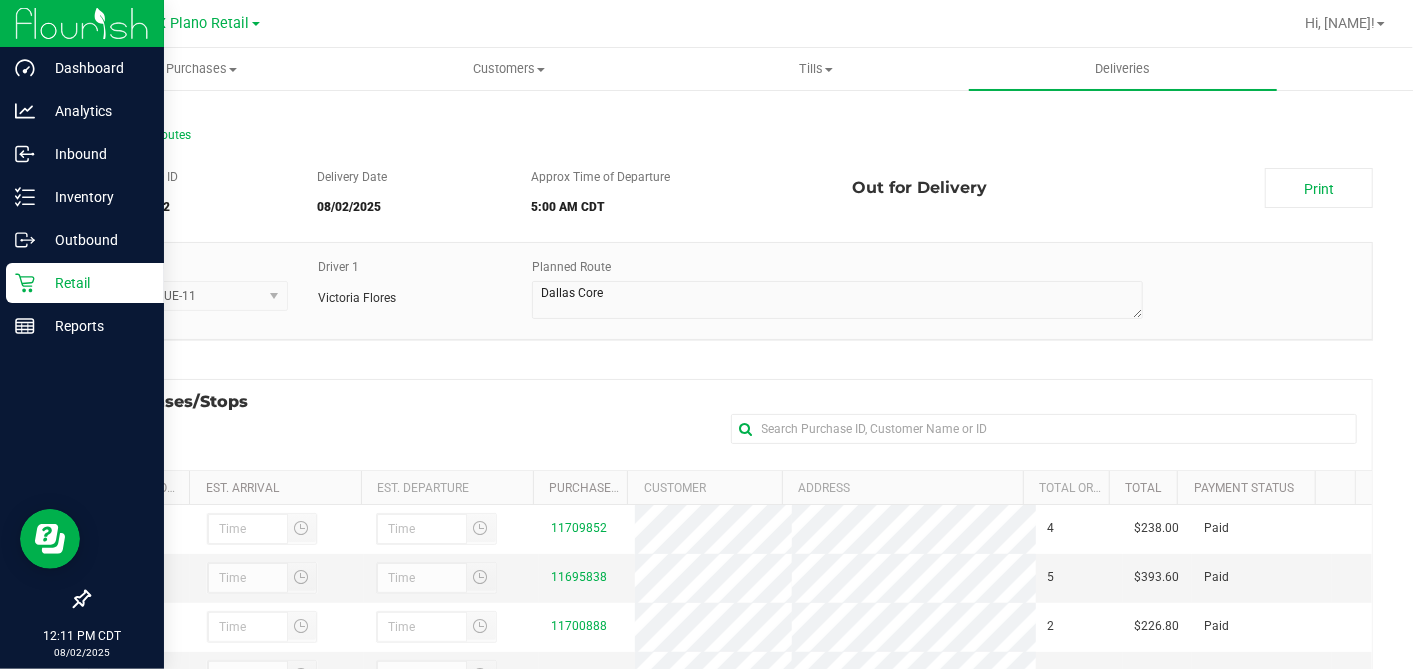 click on "Retail" at bounding box center (95, 283) 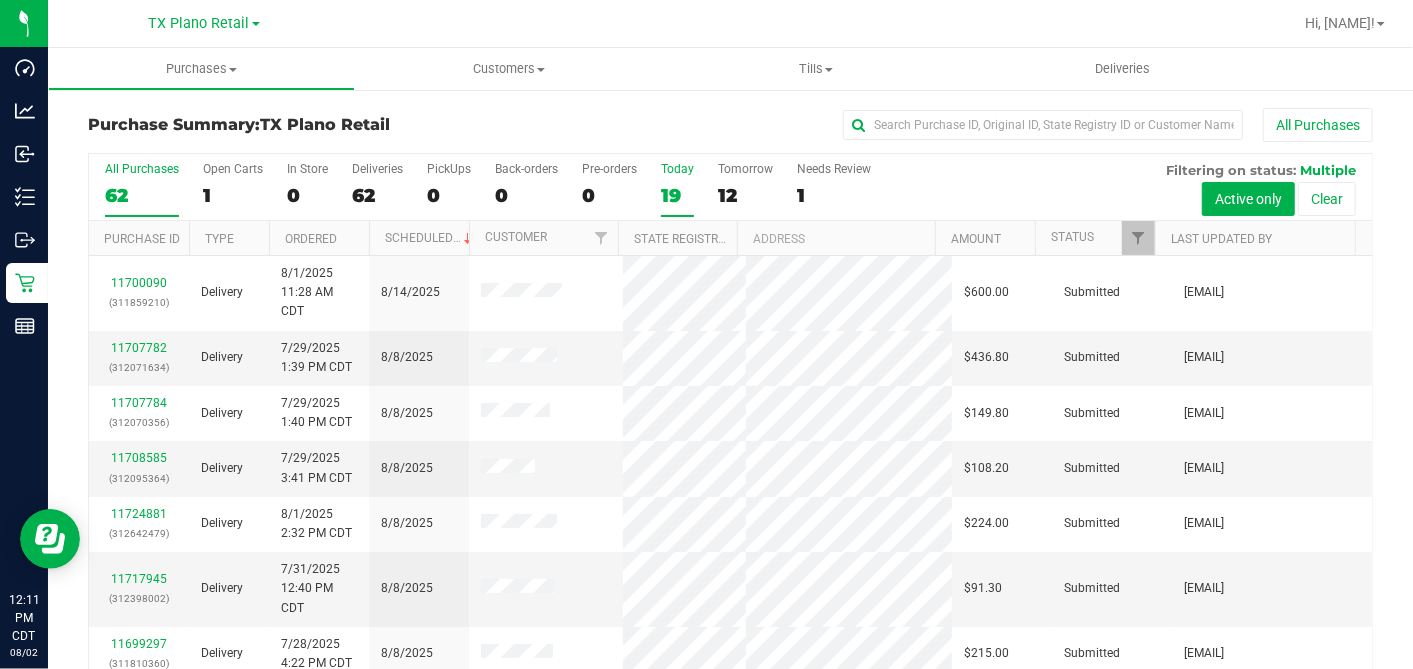 click on "19" at bounding box center [677, 195] 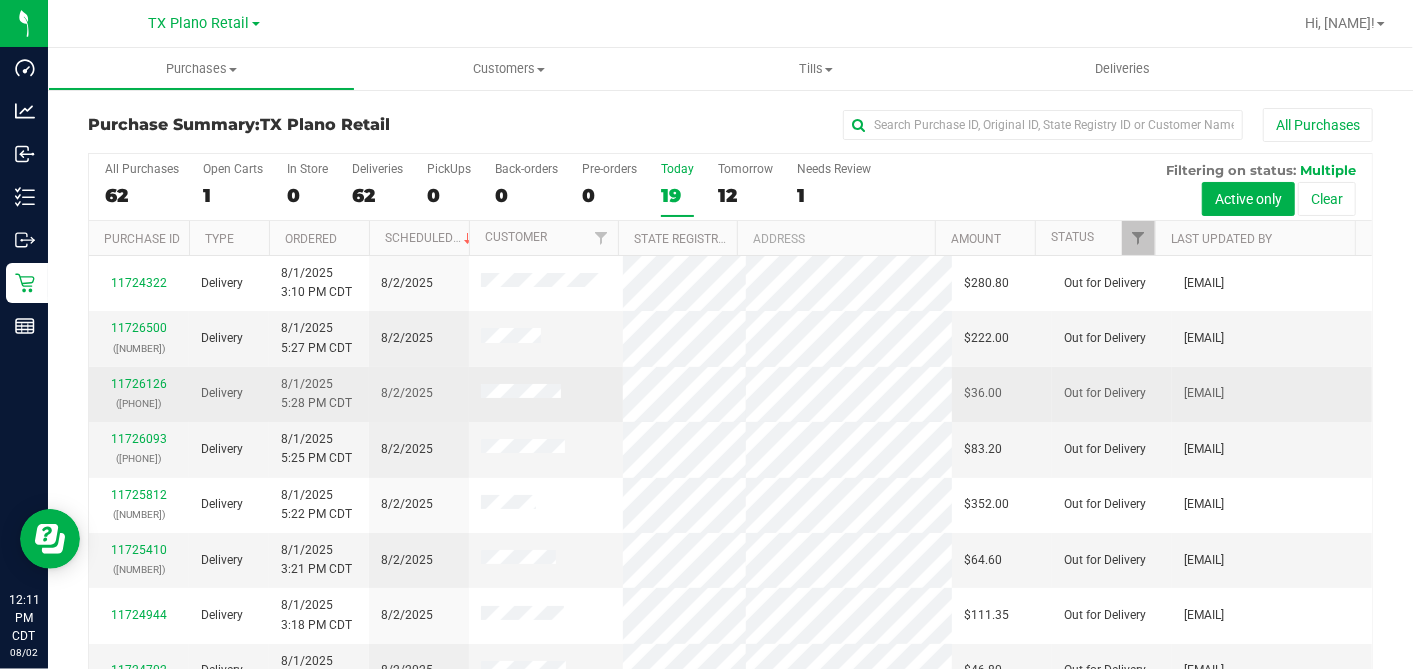 scroll, scrollTop: 111, scrollLeft: 0, axis: vertical 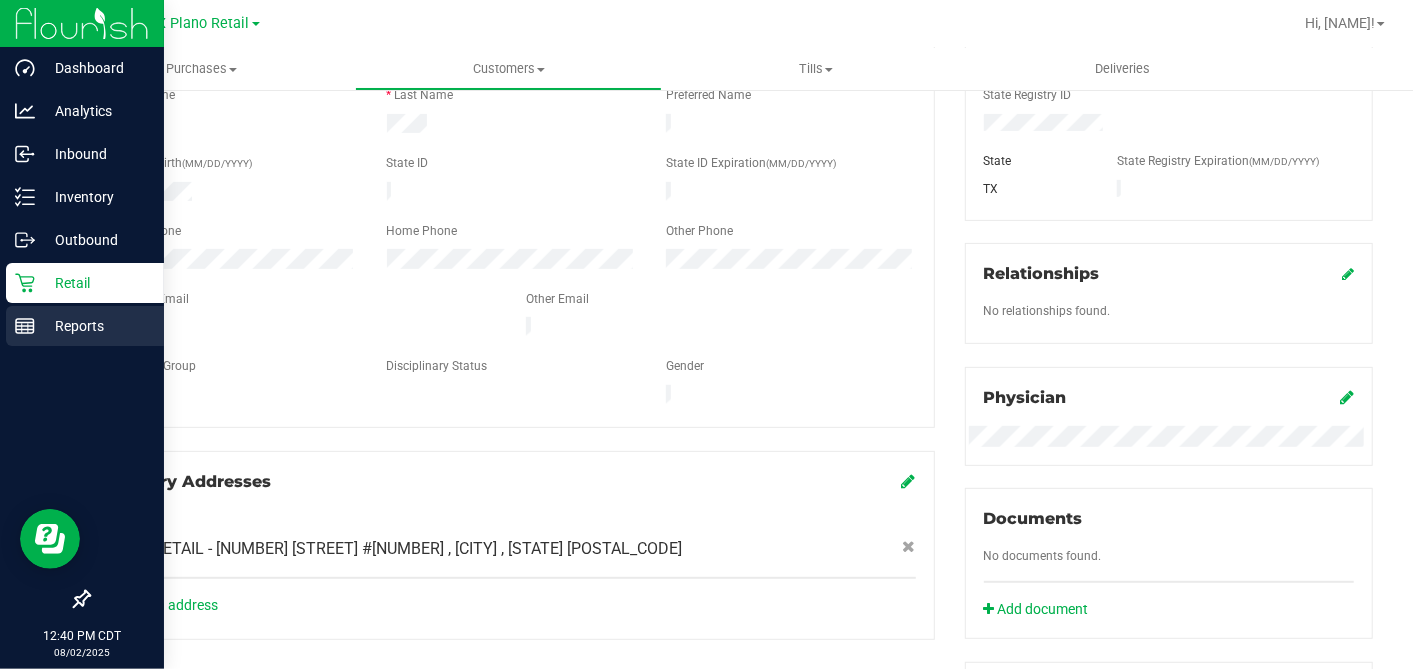 click on "Reports" at bounding box center [95, 326] 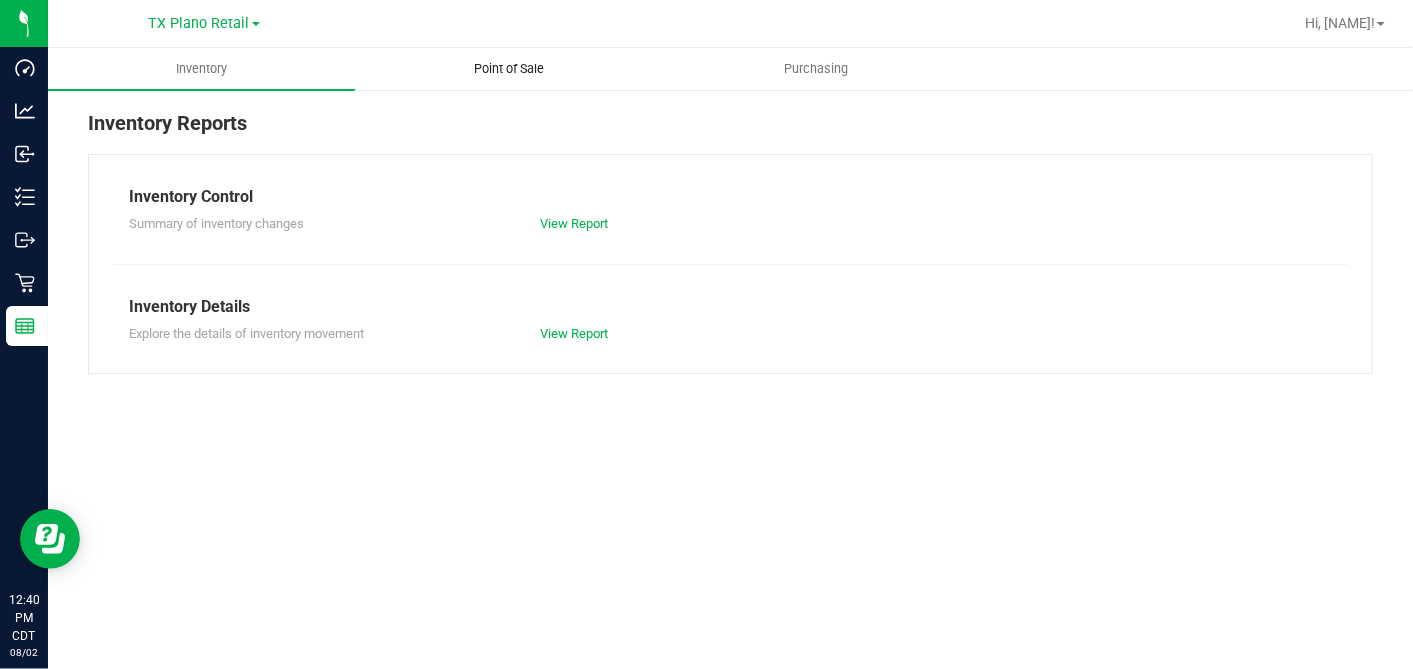 scroll, scrollTop: 0, scrollLeft: 0, axis: both 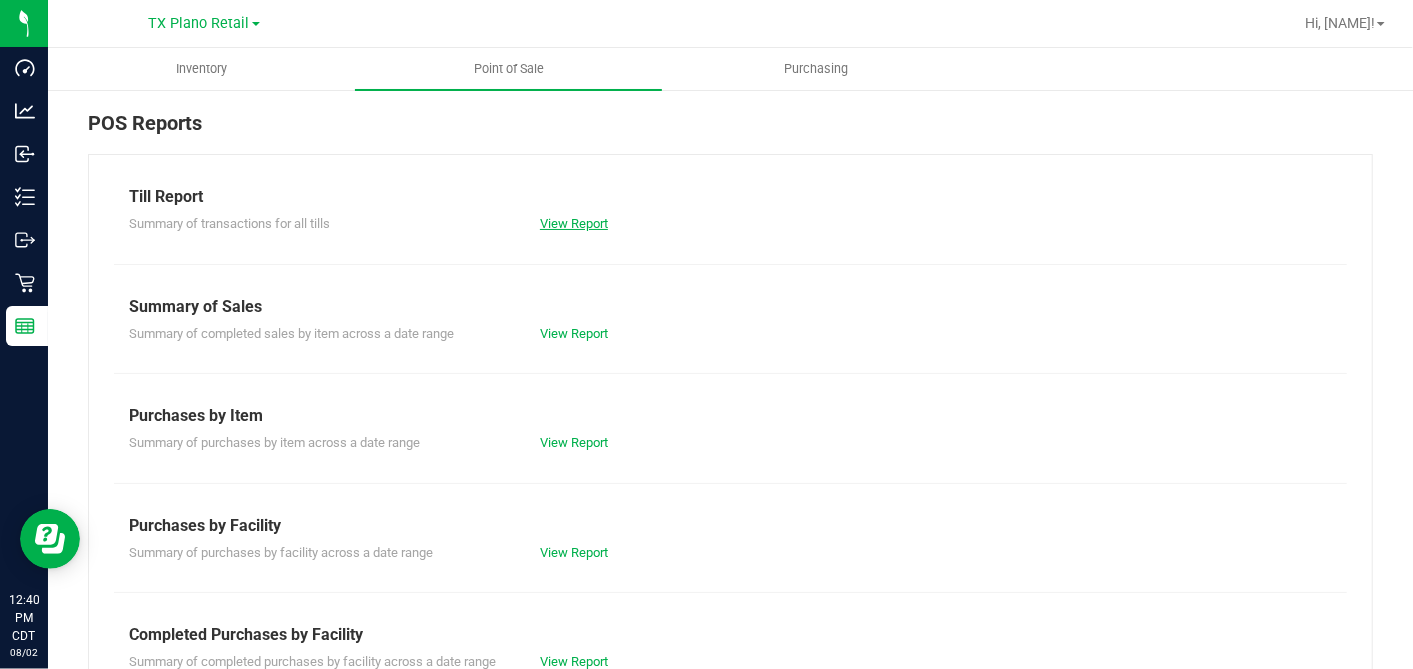 click on "View Report" at bounding box center [574, 223] 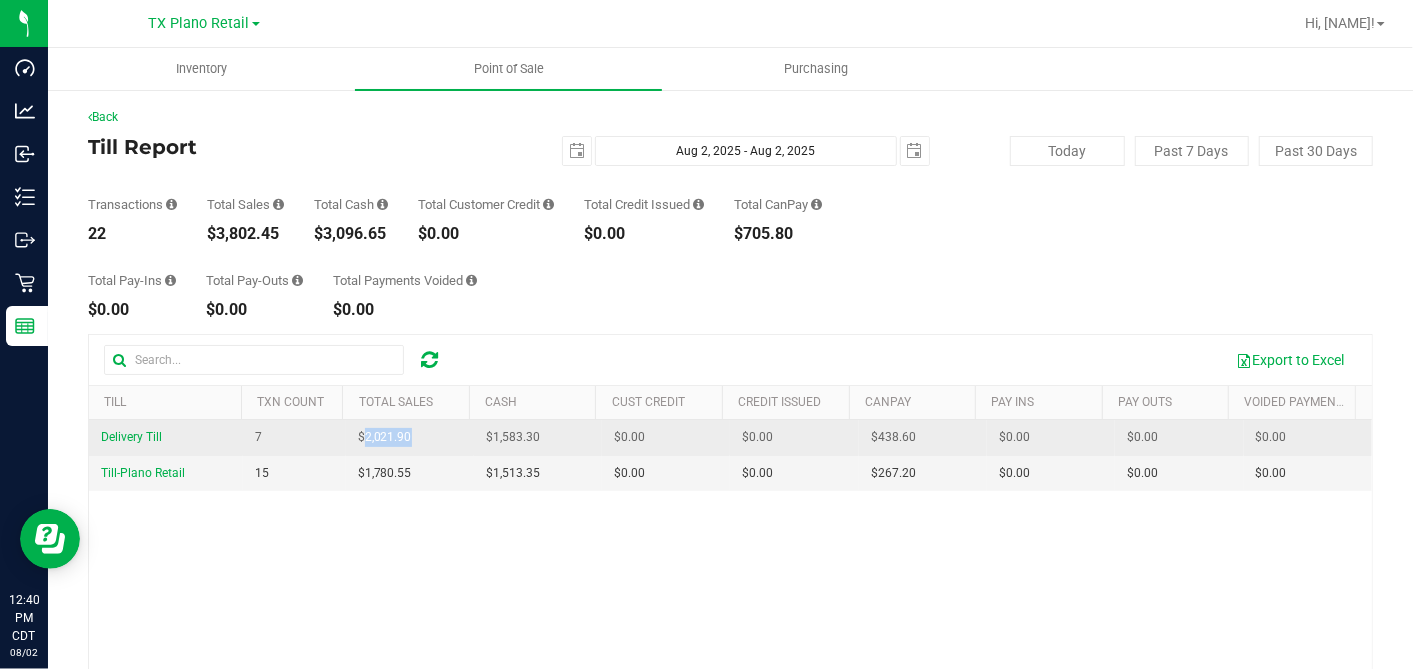 drag, startPoint x: 443, startPoint y: 439, endPoint x: 359, endPoint y: 439, distance: 84 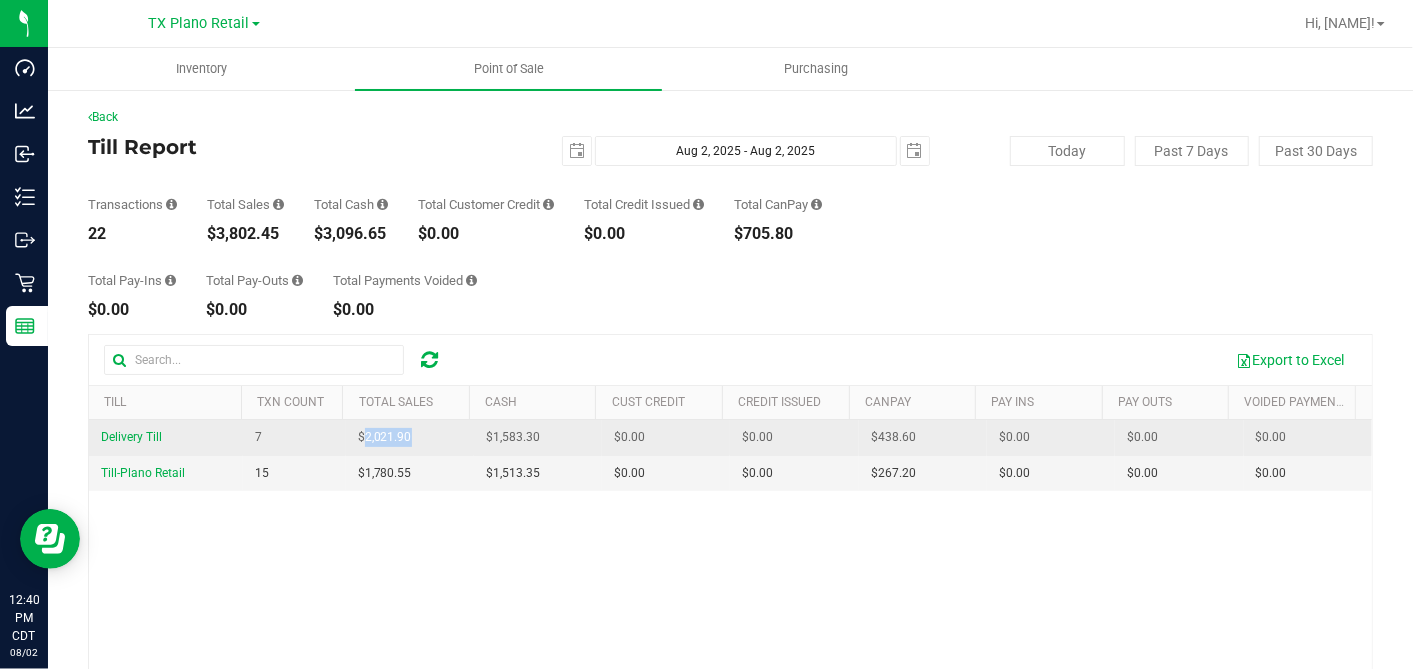 click on "$2,021.90" at bounding box center [410, 438] 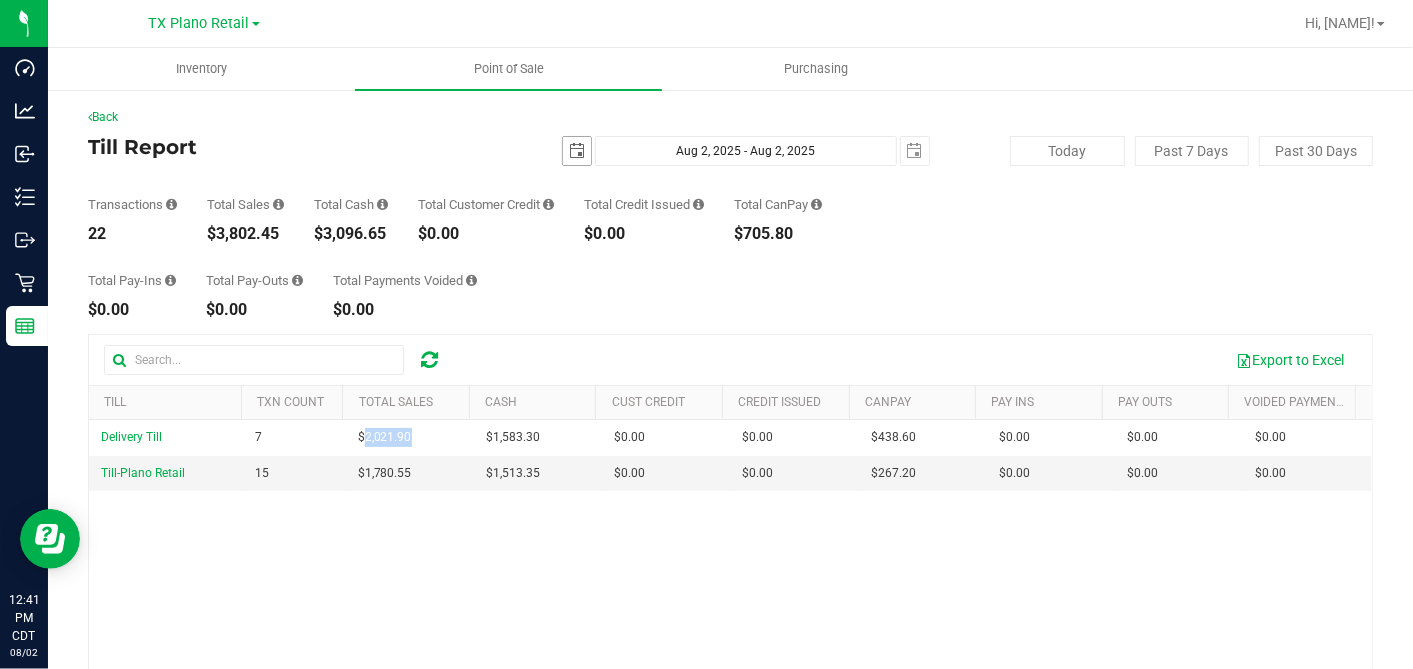 click at bounding box center (577, 151) 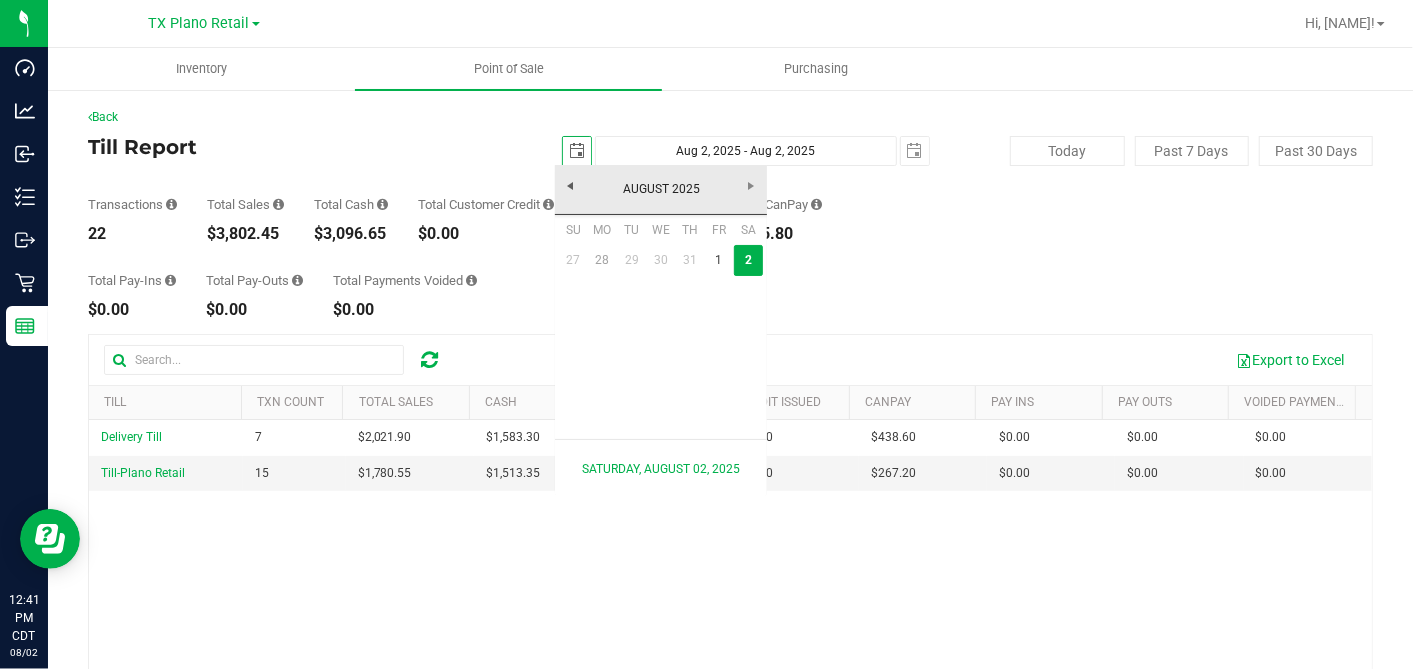 scroll, scrollTop: 0, scrollLeft: 49, axis: horizontal 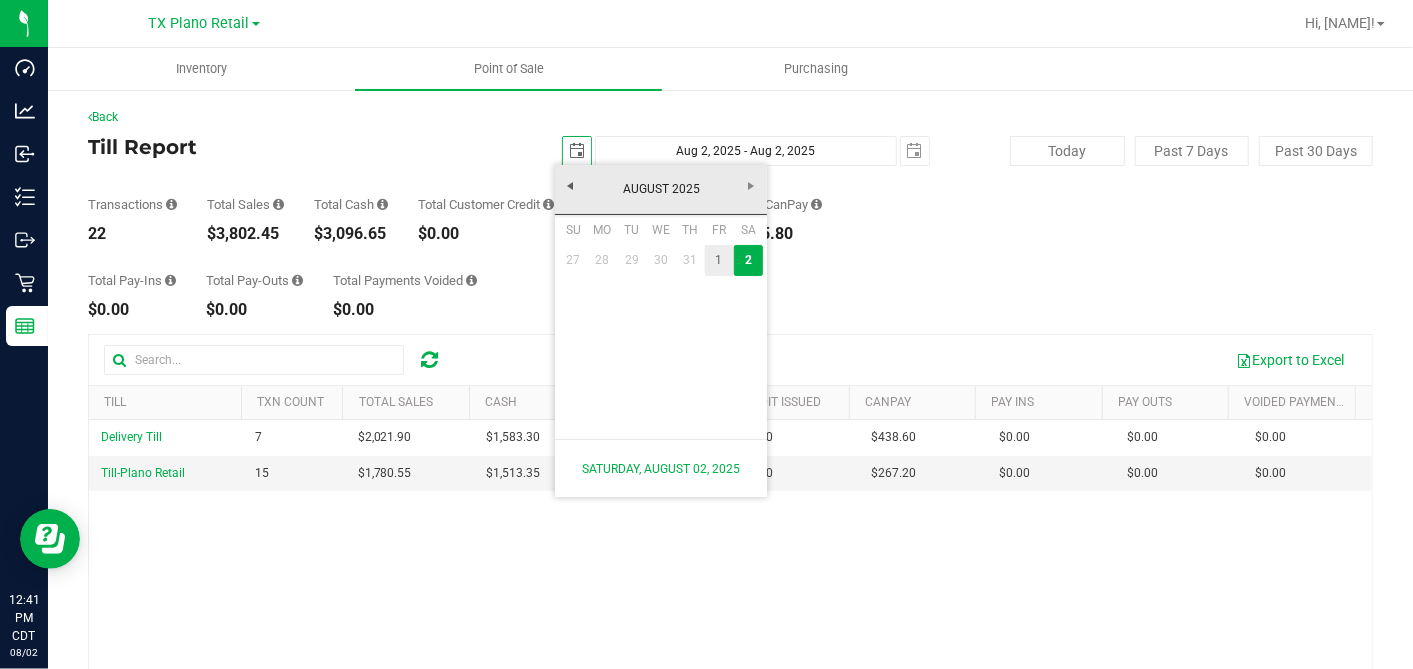 click on "1" at bounding box center (719, 260) 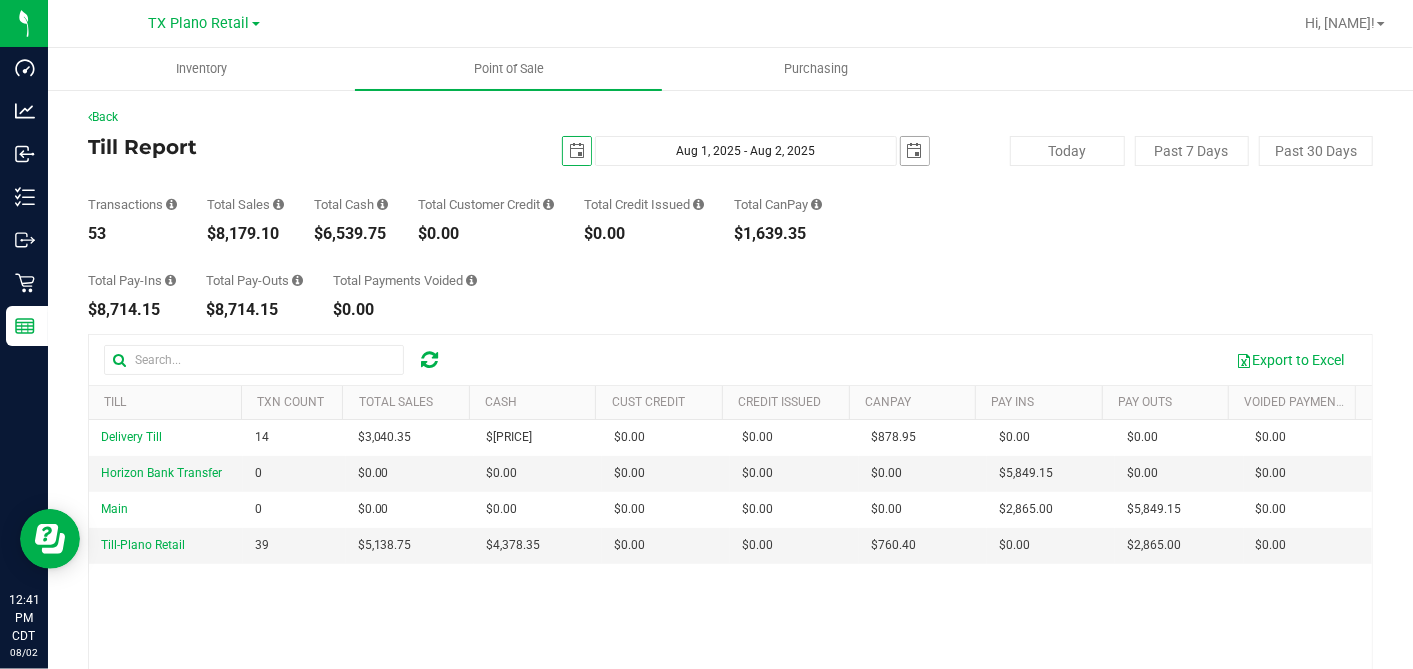 click at bounding box center [915, 151] 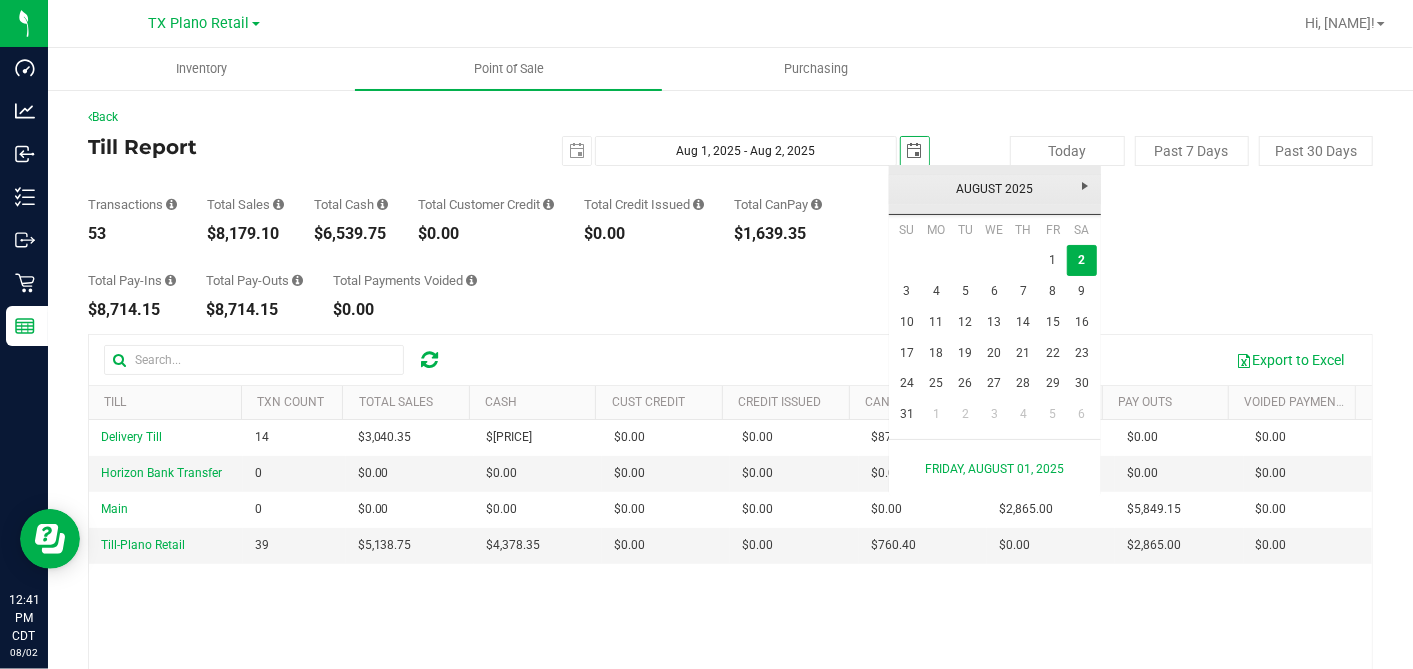scroll, scrollTop: 0, scrollLeft: 0, axis: both 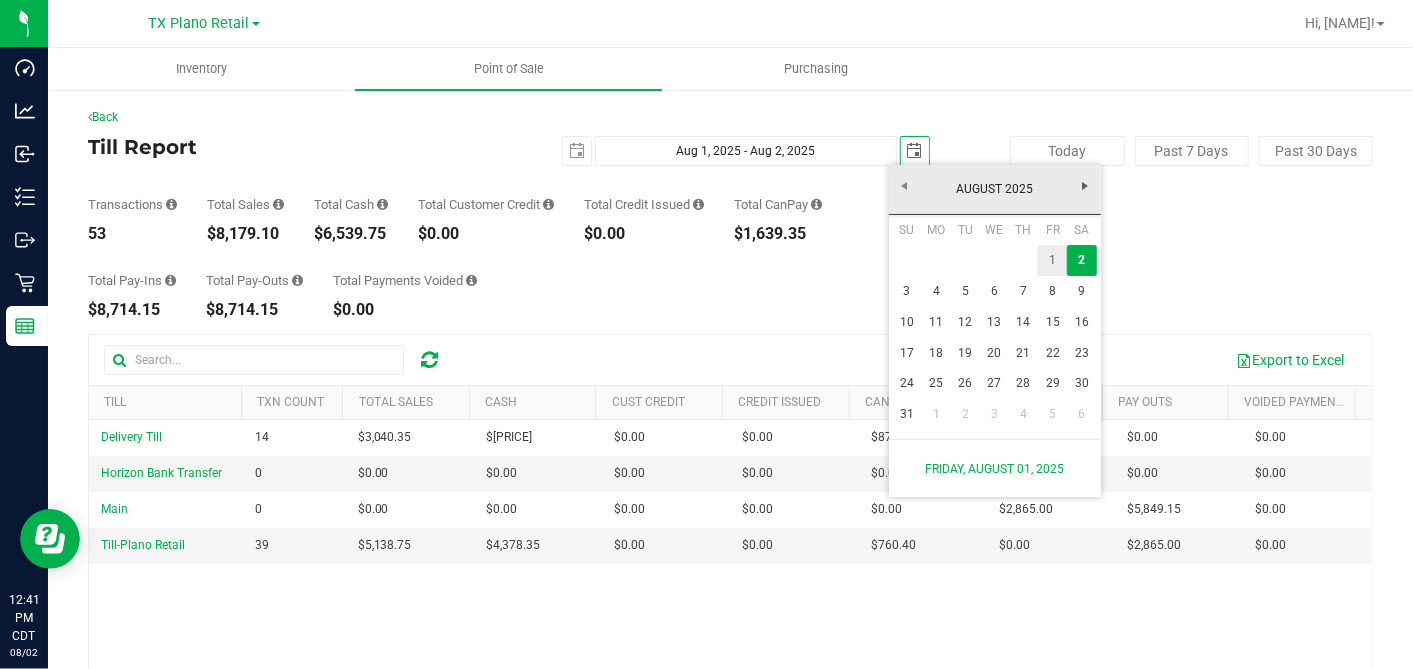 click on "1" at bounding box center (1052, 260) 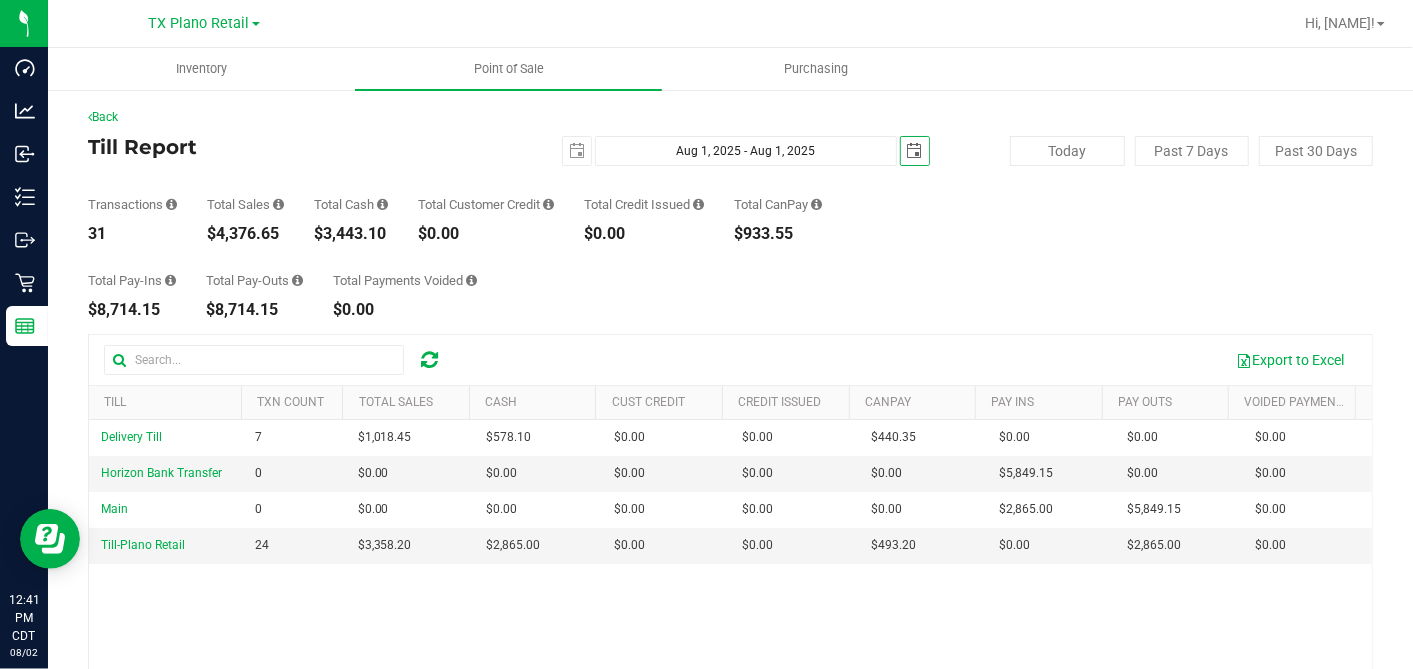 click on "Total Pay-Ins
$8,714.15
Total Pay-Outs
$8,714.15
Total Payments Voided
$0.00" at bounding box center [730, 280] 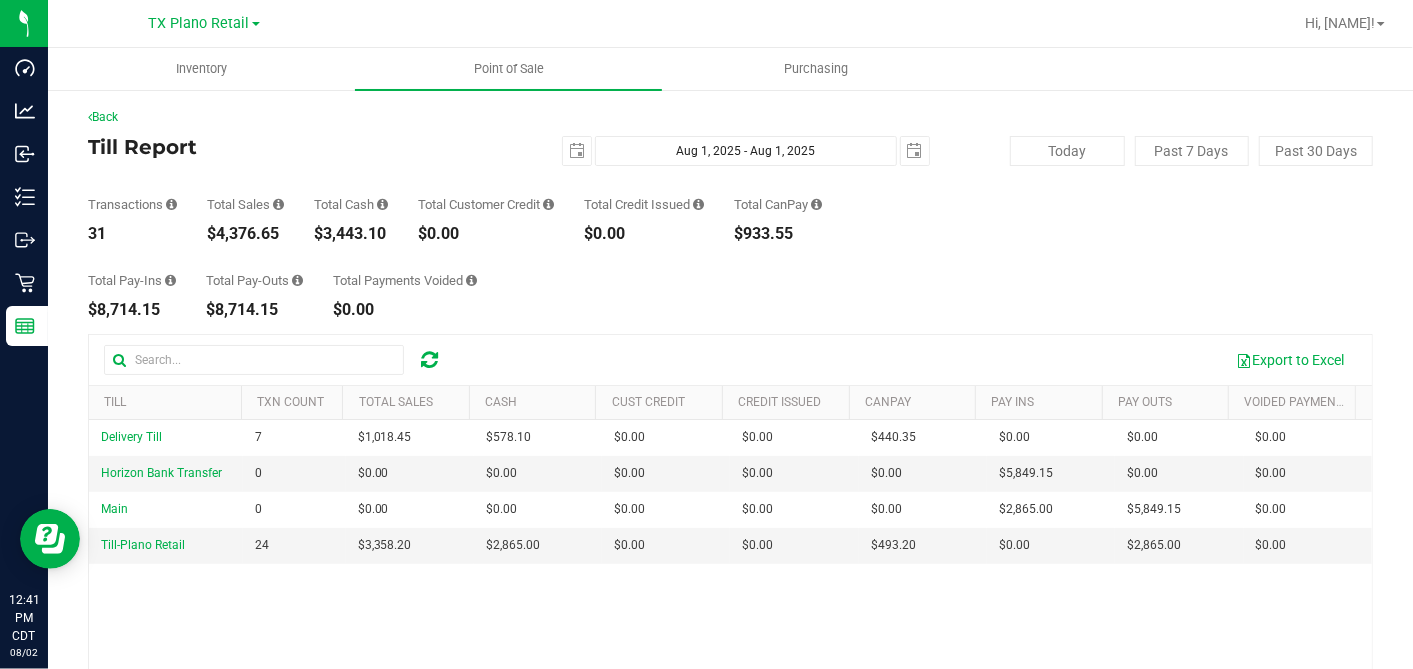scroll, scrollTop: 0, scrollLeft: 0, axis: both 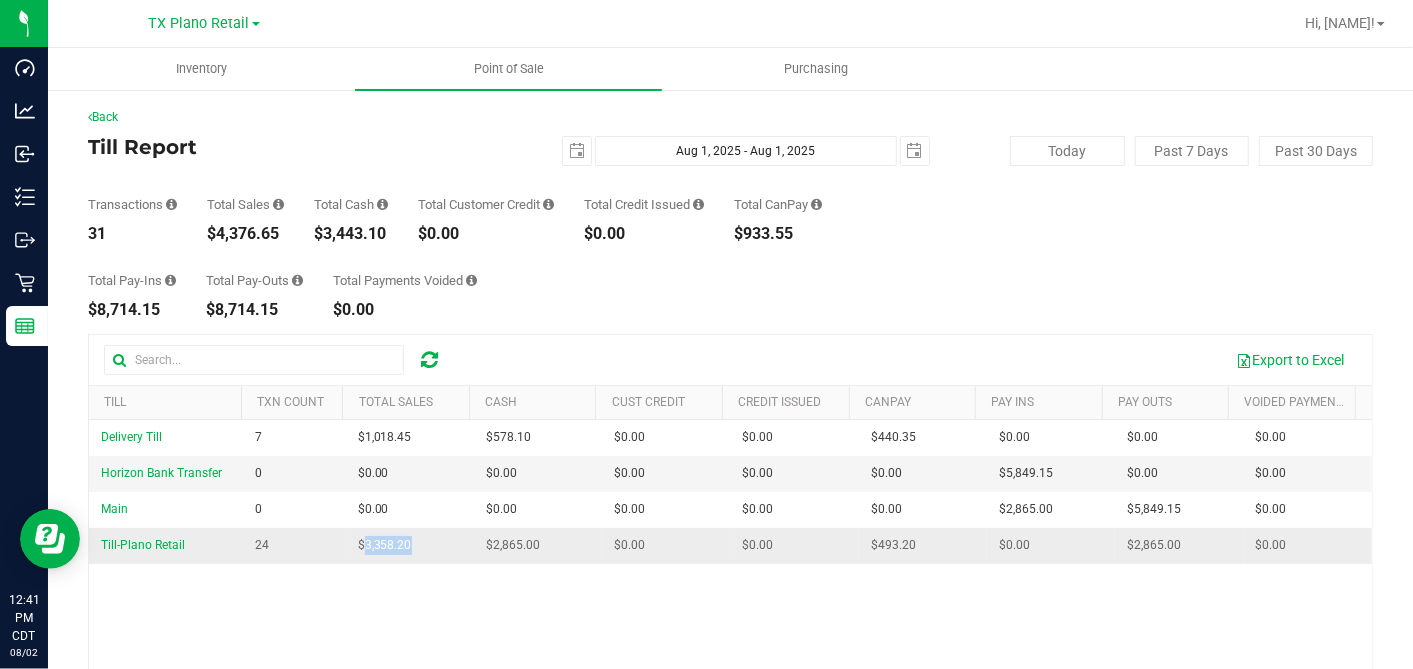 drag, startPoint x: 425, startPoint y: 553, endPoint x: 356, endPoint y: 553, distance: 69 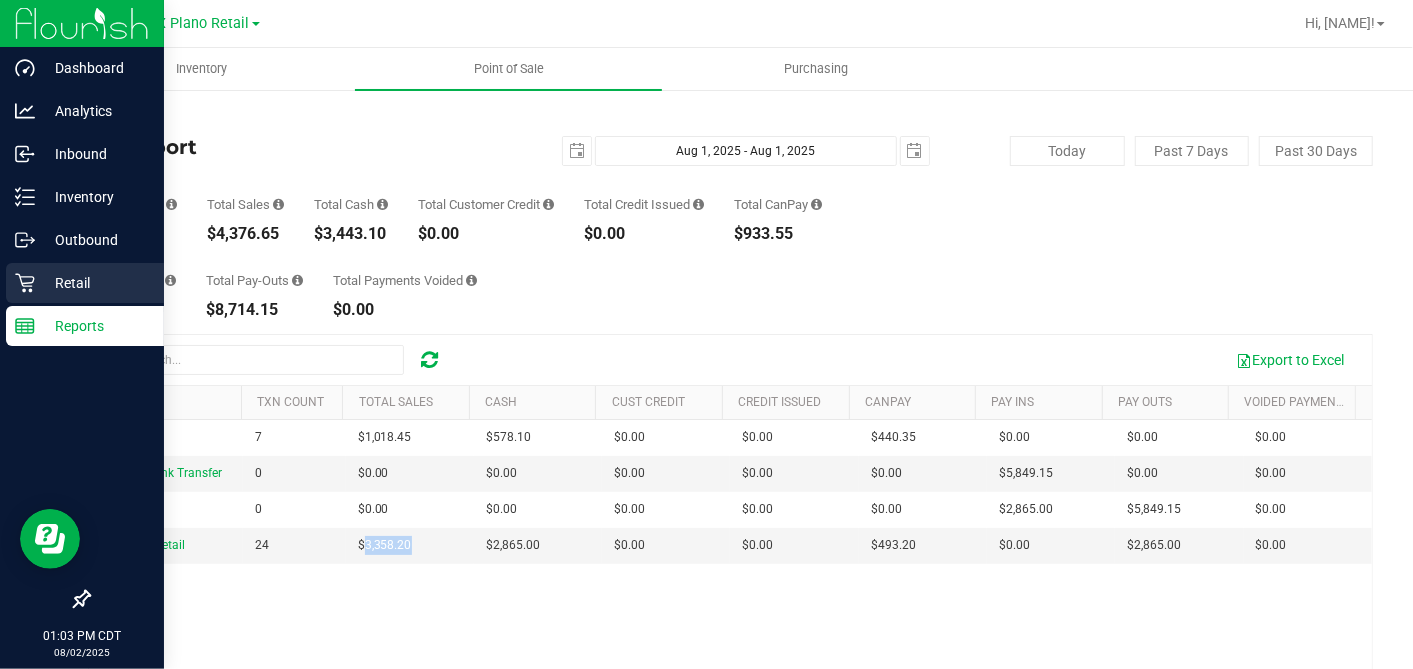 click on "Retail" at bounding box center (95, 283) 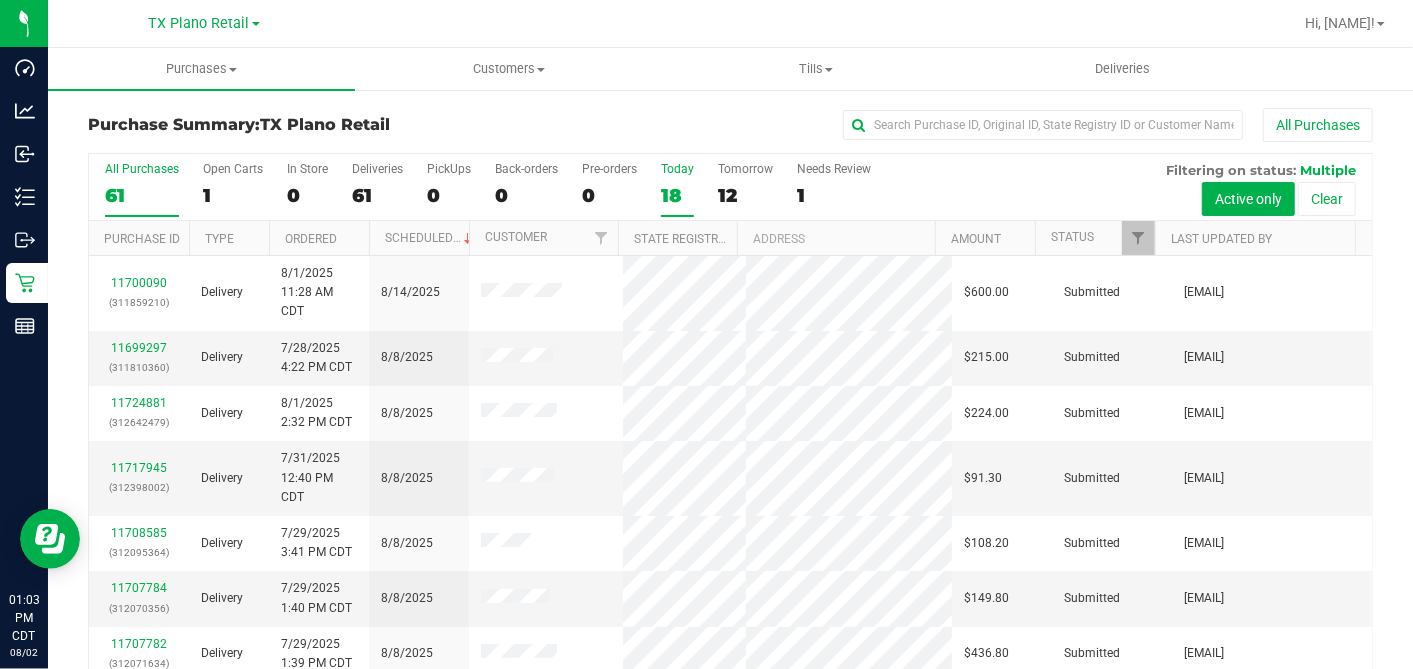 click on "18" at bounding box center [677, 195] 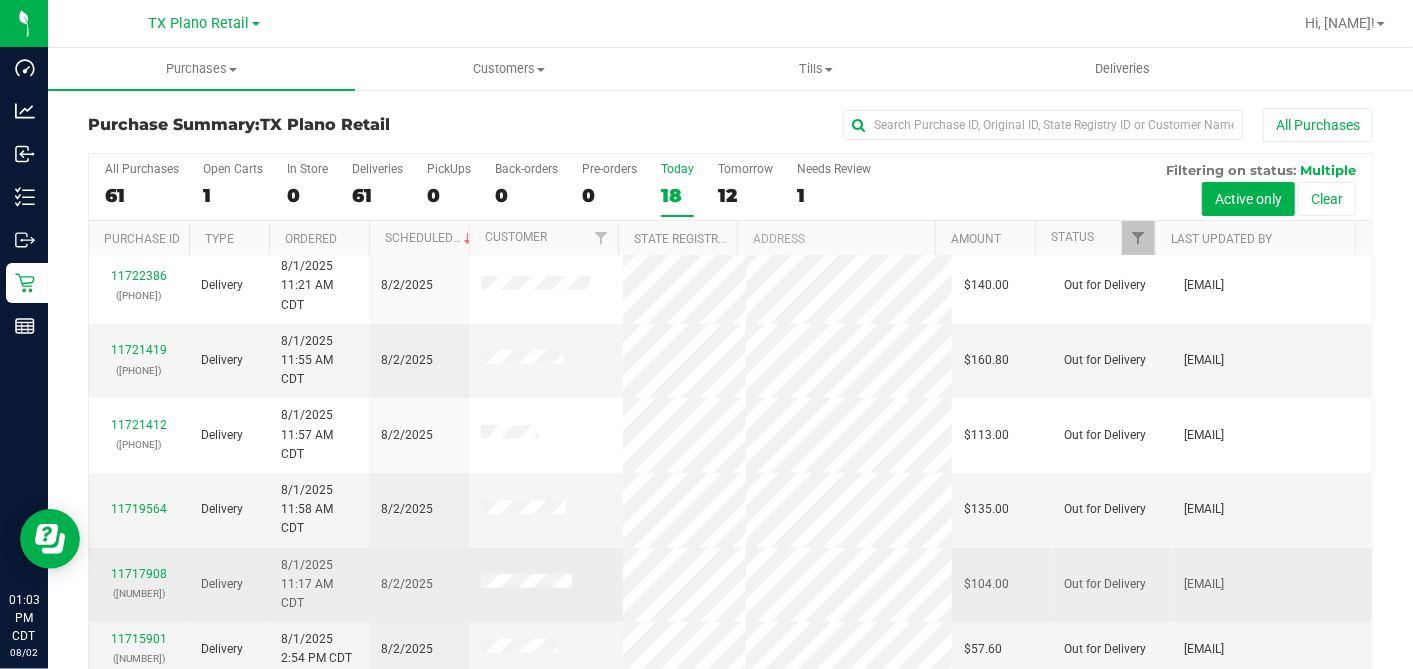 scroll, scrollTop: 781, scrollLeft: 0, axis: vertical 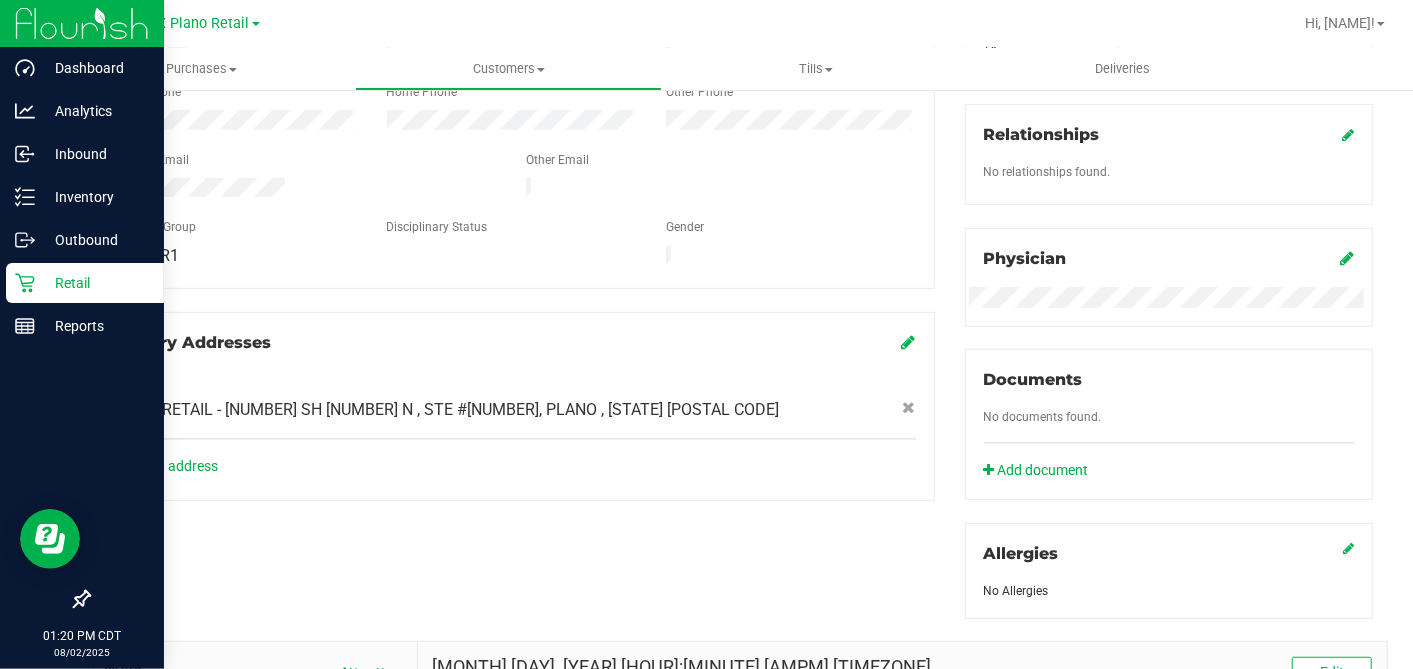 click 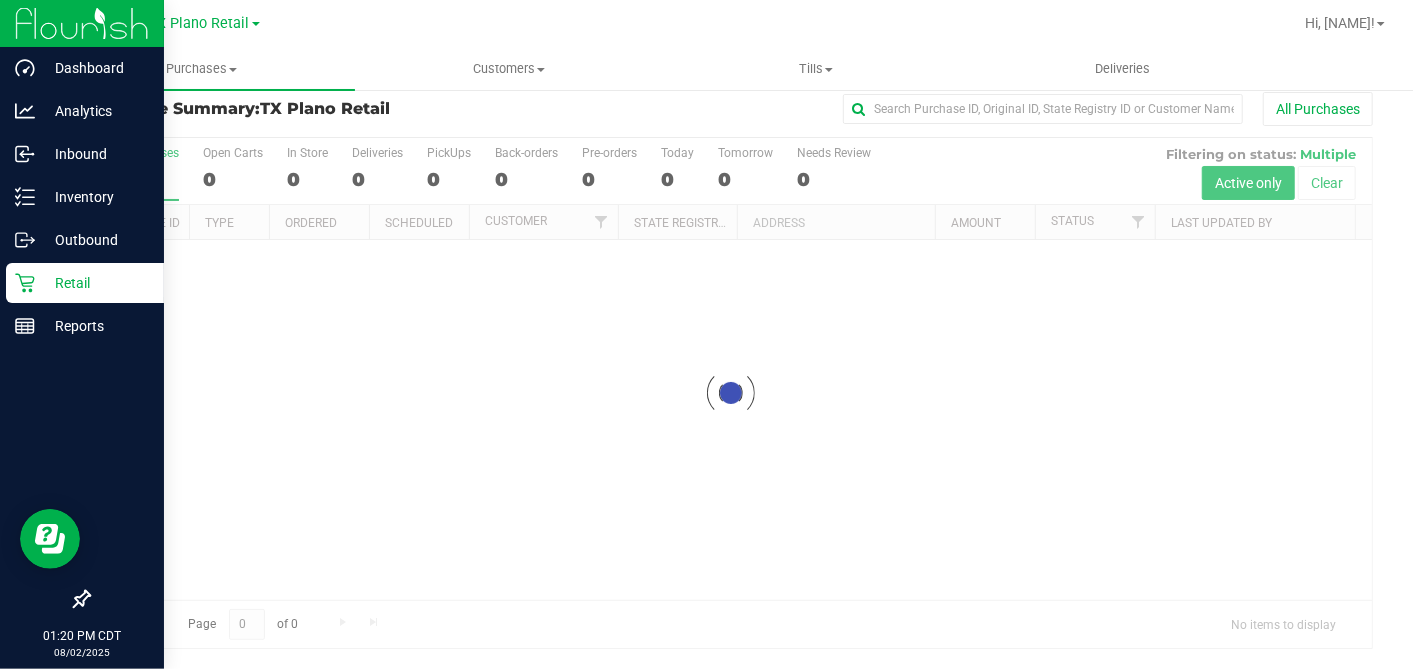 scroll, scrollTop: 0, scrollLeft: 0, axis: both 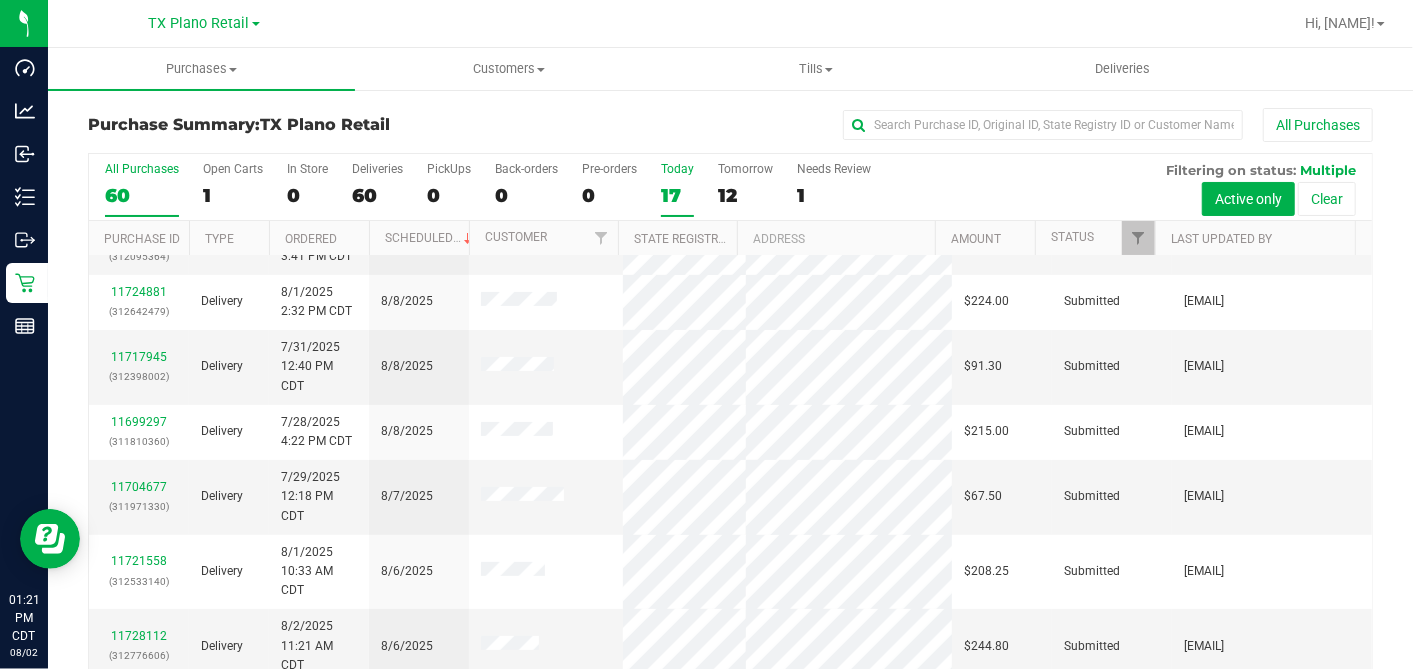 click on "17" at bounding box center (677, 195) 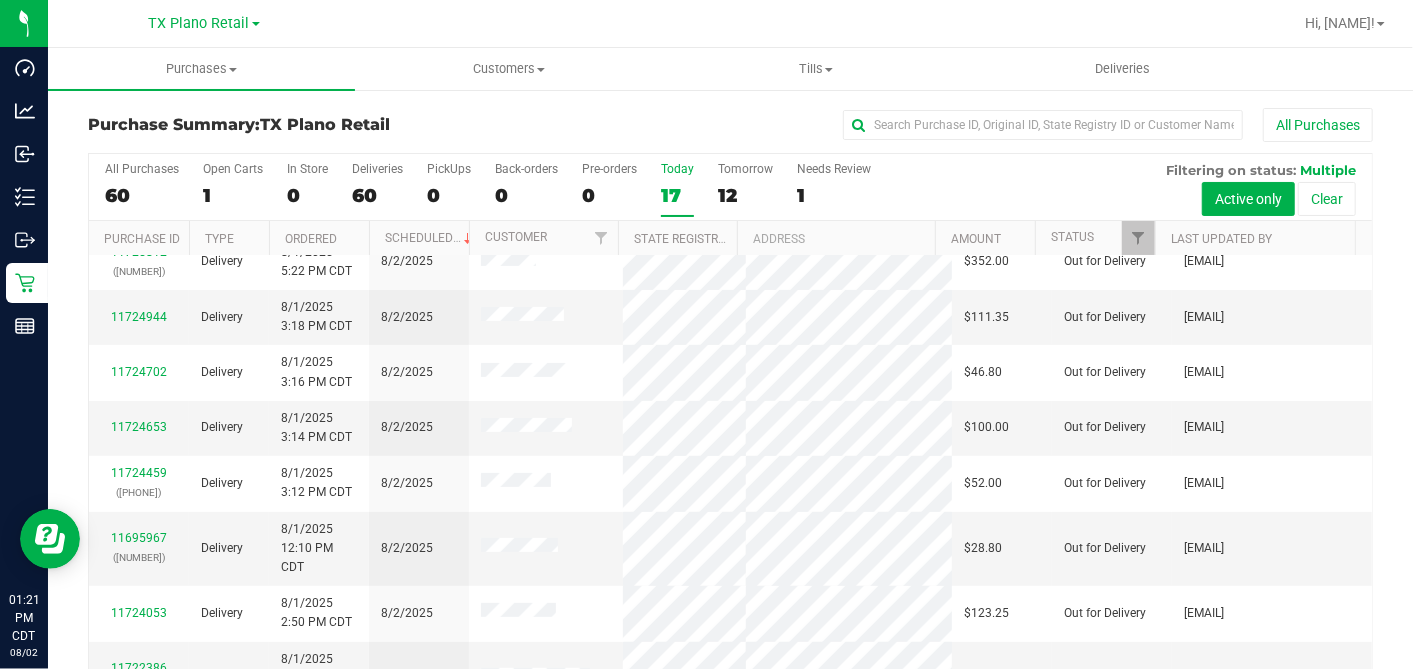 scroll, scrollTop: 333, scrollLeft: 0, axis: vertical 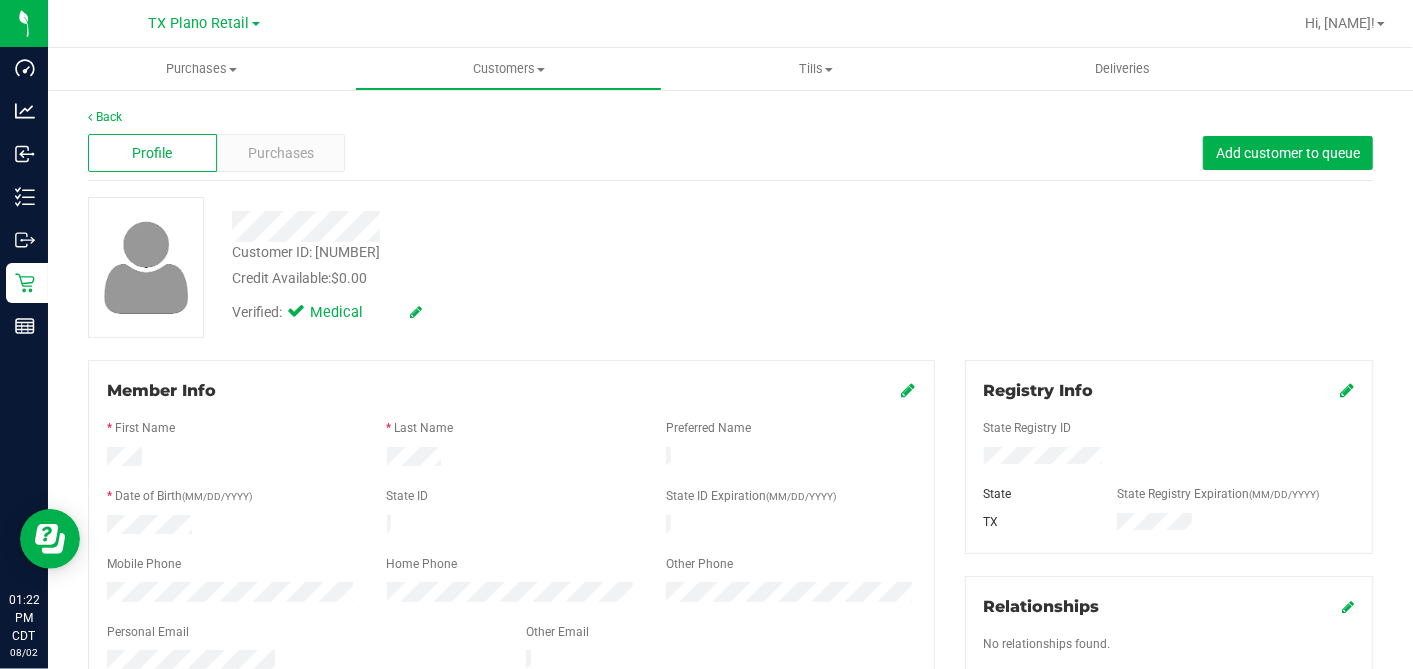 click at bounding box center (546, 226) 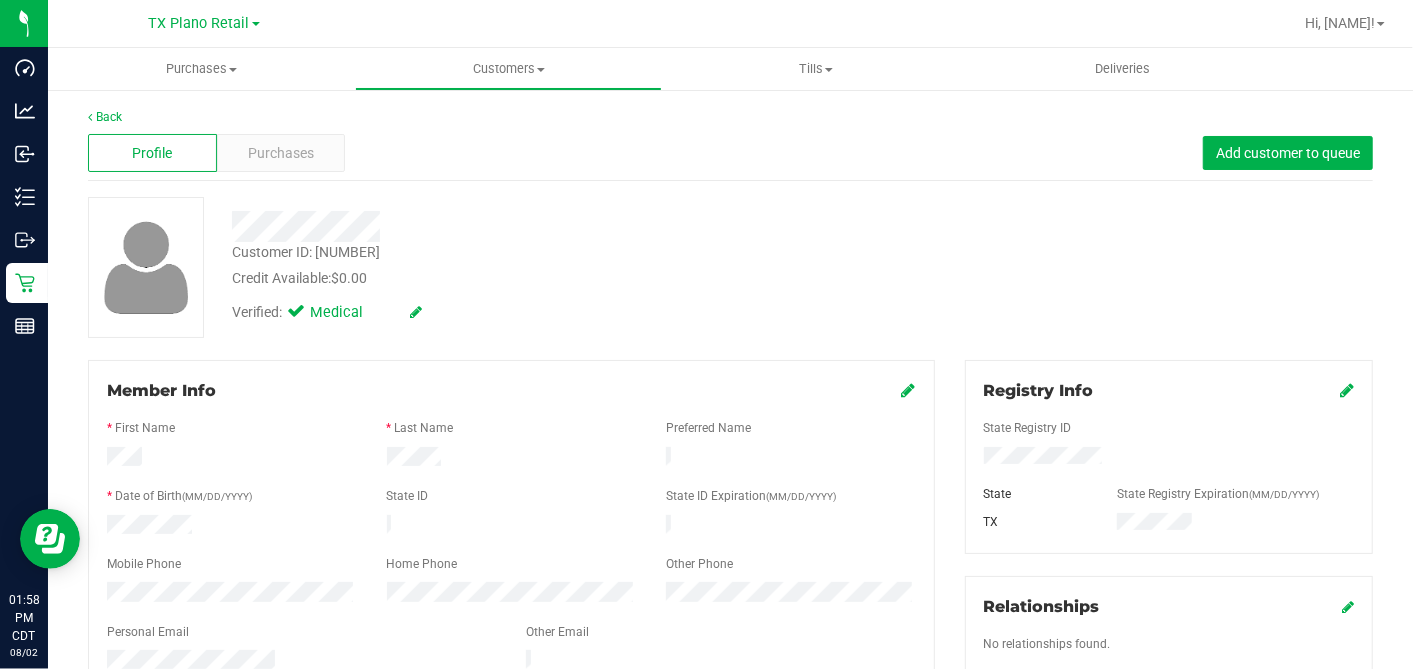 click on "Customer ID: 1579365
Credit Available:
$0.00" at bounding box center (546, 265) 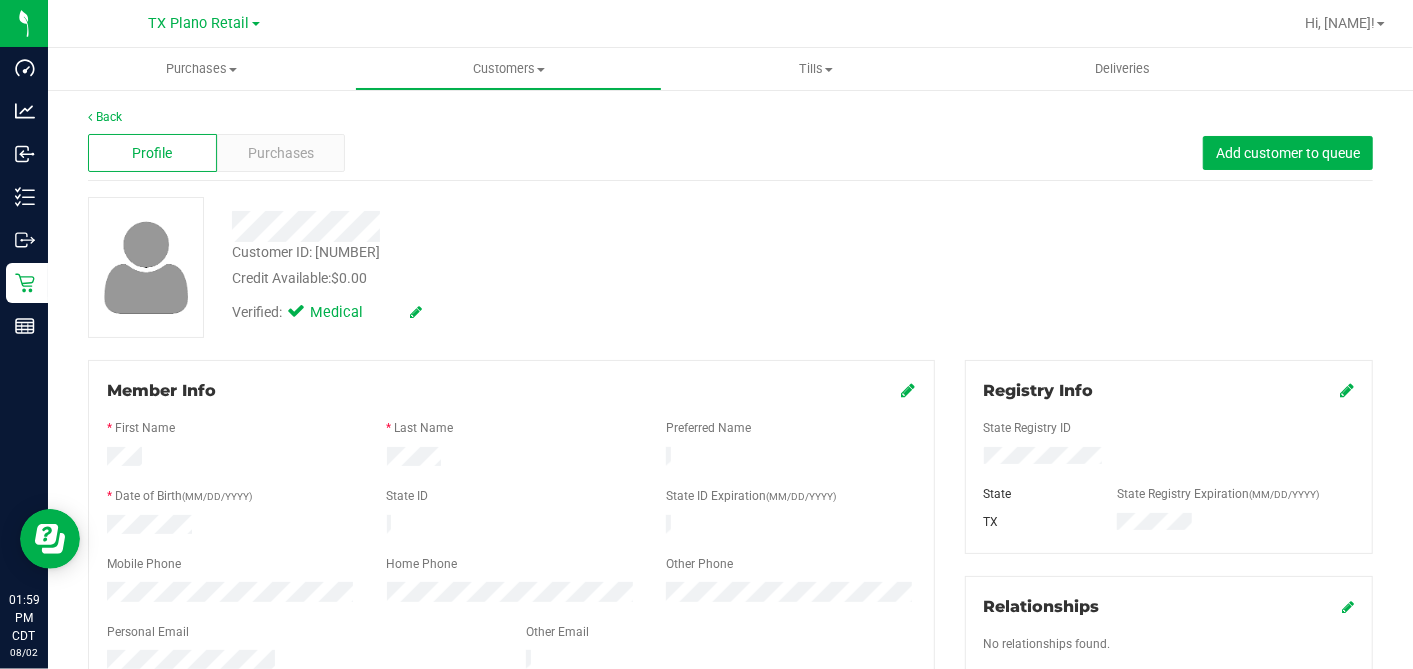 click on "Customer ID: 1579365
Credit Available:
$0.00" at bounding box center (546, 265) 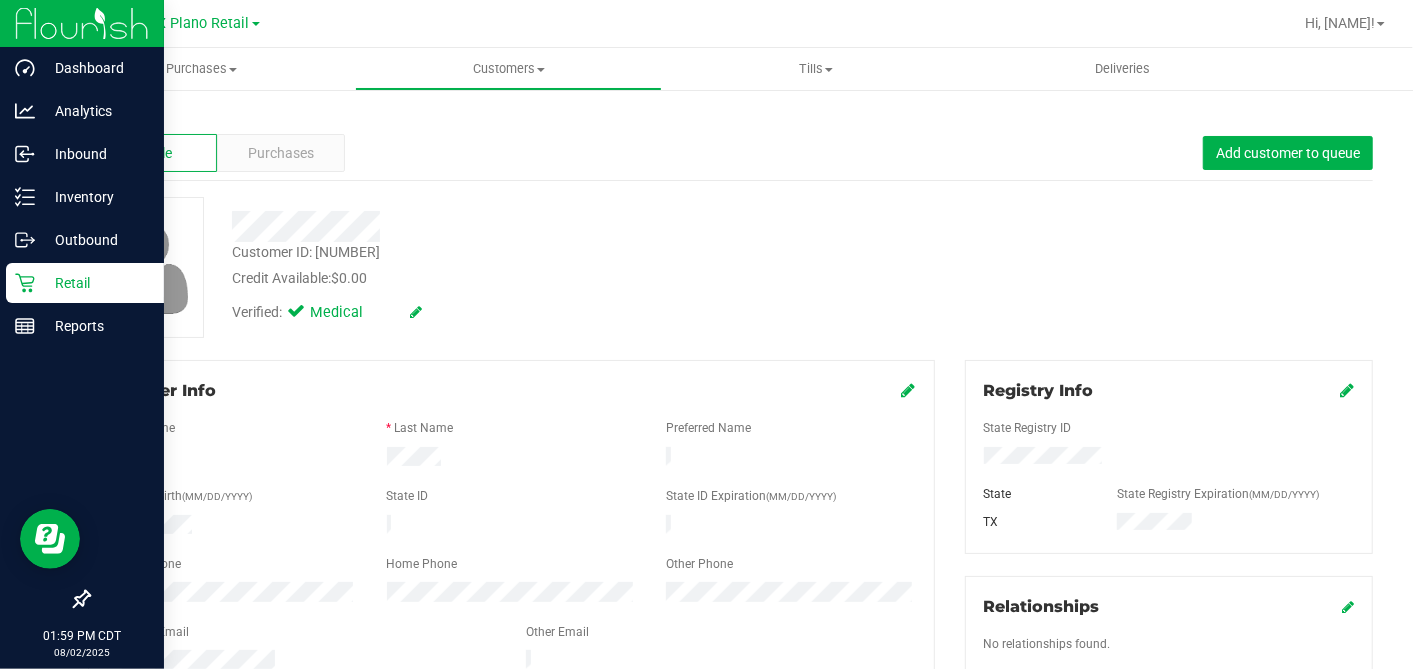 drag, startPoint x: 22, startPoint y: 280, endPoint x: 42, endPoint y: 290, distance: 22.36068 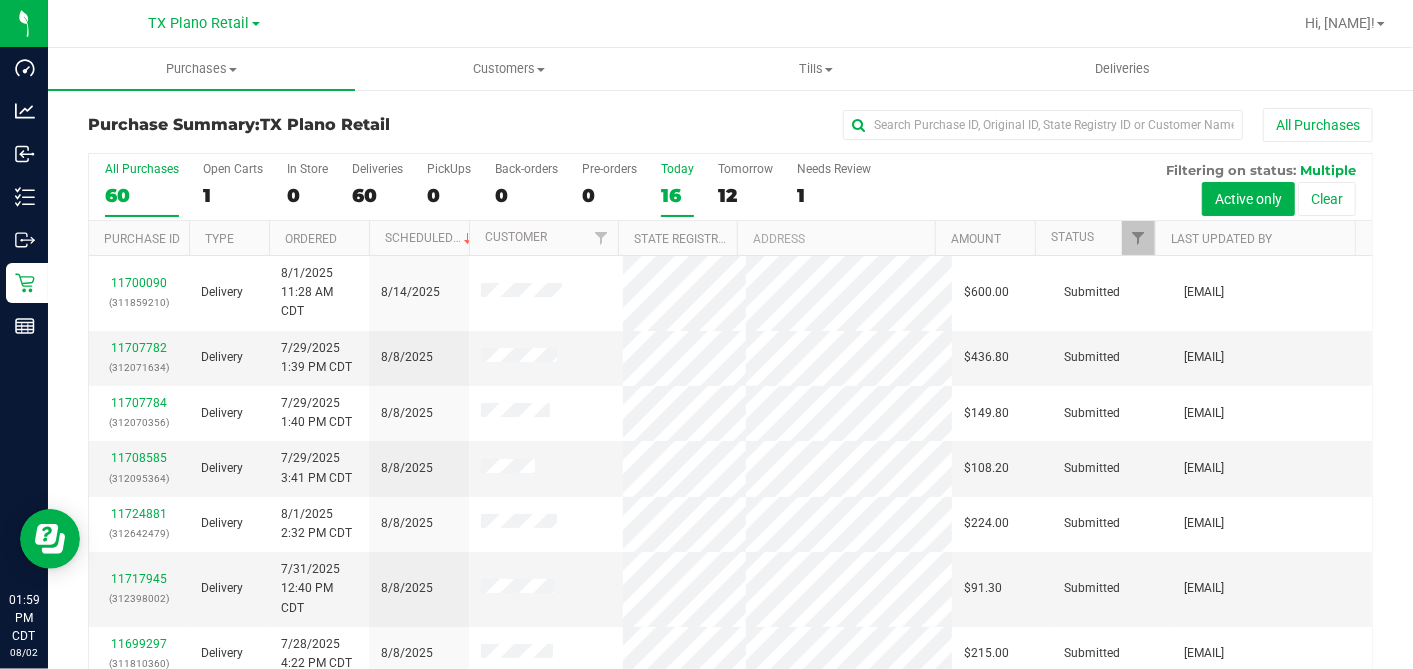 click on "16" at bounding box center [677, 195] 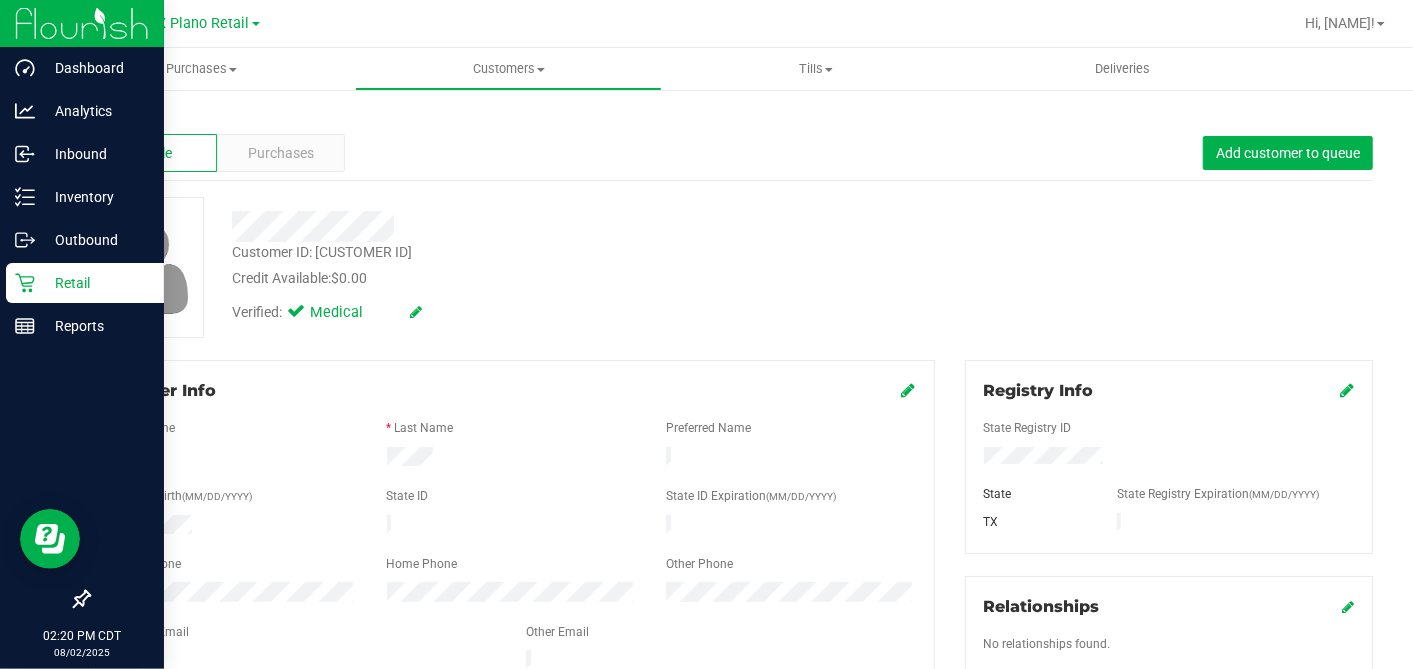 click 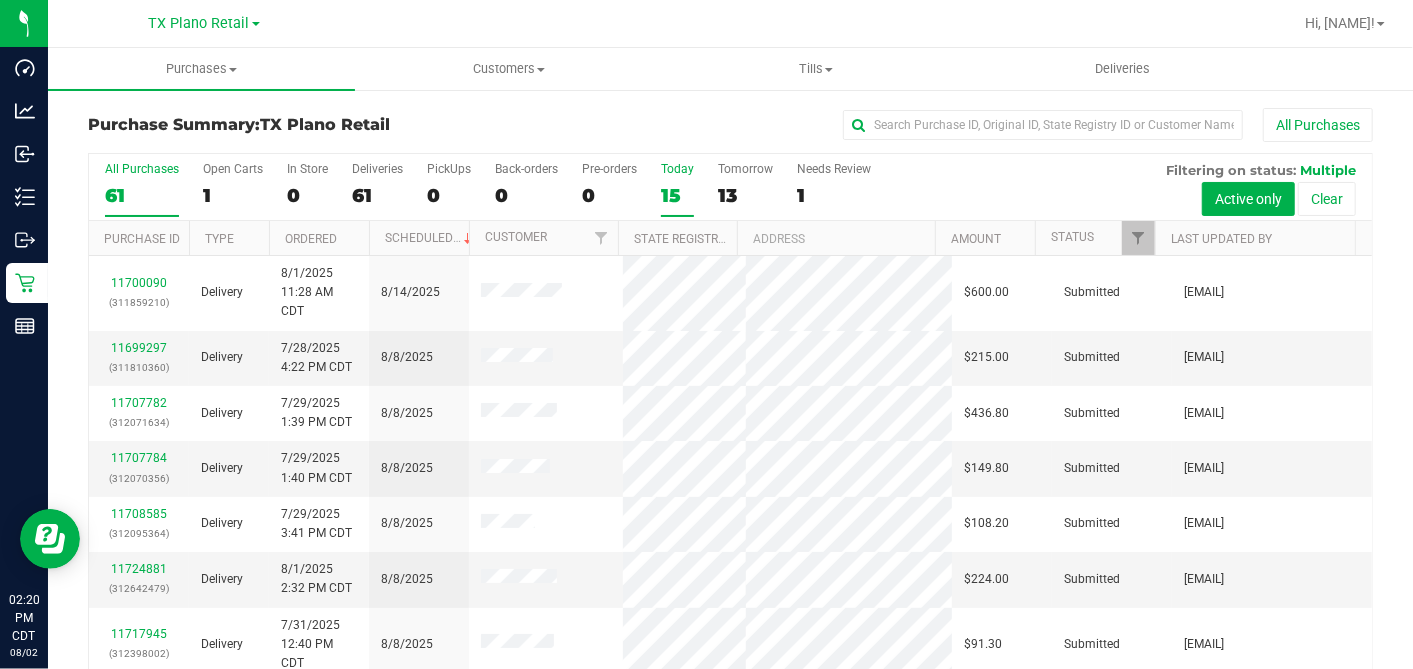 click on "15" at bounding box center [677, 195] 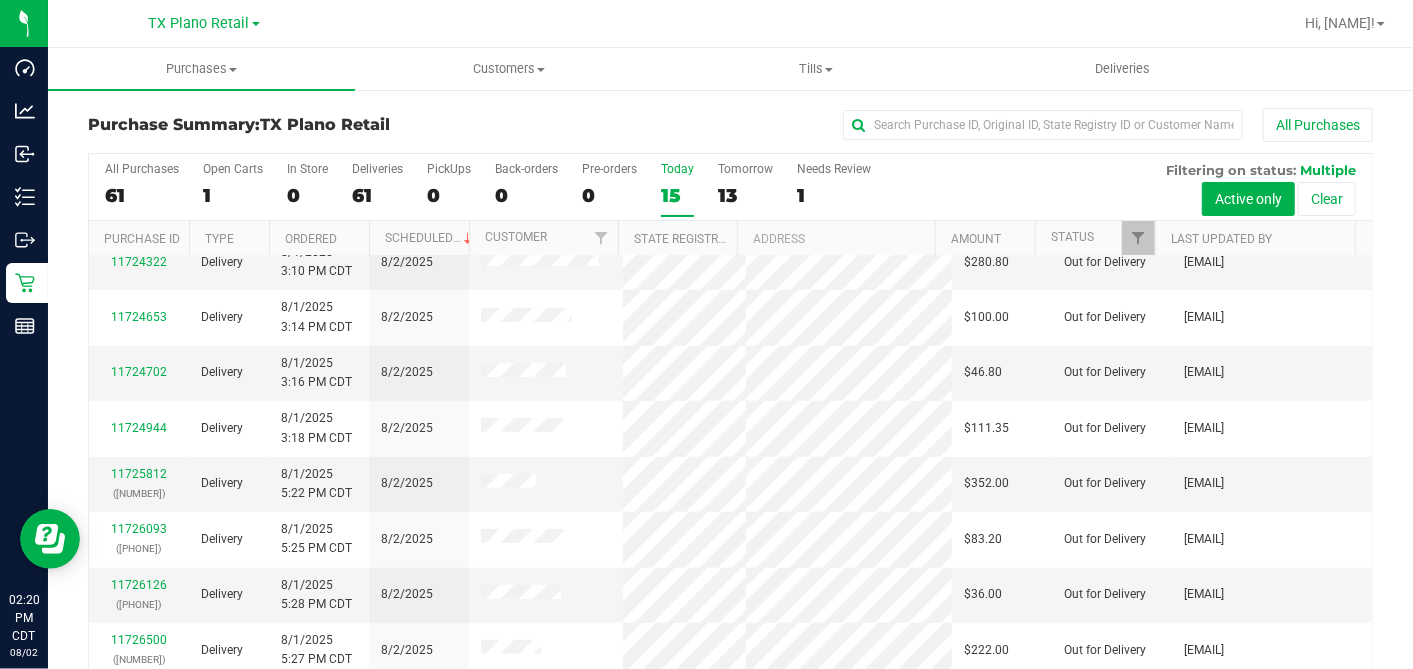 scroll, scrollTop: 0, scrollLeft: 0, axis: both 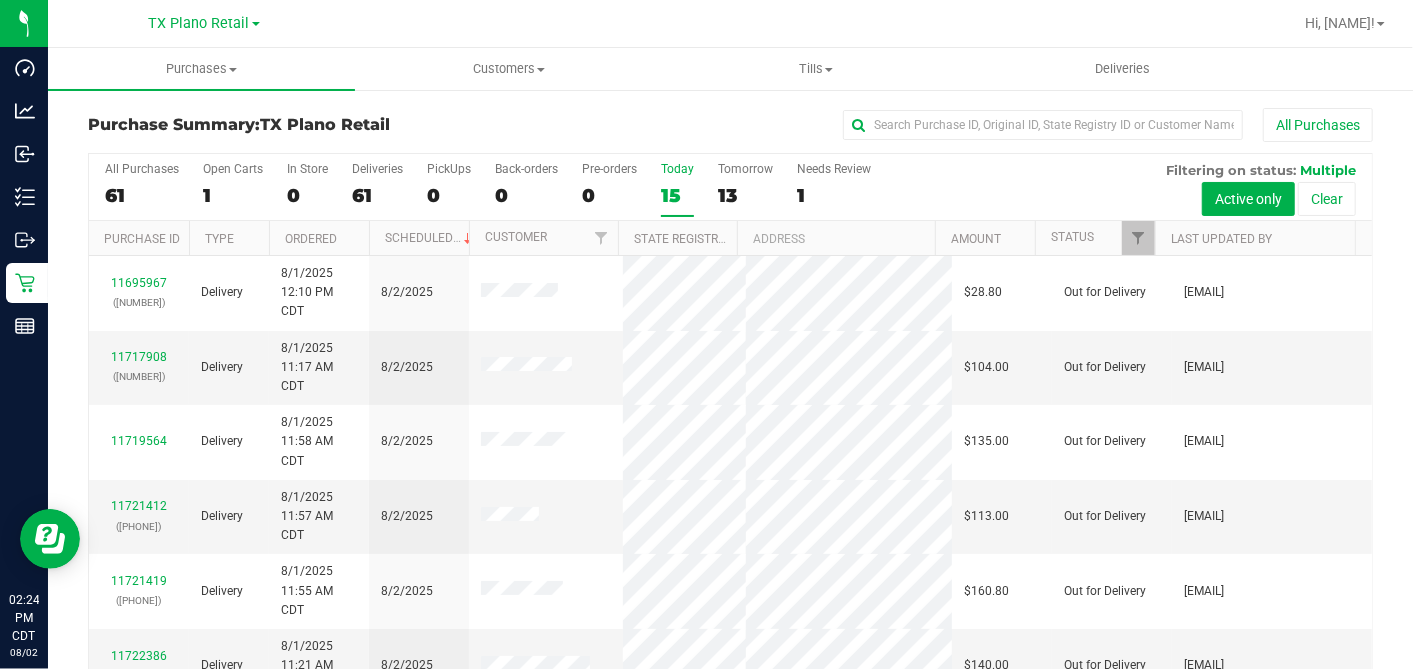 click on "15" at bounding box center (677, 195) 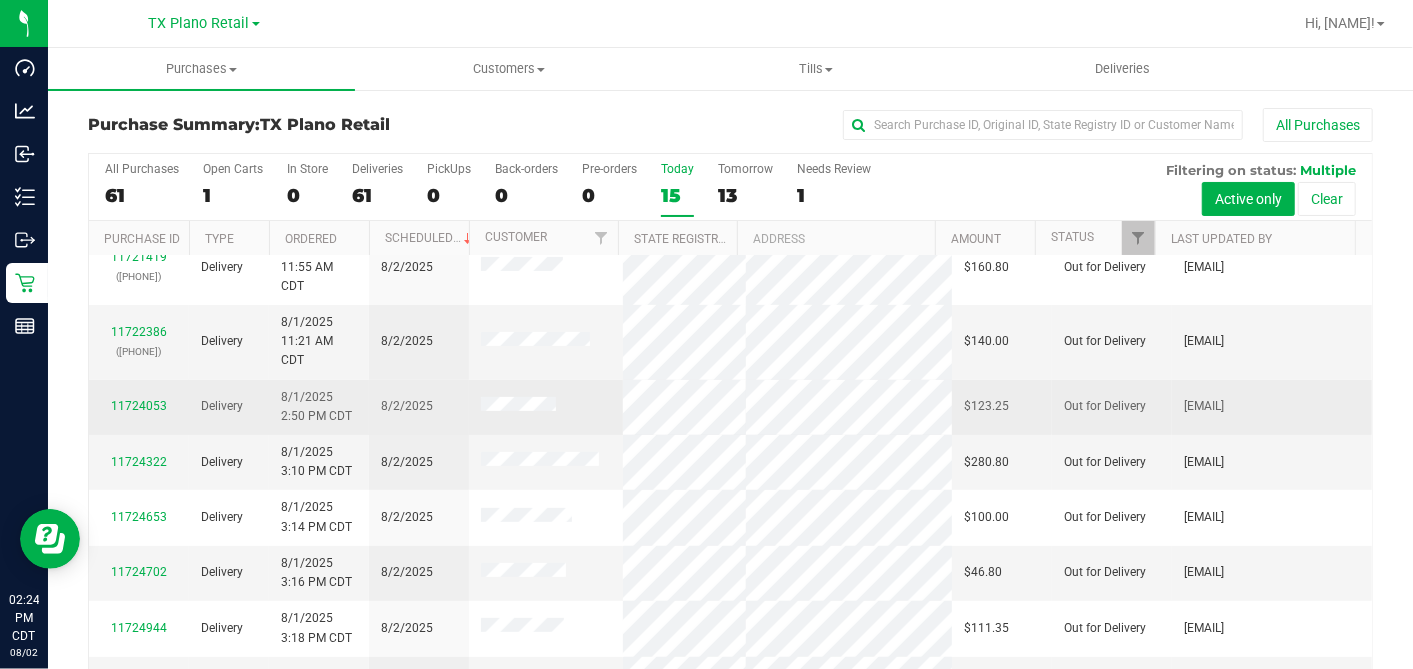 scroll, scrollTop: 333, scrollLeft: 0, axis: vertical 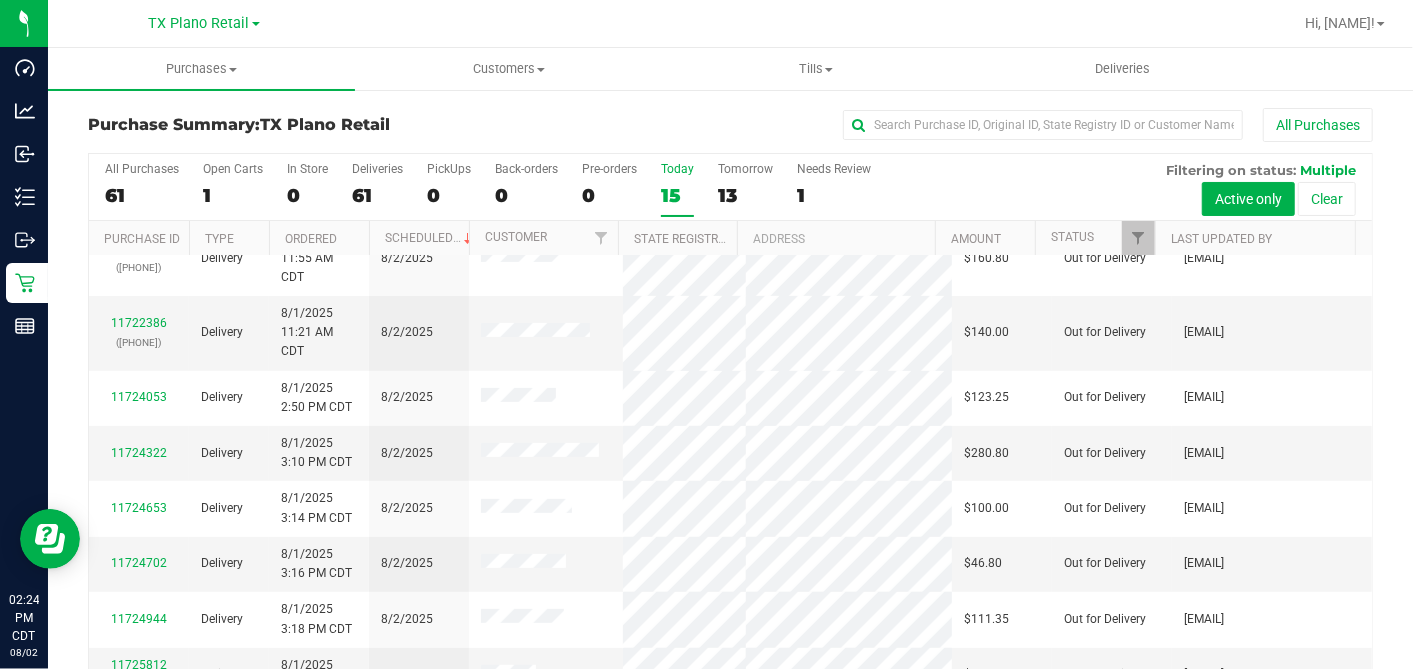 click on "15" at bounding box center [677, 195] 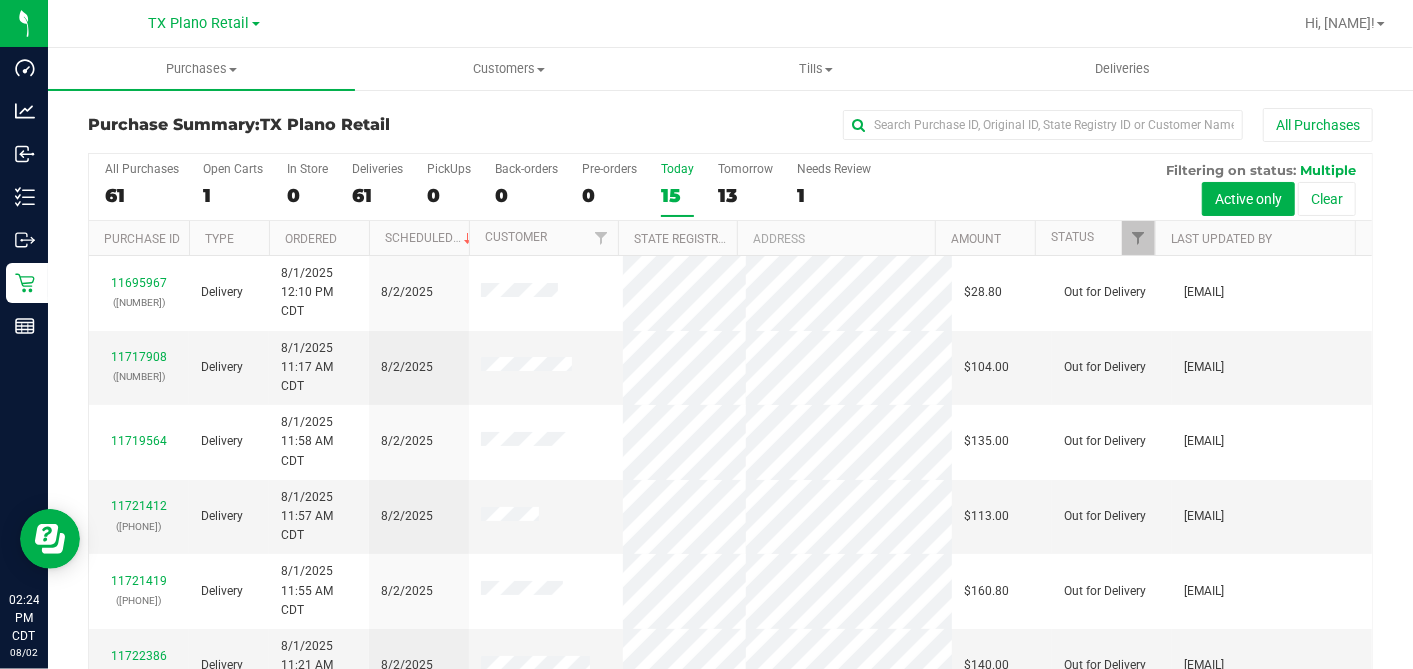 scroll, scrollTop: 465, scrollLeft: 0, axis: vertical 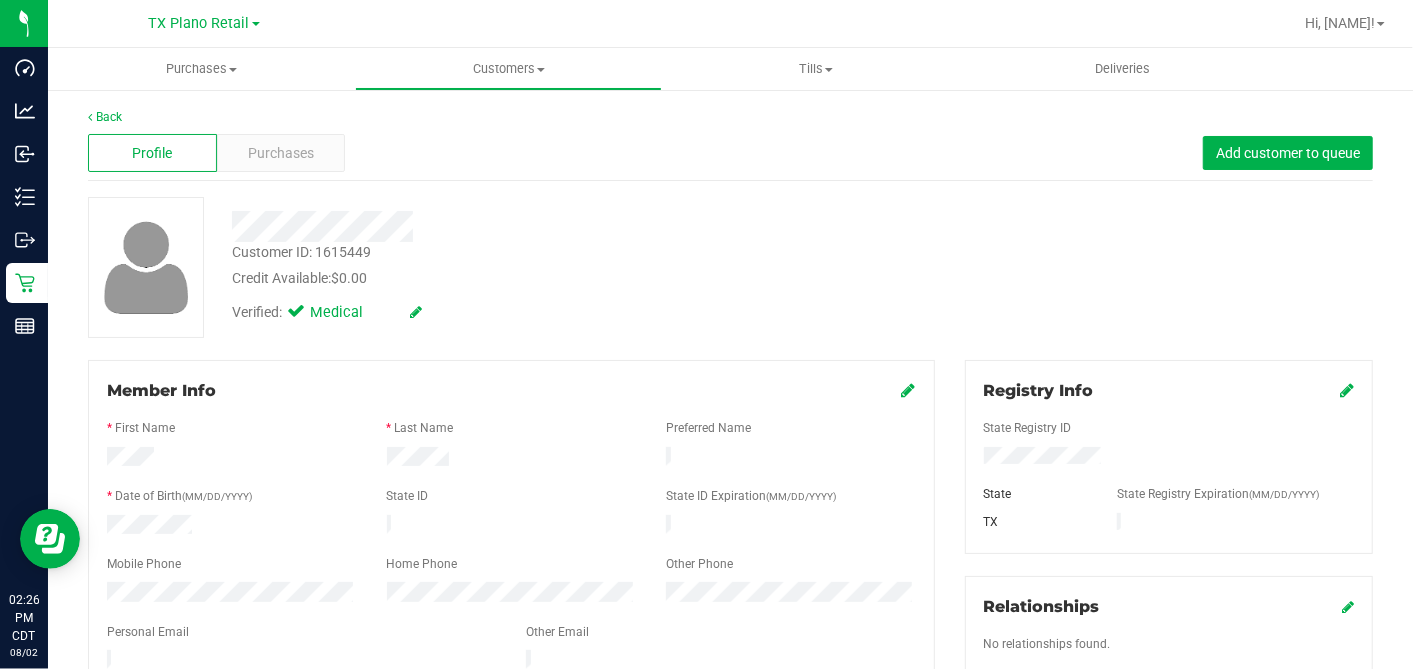 click on "Verified:
Medical" at bounding box center (546, 311) 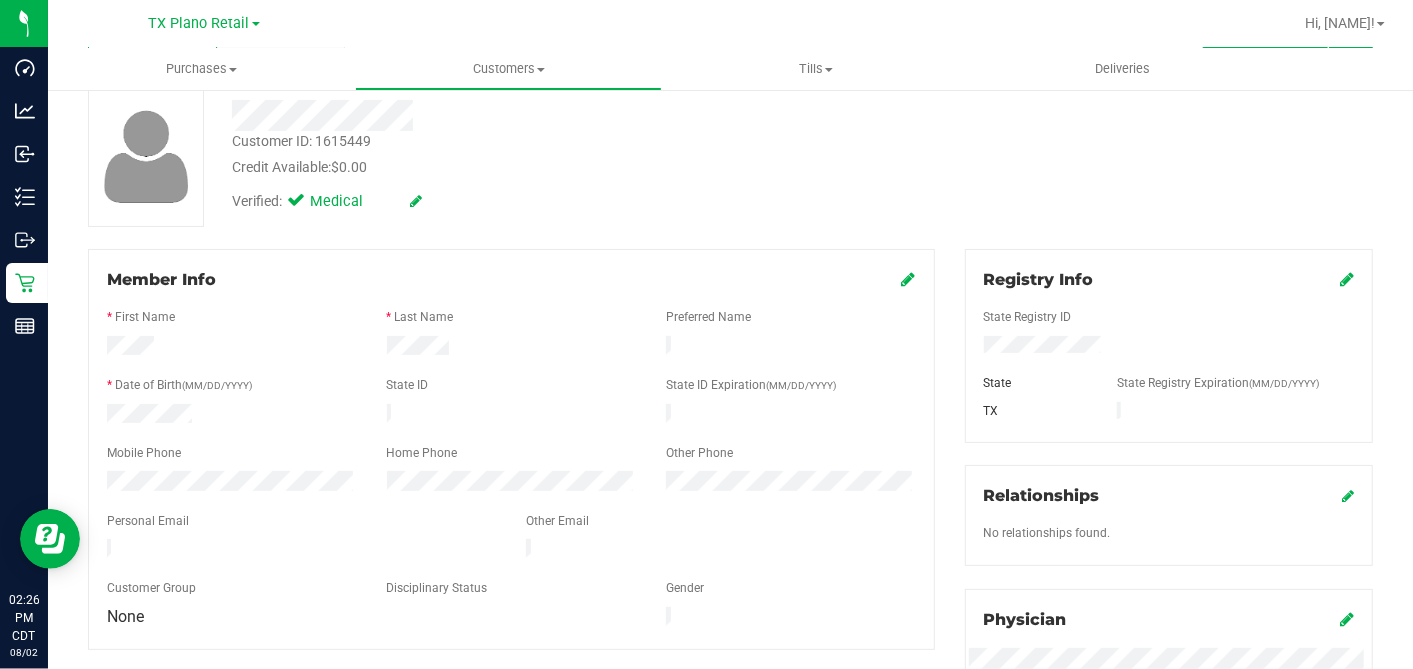 scroll, scrollTop: 0, scrollLeft: 0, axis: both 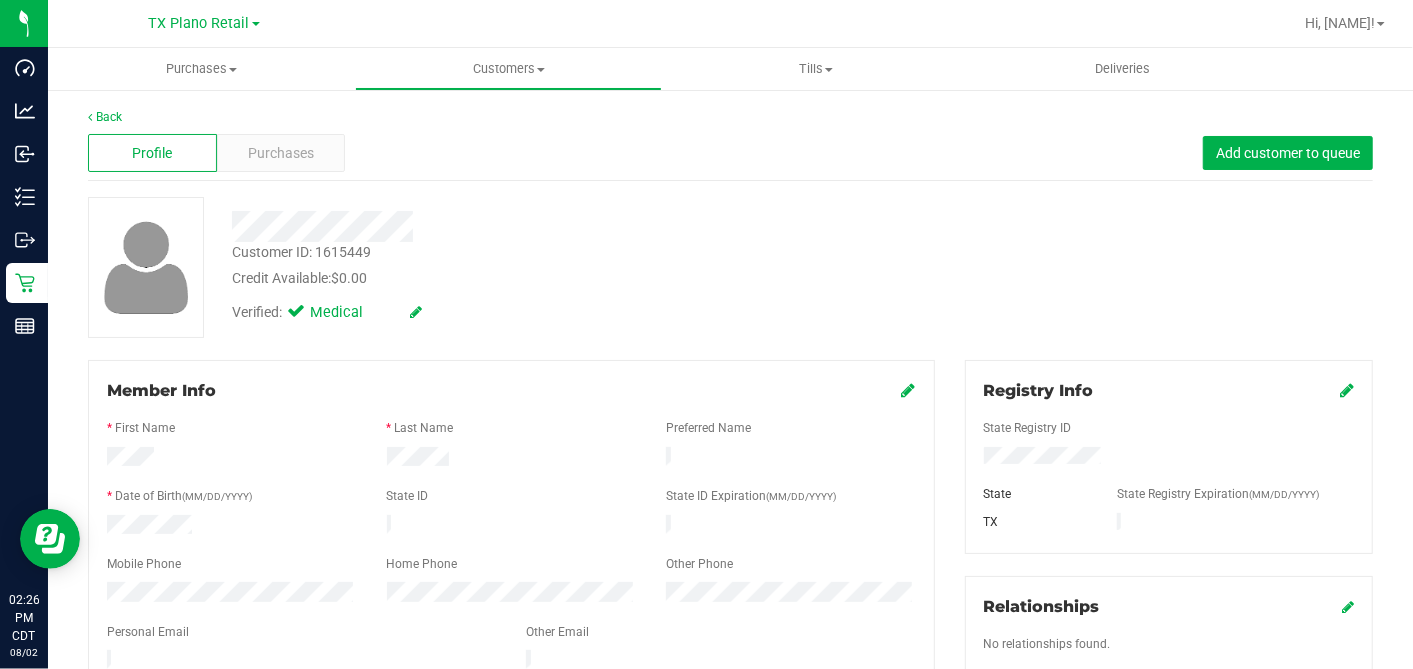 drag, startPoint x: 622, startPoint y: 291, endPoint x: 638, endPoint y: 299, distance: 17.888544 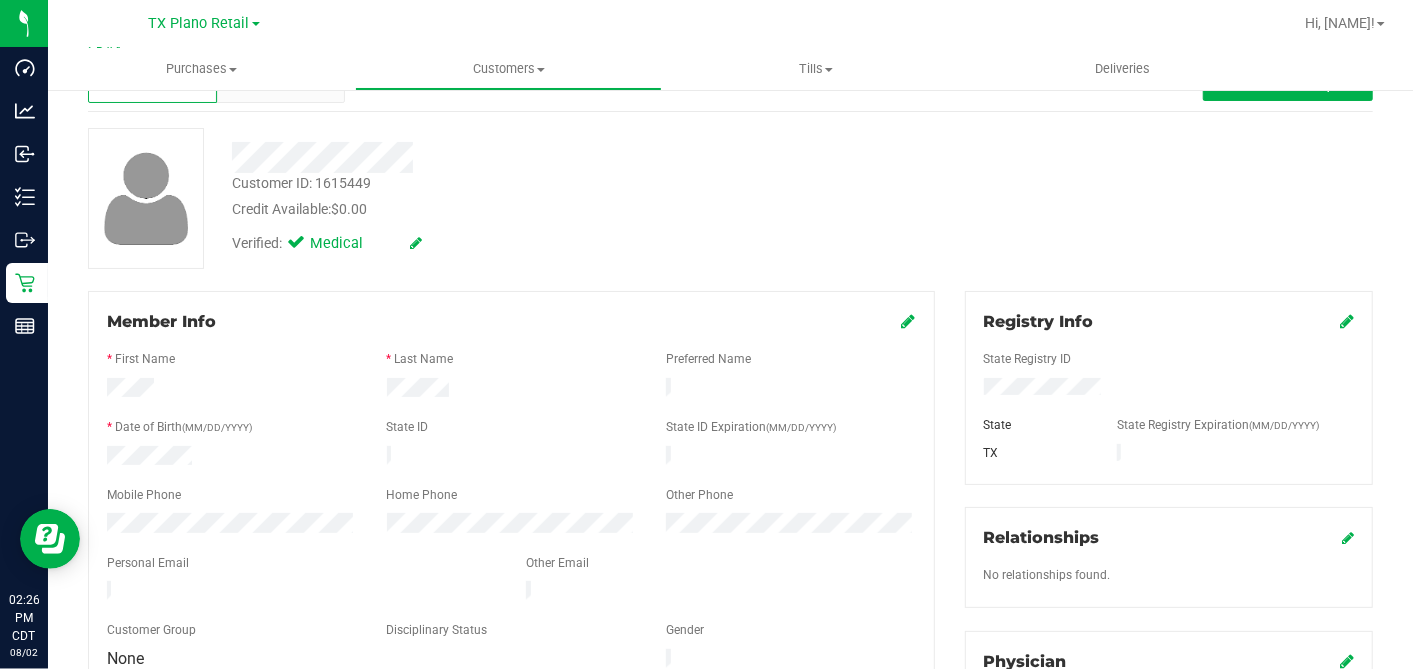 scroll, scrollTop: 0, scrollLeft: 0, axis: both 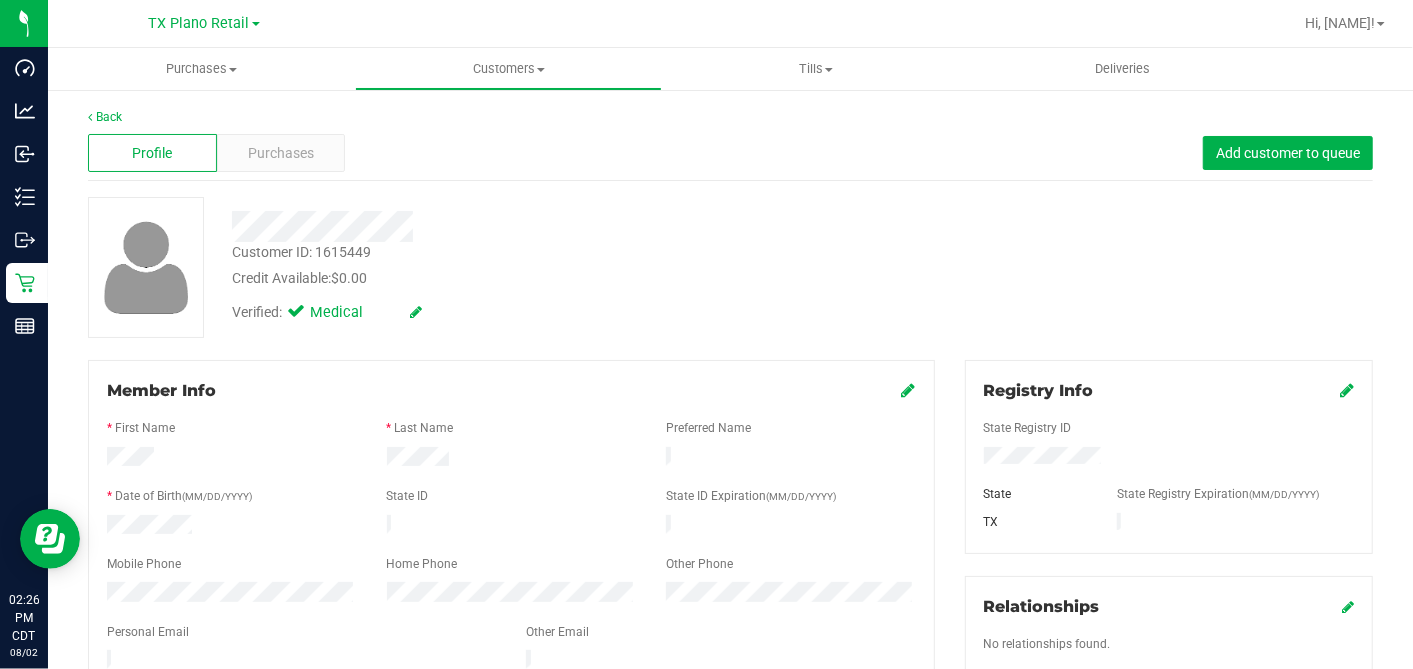 click on "Credit Available:
$0.00" at bounding box center [546, 278] 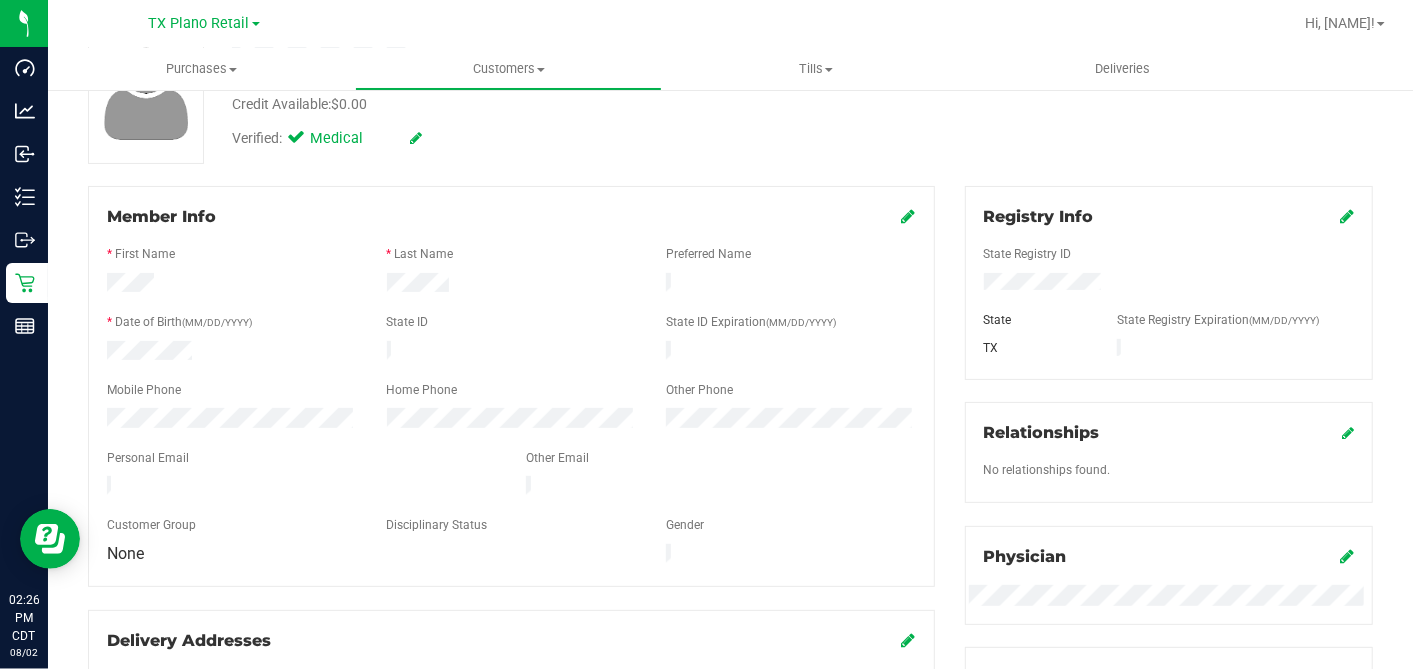scroll, scrollTop: 111, scrollLeft: 0, axis: vertical 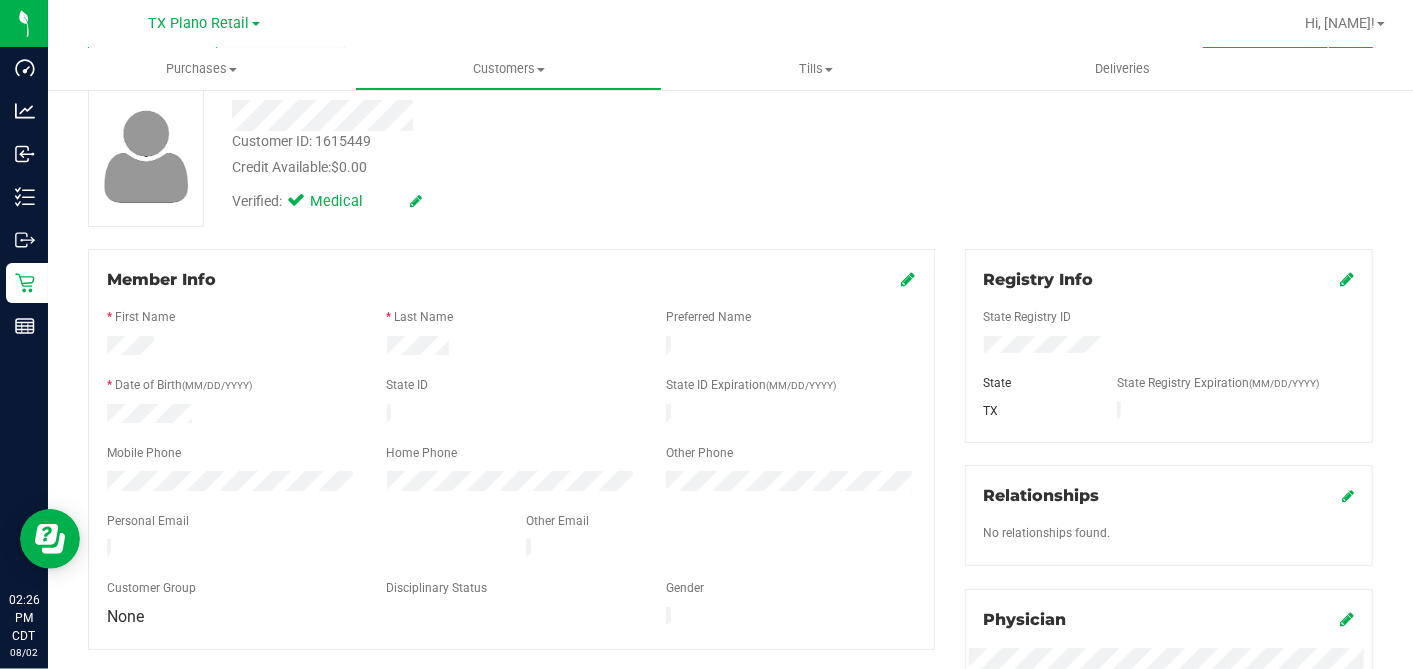click at bounding box center (909, 279) 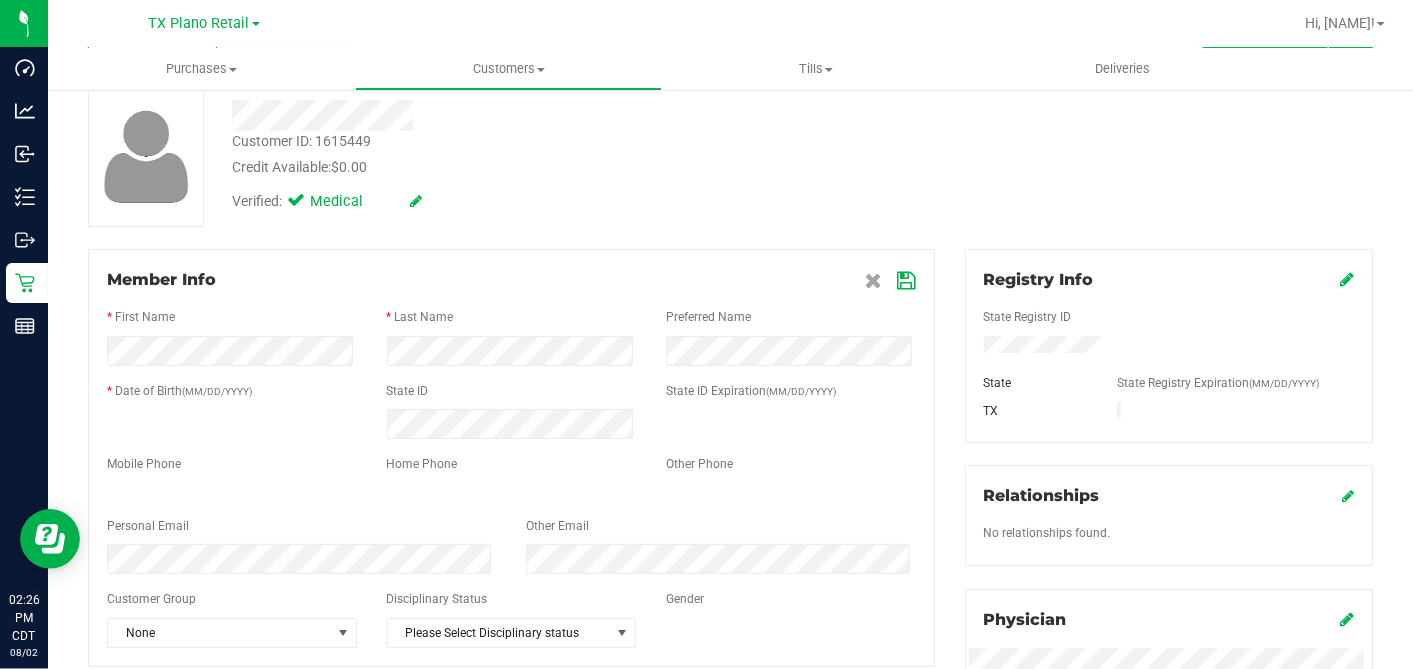 click on "Customer ID: 1615449
Credit Available:
$0.00
Verified:
Medical" at bounding box center (730, 156) 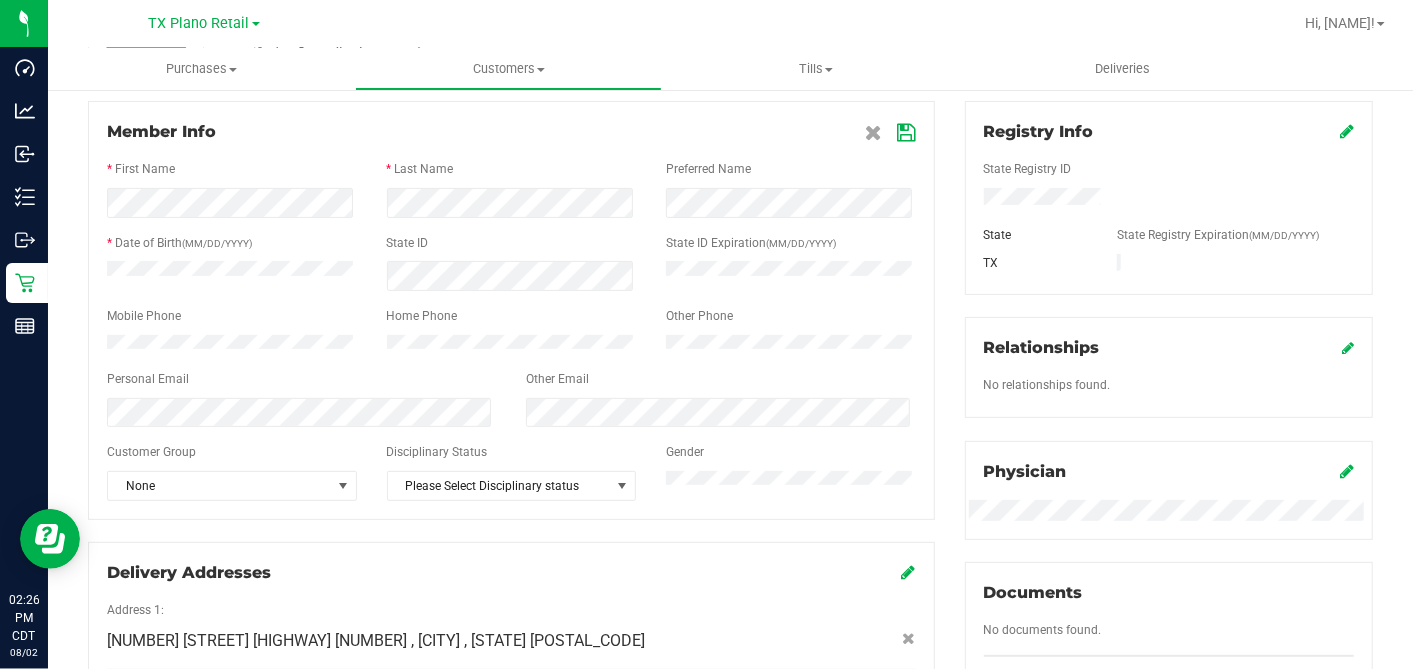 drag, startPoint x: 953, startPoint y: 197, endPoint x: 946, endPoint y: 209, distance: 13.892444 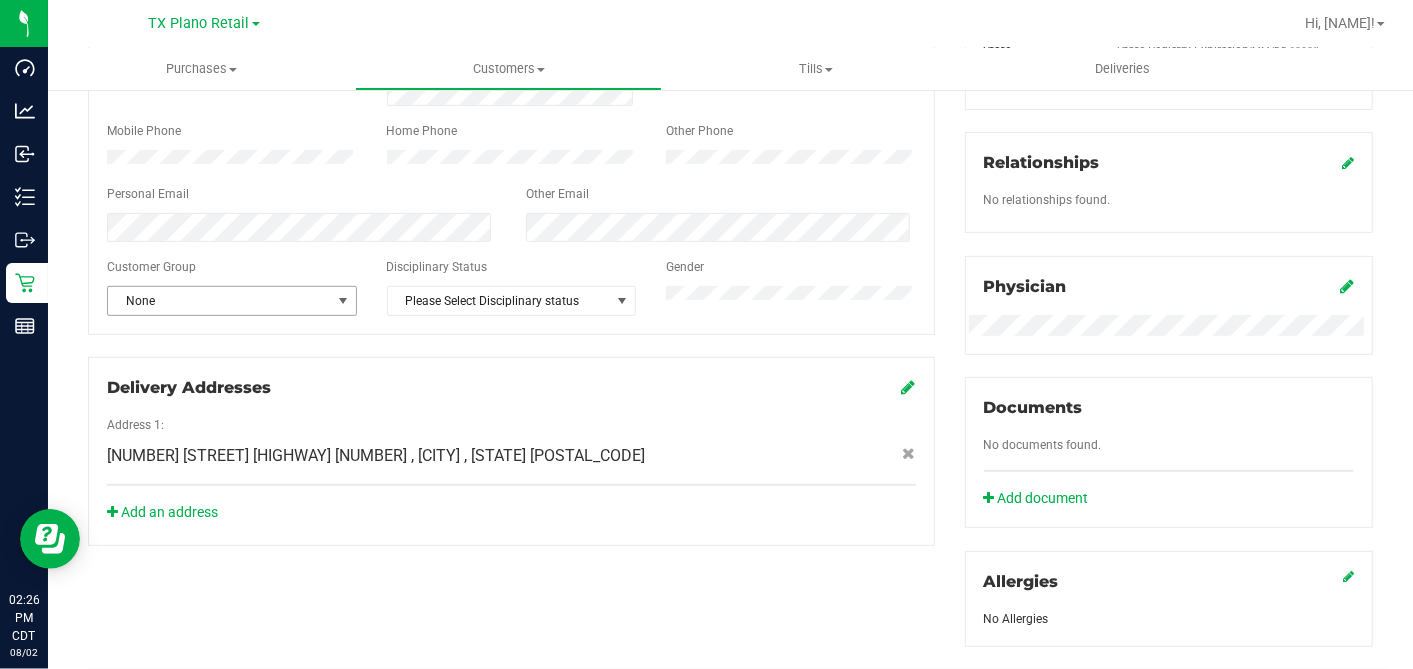 click on "None" at bounding box center (219, 301) 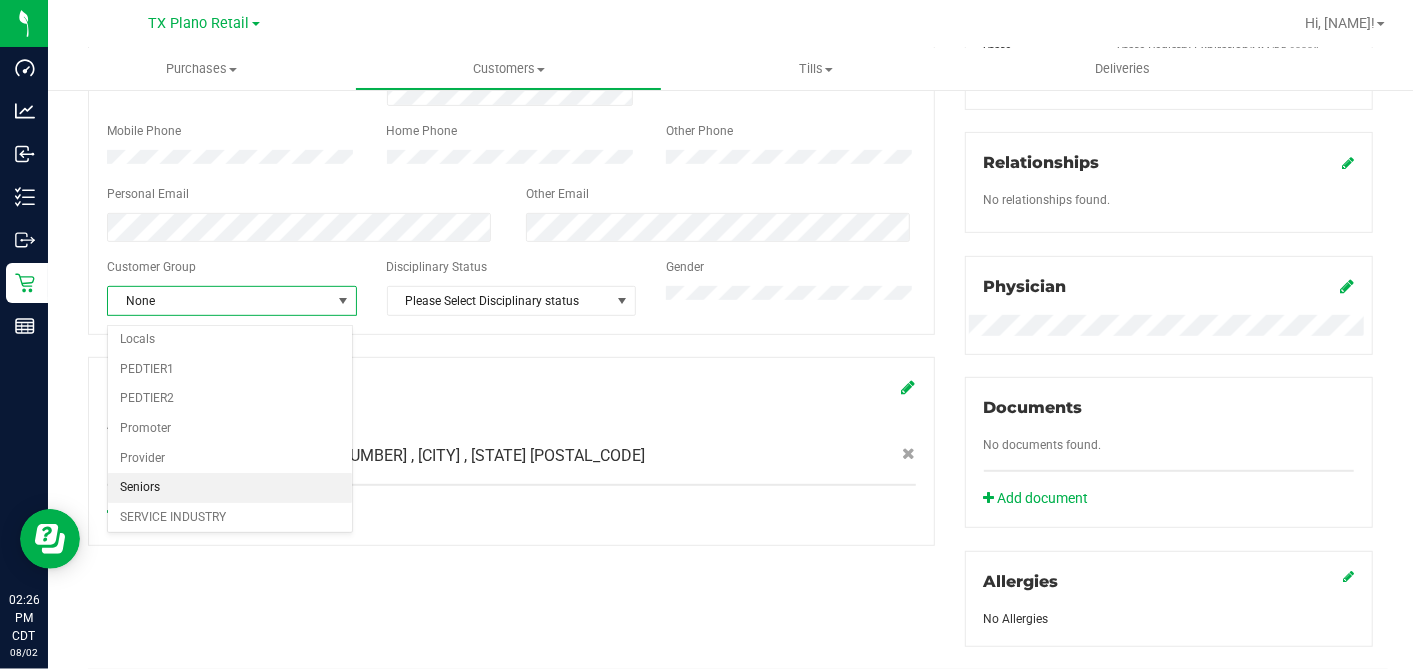 scroll, scrollTop: 237, scrollLeft: 0, axis: vertical 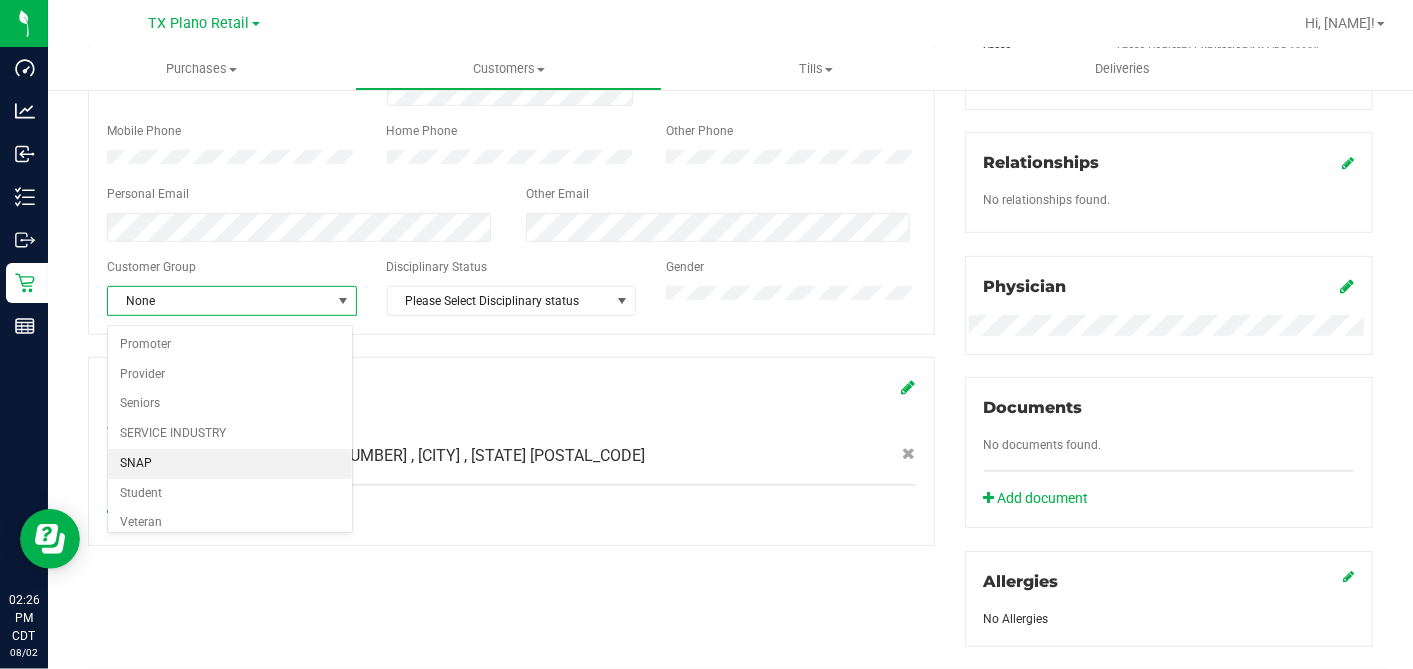 drag, startPoint x: 197, startPoint y: 456, endPoint x: 225, endPoint y: 448, distance: 29.12044 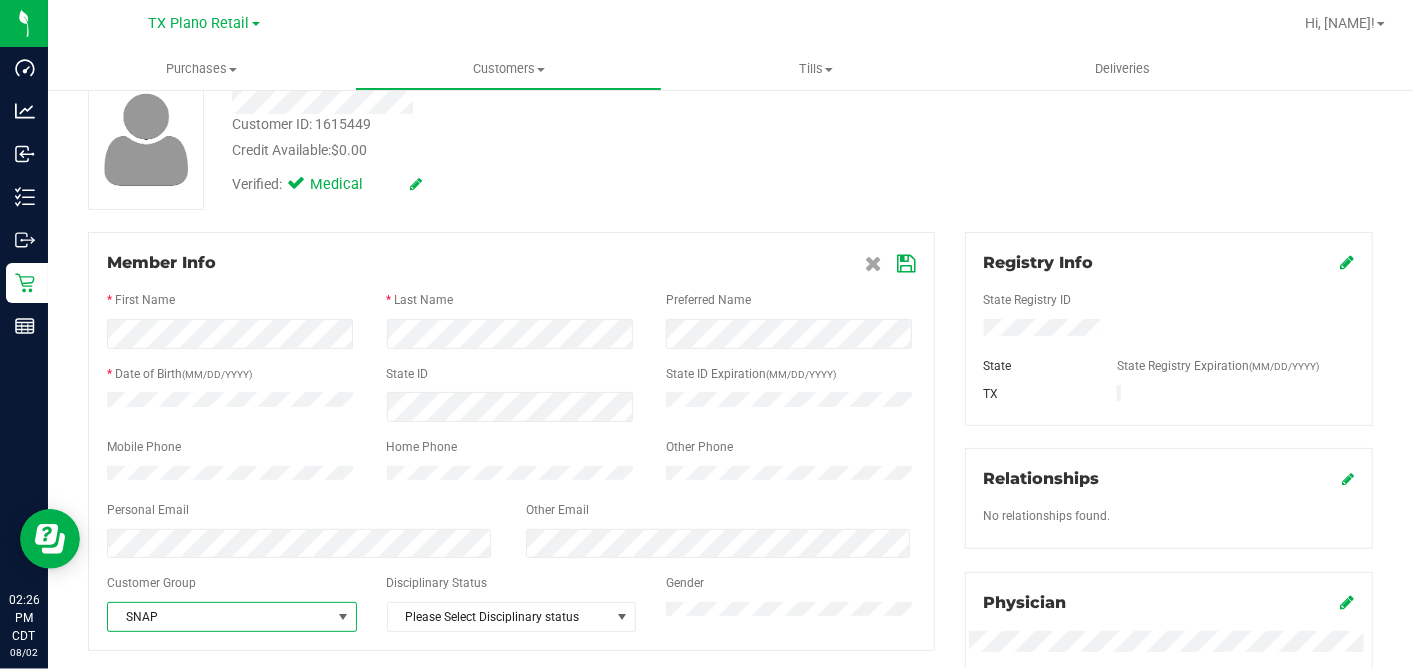 scroll, scrollTop: 0, scrollLeft: 0, axis: both 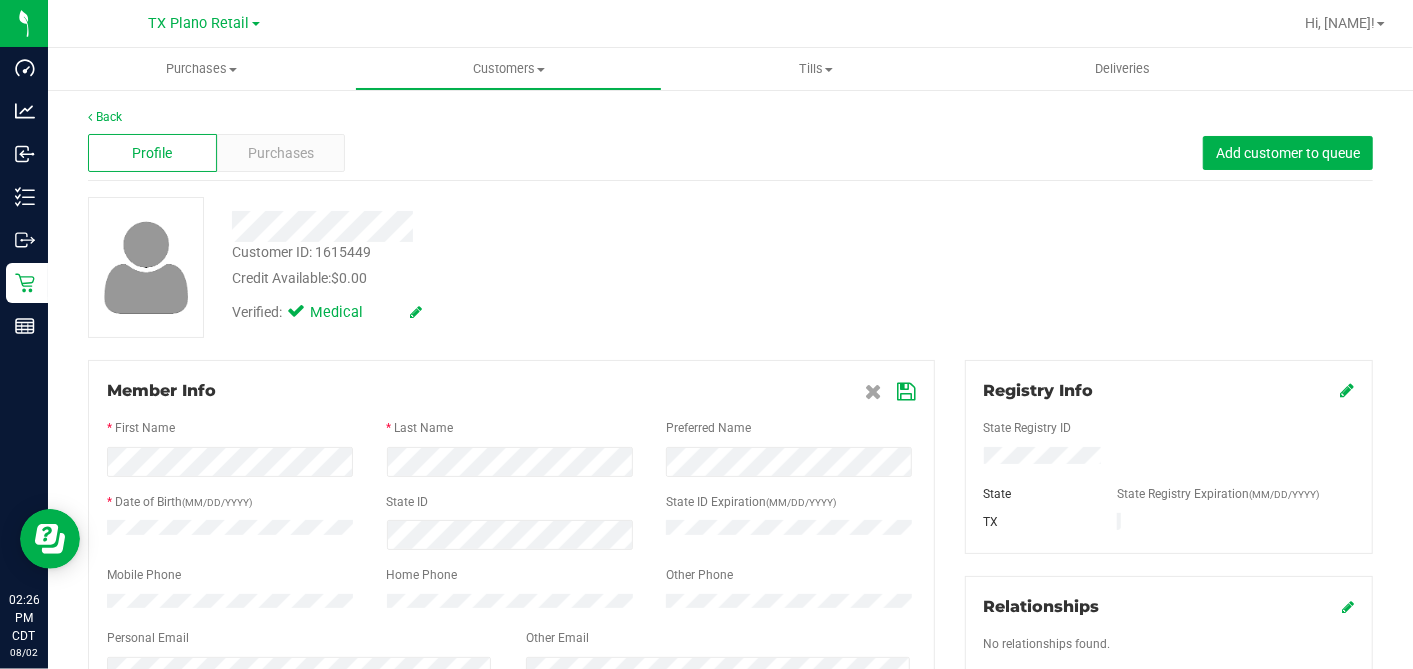 click at bounding box center (907, 392) 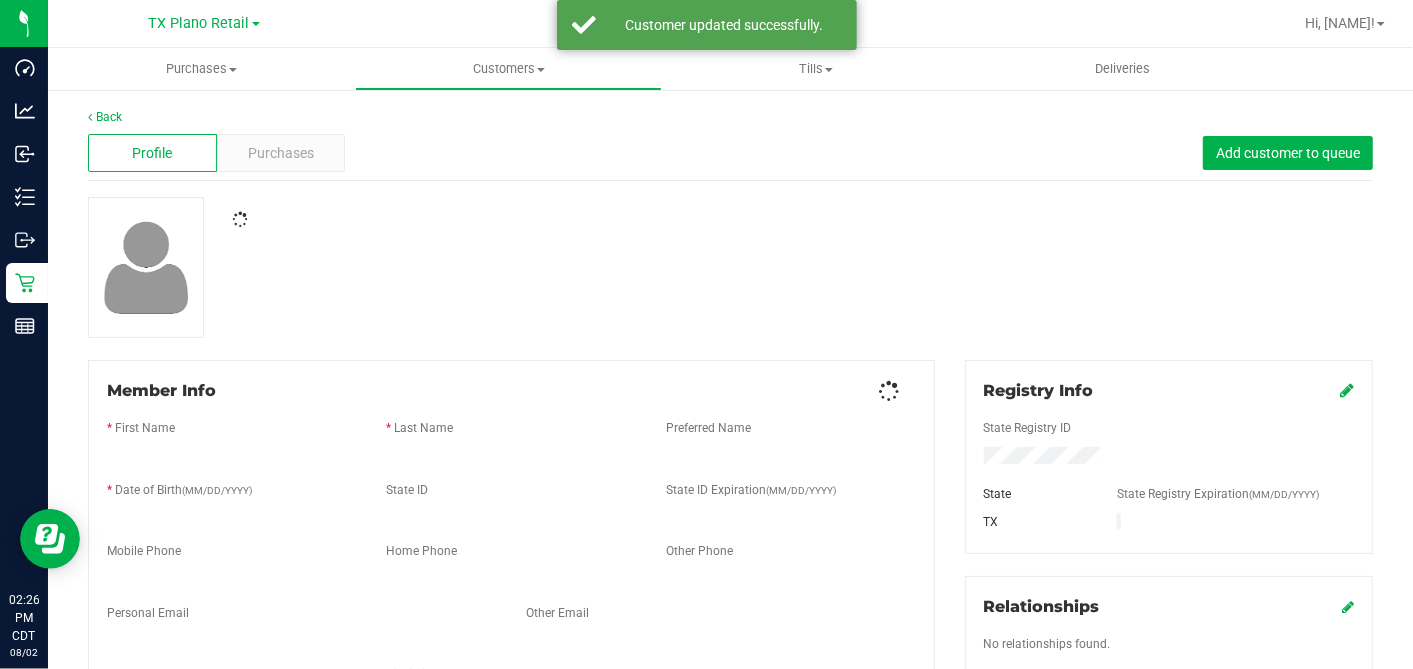click at bounding box center [730, 267] 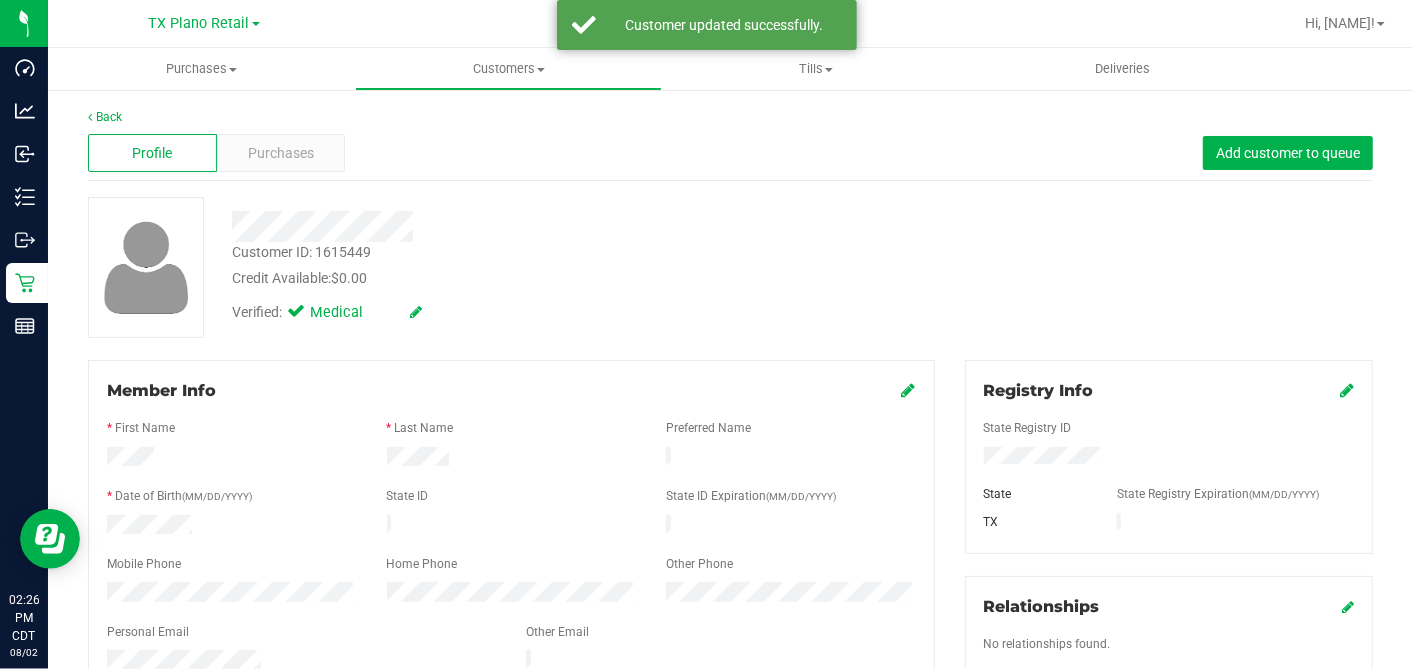 drag, startPoint x: 794, startPoint y: 282, endPoint x: 902, endPoint y: 308, distance: 111.085556 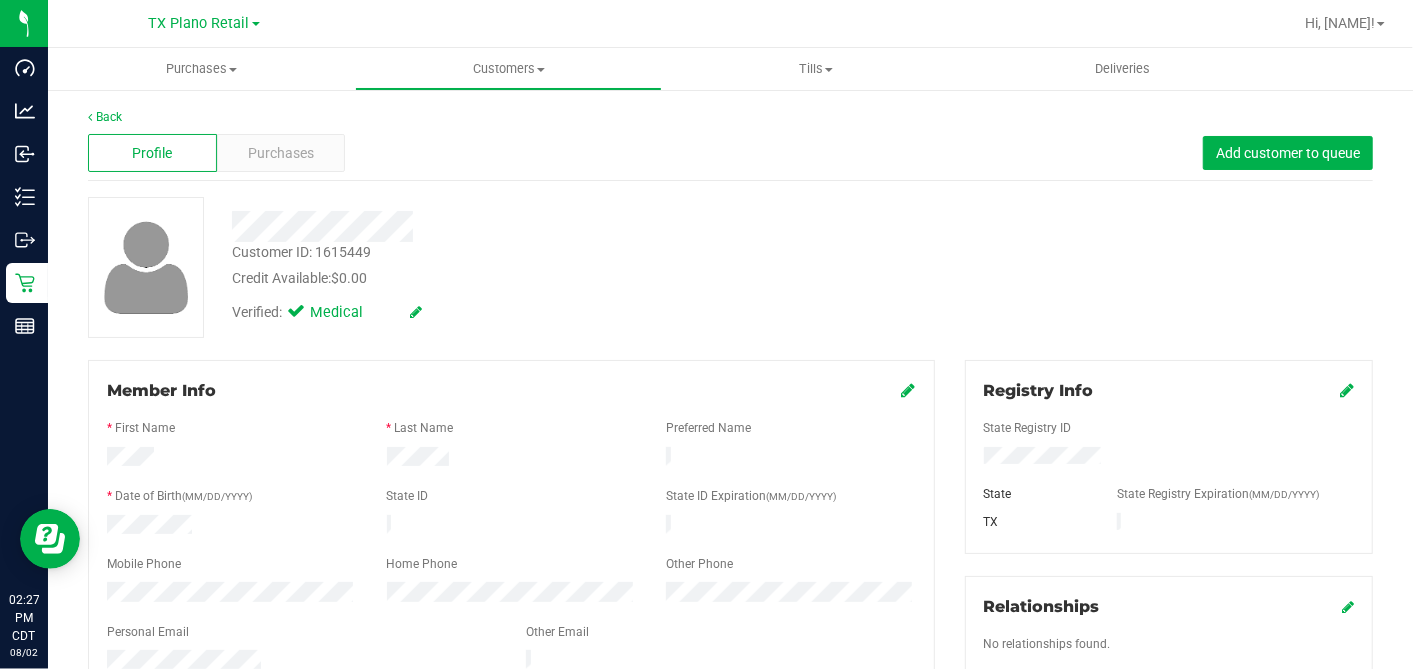 click on "Credit Available:
$0.00" at bounding box center (546, 278) 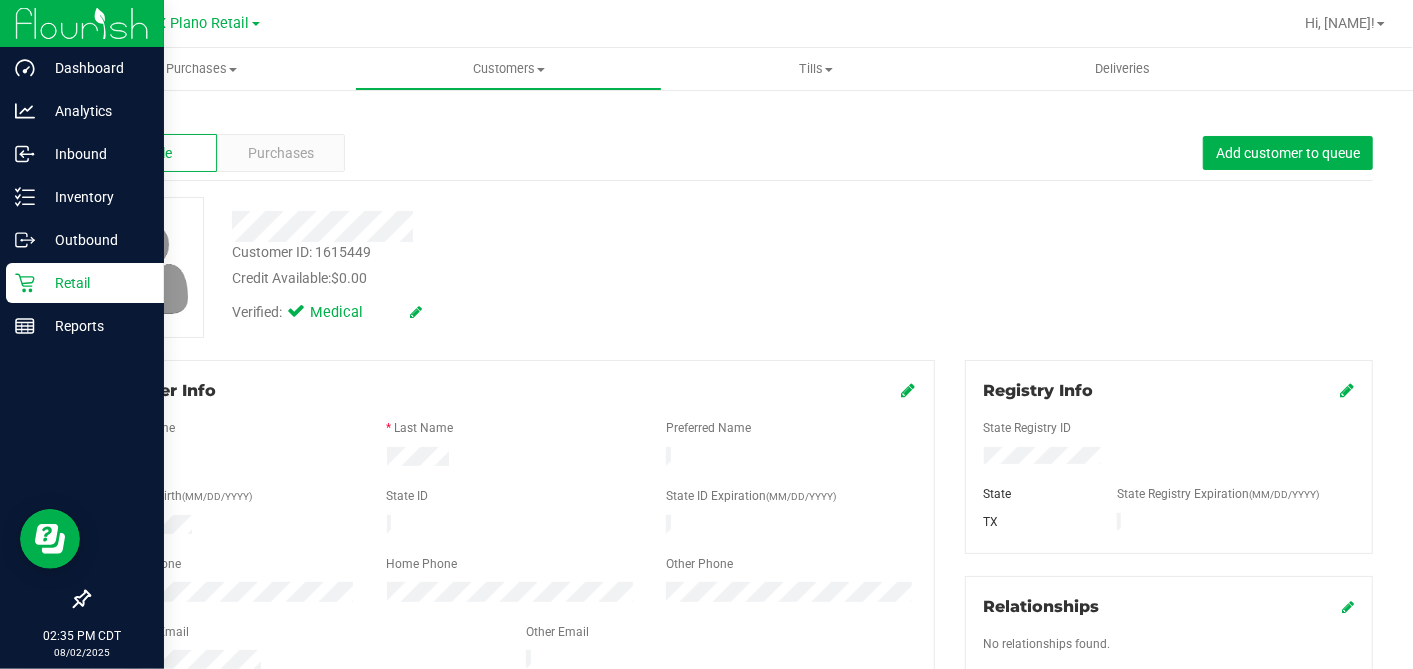 drag, startPoint x: 28, startPoint y: 272, endPoint x: 85, endPoint y: 302, distance: 64.412735 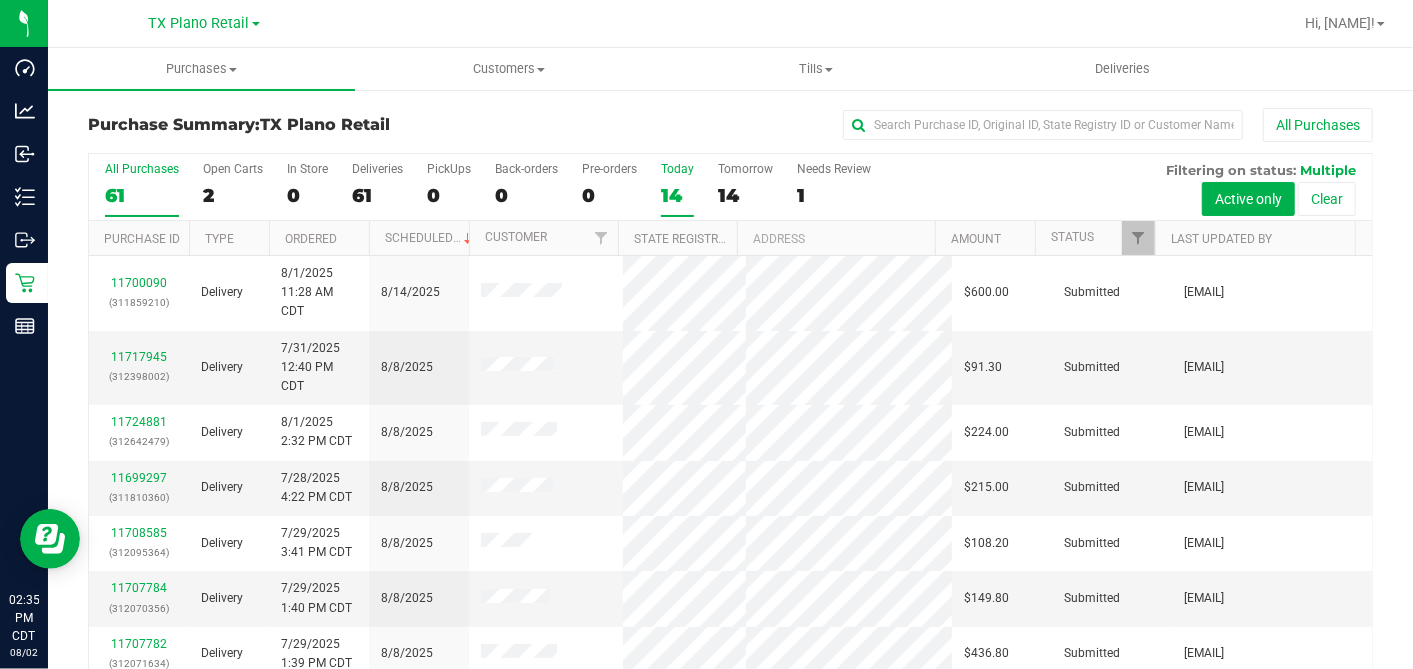 click on "14" at bounding box center [677, 195] 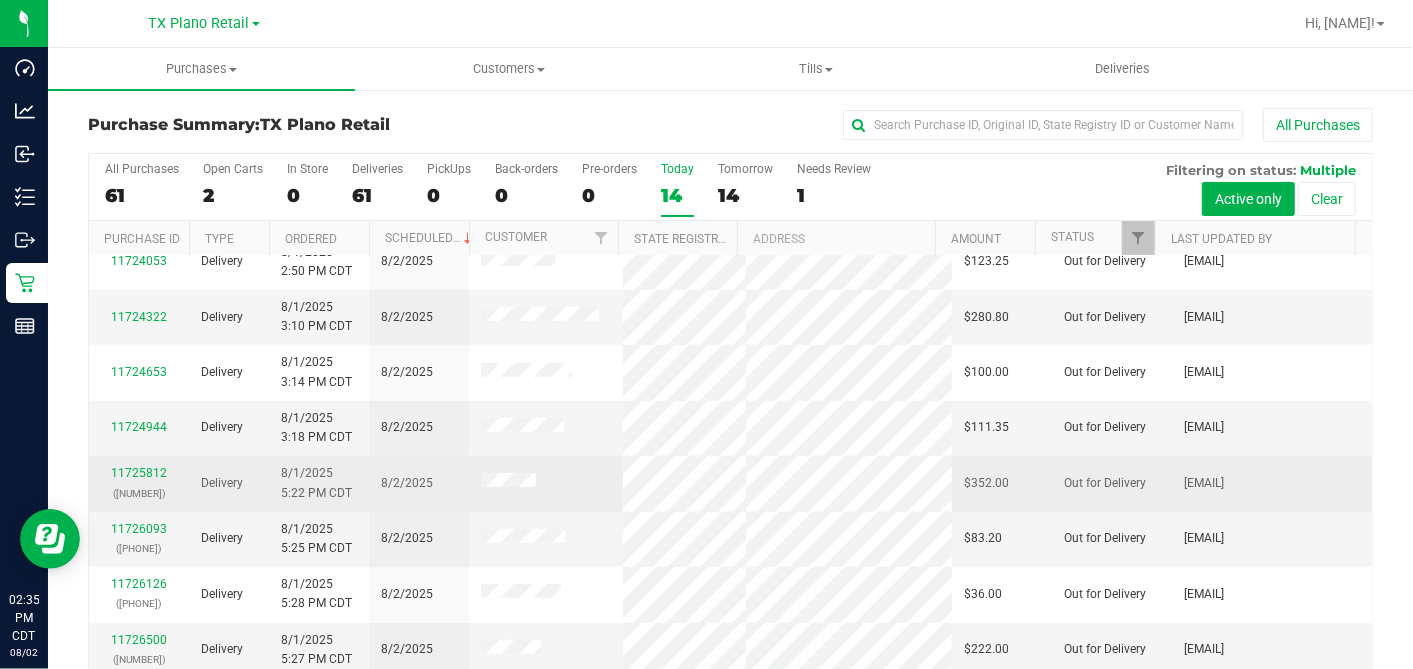 scroll, scrollTop: 0, scrollLeft: 0, axis: both 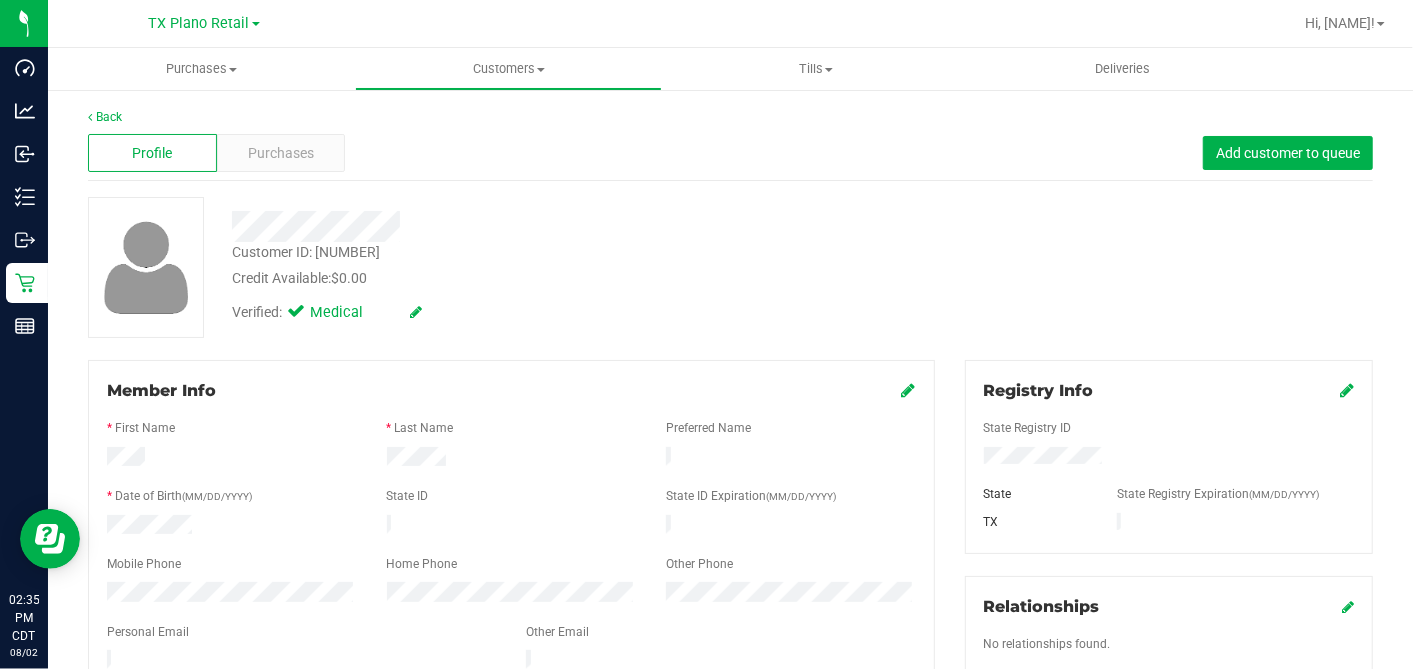 click on "Credit Available:
$0.00" at bounding box center [546, 278] 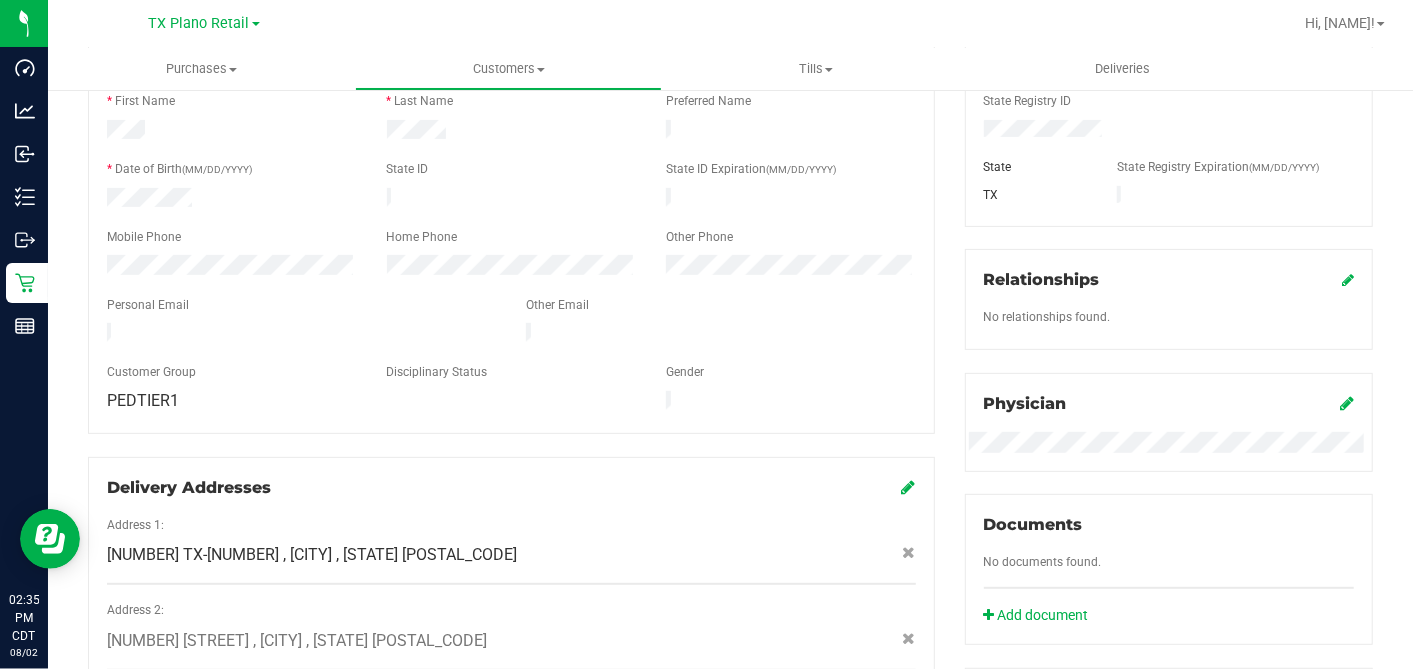 scroll, scrollTop: 773, scrollLeft: 0, axis: vertical 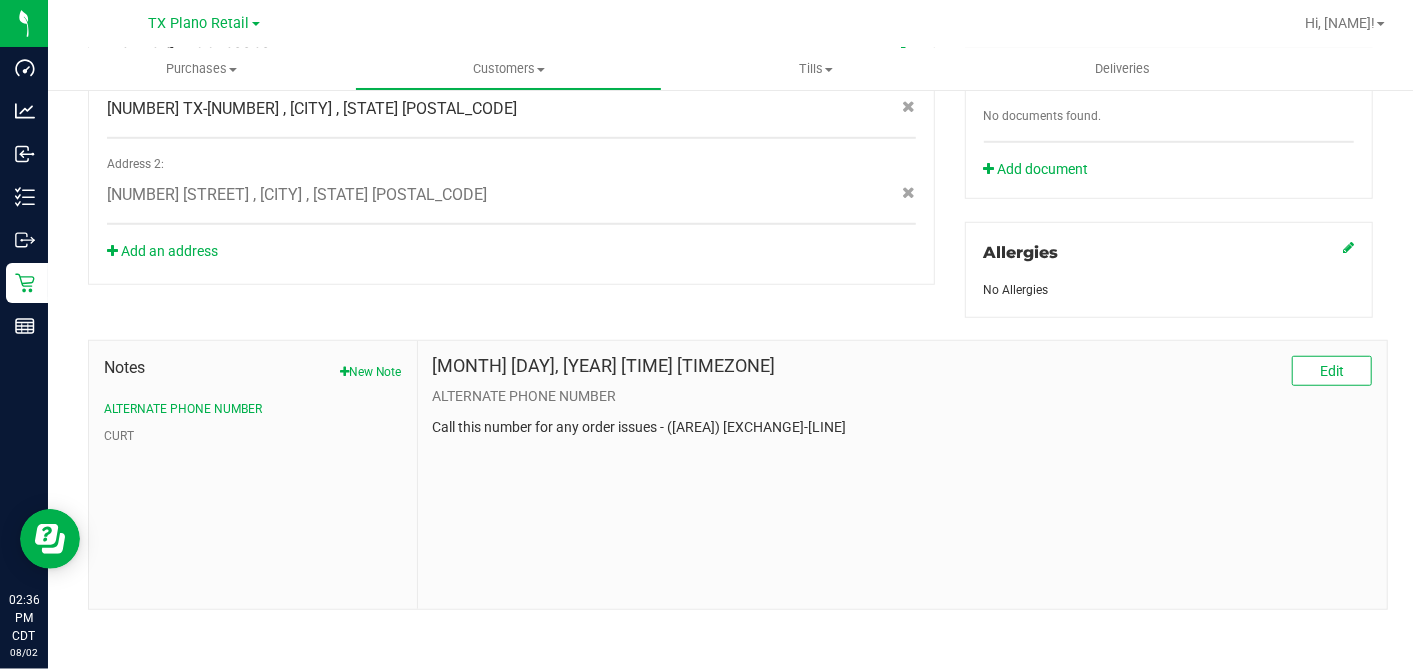 click on "CURT" at bounding box center [253, 436] 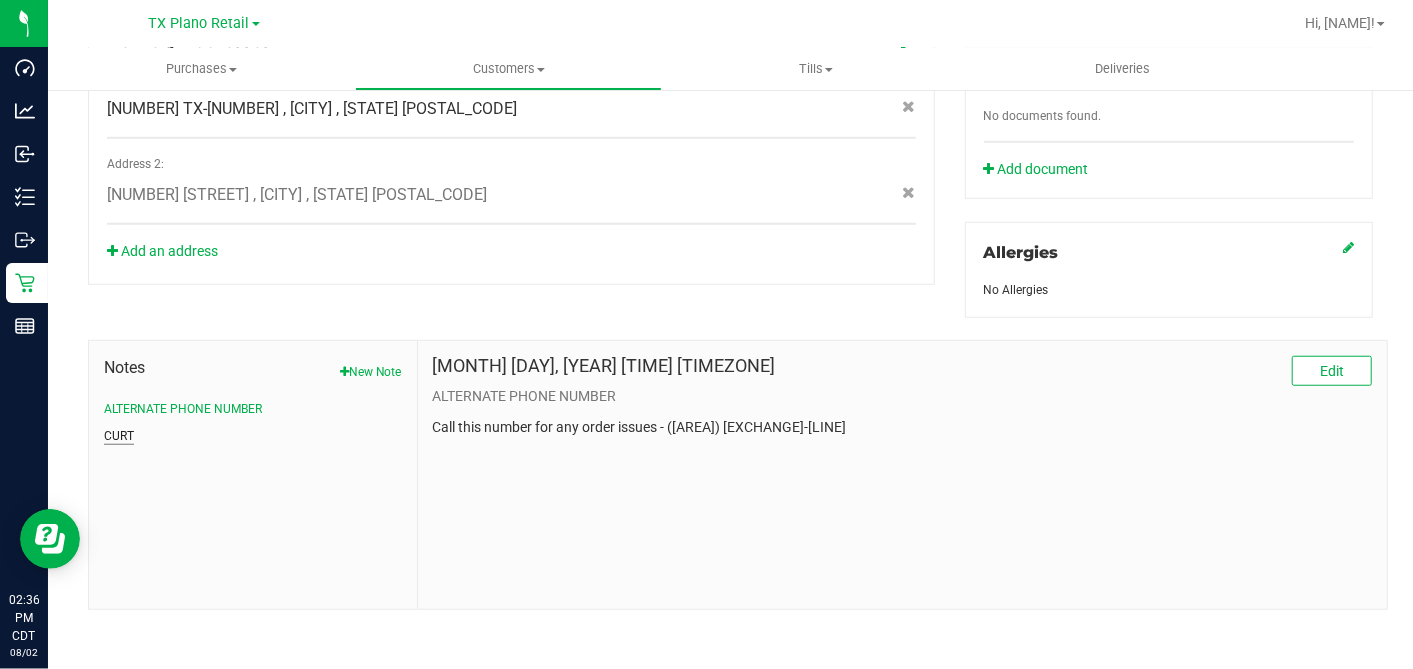 click on "CURT" at bounding box center (119, 436) 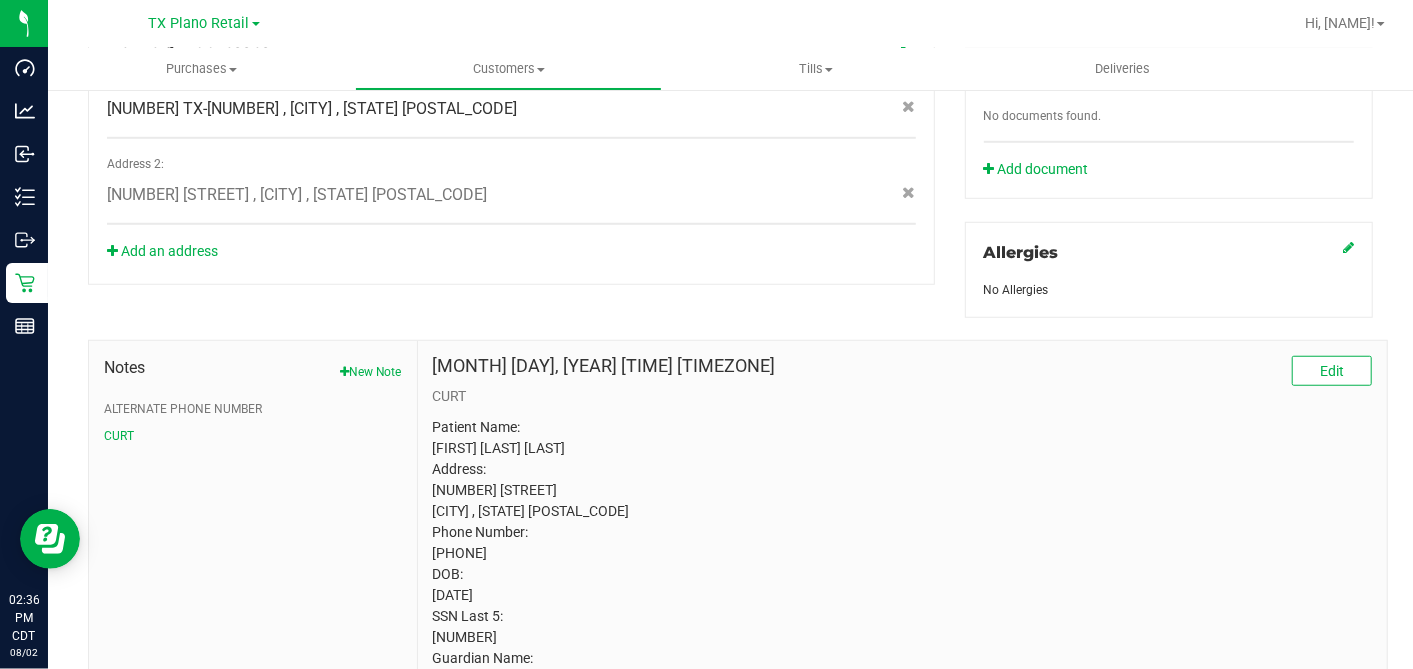 click on "Patient Name:
Emily Gabrielle Drinkard
Address:
350 S Main St
Ravenna , TX 75476
Phone Number:
(251) 401-4249
DOB:
05/16/2008
SSN Last 5:
30728
Guardian Name:
John Daniel Drinkard
SSN Last 5:
78747
Guardian Name:
Susan CHRISTINE CHRISTINE
SSN Last 5:
95036" at bounding box center [902, 616] 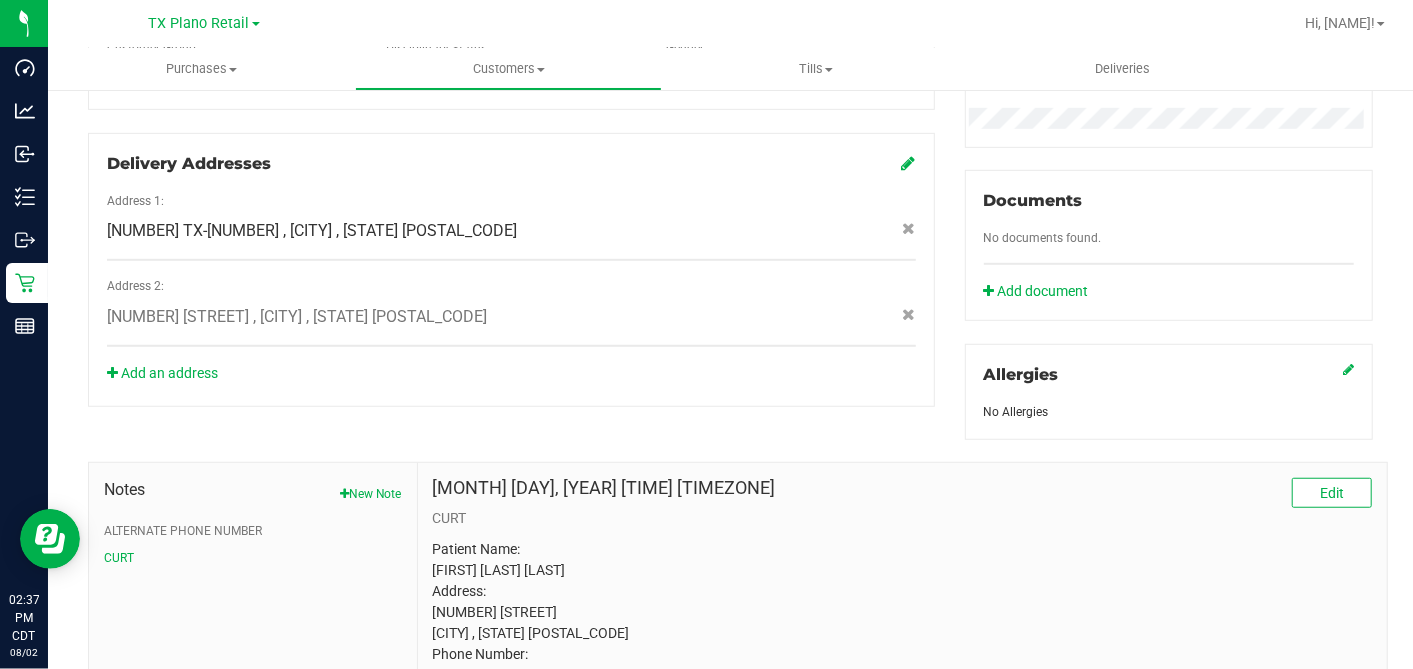 scroll, scrollTop: 439, scrollLeft: 0, axis: vertical 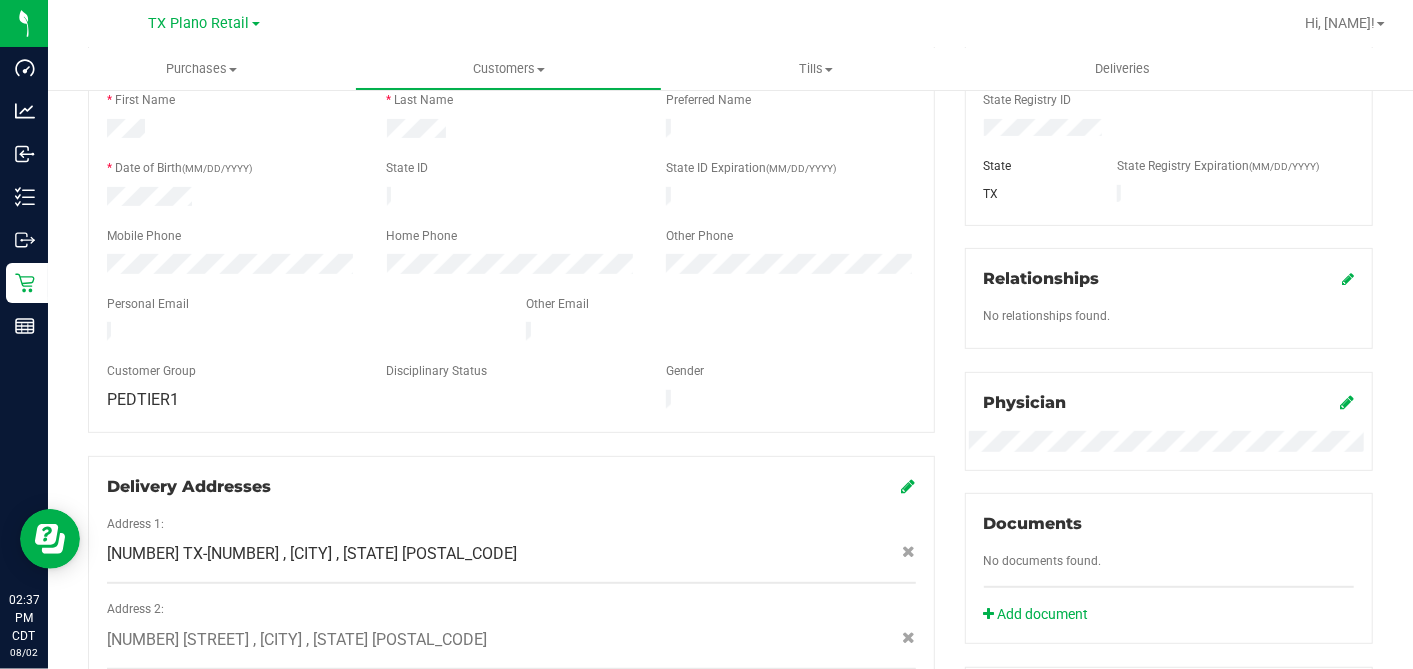 click at bounding box center (511, 219) 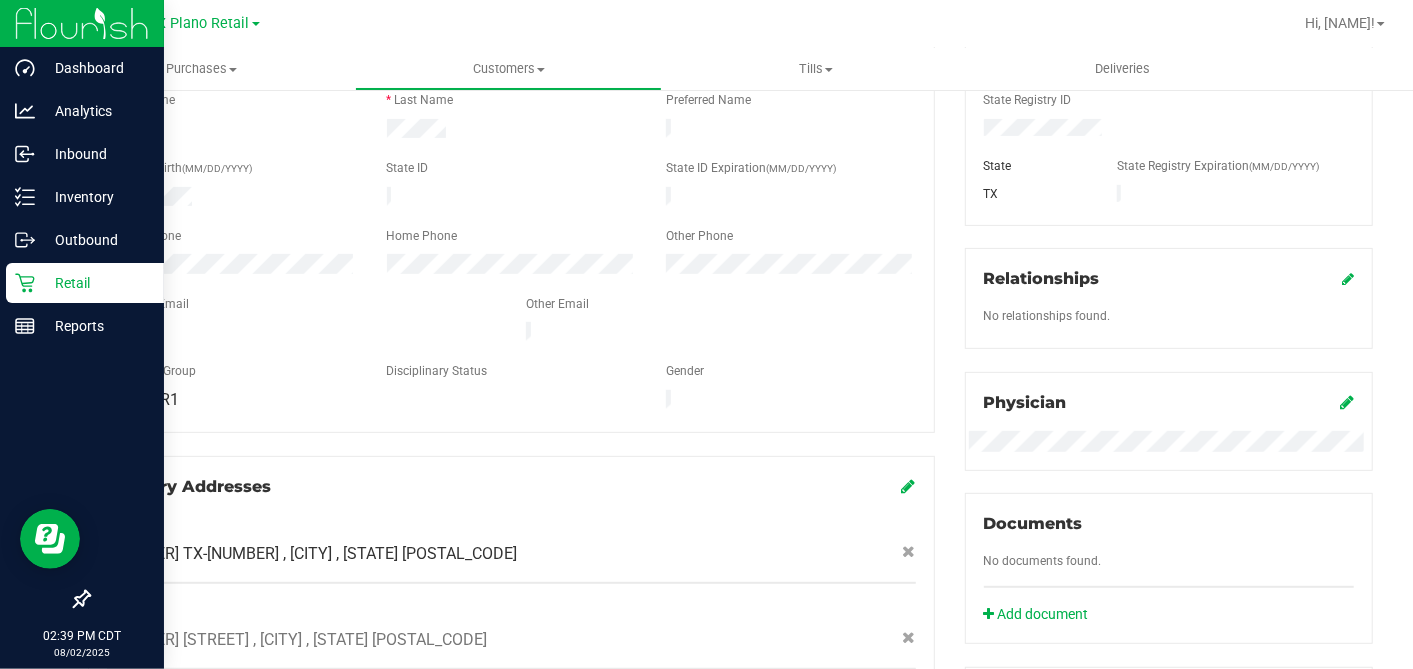 drag, startPoint x: 33, startPoint y: 281, endPoint x: 94, endPoint y: 302, distance: 64.513565 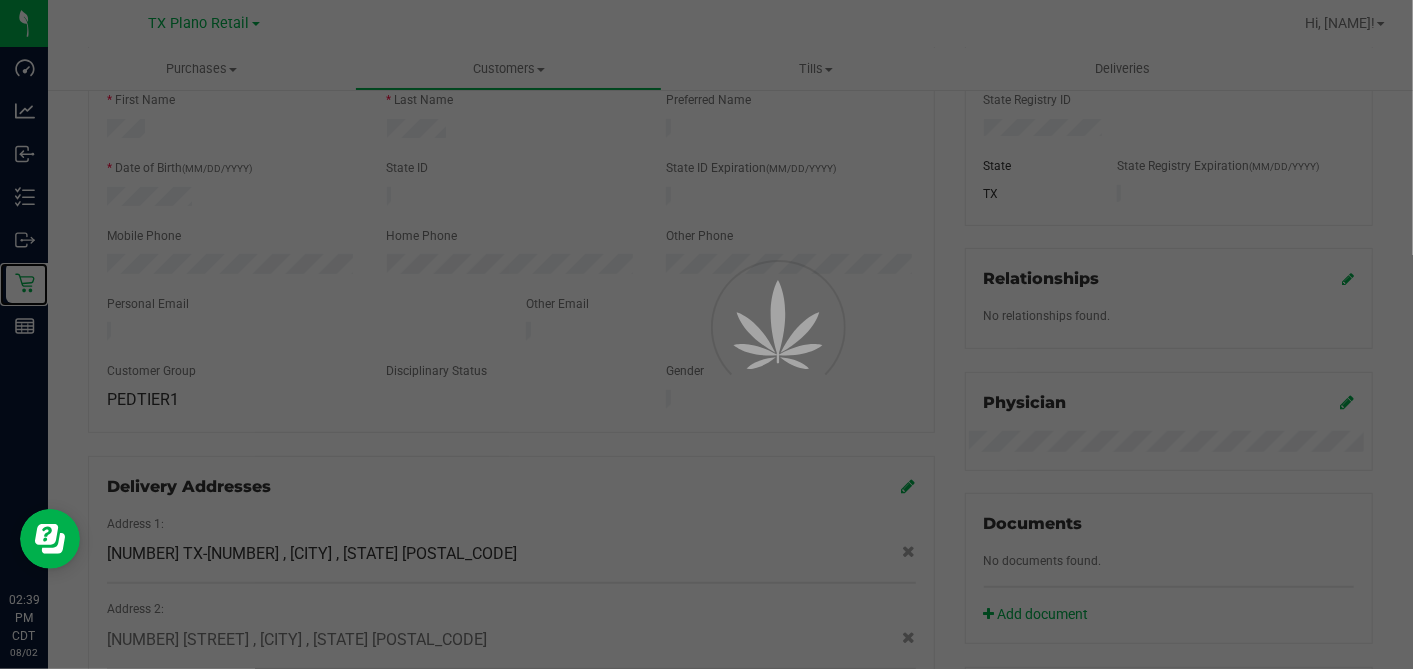 scroll, scrollTop: 0, scrollLeft: 0, axis: both 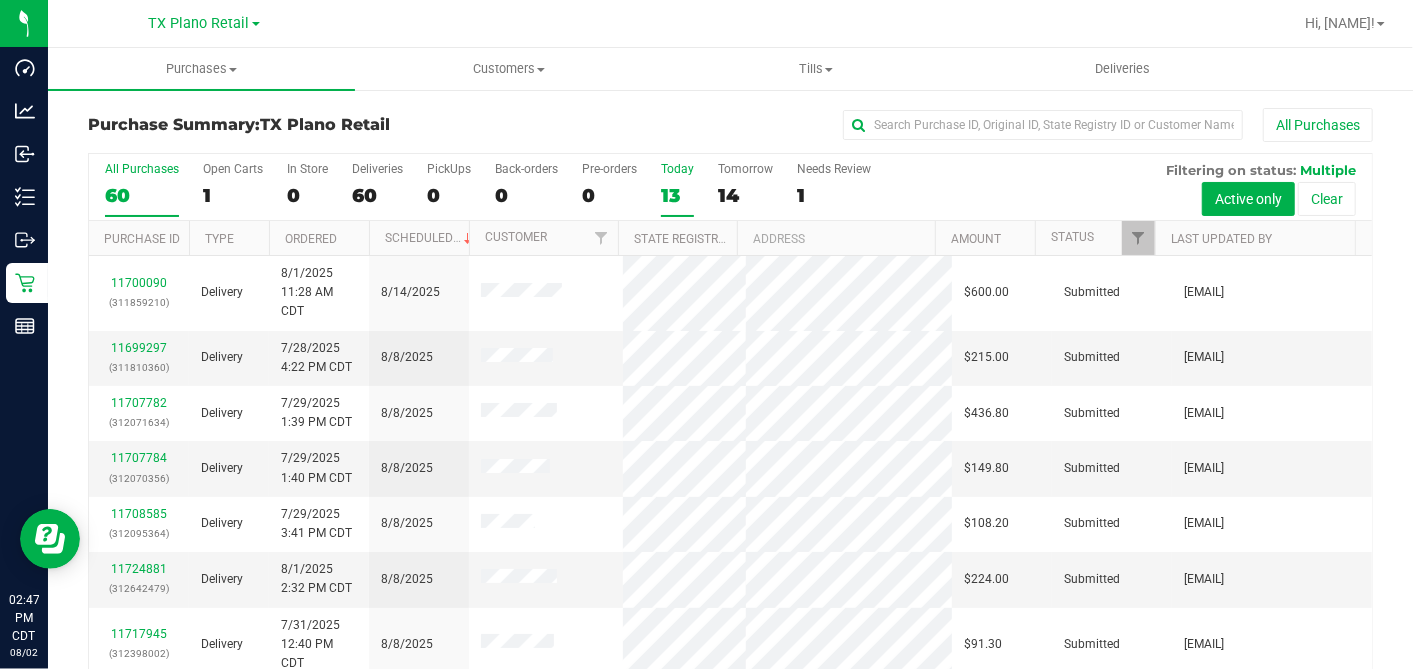 click on "13" at bounding box center (677, 195) 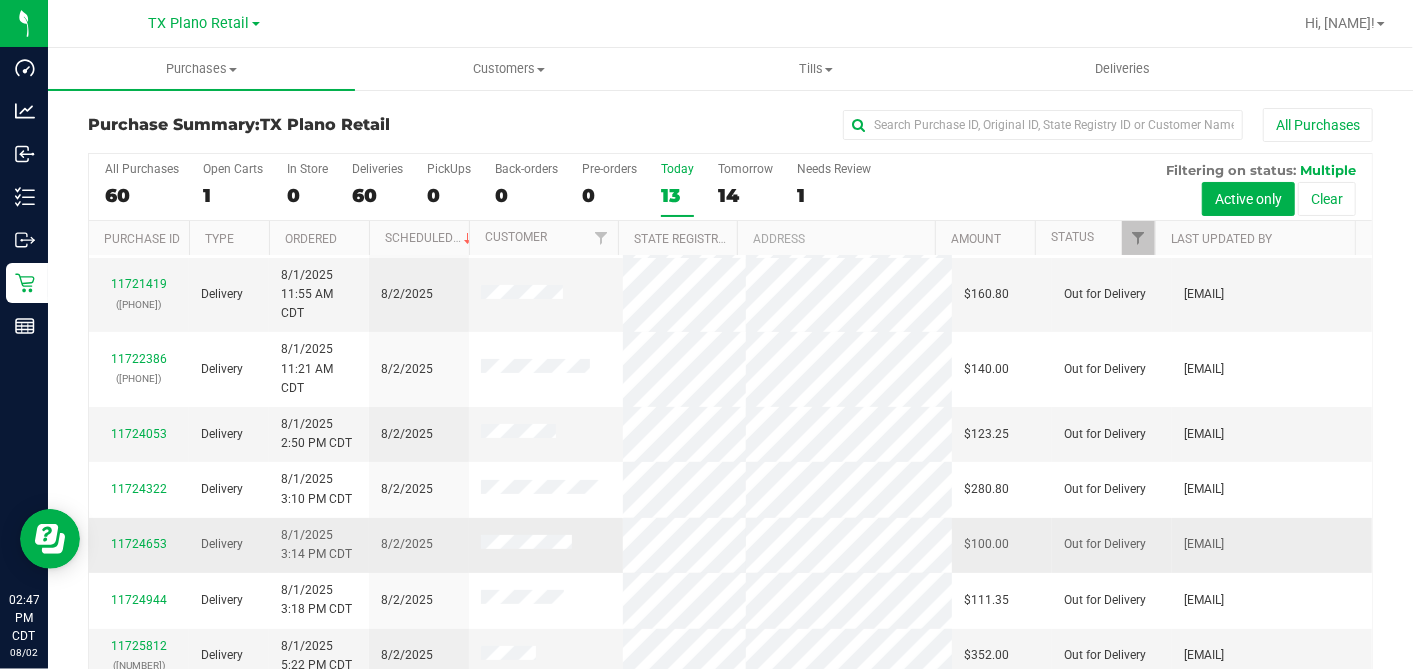 scroll, scrollTop: 467, scrollLeft: 0, axis: vertical 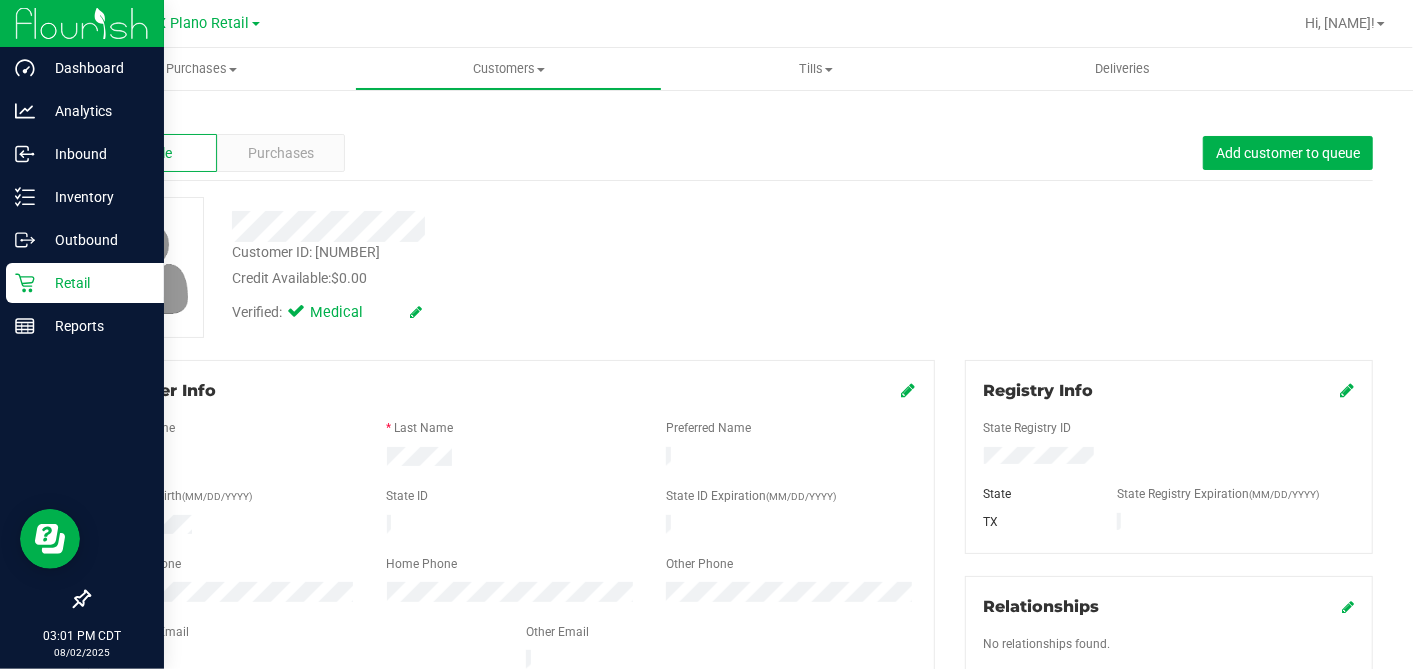 drag, startPoint x: 9, startPoint y: 281, endPoint x: 77, endPoint y: 294, distance: 69.2315 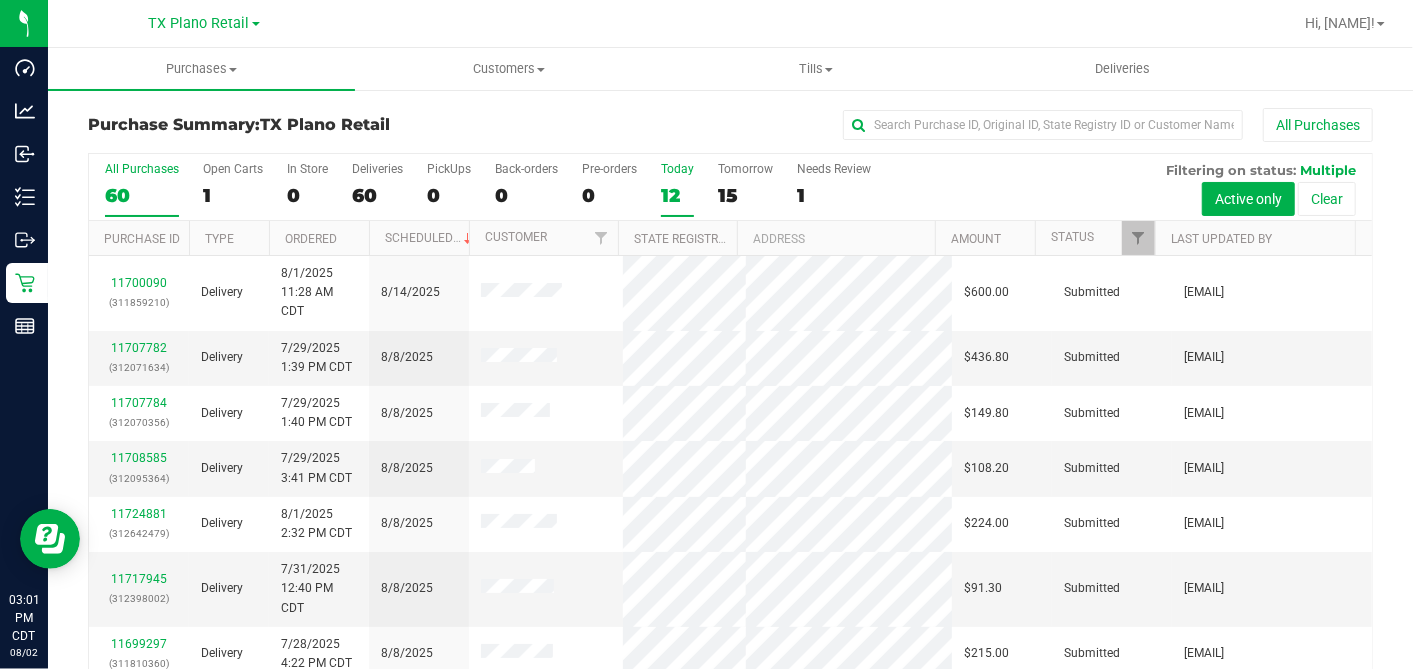 click on "12" at bounding box center [677, 195] 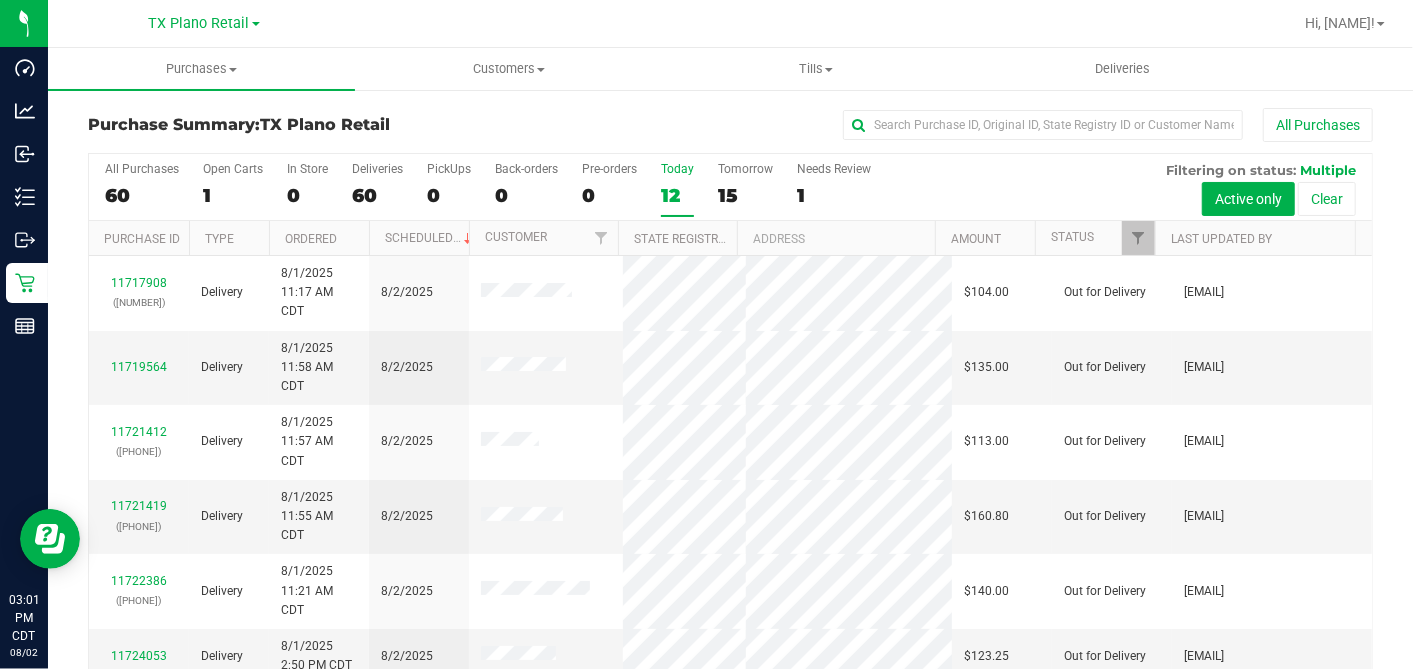 drag, startPoint x: 914, startPoint y: 182, endPoint x: 901, endPoint y: 213, distance: 33.61547 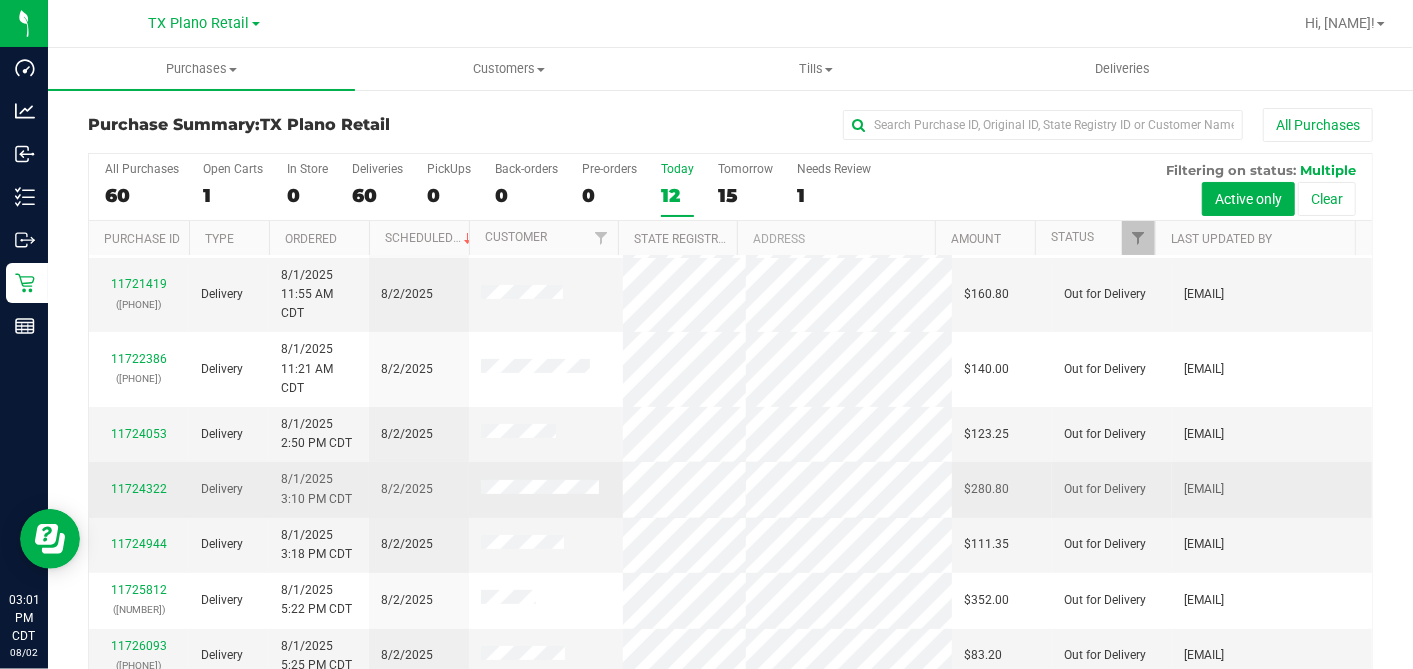 scroll, scrollTop: 412, scrollLeft: 0, axis: vertical 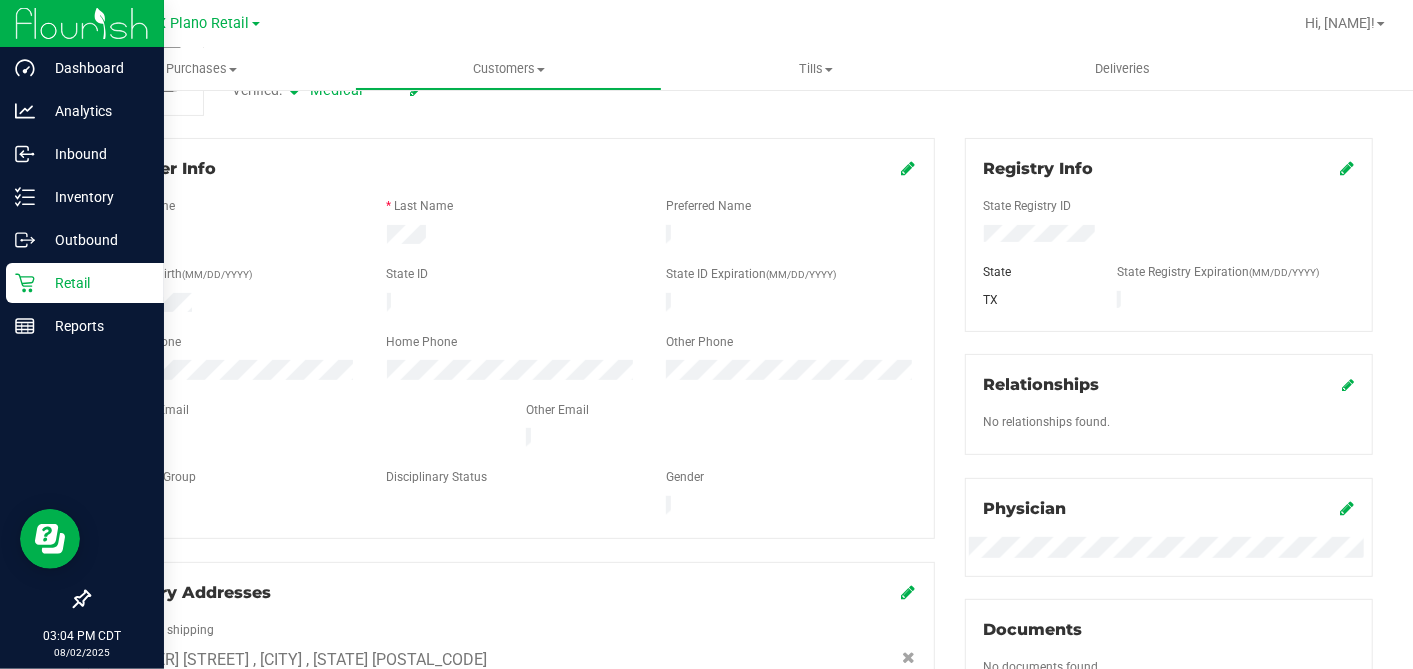 drag, startPoint x: 19, startPoint y: 291, endPoint x: 101, endPoint y: 273, distance: 83.95237 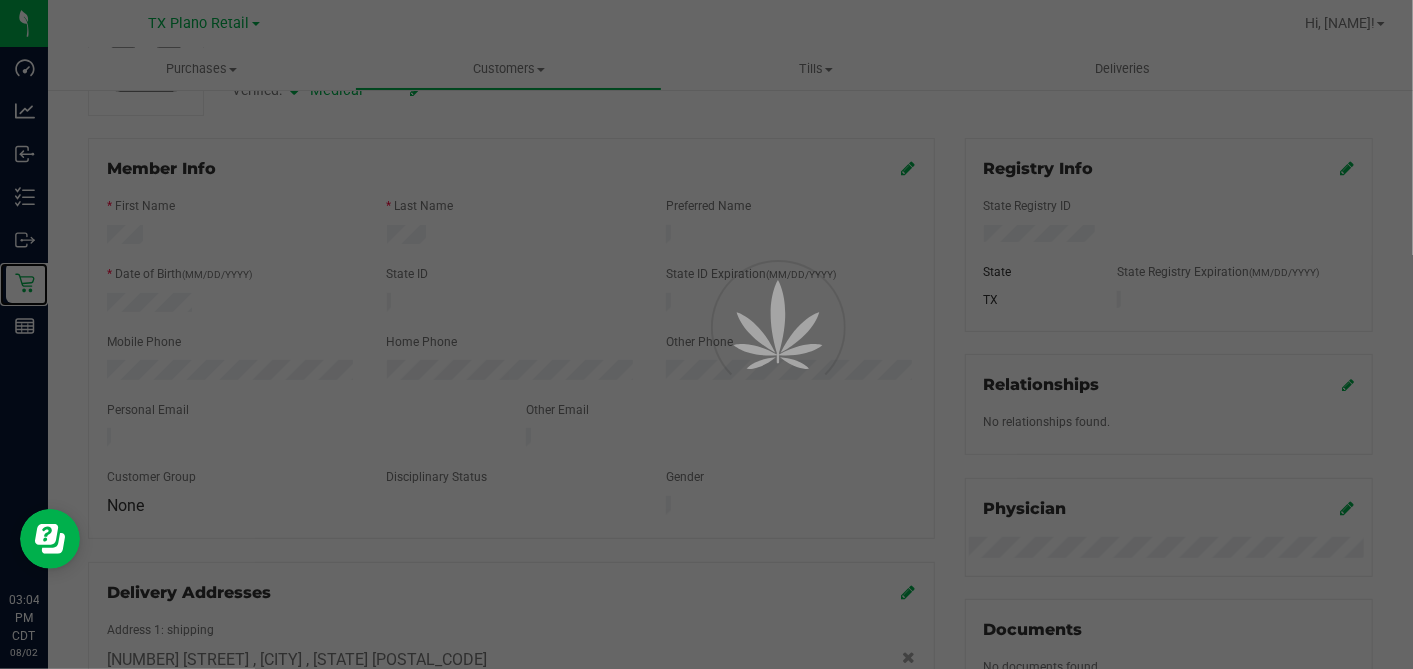 scroll, scrollTop: 0, scrollLeft: 0, axis: both 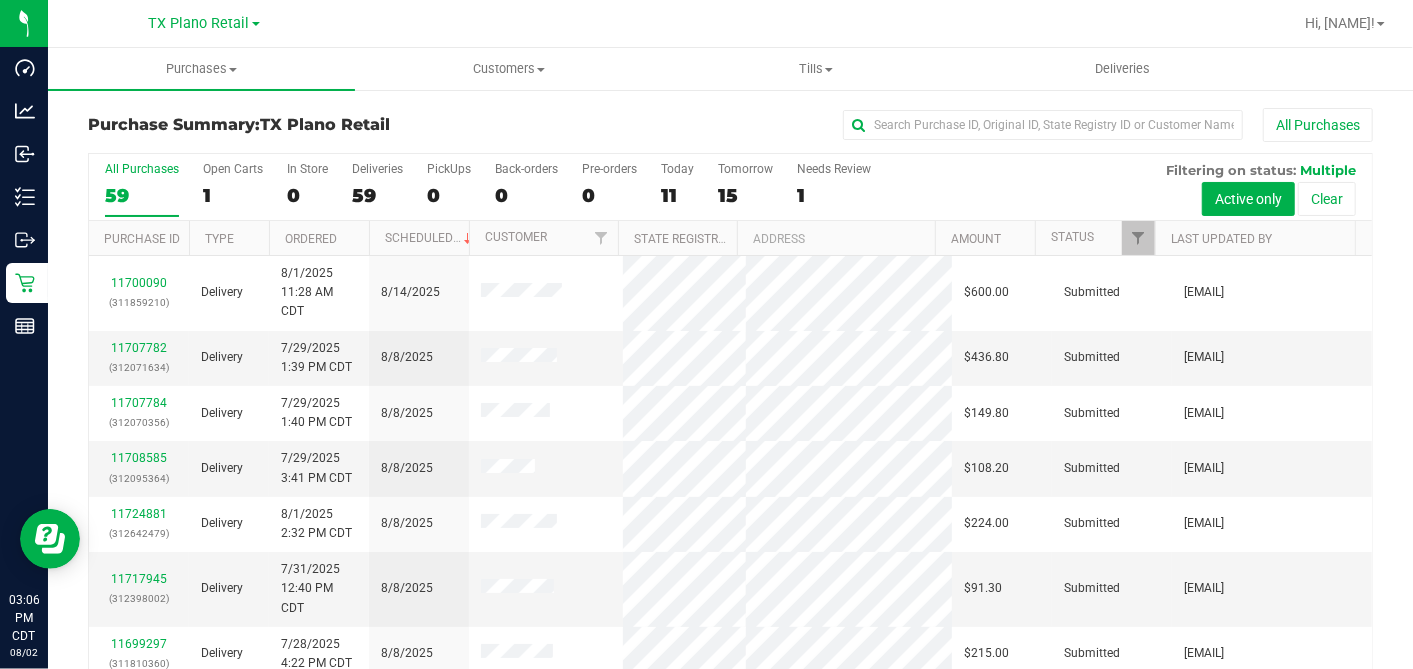 click on "All Purchases
59
Open Carts
1
In Store
0
Deliveries
59
PickUps
0
Back-orders
0
Pre-orders
0
Today
11
Tomorrow
15" at bounding box center (730, 187) 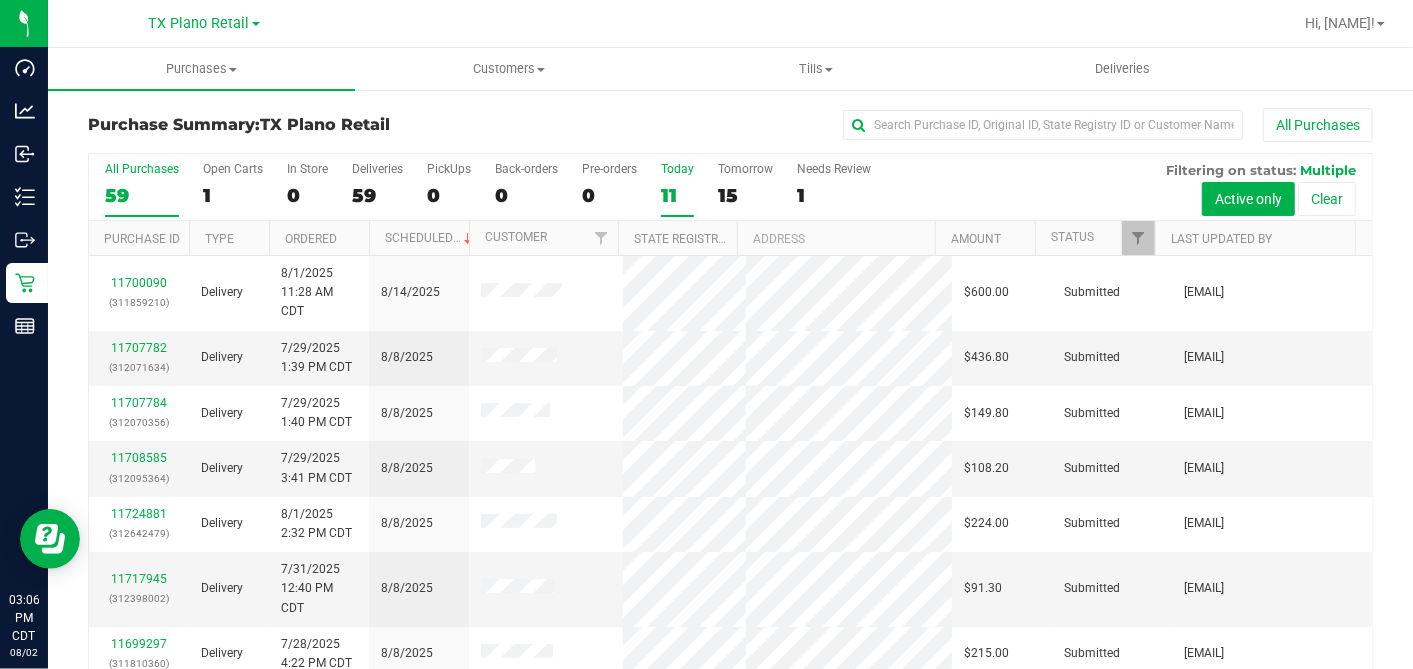 click on "Today
11" at bounding box center (677, 189) 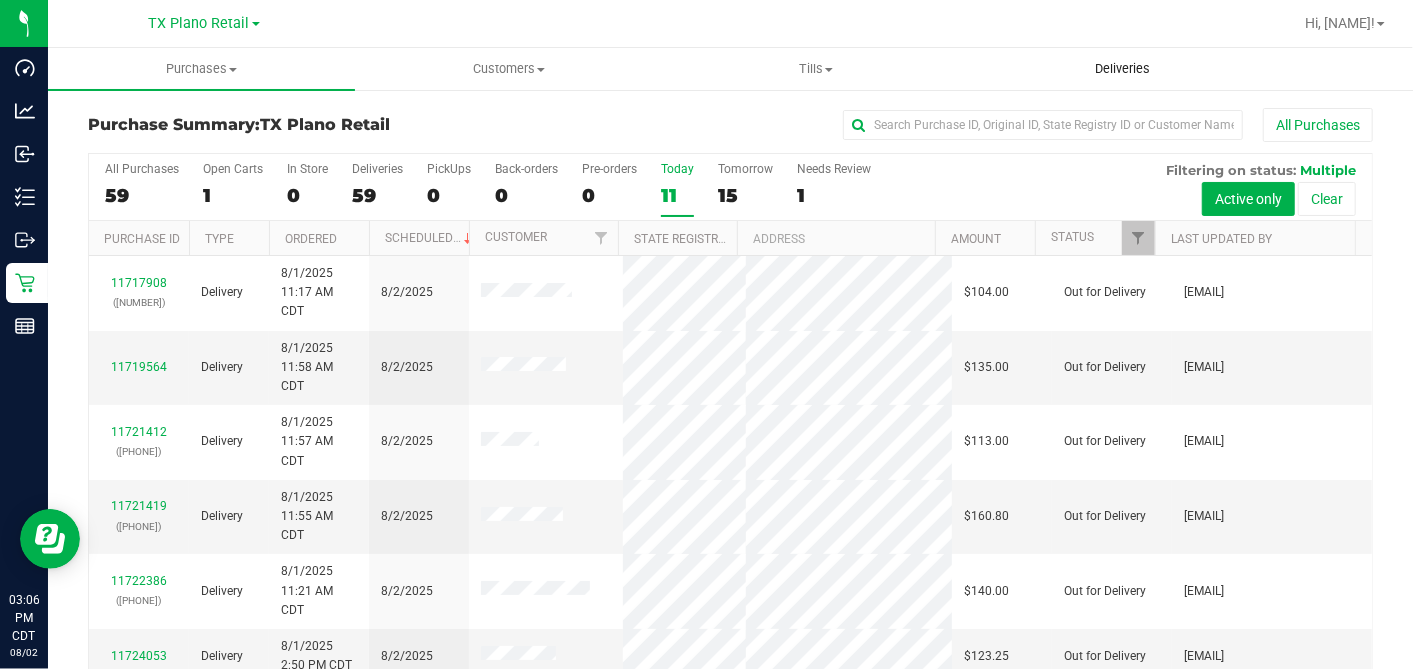 click on "Deliveries" at bounding box center (1122, 69) 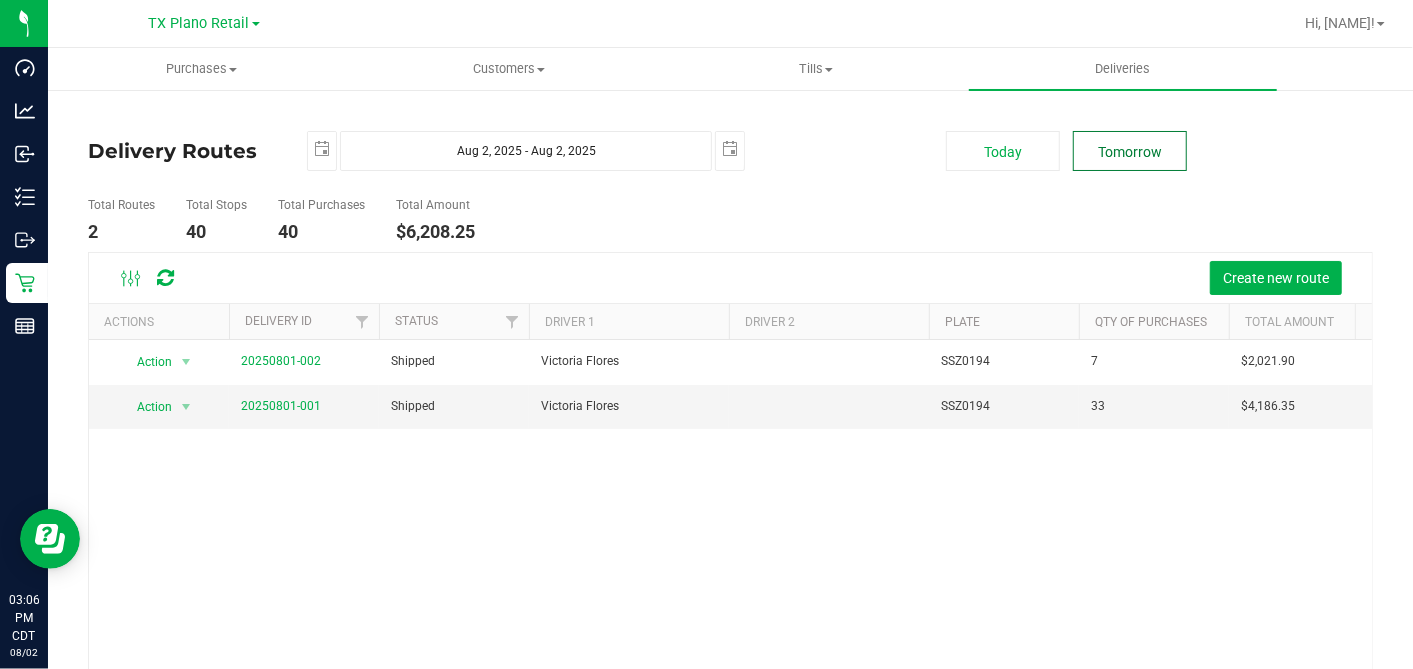 click on "Tomorrow" at bounding box center [1130, 151] 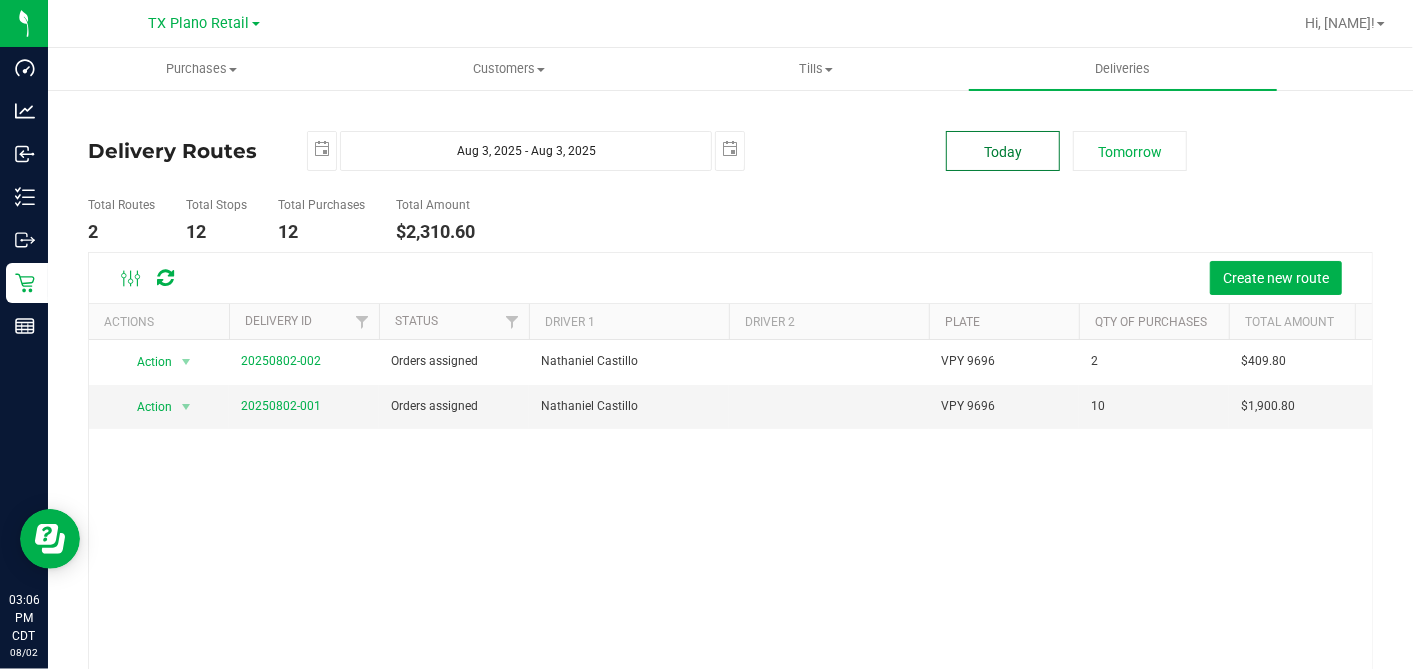 click on "Today" at bounding box center [1003, 151] 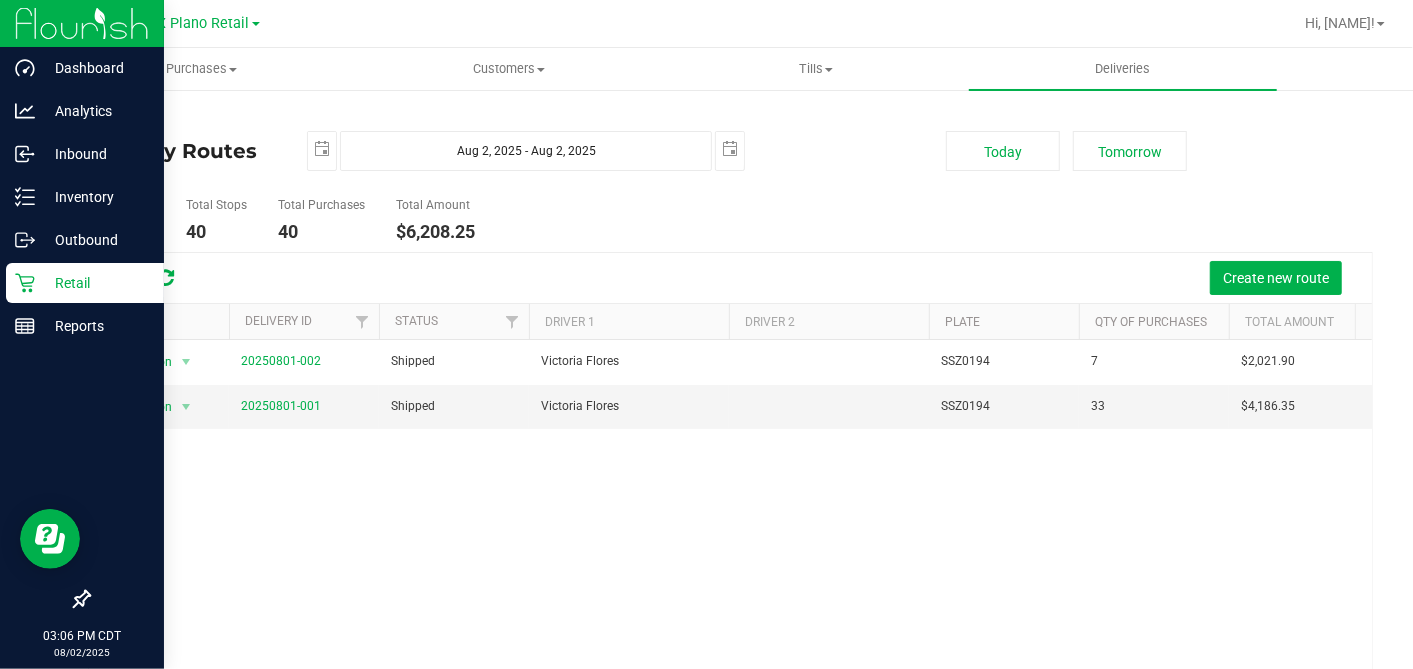 drag, startPoint x: 22, startPoint y: 282, endPoint x: 34, endPoint y: 286, distance: 12.649111 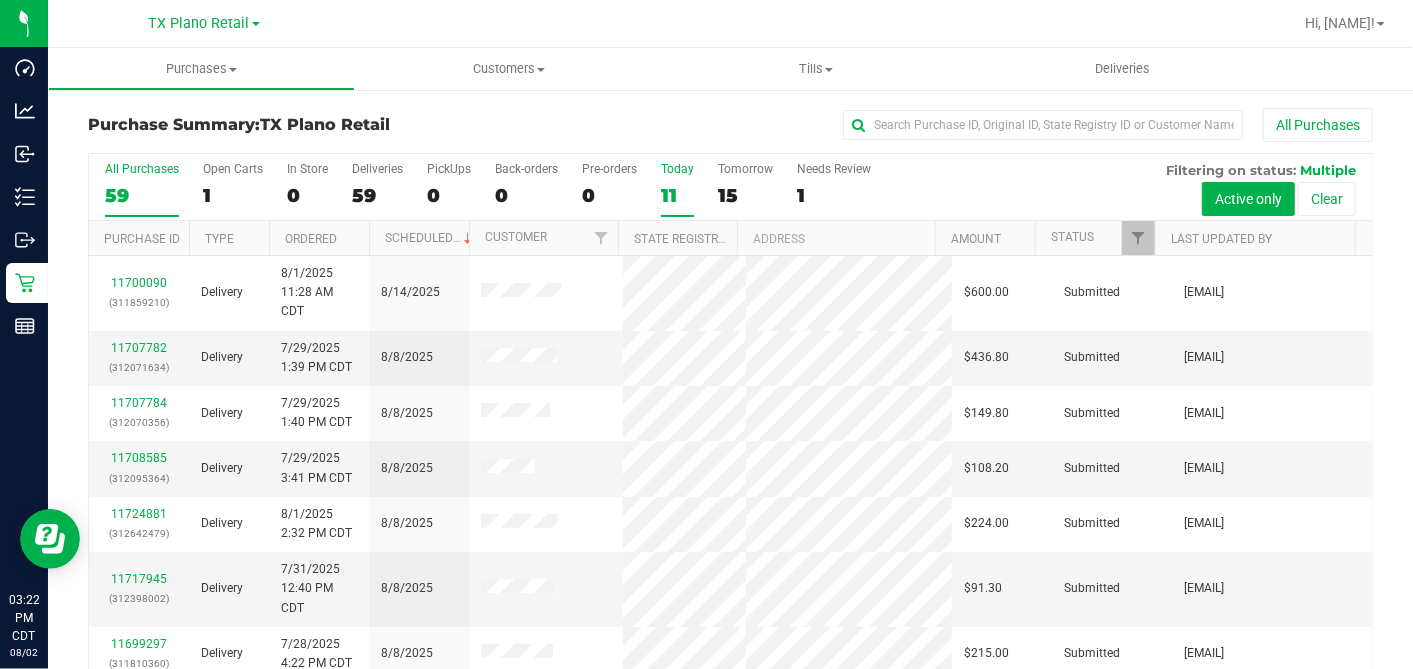 click on "11" at bounding box center (677, 195) 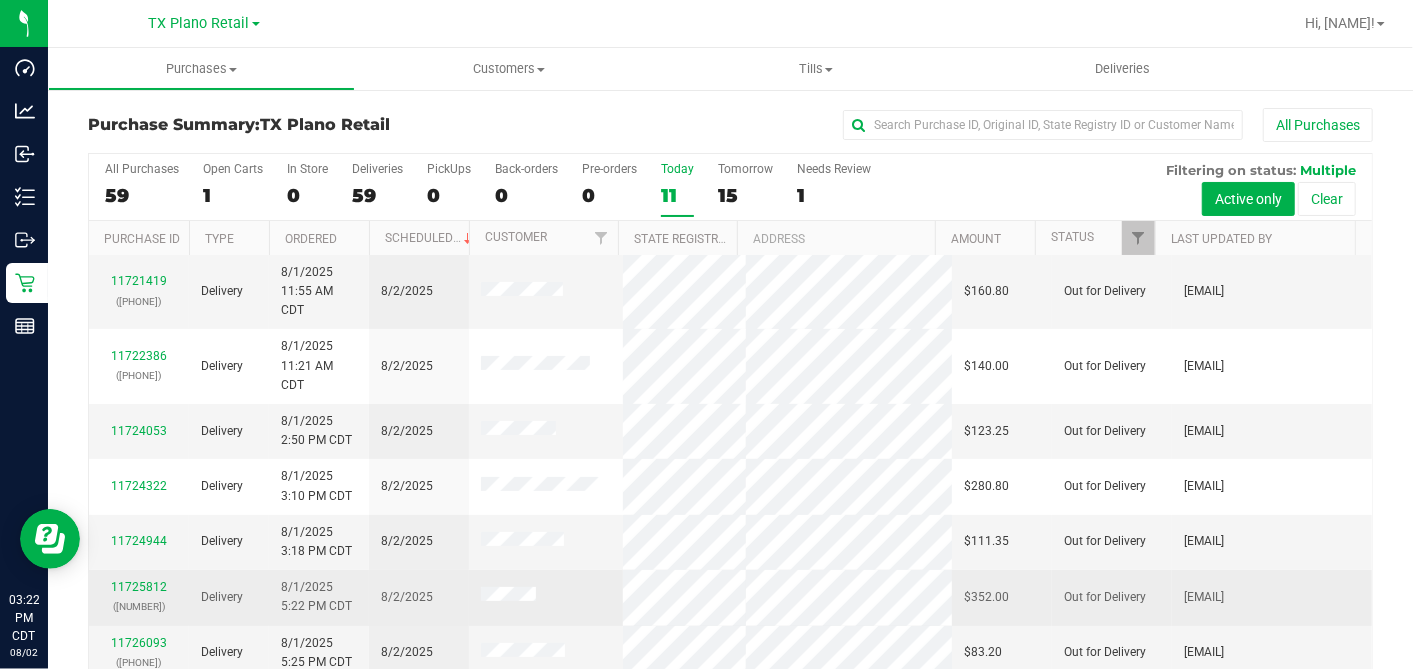 scroll, scrollTop: 337, scrollLeft: 0, axis: vertical 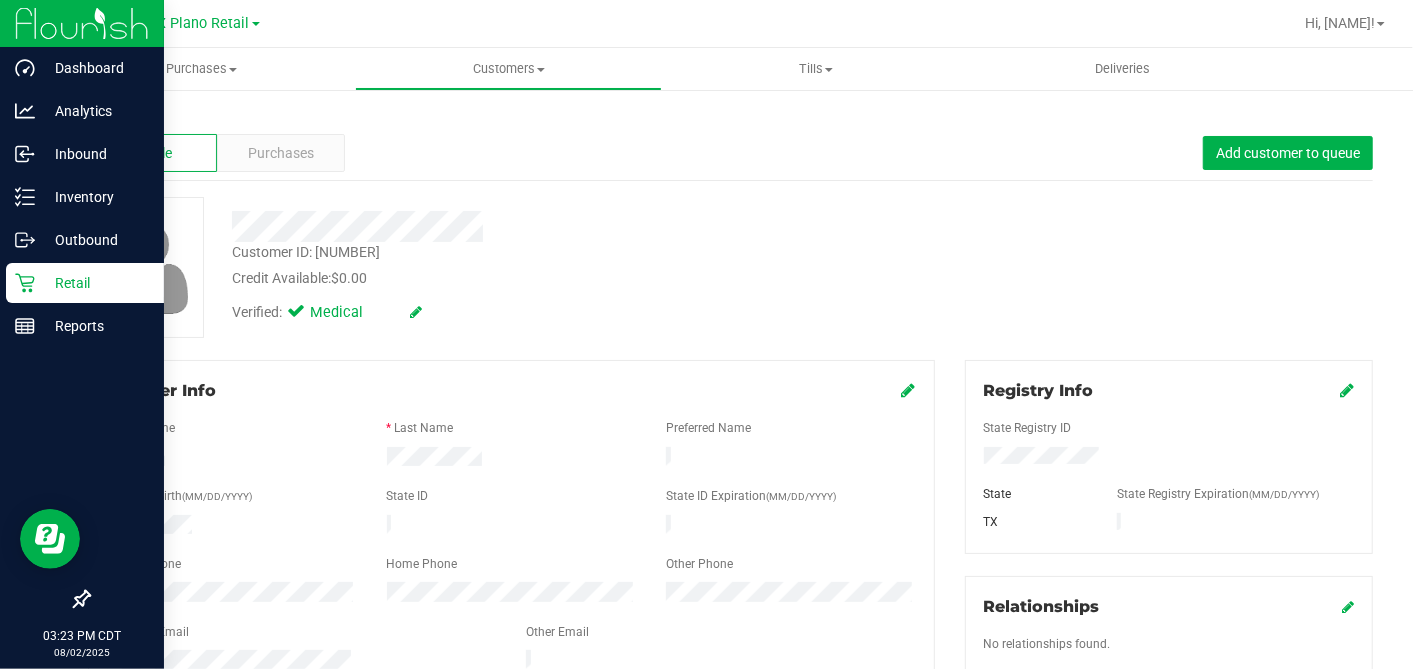 click 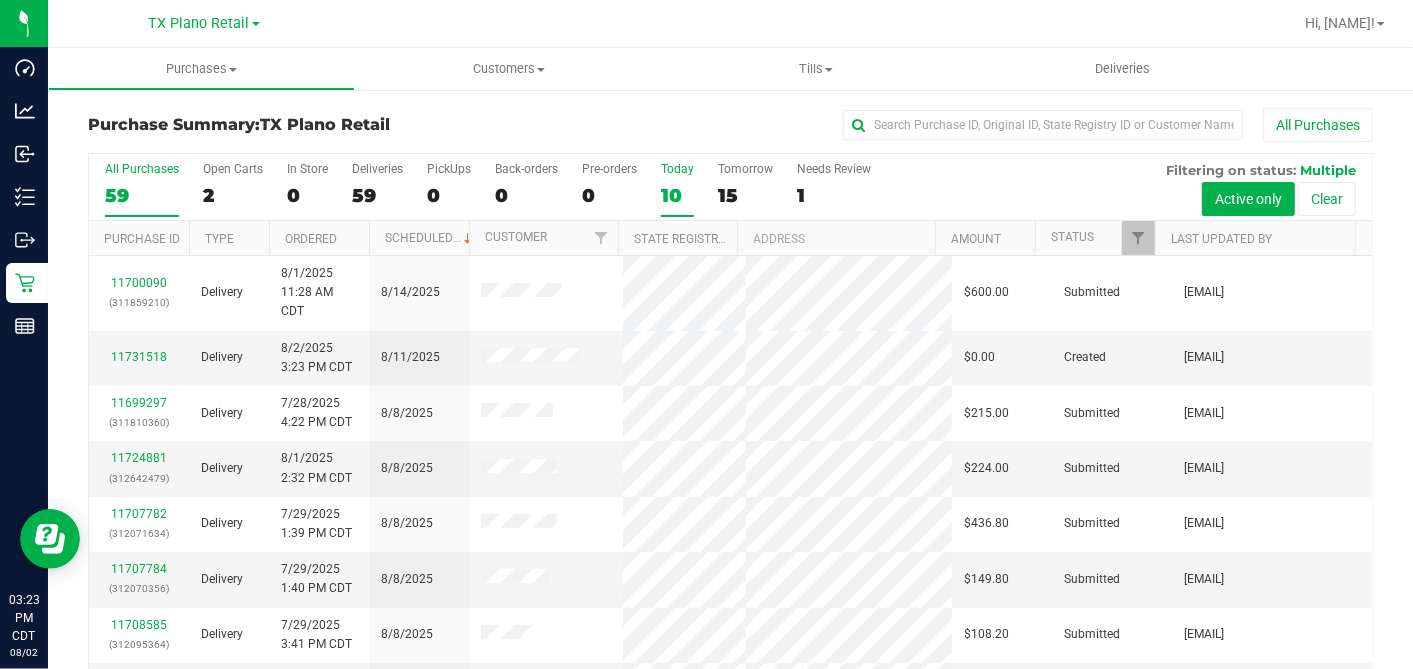 click on "10" at bounding box center (677, 195) 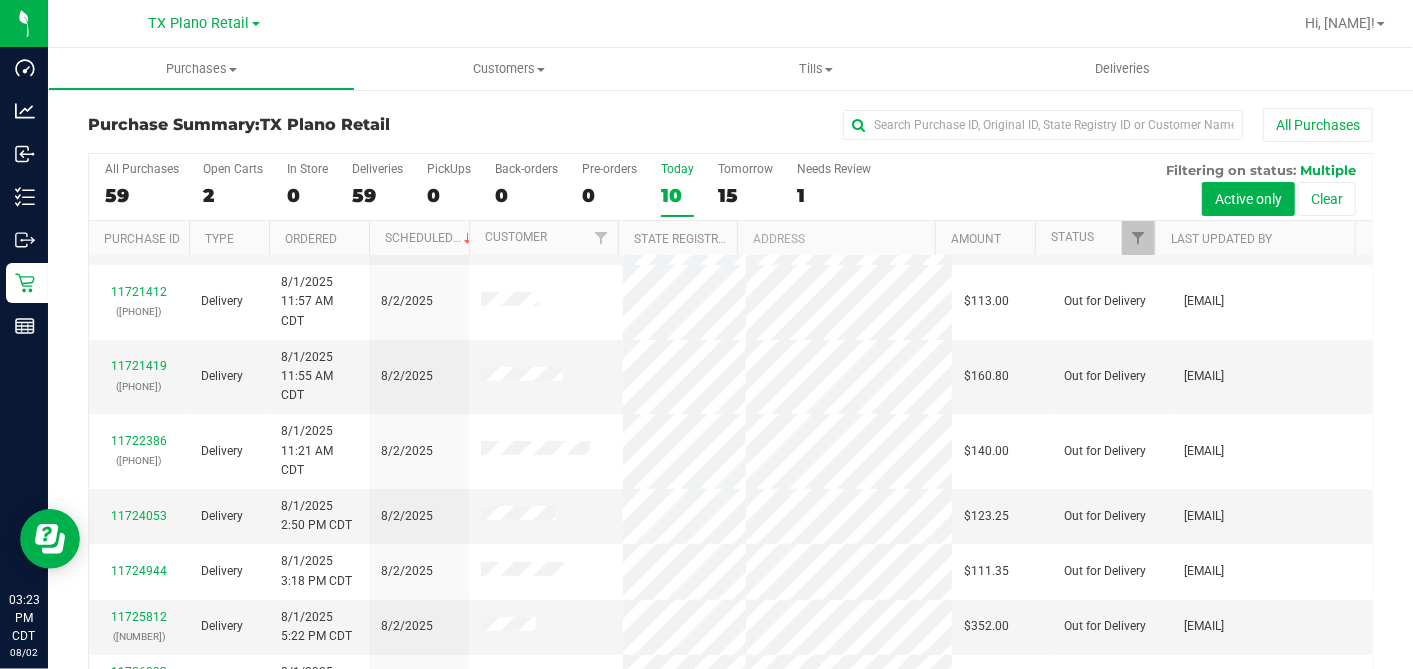 scroll, scrollTop: 263, scrollLeft: 0, axis: vertical 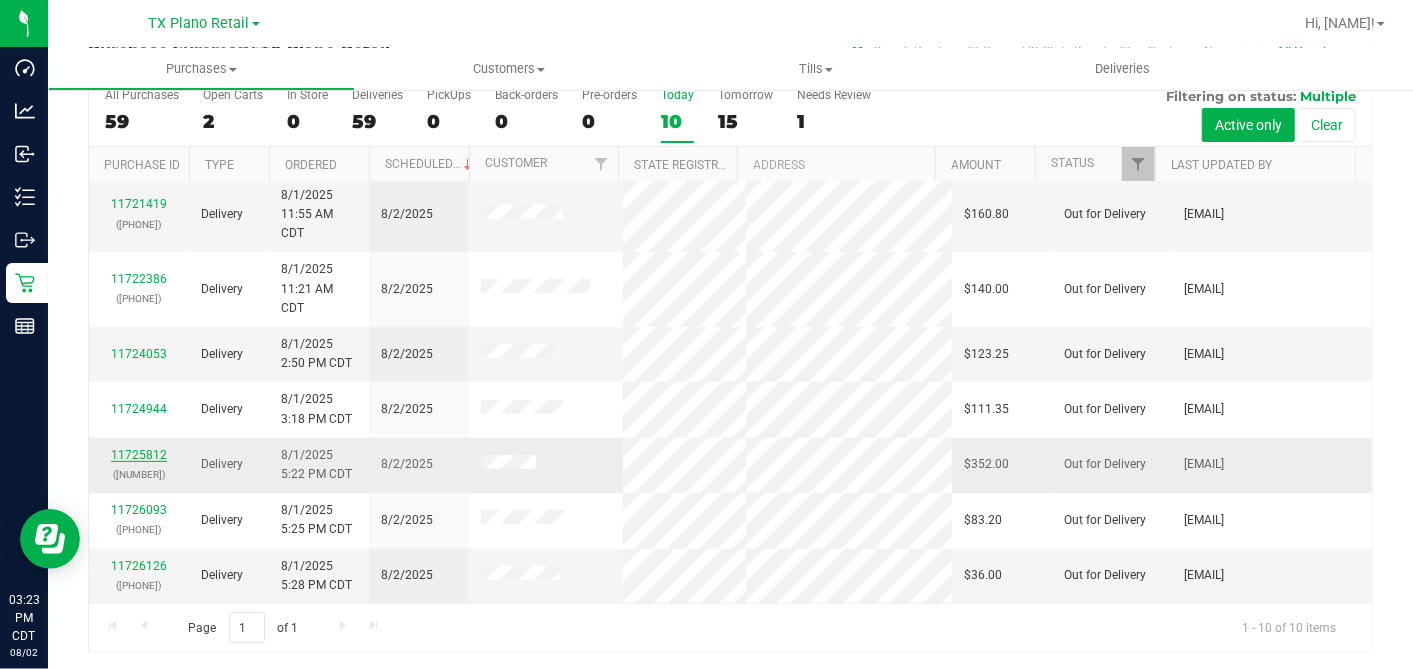 click on "11725812" at bounding box center [139, 455] 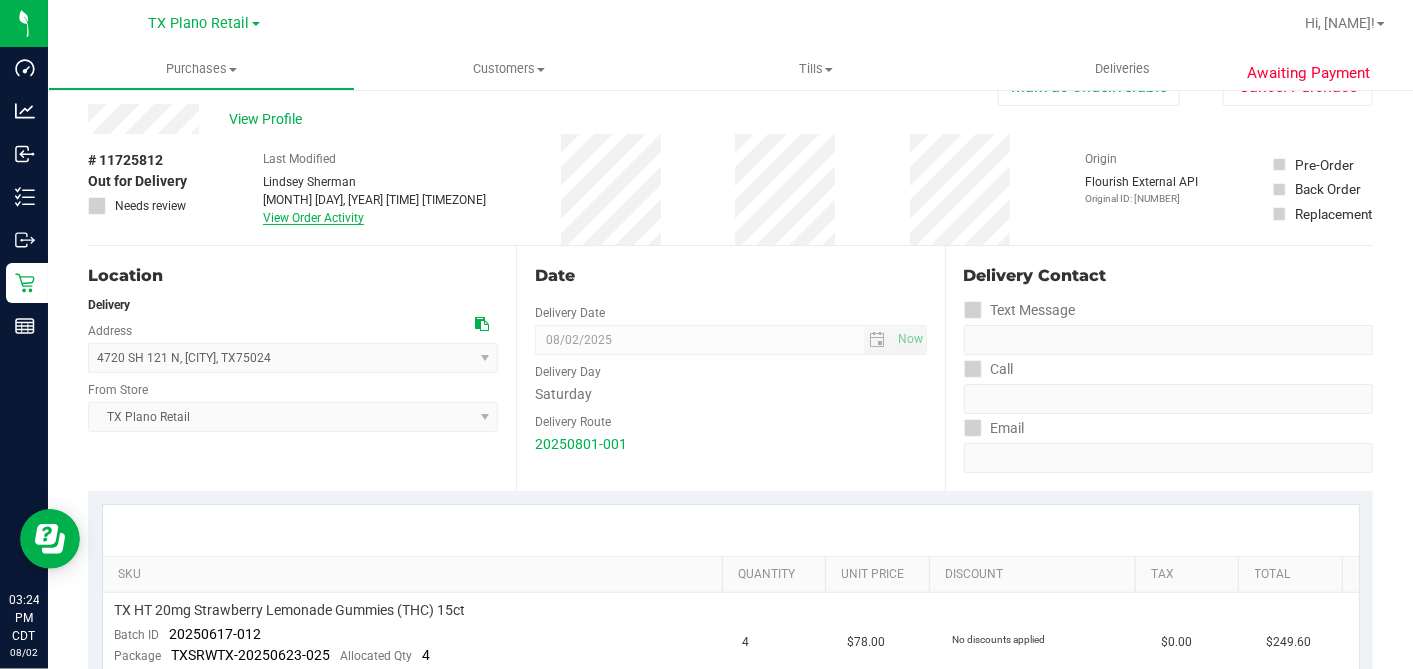 scroll, scrollTop: 0, scrollLeft: 0, axis: both 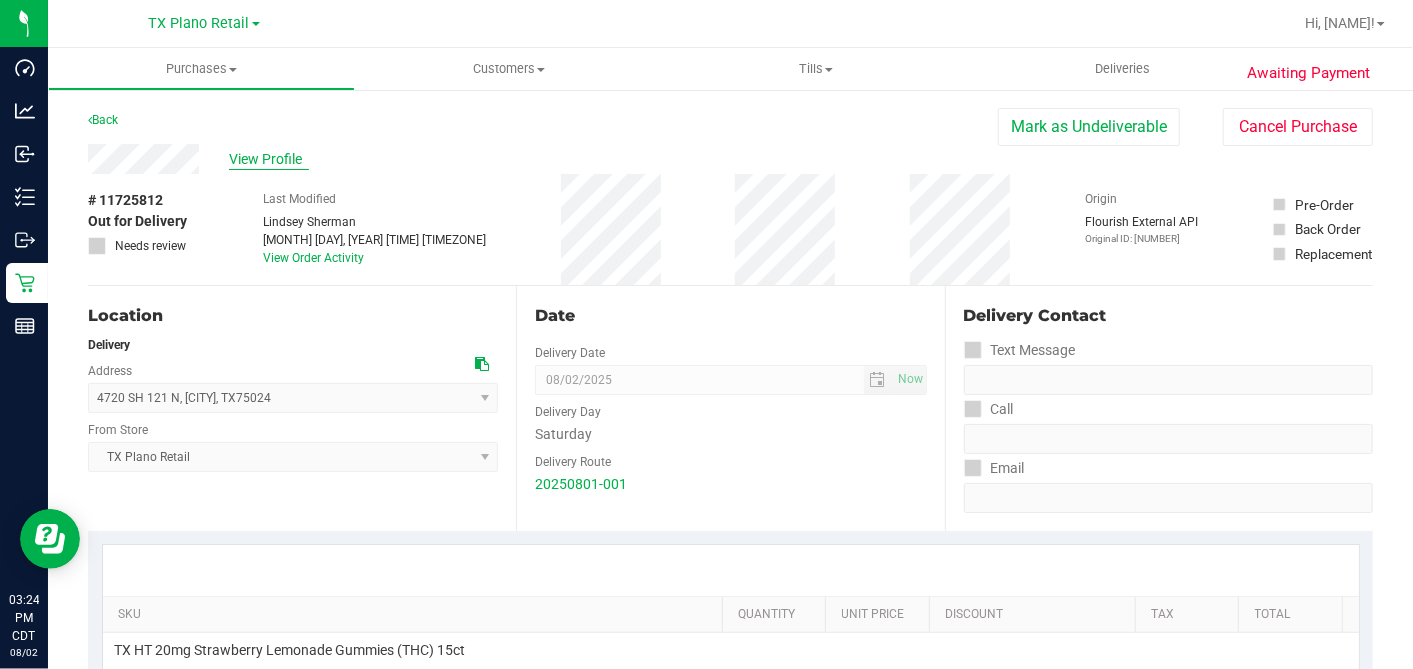 click on "View Profile" at bounding box center (269, 159) 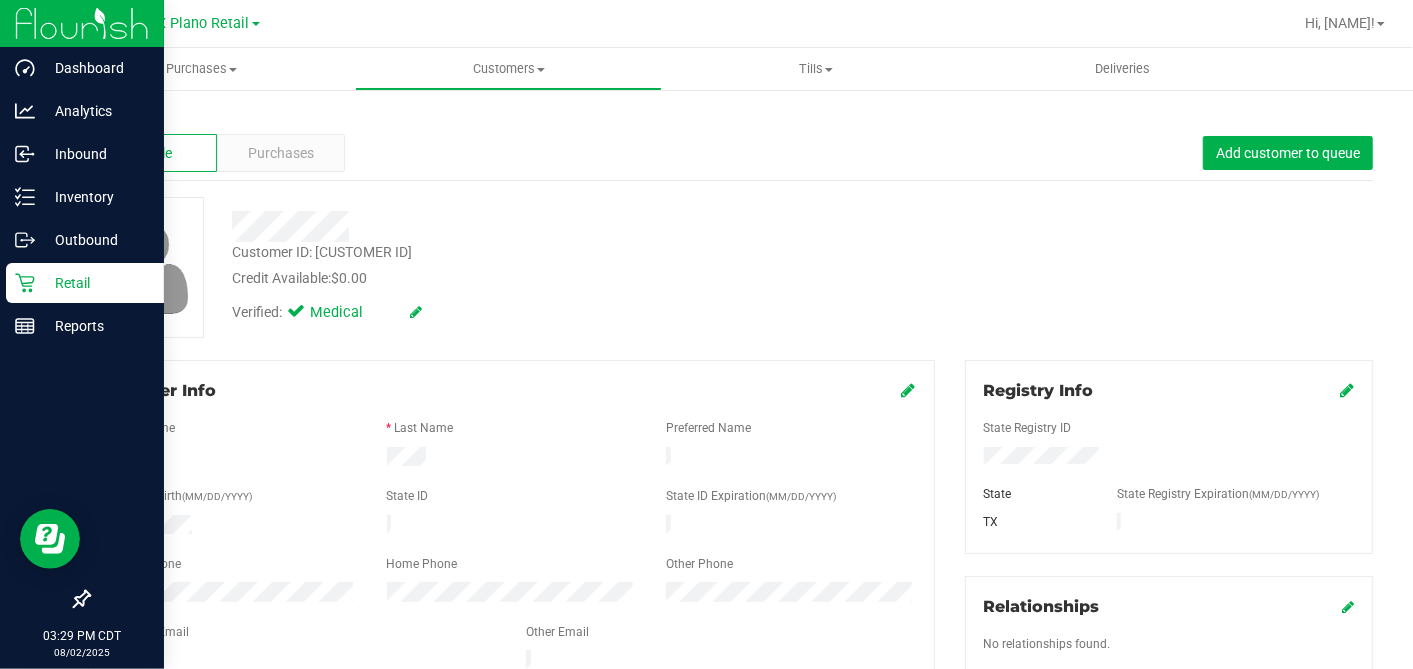 click 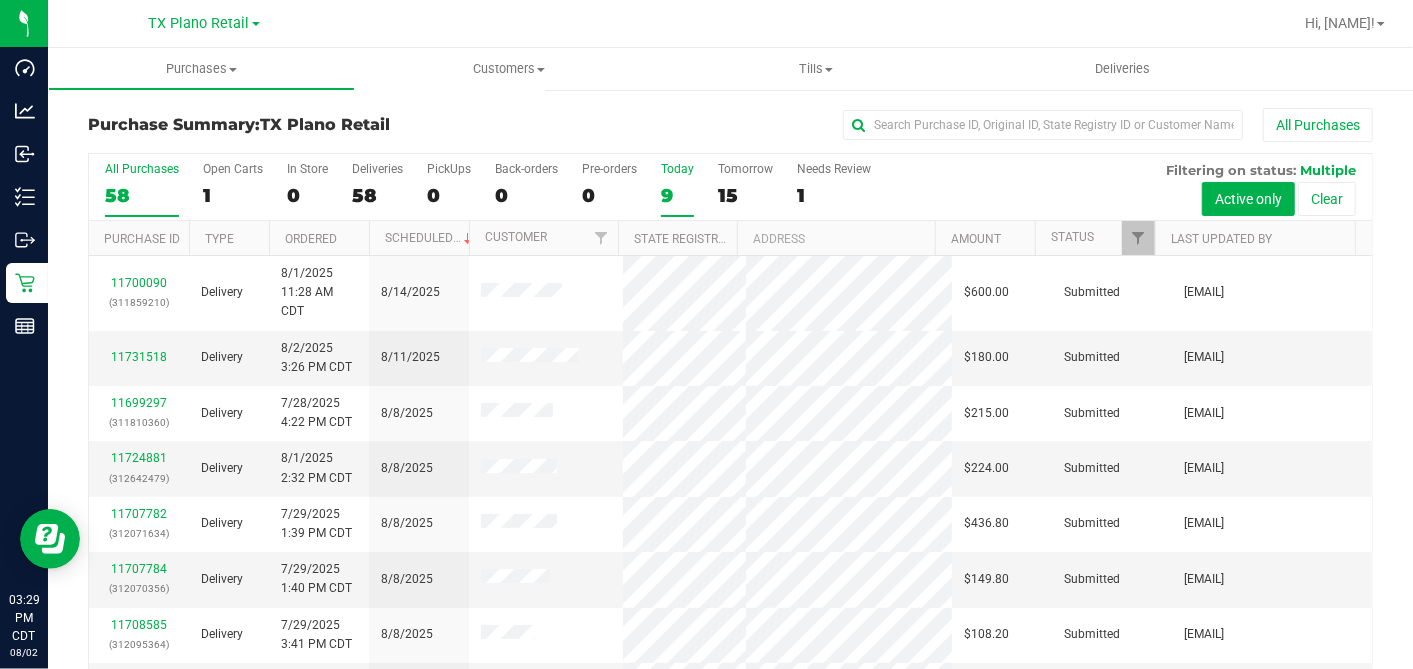 click on "Today
9" at bounding box center (677, 189) 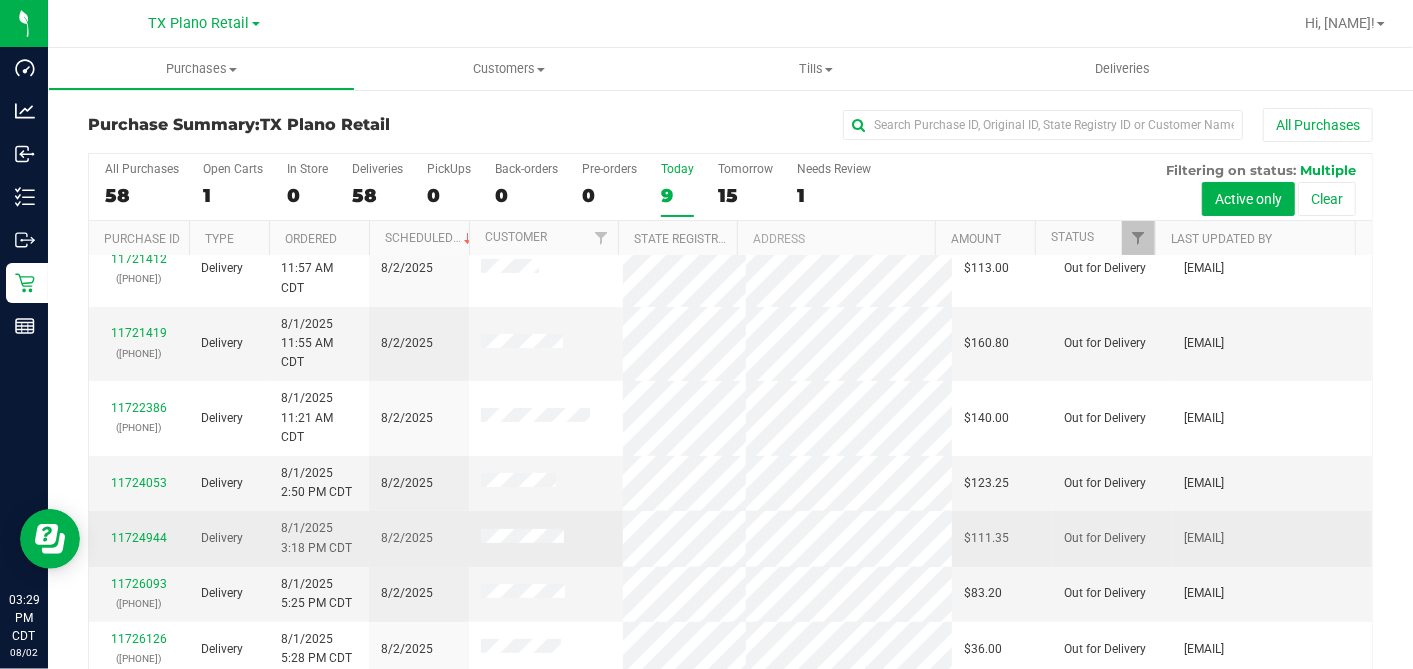 scroll, scrollTop: 208, scrollLeft: 0, axis: vertical 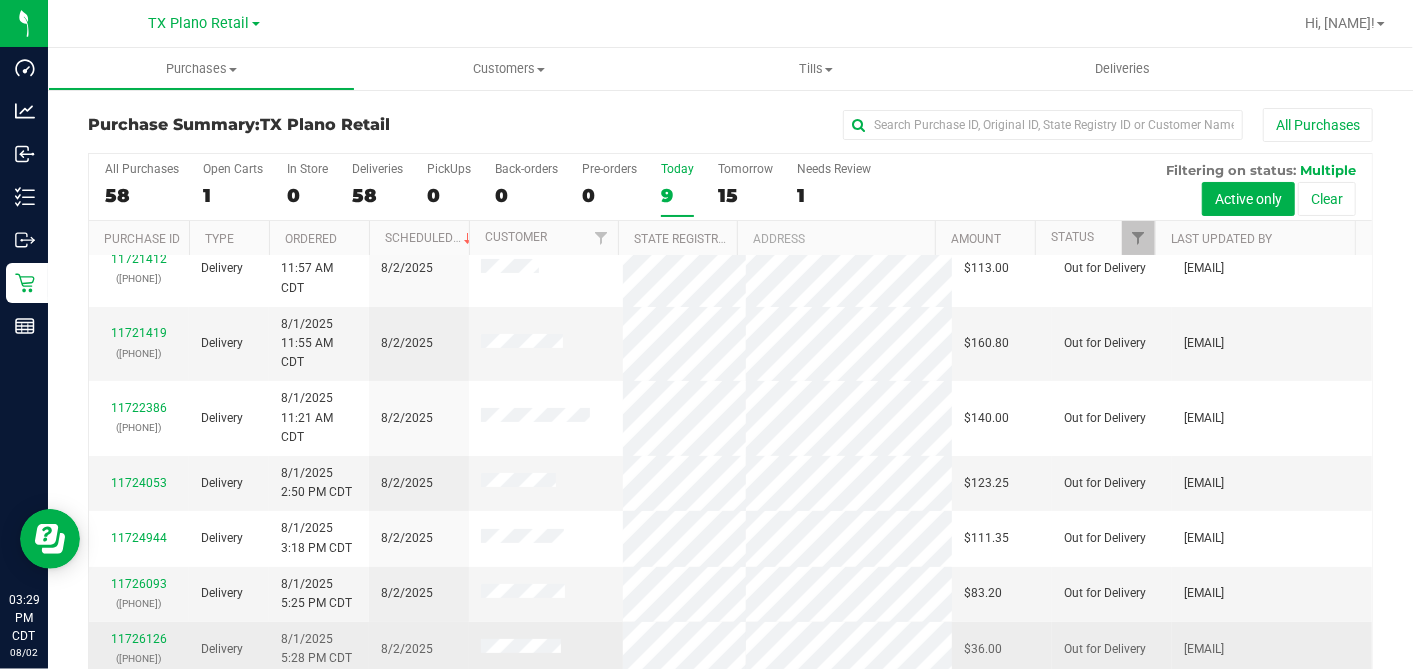 click at bounding box center [521, 649] 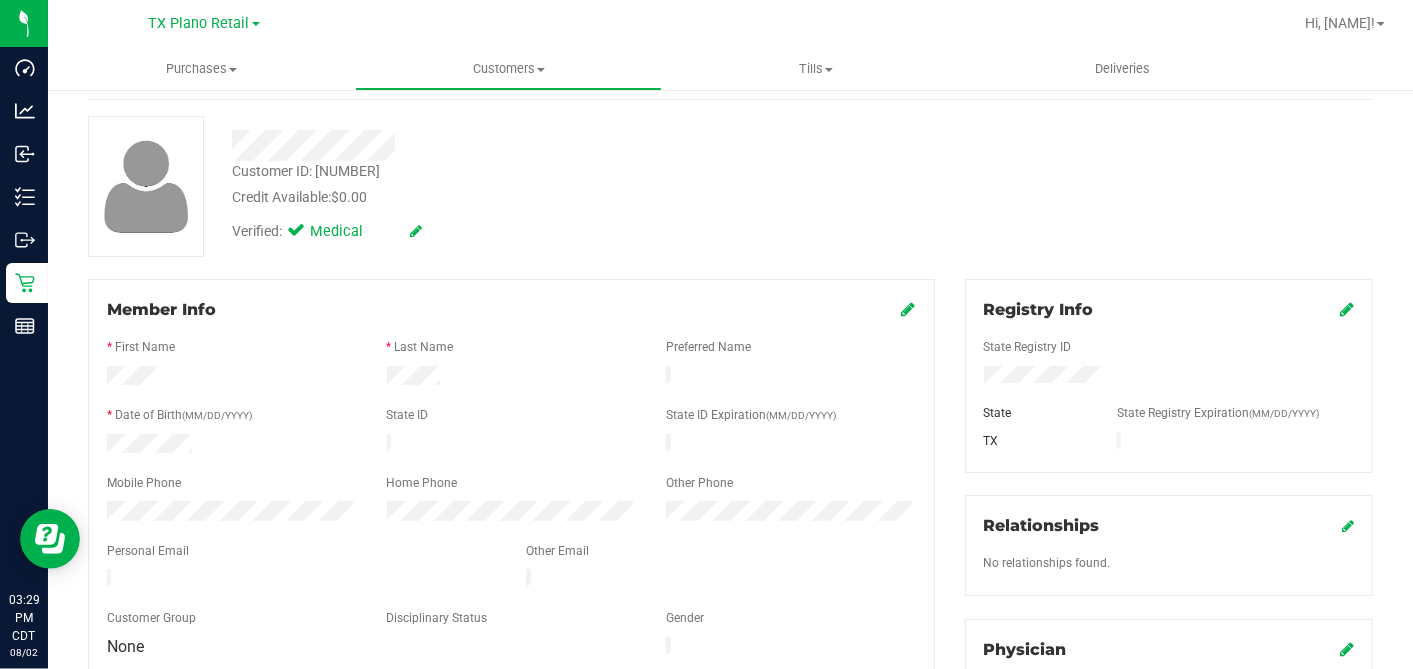 scroll, scrollTop: 444, scrollLeft: 0, axis: vertical 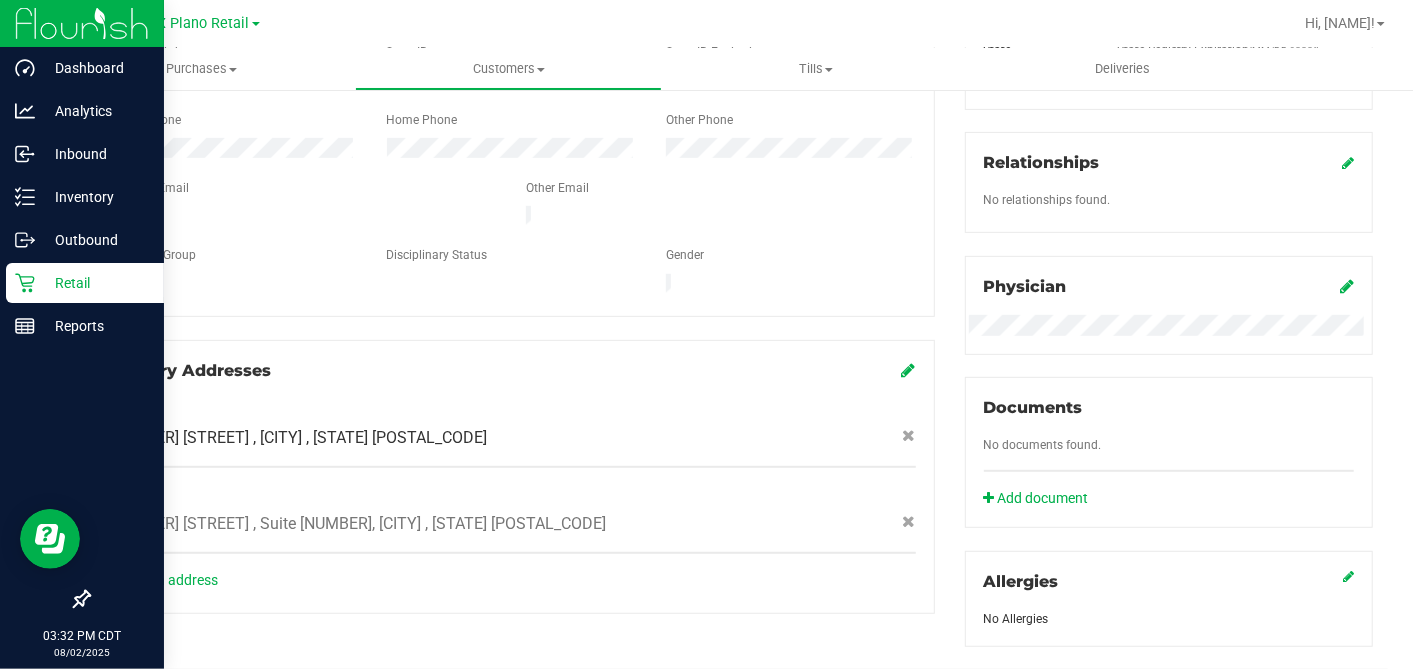 click on "Retail" at bounding box center (95, 283) 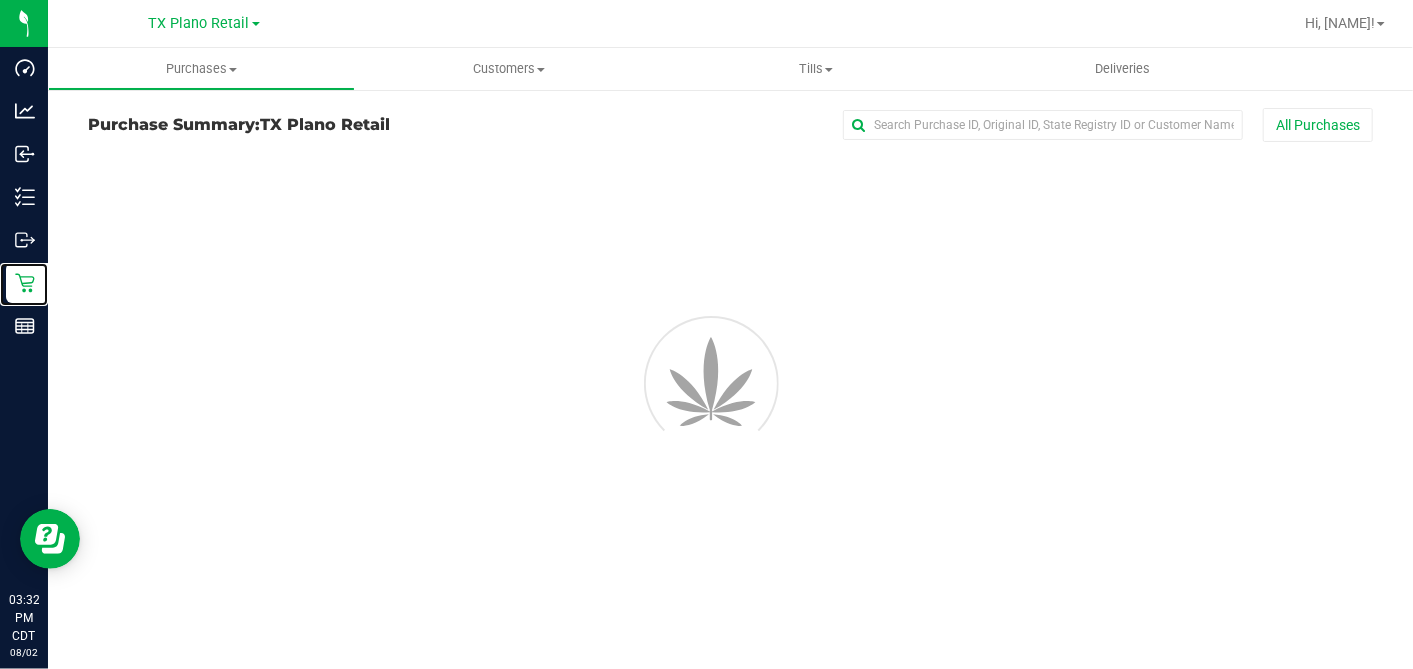 scroll, scrollTop: 0, scrollLeft: 0, axis: both 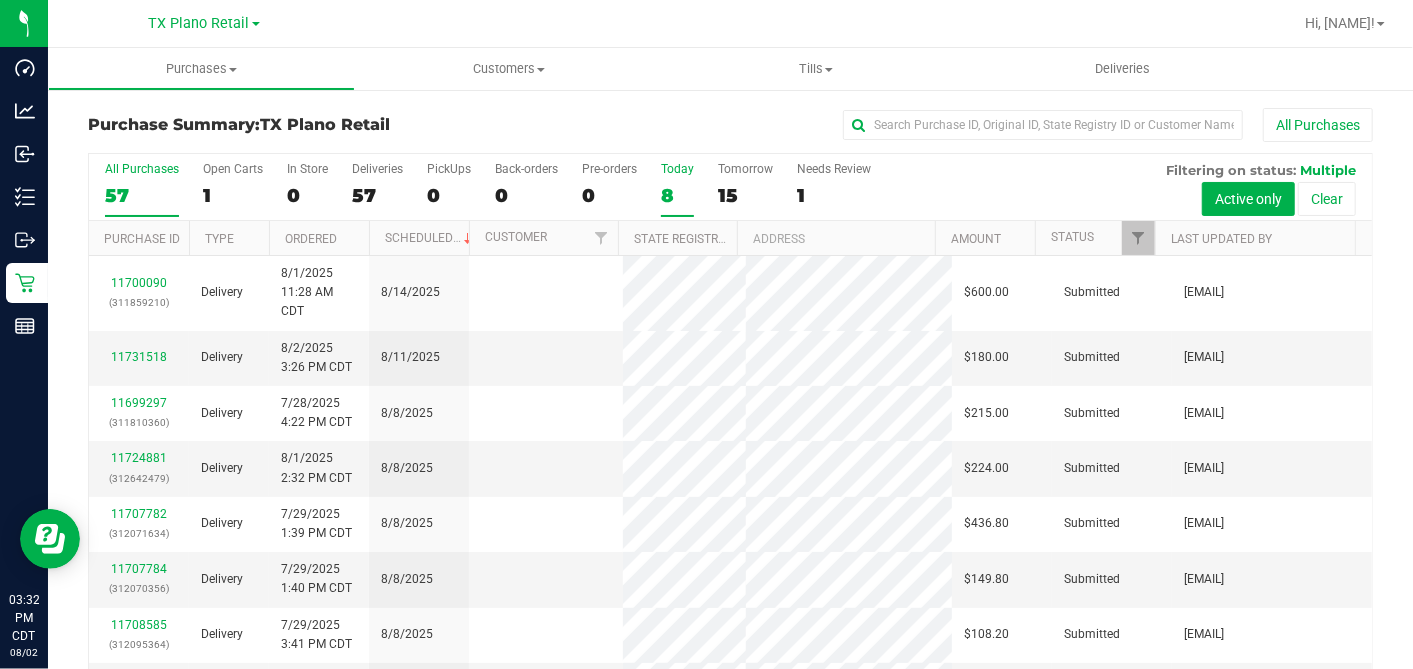 click on "8" at bounding box center [677, 195] 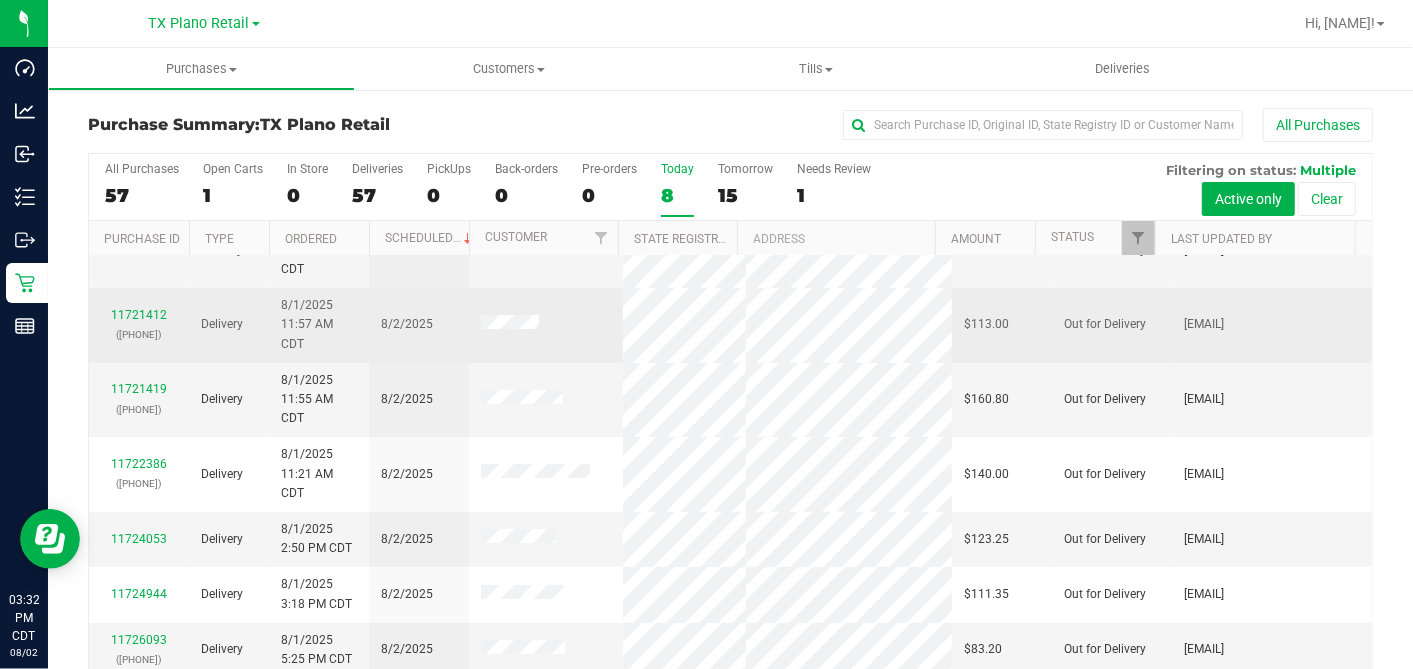 scroll, scrollTop: 153, scrollLeft: 0, axis: vertical 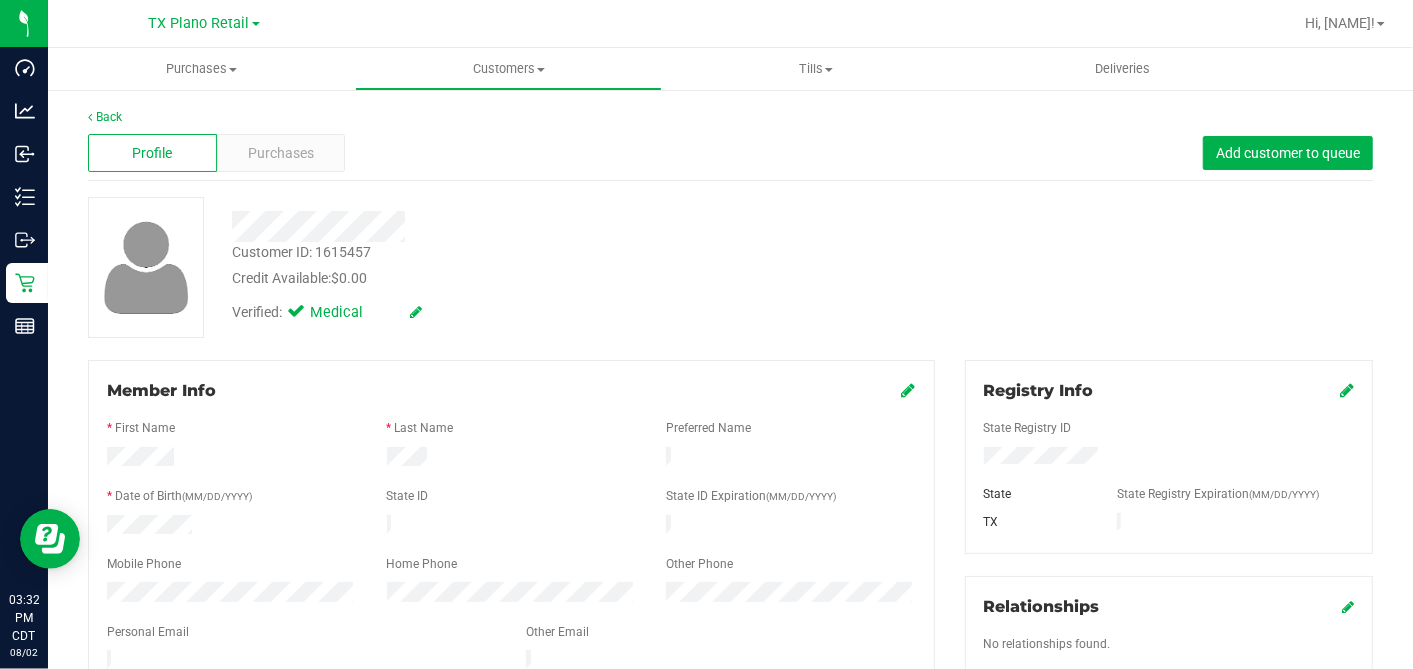 click at bounding box center [511, 648] 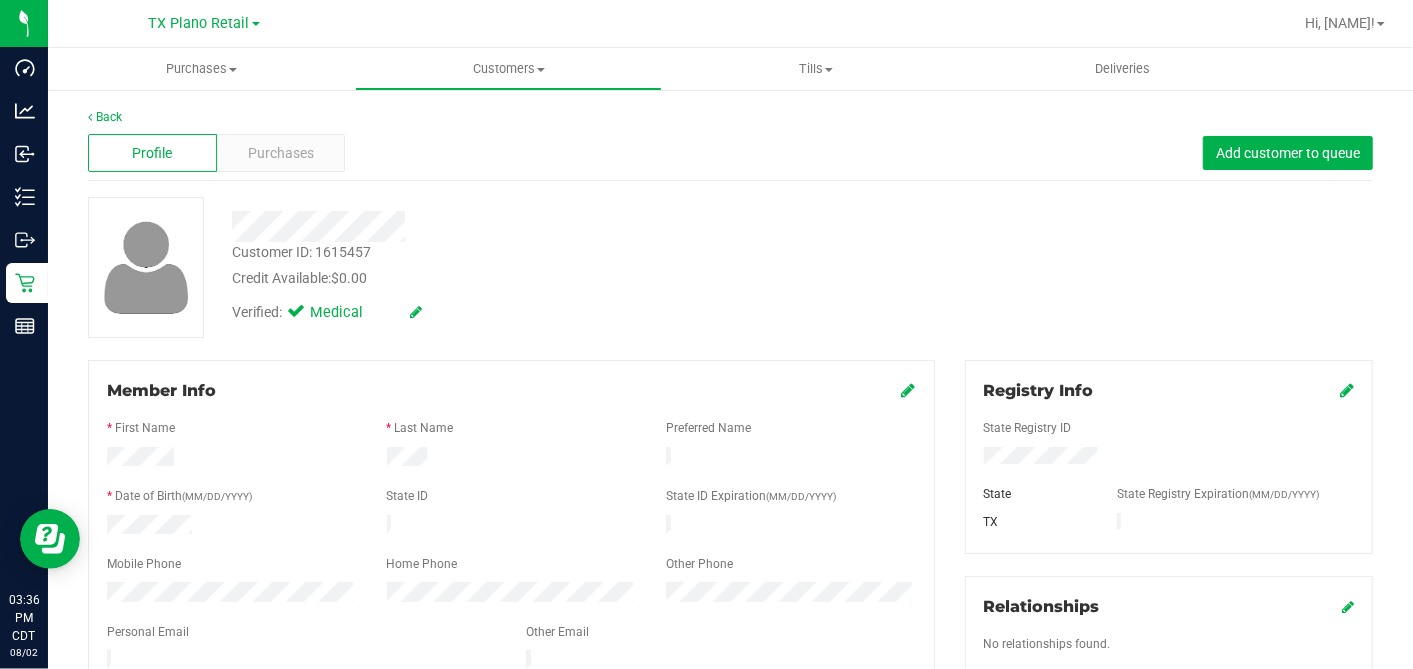 click on "Customer ID: 1615457
Credit Available:
$0.00" at bounding box center [546, 265] 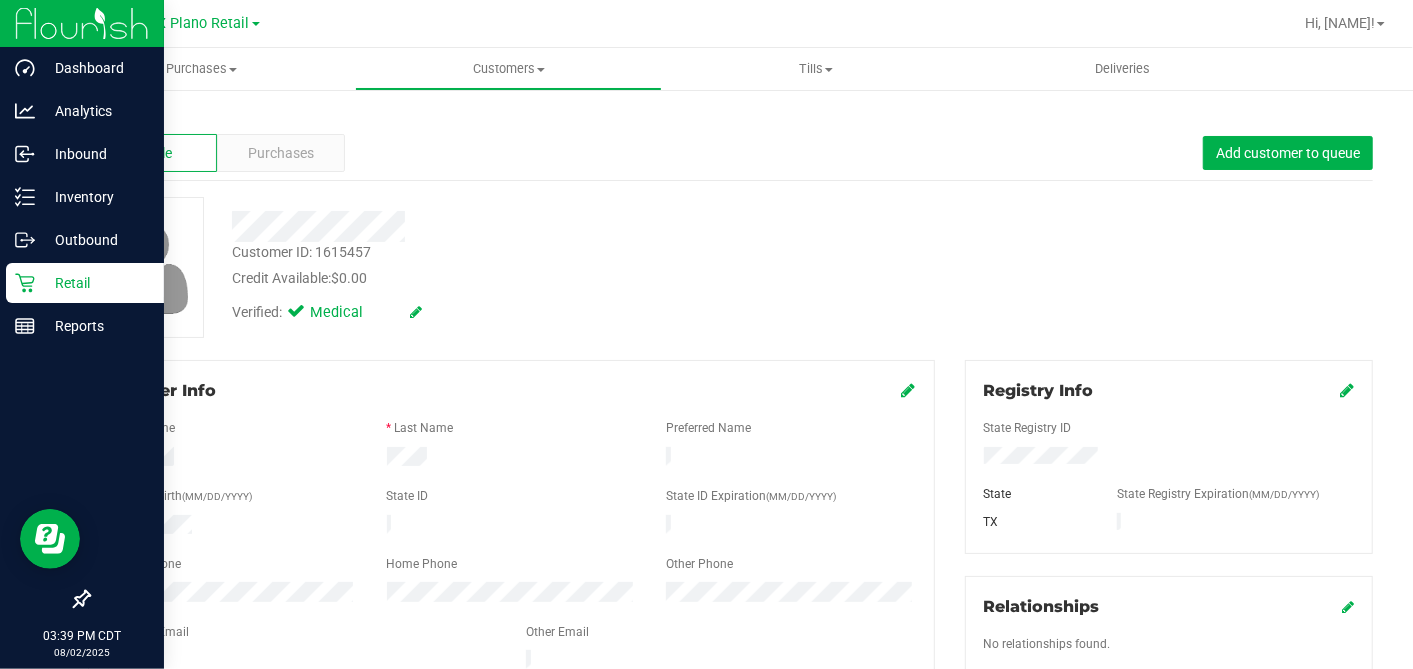 drag, startPoint x: 35, startPoint y: 274, endPoint x: 153, endPoint y: 295, distance: 119.85408 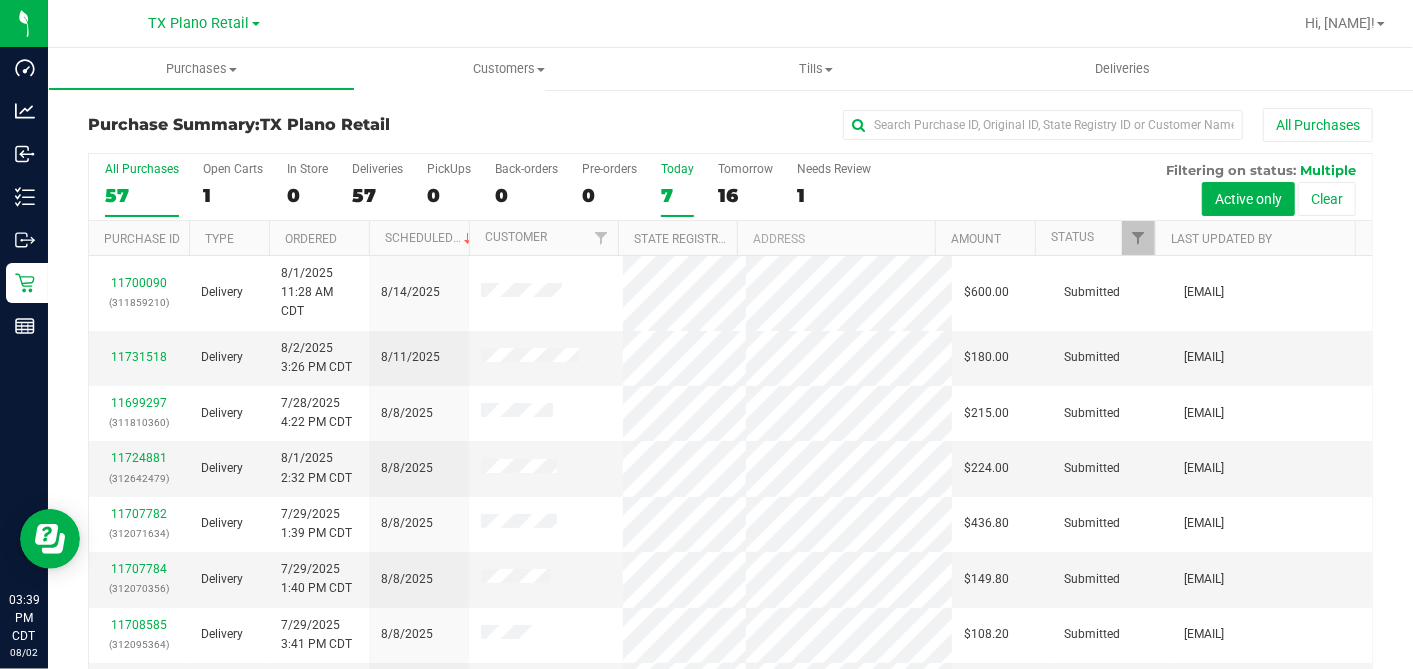 click on "7" at bounding box center [677, 195] 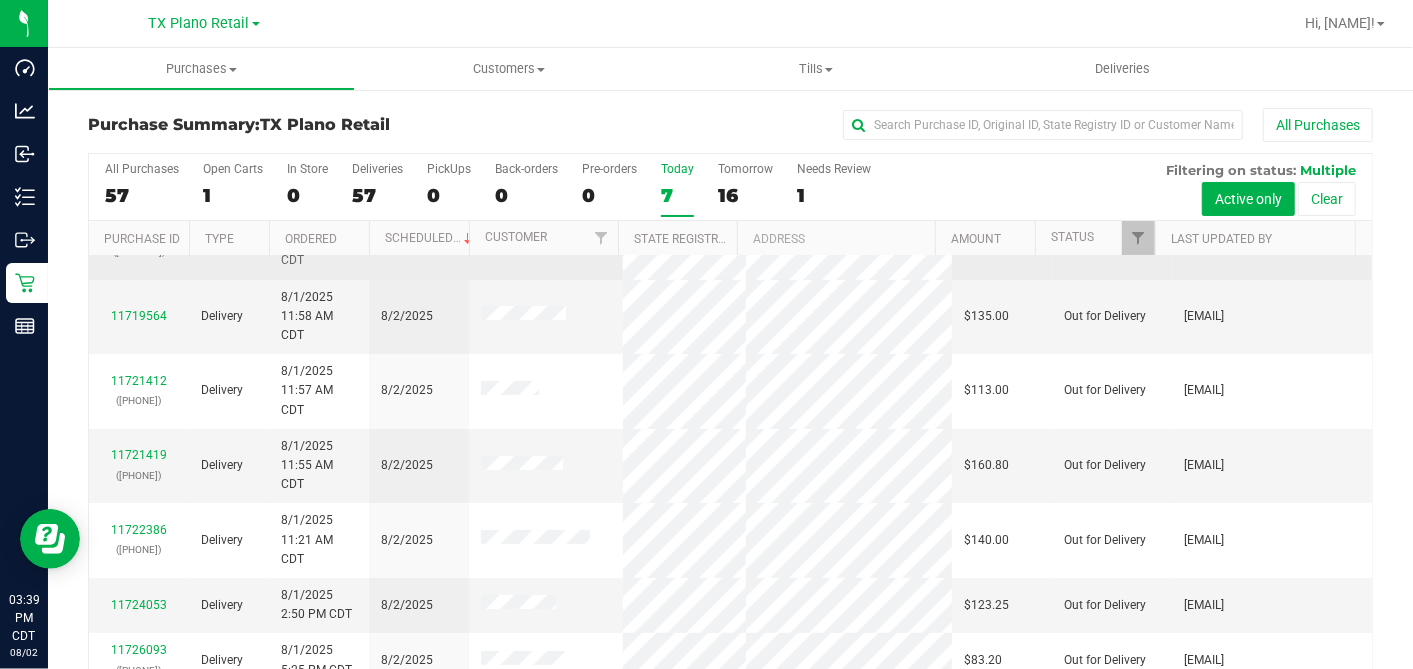 scroll, scrollTop: 79, scrollLeft: 0, axis: vertical 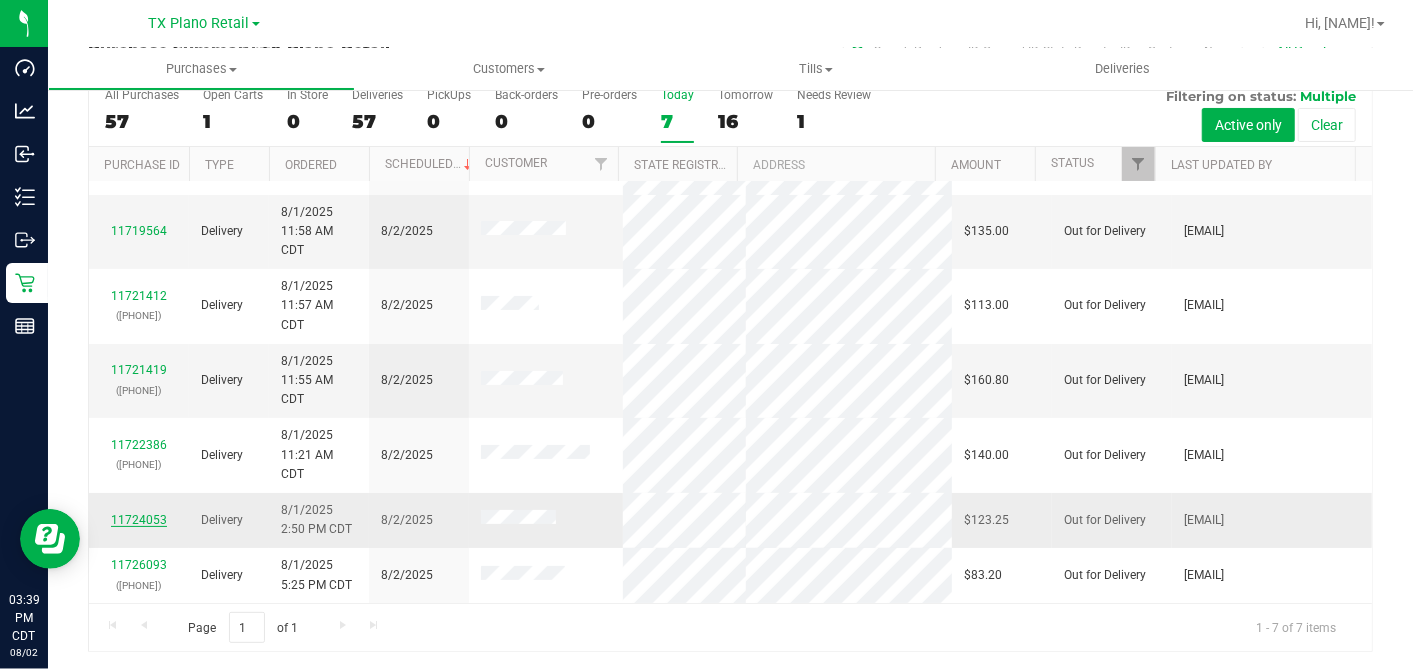 click on "11724053" at bounding box center [139, 520] 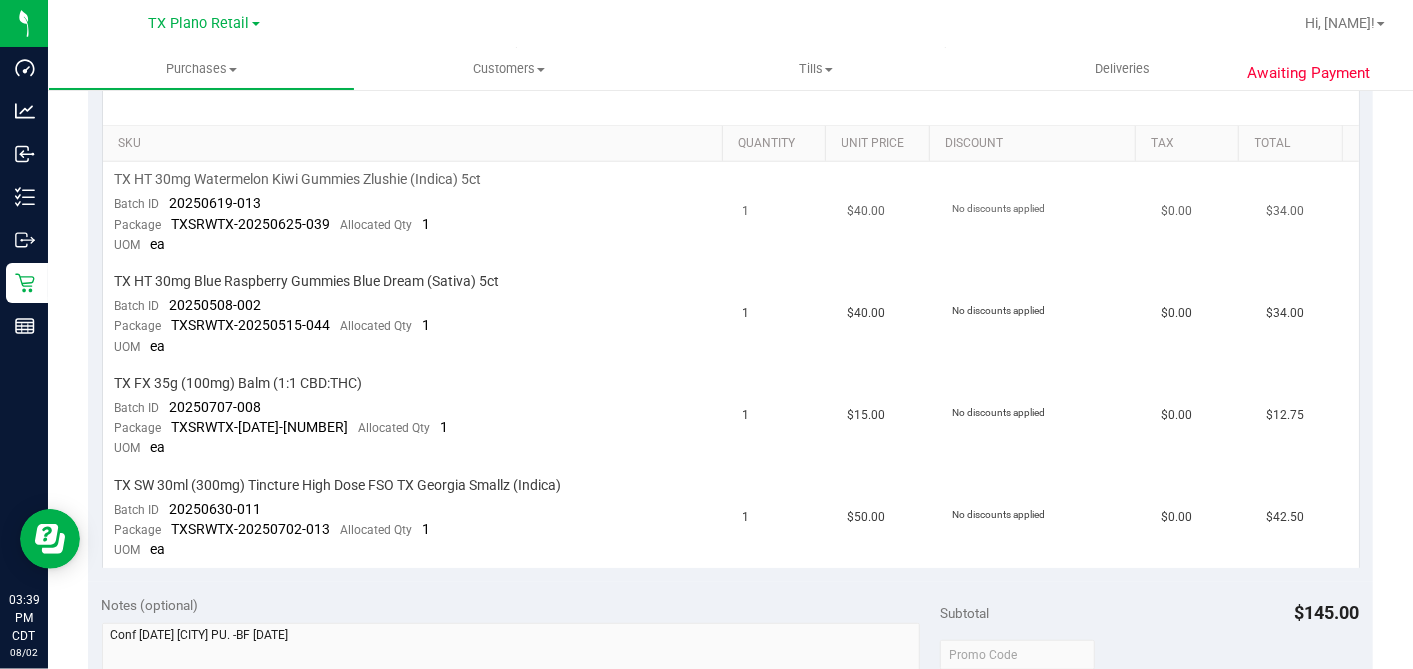 scroll, scrollTop: 518, scrollLeft: 0, axis: vertical 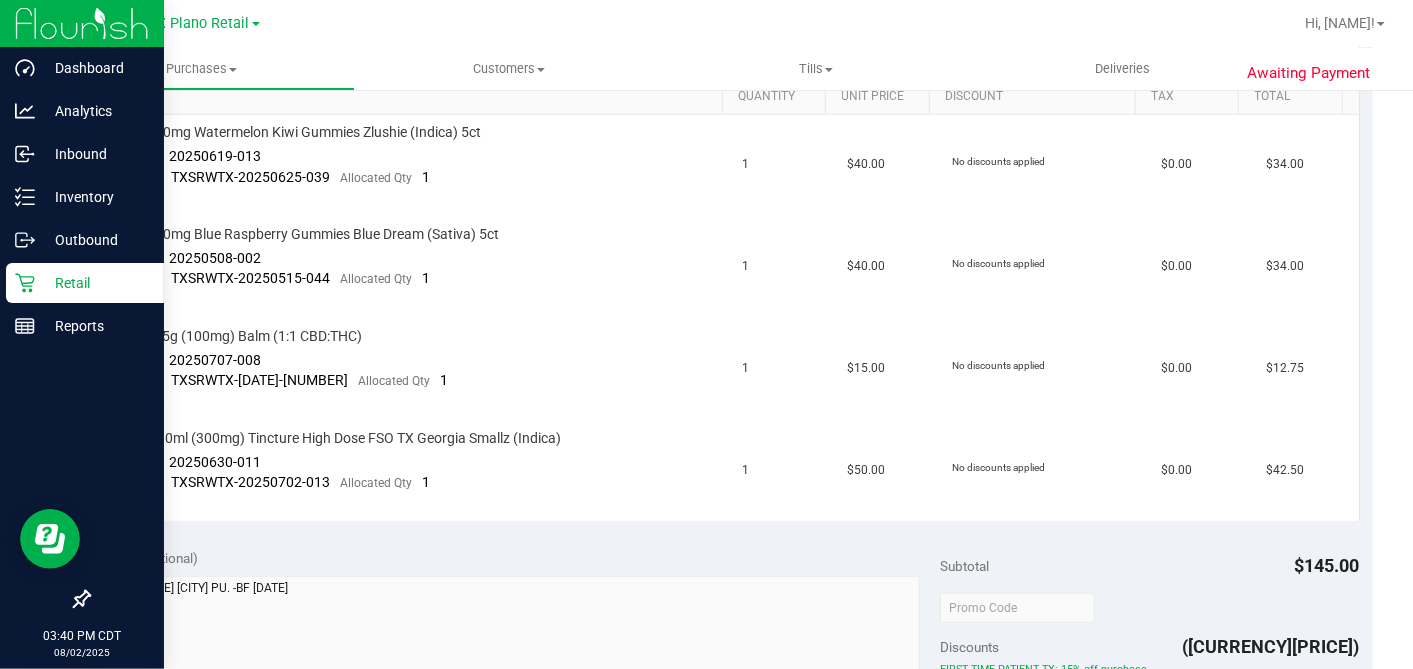 click on "Retail" at bounding box center (95, 283) 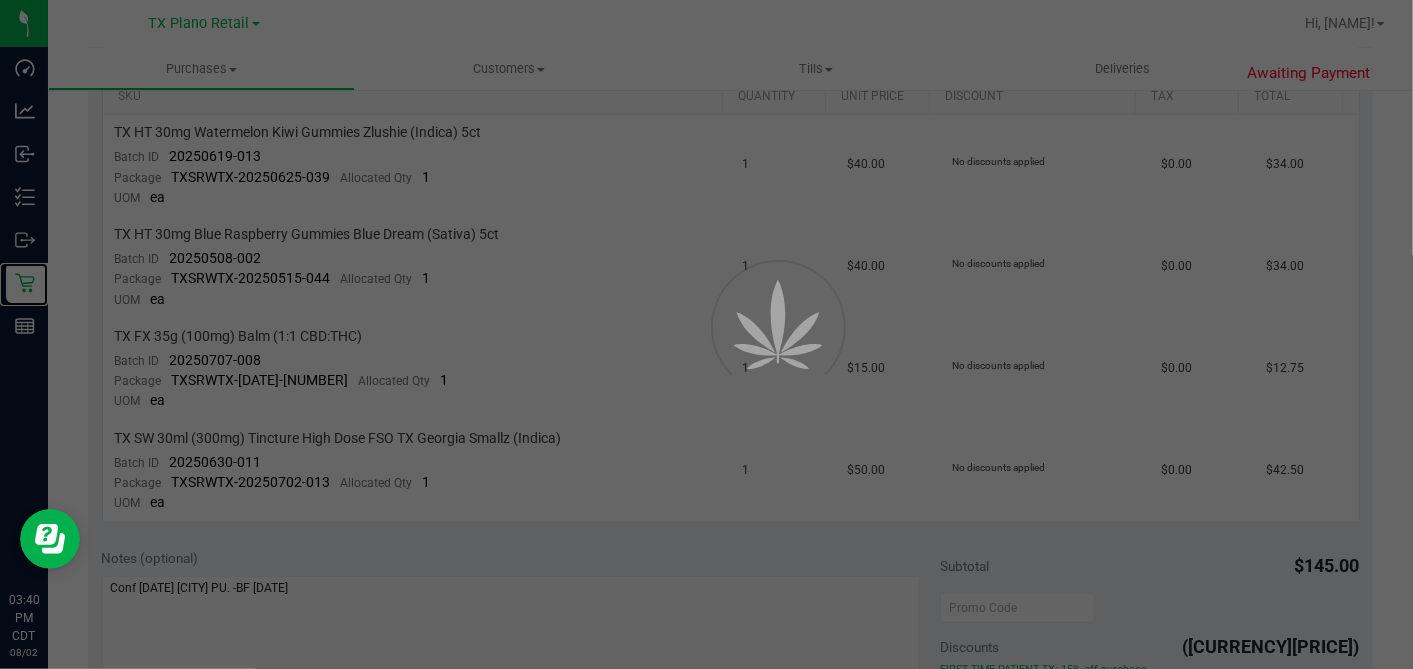 scroll, scrollTop: 0, scrollLeft: 0, axis: both 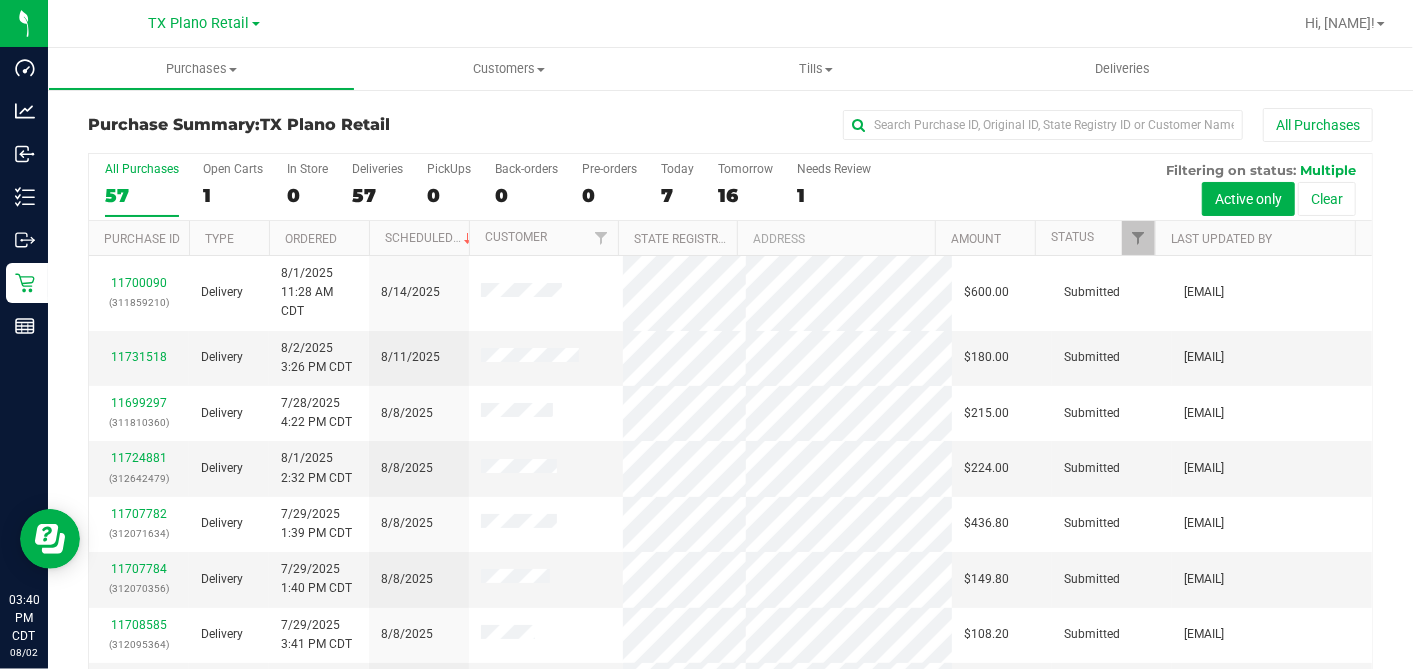 click on "All Purchases
57
Open Carts
1
In Store
0
Deliveries
57
PickUps
0
Back-orders
0
Pre-orders
0
Today
7
Tomorrow
16" at bounding box center [730, 187] 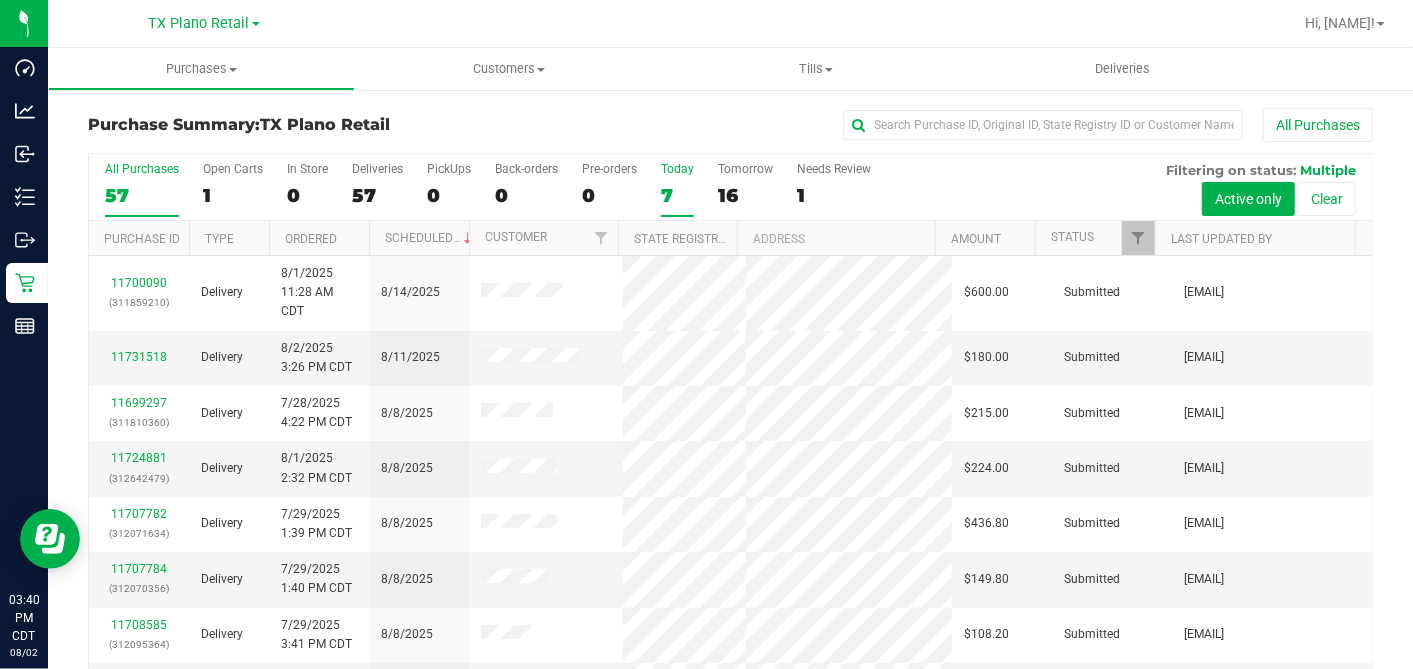 click on "7" at bounding box center (677, 195) 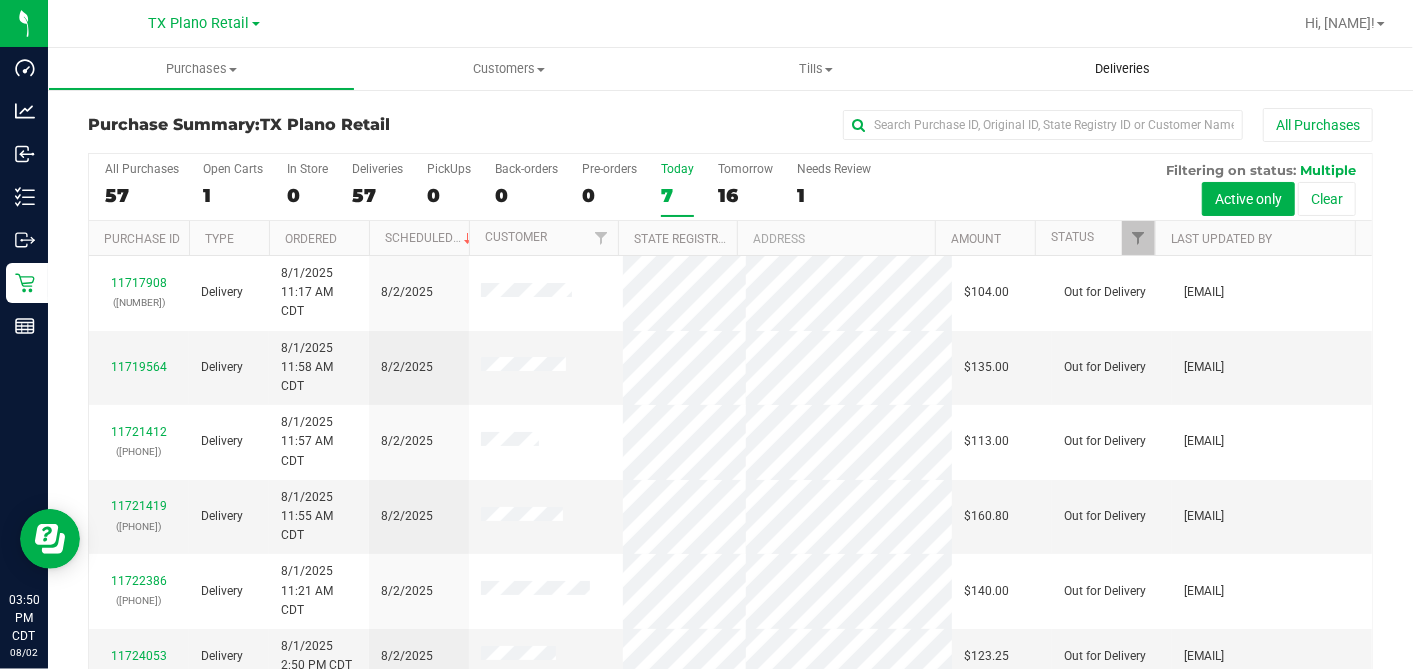 click on "Deliveries" at bounding box center [1122, 69] 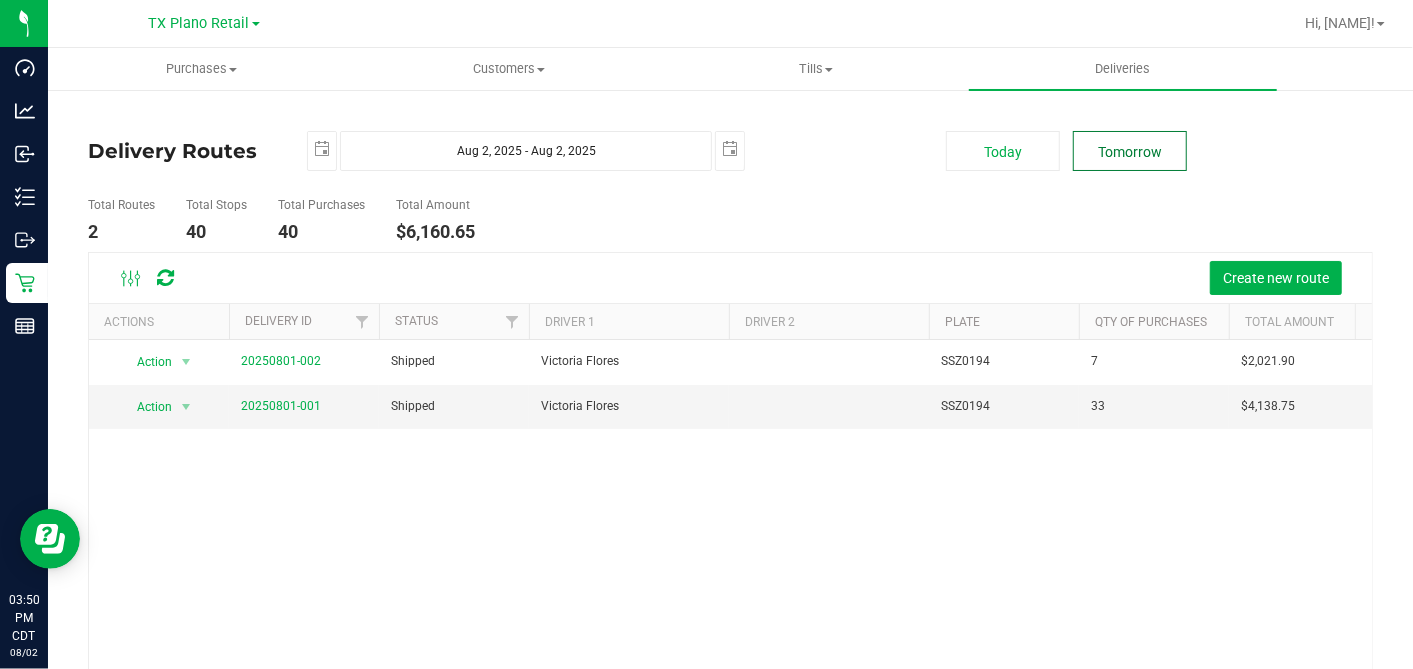 click on "Tomorrow" at bounding box center [1130, 151] 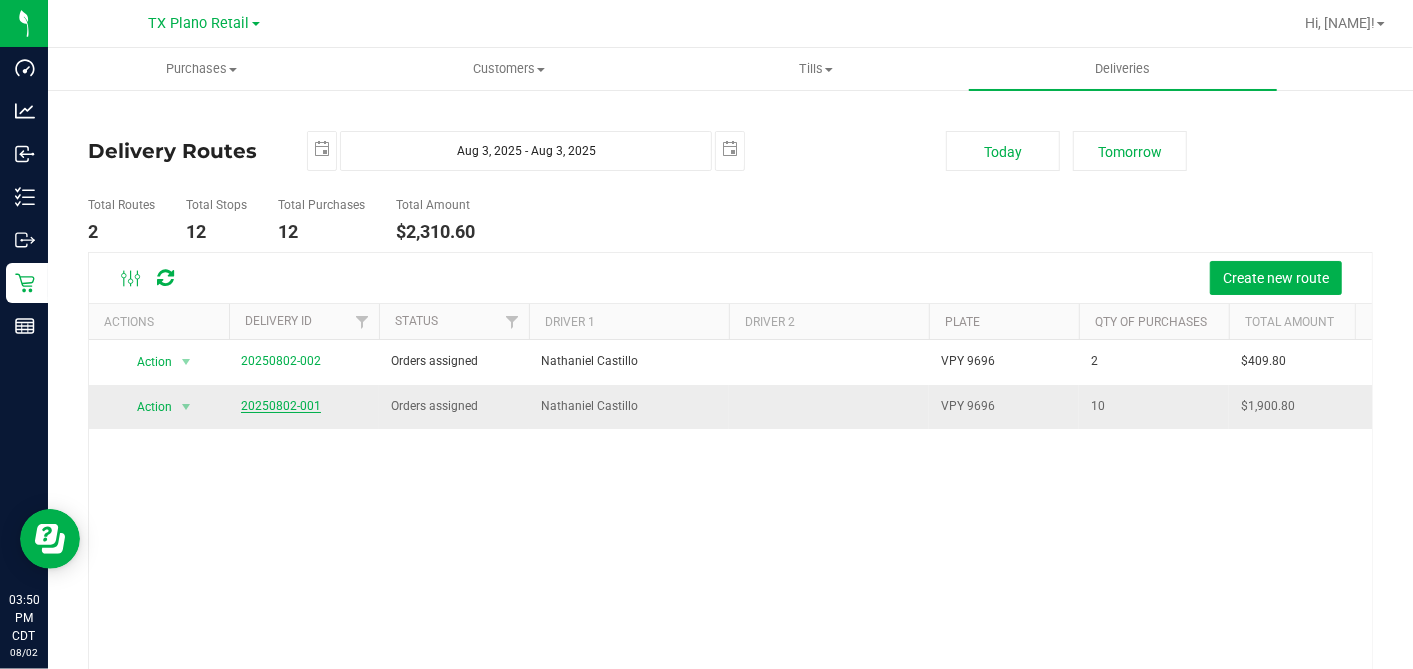 click on "20250802-001" at bounding box center [281, 406] 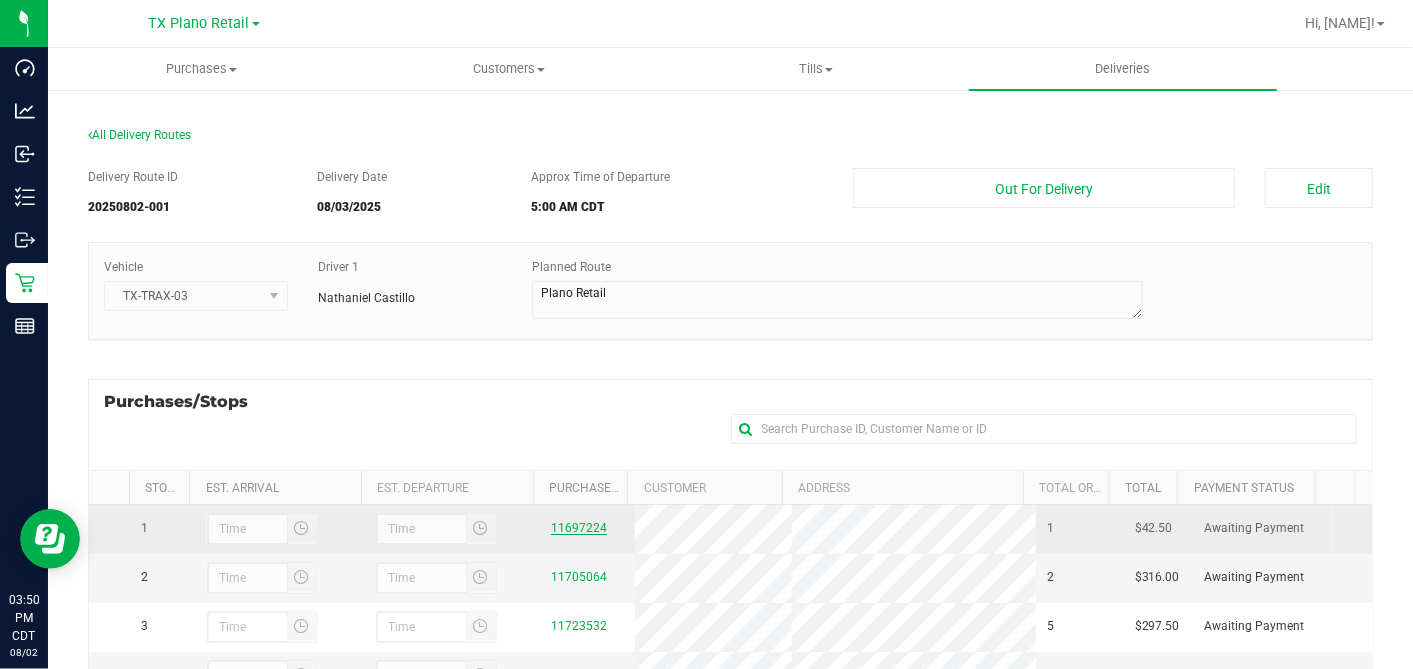 click on "11697224" at bounding box center [579, 528] 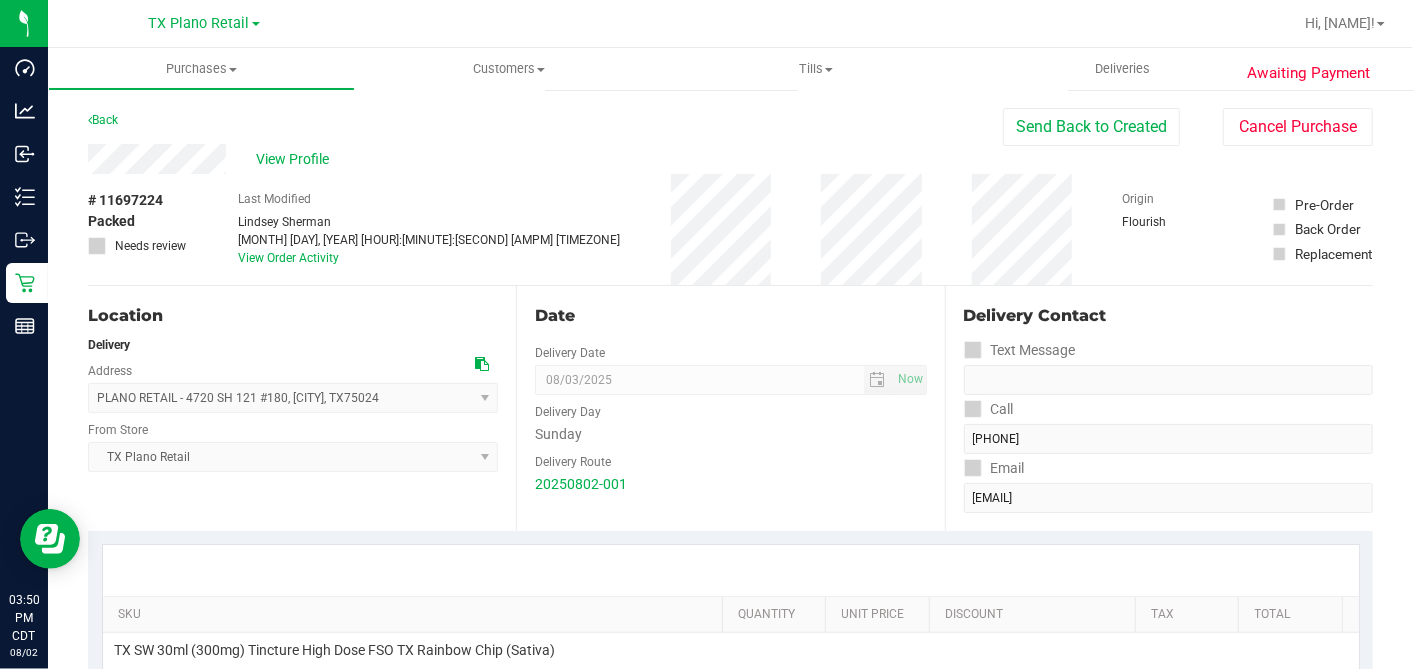 scroll, scrollTop: 444, scrollLeft: 0, axis: vertical 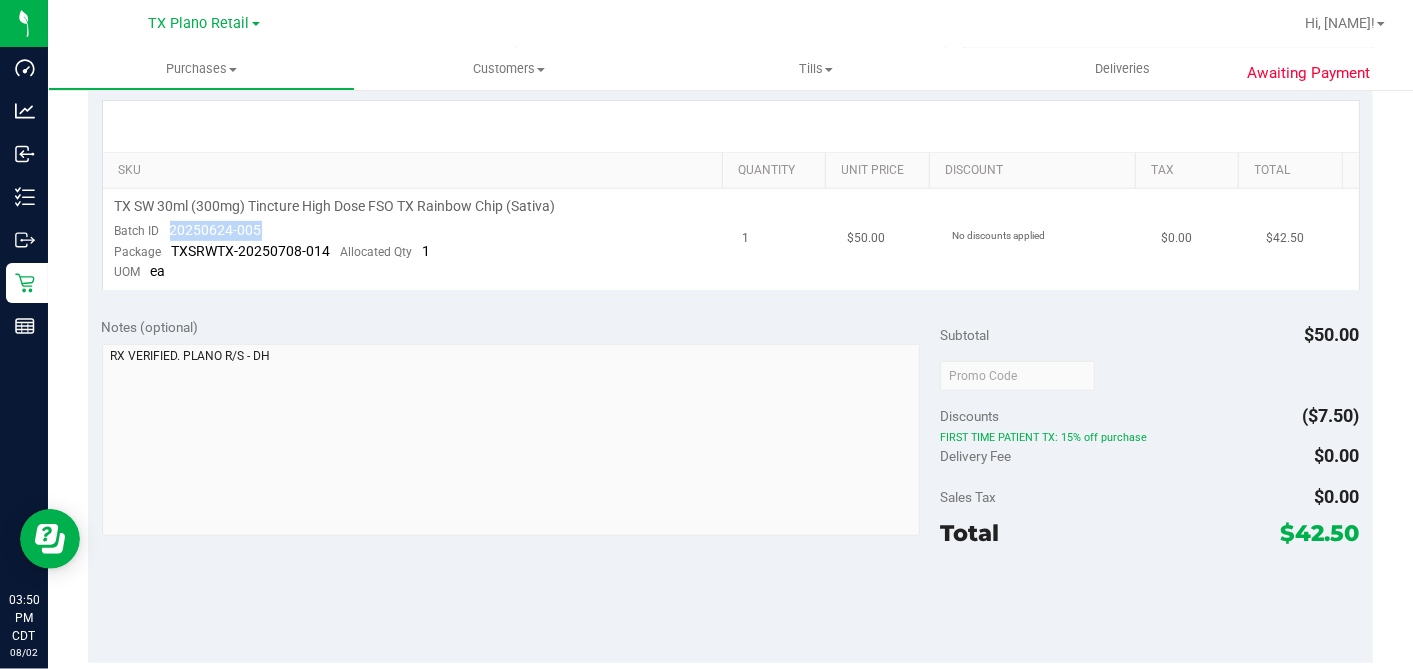 drag, startPoint x: 300, startPoint y: 232, endPoint x: 169, endPoint y: 226, distance: 131.13733 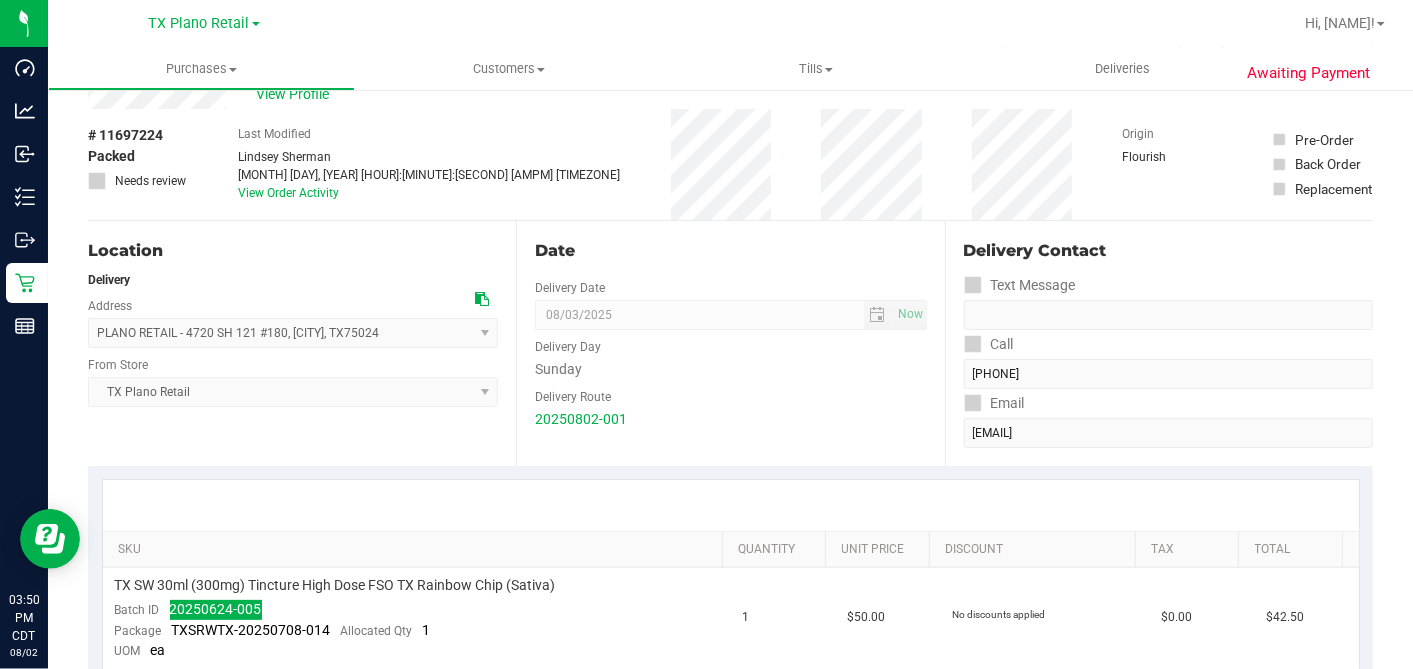 scroll, scrollTop: 0, scrollLeft: 0, axis: both 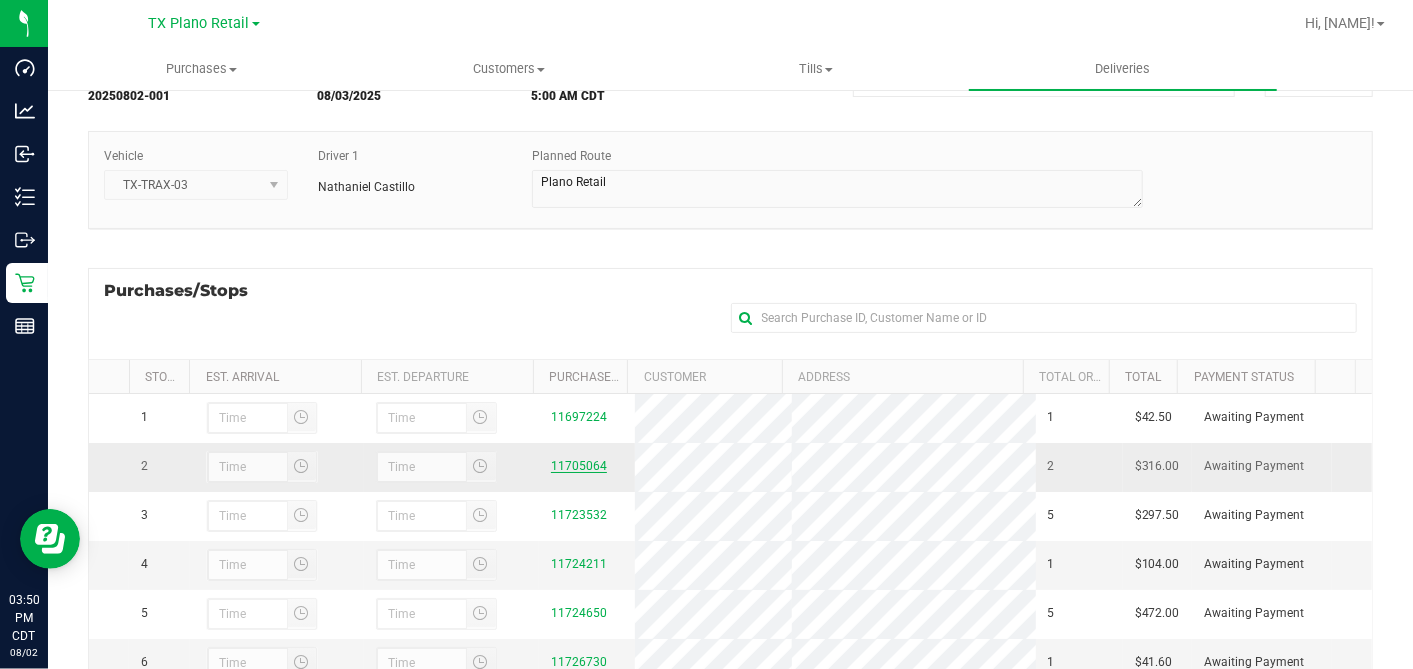click on "11705064" at bounding box center [579, 466] 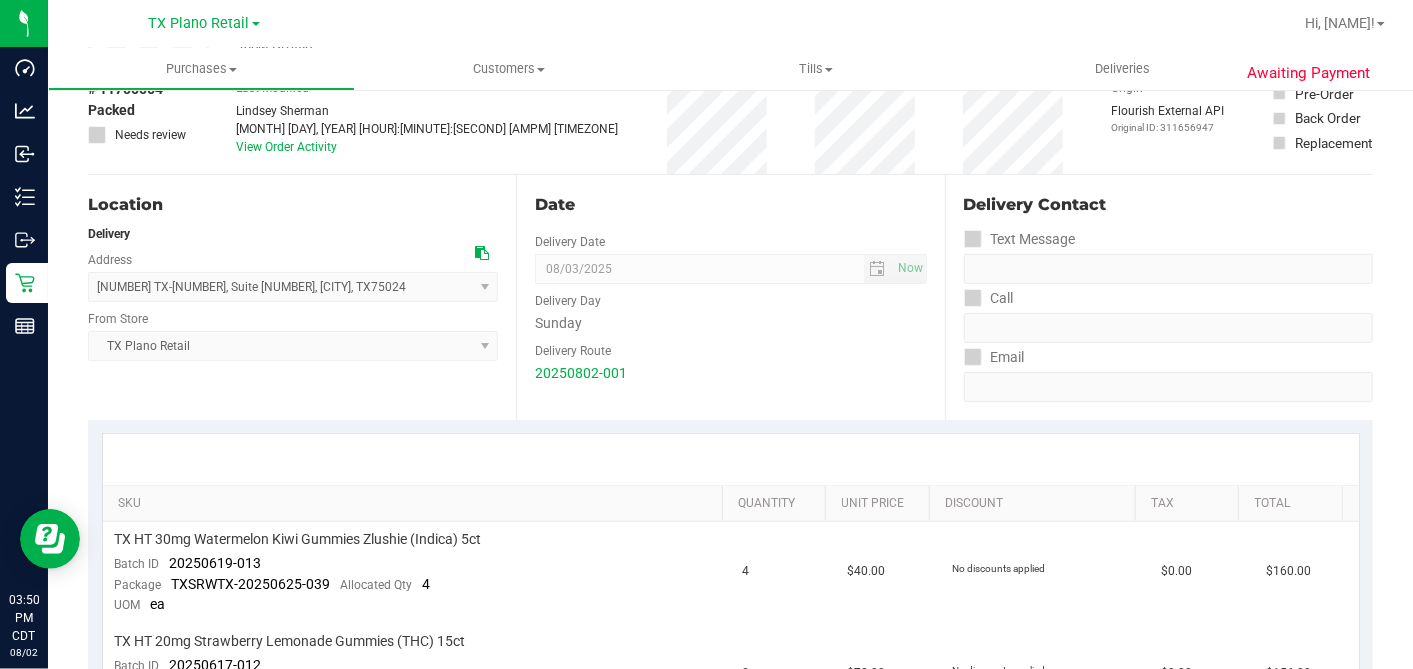 scroll, scrollTop: 333, scrollLeft: 0, axis: vertical 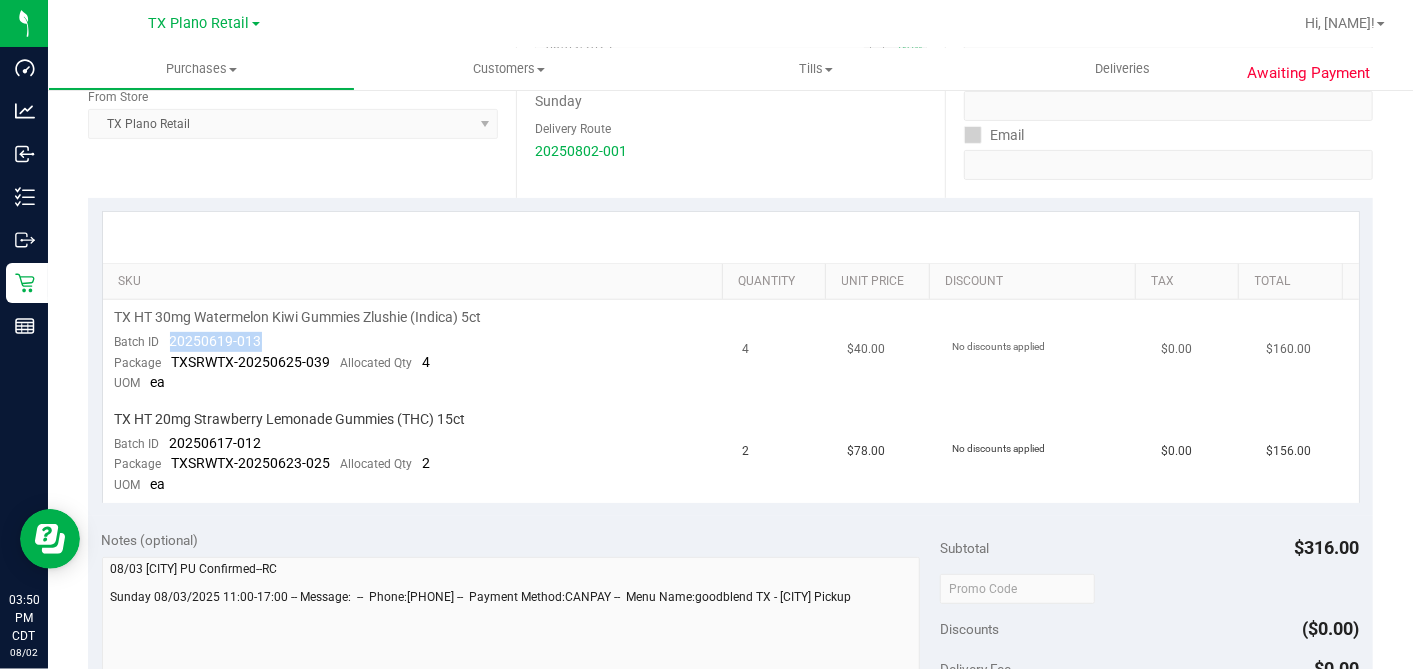 drag, startPoint x: 234, startPoint y: 343, endPoint x: 169, endPoint y: 345, distance: 65.03076 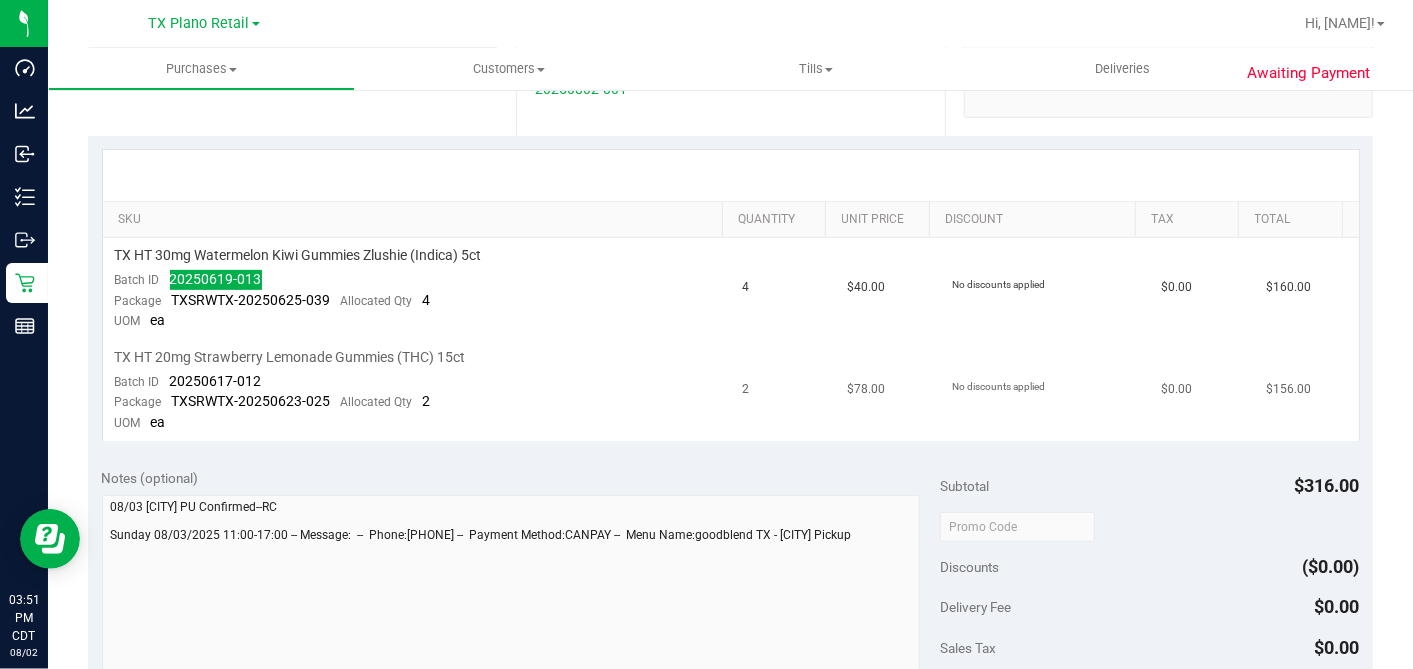 scroll, scrollTop: 444, scrollLeft: 0, axis: vertical 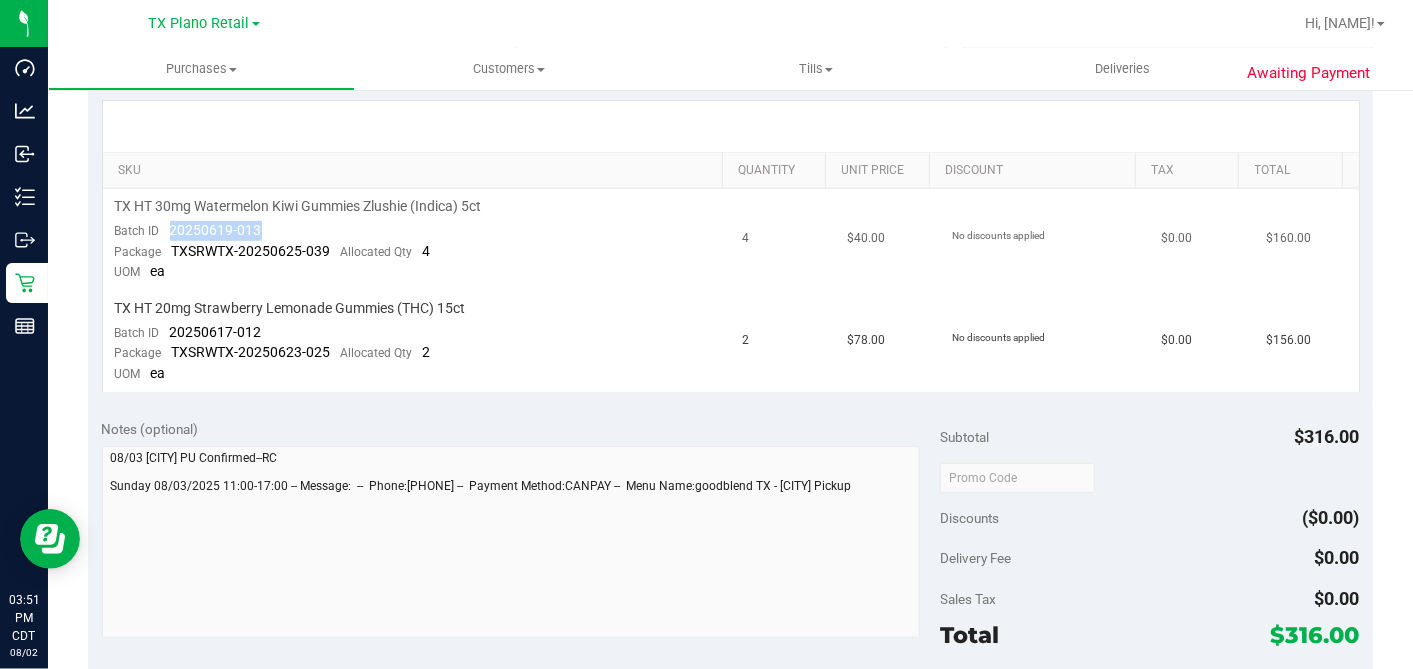 click on "20250619-013" at bounding box center [216, 230] 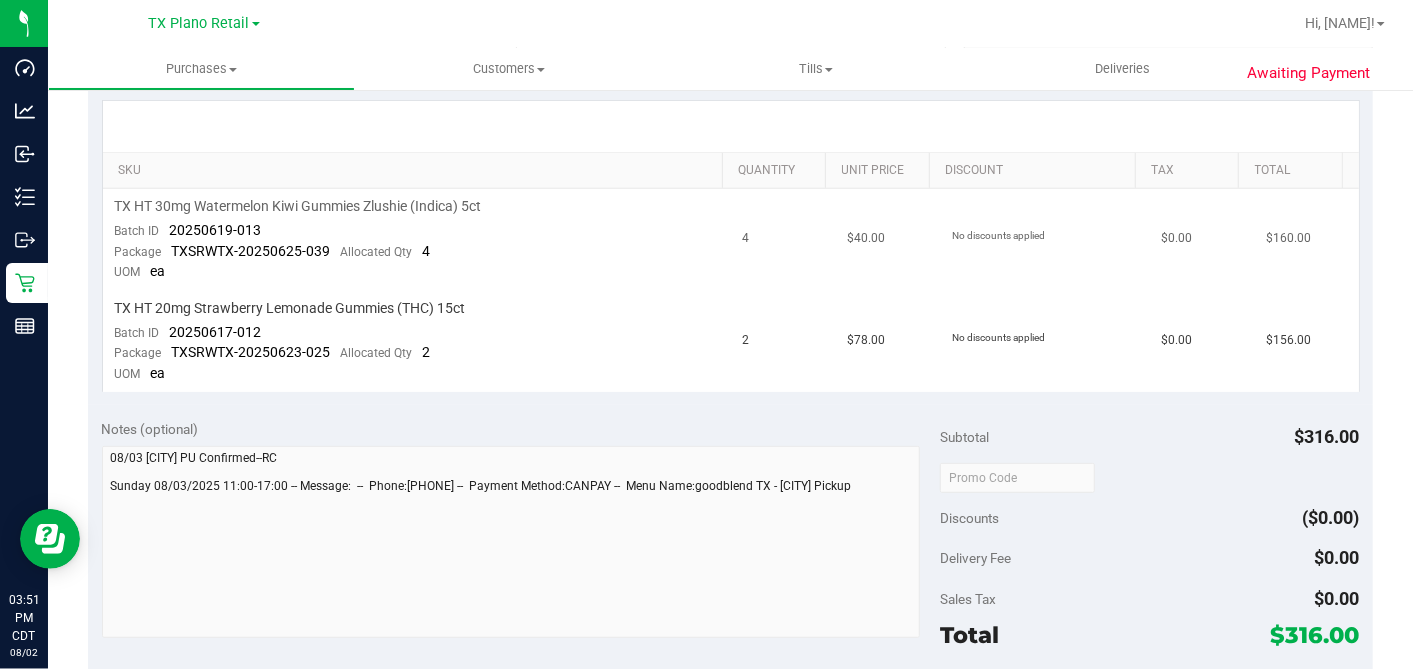 click on "20250619-013" at bounding box center (216, 230) 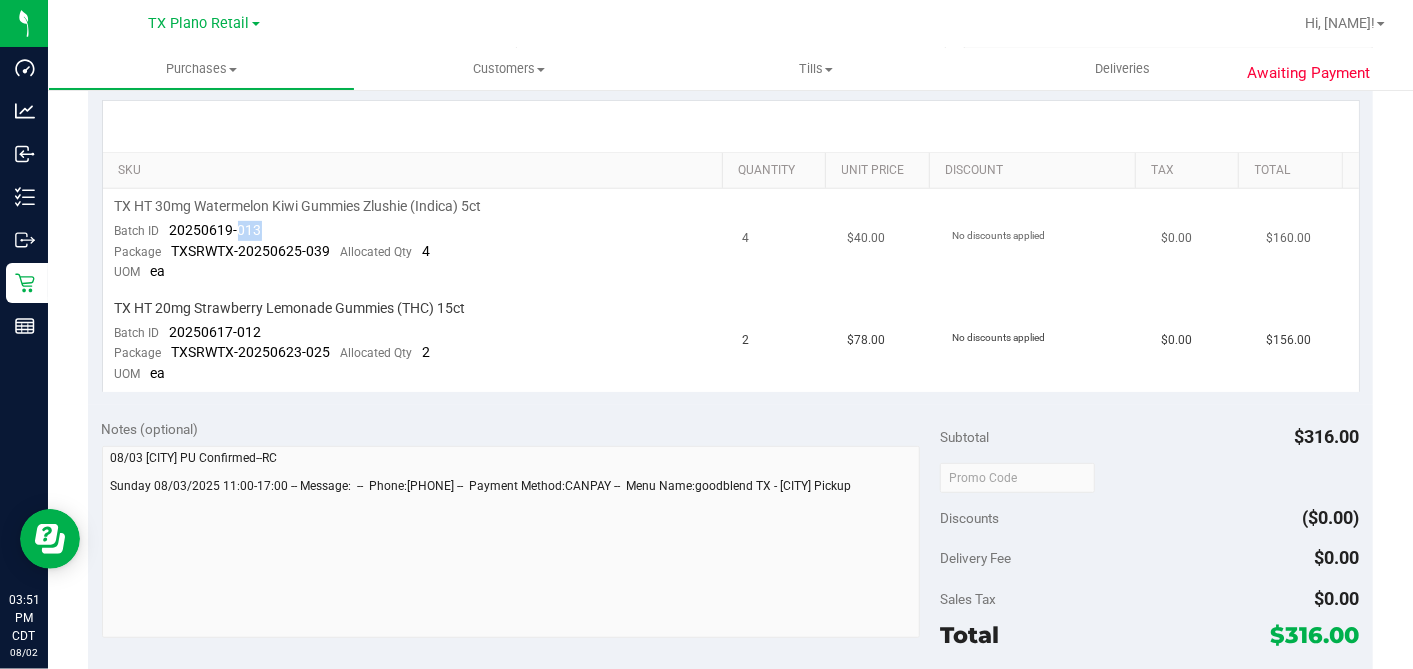 click on "20250619-013" at bounding box center (216, 230) 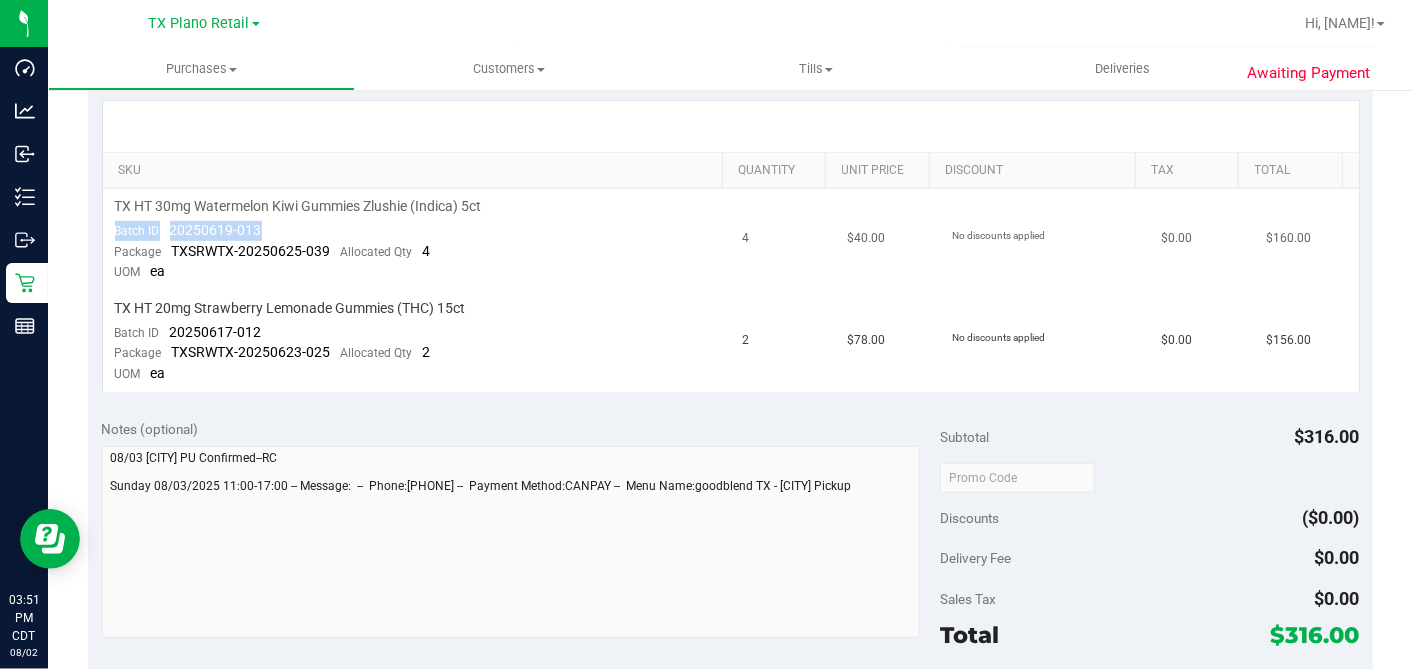 click on "20250619-013" at bounding box center [216, 230] 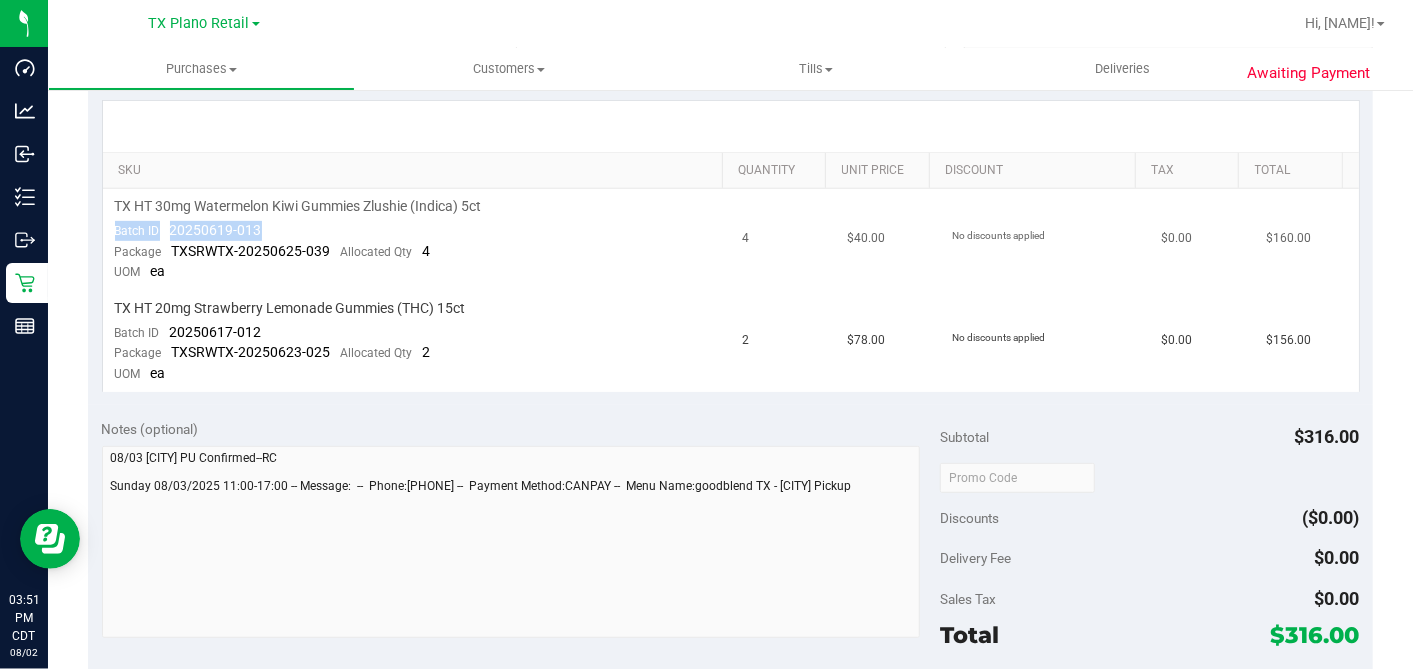 click on "20250619-013" at bounding box center [216, 230] 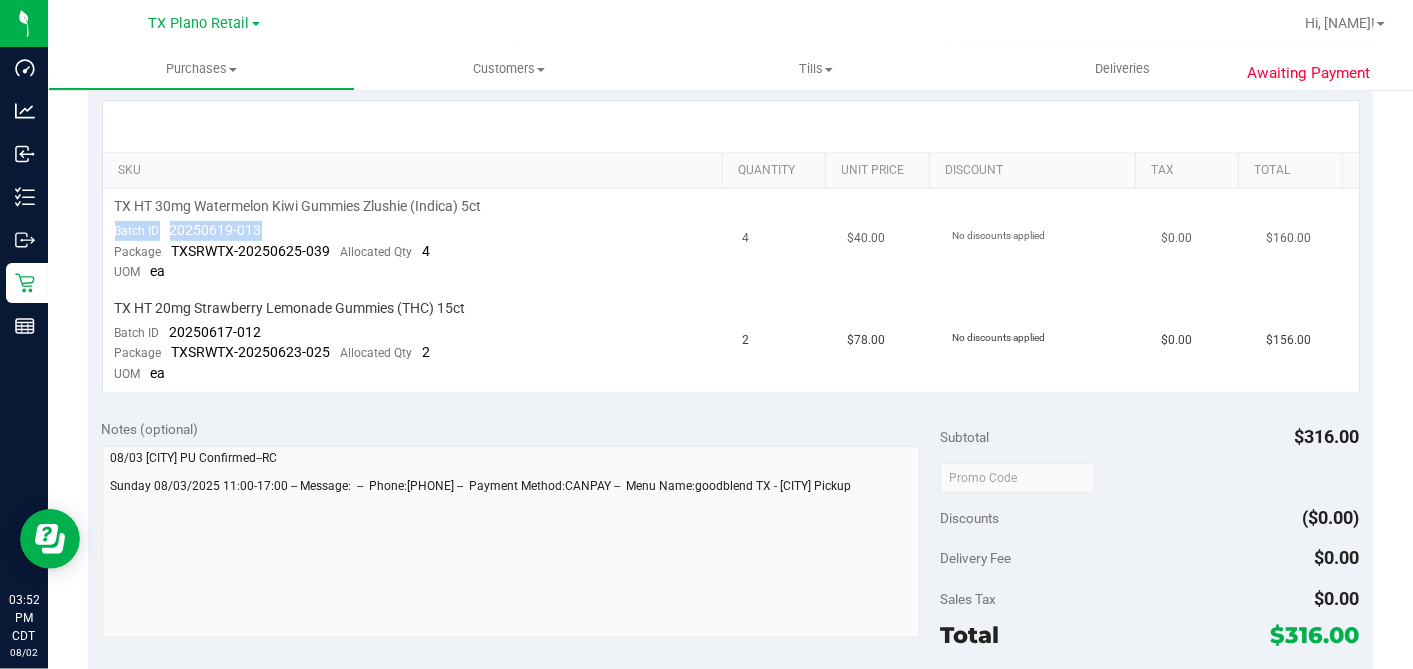 drag, startPoint x: 234, startPoint y: 228, endPoint x: 273, endPoint y: 229, distance: 39.012817 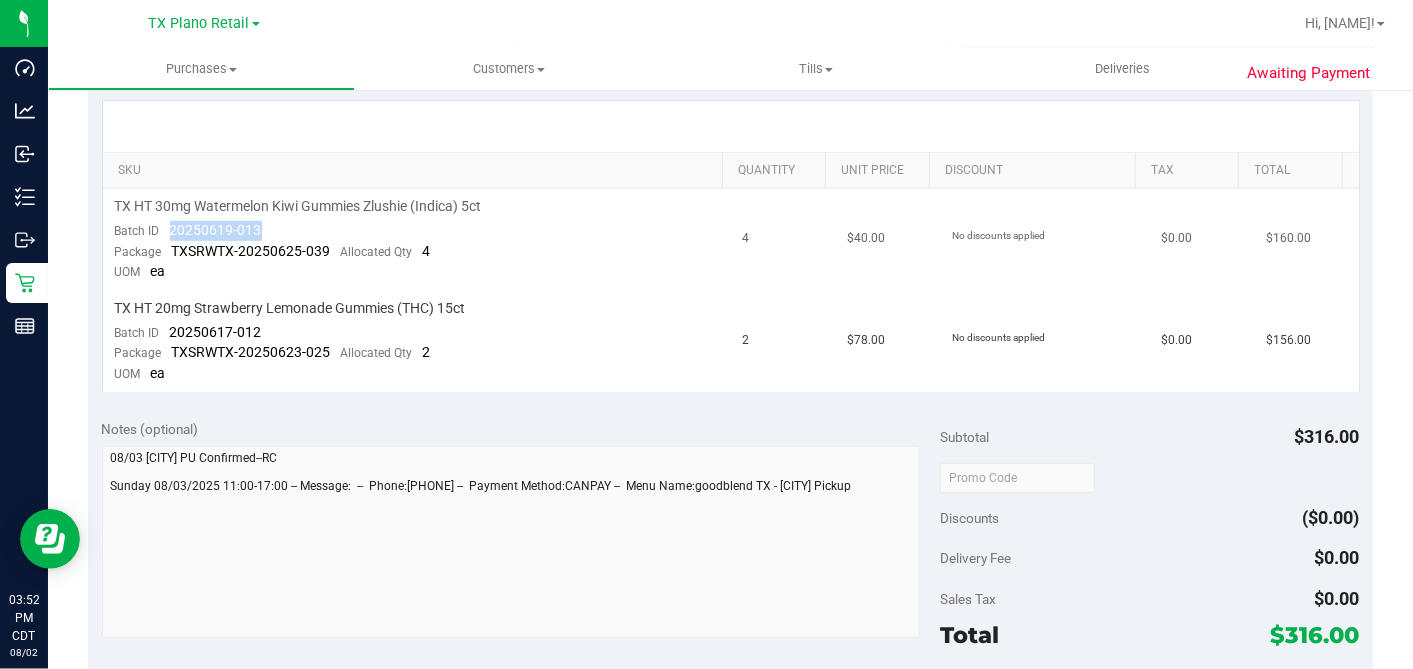 drag, startPoint x: 276, startPoint y: 227, endPoint x: 171, endPoint y: 226, distance: 105.00476 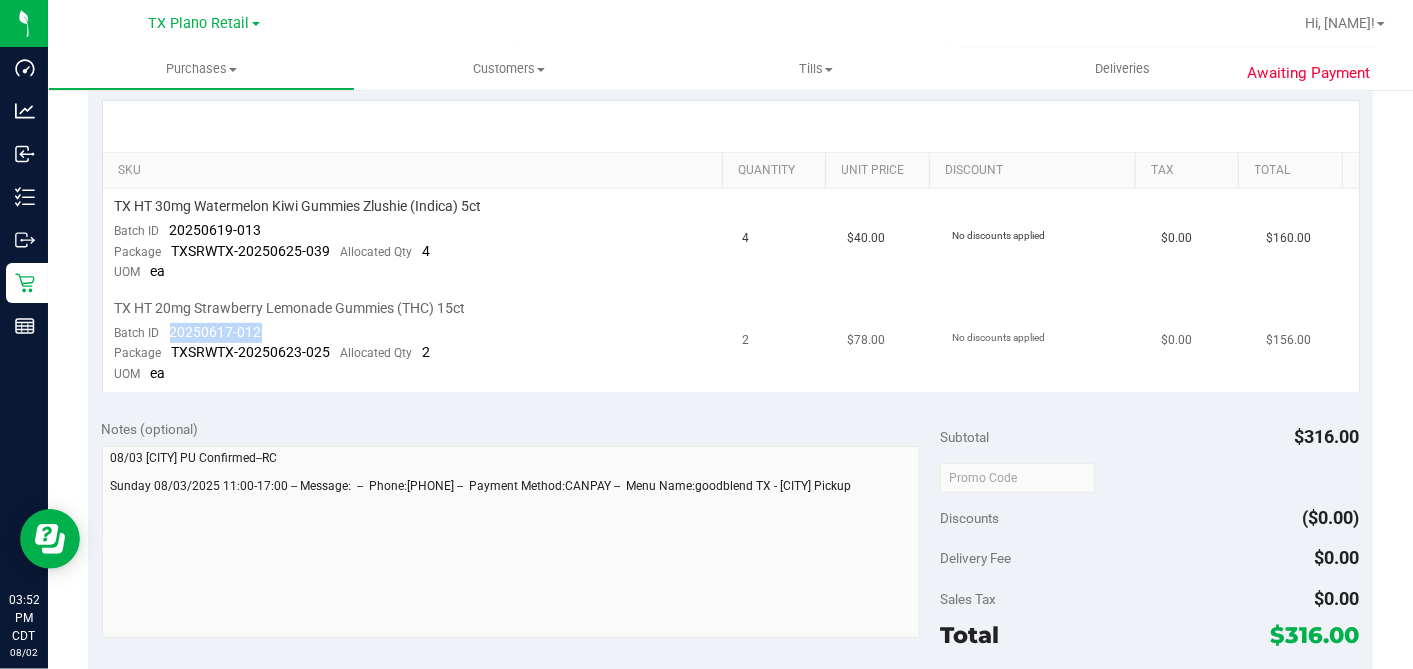 drag, startPoint x: 277, startPoint y: 328, endPoint x: 166, endPoint y: 331, distance: 111.040535 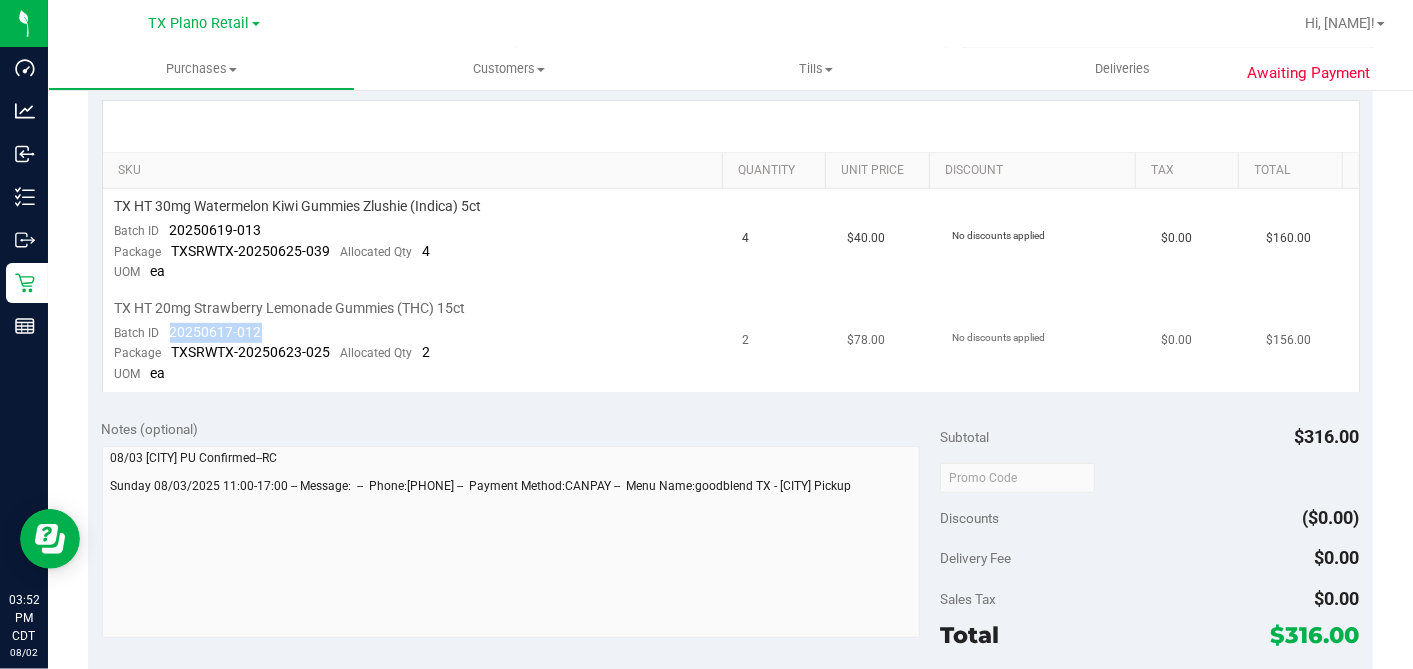 click on "TX HT 20mg Strawberry Lemonade Gummies (THC) 15ct
Batch ID
20250617-012
Package
TXSRWTX-20250623-025
Allocated Qty
2
UOM
ea" at bounding box center (417, 341) 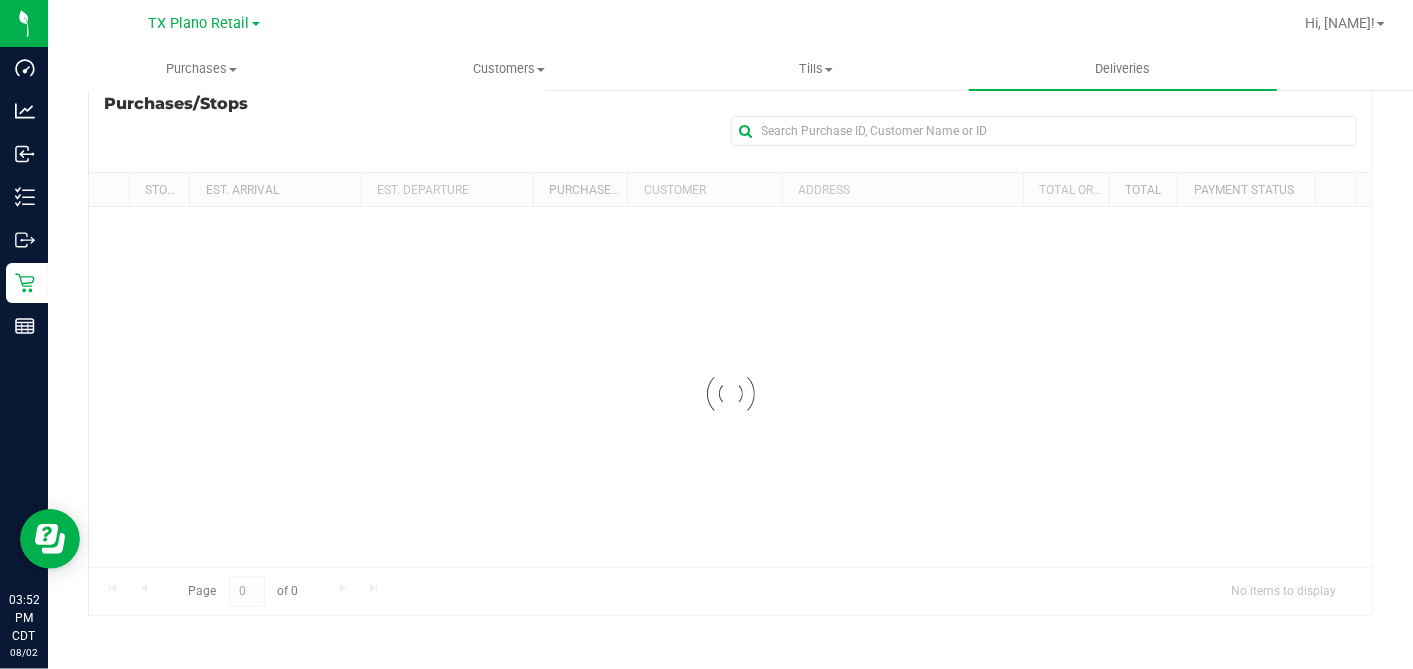 scroll, scrollTop: 0, scrollLeft: 0, axis: both 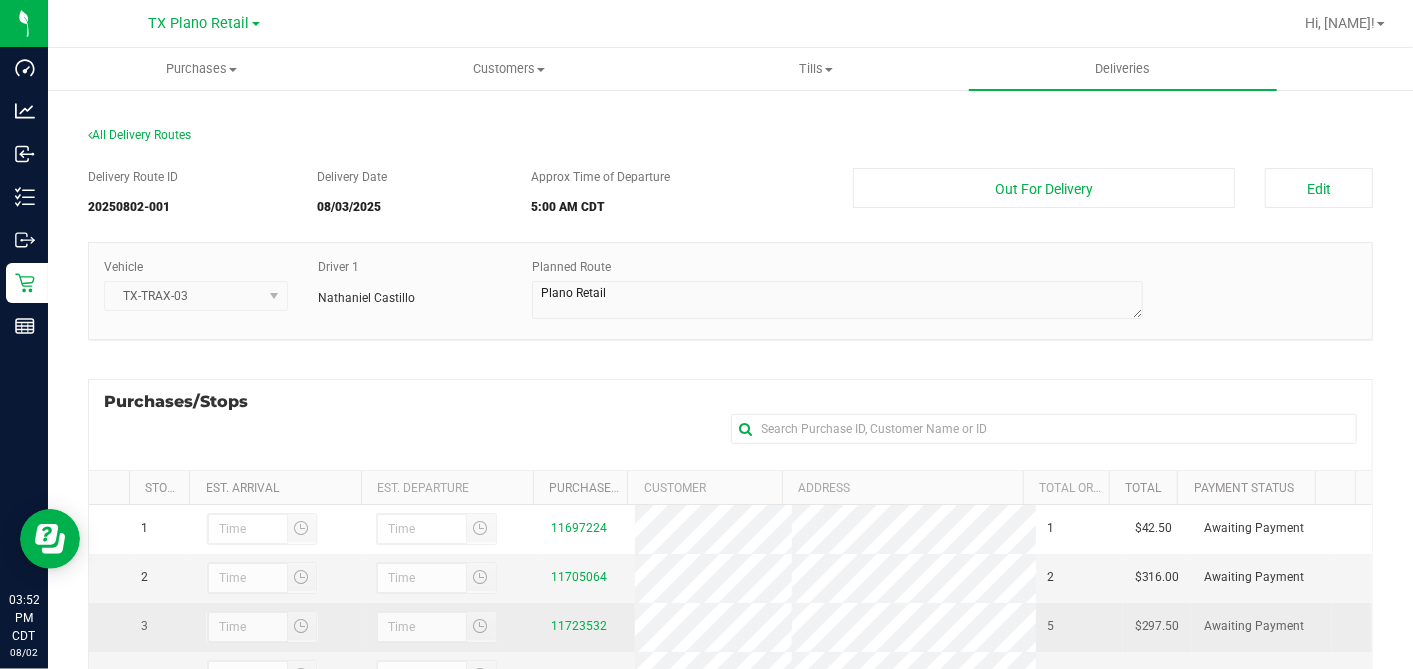click on "11723532" at bounding box center [587, 627] 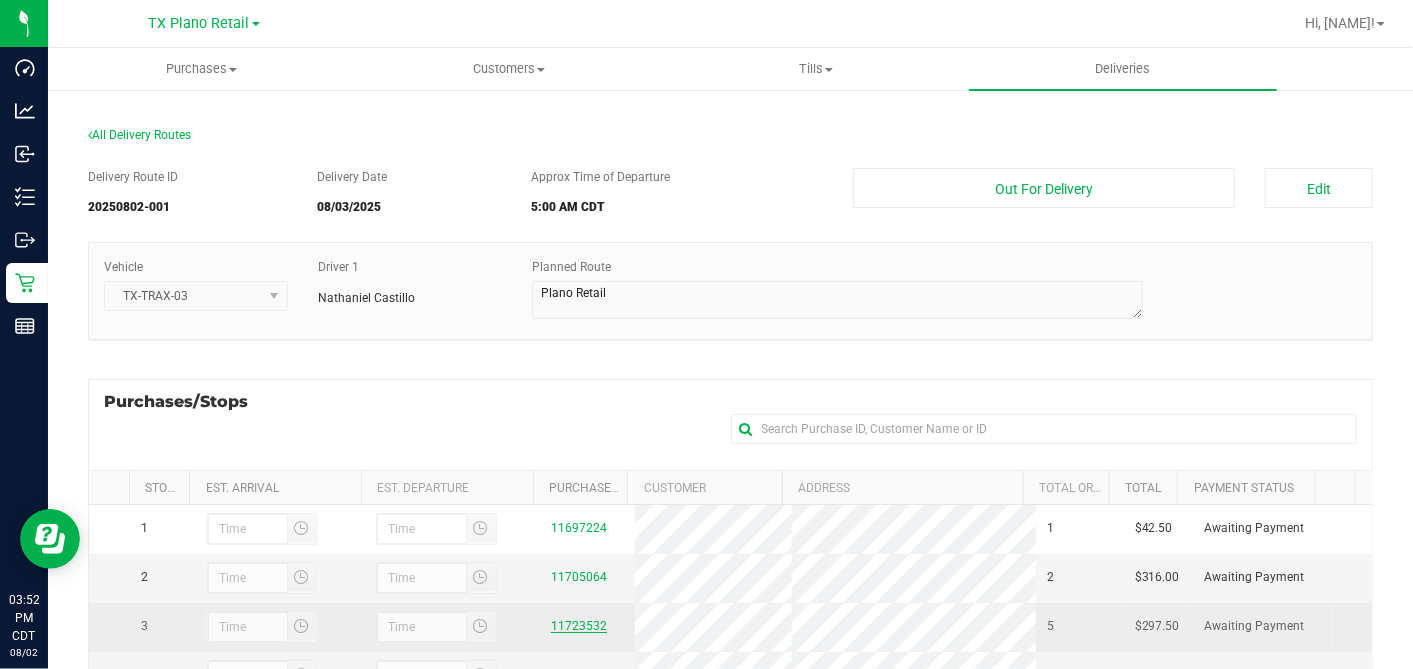 click on "11723532" at bounding box center (579, 626) 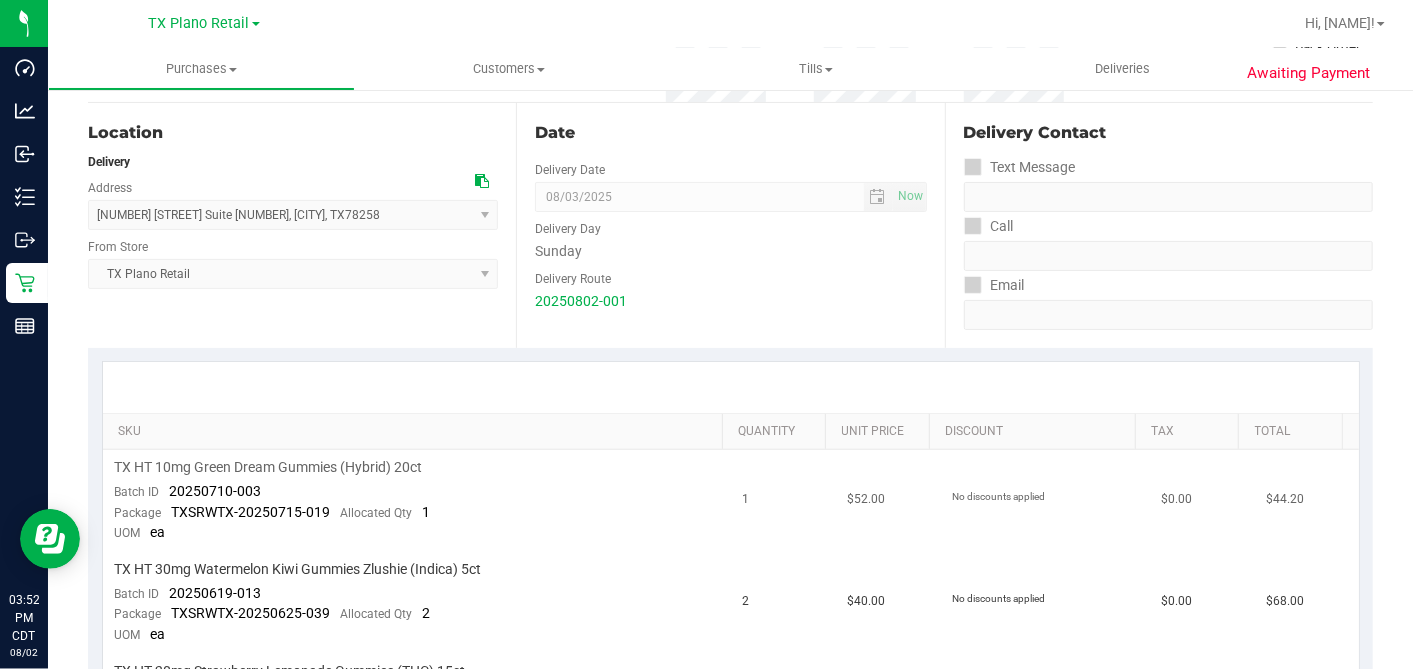 scroll, scrollTop: 333, scrollLeft: 0, axis: vertical 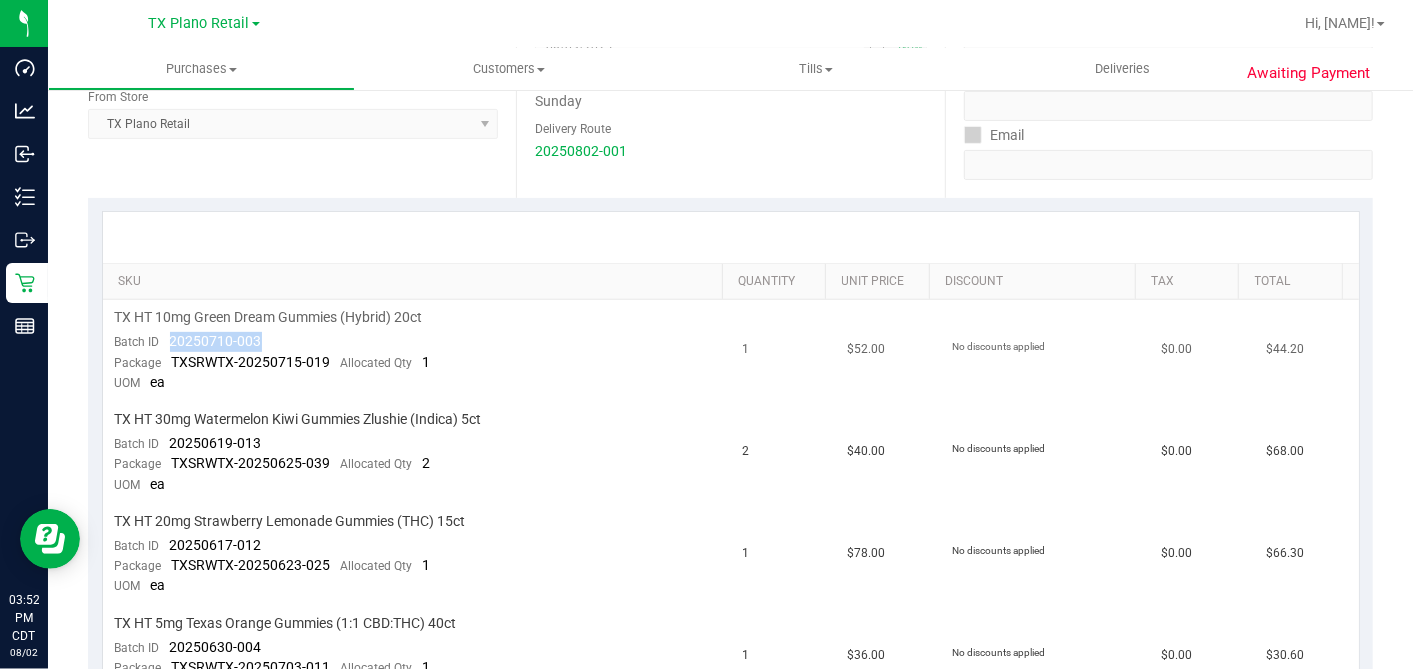 drag, startPoint x: 285, startPoint y: 337, endPoint x: 170, endPoint y: 335, distance: 115.01739 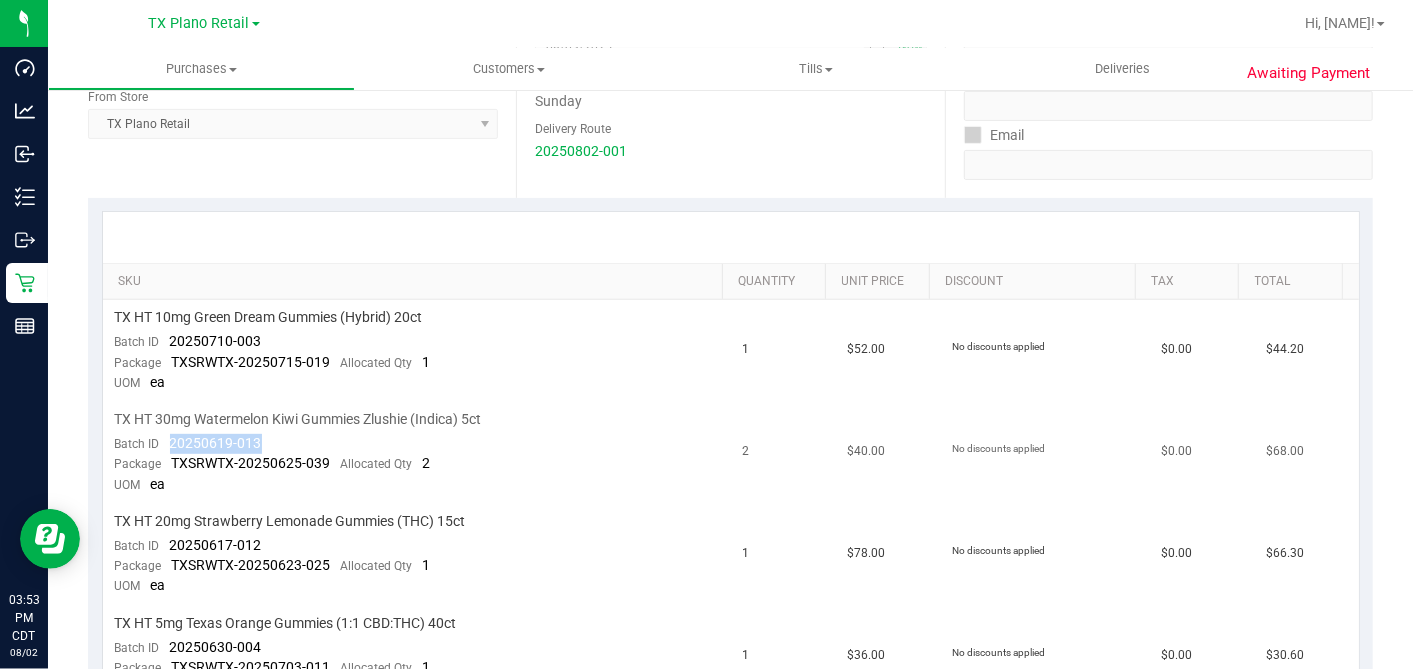 drag, startPoint x: 276, startPoint y: 434, endPoint x: 167, endPoint y: 436, distance: 109.01835 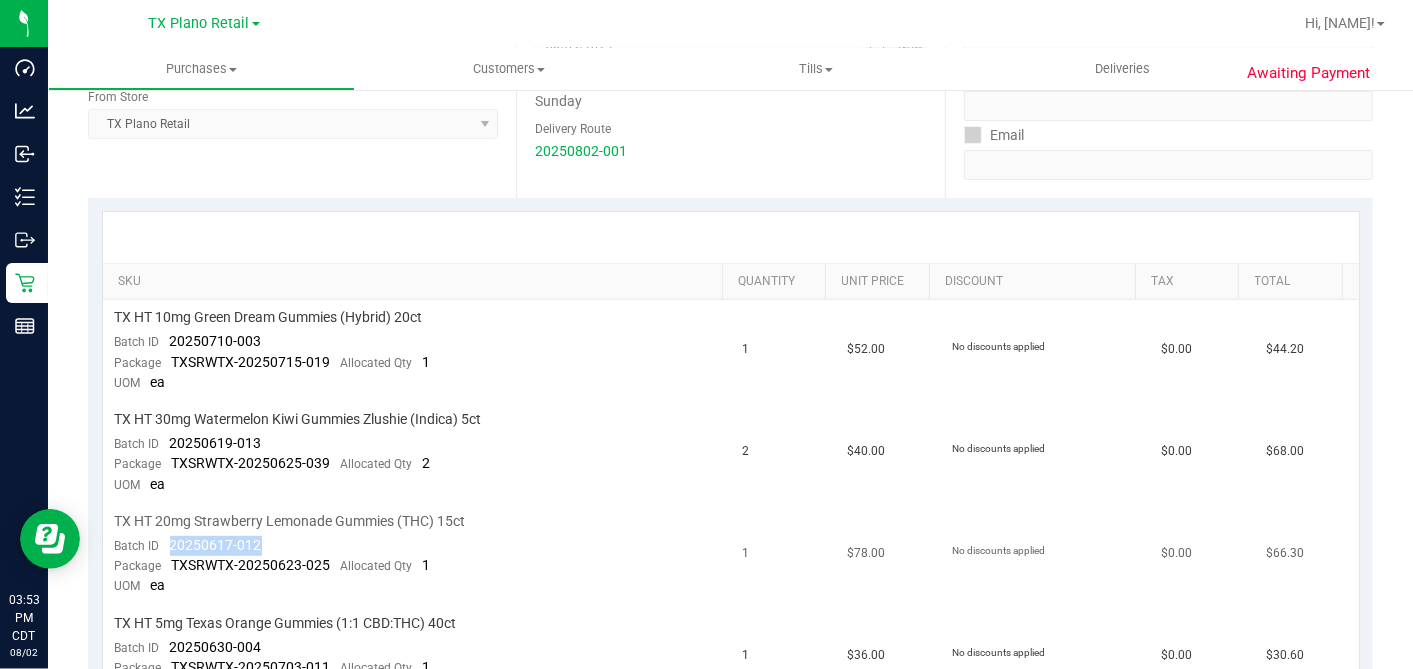 drag, startPoint x: 220, startPoint y: 538, endPoint x: 168, endPoint y: 537, distance: 52.009613 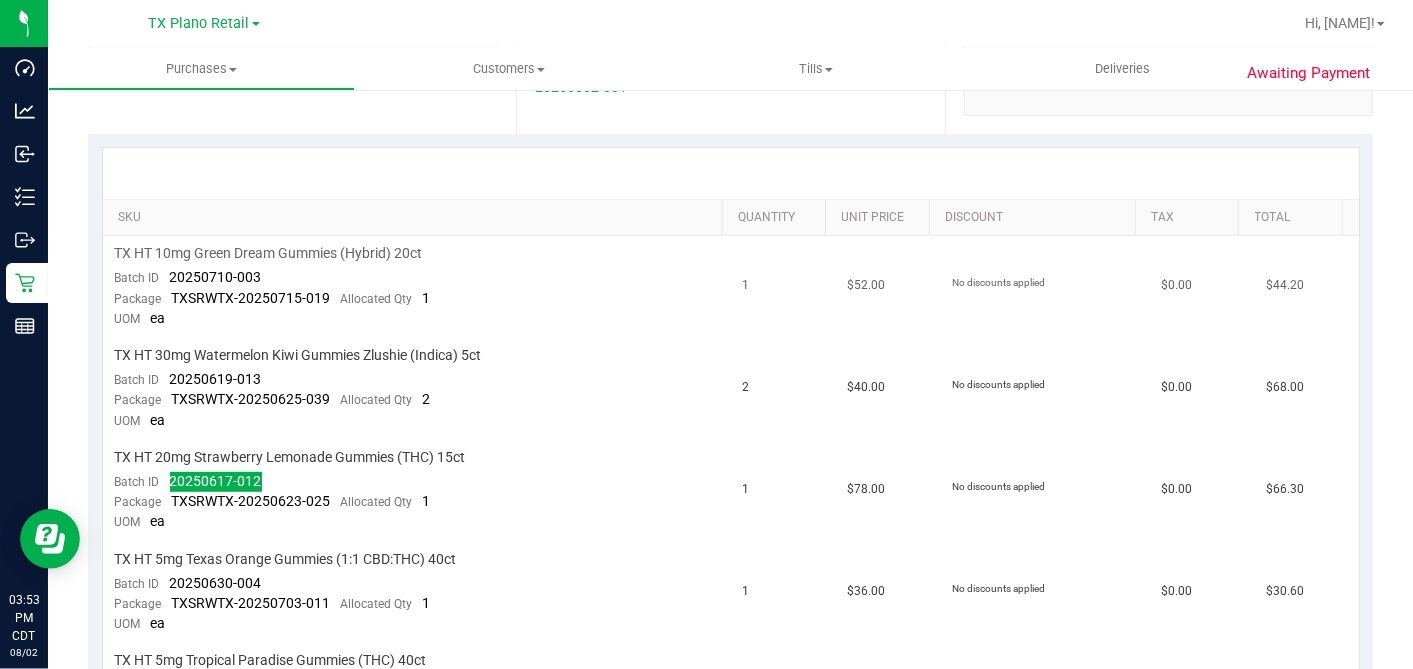 scroll, scrollTop: 777, scrollLeft: 0, axis: vertical 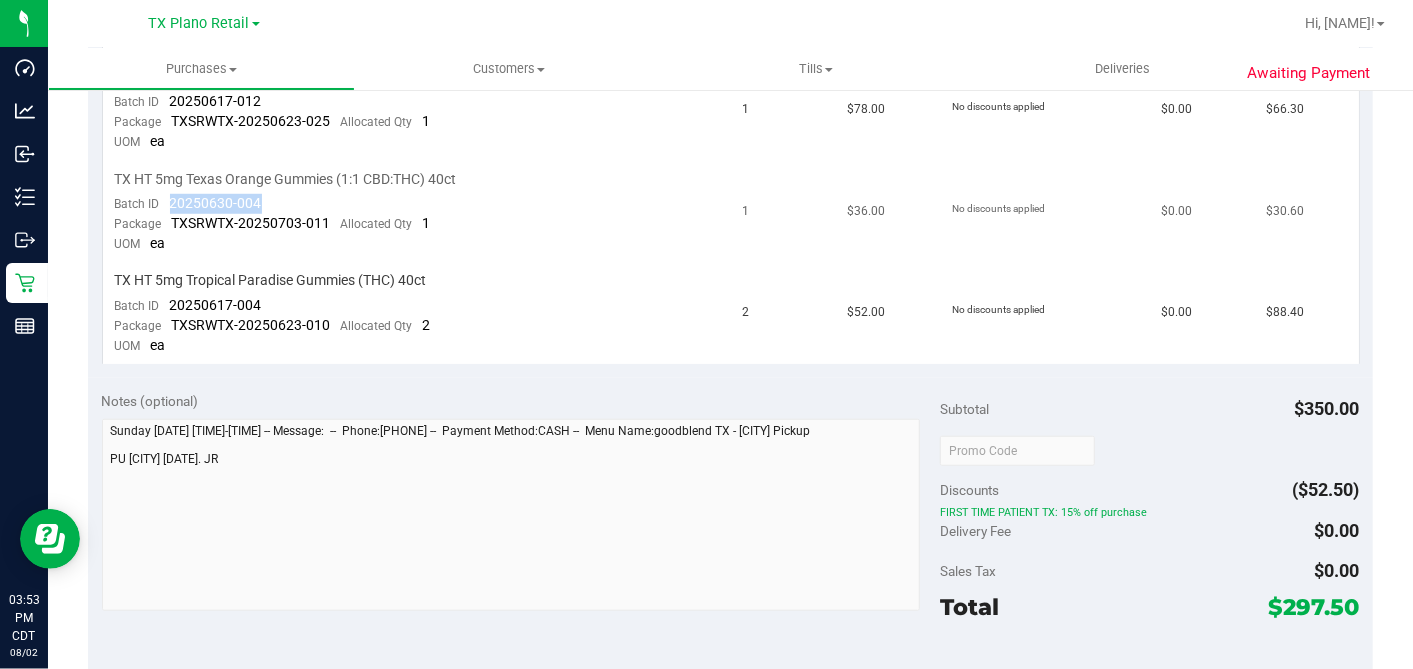 drag, startPoint x: 266, startPoint y: 197, endPoint x: 168, endPoint y: 200, distance: 98.045906 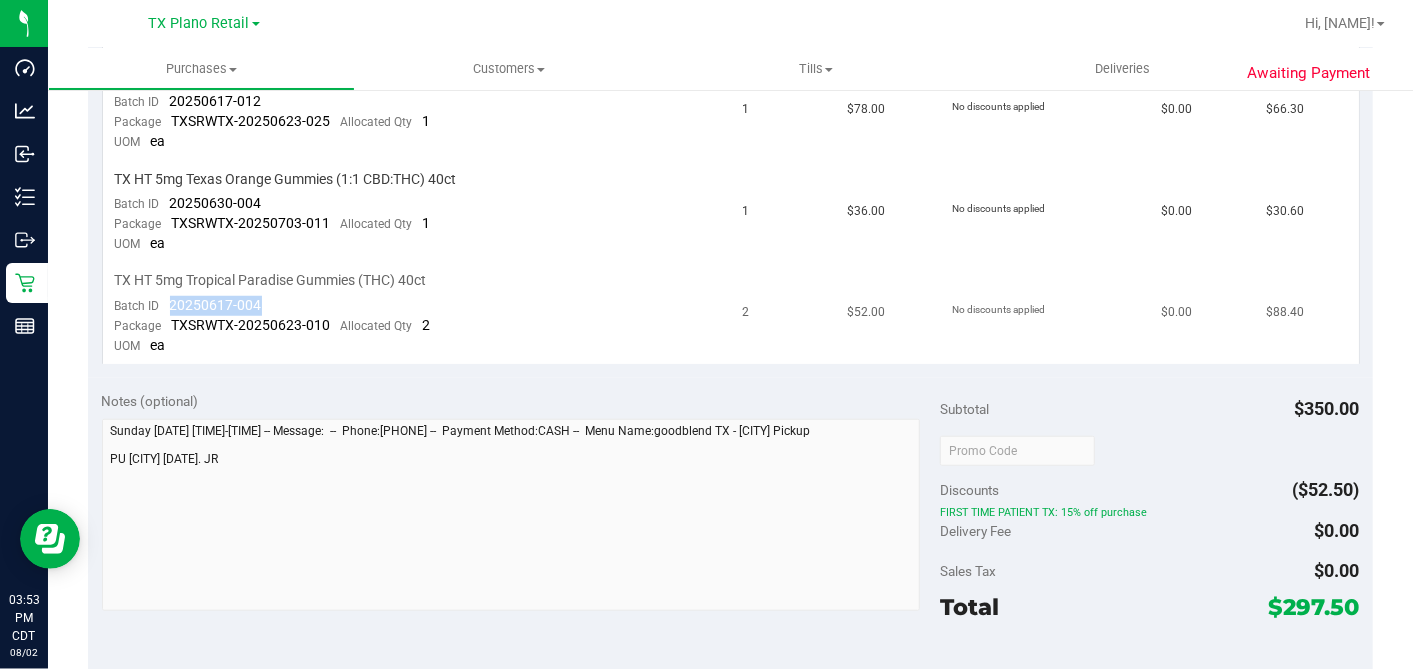 drag, startPoint x: 261, startPoint y: 294, endPoint x: 171, endPoint y: 303, distance: 90.44888 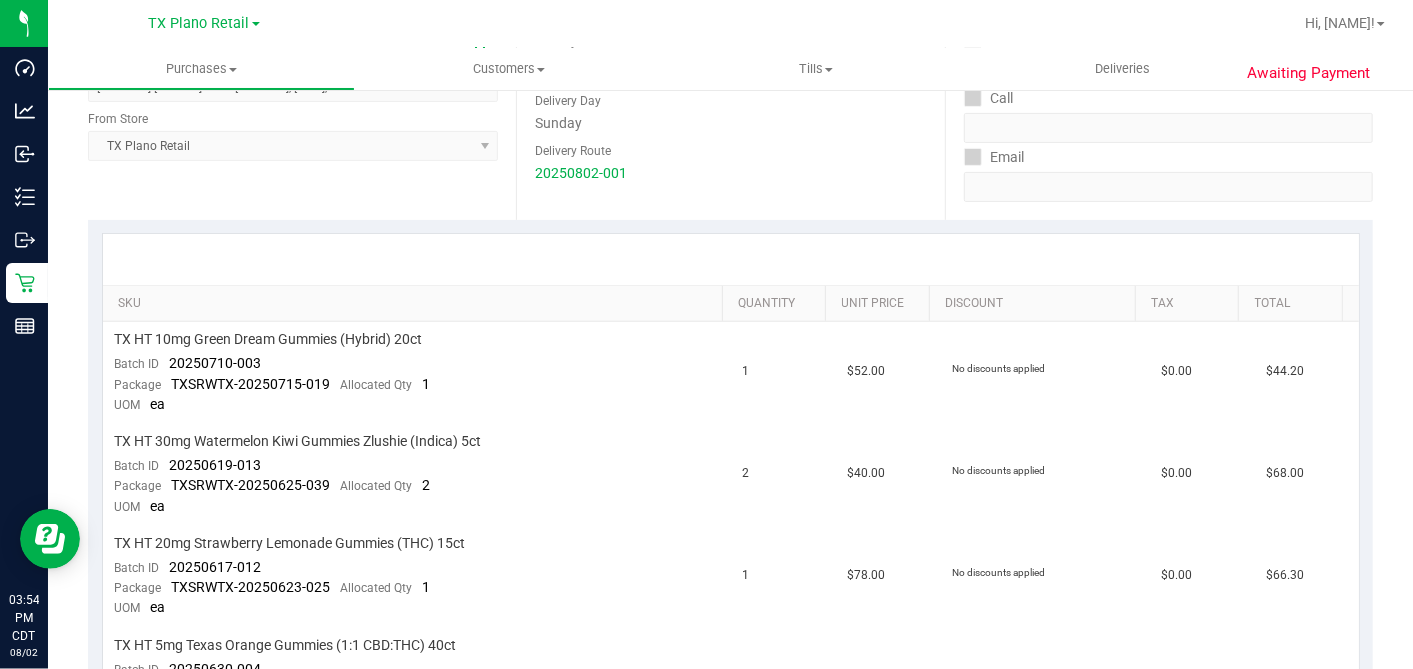 scroll, scrollTop: 111, scrollLeft: 0, axis: vertical 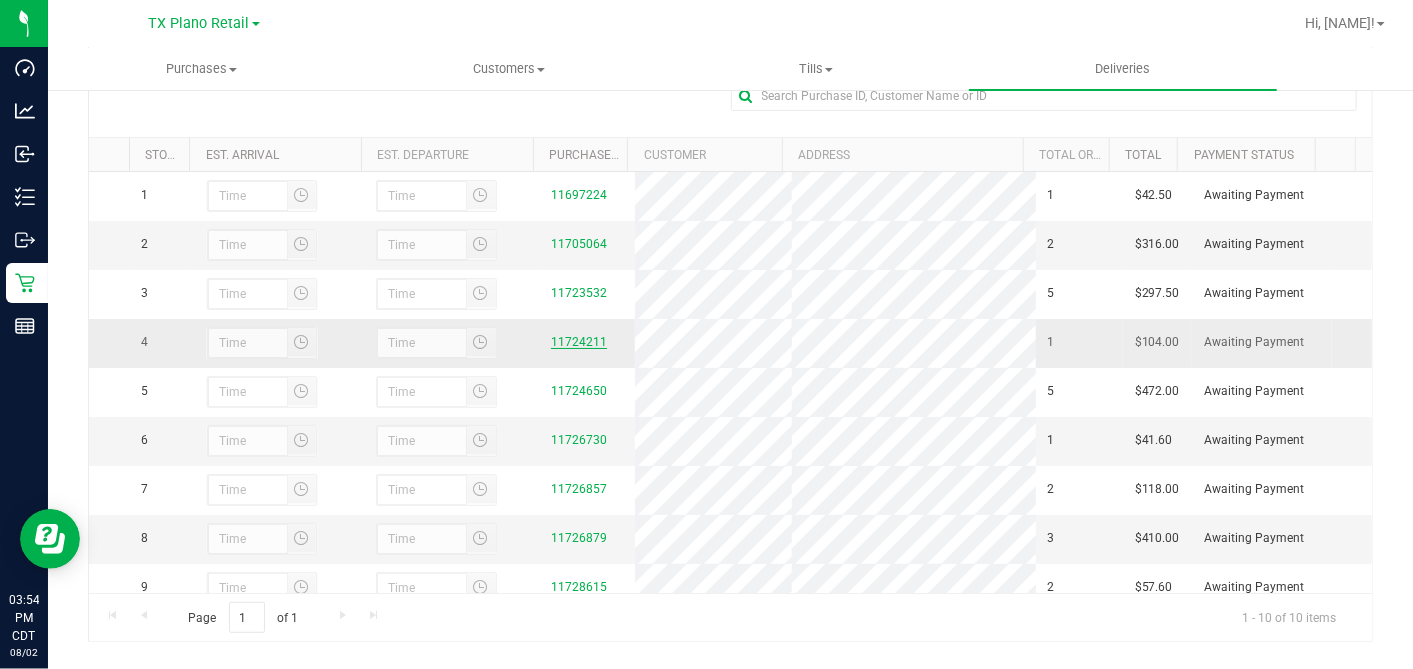click on "11724211" at bounding box center (579, 342) 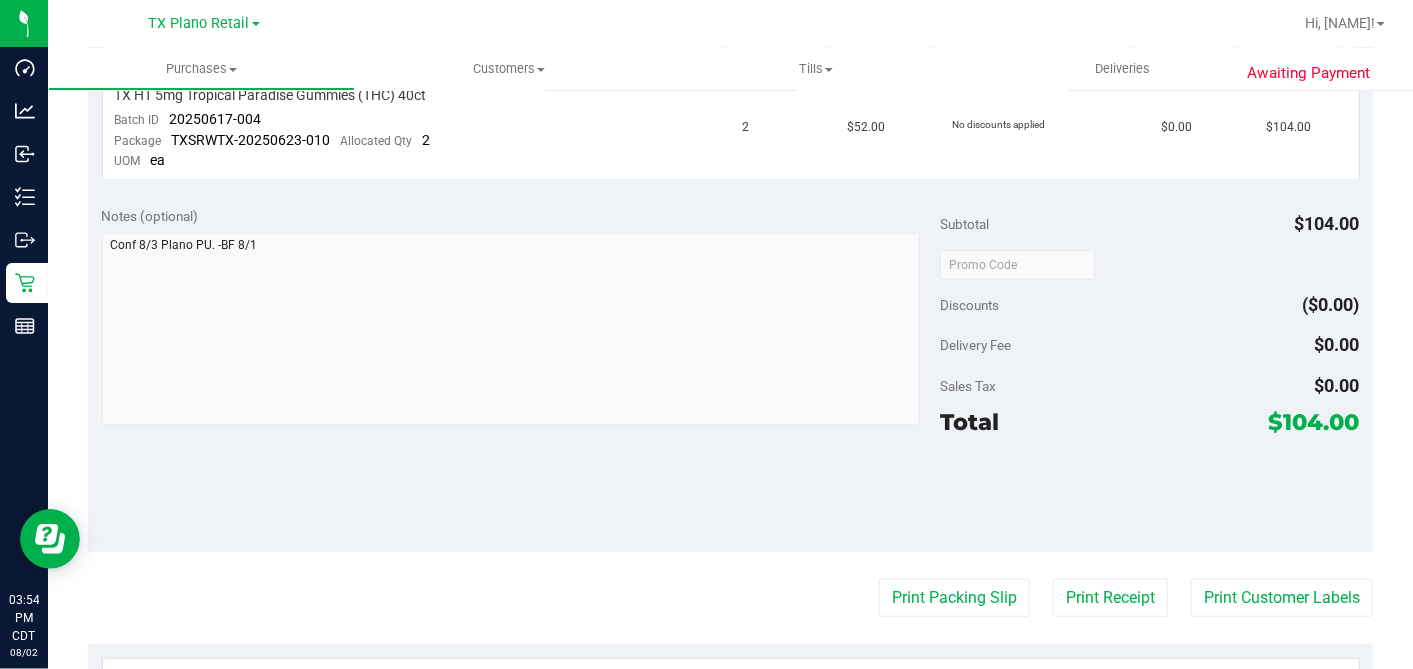 scroll, scrollTop: 222, scrollLeft: 0, axis: vertical 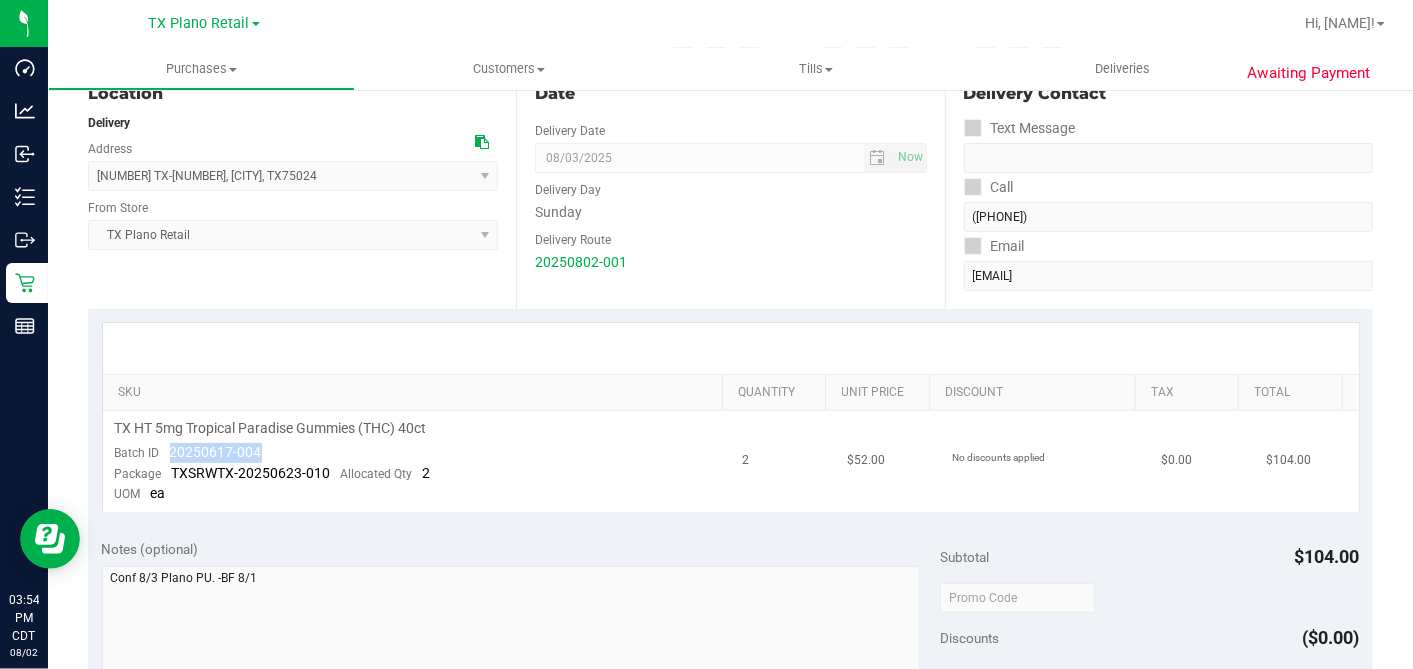 drag, startPoint x: 266, startPoint y: 452, endPoint x: 168, endPoint y: 451, distance: 98.005104 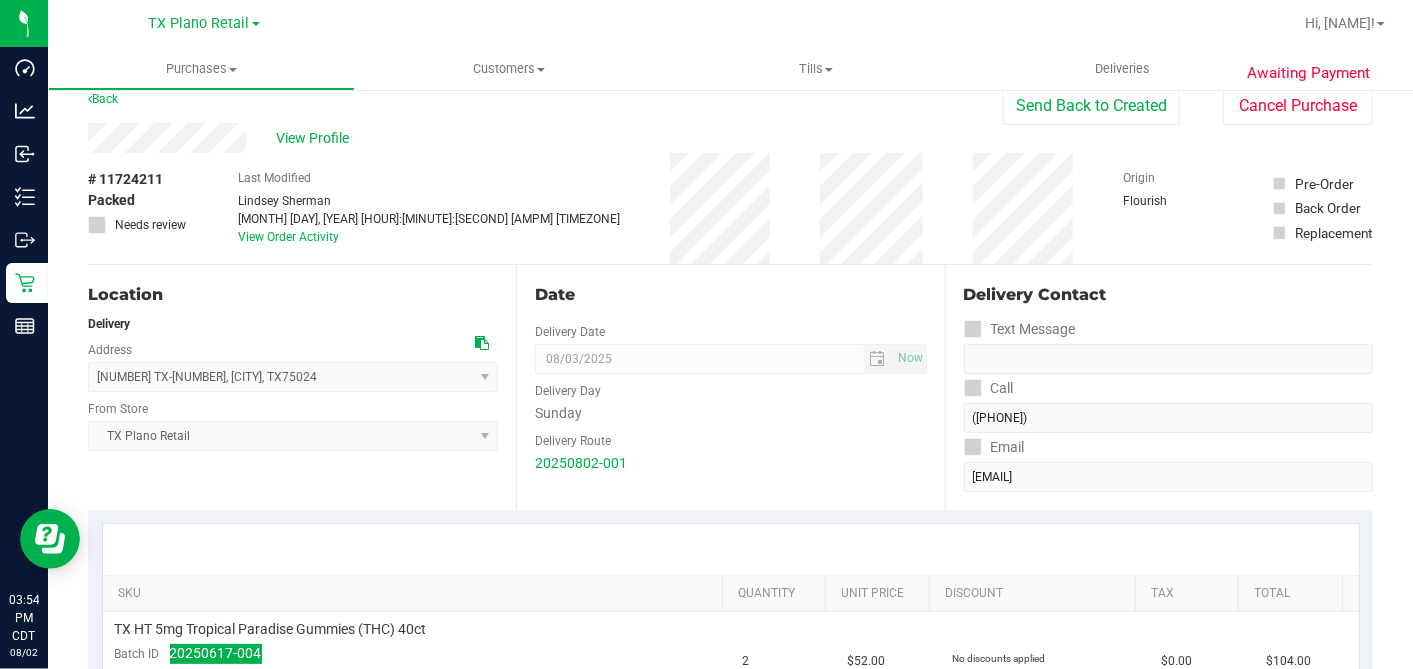scroll, scrollTop: 0, scrollLeft: 0, axis: both 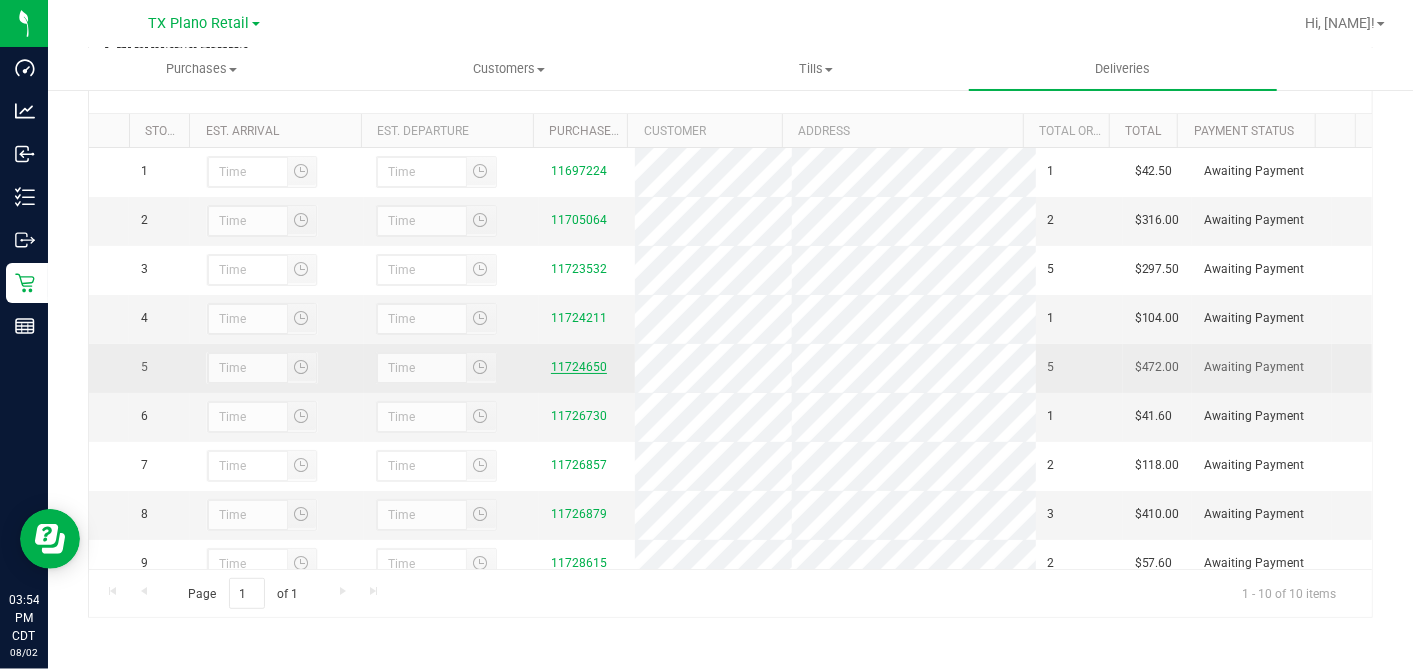 click on "11724650" at bounding box center [579, 367] 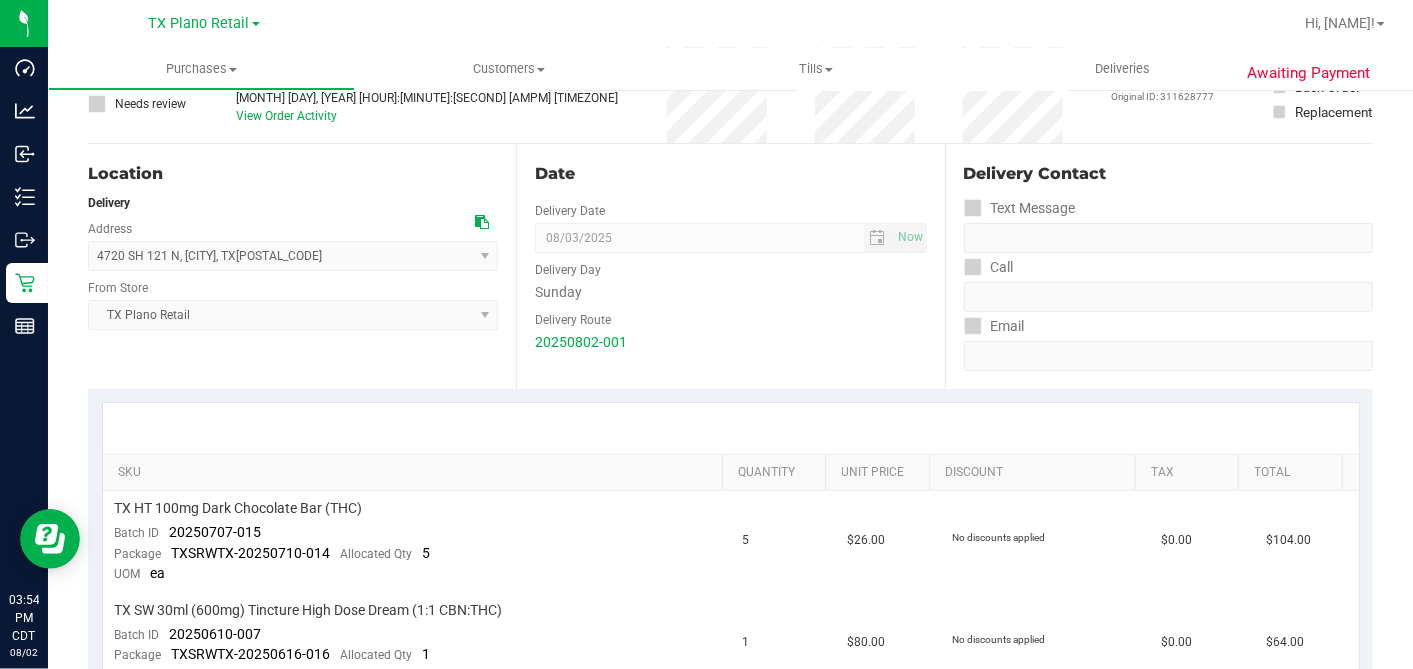 scroll, scrollTop: 222, scrollLeft: 0, axis: vertical 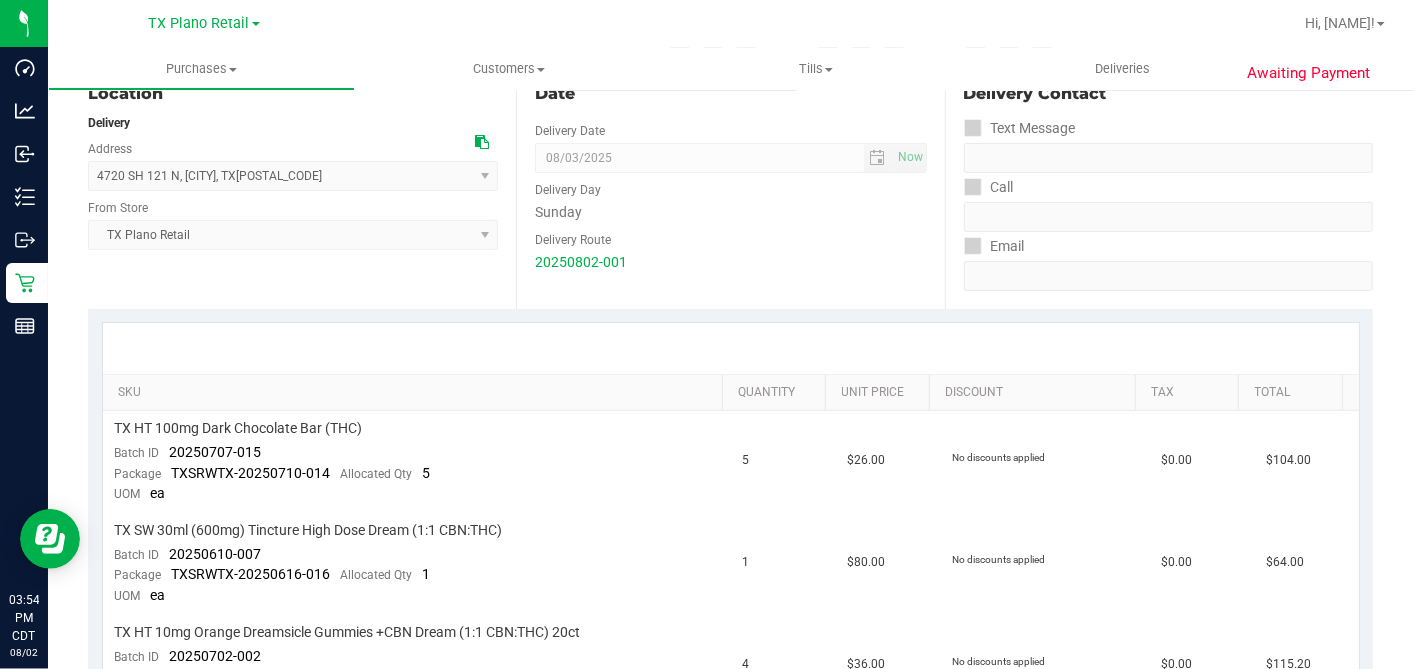 click on "Location
Delivery
Address
4720 SH 121 N
, Plano
, TX
75040
Select address 4720 SH 121 N DALLAS ROUTE - 302 Rustic Ridge Dr 302 Rustic Ridge Dr
From Store
TX Plano Retail Select Store Bonita Springs WC Boynton Beach WC Bradenton WC Brandon WC Brooksville WC Call Center Clermont WC Crestview WC Deerfield Beach WC Delray Beach WC Deltona WC Ft Walton Beach WC Ft. Lauderdale WC Ft. Myers WC Gainesville WC Jax Atlantic WC JAX DC REP Jax WC Key West WC Lakeland WC Largo WC Lehigh Acres DC REP Merritt Island WC Miami 72nd WC Miami Beach WC Miami Dadeland WC" at bounding box center [302, 186] 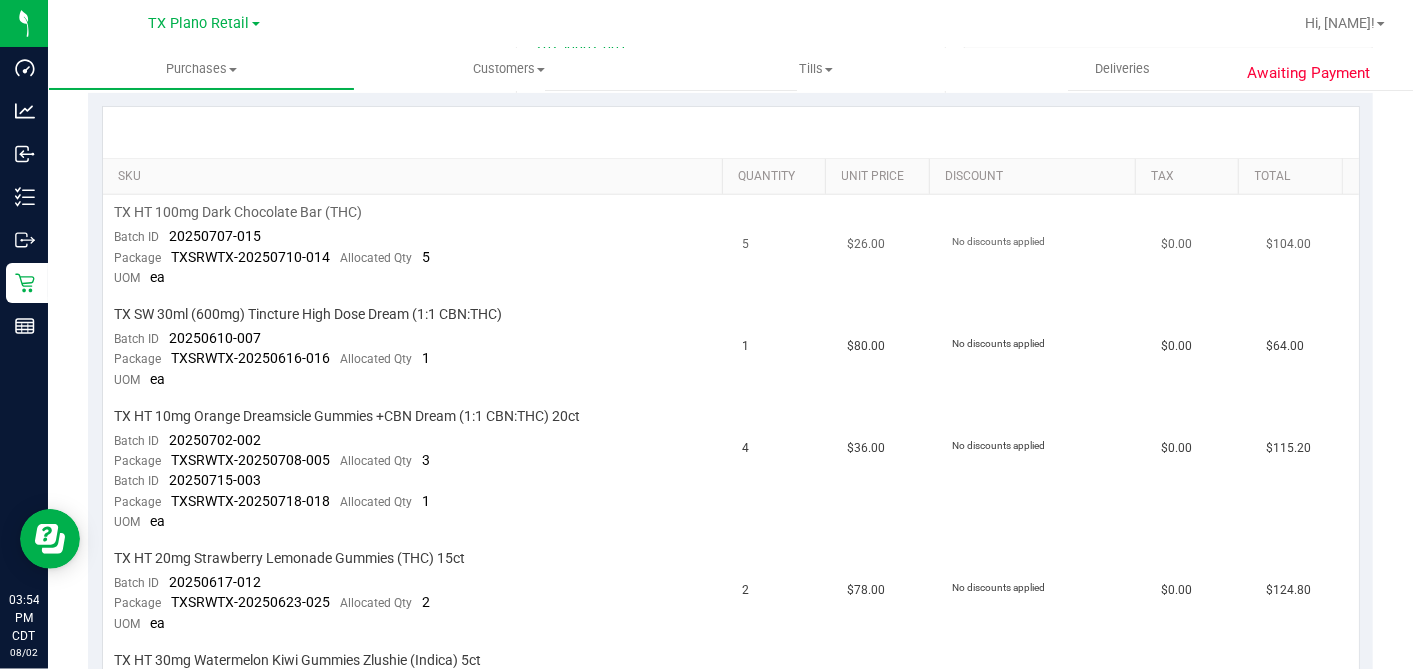 scroll, scrollTop: 444, scrollLeft: 0, axis: vertical 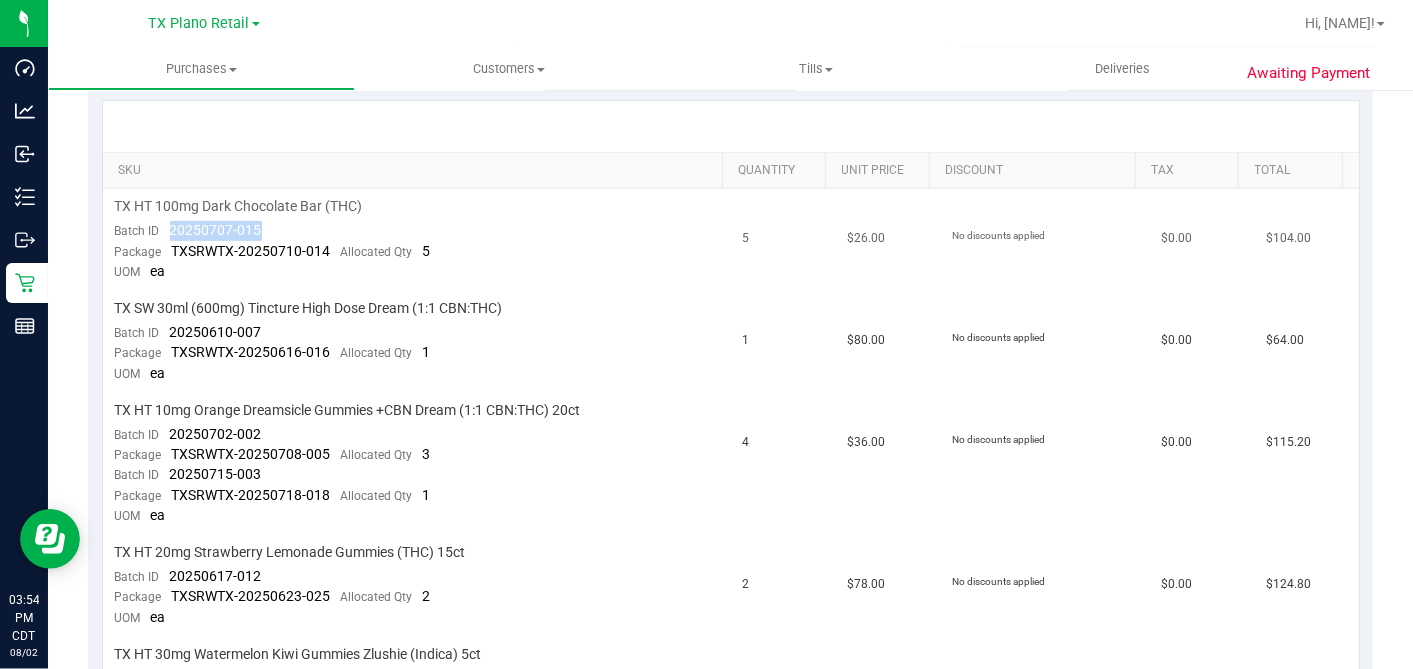 drag, startPoint x: 271, startPoint y: 220, endPoint x: 170, endPoint y: 226, distance: 101.17806 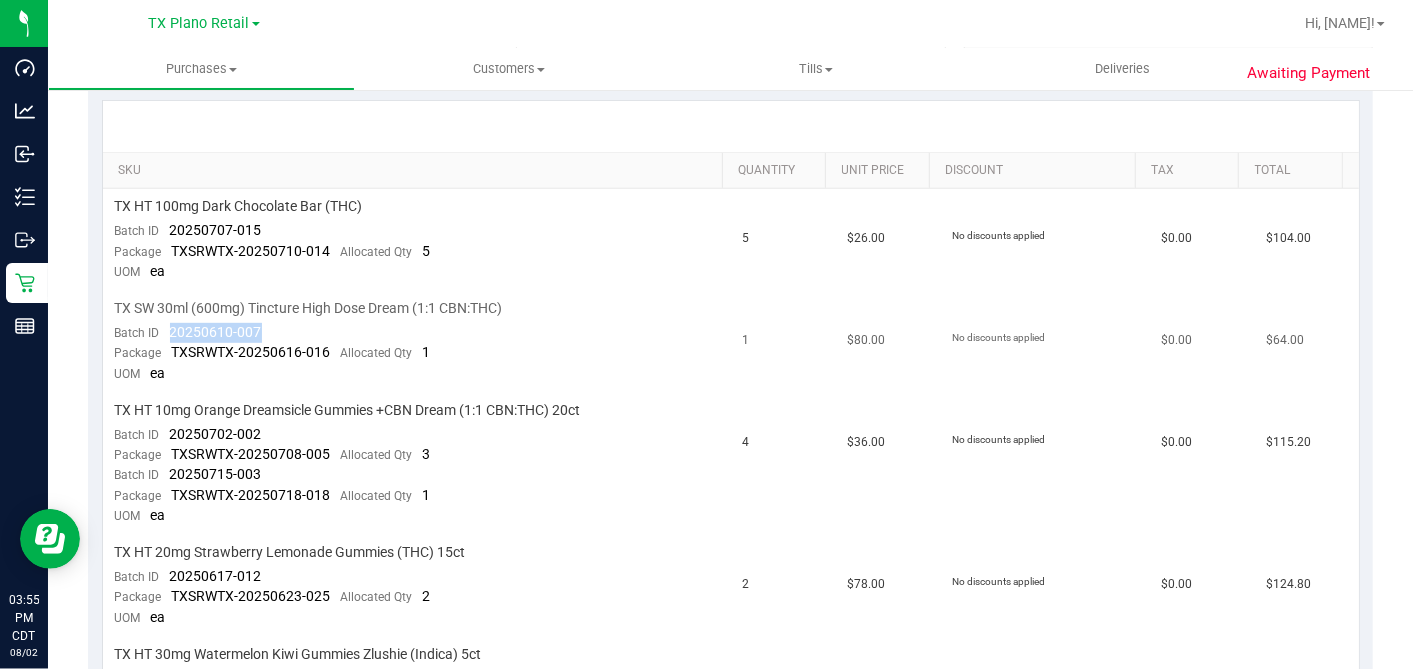 drag, startPoint x: 262, startPoint y: 327, endPoint x: 172, endPoint y: 329, distance: 90.02222 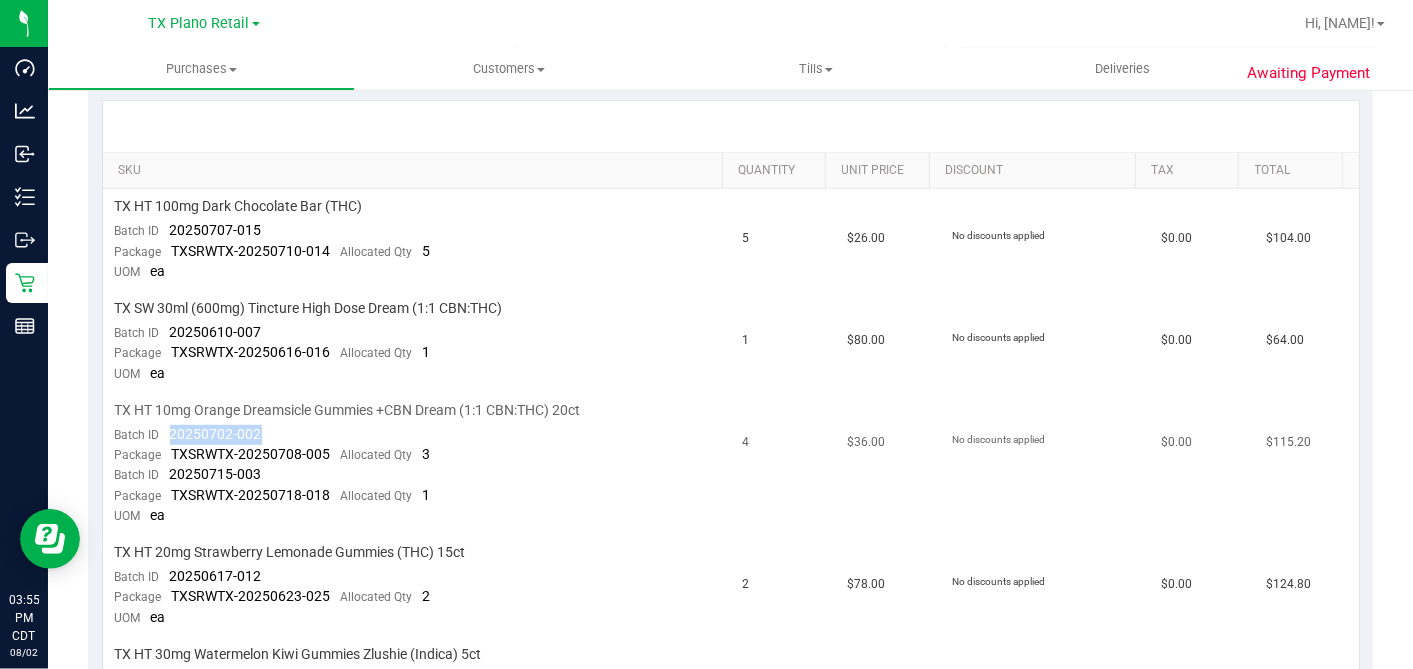 drag, startPoint x: 277, startPoint y: 431, endPoint x: 171, endPoint y: 430, distance: 106.004715 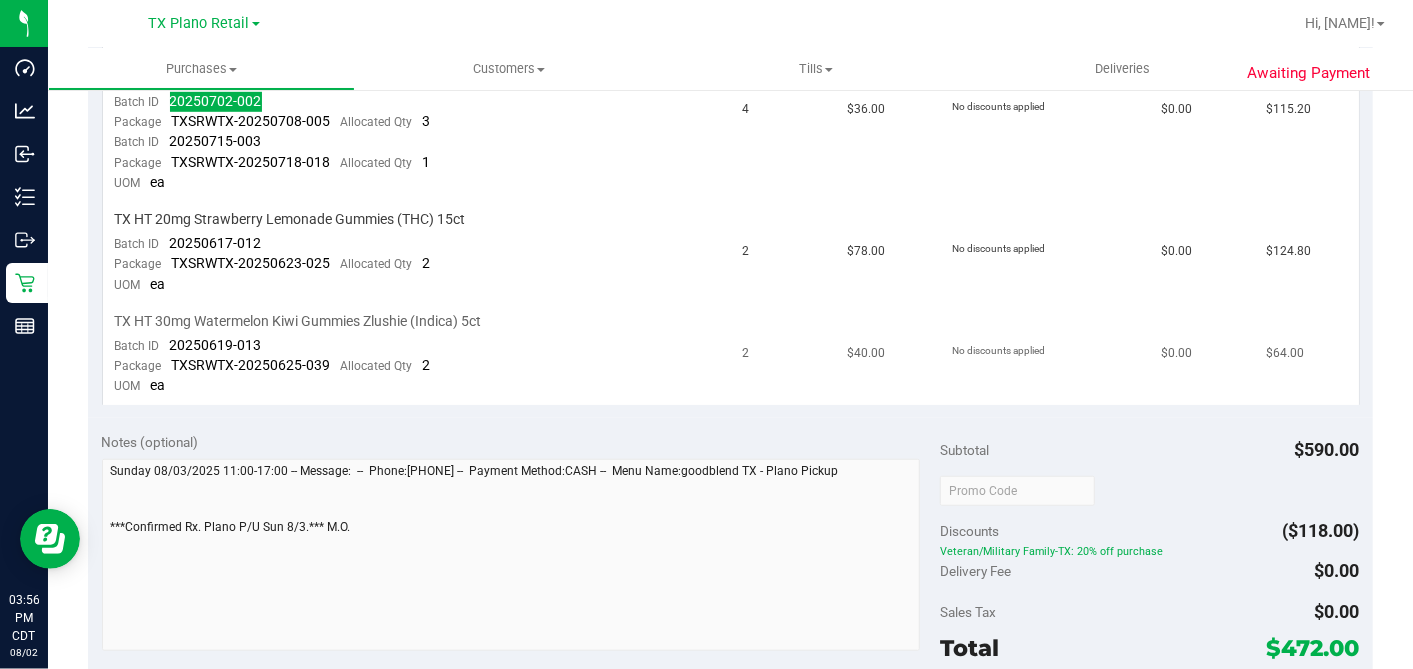 scroll, scrollTop: 777, scrollLeft: 0, axis: vertical 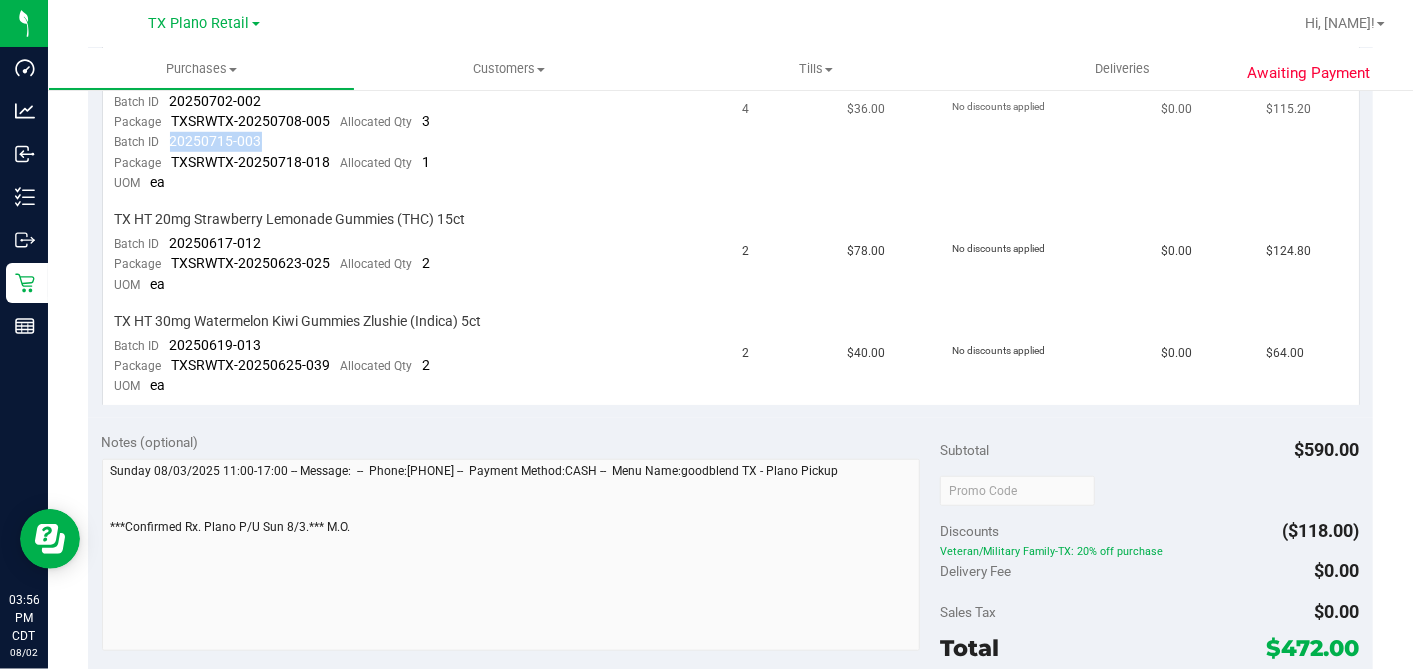 drag, startPoint x: 262, startPoint y: 135, endPoint x: 170, endPoint y: 133, distance: 92.021736 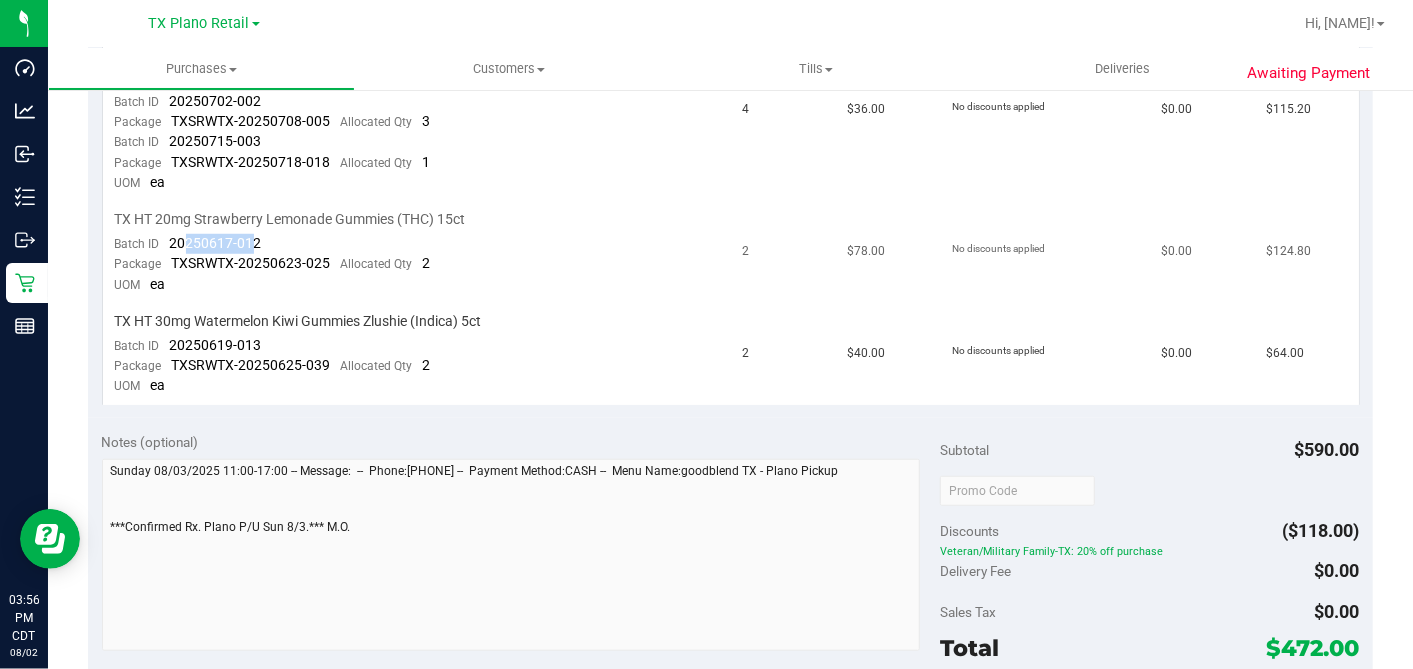 drag, startPoint x: 227, startPoint y: 234, endPoint x: 182, endPoint y: 234, distance: 45 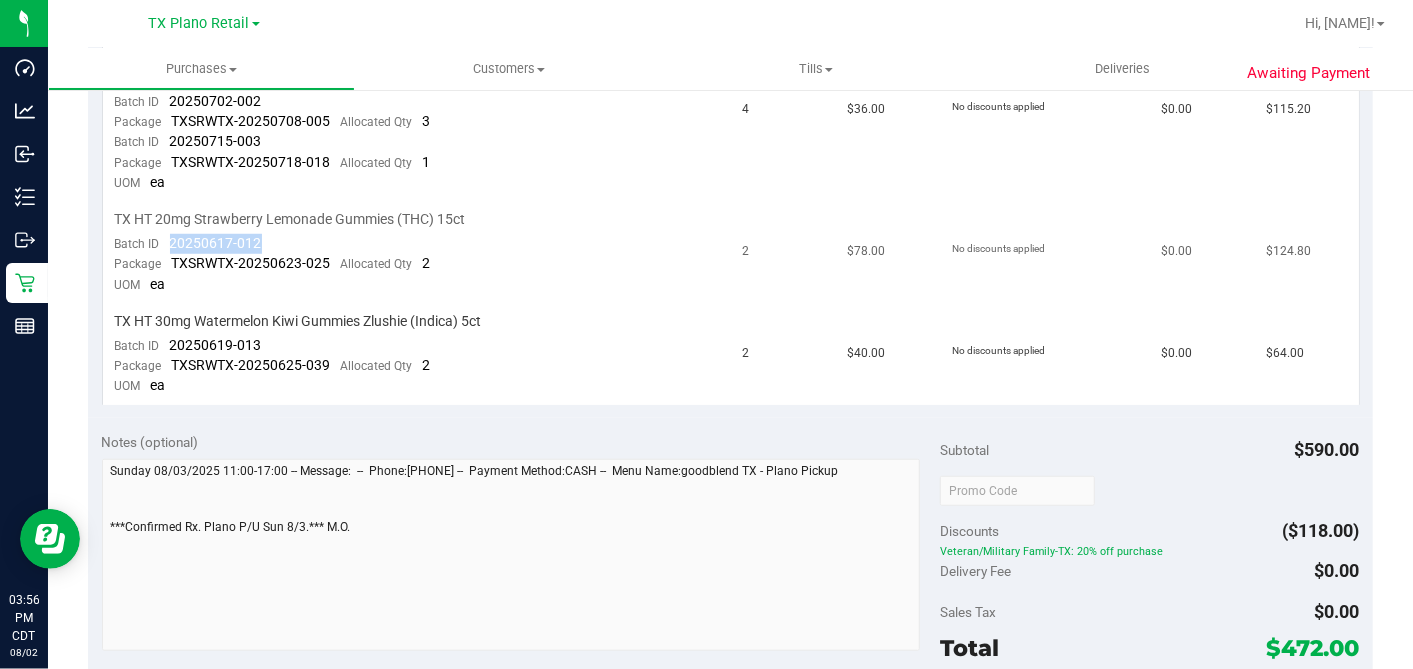 drag, startPoint x: 182, startPoint y: 234, endPoint x: 166, endPoint y: 233, distance: 16.03122 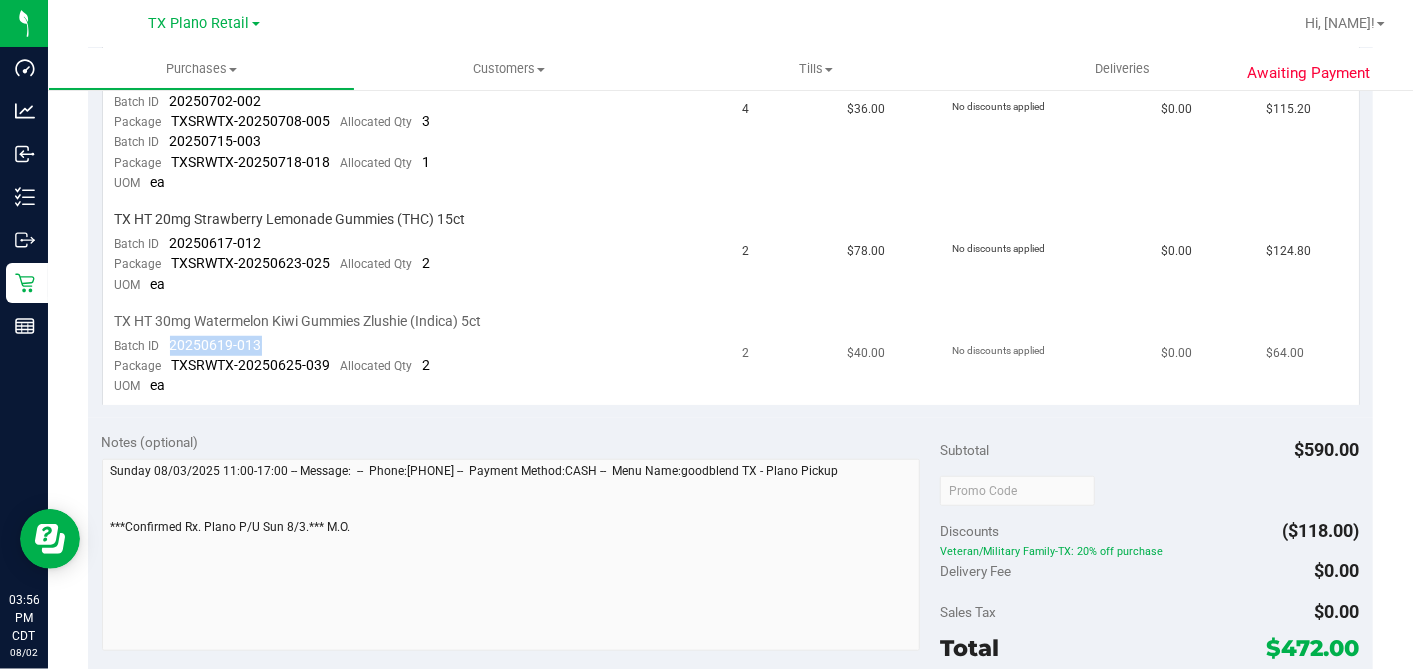 drag, startPoint x: 266, startPoint y: 341, endPoint x: 165, endPoint y: 340, distance: 101.00495 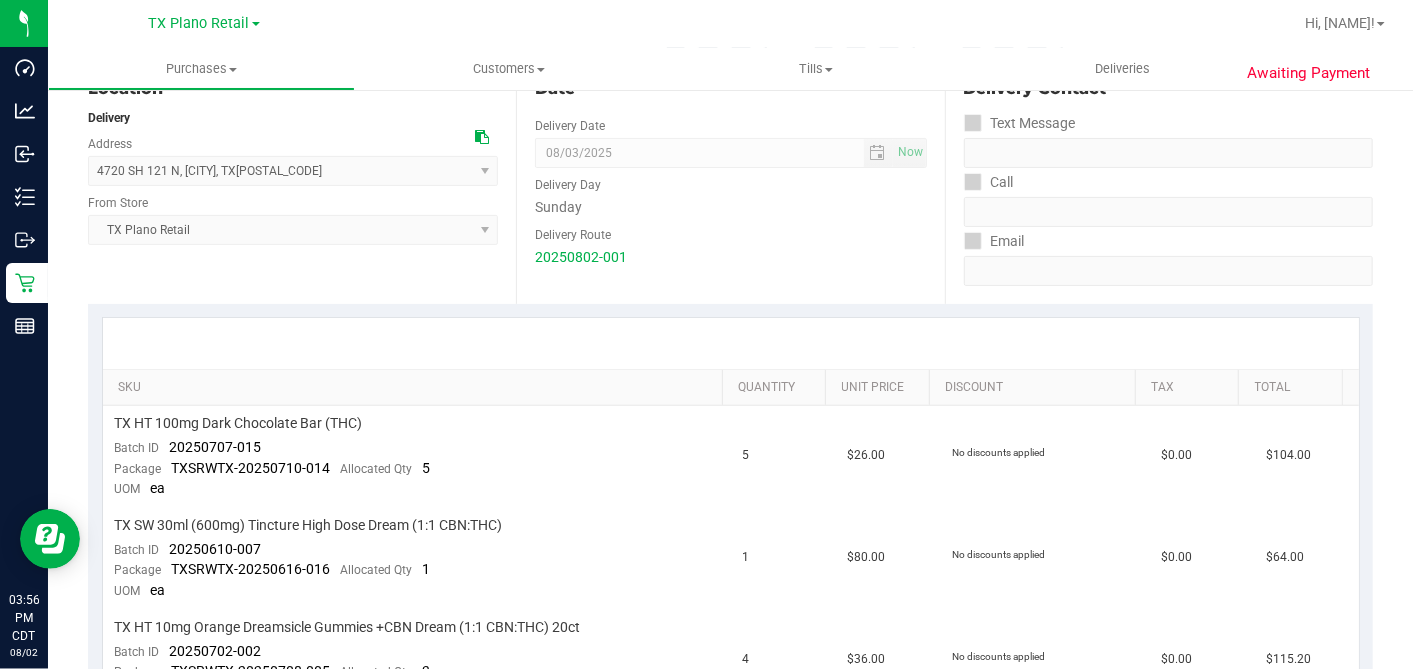 scroll, scrollTop: 111, scrollLeft: 0, axis: vertical 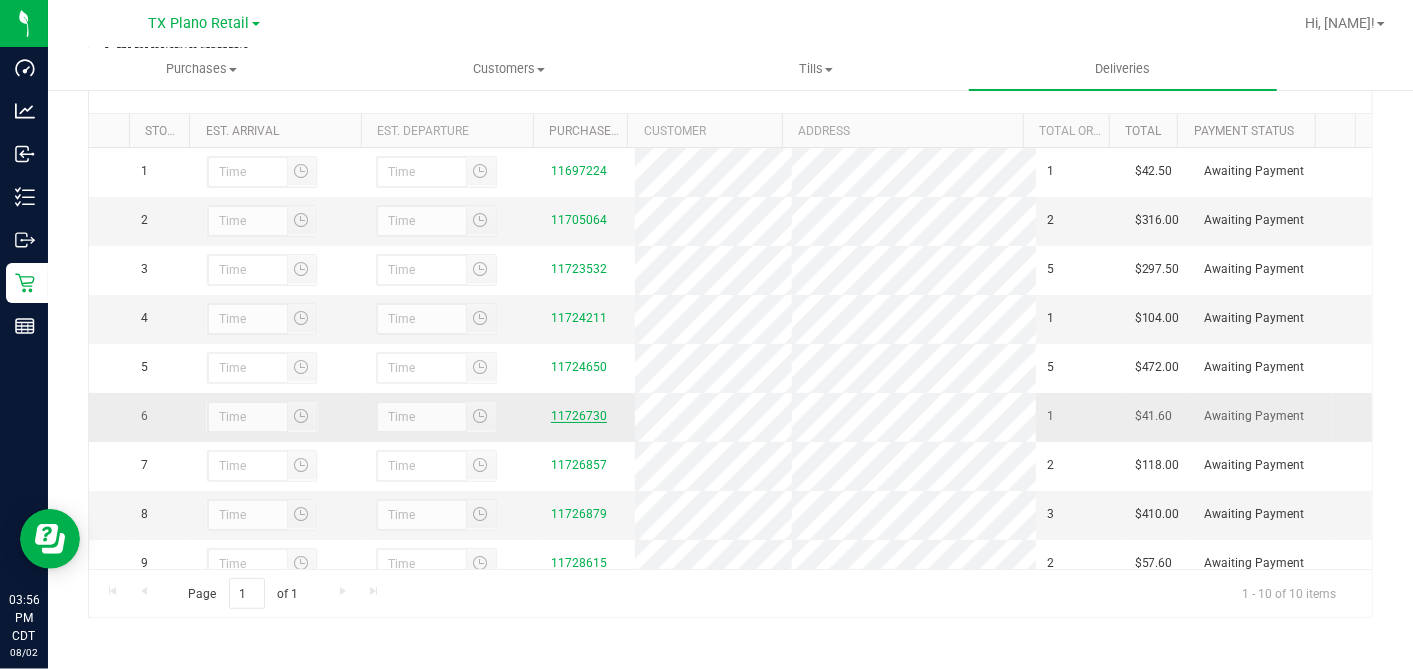 click on "11726730" at bounding box center (579, 416) 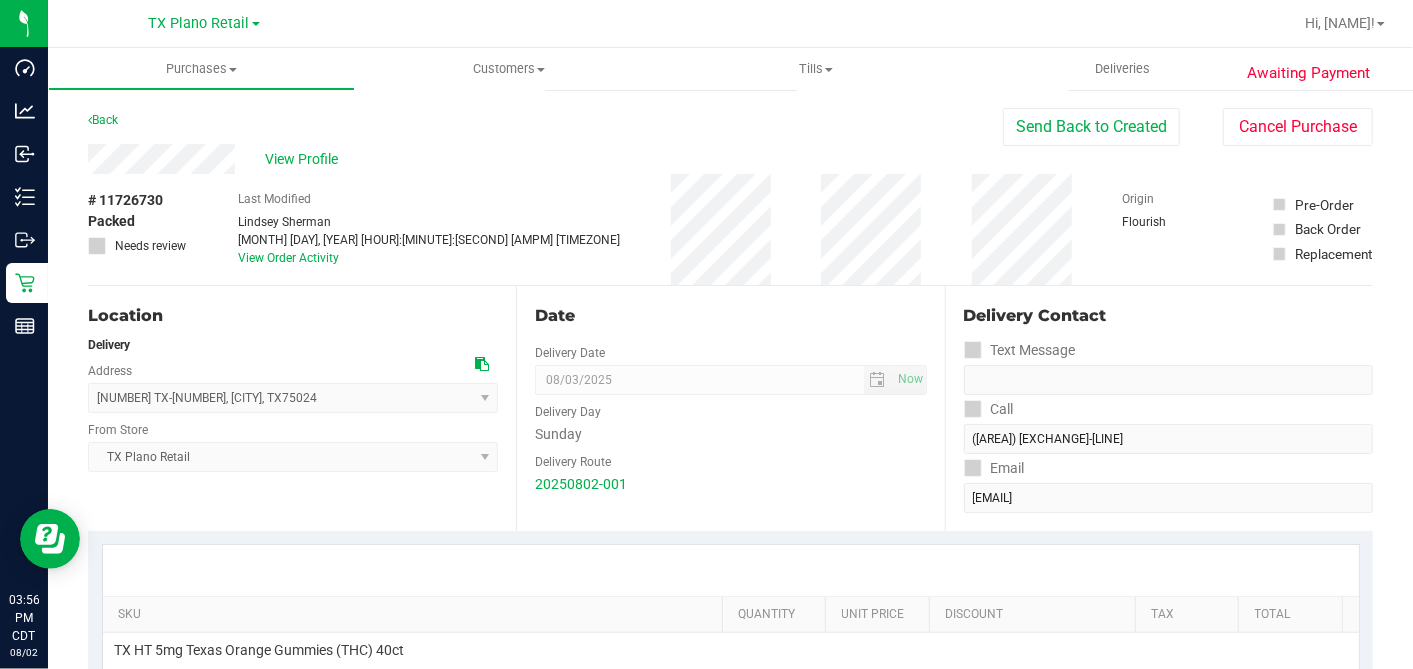 scroll, scrollTop: 333, scrollLeft: 0, axis: vertical 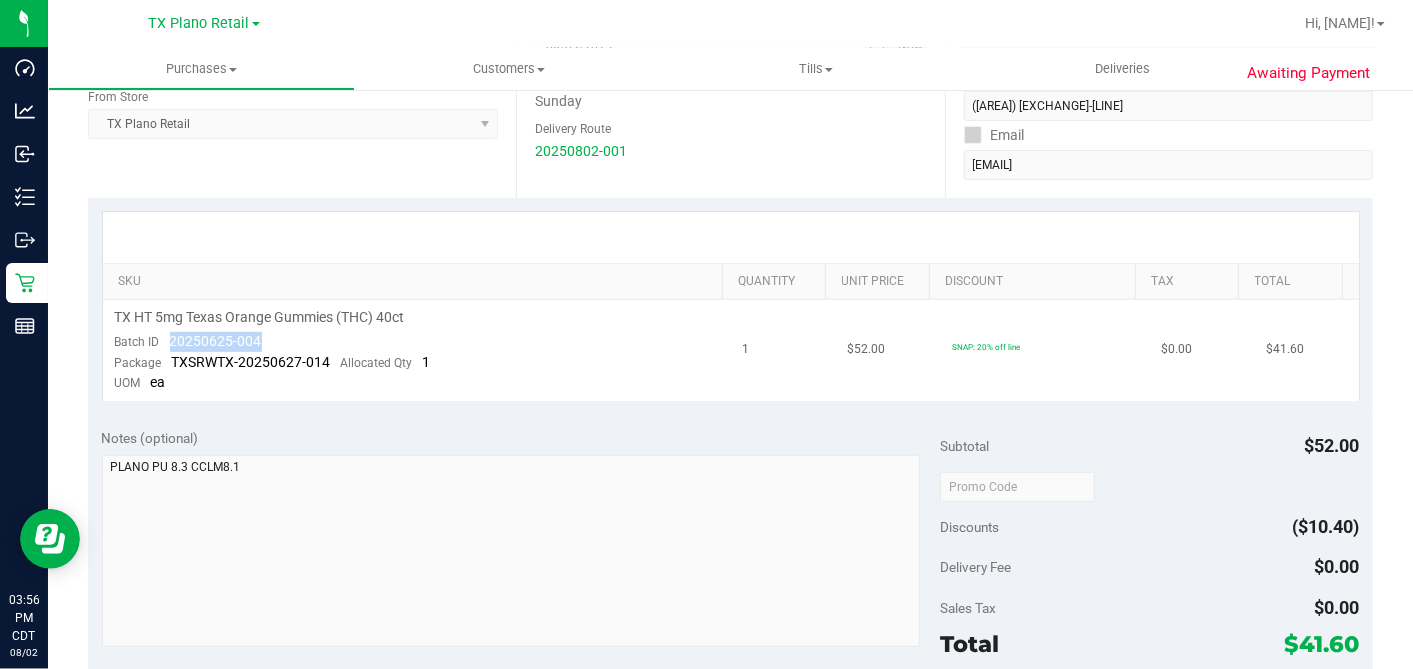 drag, startPoint x: 262, startPoint y: 340, endPoint x: 167, endPoint y: 341, distance: 95.005264 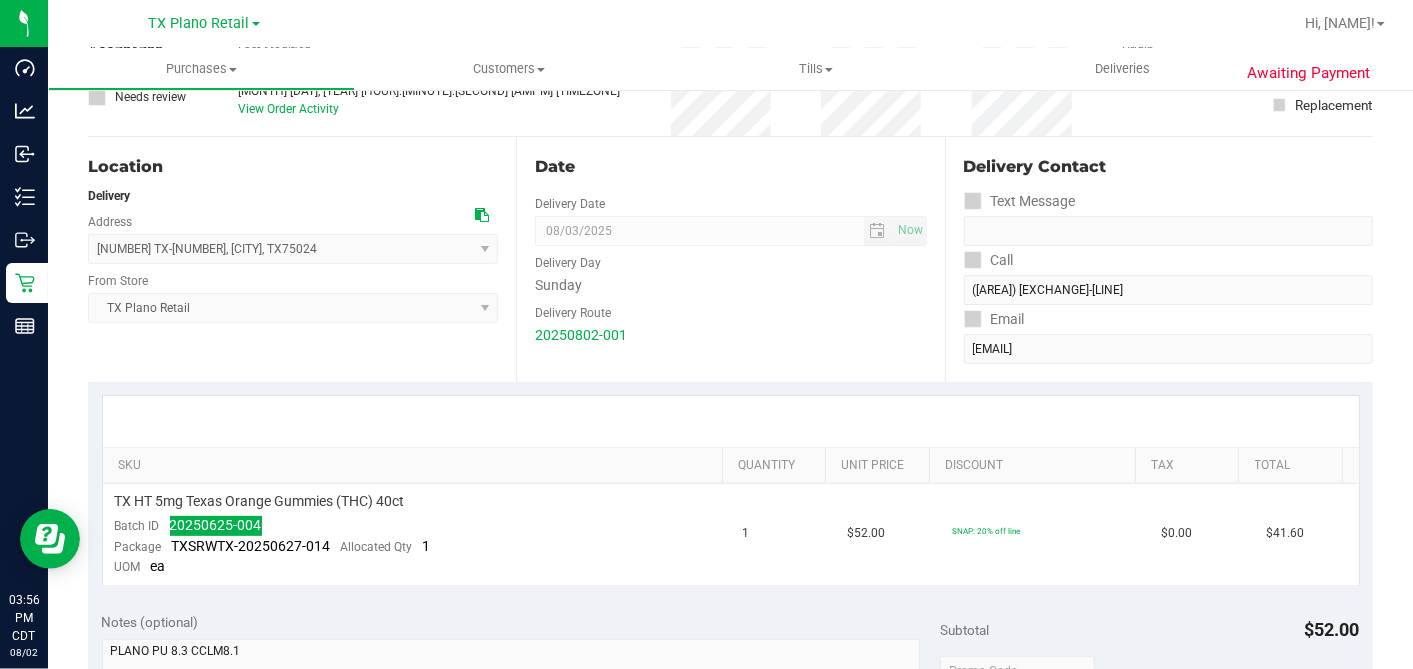 scroll, scrollTop: 0, scrollLeft: 0, axis: both 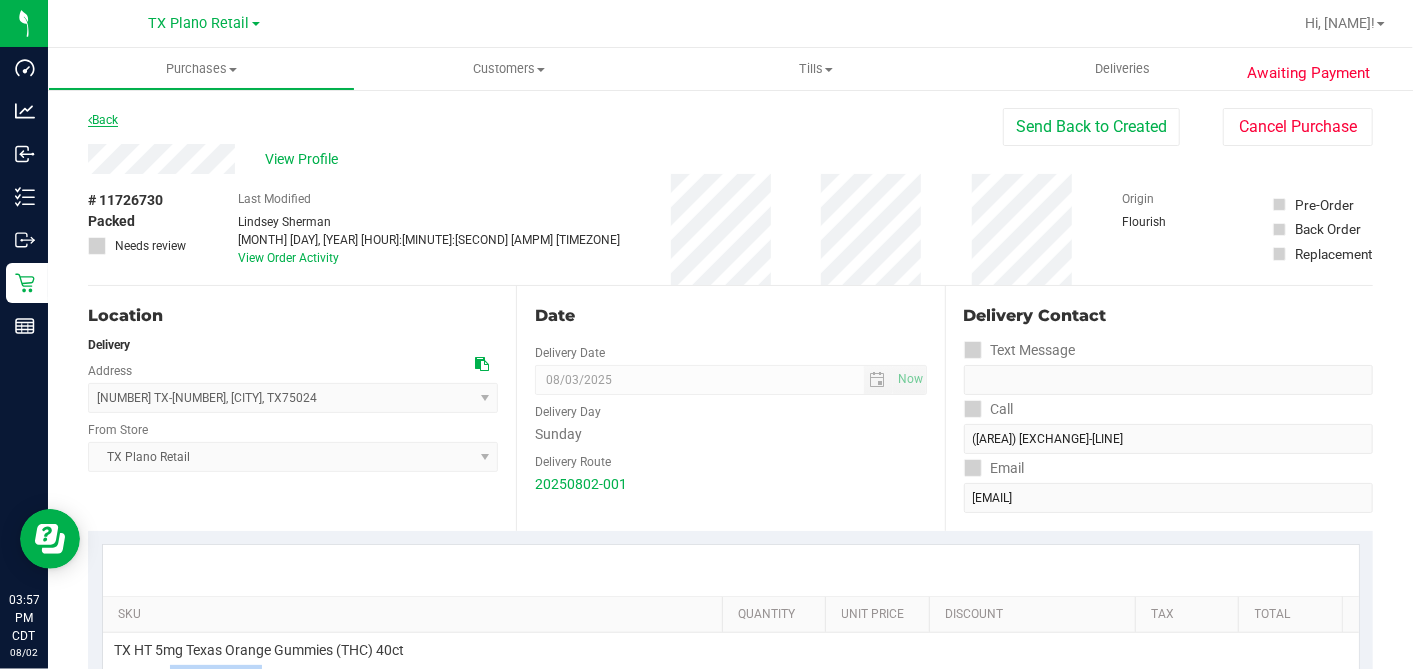click on "Back" at bounding box center [103, 120] 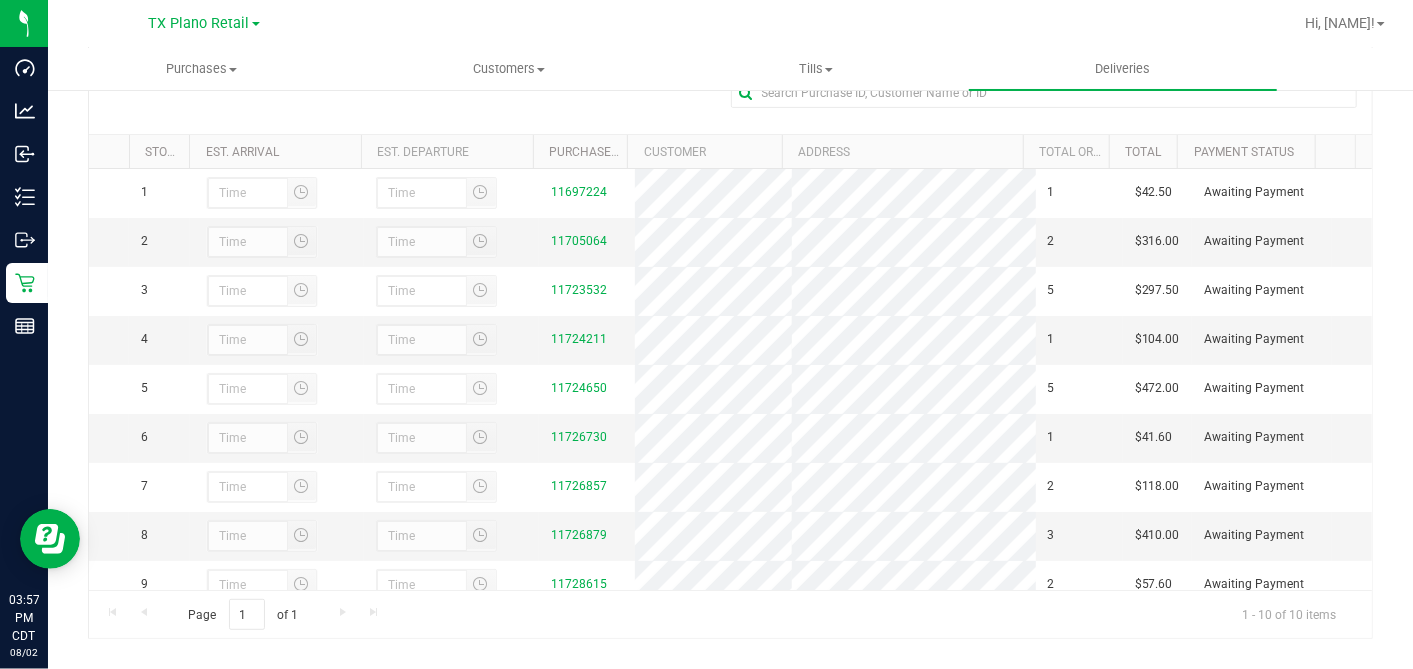 scroll, scrollTop: 357, scrollLeft: 0, axis: vertical 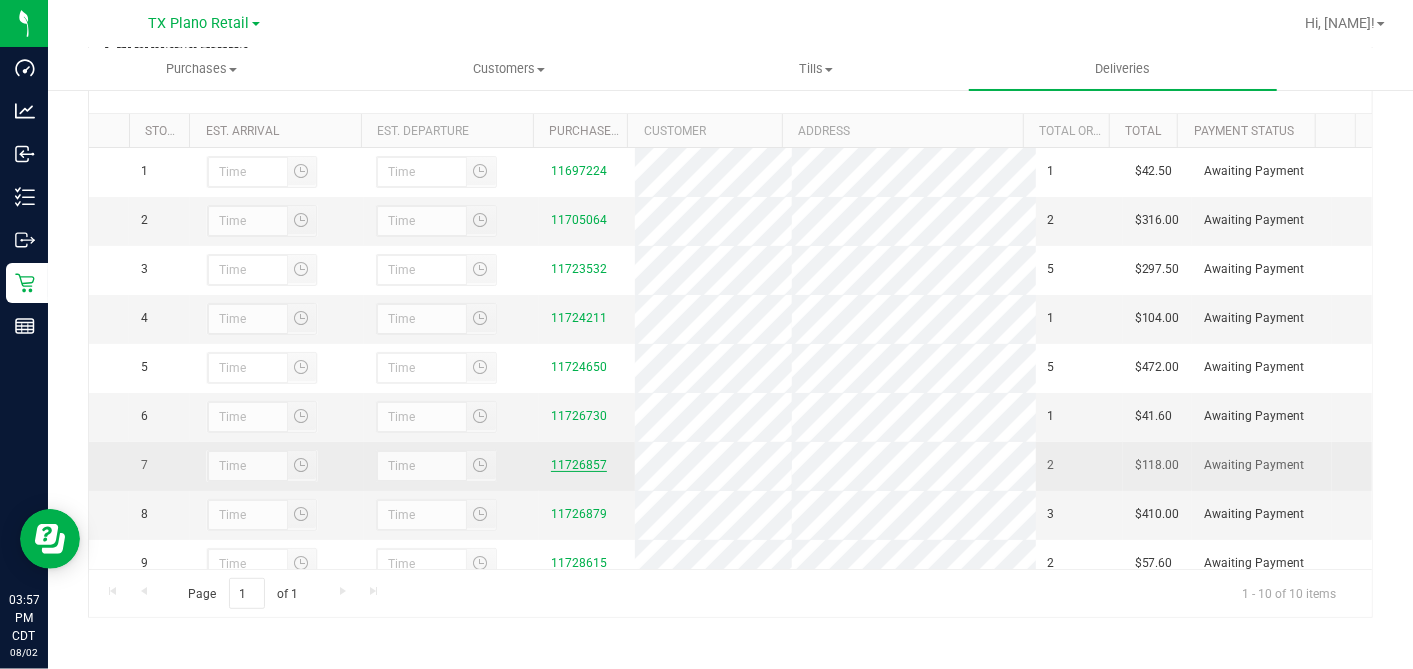 click on "11726857" at bounding box center [579, 465] 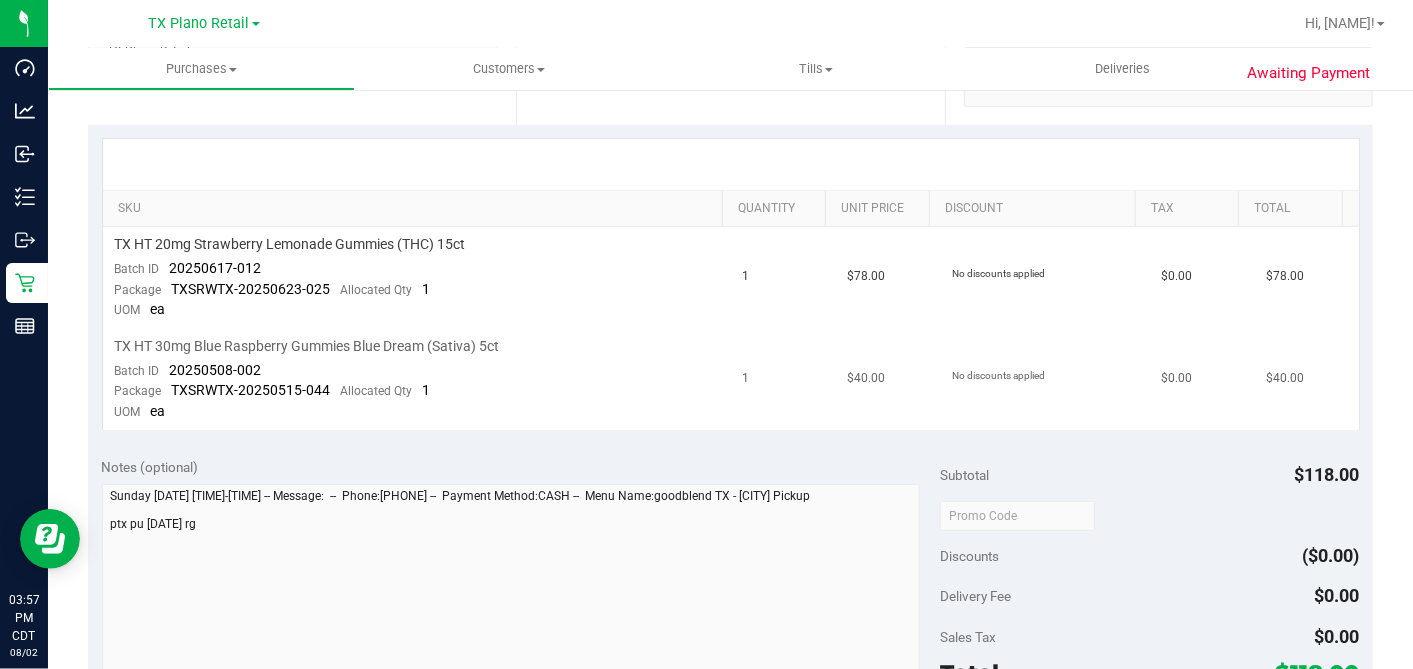 scroll, scrollTop: 444, scrollLeft: 0, axis: vertical 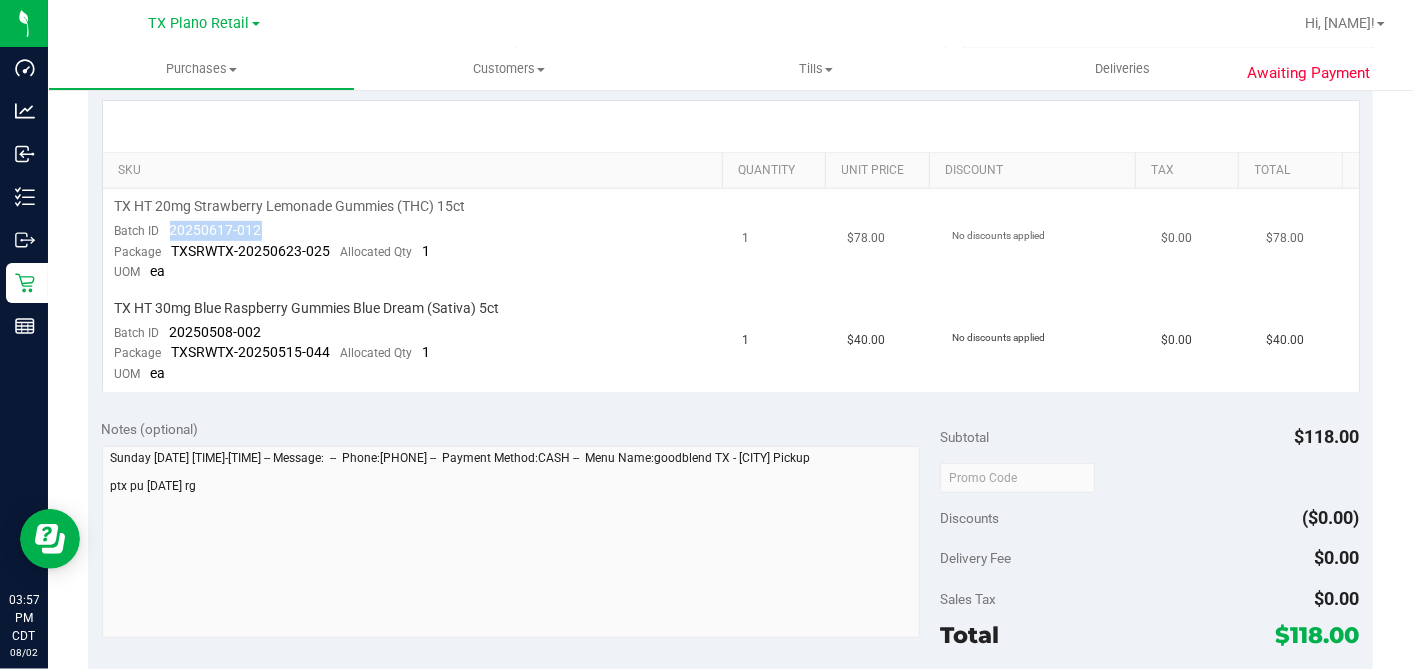 drag, startPoint x: 270, startPoint y: 225, endPoint x: 167, endPoint y: 231, distance: 103.17461 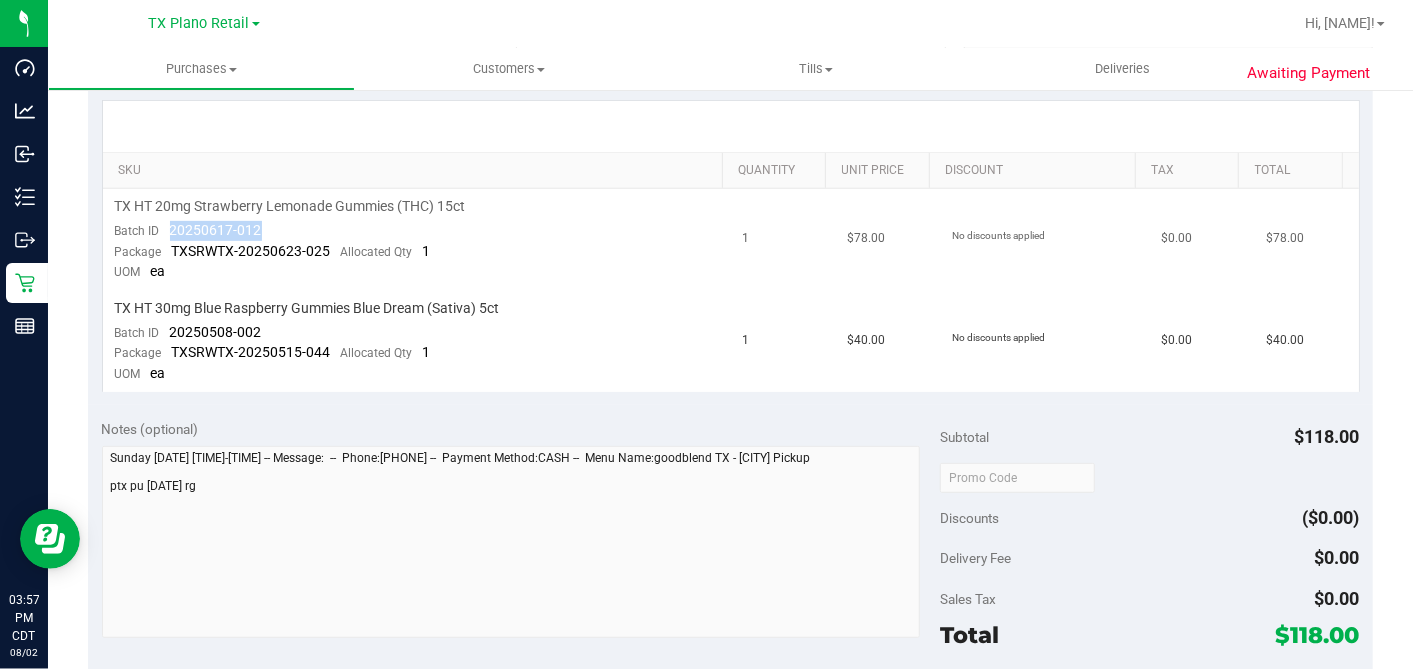 click on "TX HT 20mg Strawberry Lemonade Gummies (THC) 15ct
Batch ID
20250617-012
Package
TXSRWTX-20250623-025
Allocated Qty
1
UOM
ea" at bounding box center (417, 240) 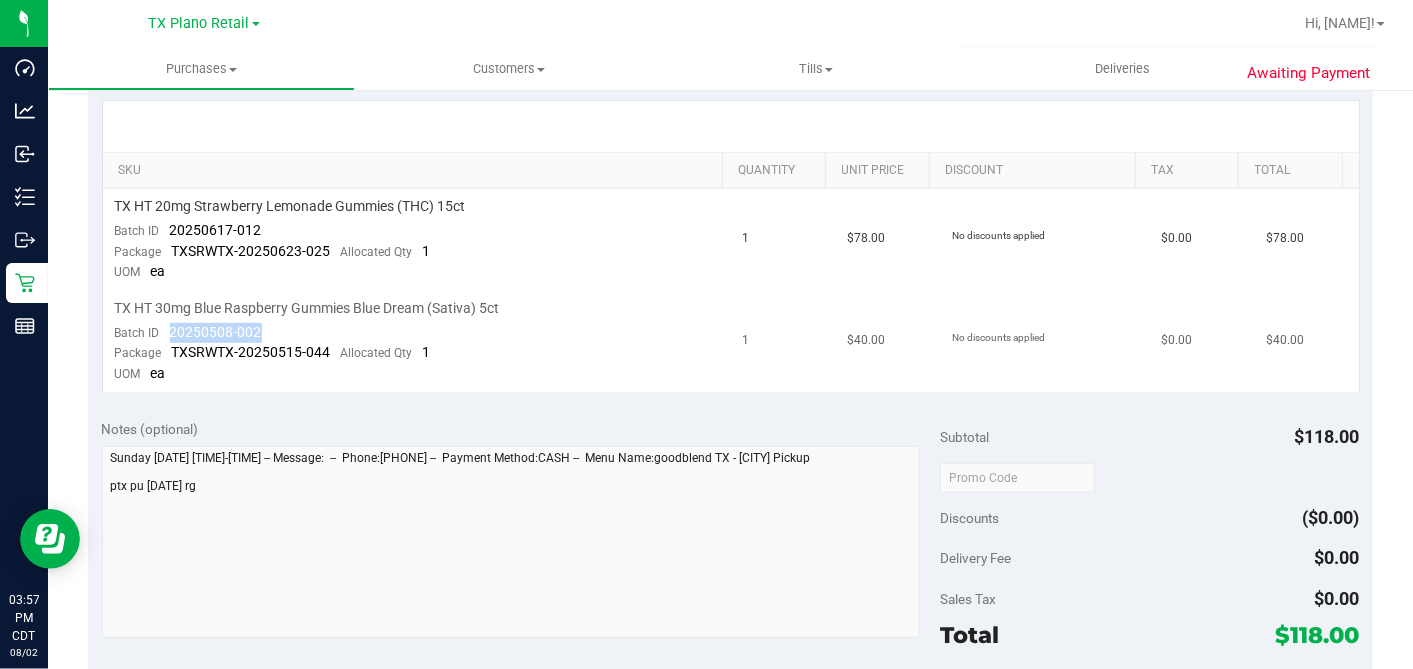 drag, startPoint x: 266, startPoint y: 327, endPoint x: 171, endPoint y: 326, distance: 95.005264 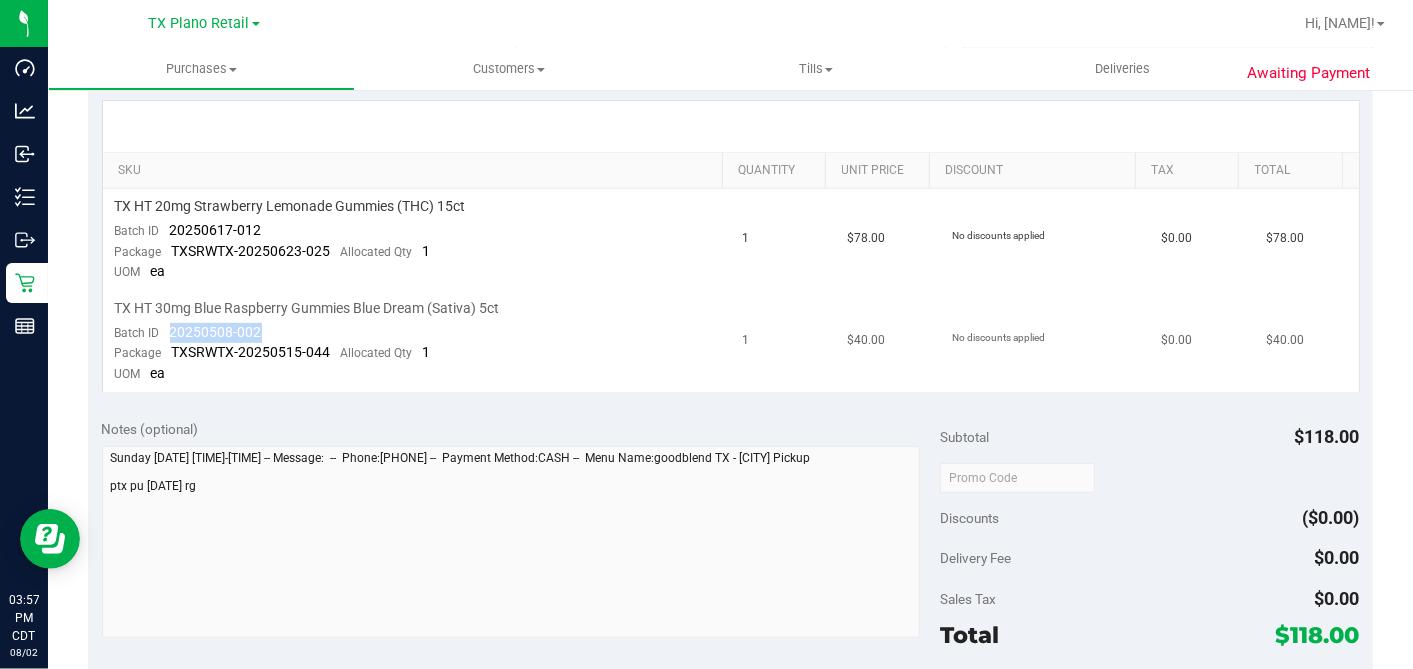 click on "TX HT 30mg Blue Raspberry Gummies Blue Dream (Sativa) 5ct
Batch ID
20250508-002
Package
TXSRWTX-20250515-044
Allocated Qty
1
UOM
ea" at bounding box center [417, 341] 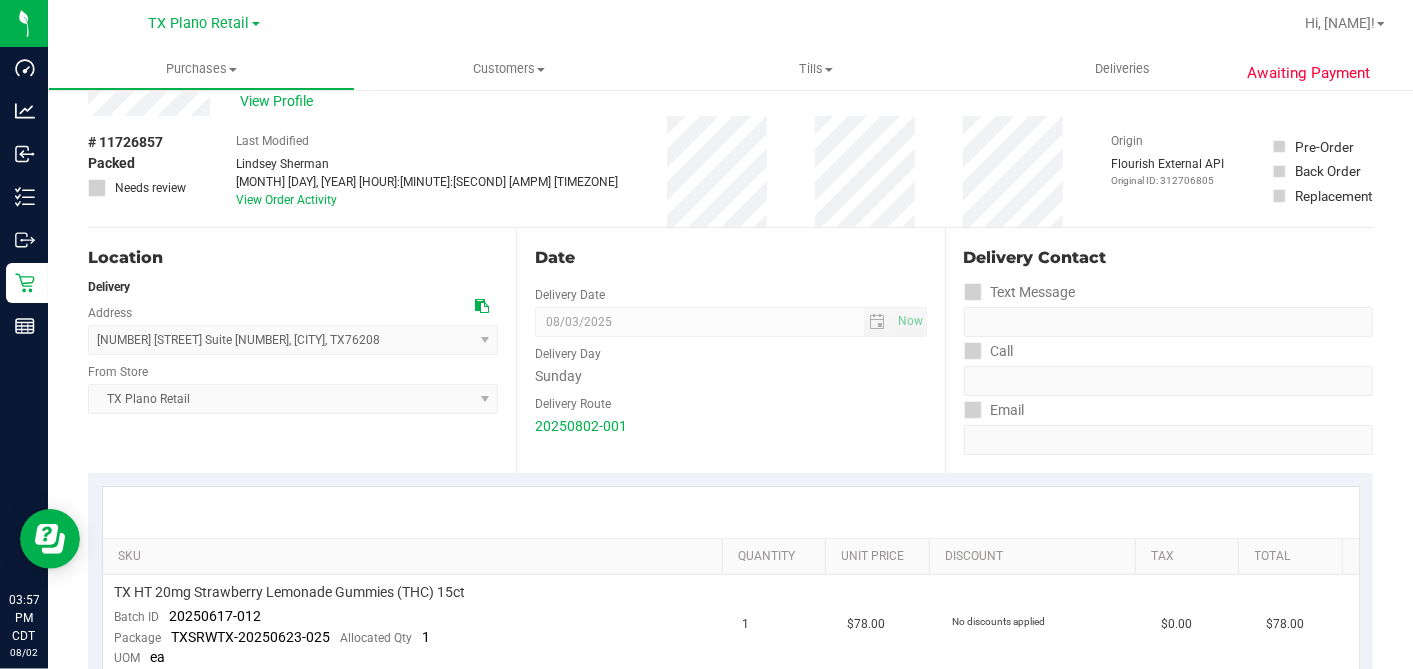 scroll, scrollTop: 0, scrollLeft: 0, axis: both 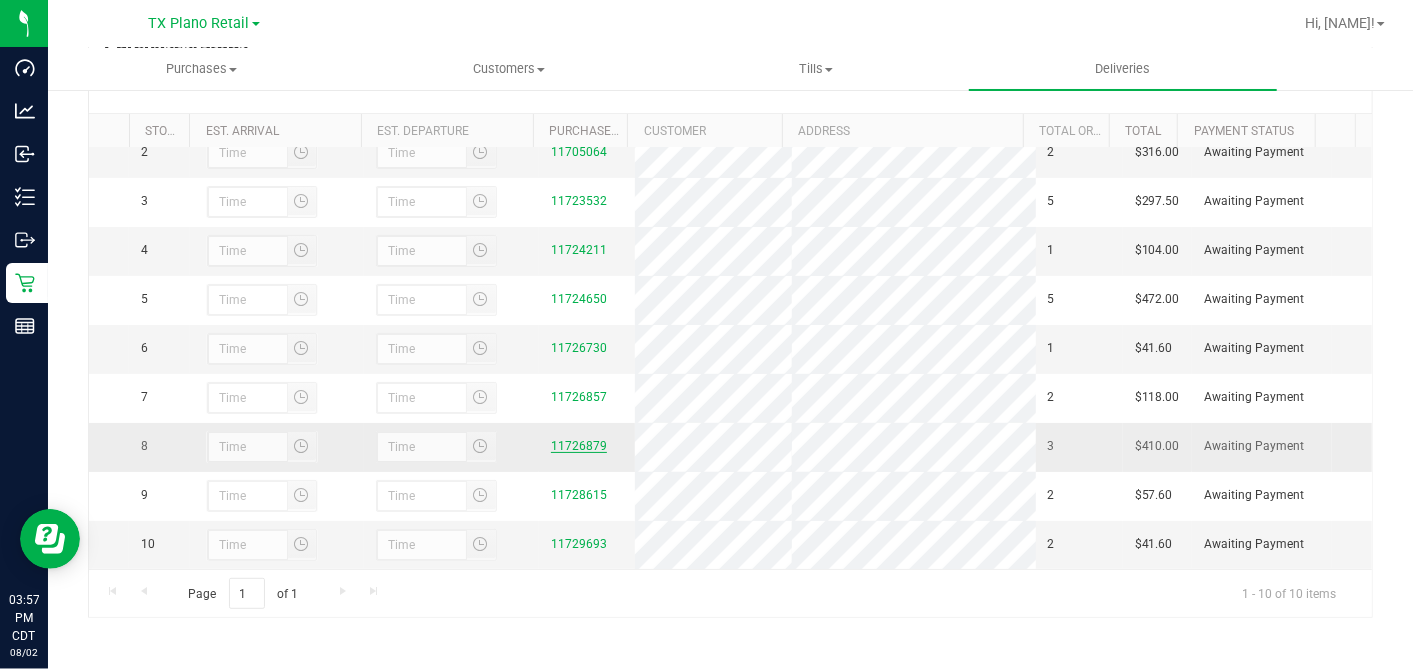 click on "11726879" at bounding box center (579, 446) 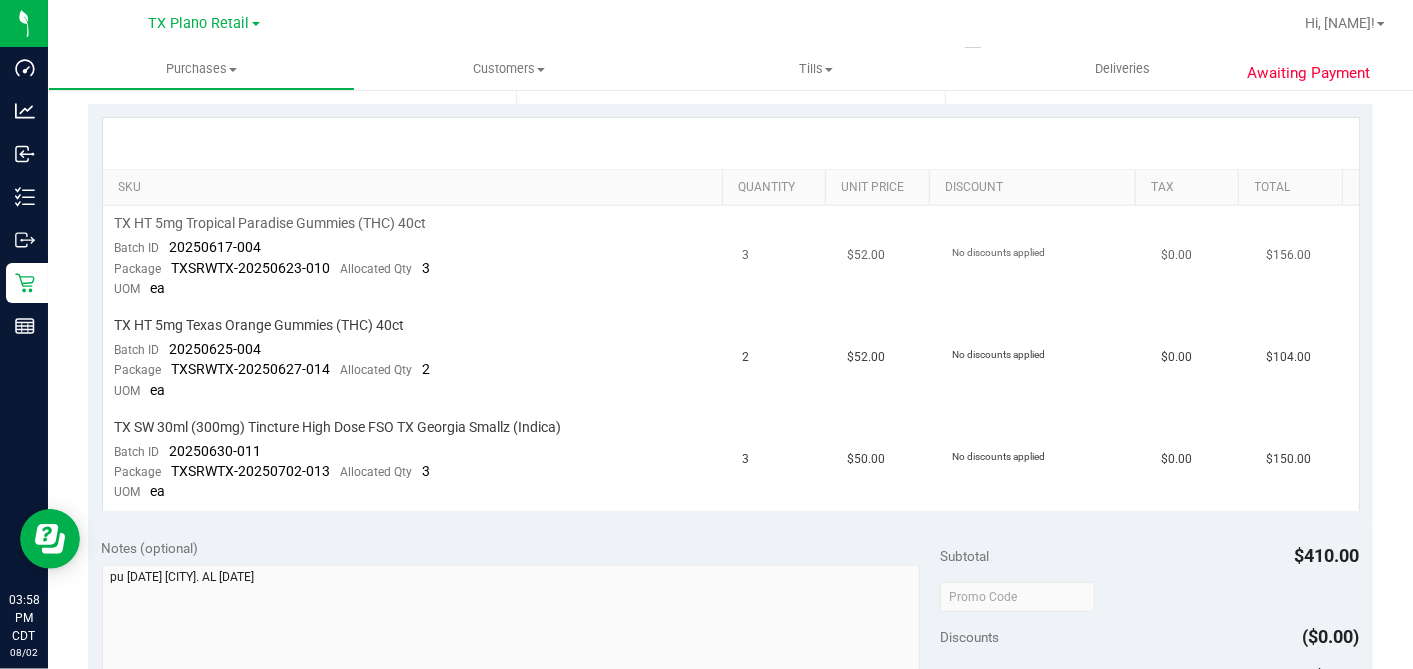 scroll, scrollTop: 333, scrollLeft: 0, axis: vertical 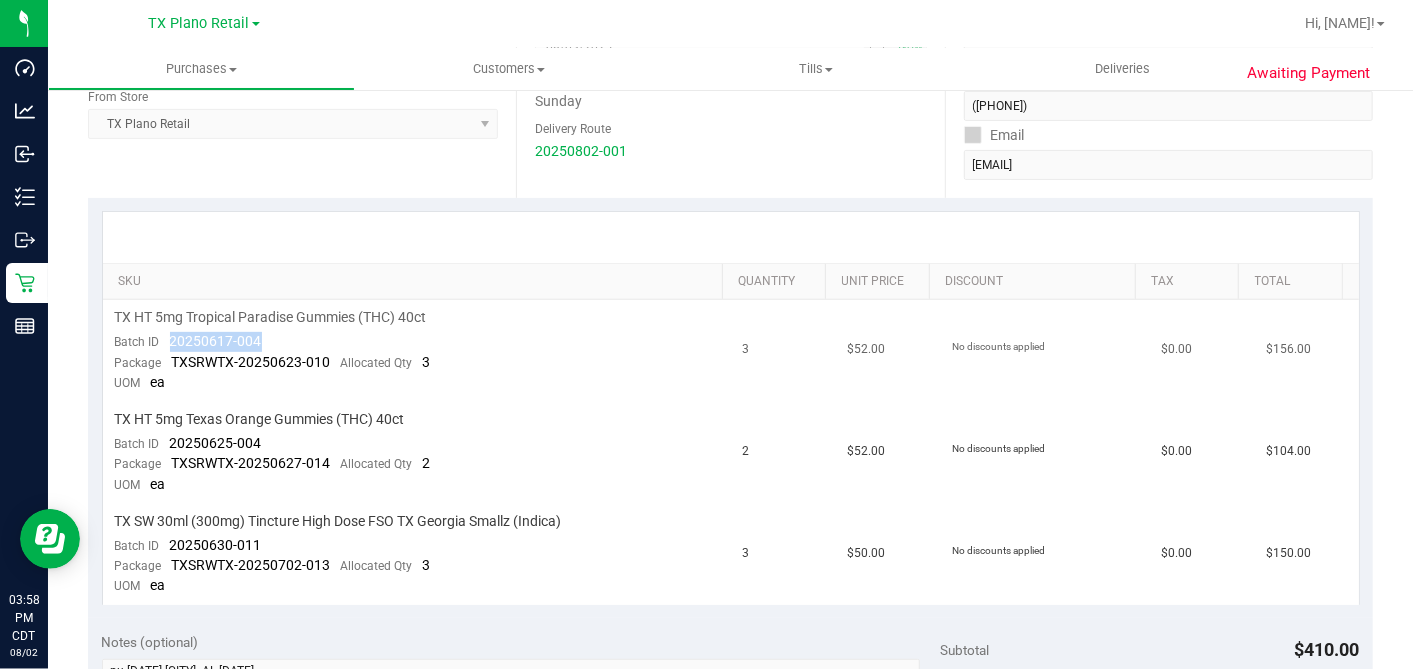 drag, startPoint x: 275, startPoint y: 342, endPoint x: 167, endPoint y: 337, distance: 108.11568 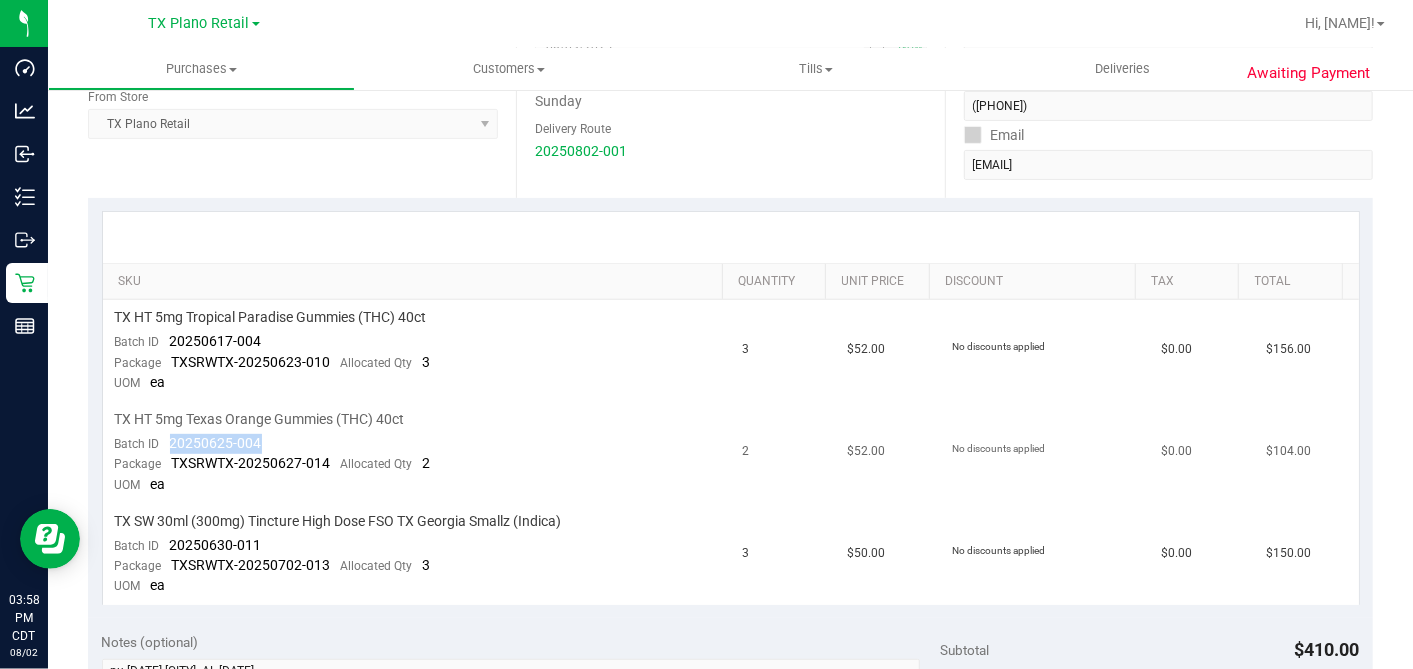 drag, startPoint x: 262, startPoint y: 442, endPoint x: 167, endPoint y: 442, distance: 95 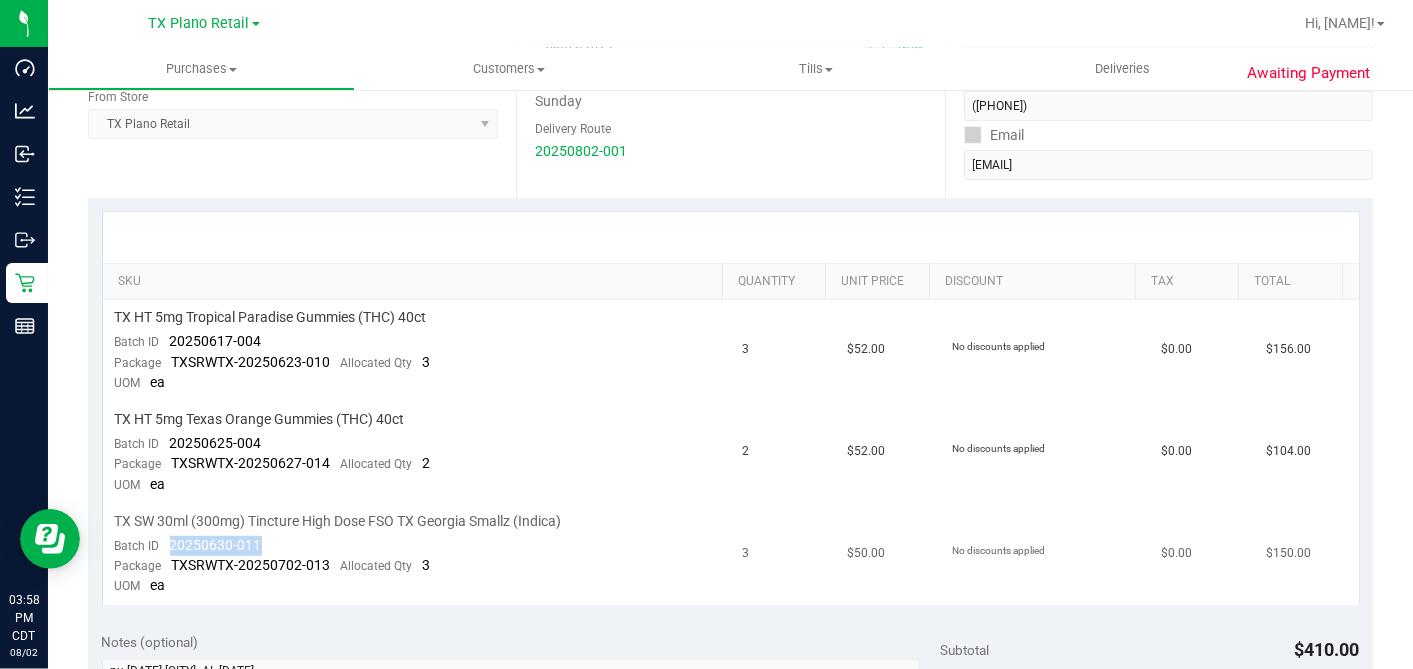 drag, startPoint x: 274, startPoint y: 544, endPoint x: 166, endPoint y: 534, distance: 108.461975 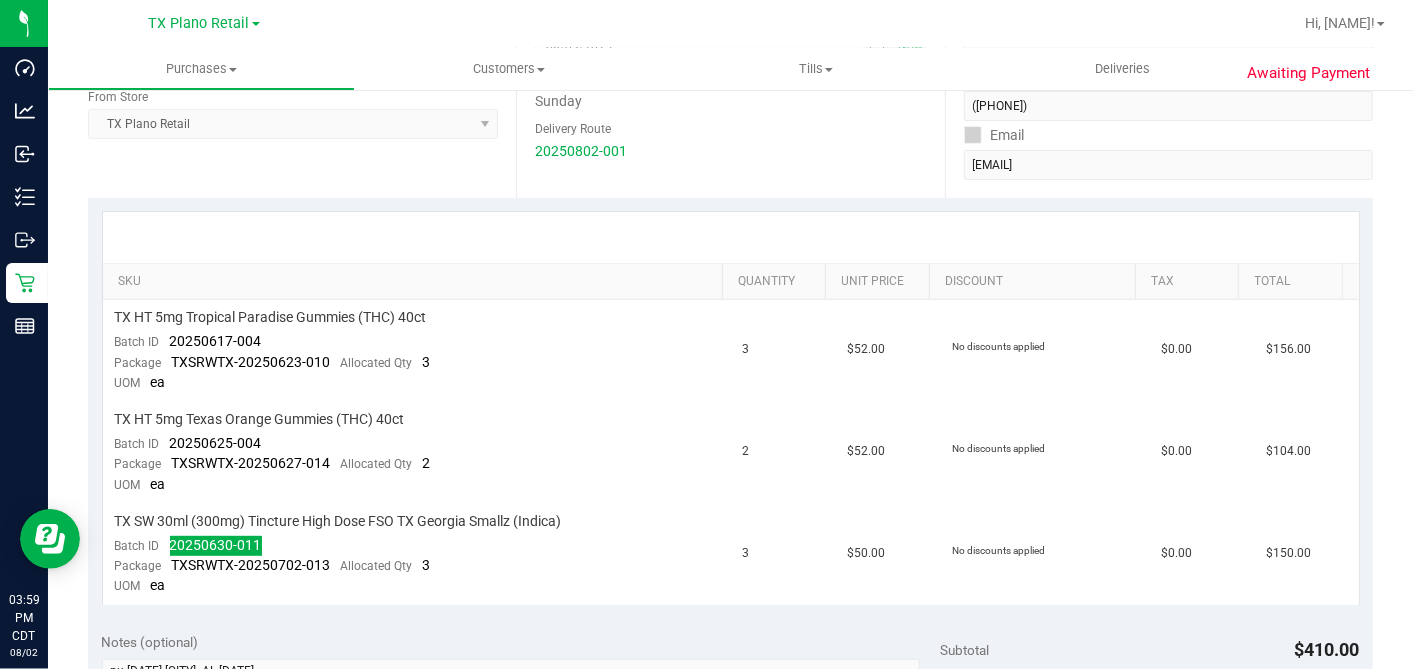 scroll, scrollTop: 0, scrollLeft: 0, axis: both 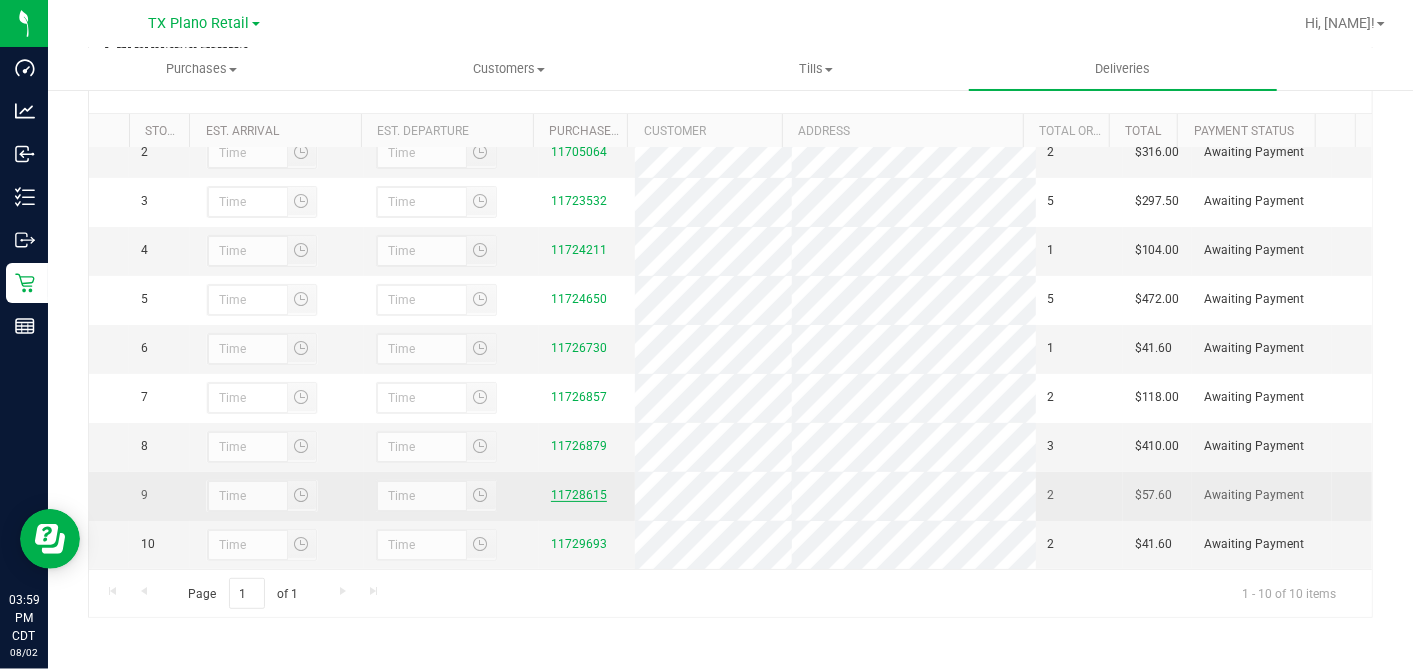 click on "11728615" at bounding box center (579, 495) 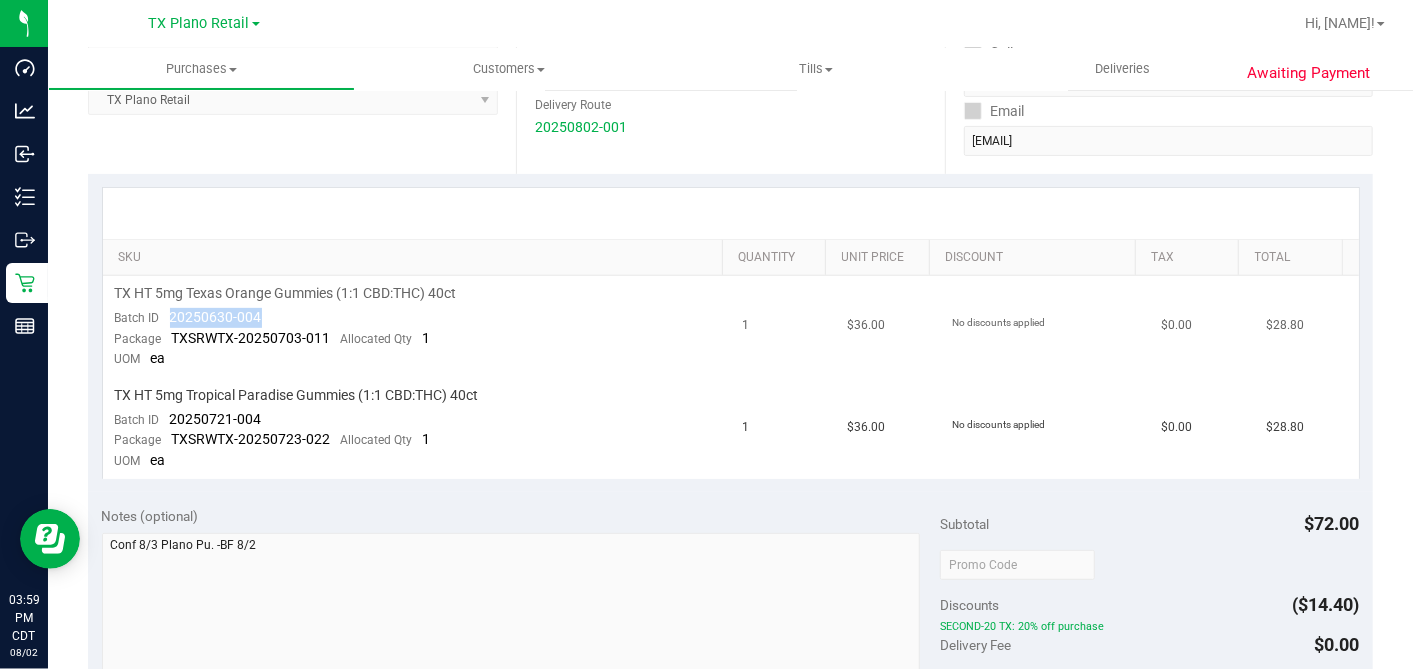 drag, startPoint x: 244, startPoint y: 315, endPoint x: 171, endPoint y: 313, distance: 73.02739 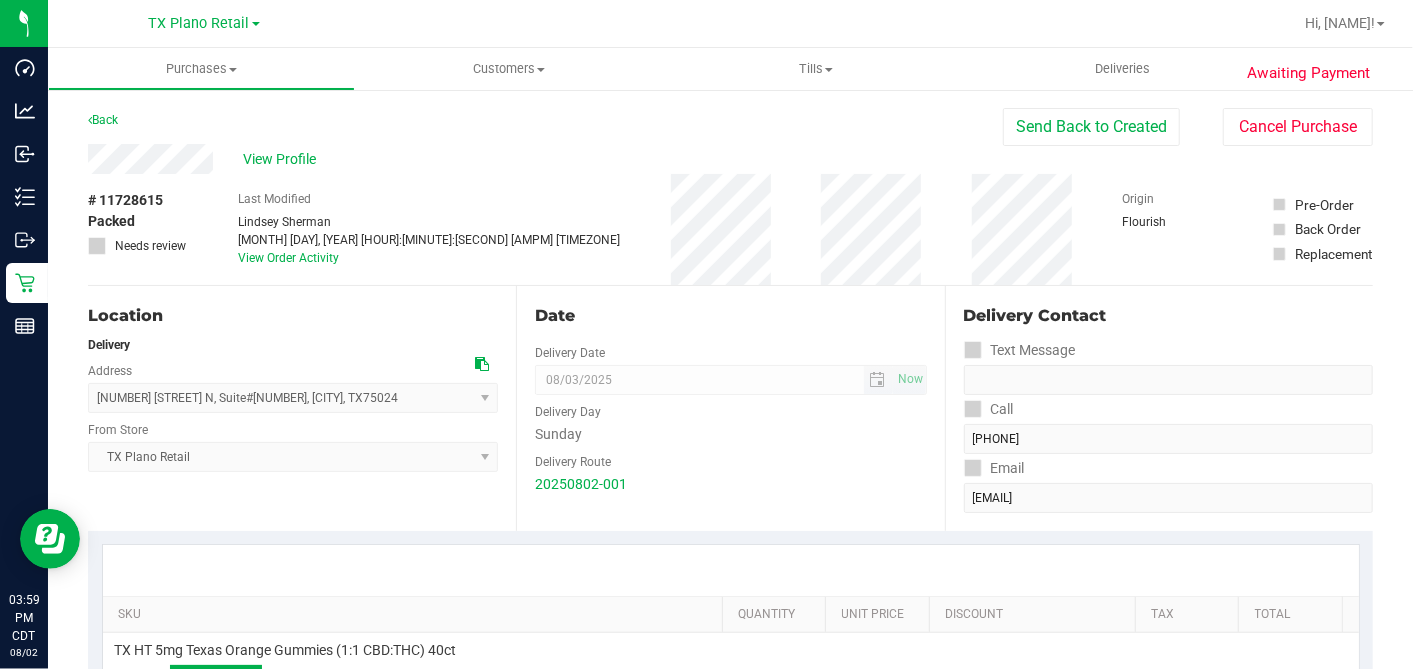 scroll, scrollTop: 444, scrollLeft: 0, axis: vertical 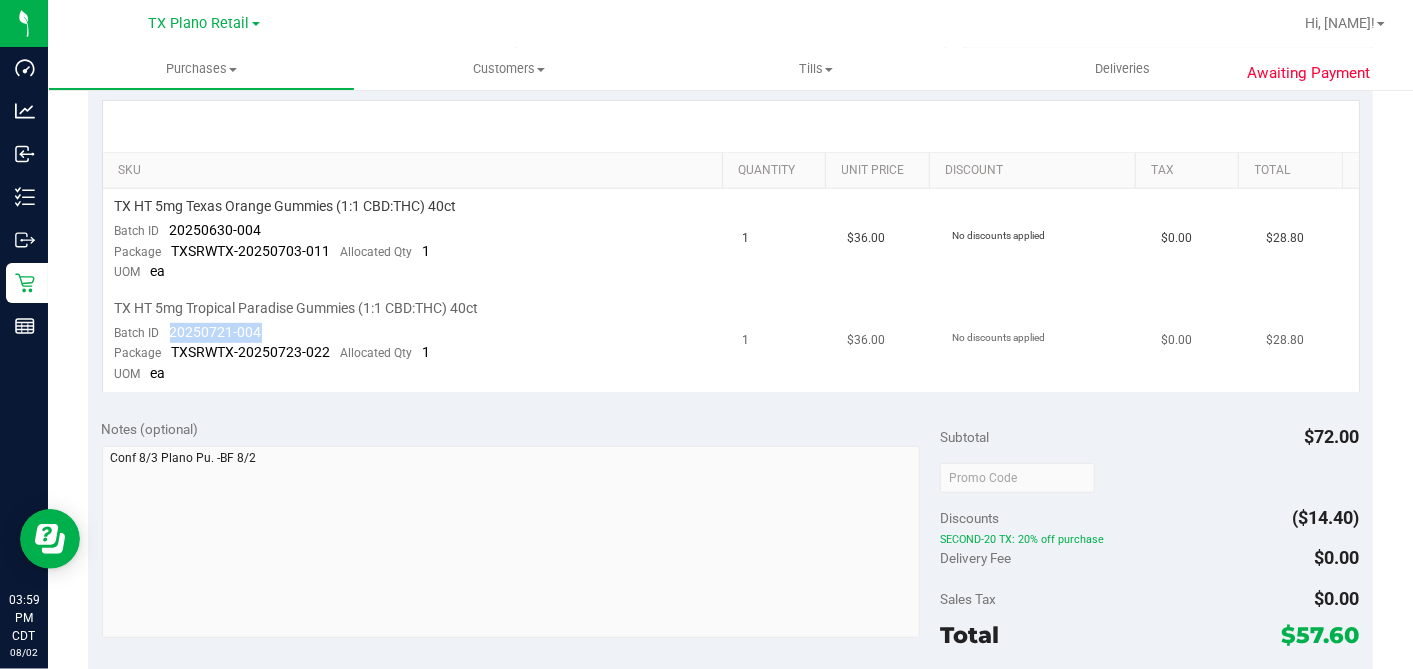 drag, startPoint x: 272, startPoint y: 334, endPoint x: 185, endPoint y: 333, distance: 87.005745 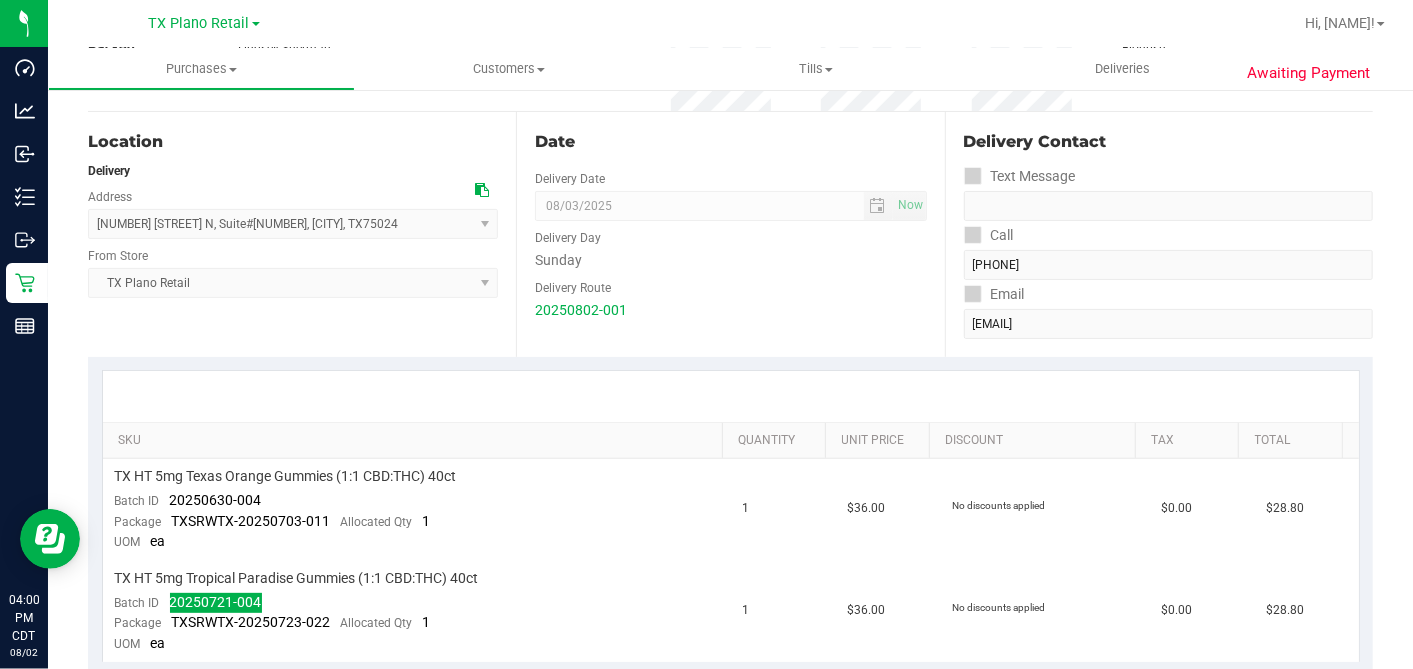 scroll, scrollTop: 0, scrollLeft: 0, axis: both 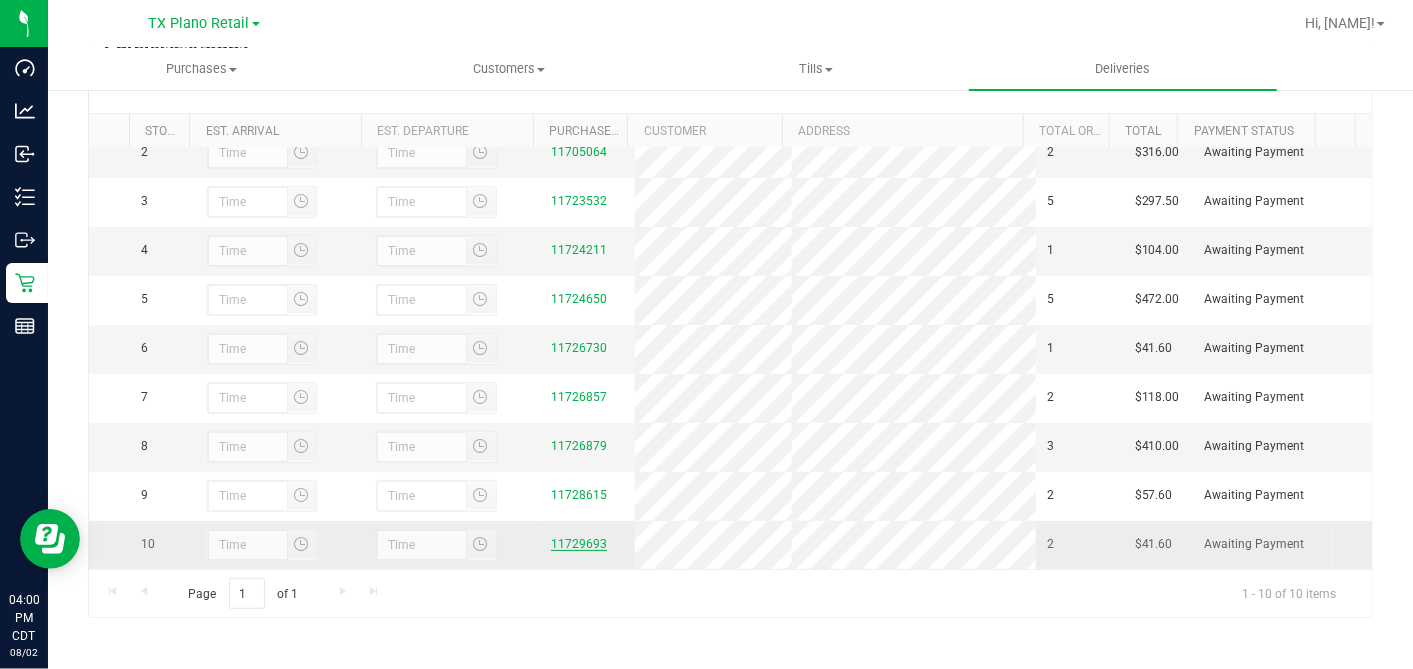 click on "11729693" at bounding box center [579, 544] 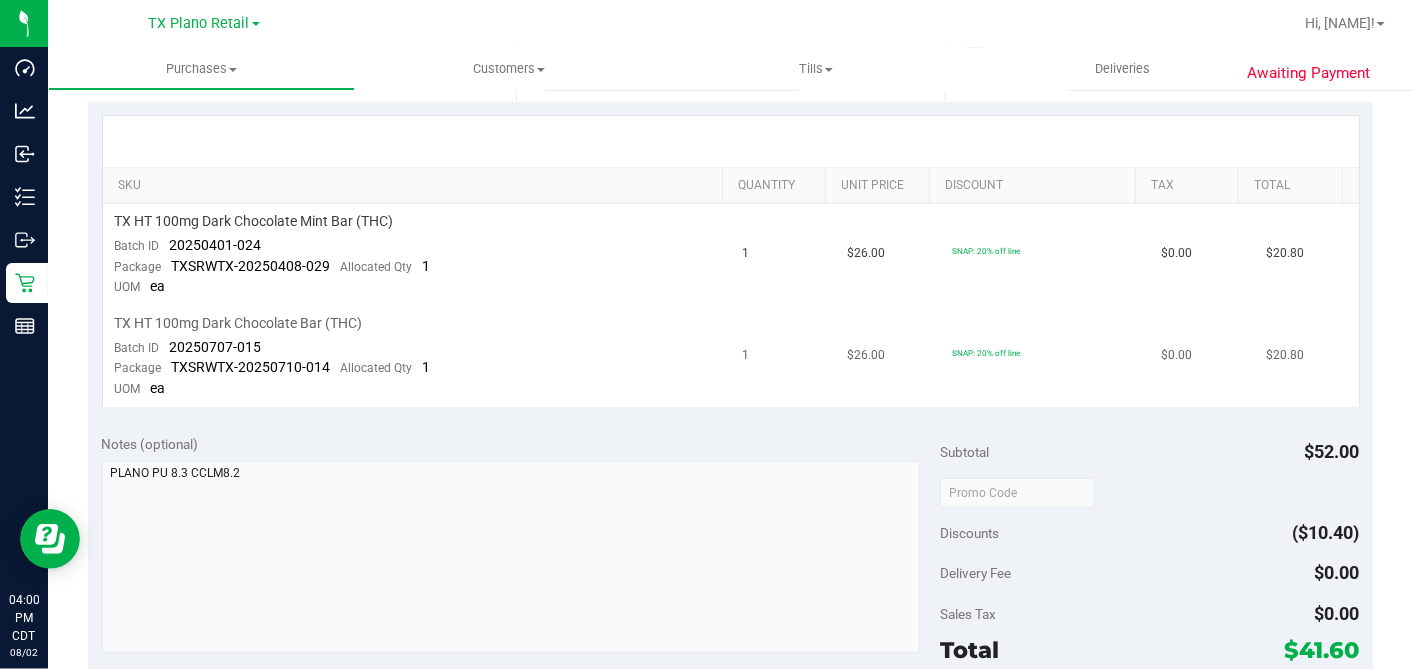 scroll, scrollTop: 444, scrollLeft: 0, axis: vertical 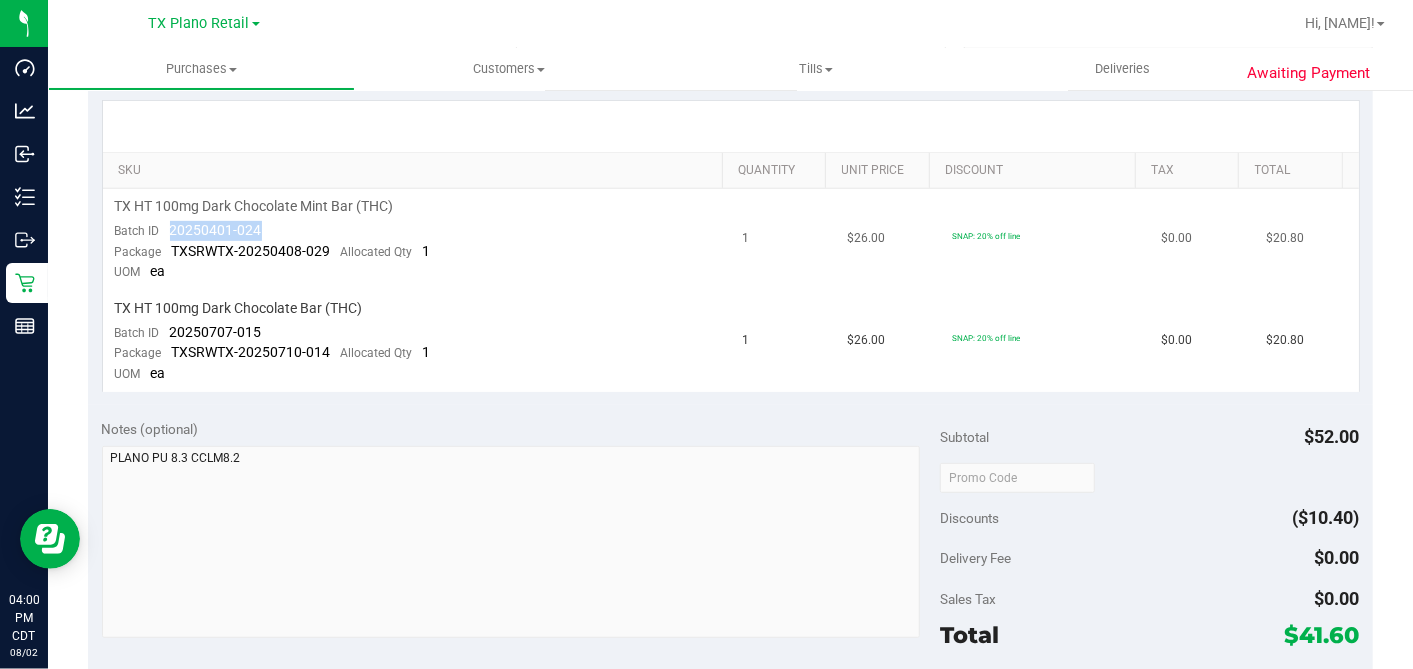 drag, startPoint x: 272, startPoint y: 228, endPoint x: 169, endPoint y: 232, distance: 103.077644 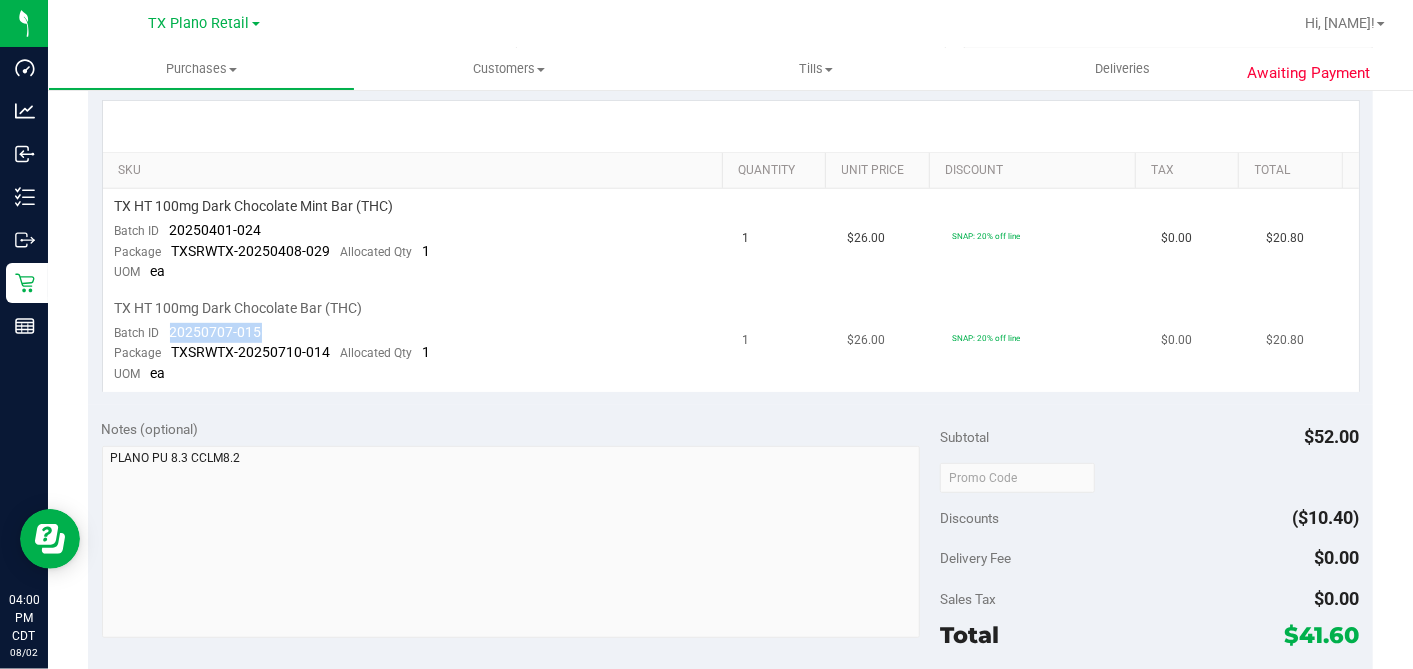 drag, startPoint x: 198, startPoint y: 334, endPoint x: 169, endPoint y: 334, distance: 29 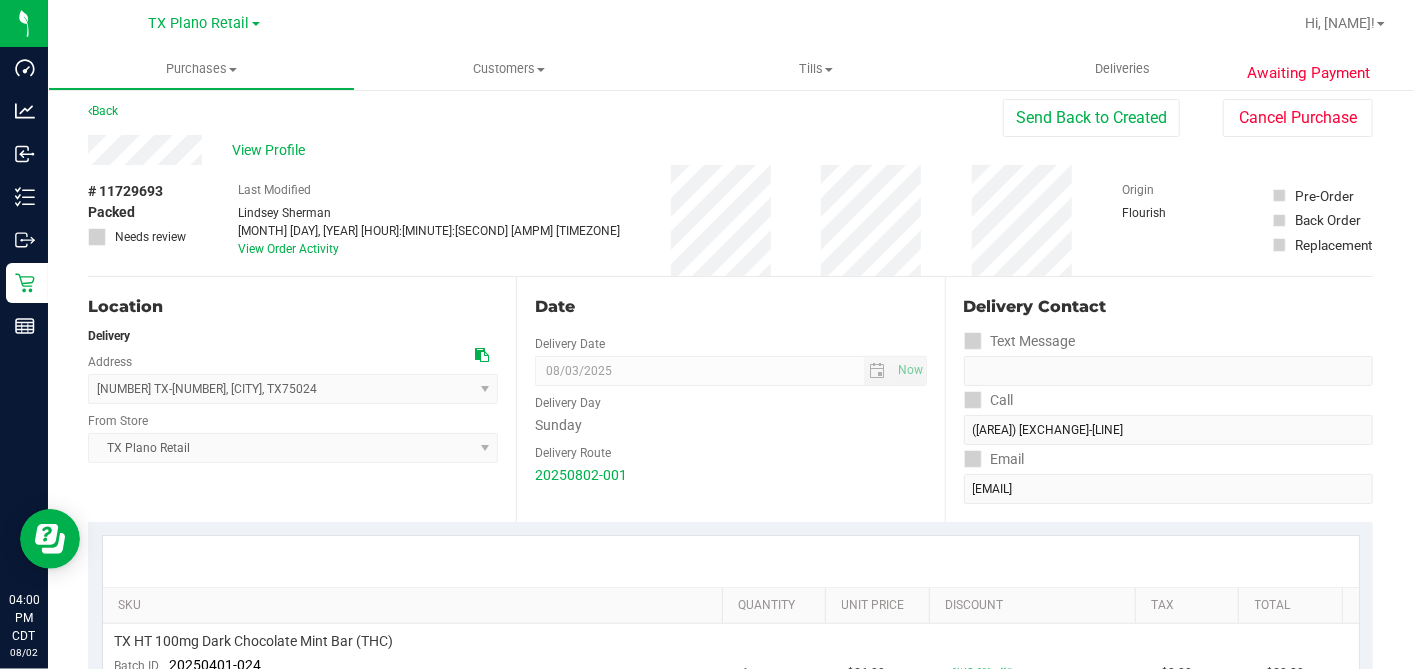 scroll, scrollTop: 0, scrollLeft: 0, axis: both 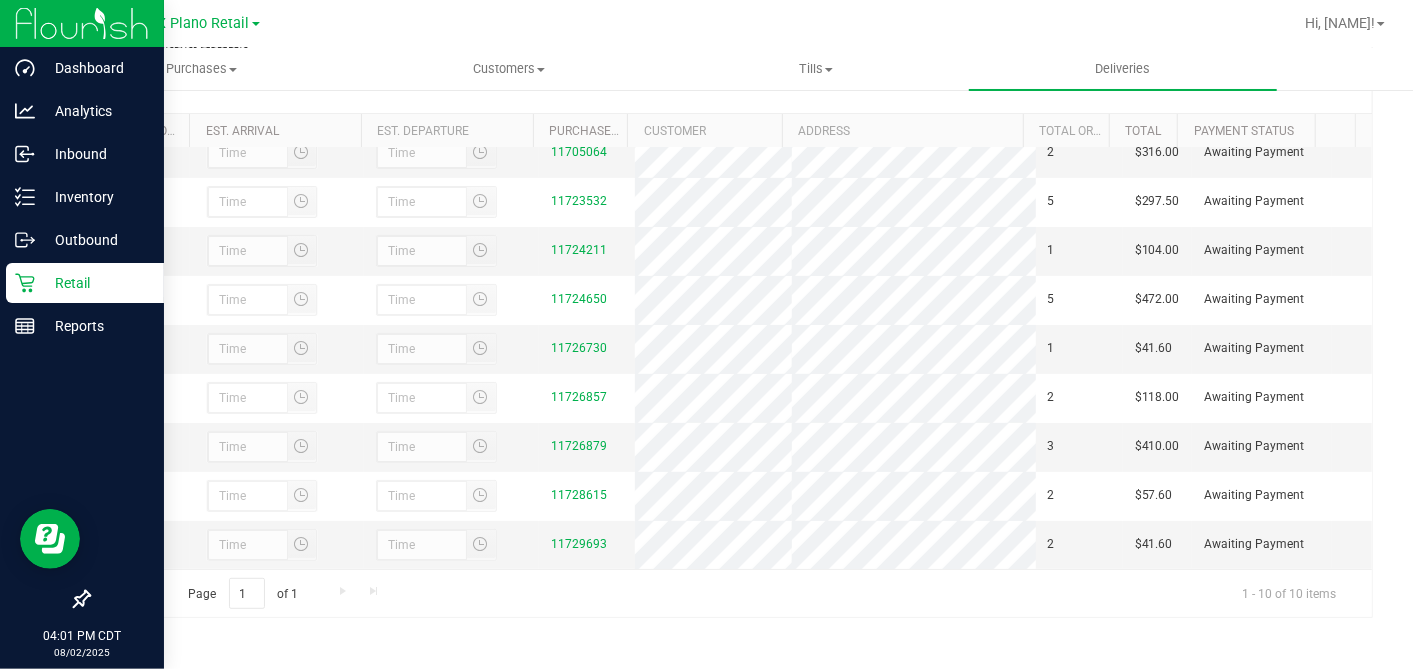 drag, startPoint x: 34, startPoint y: 277, endPoint x: 75, endPoint y: 277, distance: 41 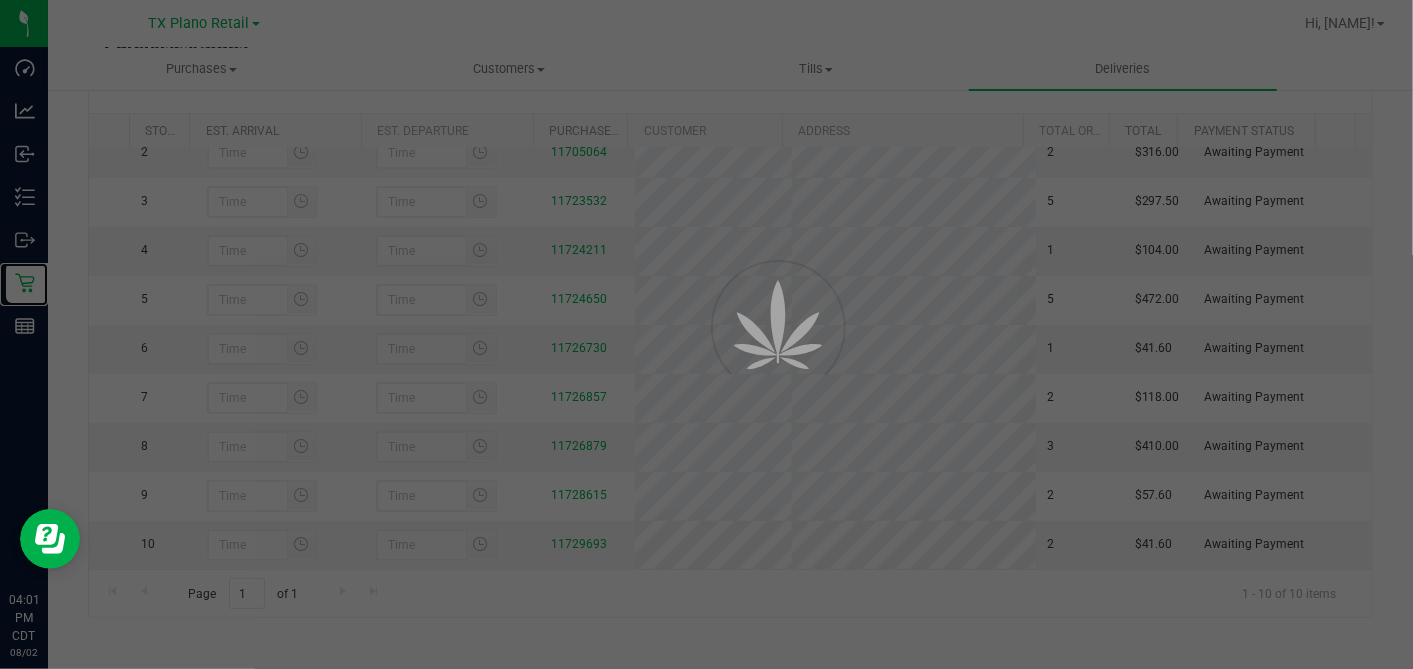 scroll, scrollTop: 0, scrollLeft: 0, axis: both 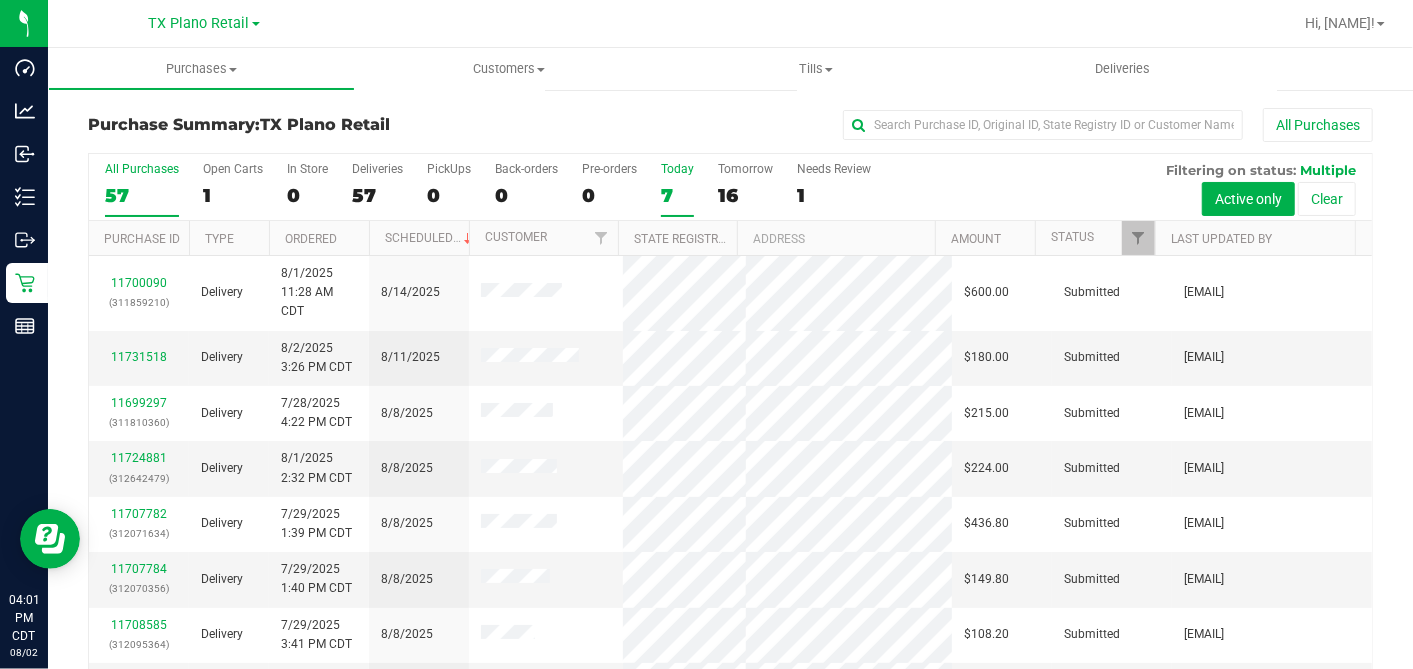 click on "7" at bounding box center [677, 195] 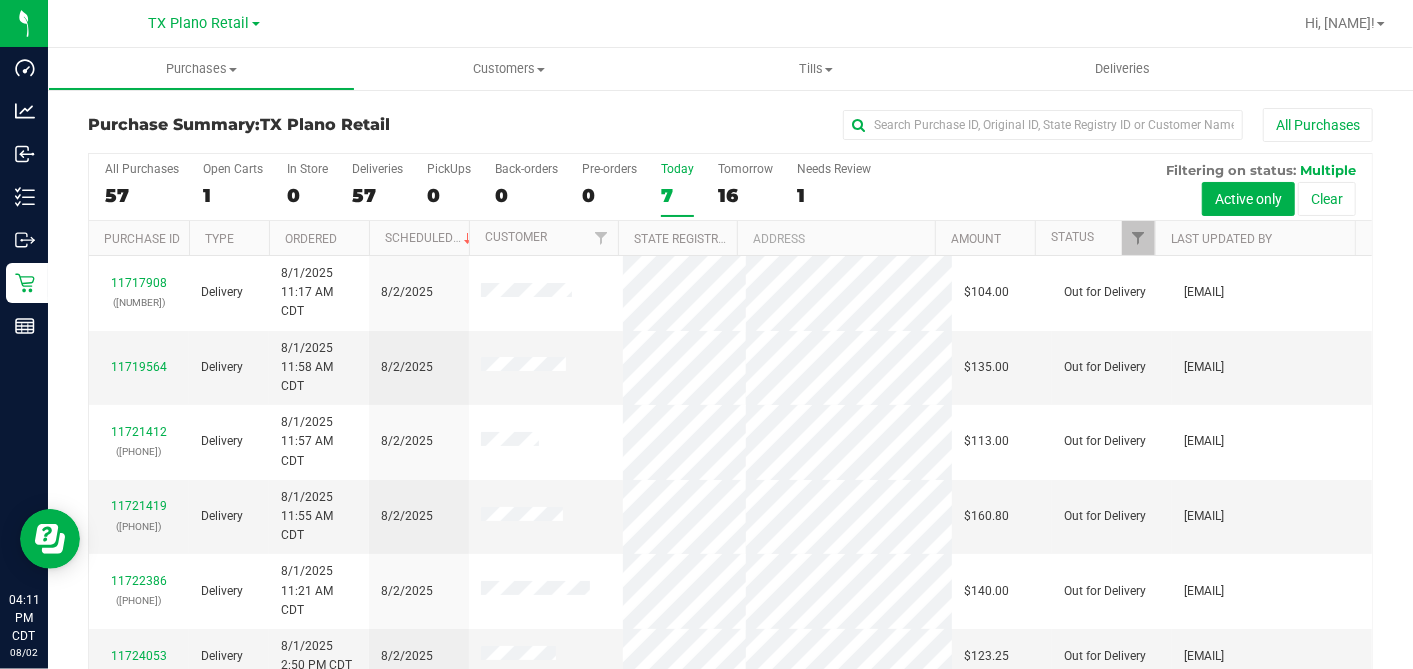 click on "7" at bounding box center (677, 195) 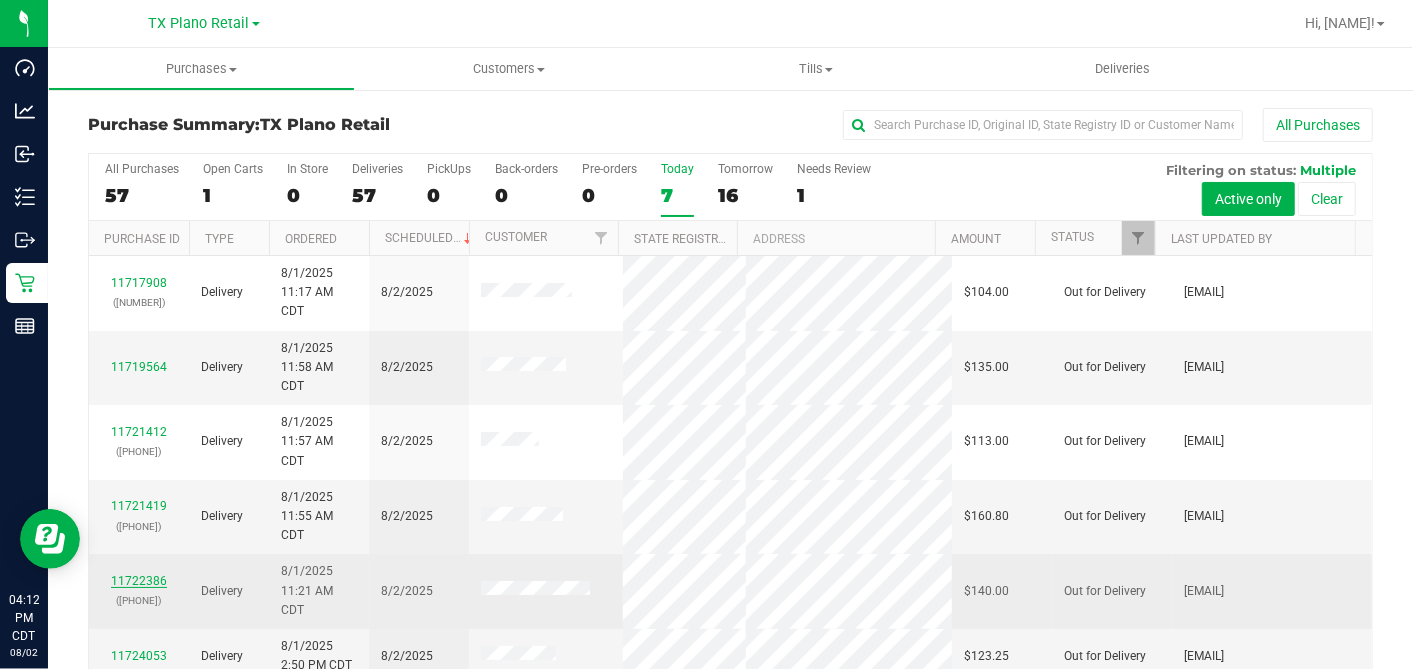 click on "11722386" at bounding box center [139, 581] 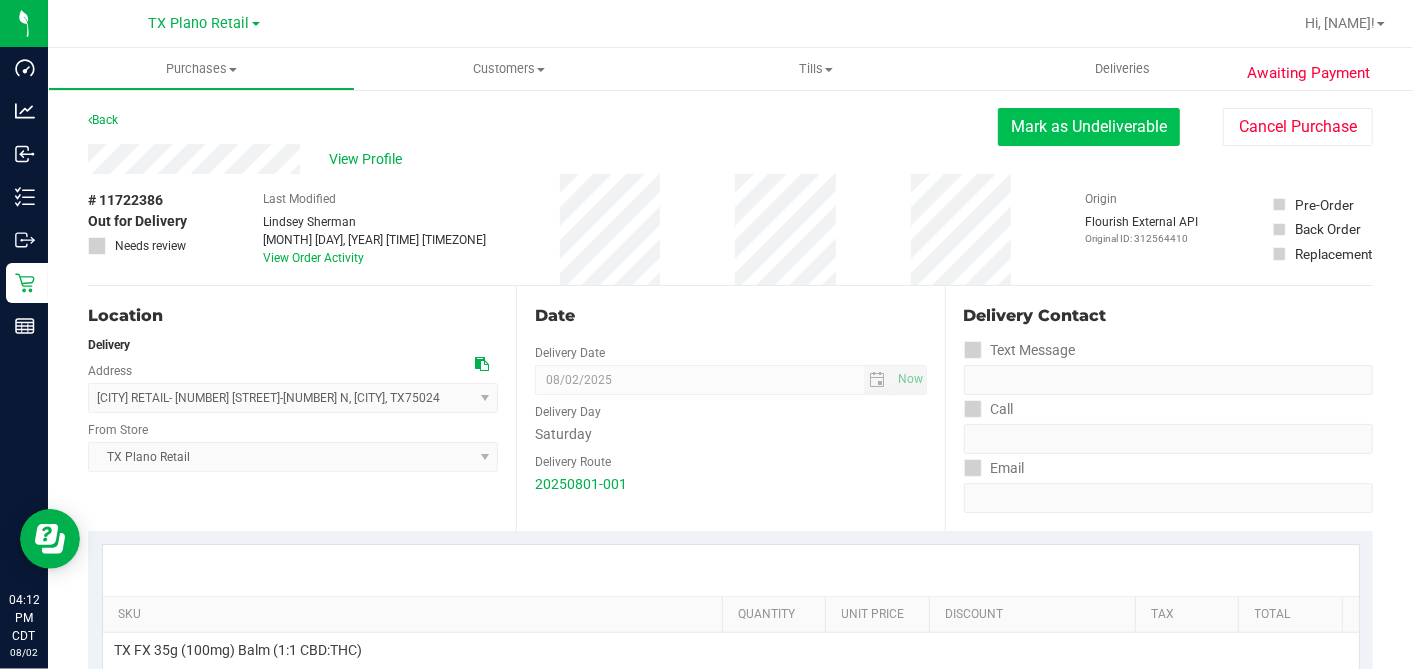 drag, startPoint x: 1061, startPoint y: 138, endPoint x: 822, endPoint y: 158, distance: 239.83536 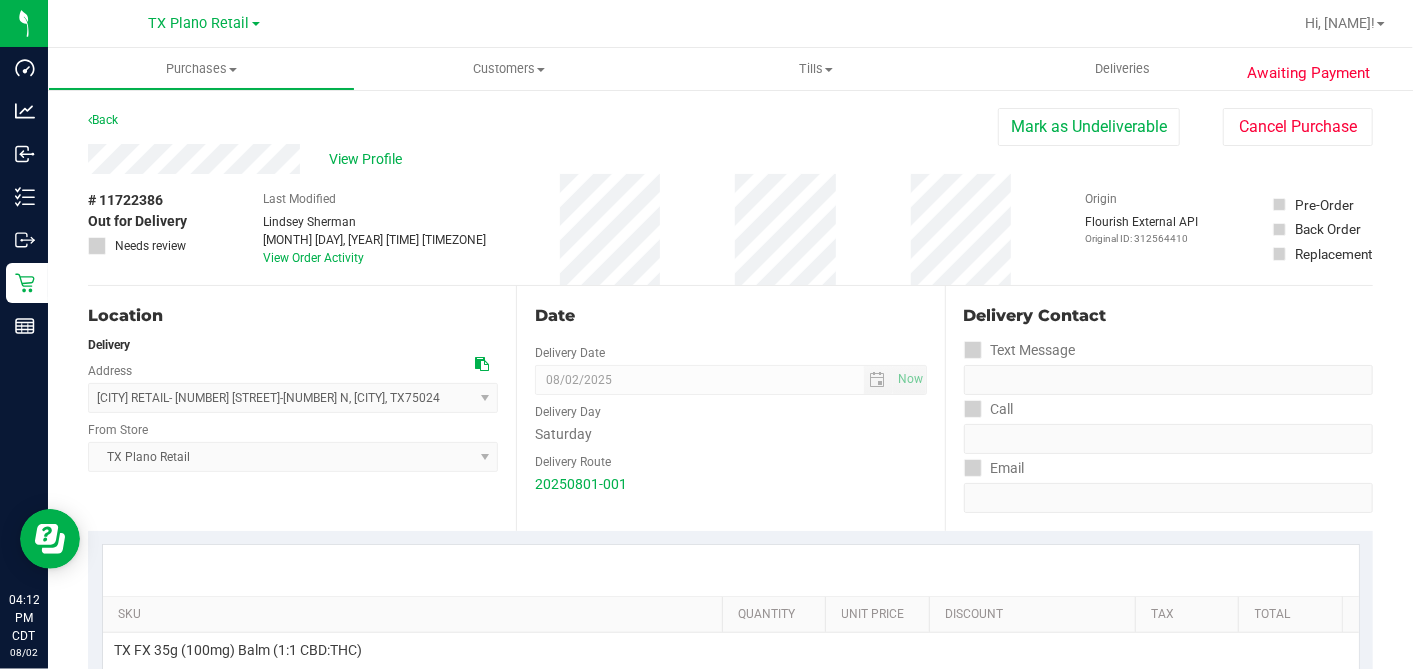 click on "Mark as Undeliverable" at bounding box center [1089, 127] 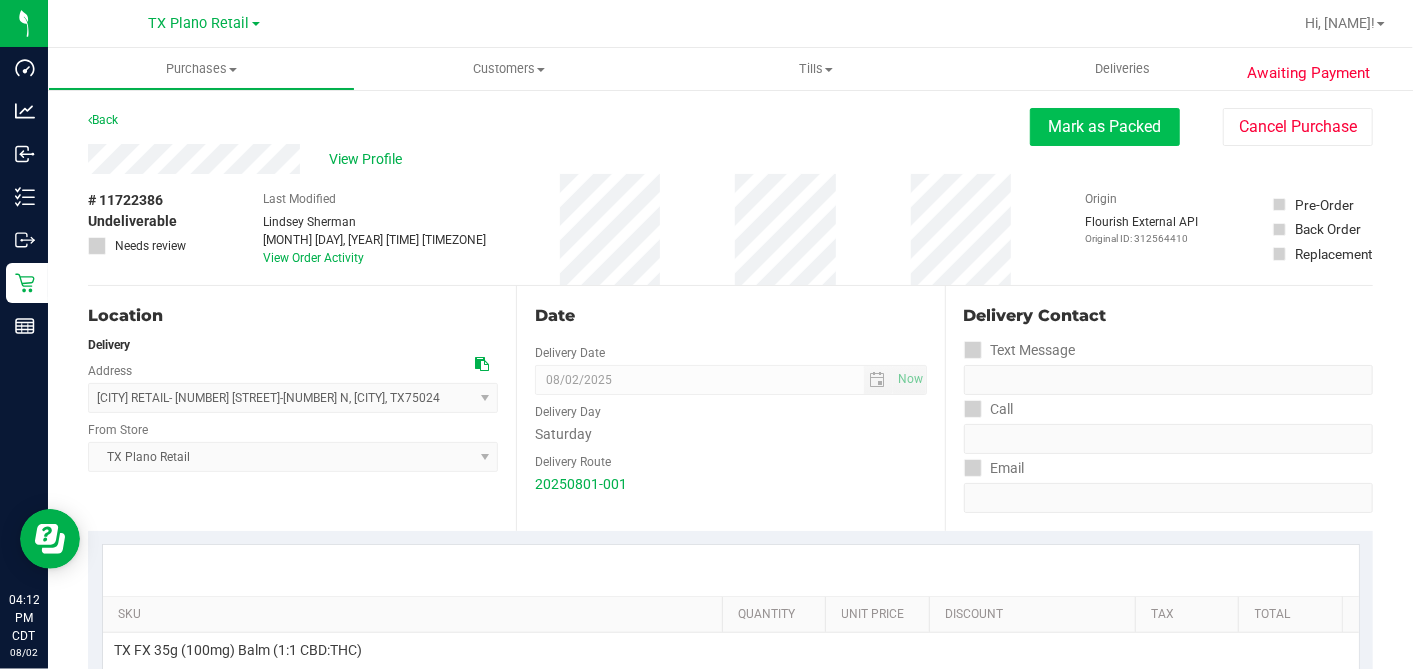 click on "Mark as Packed" at bounding box center (1105, 127) 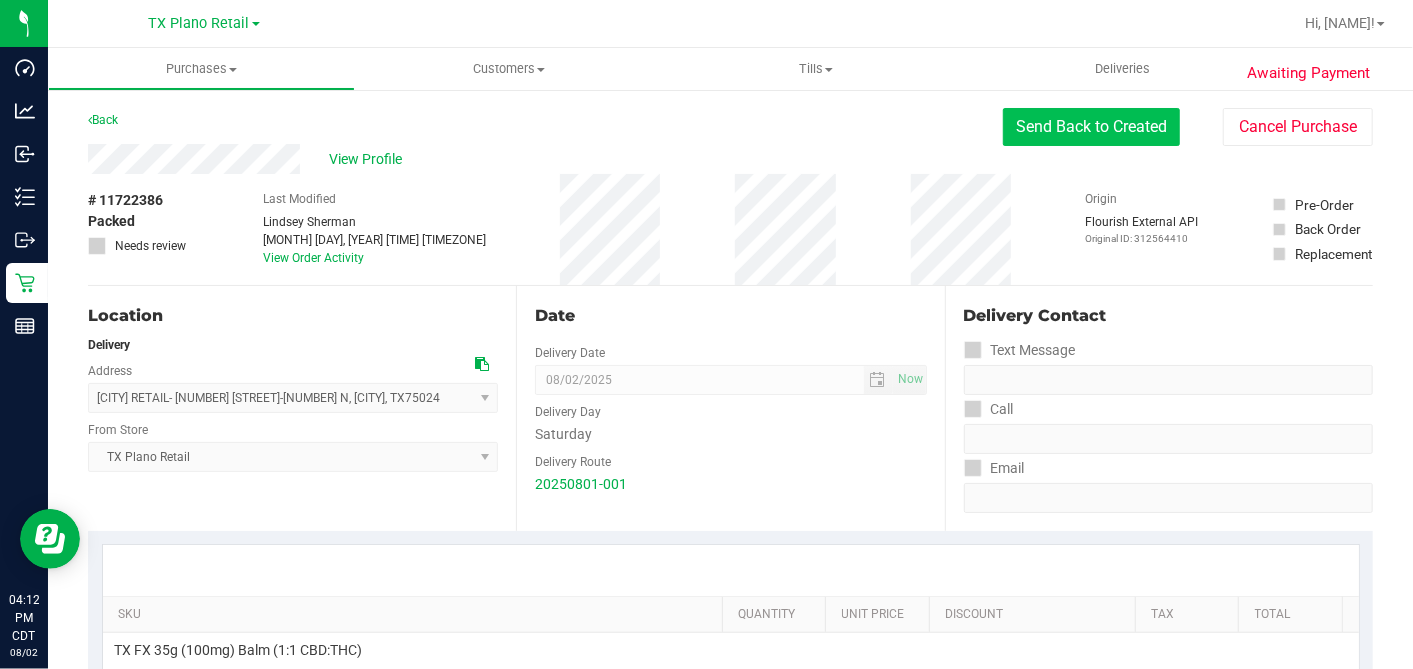 click on "Send Back to Created" at bounding box center [1091, 127] 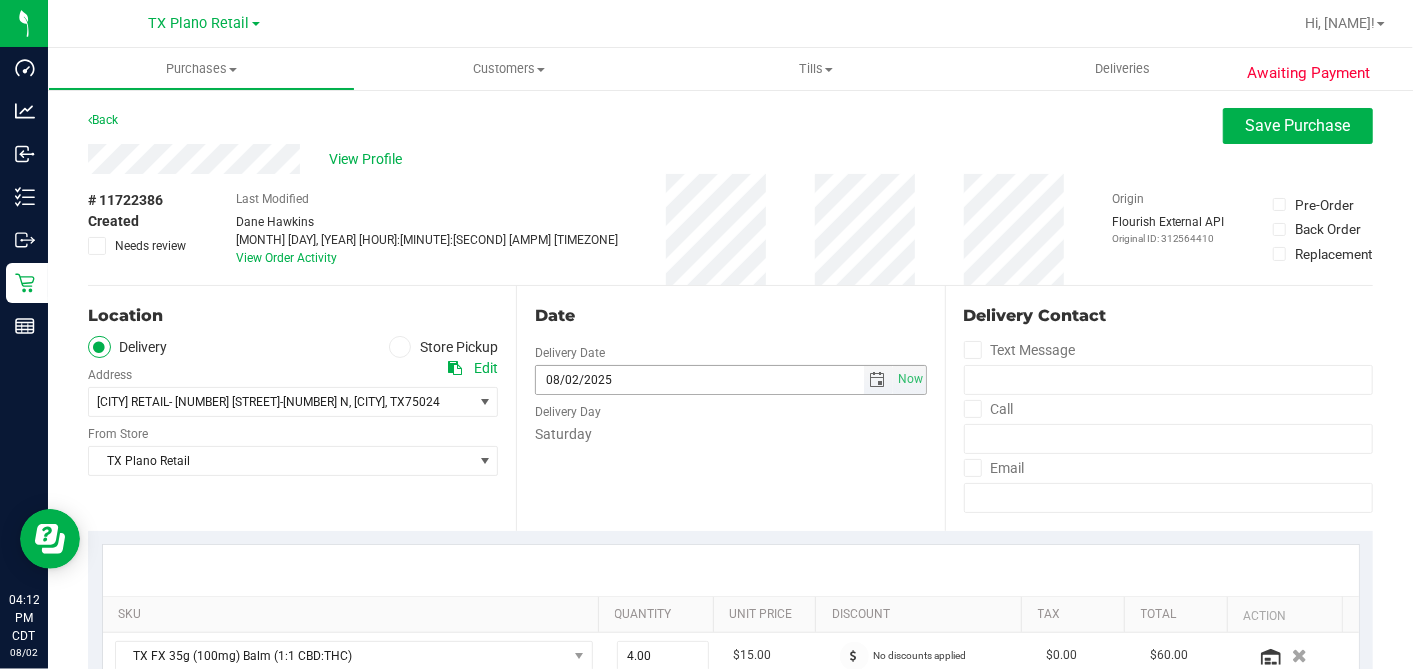 click at bounding box center [878, 380] 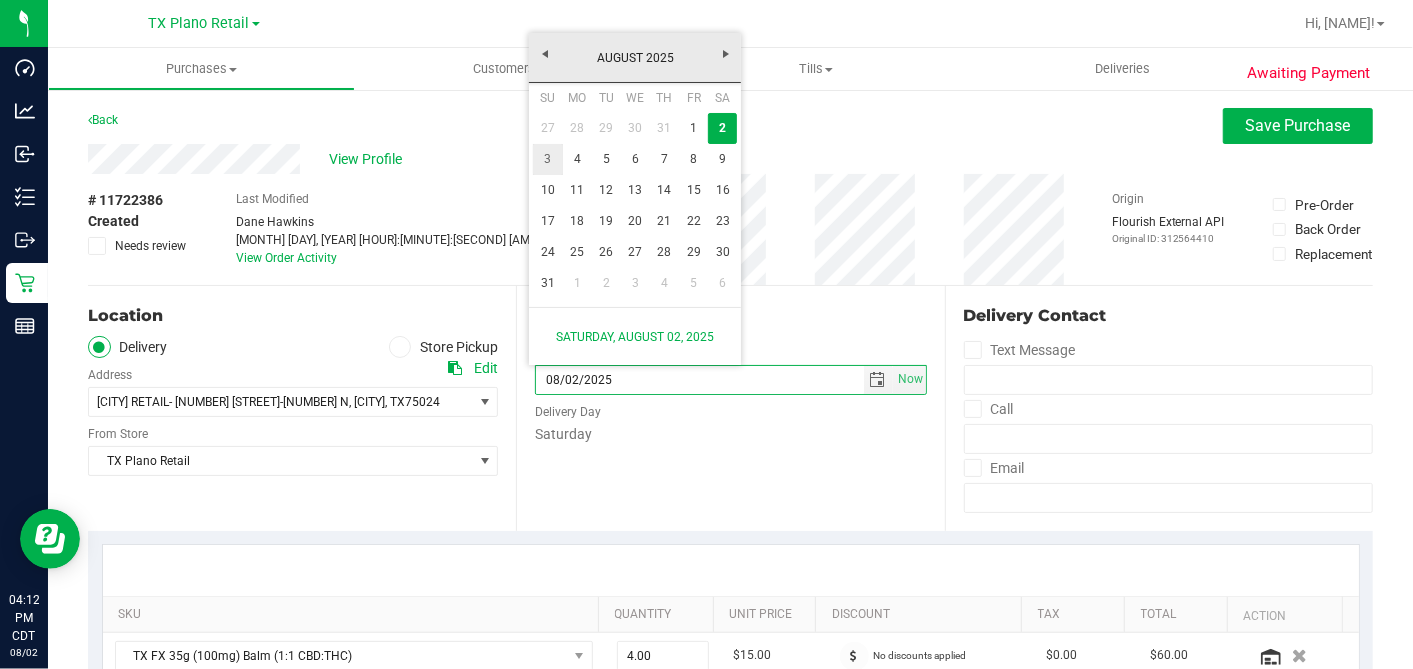click on "3" at bounding box center [547, 159] 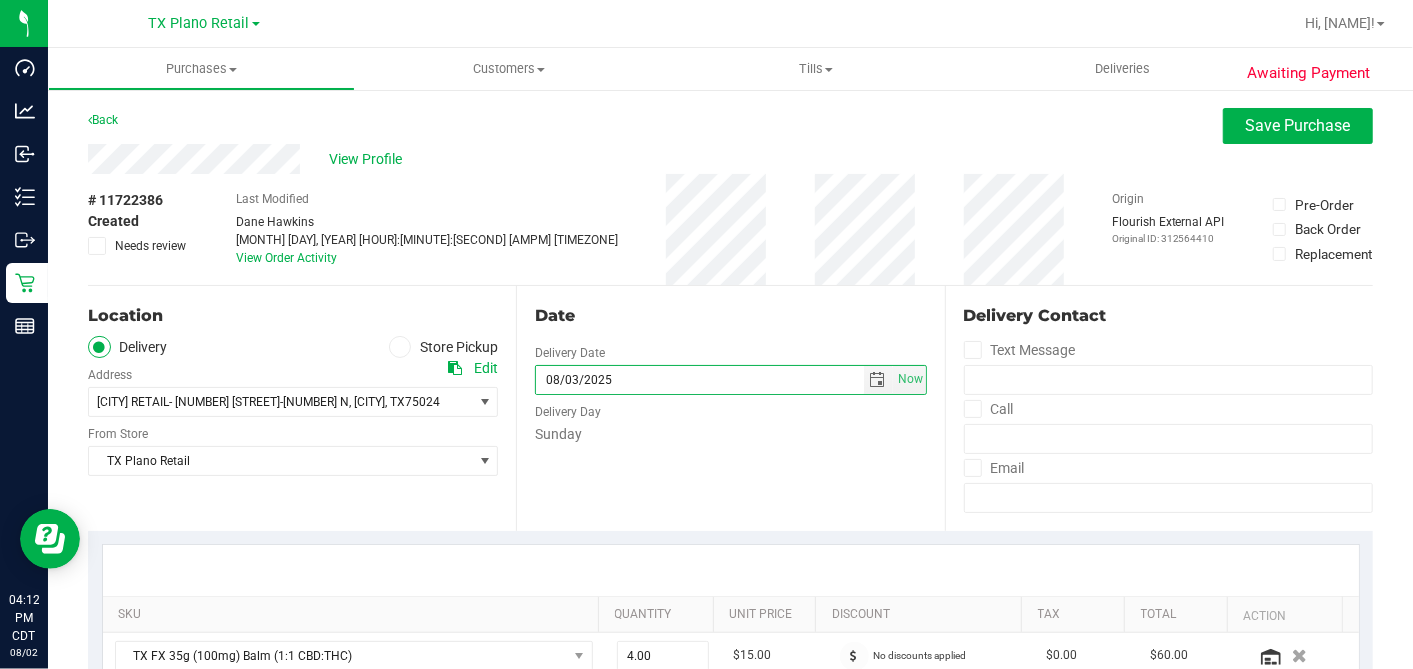 click on "Date" at bounding box center (730, 316) 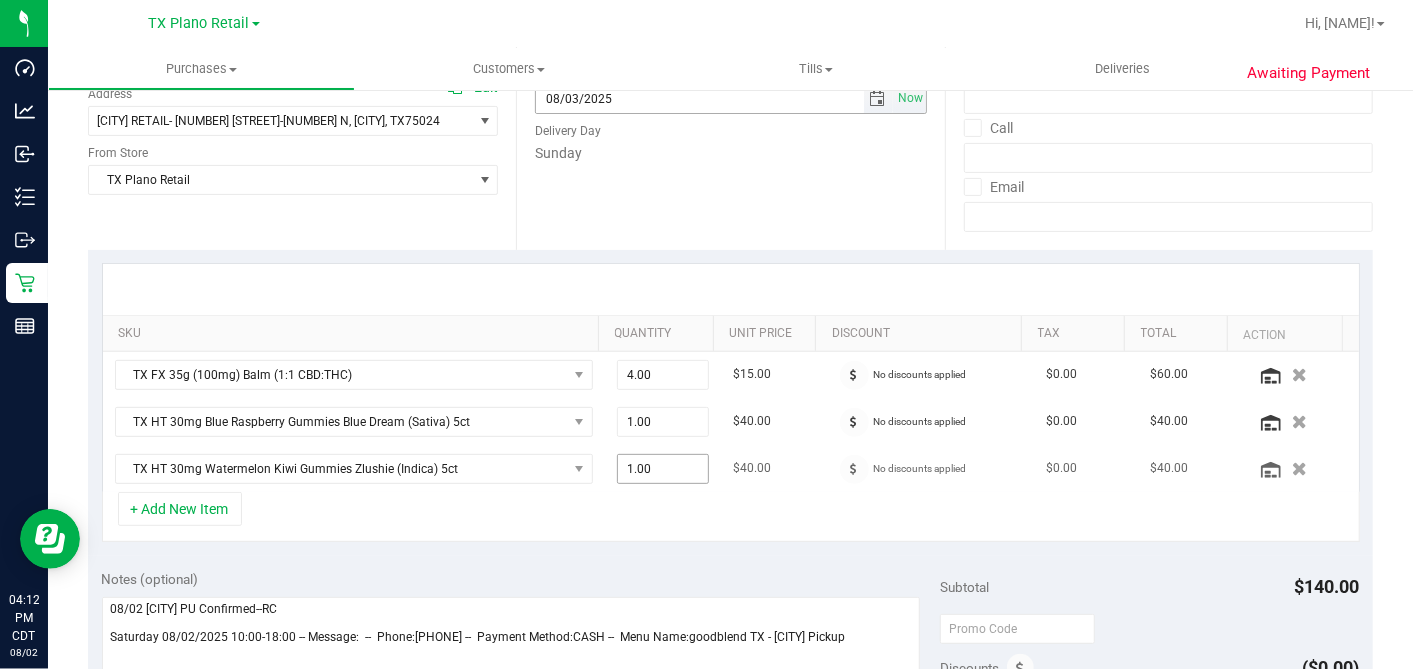 scroll, scrollTop: 444, scrollLeft: 0, axis: vertical 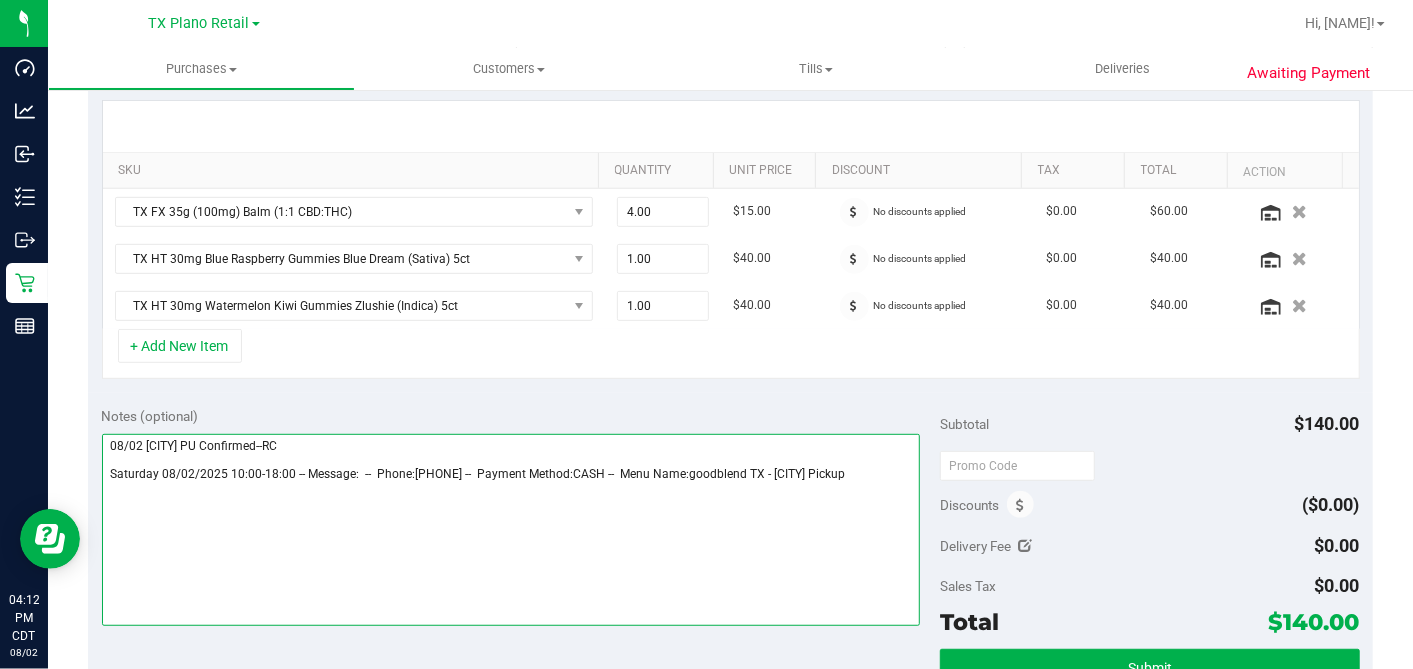 click at bounding box center (511, 530) 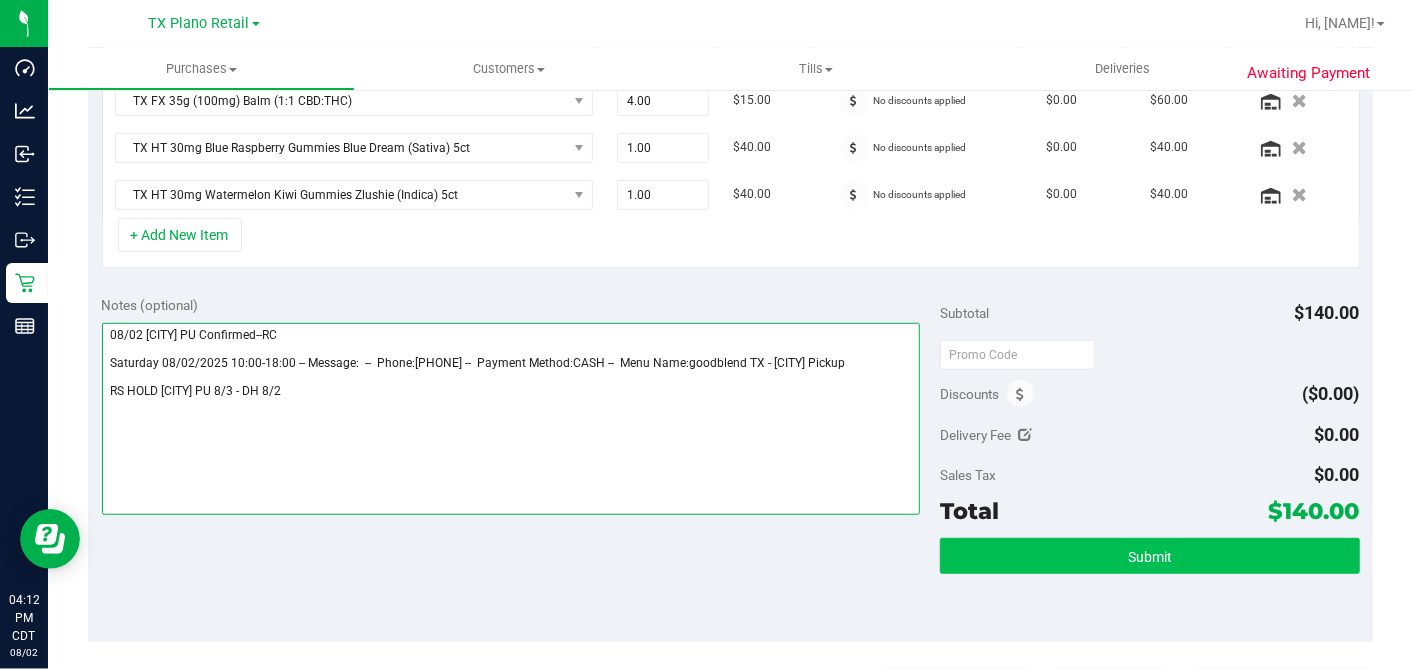 type on "08/02 Plano PU Confirmed--RC
Saturday 08/02/2025 10:00-18:00 -- Message:  --  Phone:9038201076 --  Payment Method:CASH --  Menu Name:goodblend TX - Plano Pickup
RS HOLD PLANO PU 8/3 - DH 8/2" 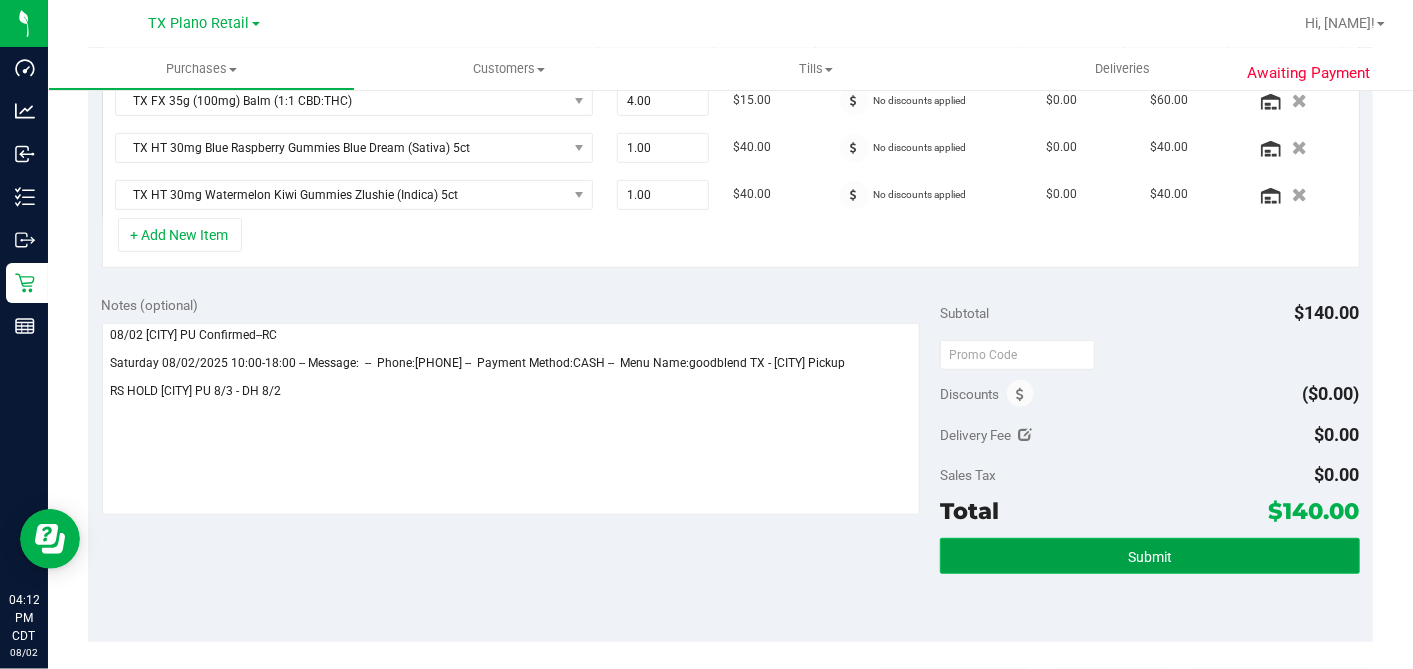 click on "Submit" at bounding box center (1150, 557) 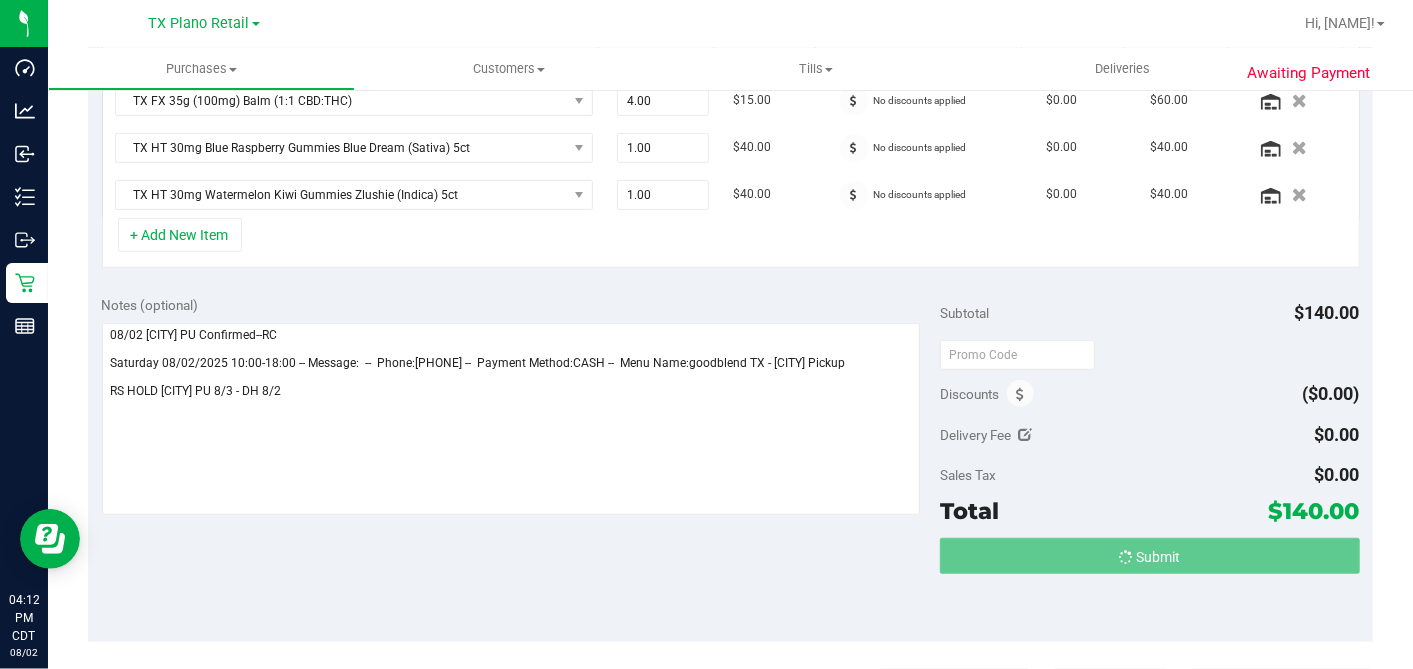 scroll, scrollTop: 559, scrollLeft: 0, axis: vertical 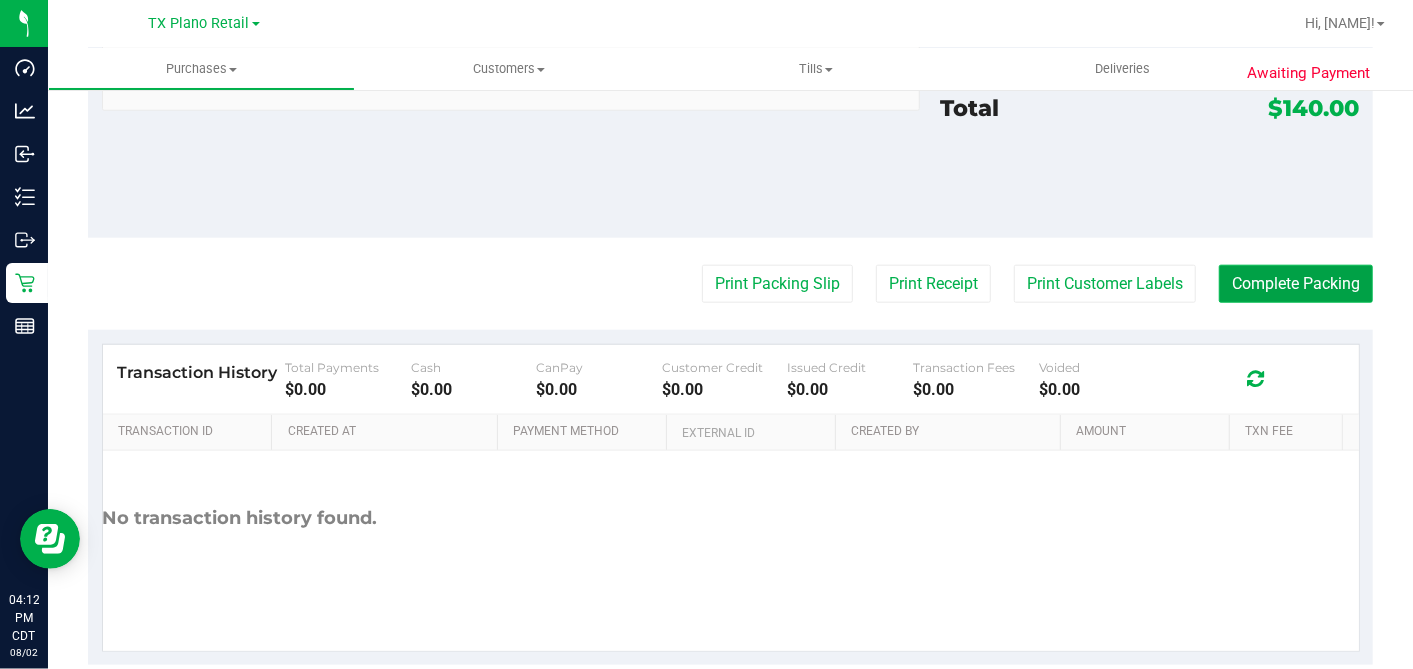 click on "Complete Packing" at bounding box center [1296, 284] 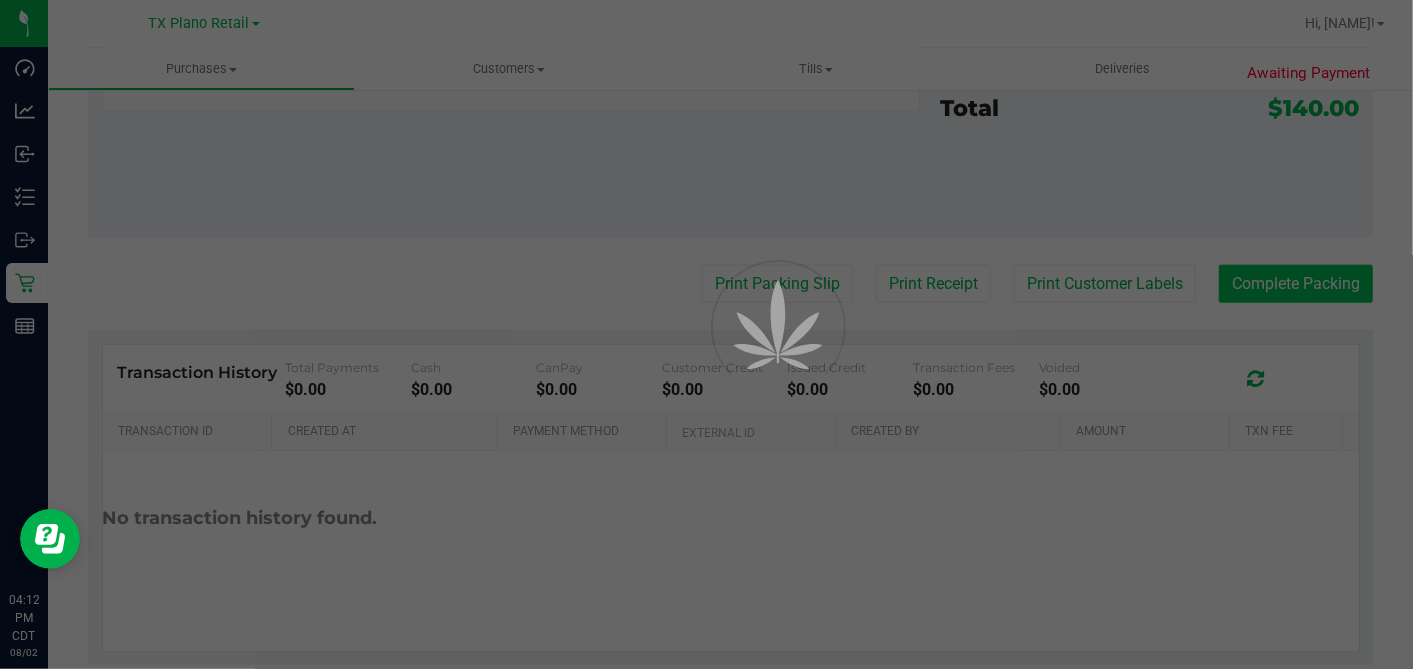 scroll, scrollTop: 0, scrollLeft: 0, axis: both 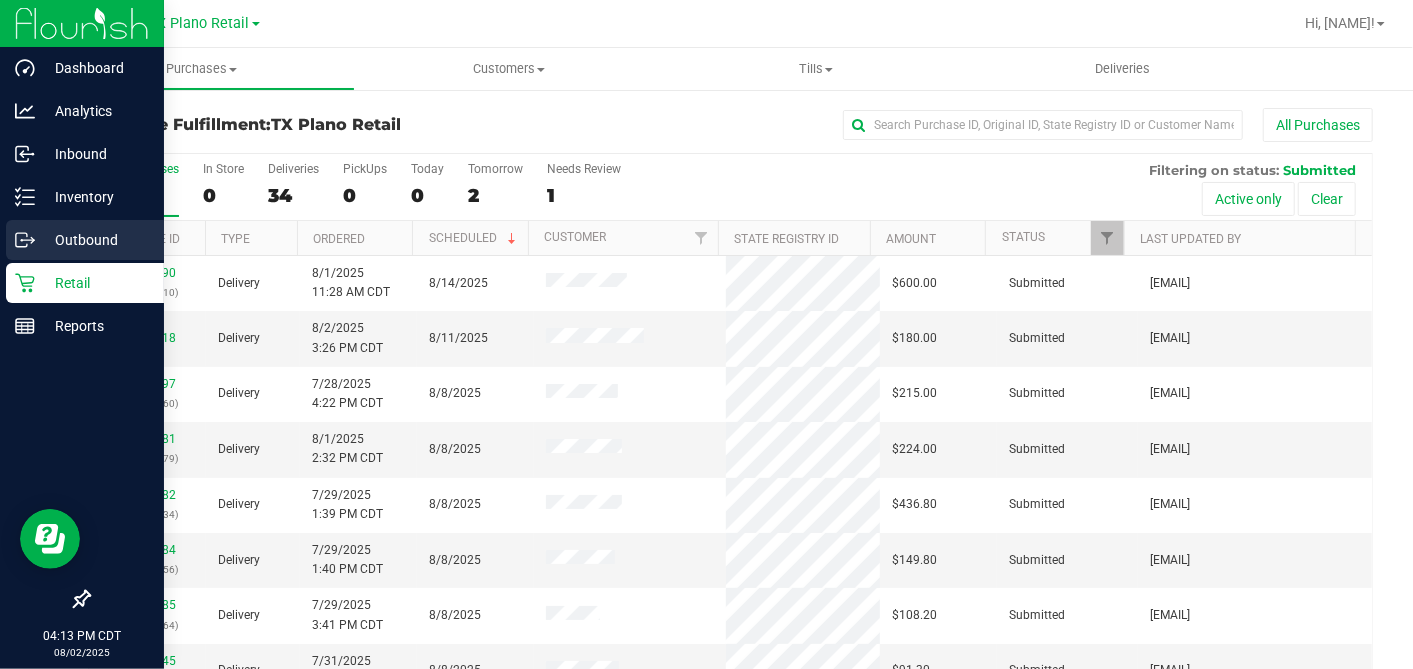 click on "Outbound" at bounding box center (95, 240) 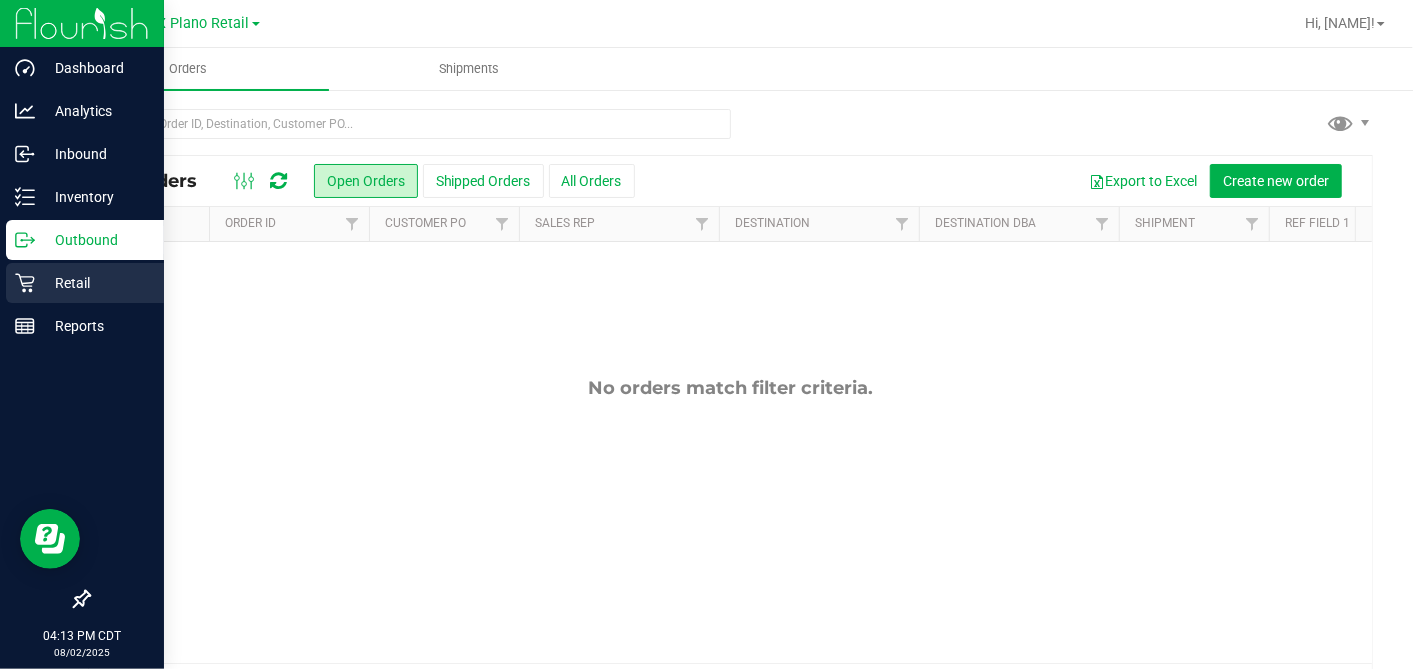 click on "Retail" at bounding box center (95, 283) 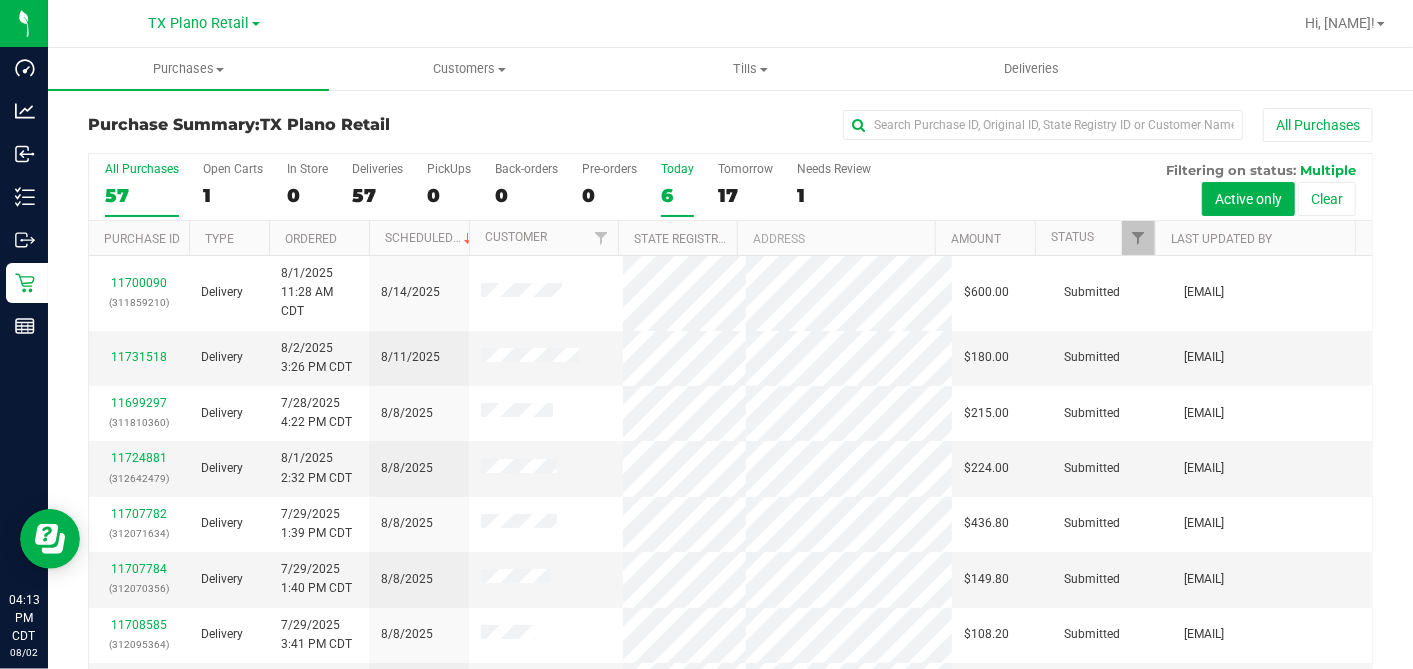click on "Today
6" at bounding box center [677, 189] 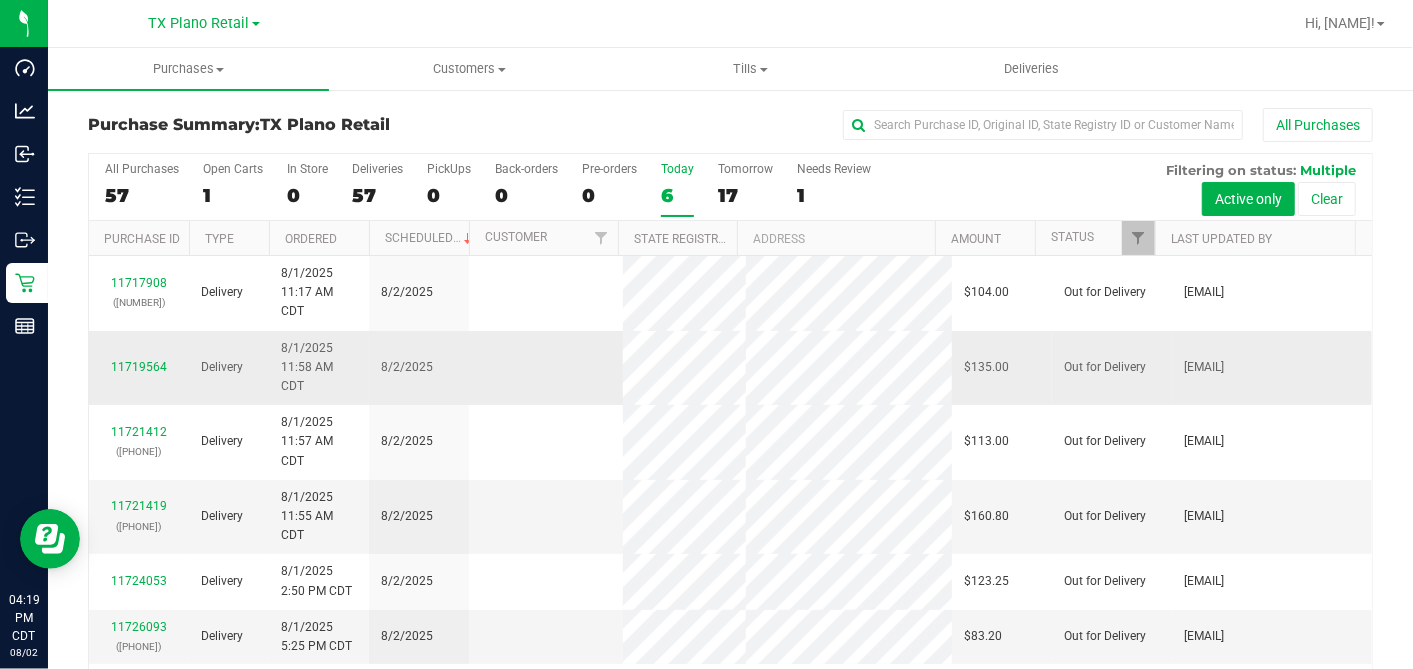 scroll, scrollTop: 0, scrollLeft: 0, axis: both 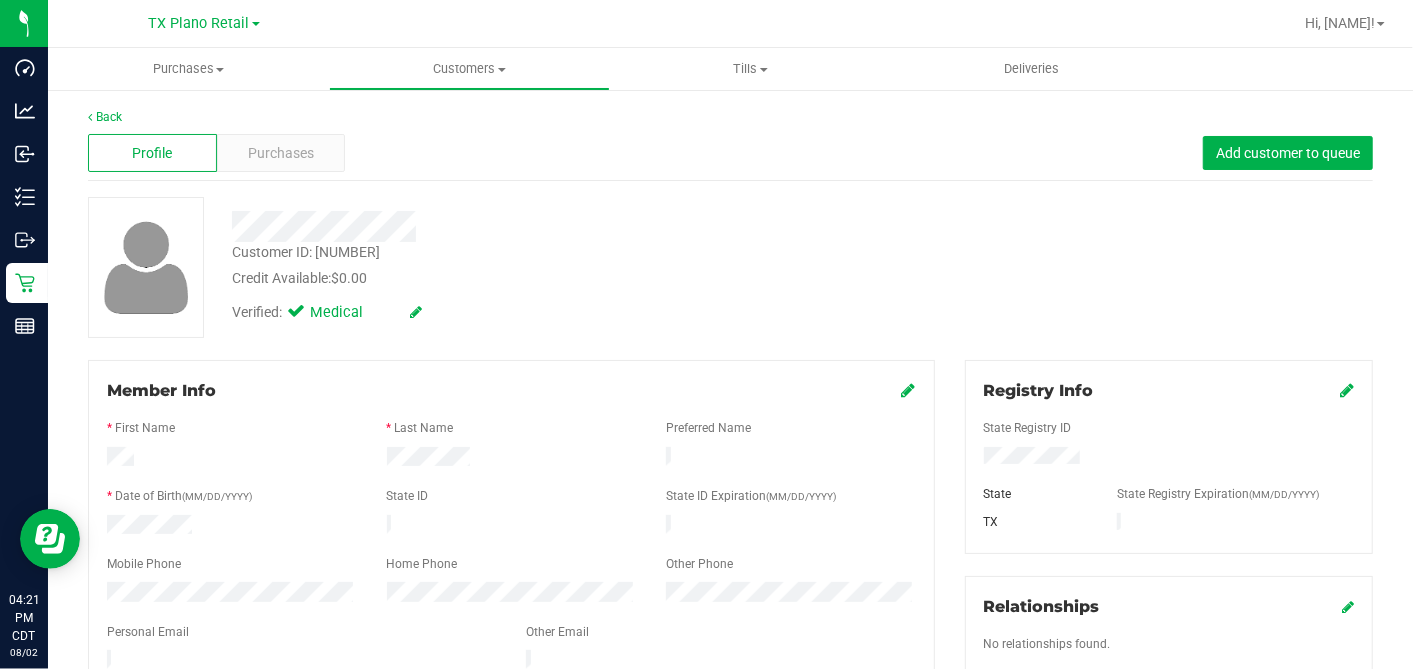 click on "Credit Available:
$0.00" at bounding box center (546, 278) 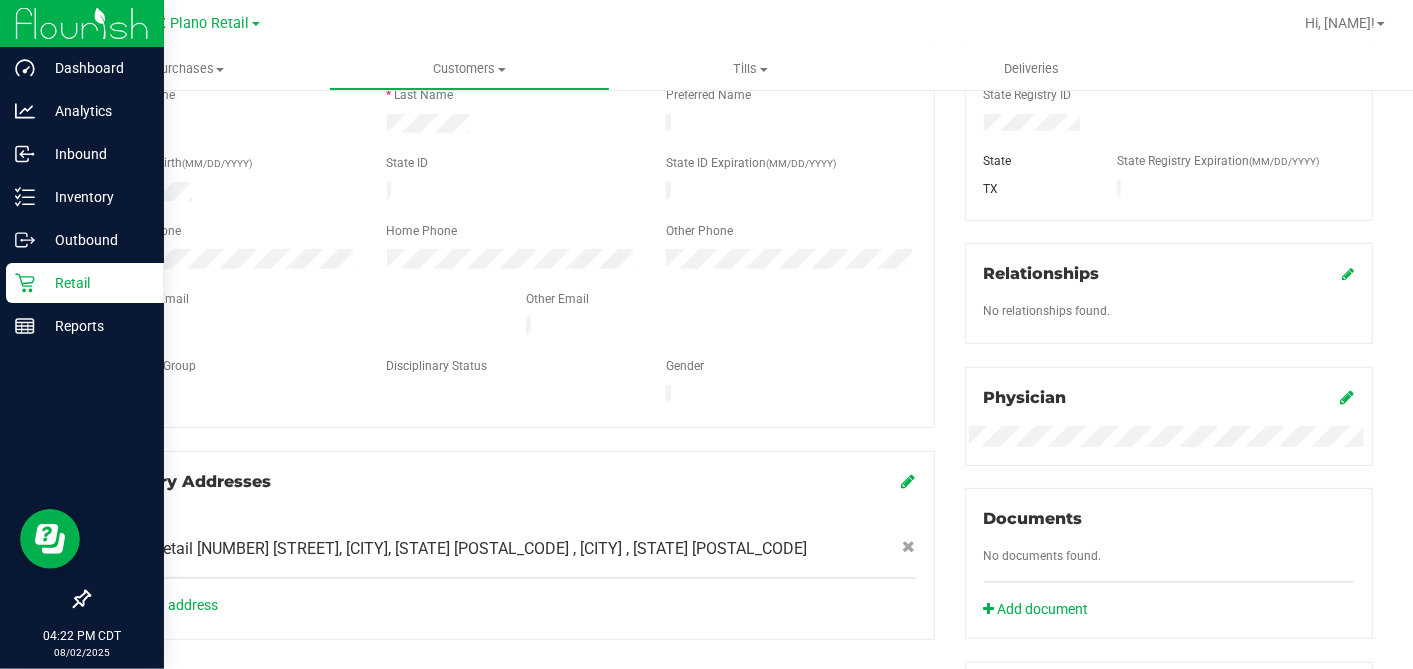 drag, startPoint x: 35, startPoint y: 272, endPoint x: 89, endPoint y: 280, distance: 54.589375 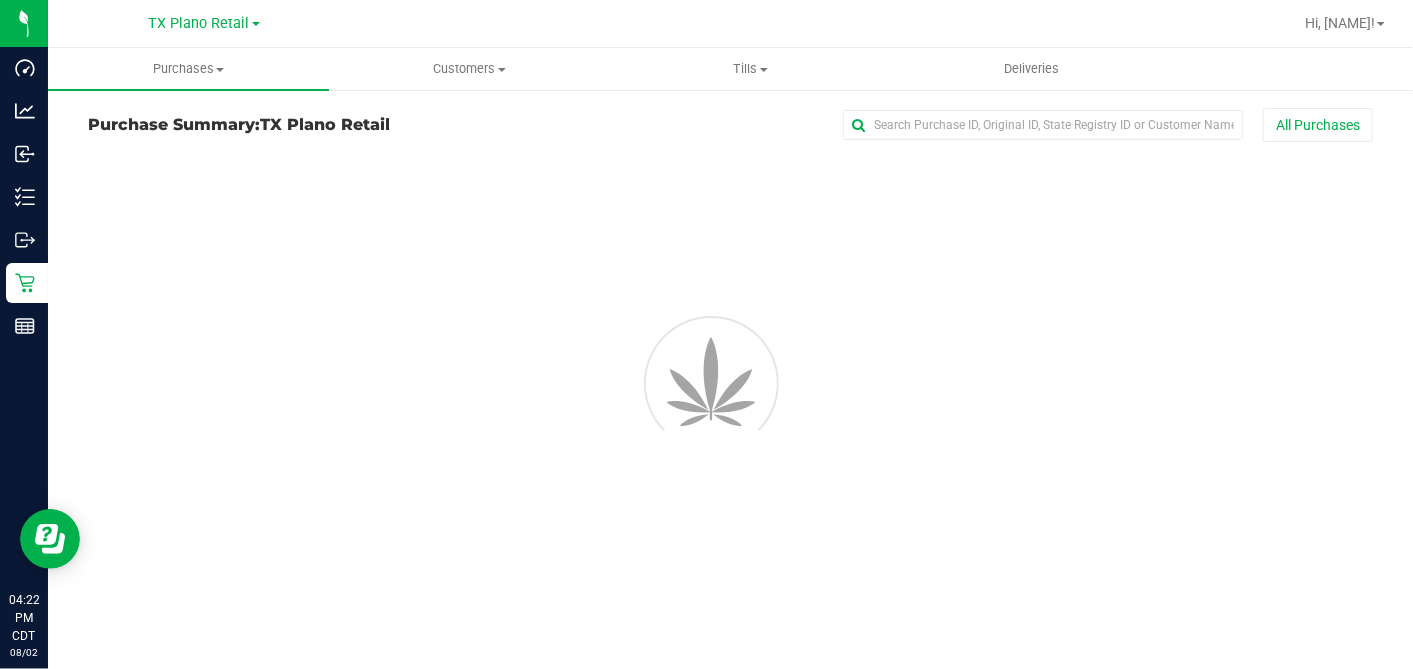 scroll, scrollTop: 0, scrollLeft: 0, axis: both 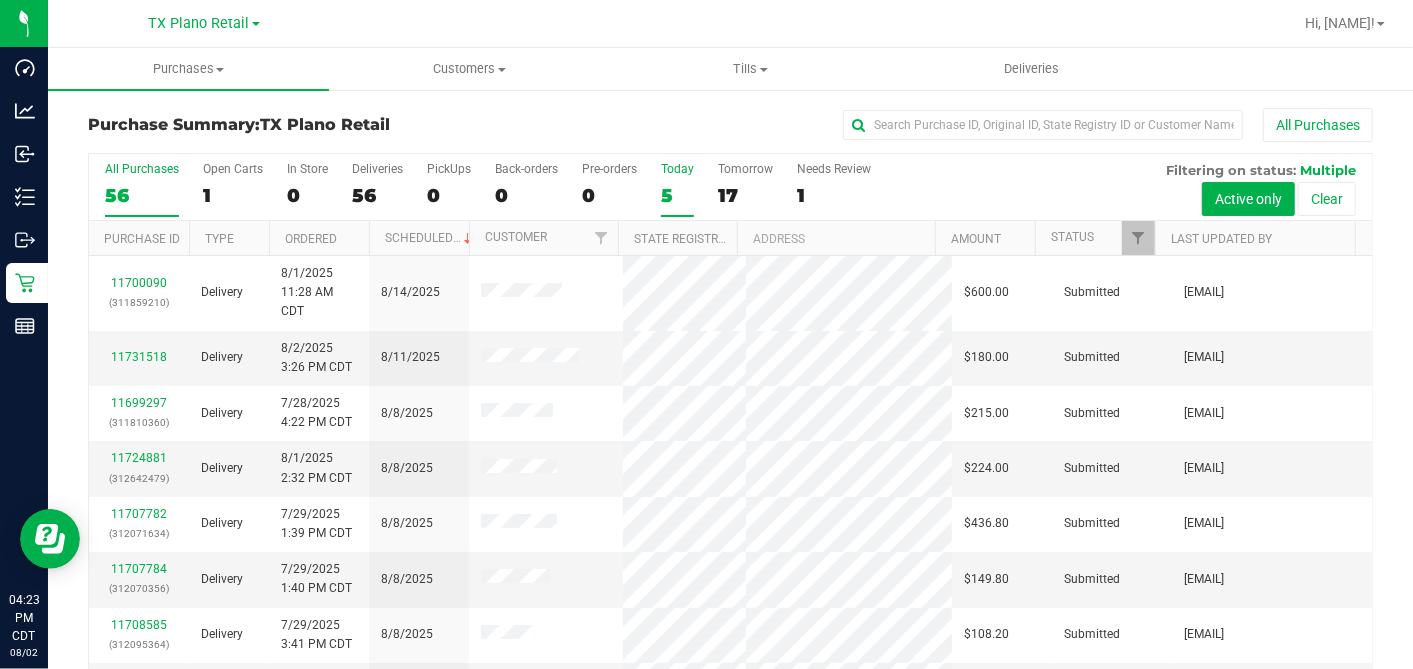 click on "5" at bounding box center [677, 195] 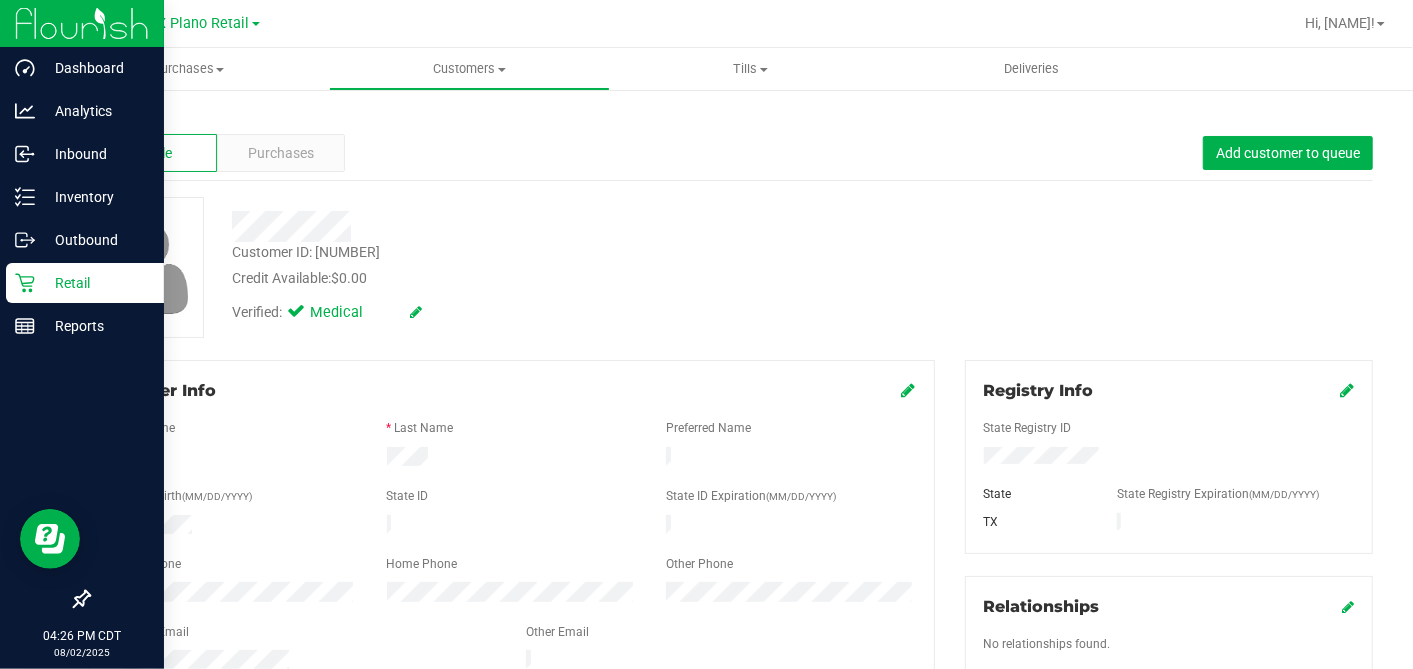 click on "Retail" at bounding box center (95, 283) 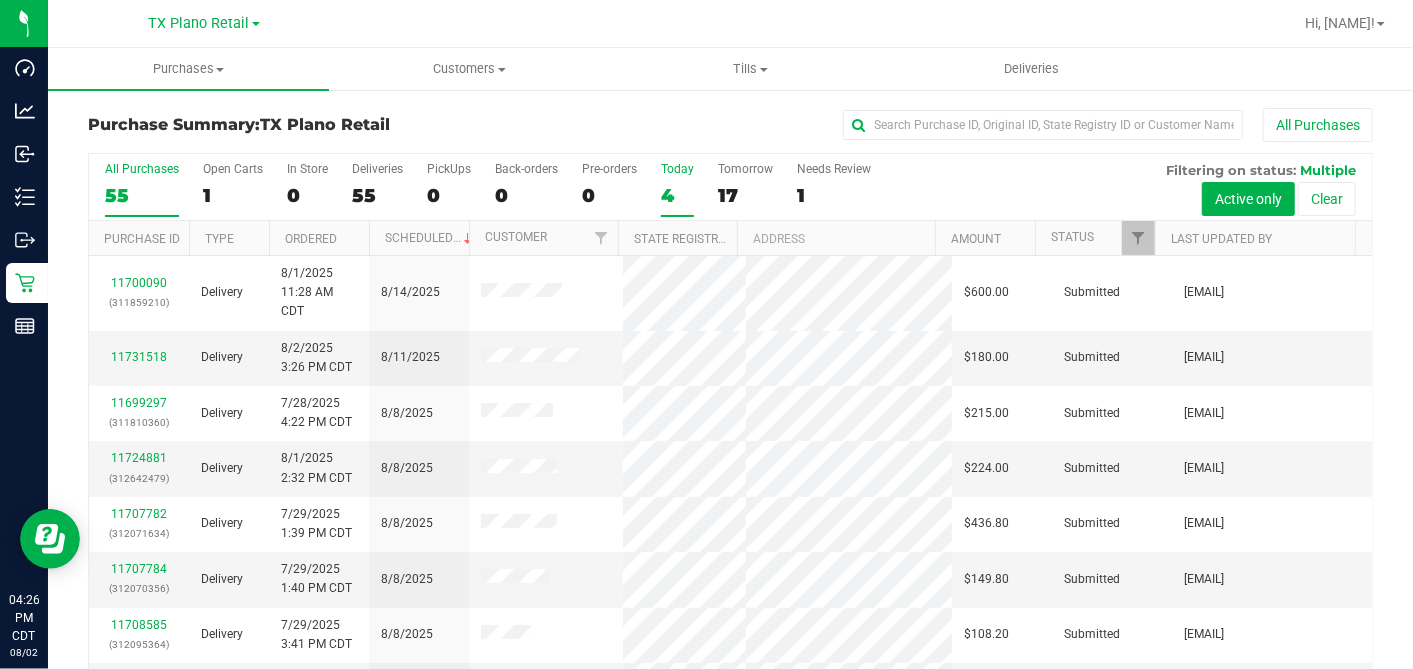 click on "4" at bounding box center [677, 195] 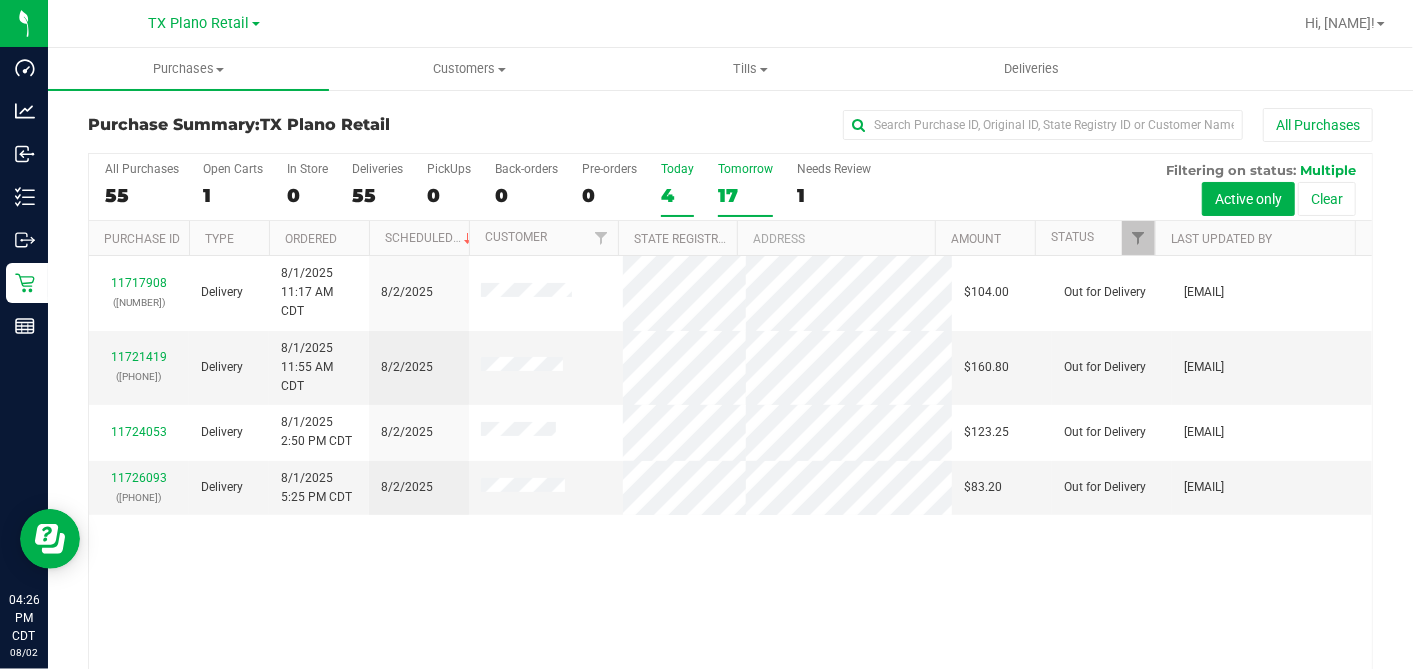 click on "17" at bounding box center (745, 195) 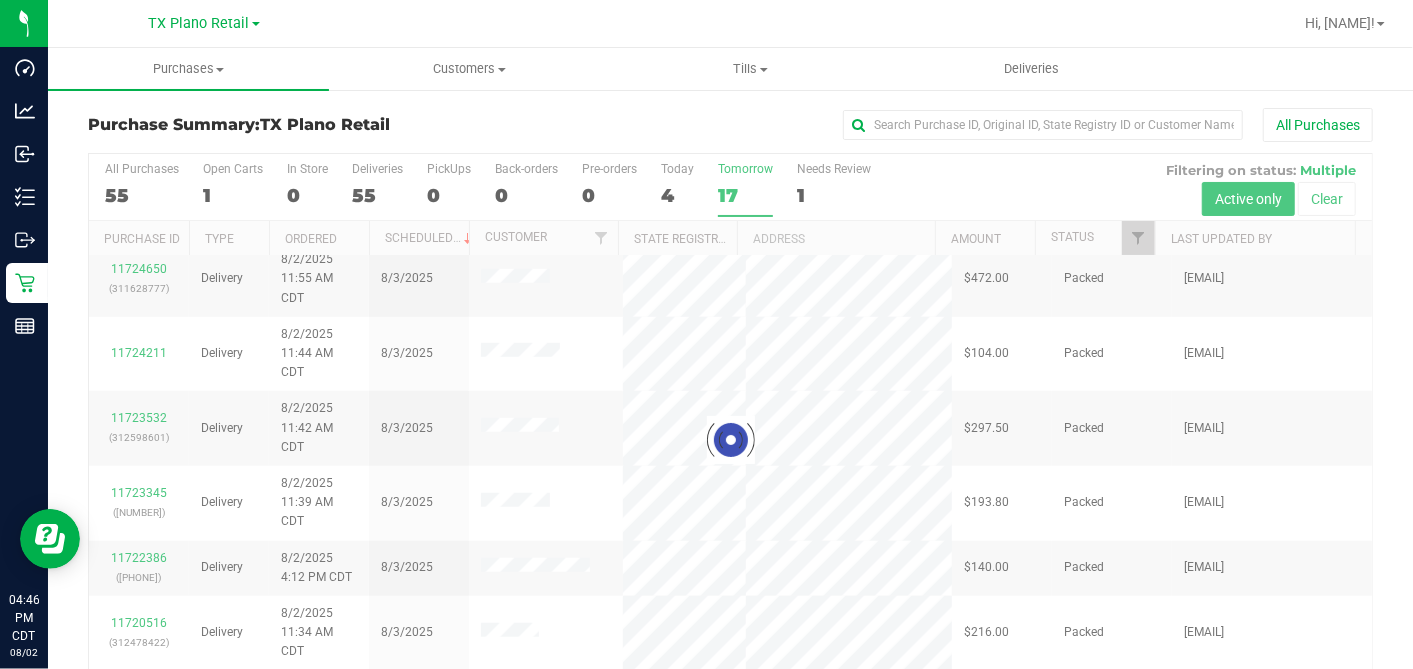 scroll, scrollTop: 0, scrollLeft: 0, axis: both 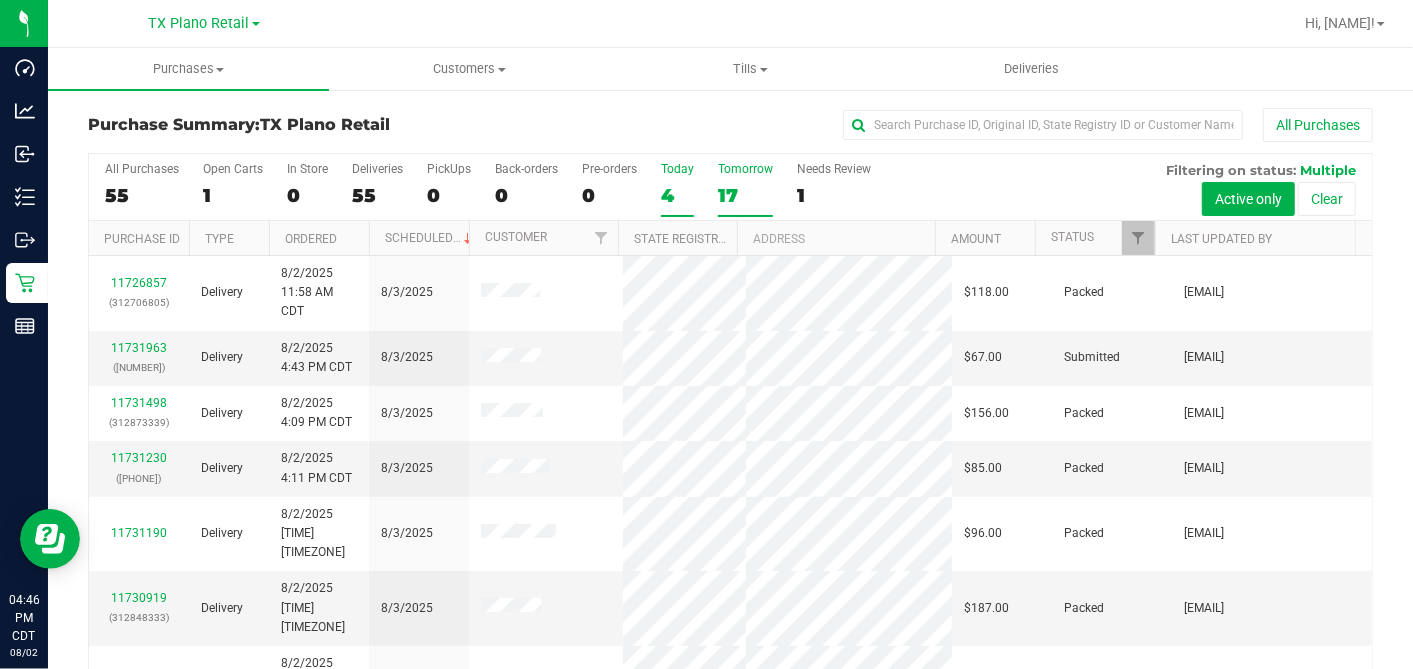 click on "4" at bounding box center (677, 195) 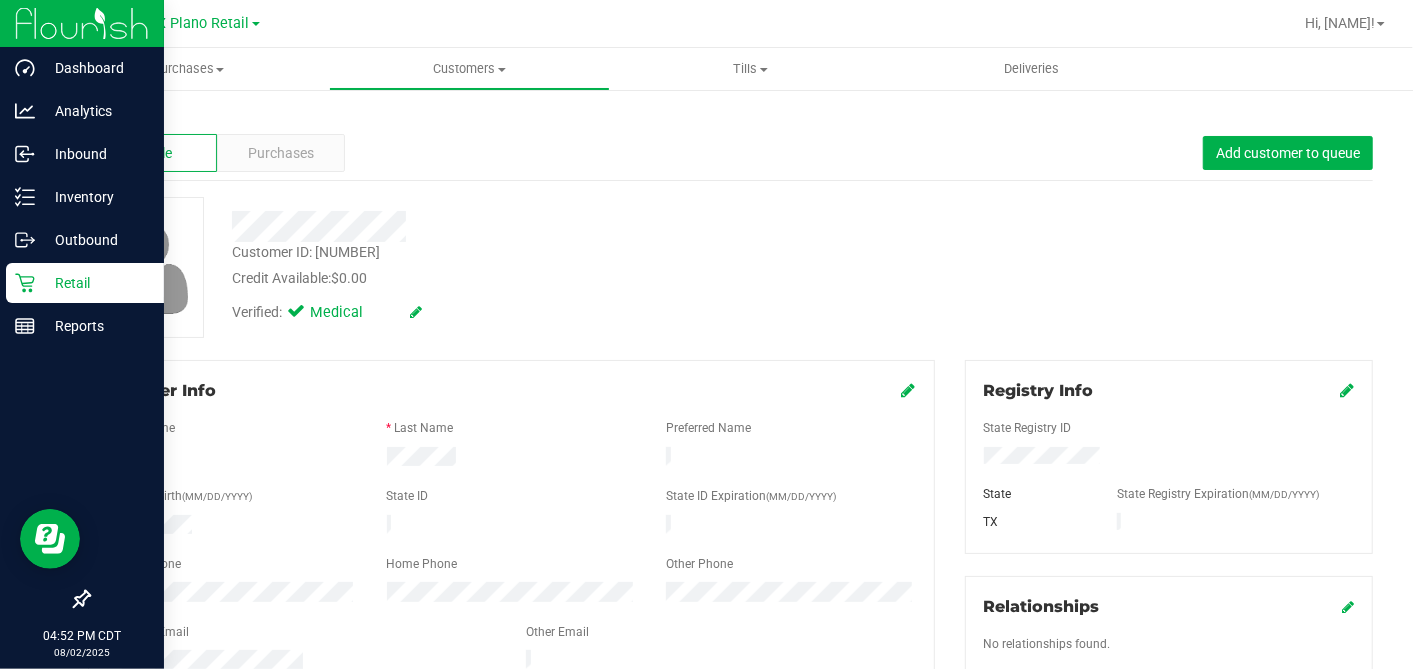 drag, startPoint x: 33, startPoint y: 283, endPoint x: 114, endPoint y: 291, distance: 81.394104 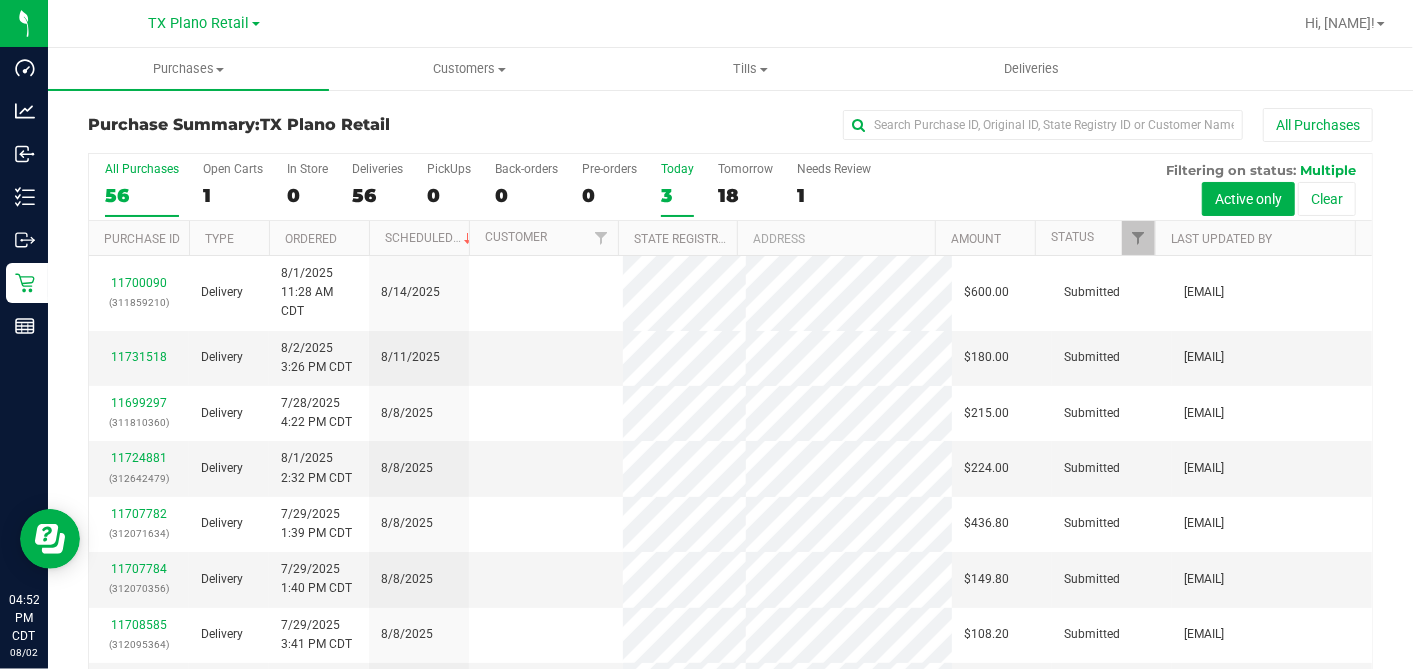 click on "3" at bounding box center [677, 195] 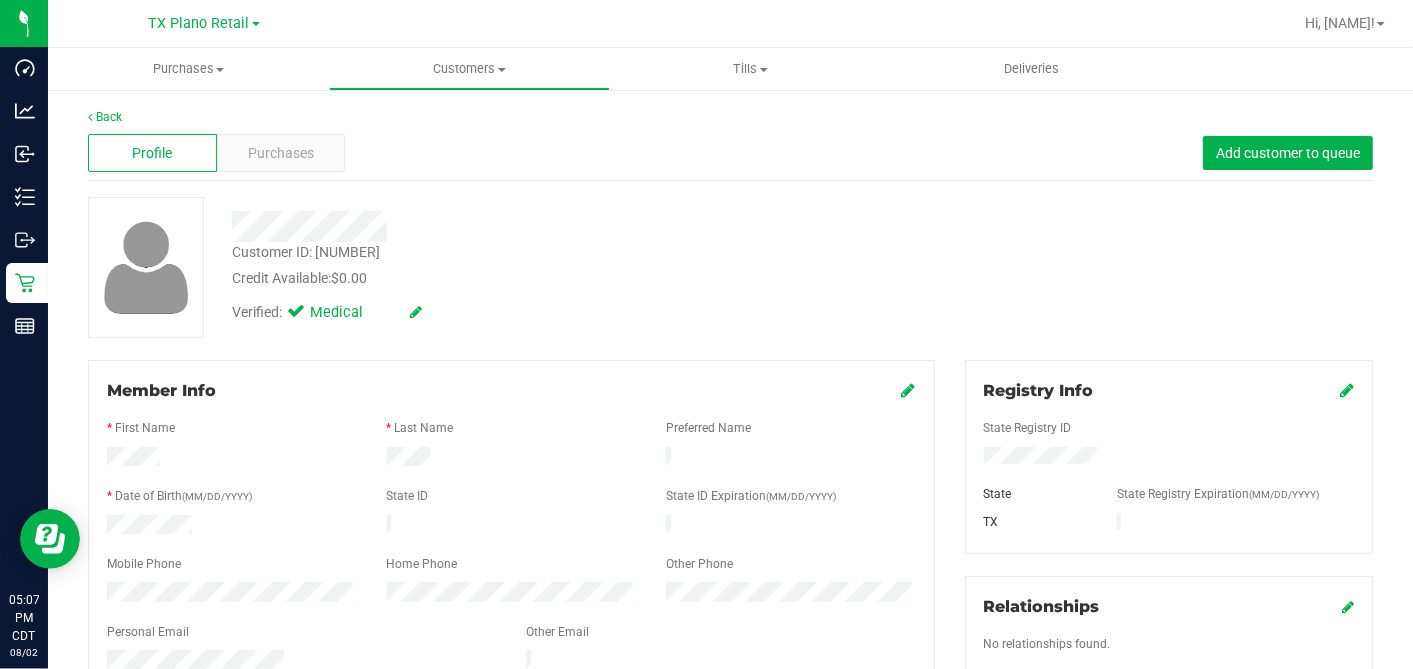 click on "Credit Available:
$0.00" at bounding box center (546, 278) 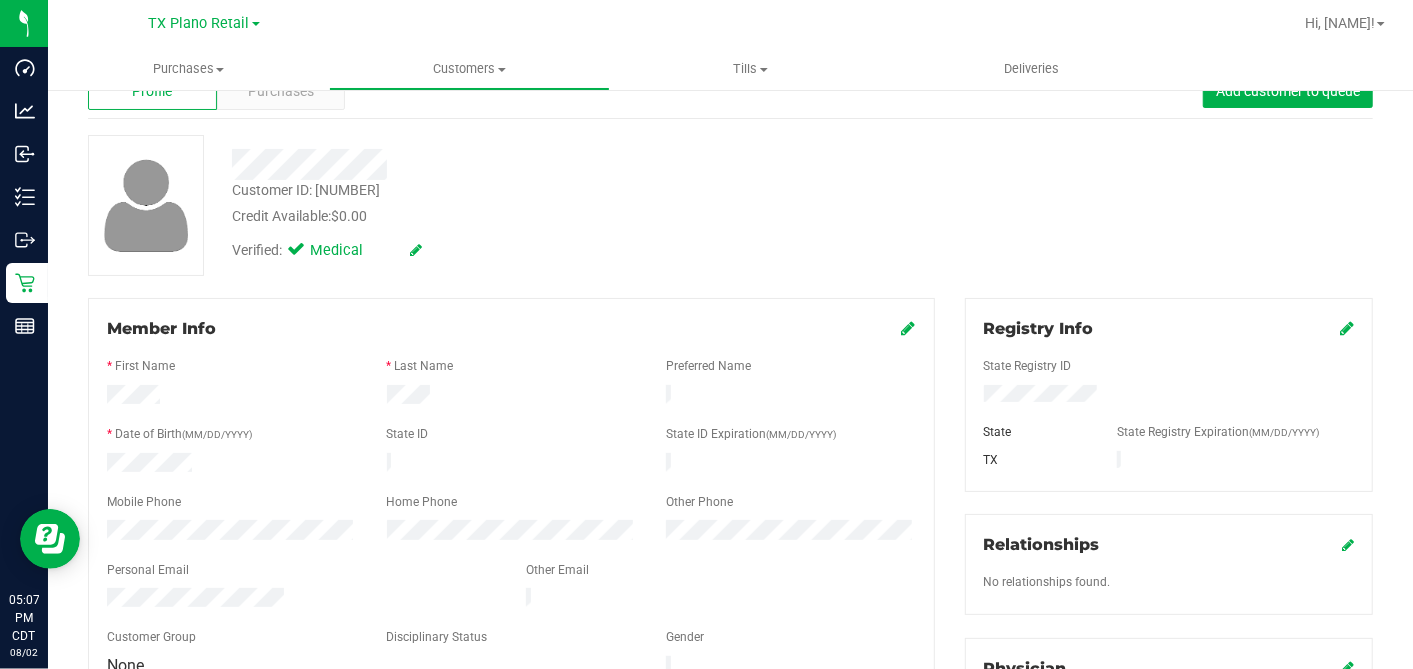 scroll, scrollTop: 0, scrollLeft: 0, axis: both 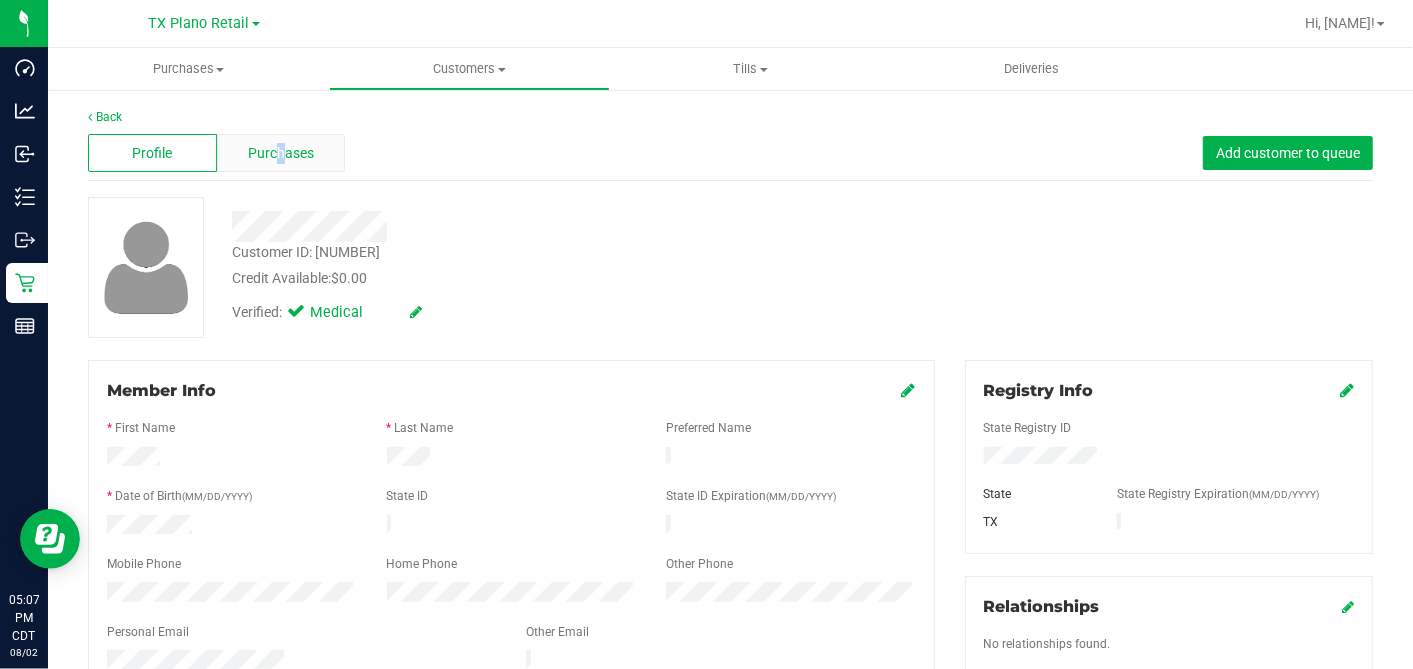 click on "Purchases" at bounding box center [281, 153] 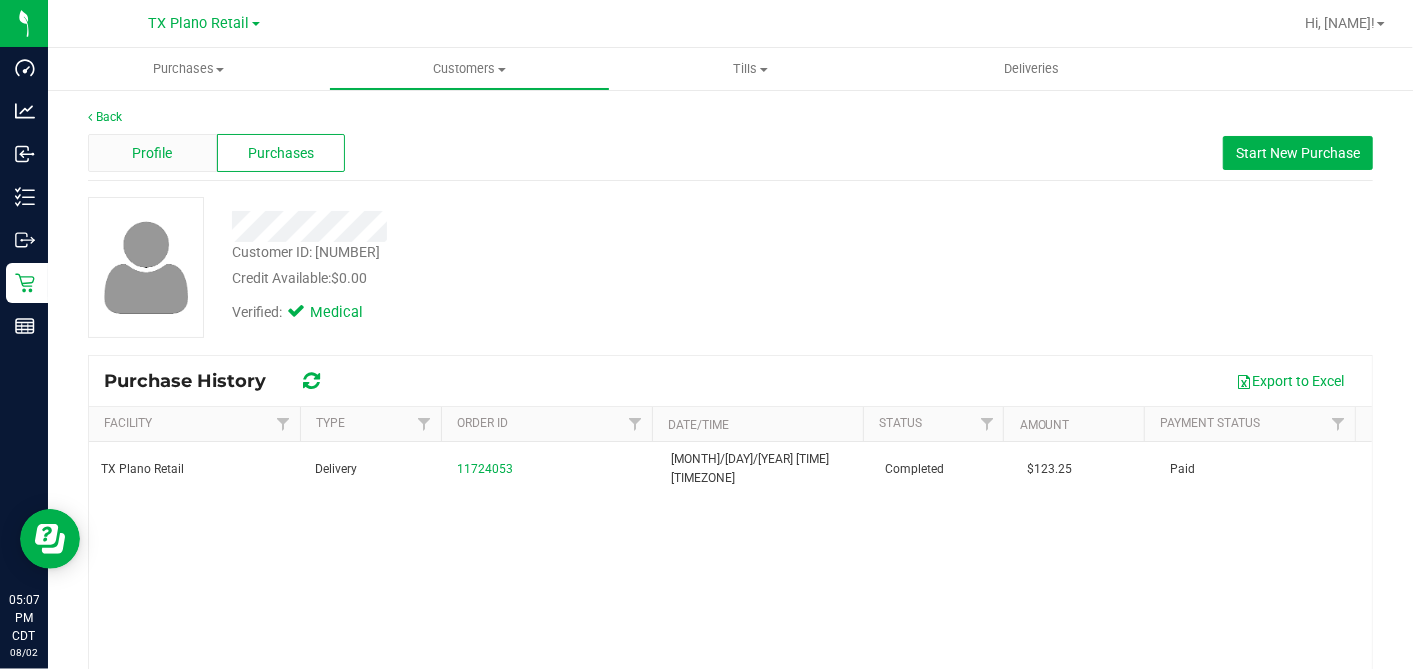 drag, startPoint x: 277, startPoint y: 148, endPoint x: 174, endPoint y: 154, distance: 103.17461 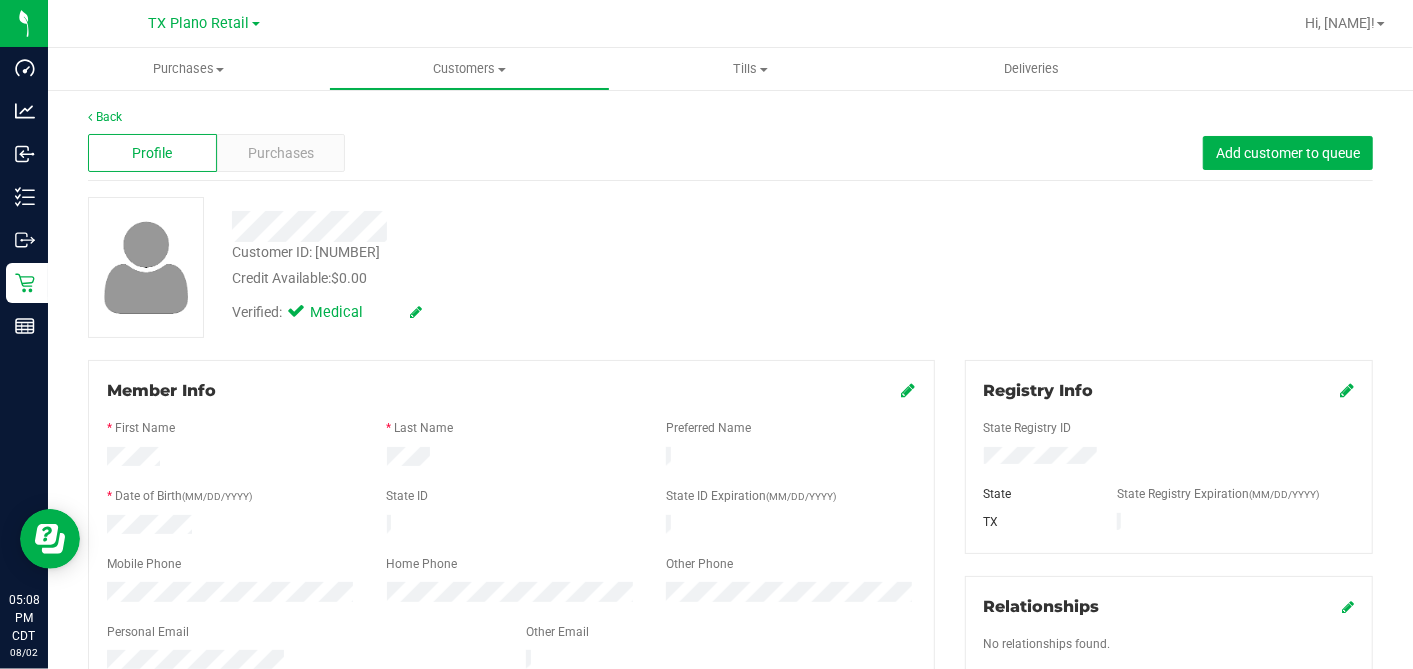 click on "Customer ID: 1615425
Credit Available:
$0.00" at bounding box center (546, 265) 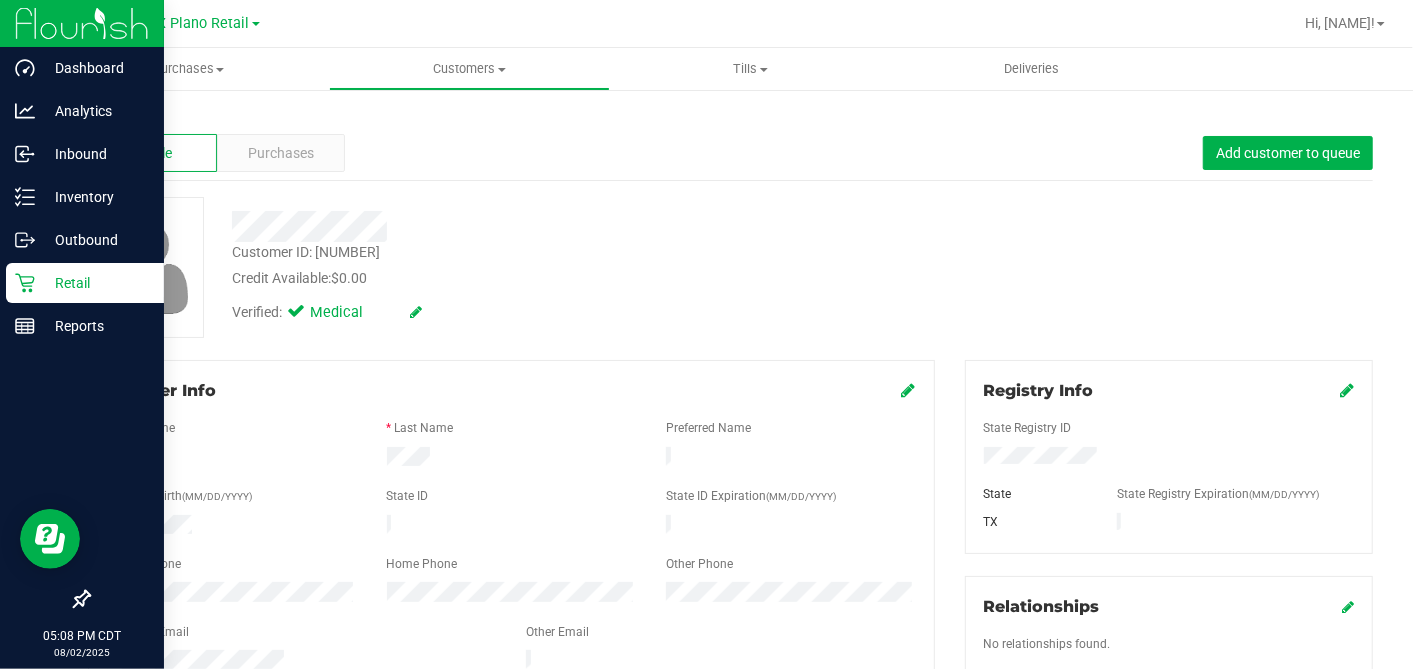 click on "Retail" at bounding box center (85, 283) 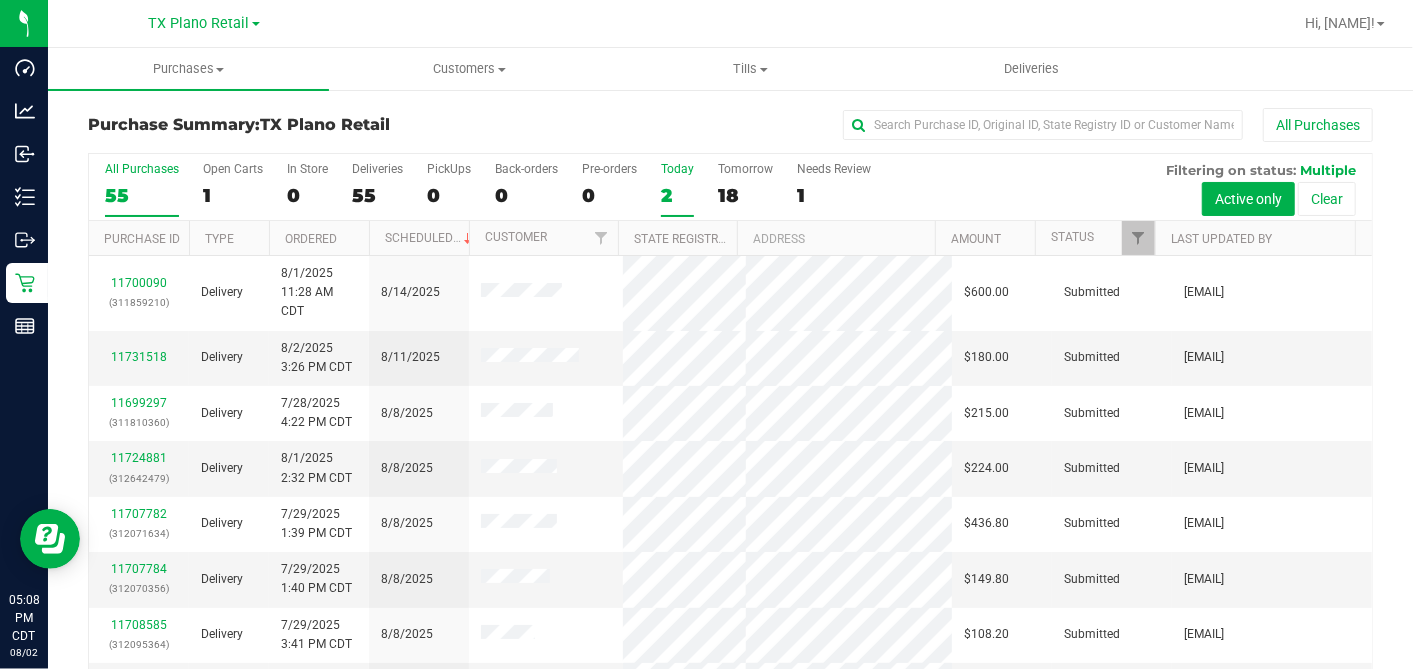 click on "2" at bounding box center [677, 195] 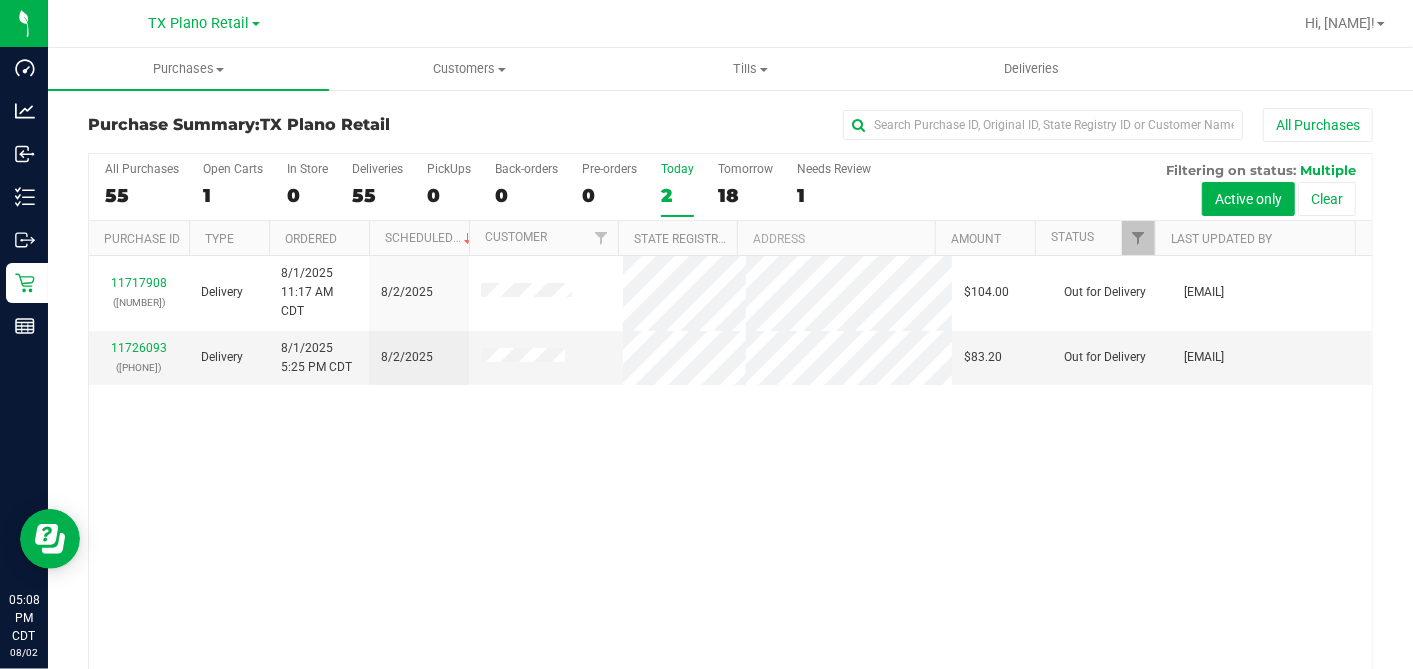 click on "11717908
(312395750)
Delivery 8/1/2025 11:17 AM CDT 8/2/2025
$104.00
Out for Delivery lsherman@liveparallel.com
11726093
(312621358)
Delivery 8/1/2025 5:25 PM CDT 8/2/2025
$83.20
Out for Delivery lsherman@liveparallel.com" at bounding box center [730, 466] 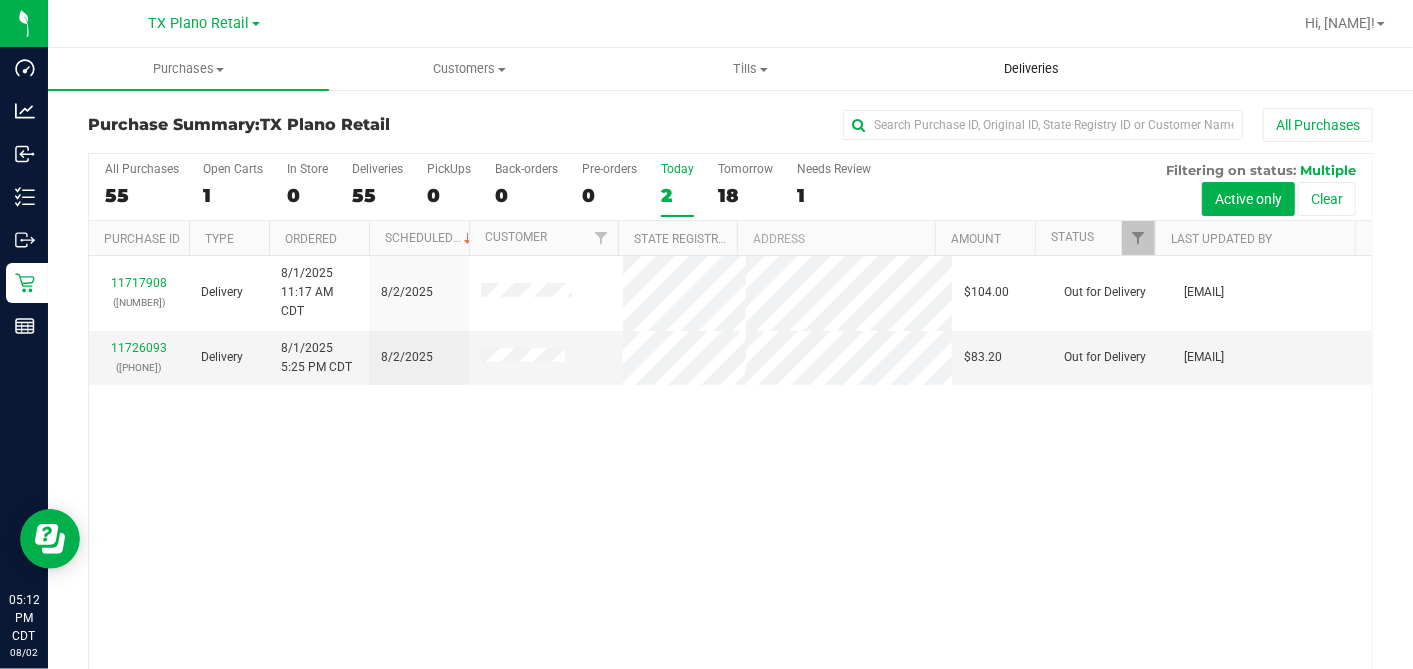 drag, startPoint x: 1025, startPoint y: 55, endPoint x: 1055, endPoint y: 82, distance: 40.36087 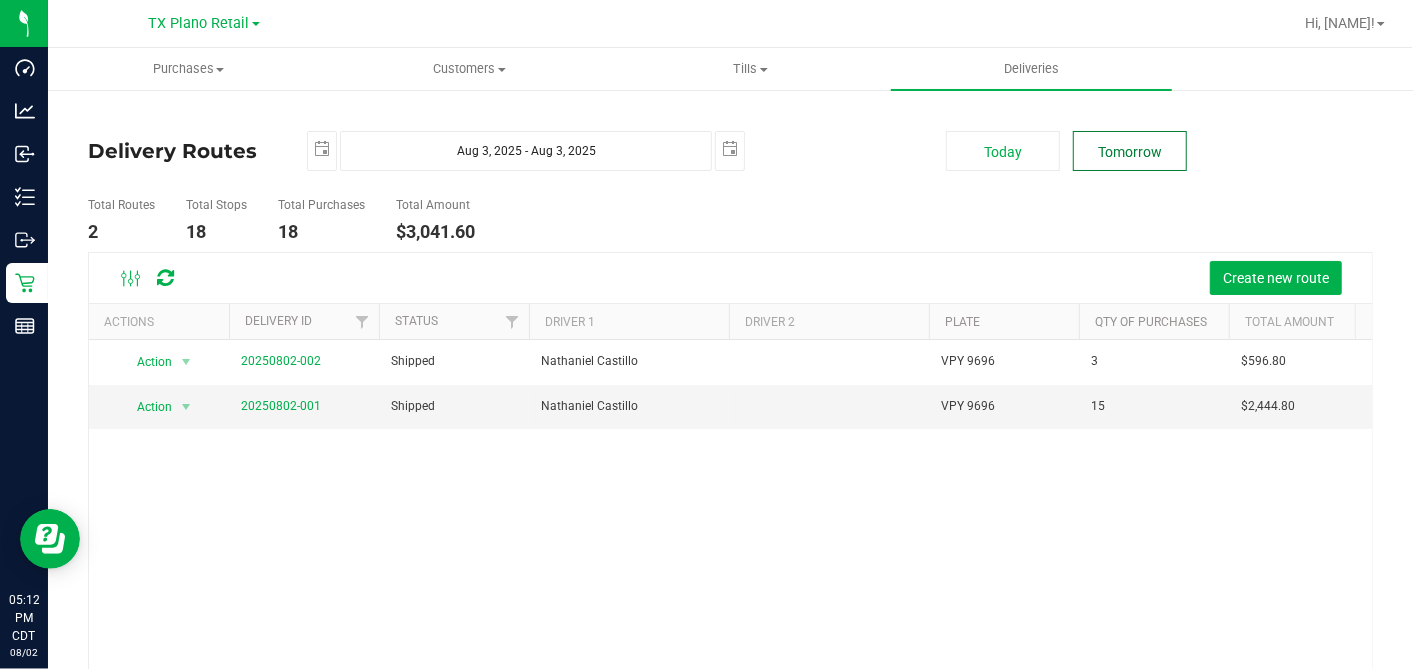 click on "Tomorrow" at bounding box center [1130, 151] 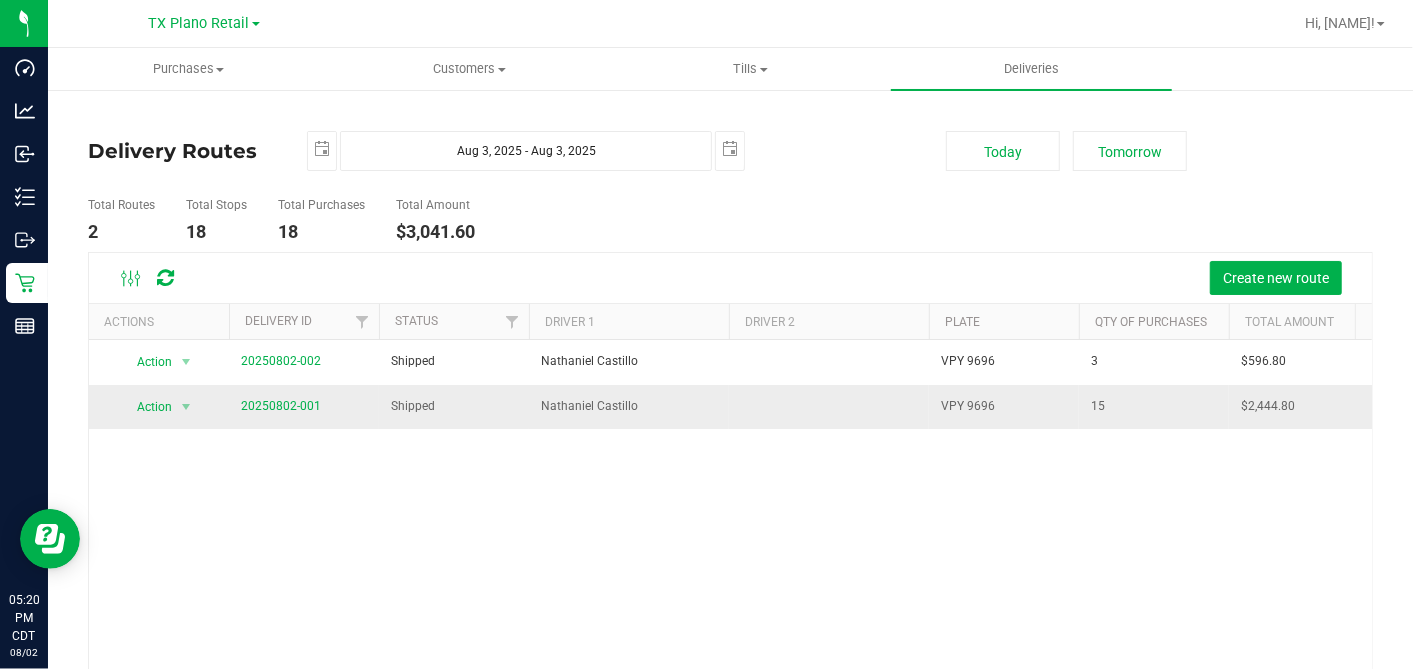 click on "20250802-001" at bounding box center [281, 406] 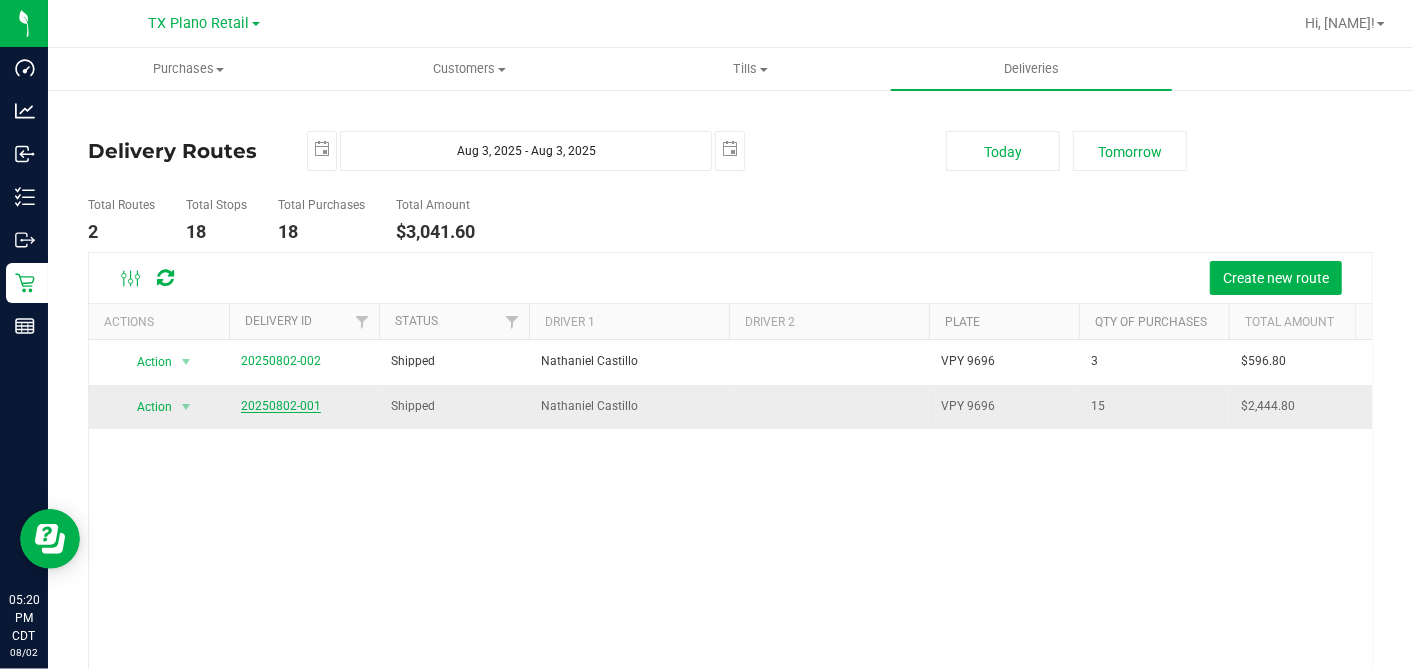 click on "20250802-001" at bounding box center [281, 406] 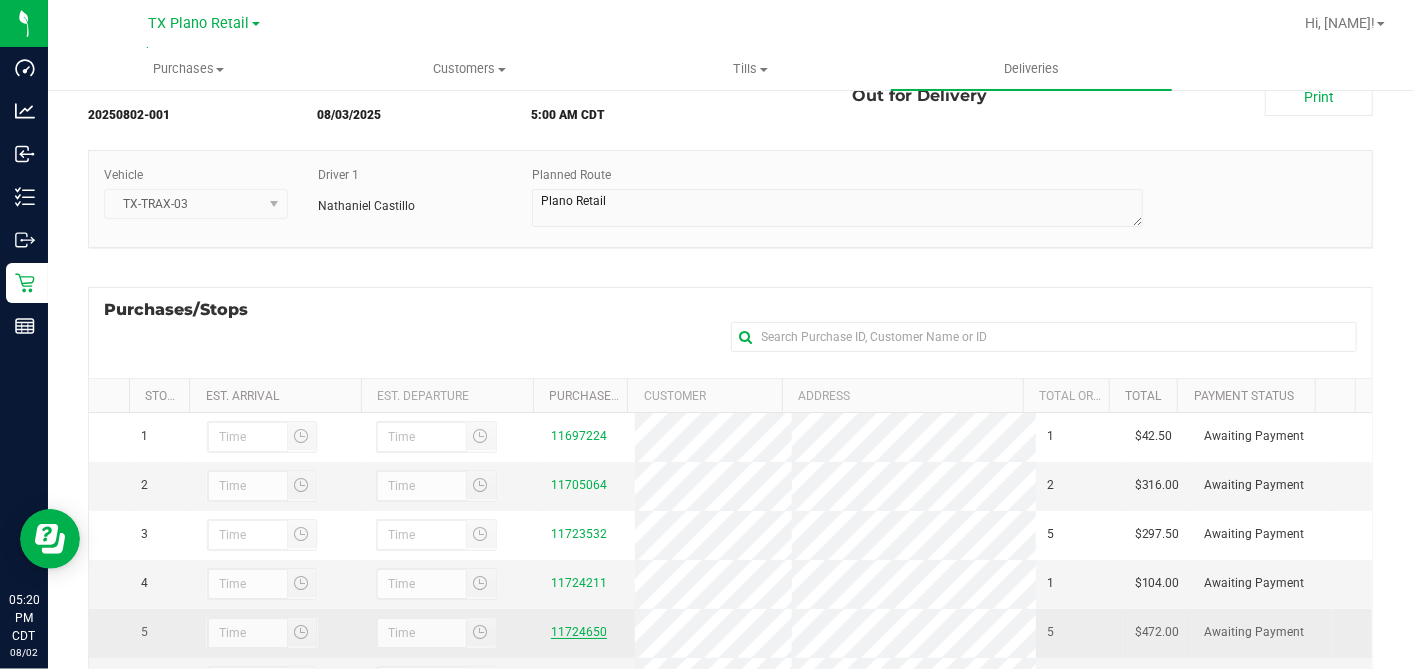 scroll, scrollTop: 357, scrollLeft: 0, axis: vertical 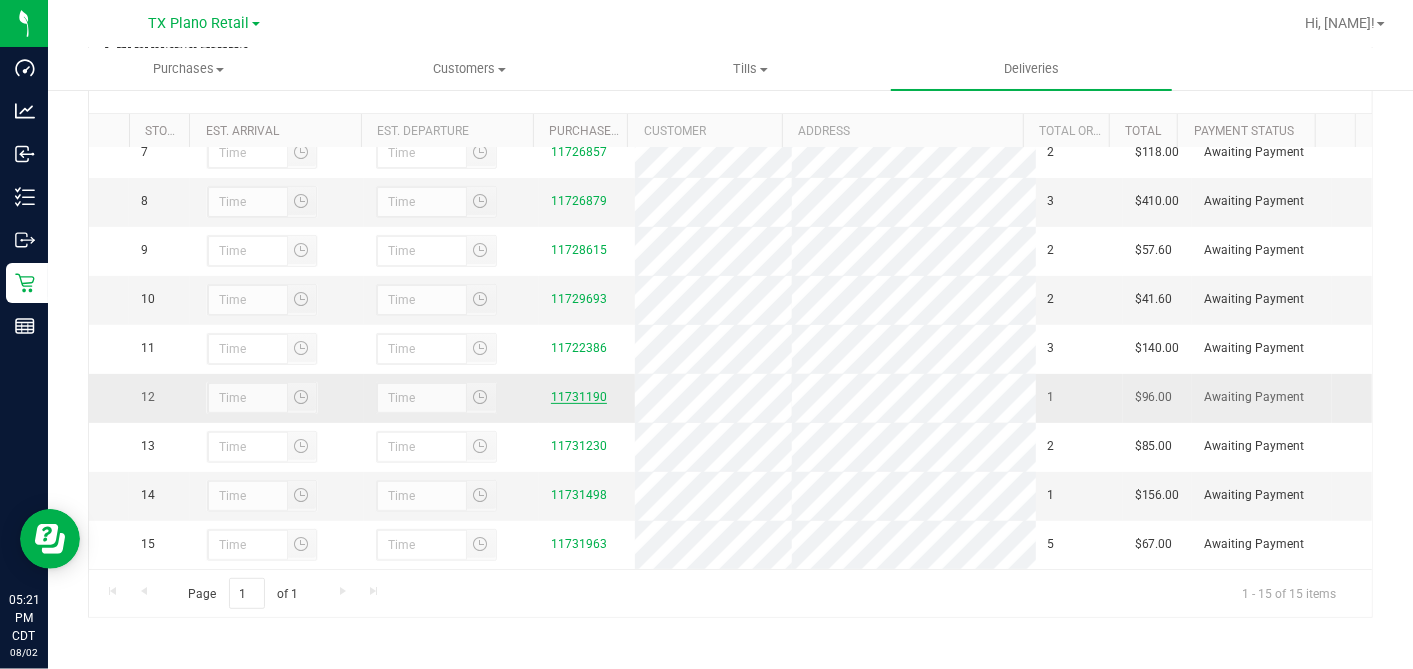 click on "11731190" at bounding box center (579, 397) 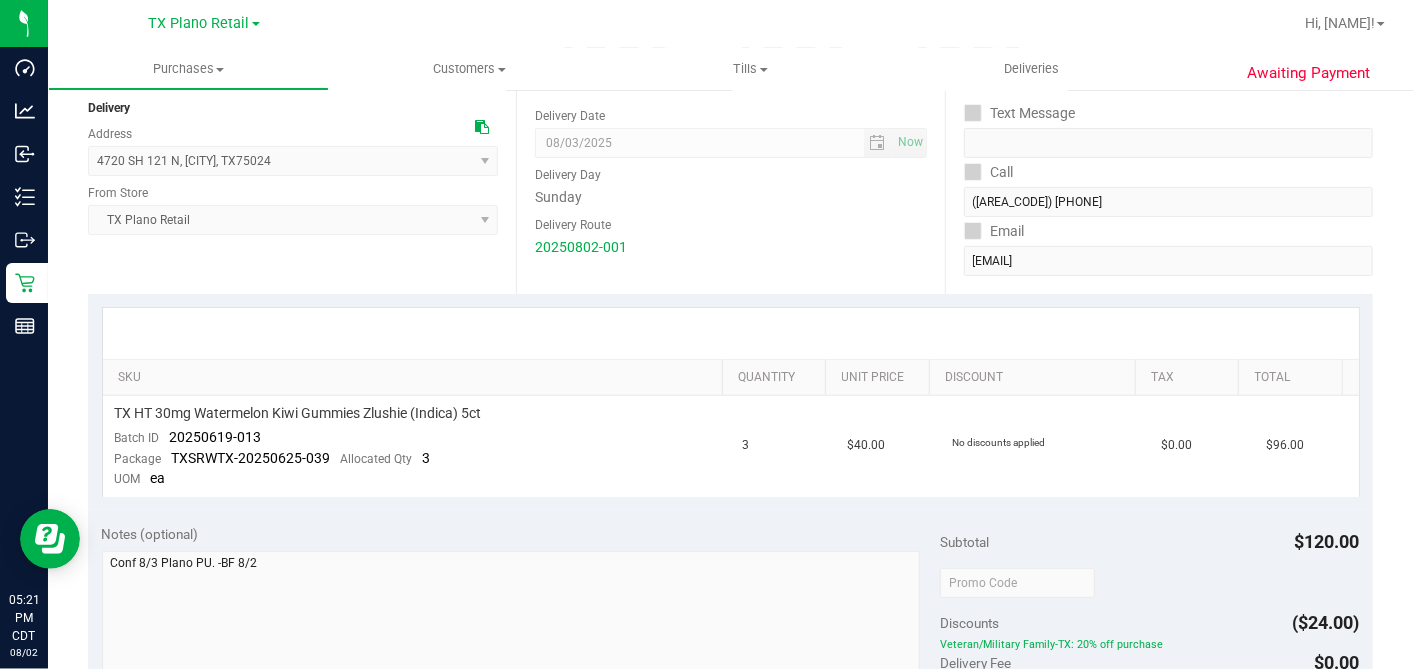 scroll, scrollTop: 333, scrollLeft: 0, axis: vertical 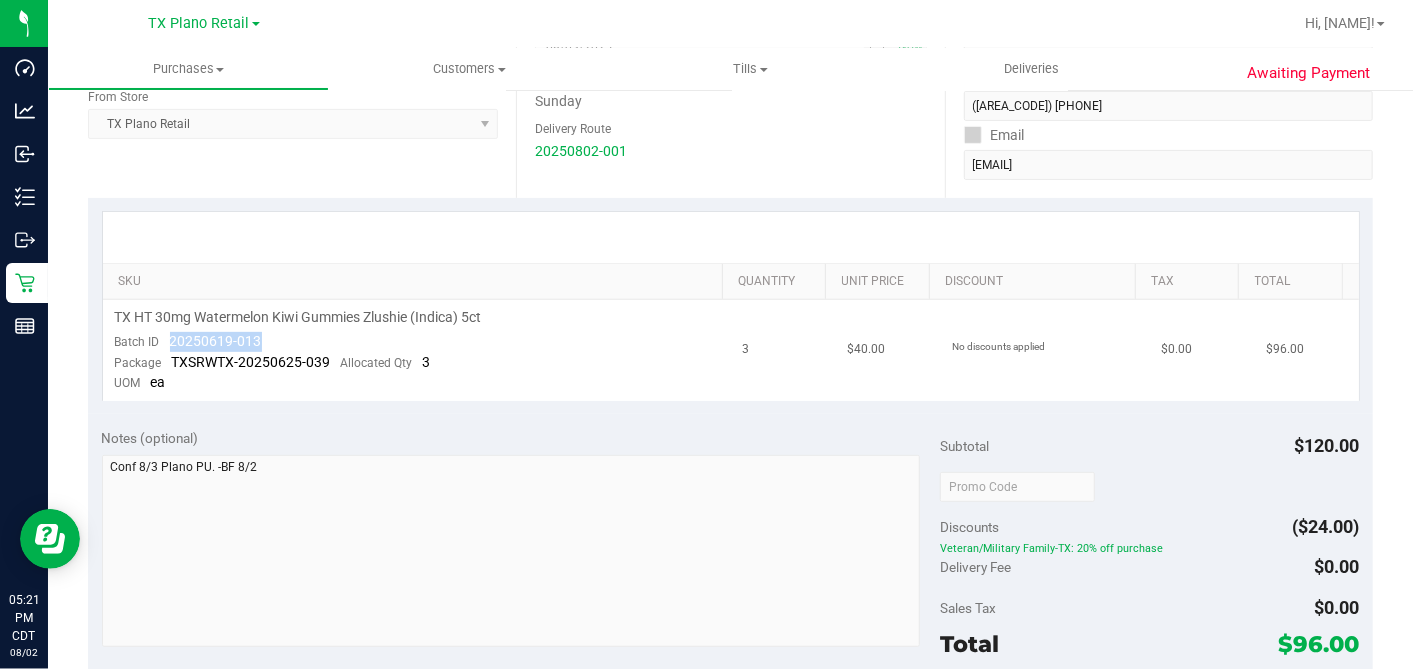 drag, startPoint x: 287, startPoint y: 341, endPoint x: 167, endPoint y: 336, distance: 120.10412 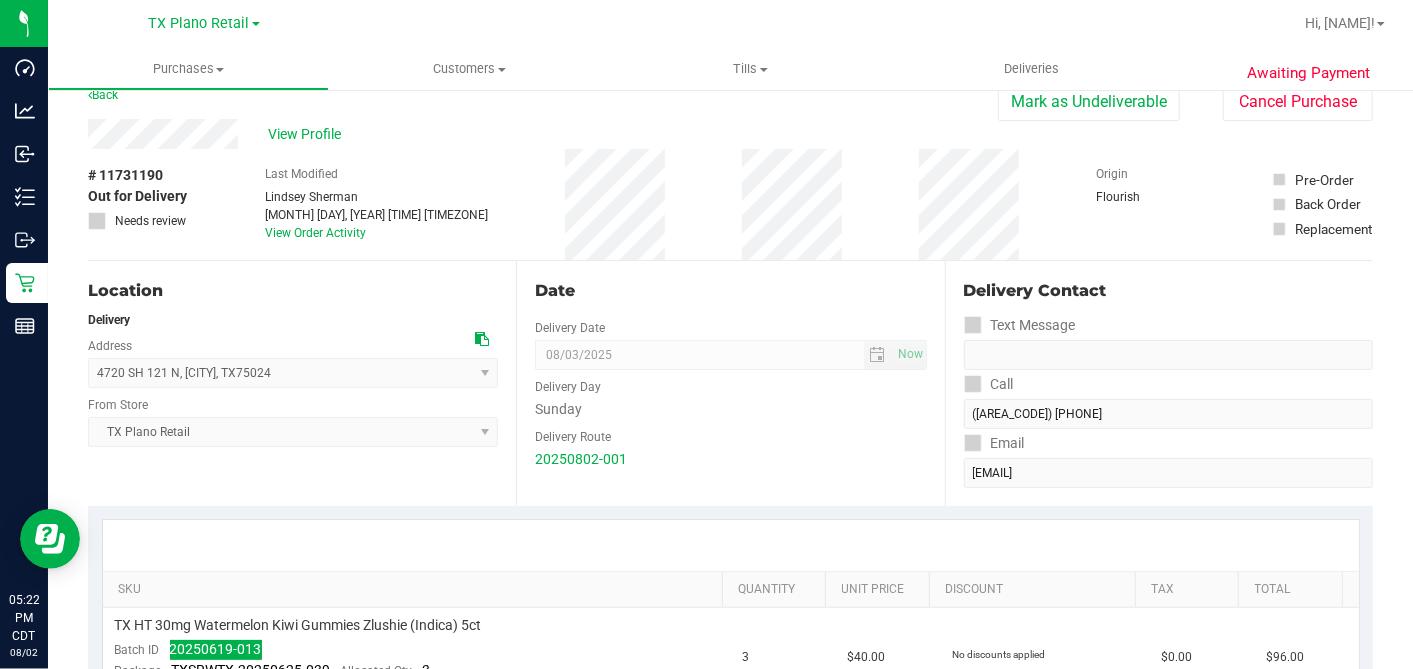scroll, scrollTop: 0, scrollLeft: 0, axis: both 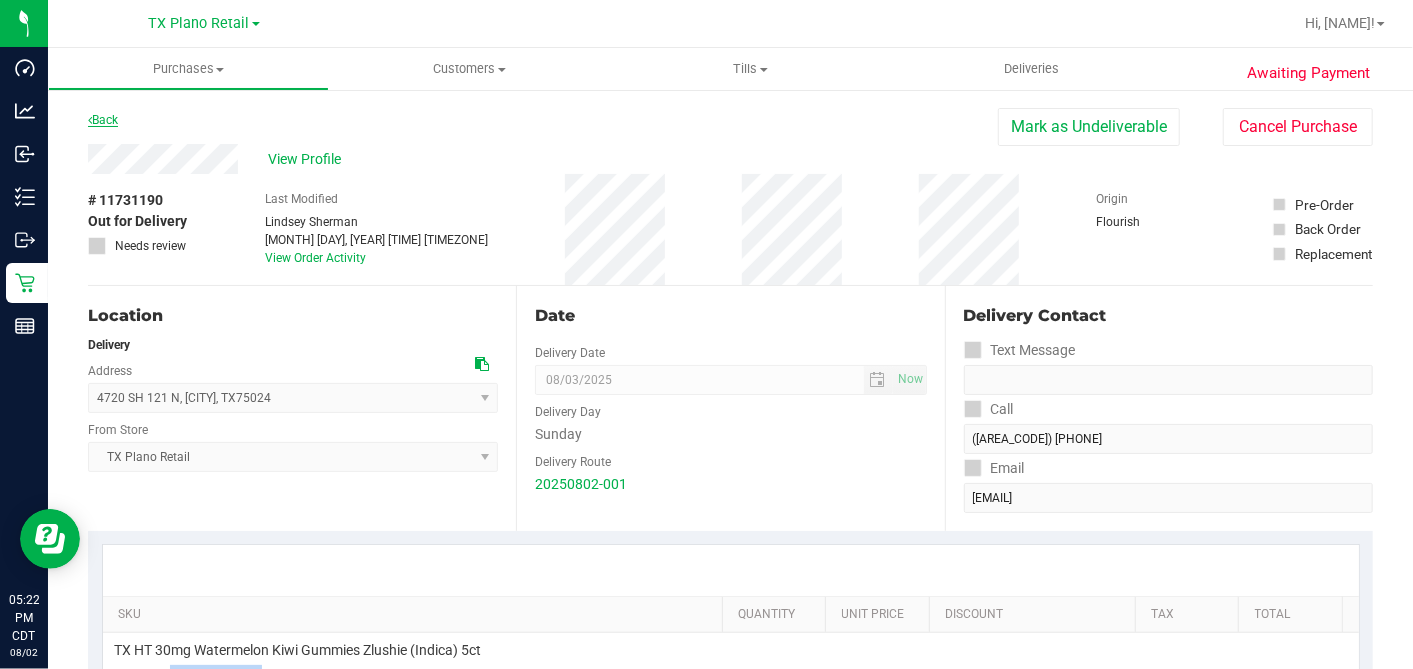 click on "Back" at bounding box center [103, 120] 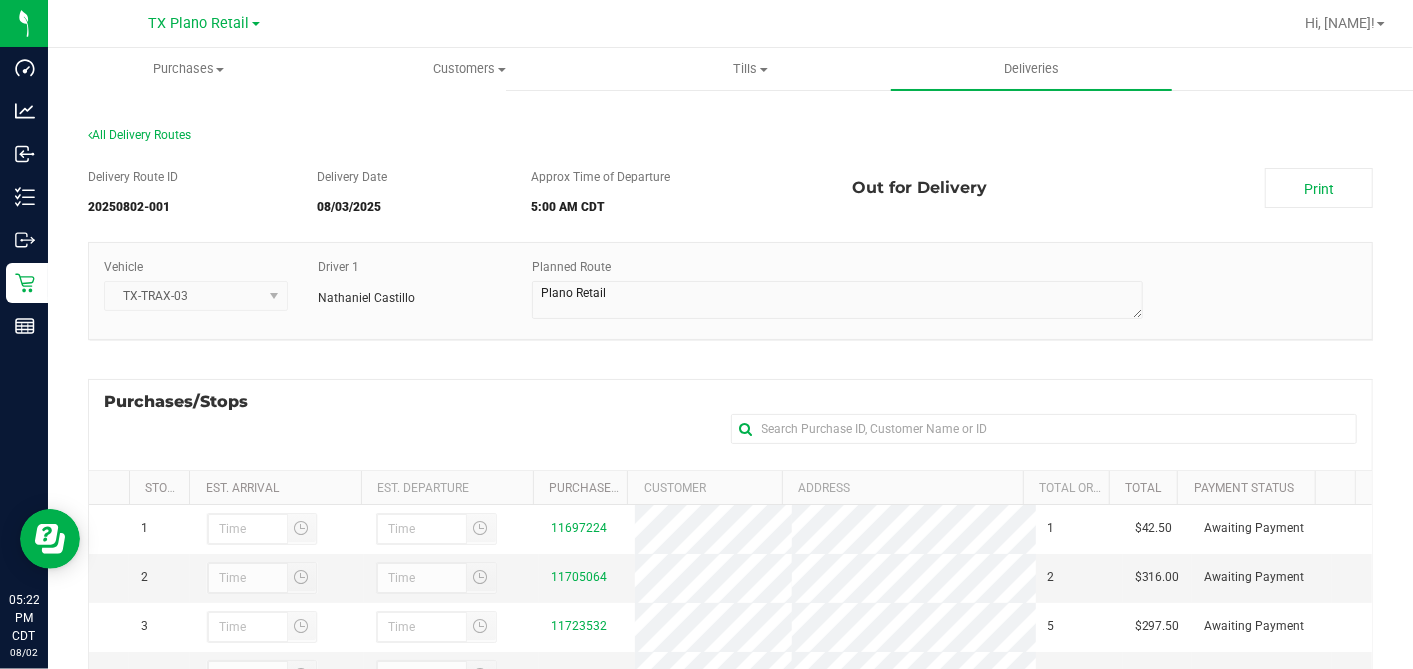 scroll, scrollTop: 295, scrollLeft: 0, axis: vertical 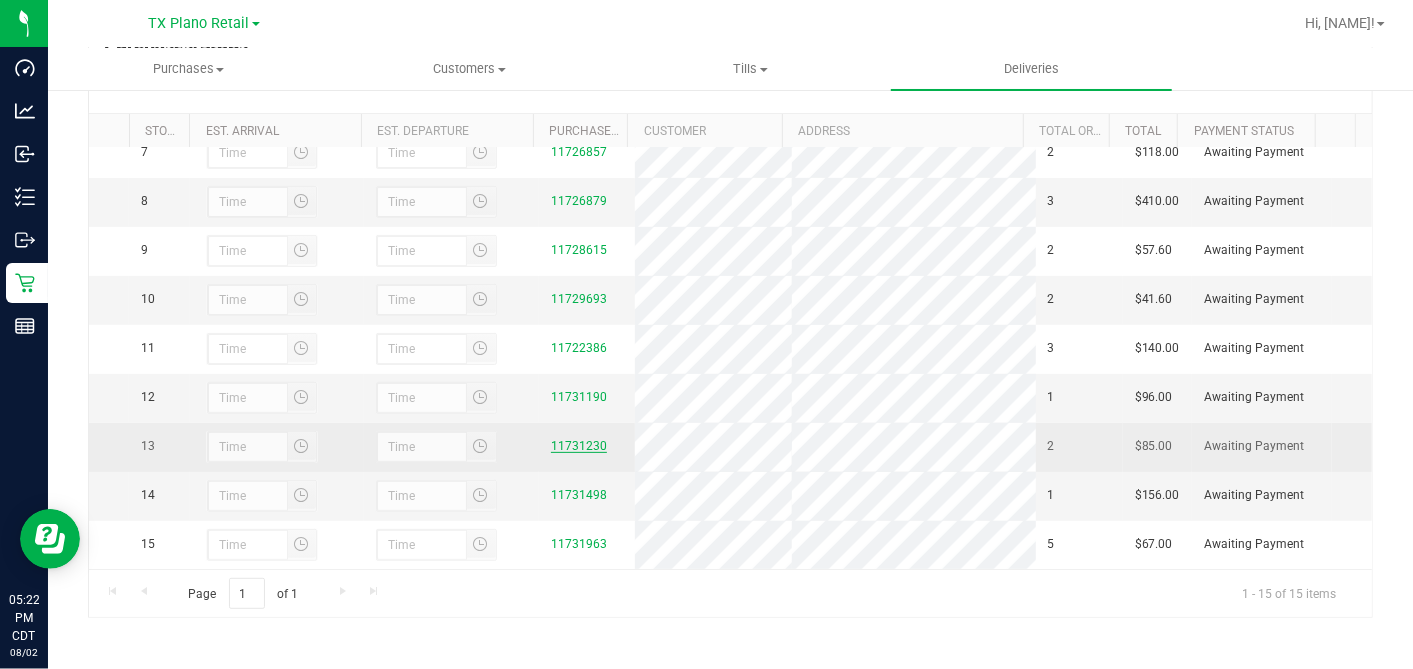 click on "11731230" at bounding box center [579, 446] 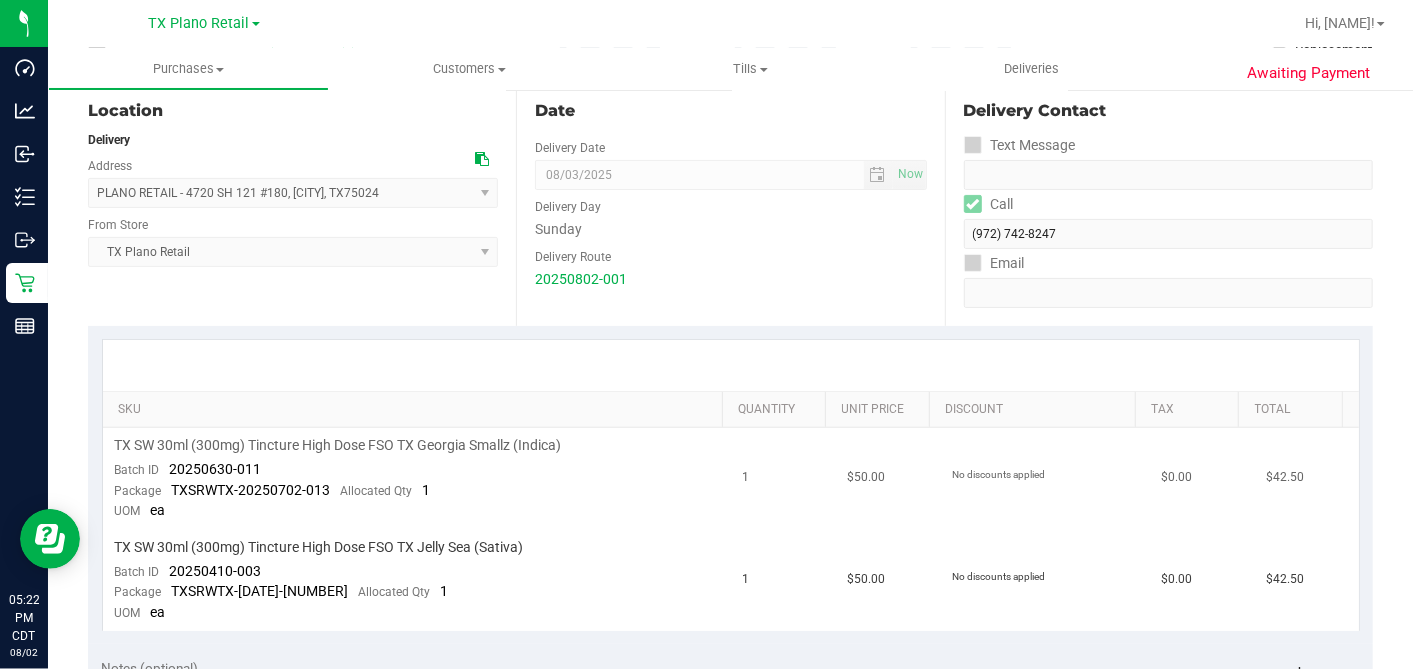 scroll, scrollTop: 444, scrollLeft: 0, axis: vertical 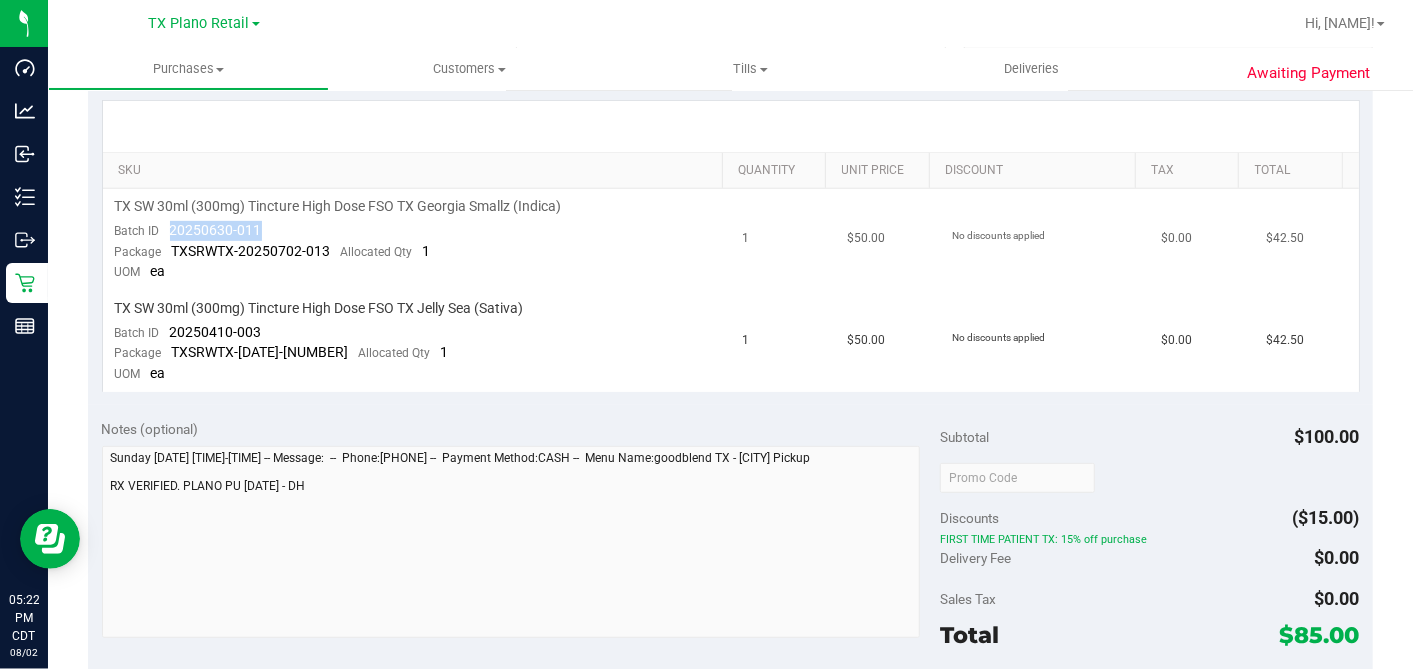 drag, startPoint x: 269, startPoint y: 230, endPoint x: 168, endPoint y: 233, distance: 101.04455 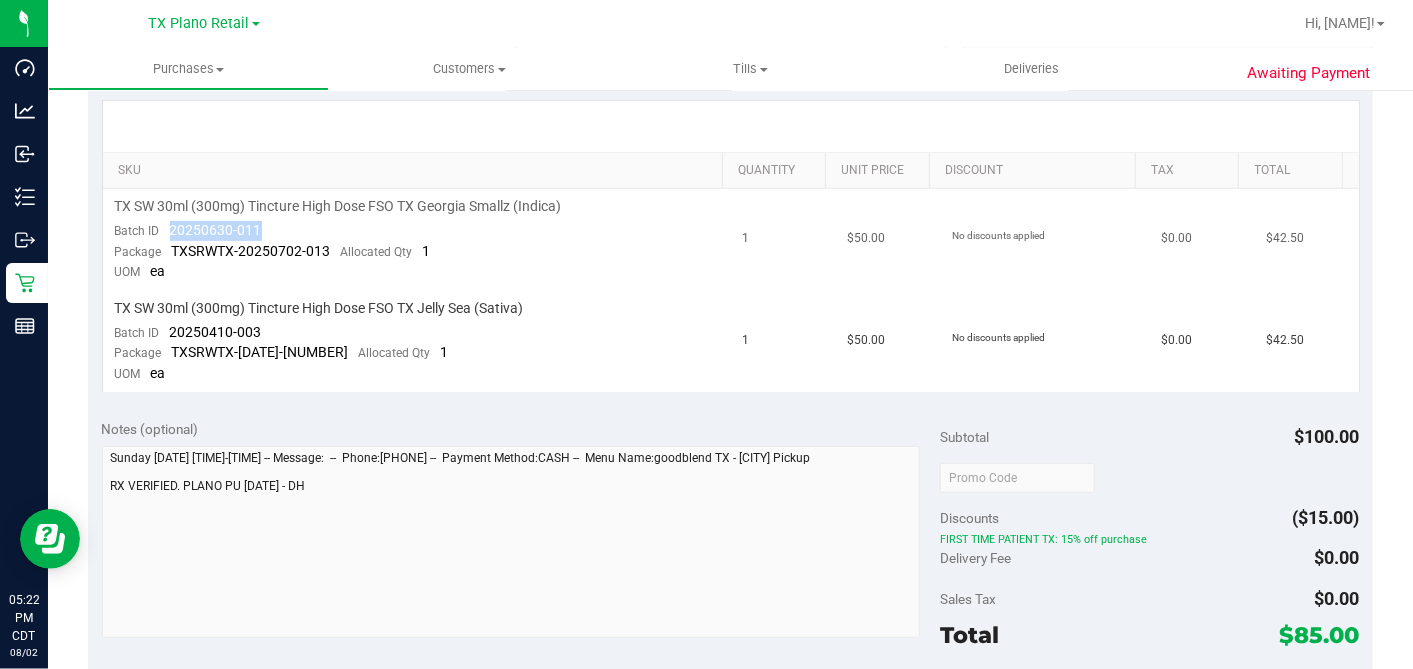 click on "TX SW 30ml (300mg) Tincture High Dose FSO TX Georgia Smallz (Indica)
Batch ID
20250630-011
Package
TXSRWTX-20250702-013
Allocated Qty
1
UOM
ea" at bounding box center [417, 240] 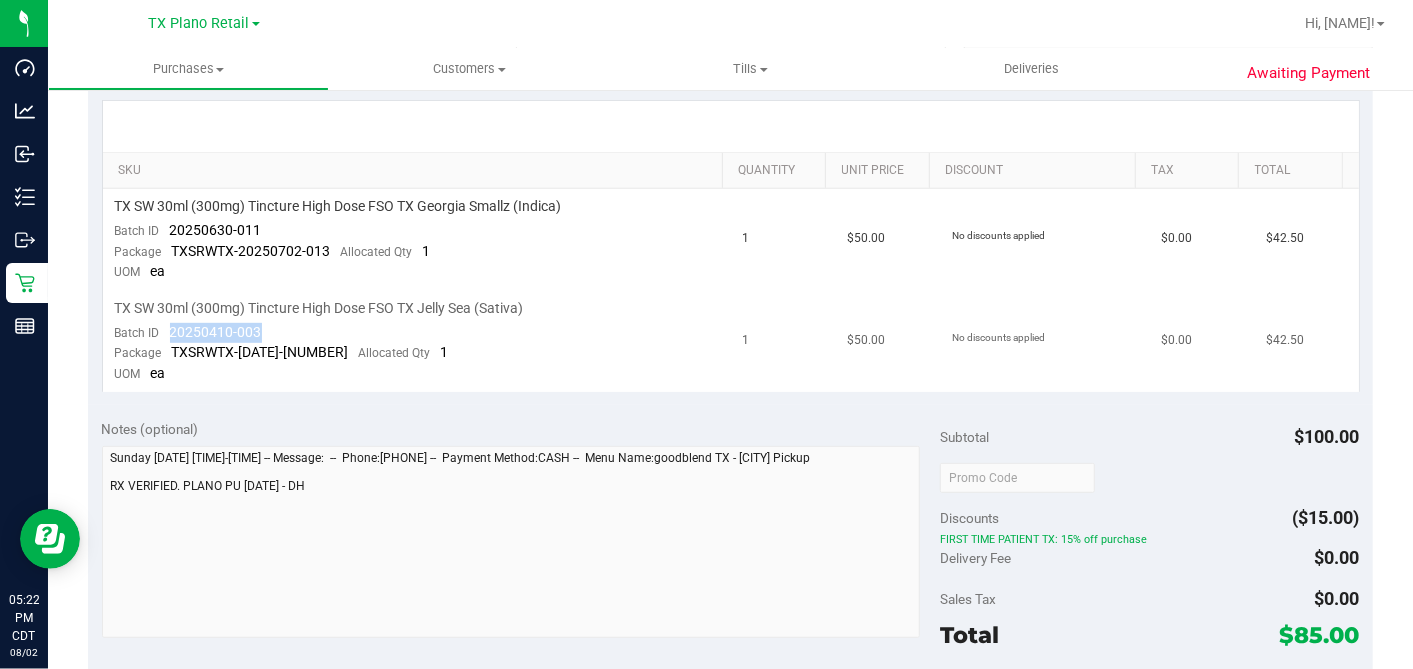 drag, startPoint x: 264, startPoint y: 331, endPoint x: 168, endPoint y: 329, distance: 96.02083 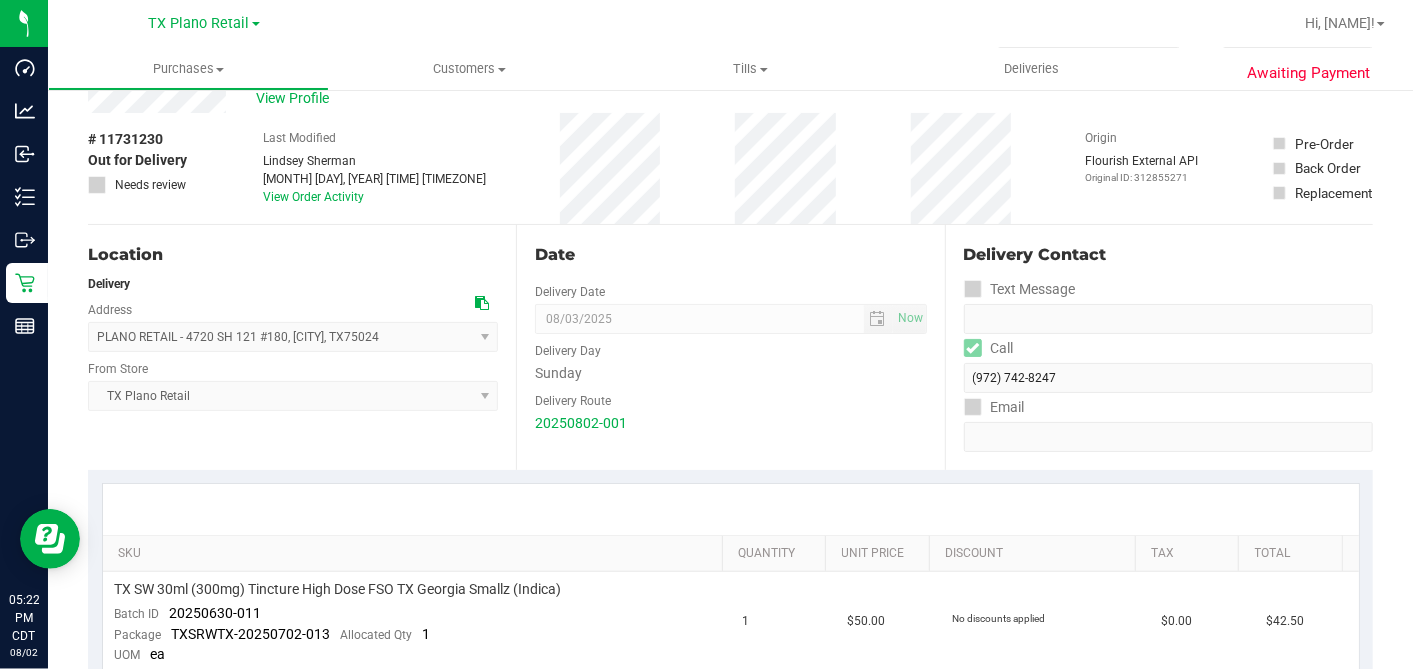 scroll, scrollTop: 0, scrollLeft: 0, axis: both 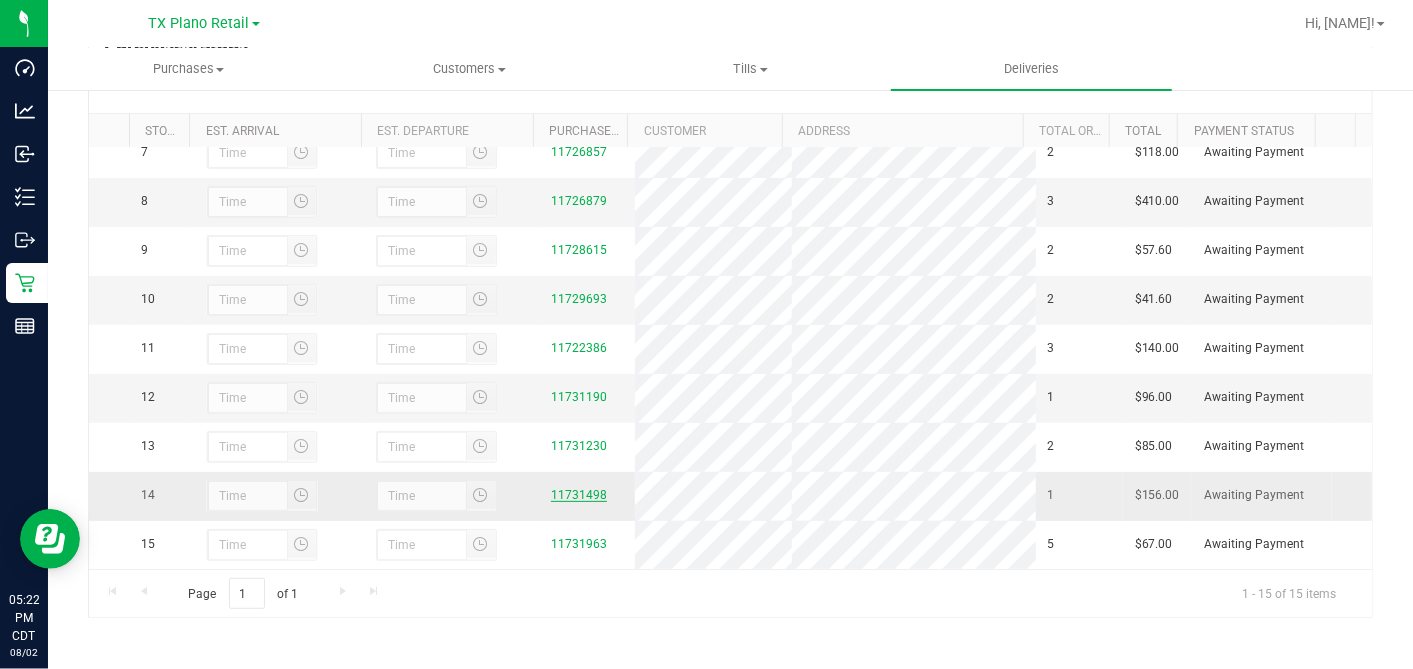 click on "11731498" at bounding box center [579, 495] 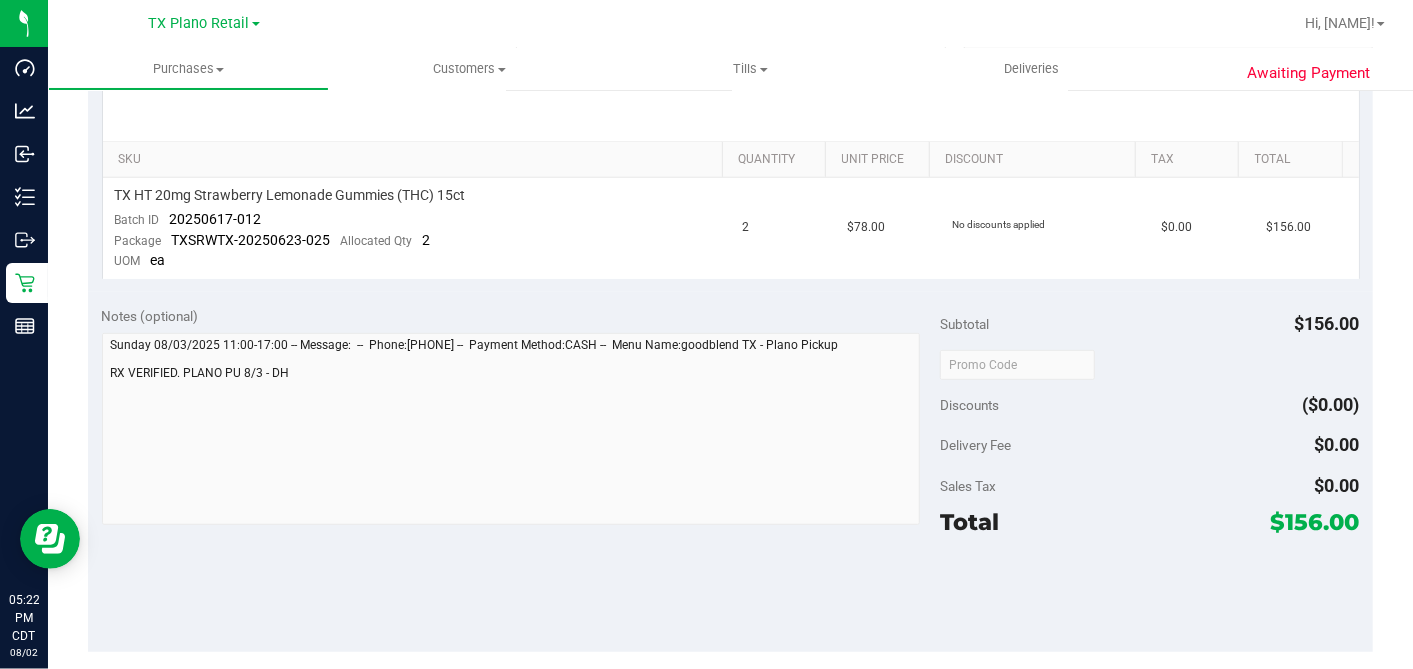 scroll, scrollTop: 333, scrollLeft: 0, axis: vertical 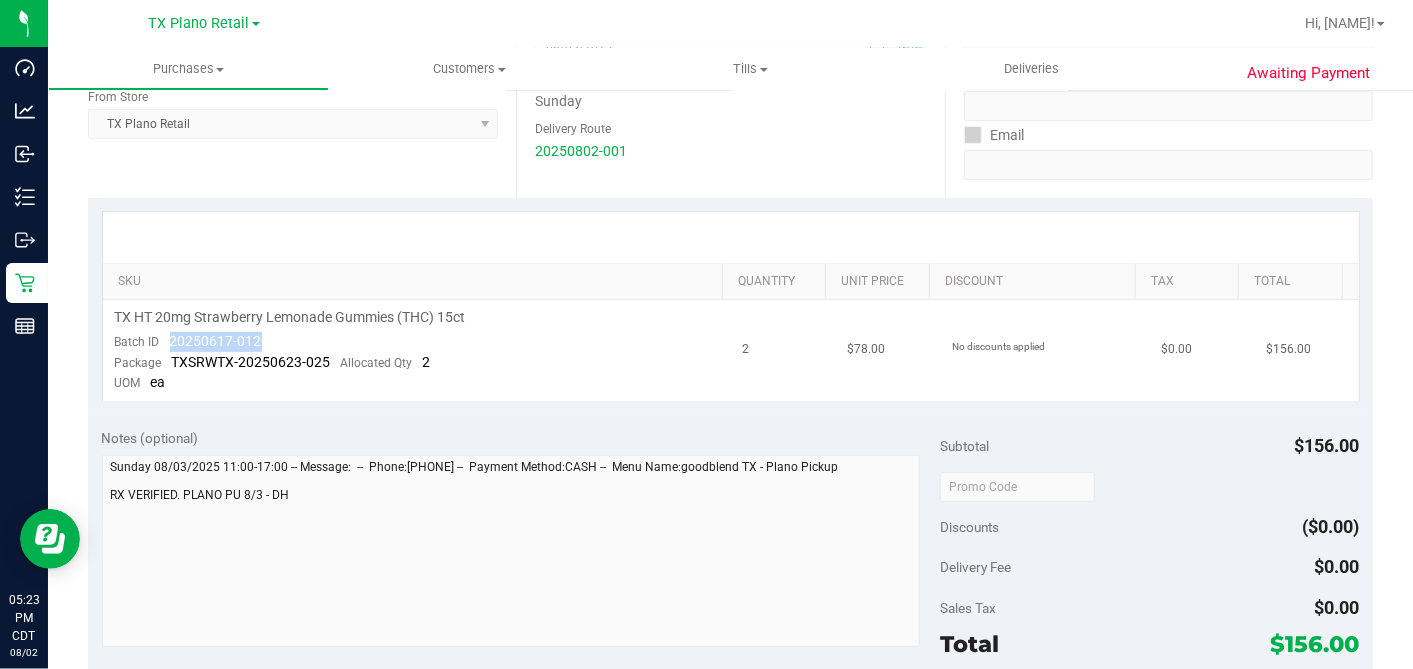 drag, startPoint x: 228, startPoint y: 338, endPoint x: 170, endPoint y: 340, distance: 58.034473 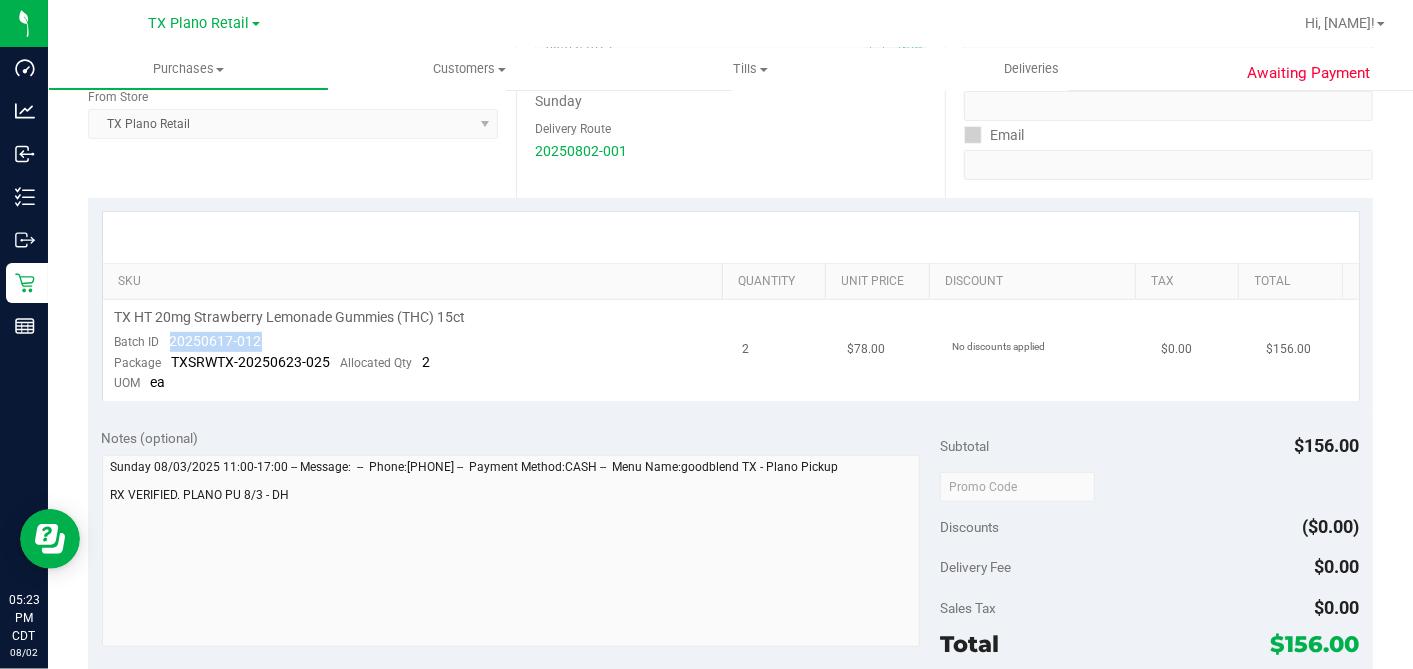 click on "TX HT 20mg Strawberry Lemonade Gummies (THC) 15ct
Batch ID
20250617-012
Package
TXSRWTX-20250623-025
Allocated Qty
2
UOM
ea" at bounding box center (417, 350) 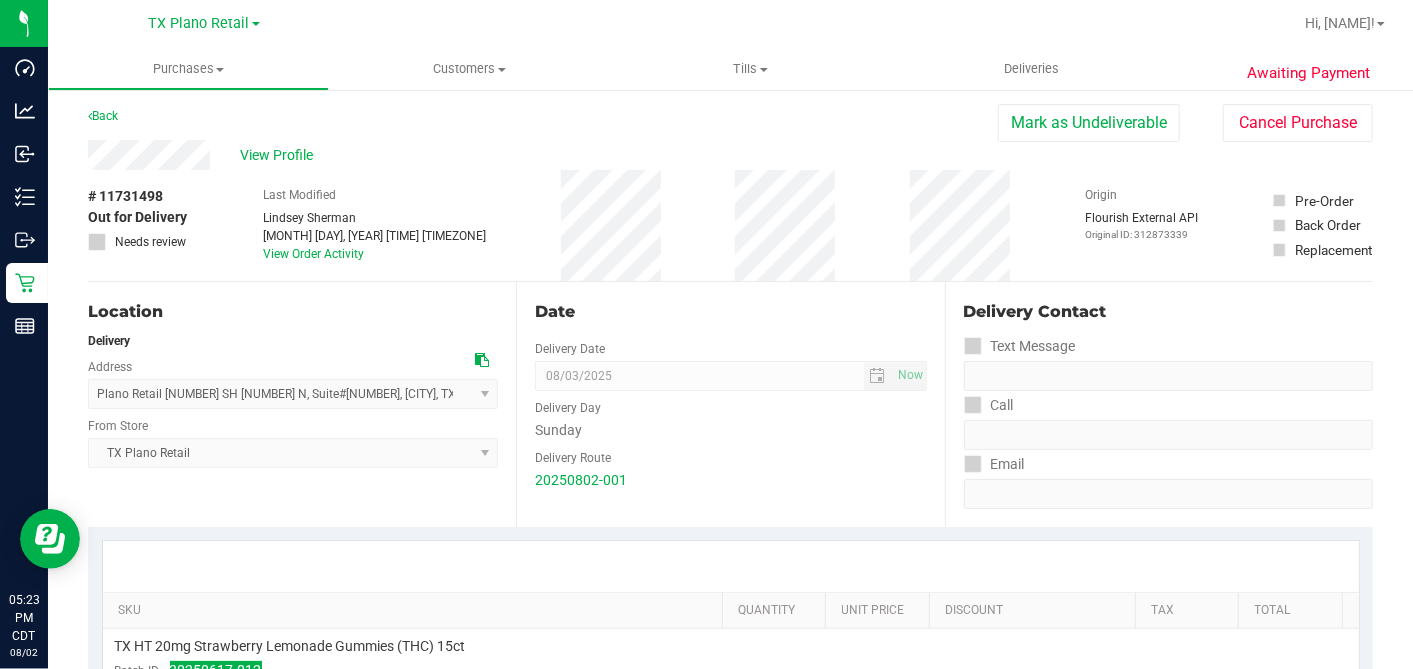 scroll, scrollTop: 0, scrollLeft: 0, axis: both 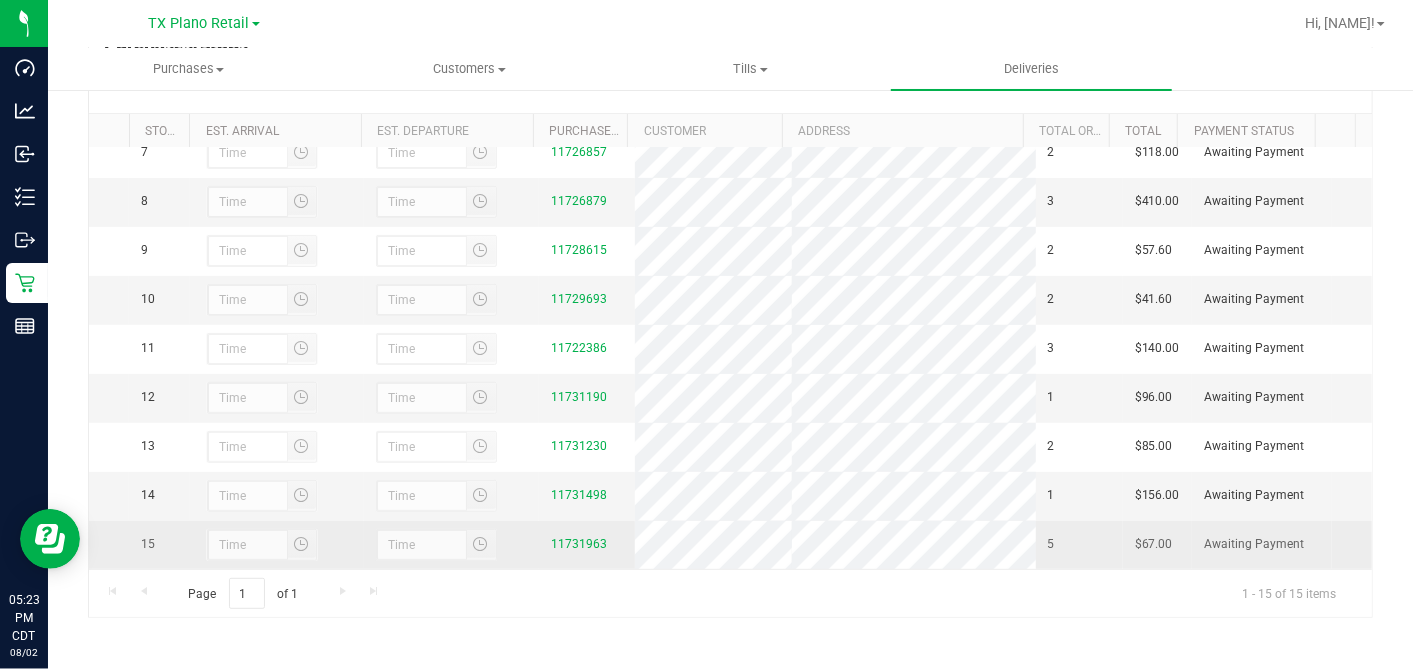 click on "11731963" at bounding box center (587, 545) 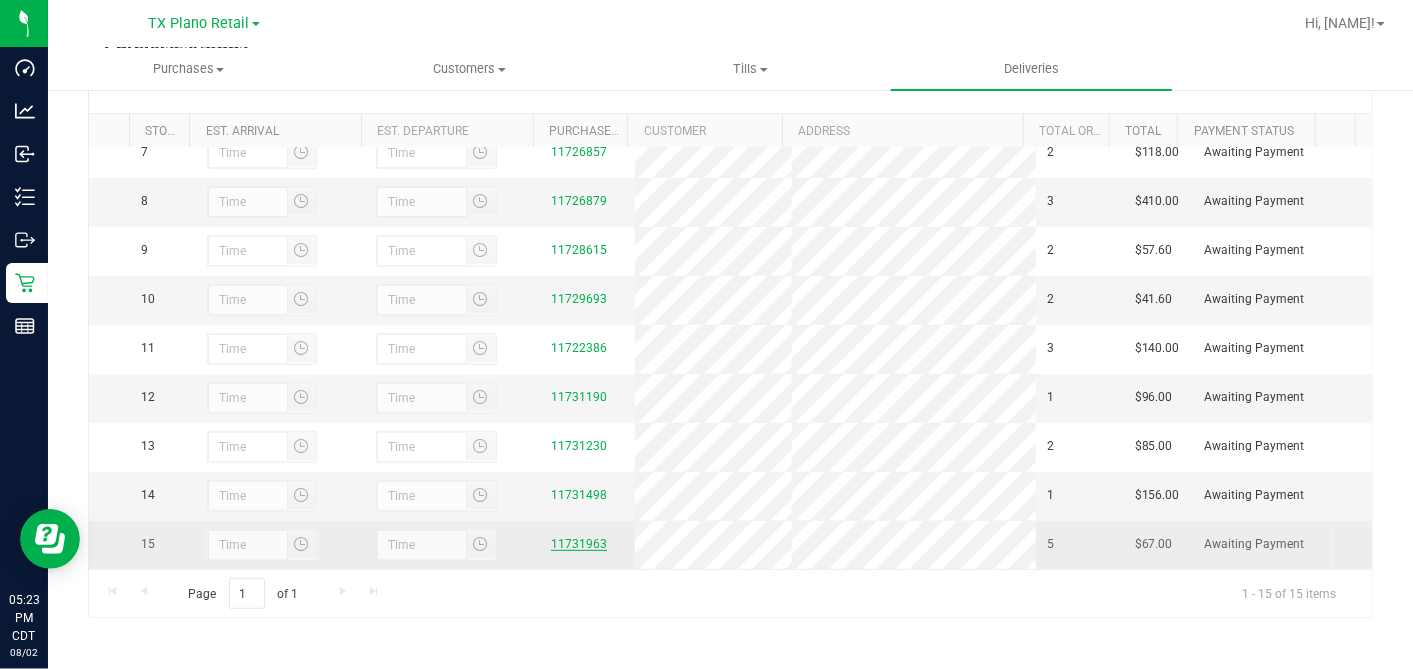 click on "11731963" at bounding box center (579, 544) 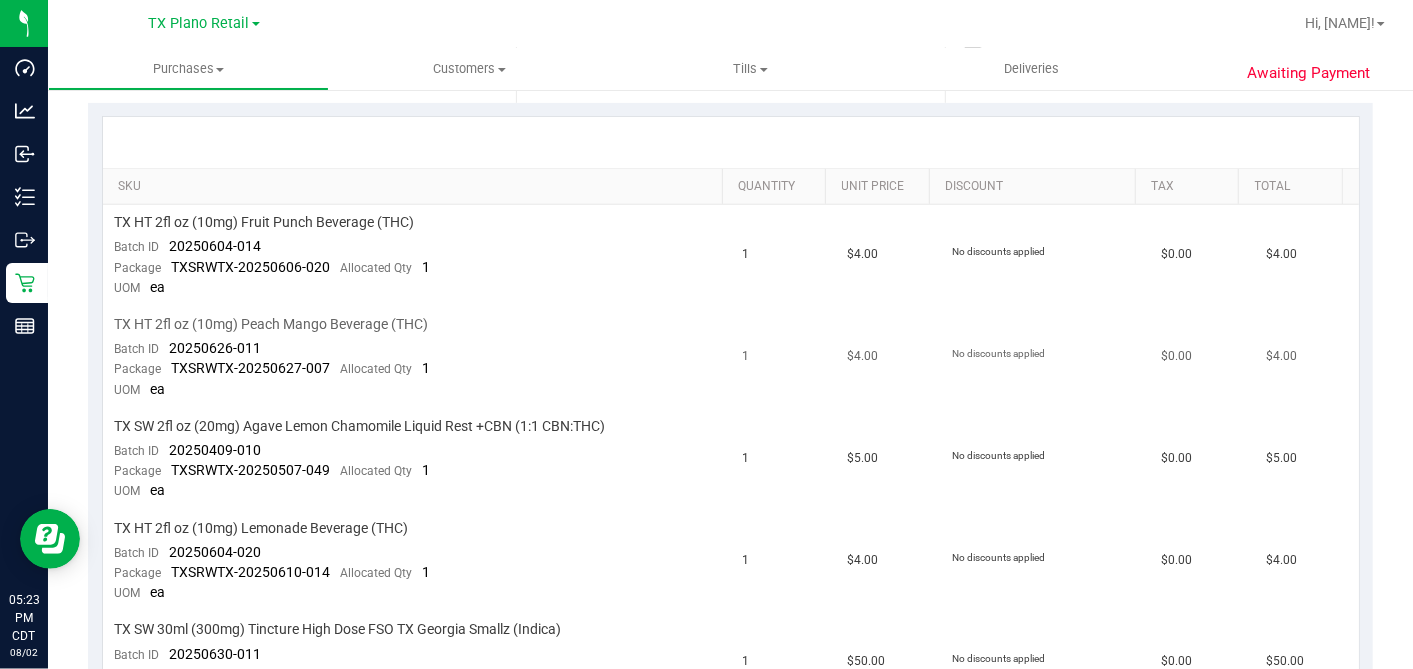 scroll, scrollTop: 444, scrollLeft: 0, axis: vertical 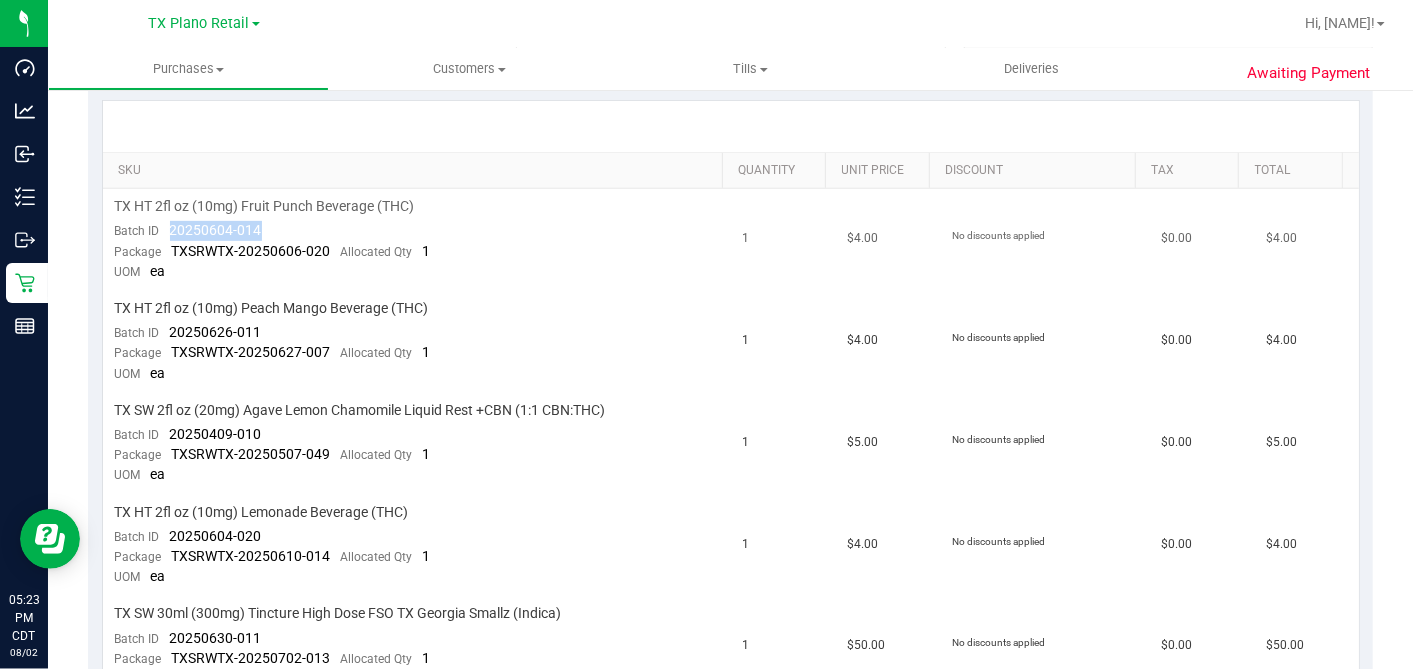 drag, startPoint x: 260, startPoint y: 224, endPoint x: 170, endPoint y: 224, distance: 90 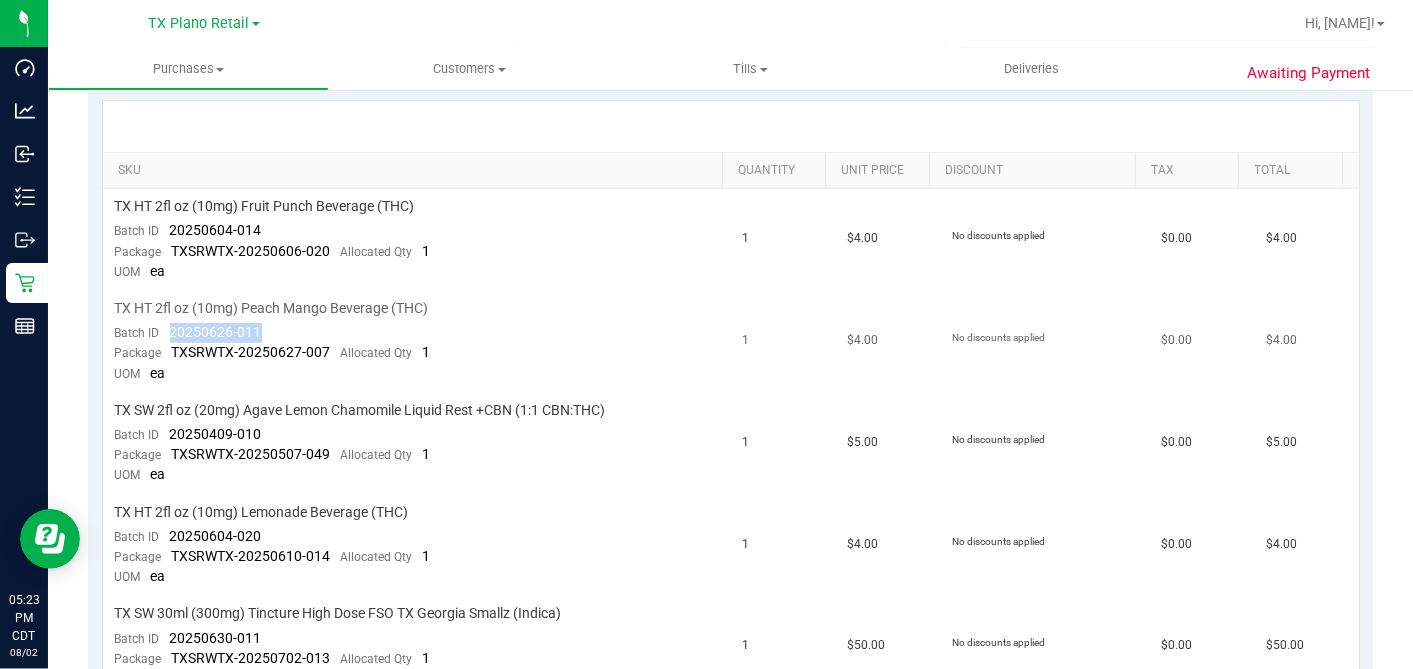 drag, startPoint x: 277, startPoint y: 325, endPoint x: 166, endPoint y: 322, distance: 111.040535 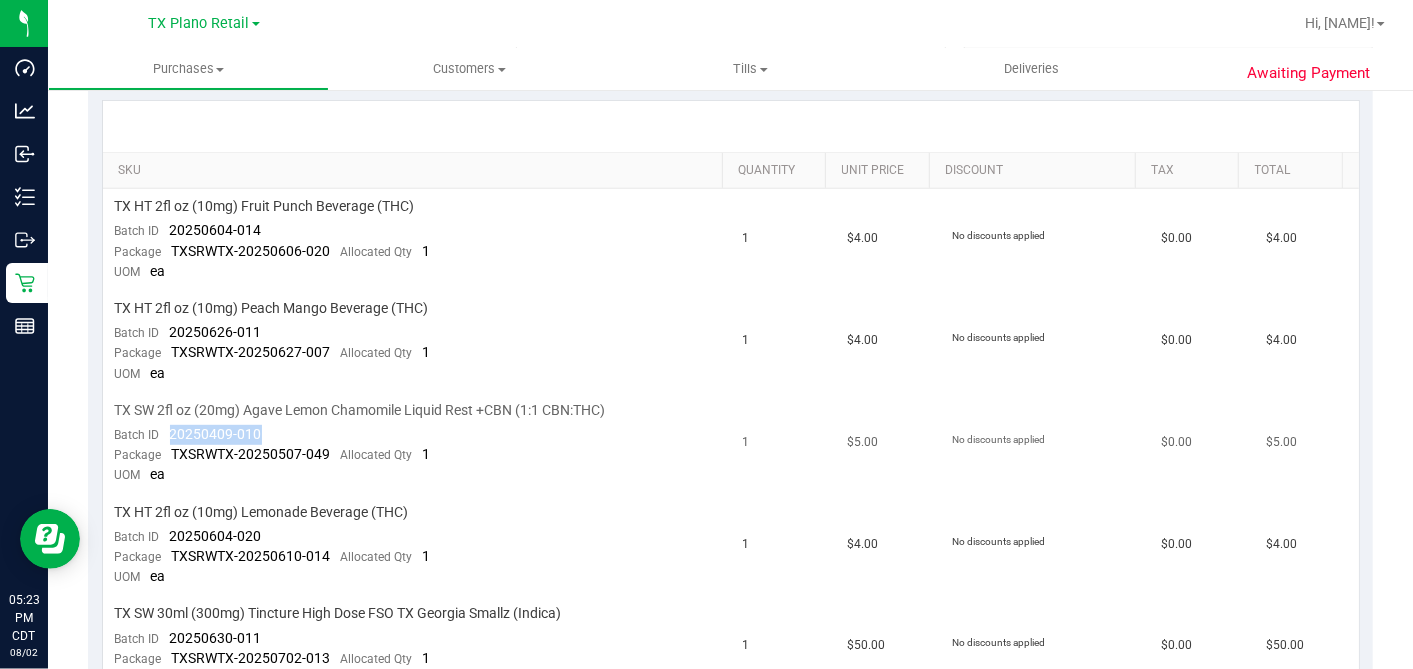 drag, startPoint x: 269, startPoint y: 423, endPoint x: 170, endPoint y: 432, distance: 99.40825 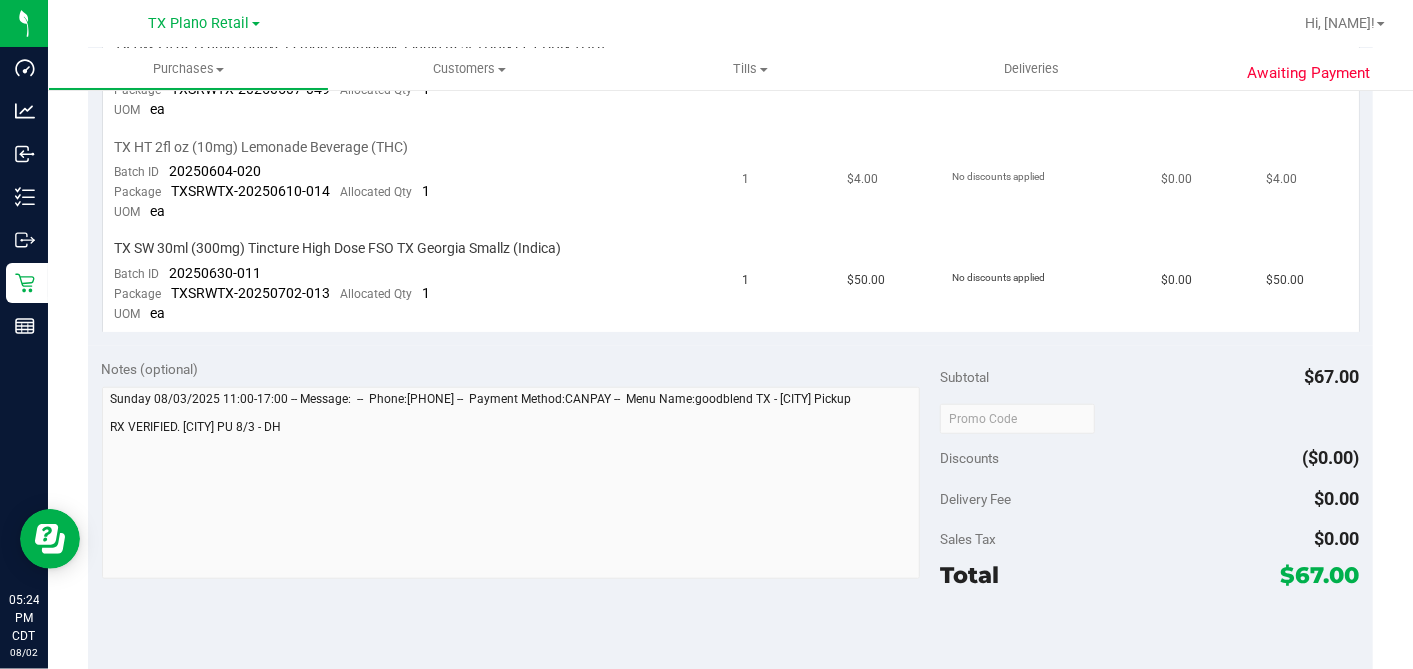 scroll, scrollTop: 555, scrollLeft: 0, axis: vertical 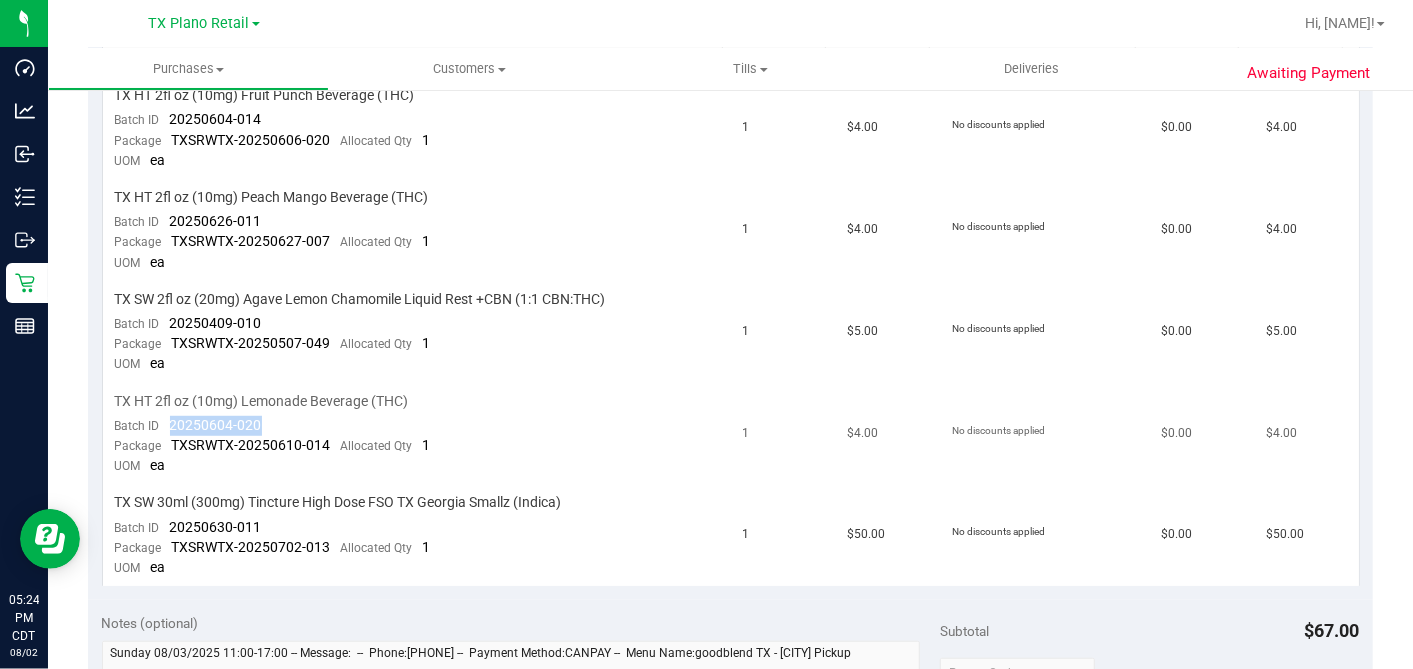 drag, startPoint x: 264, startPoint y: 417, endPoint x: 162, endPoint y: 414, distance: 102.044106 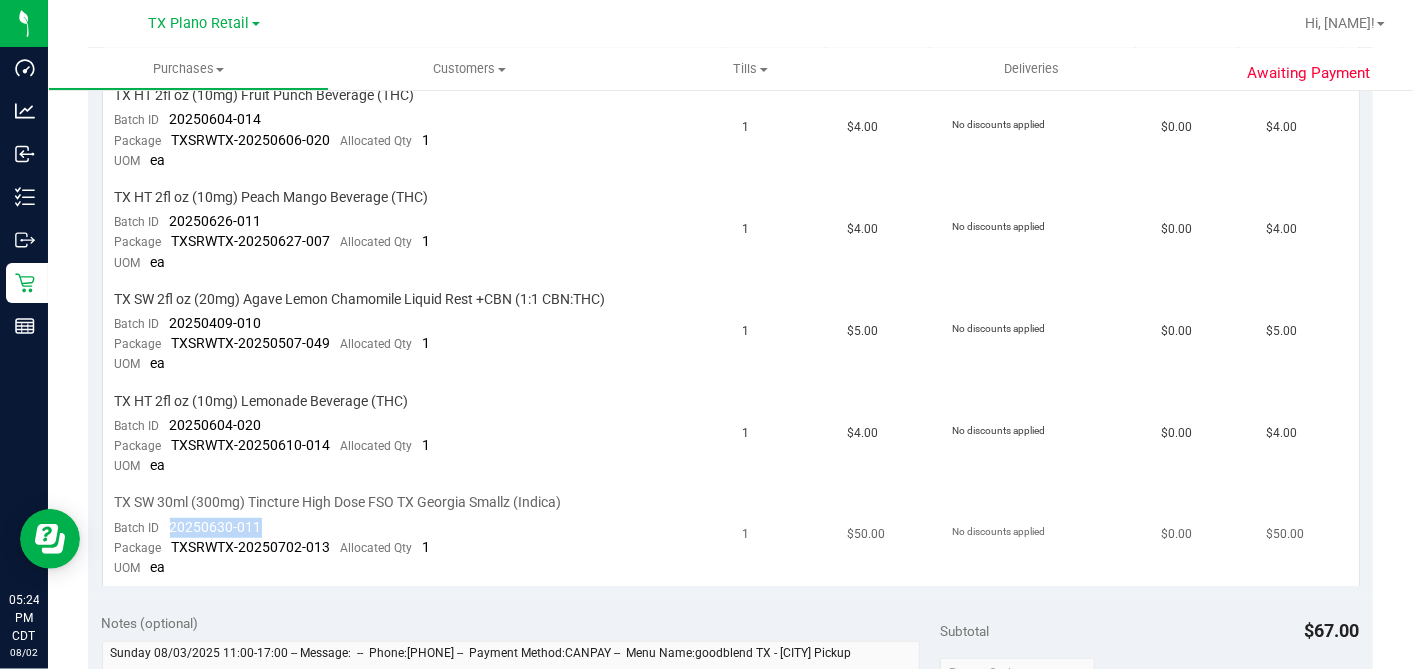 click on "TX SW 30ml (300mg) Tincture High Dose FSO TX Georgia Smallz (Indica)
Batch ID
20250630-011
Package
TXSRWTX-20250702-013
Allocated Qty
1
UOM
ea" at bounding box center [417, 535] 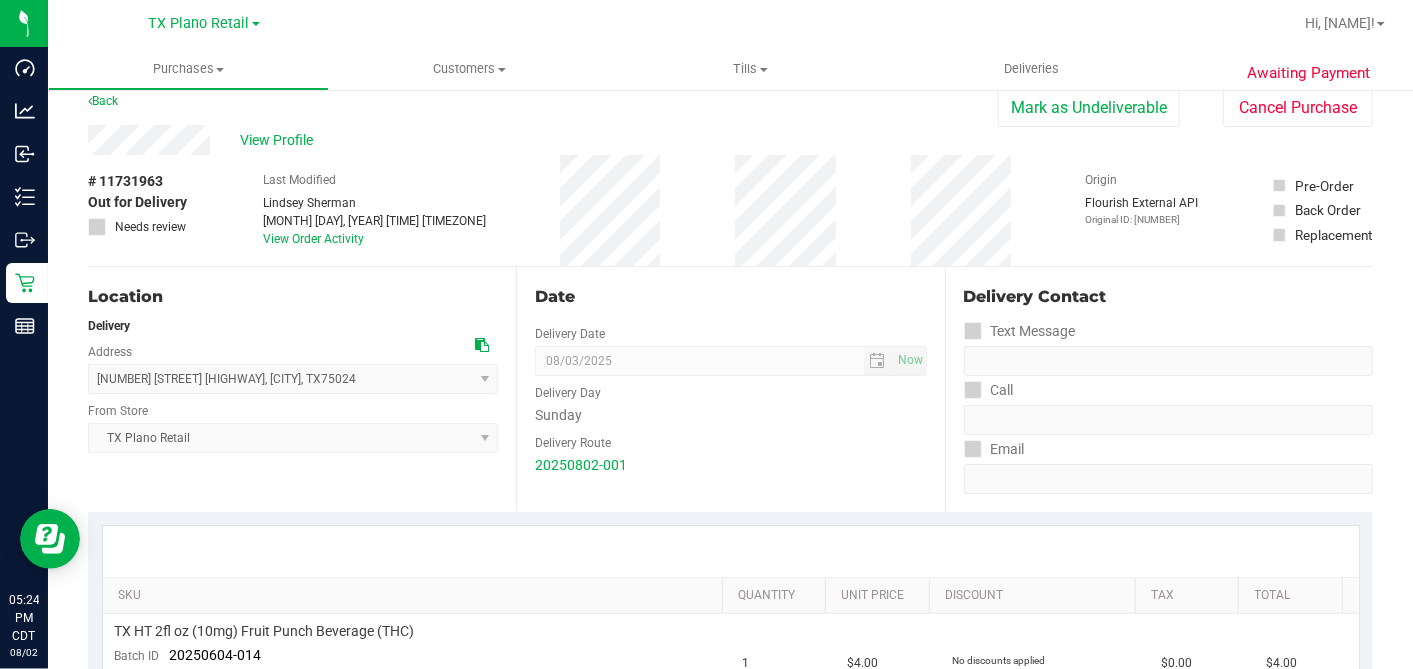 scroll, scrollTop: 0, scrollLeft: 0, axis: both 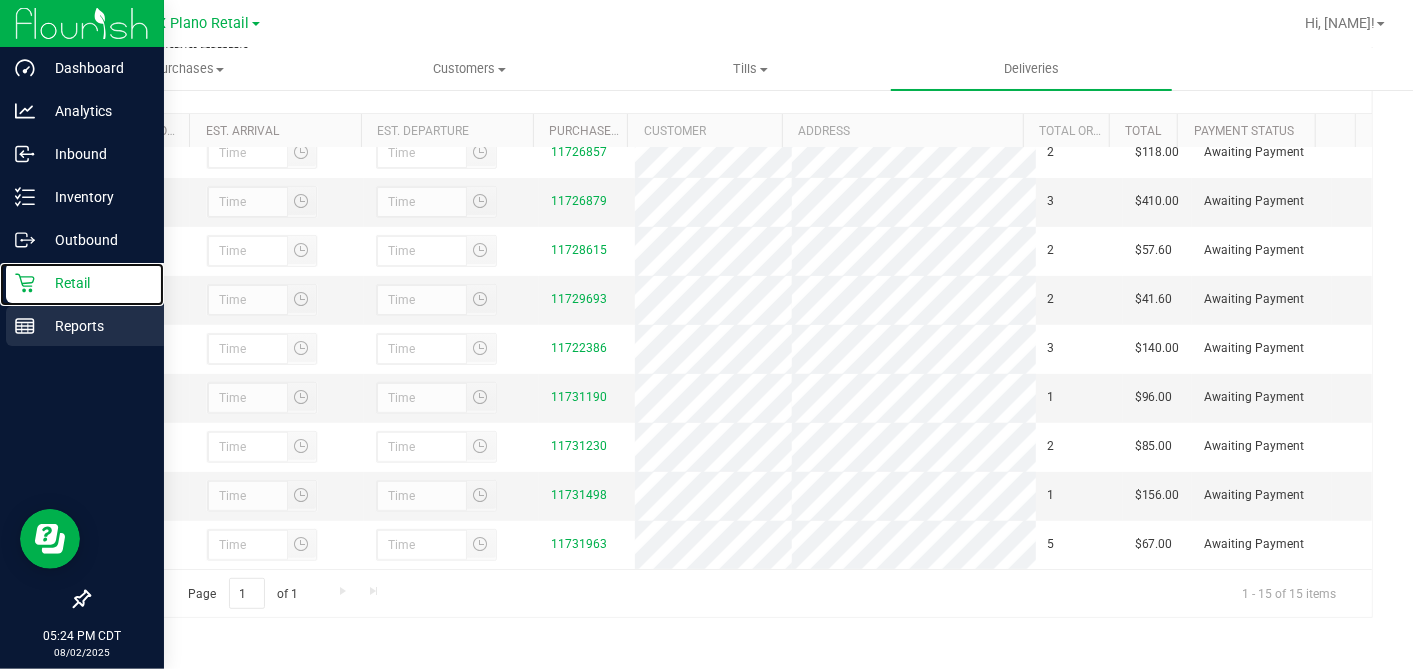 drag, startPoint x: 65, startPoint y: 288, endPoint x: 116, endPoint y: 318, distance: 59.16925 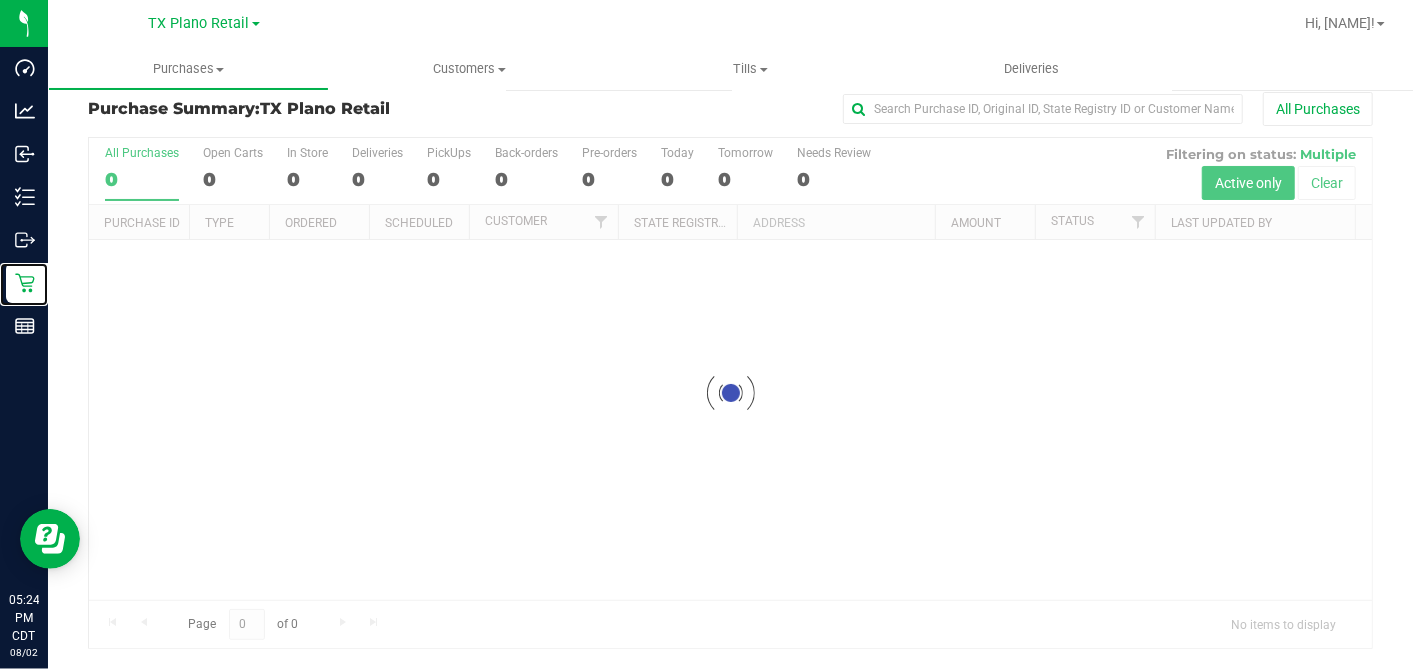 scroll, scrollTop: 0, scrollLeft: 0, axis: both 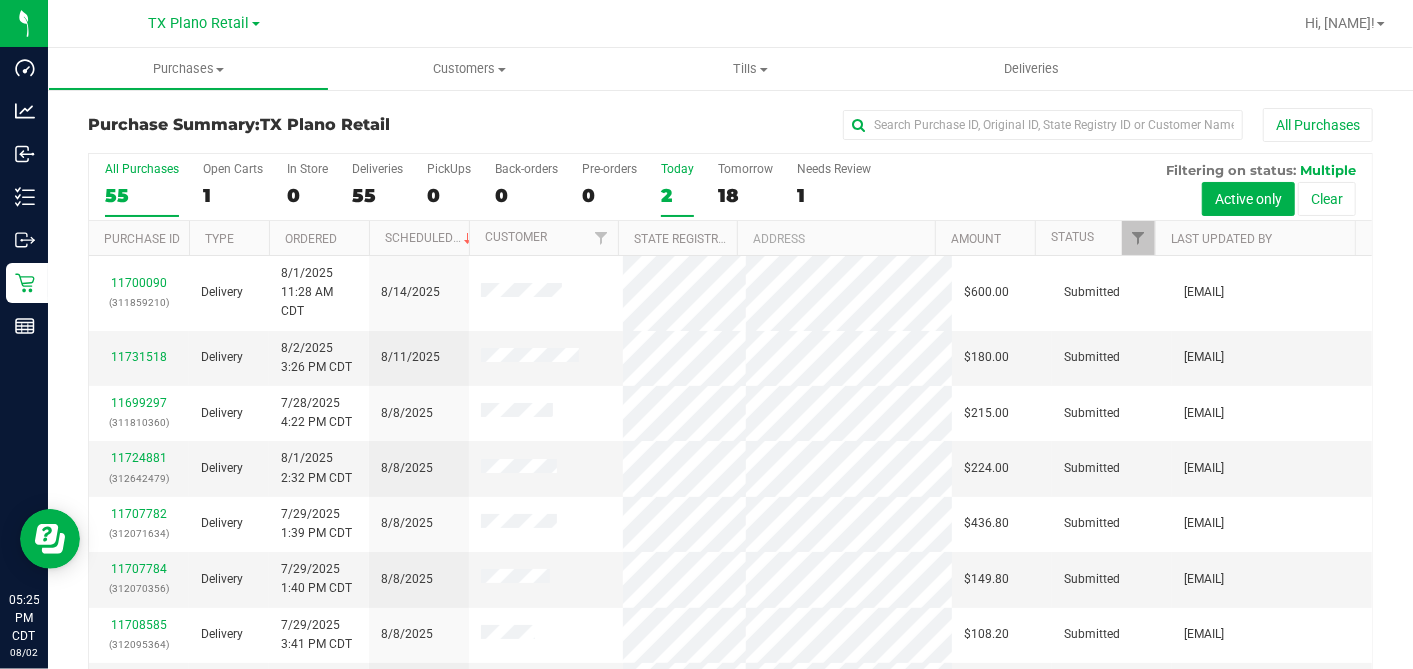 click on "2" at bounding box center [677, 195] 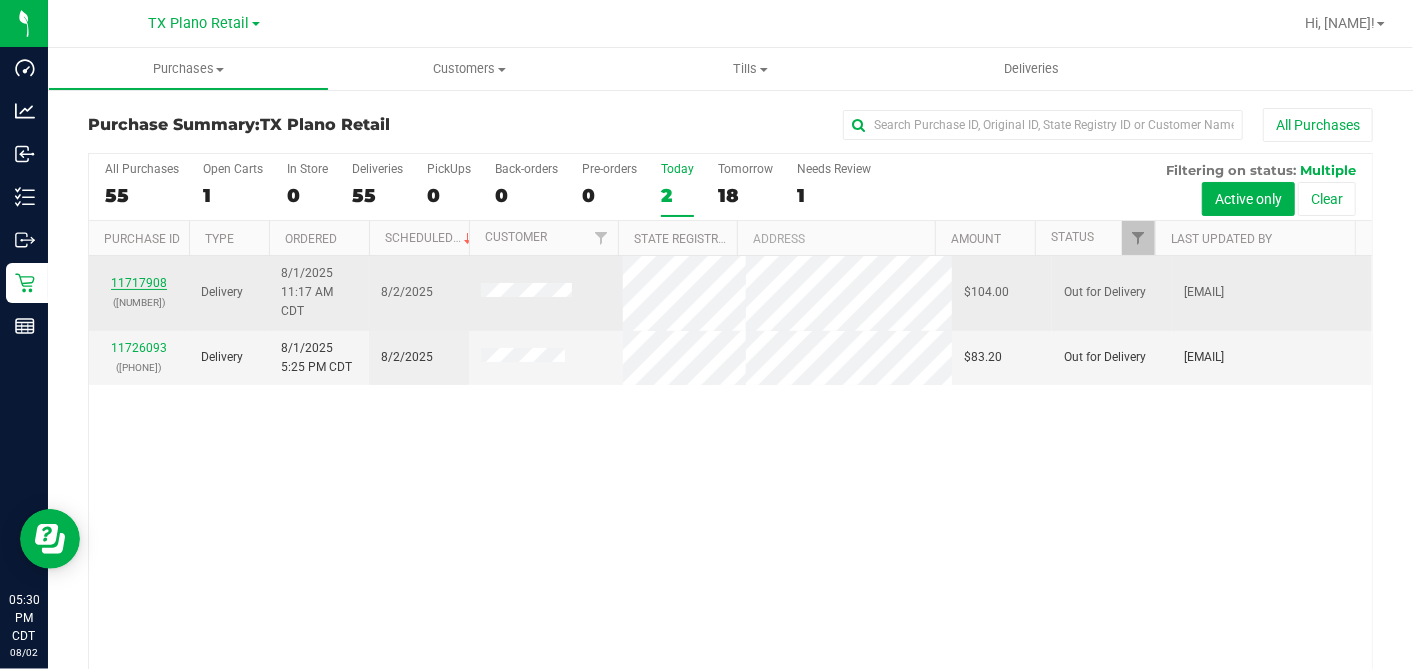 click on "11717908" at bounding box center [139, 283] 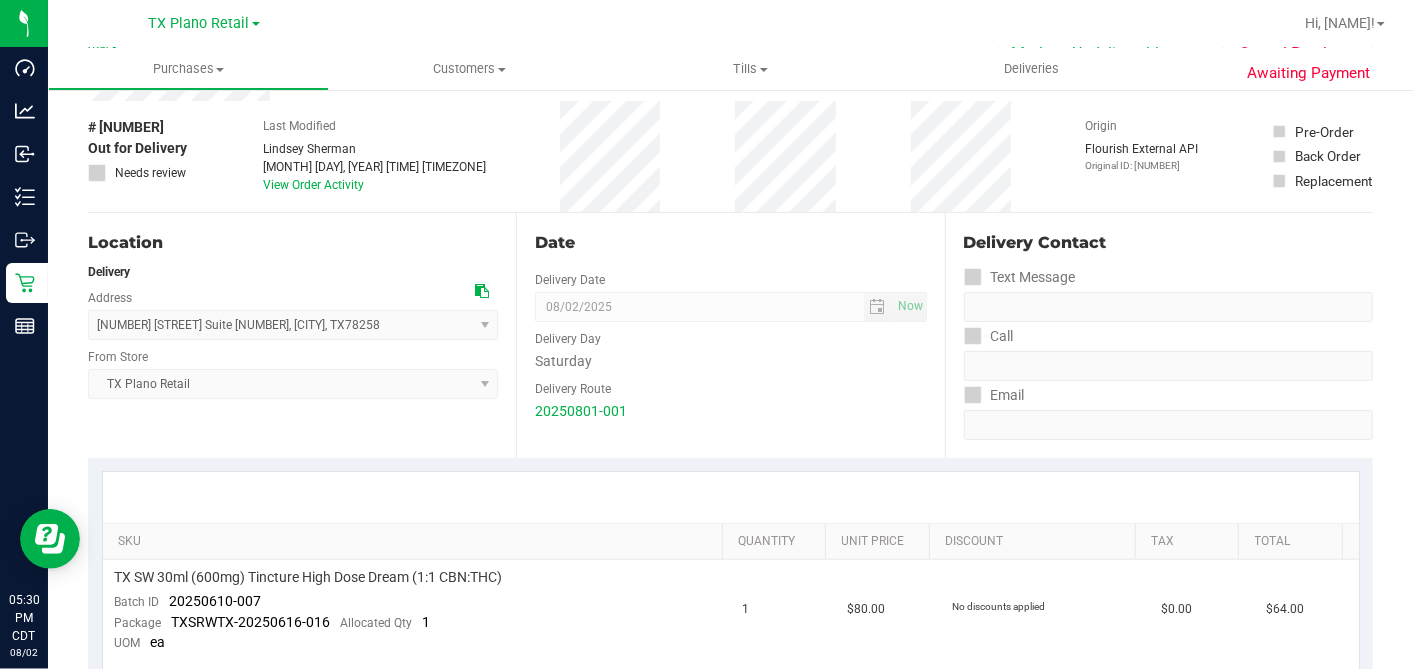 scroll, scrollTop: 0, scrollLeft: 0, axis: both 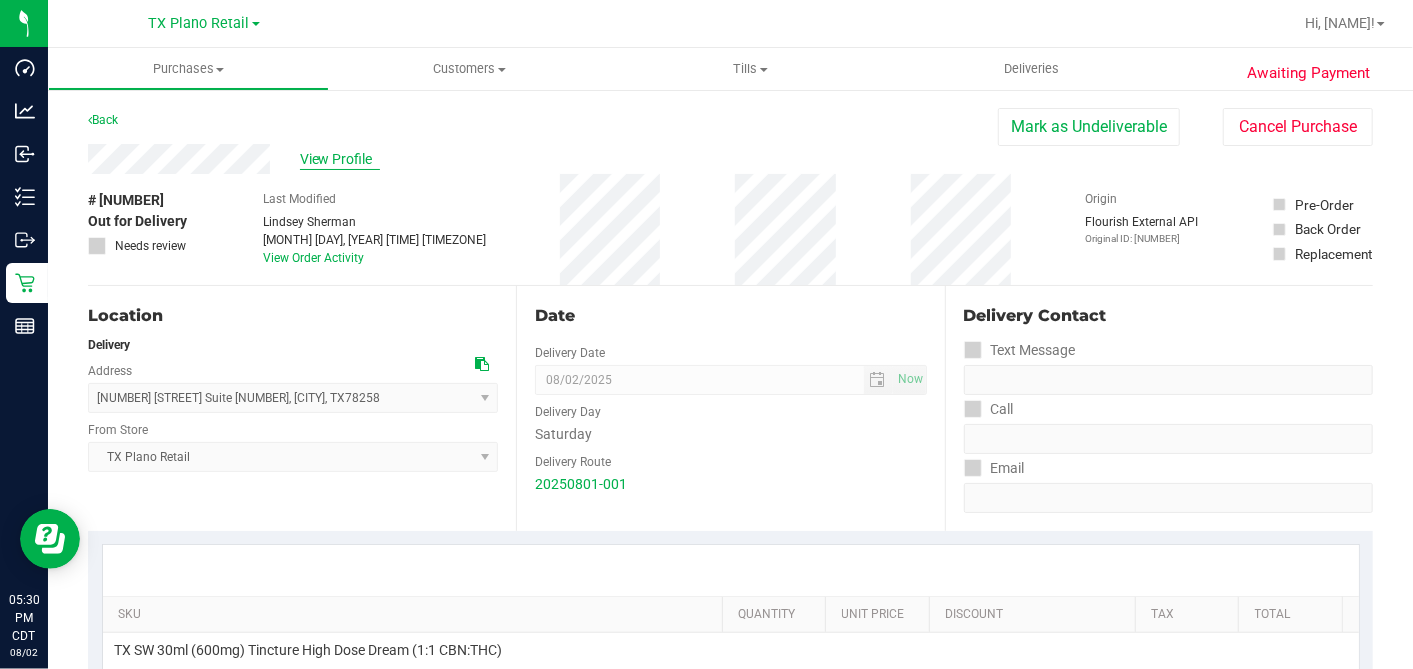 click on "View Profile" at bounding box center [340, 159] 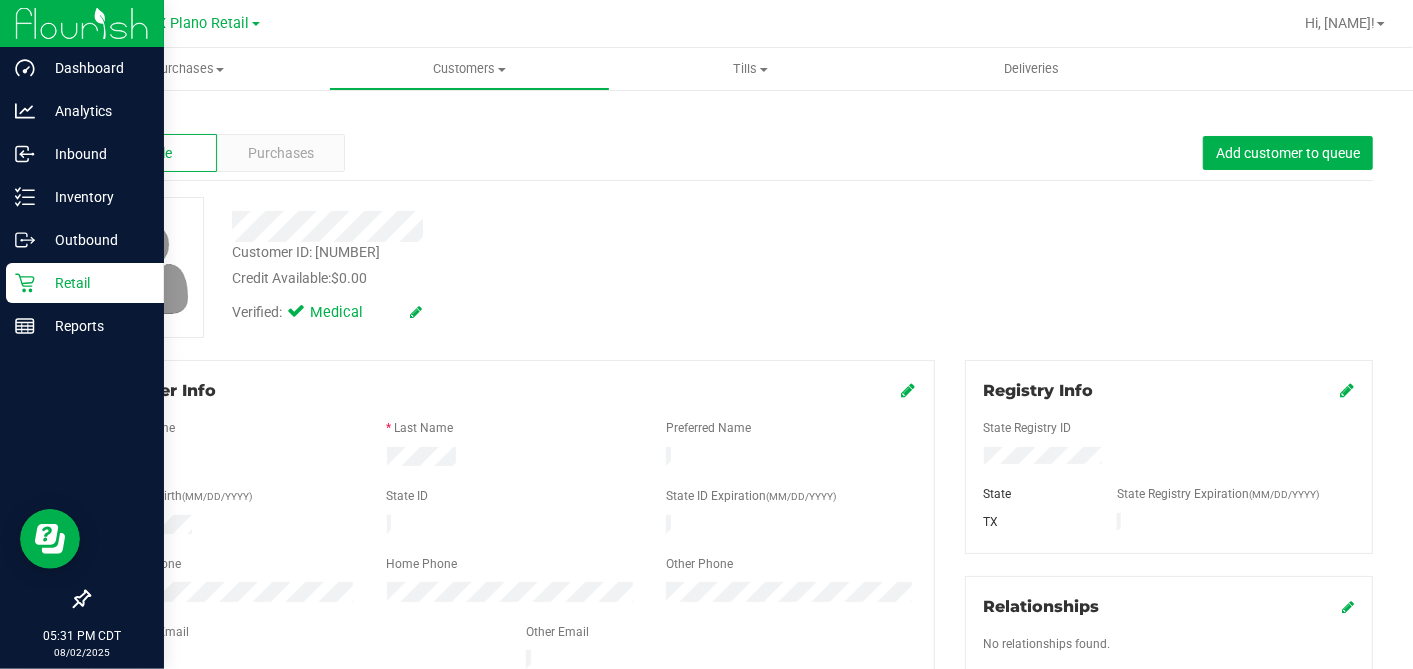 click on "Retail" at bounding box center [95, 283] 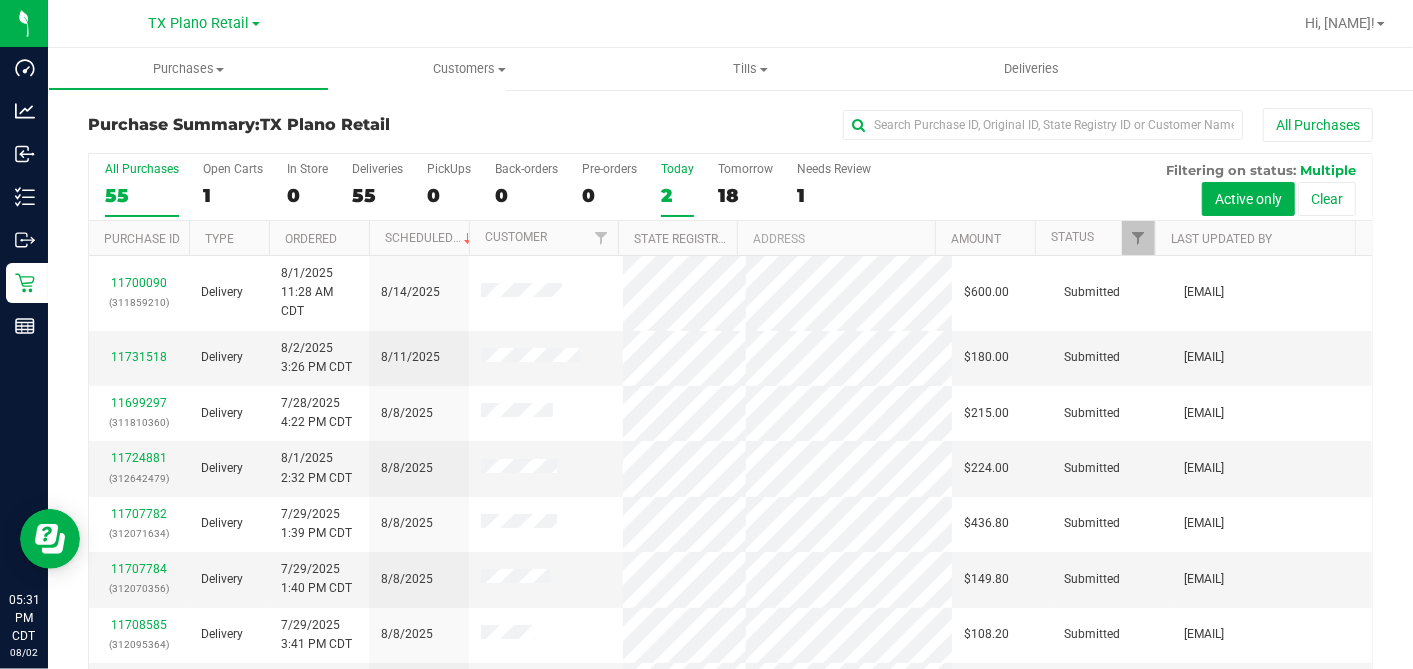 click on "2" at bounding box center (677, 195) 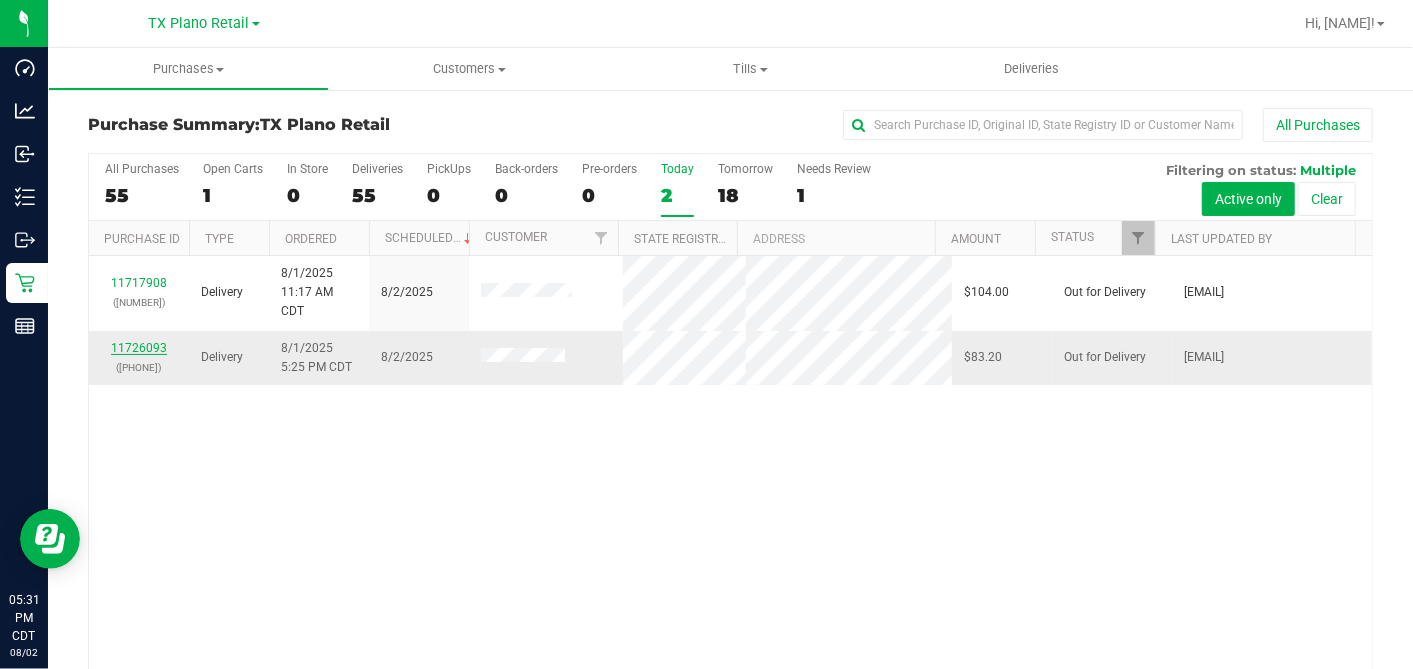 click on "11726093" at bounding box center [139, 348] 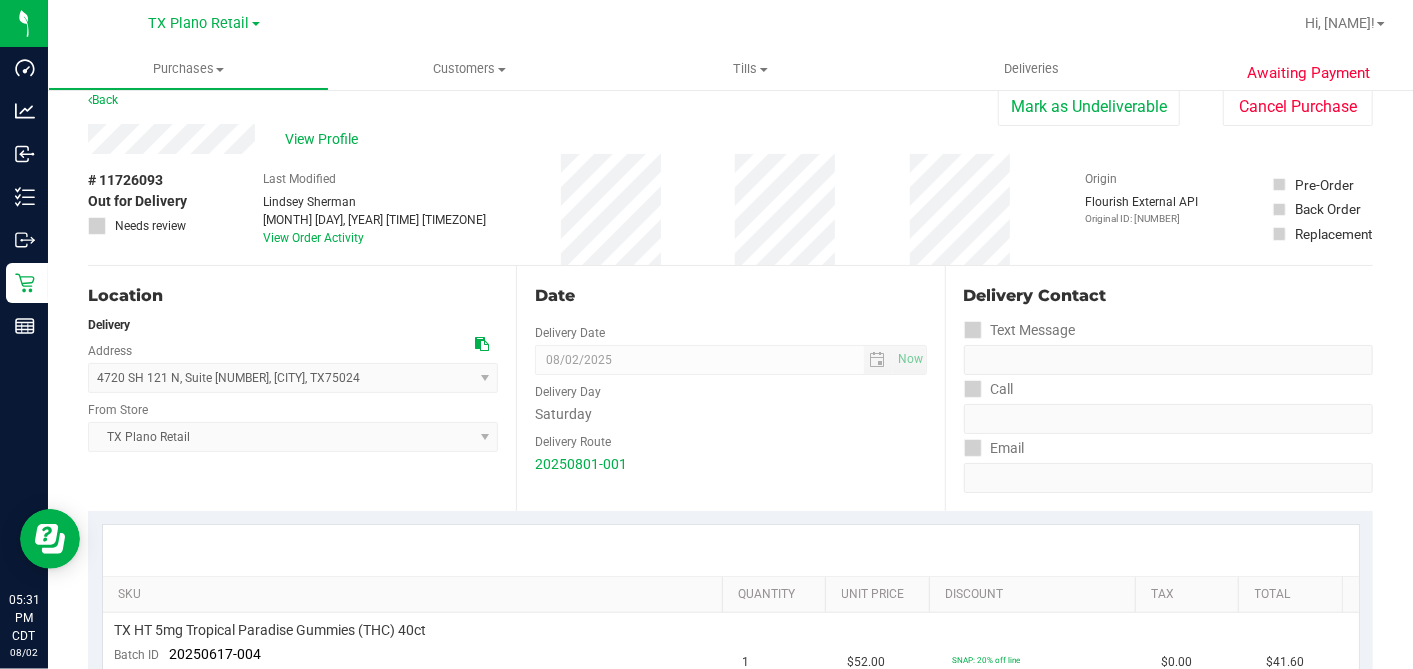 scroll, scrollTop: 0, scrollLeft: 0, axis: both 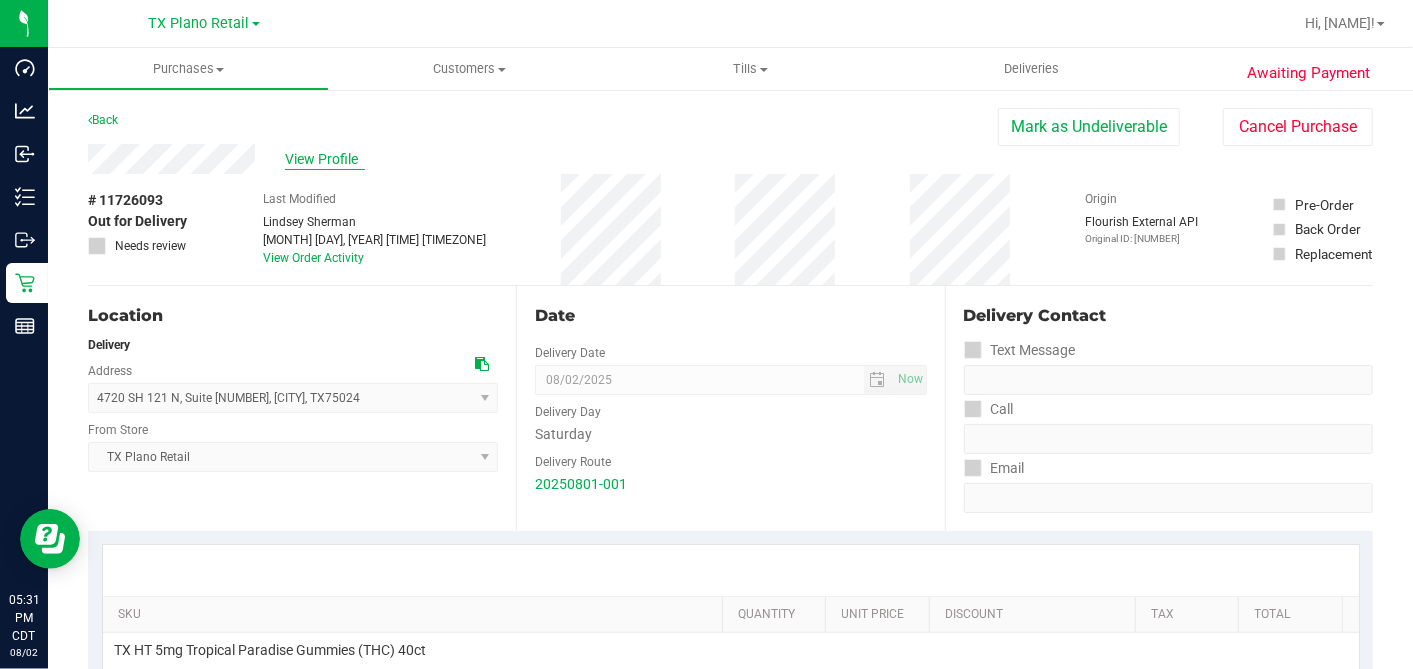 click on "View Profile" at bounding box center [325, 159] 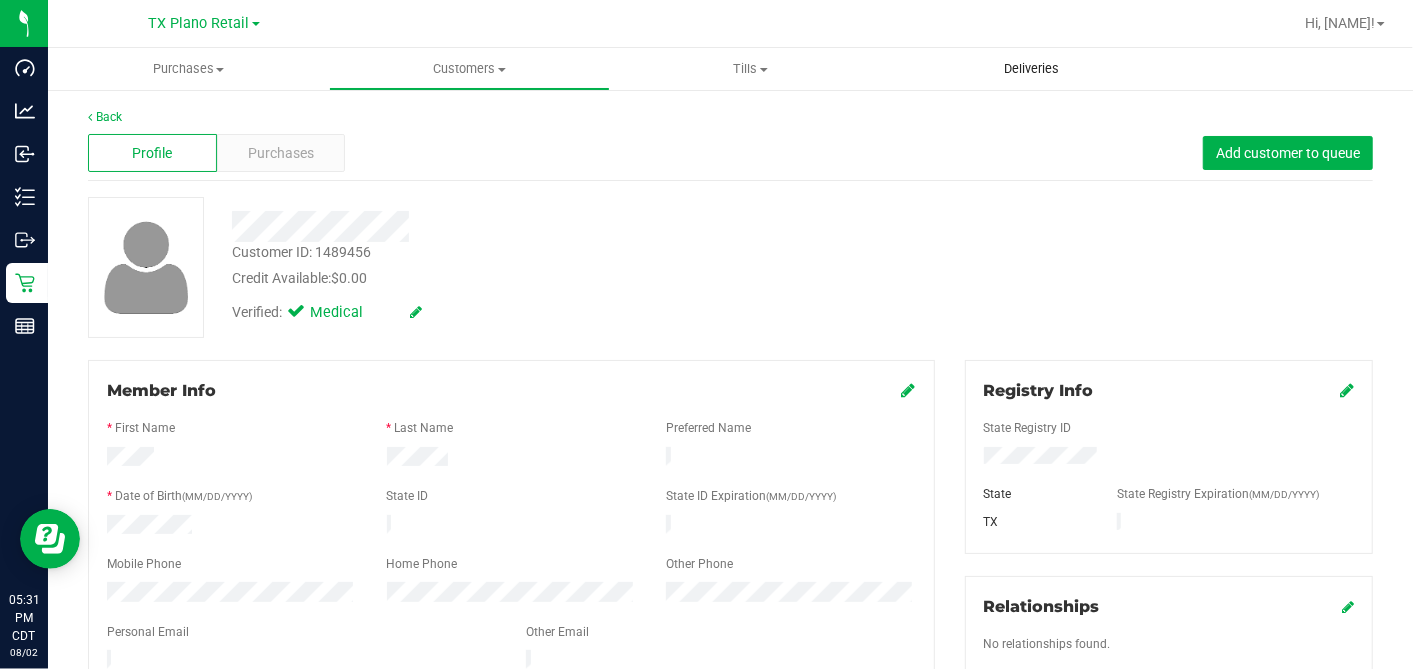 click on "Deliveries" at bounding box center [1031, 69] 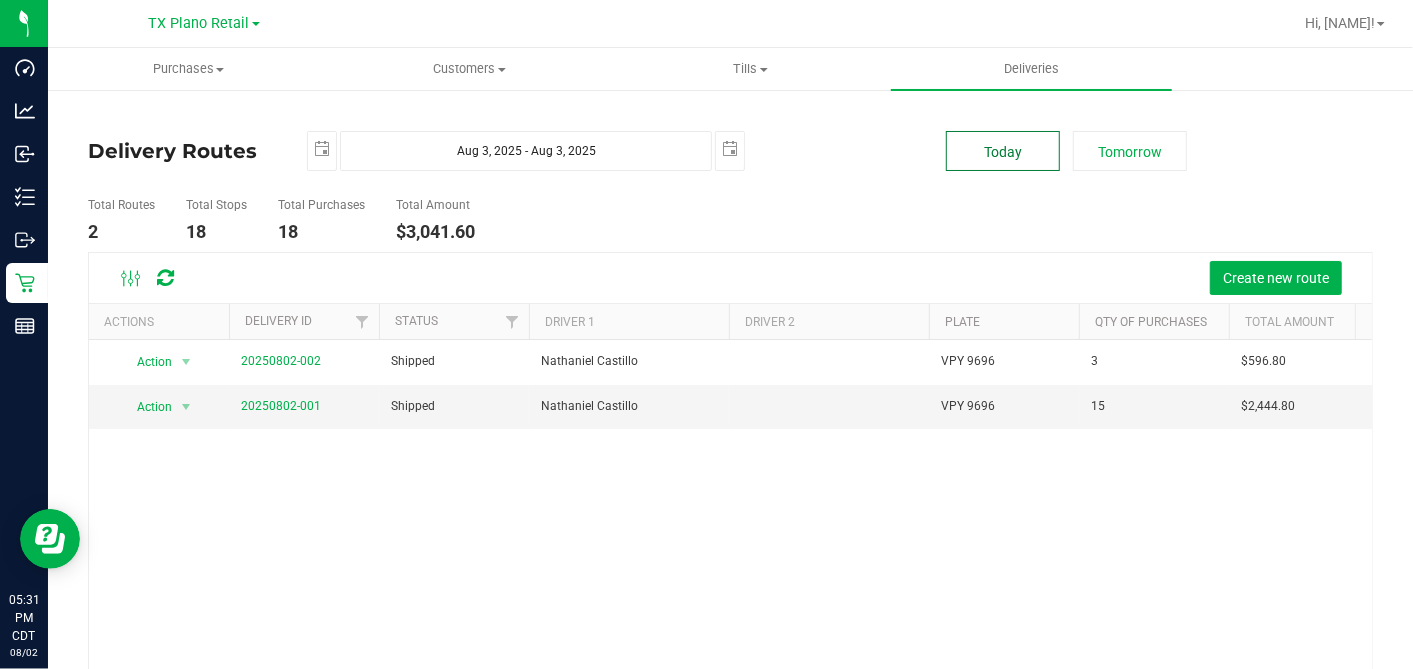 click on "Today" at bounding box center [1003, 151] 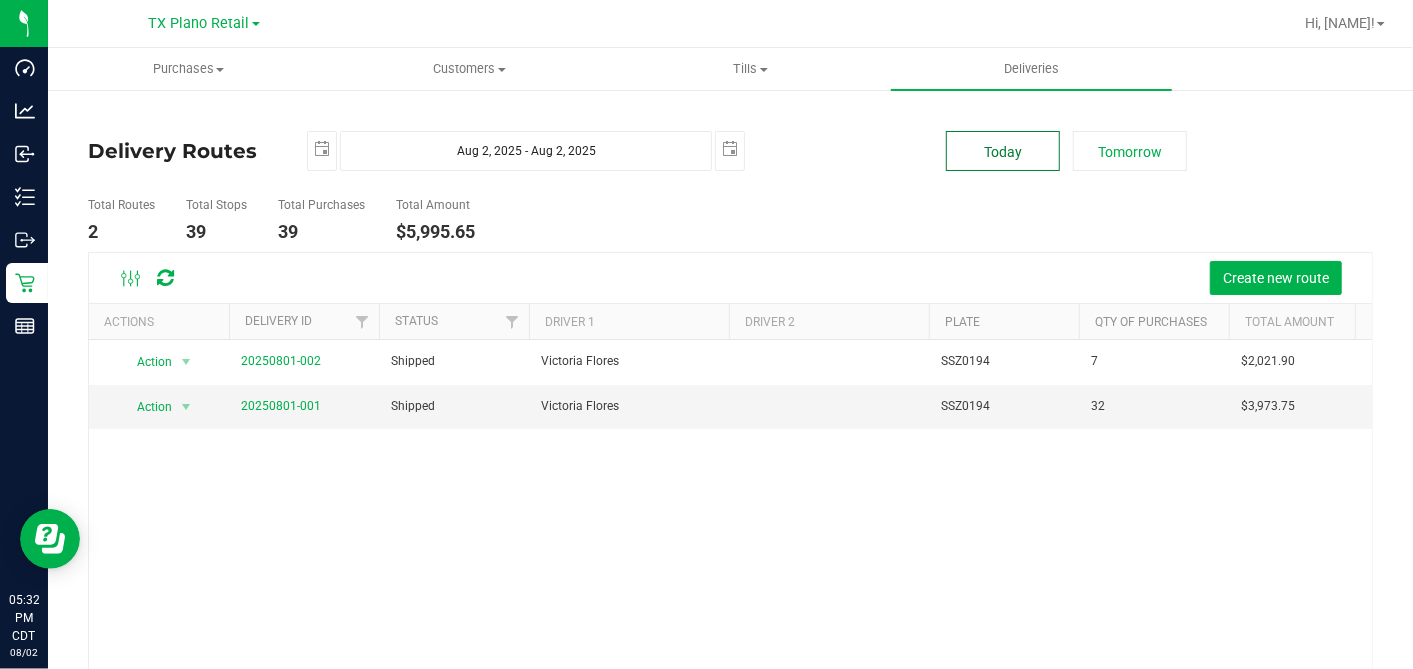 click on "Today" at bounding box center (1003, 151) 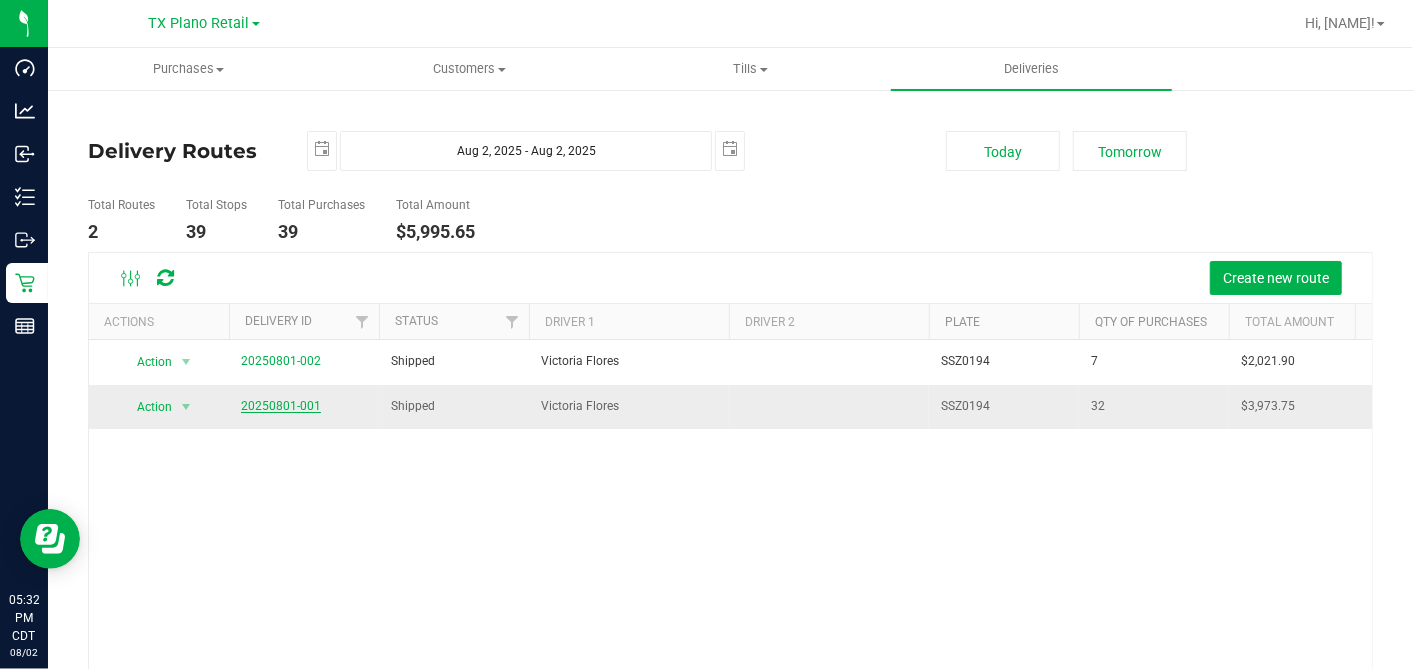 click on "20250801-001" at bounding box center [281, 406] 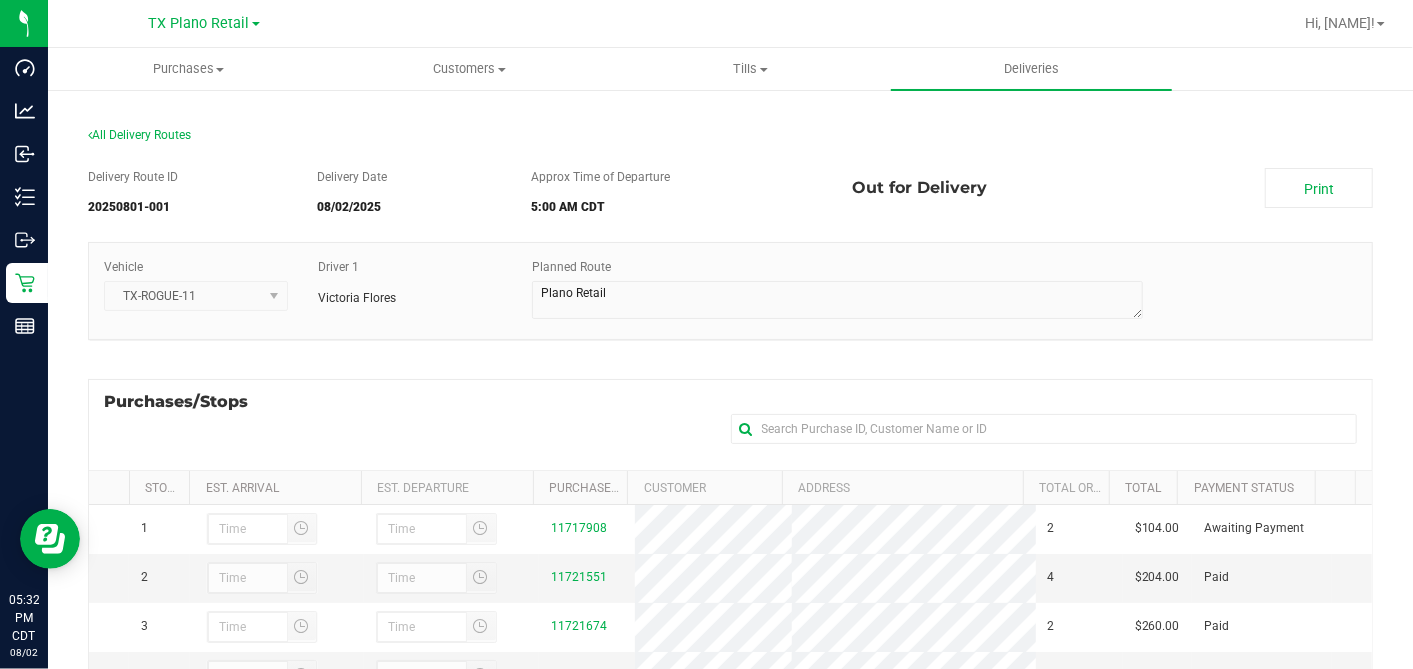 scroll, scrollTop: 222, scrollLeft: 0, axis: vertical 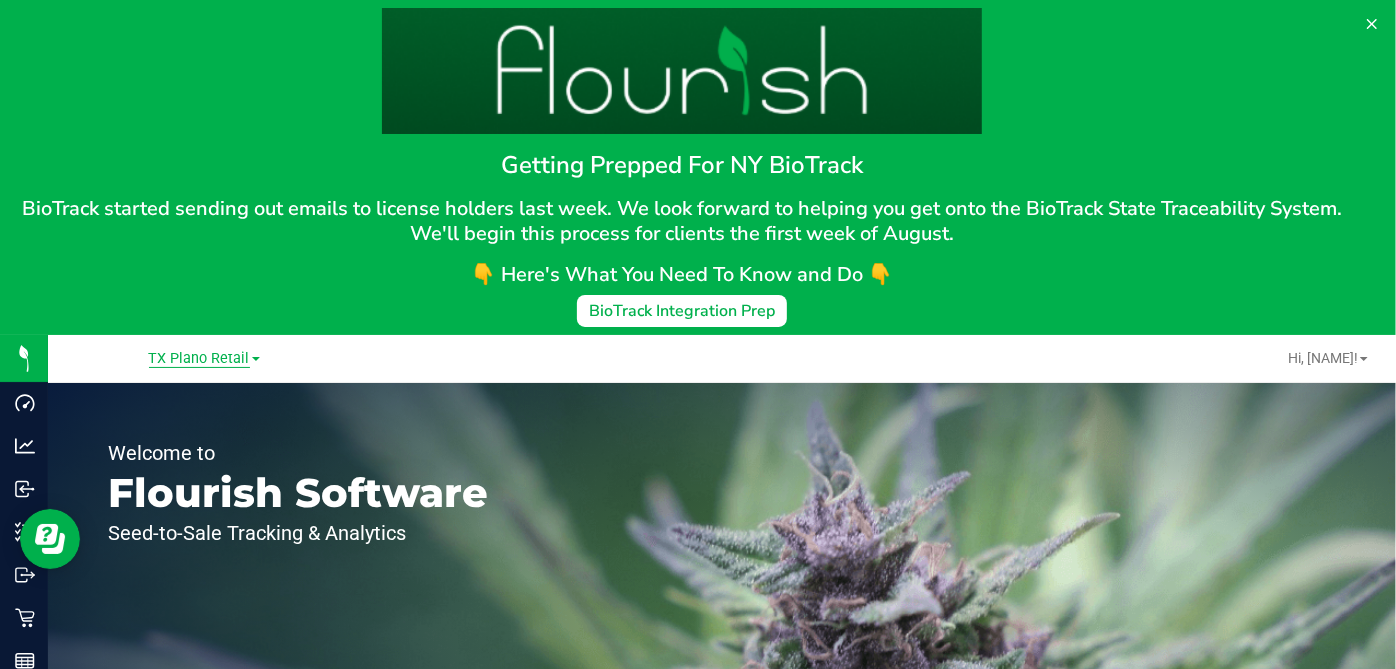 click on "TX Plano Retail" at bounding box center (199, 359) 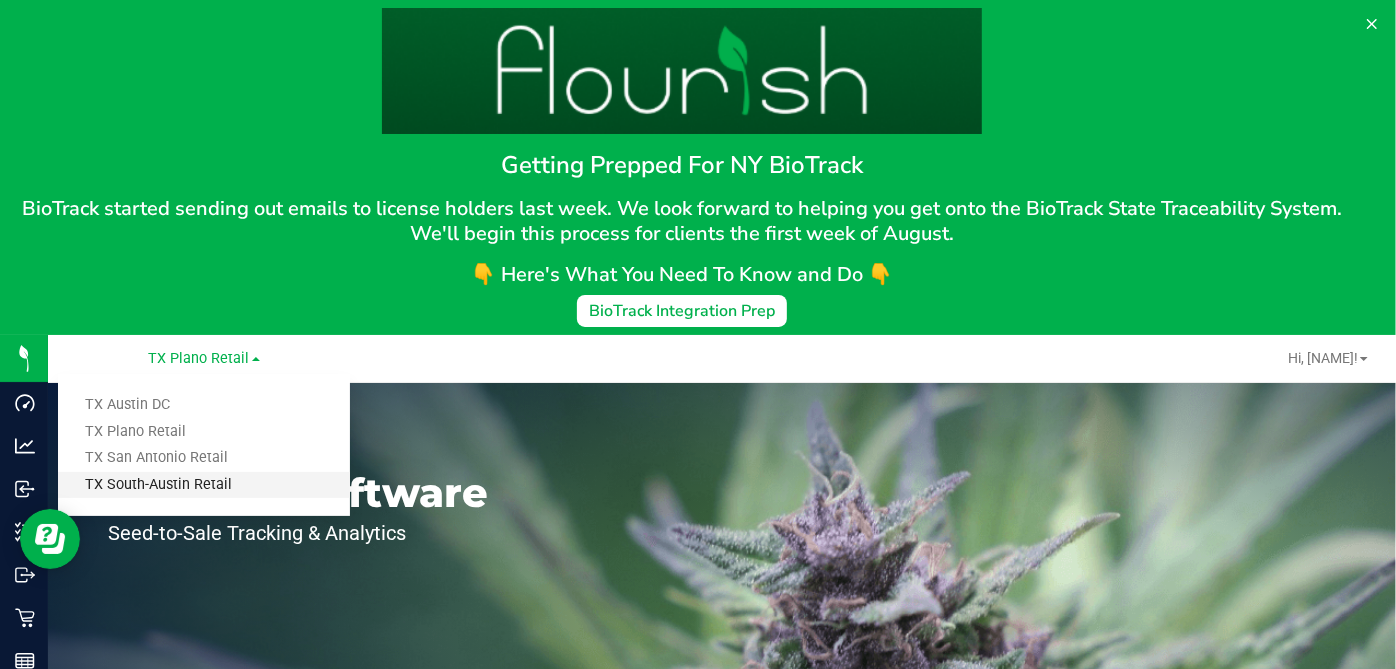 click on "TX South-Austin Retail" at bounding box center (204, 485) 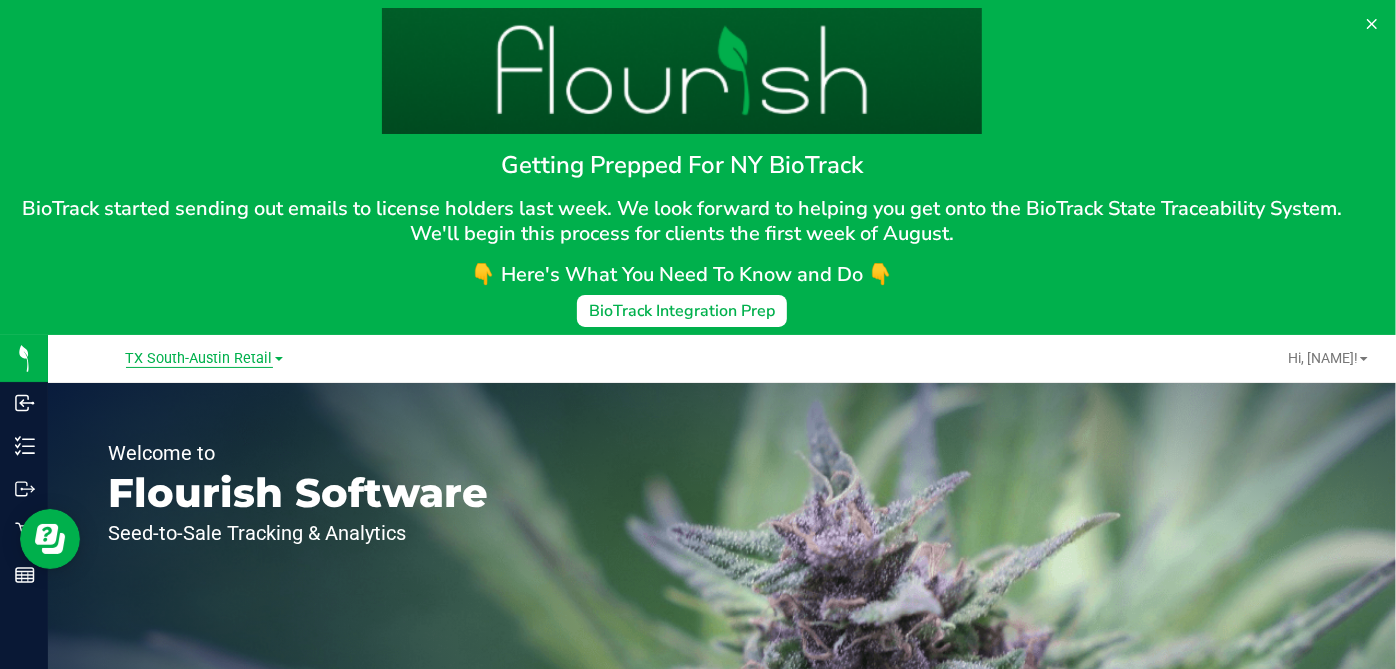click on "TX South-Austin Retail" at bounding box center (199, 359) 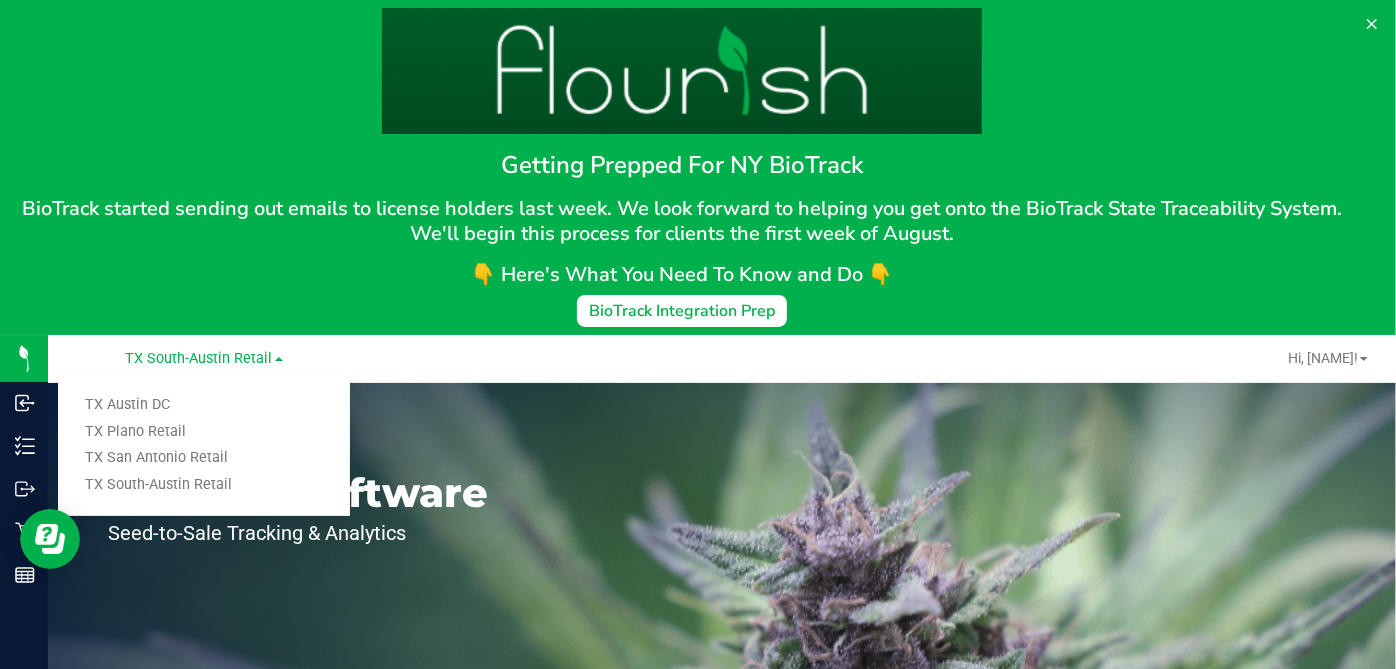 click on "TX Austin DC" at bounding box center [204, 405] 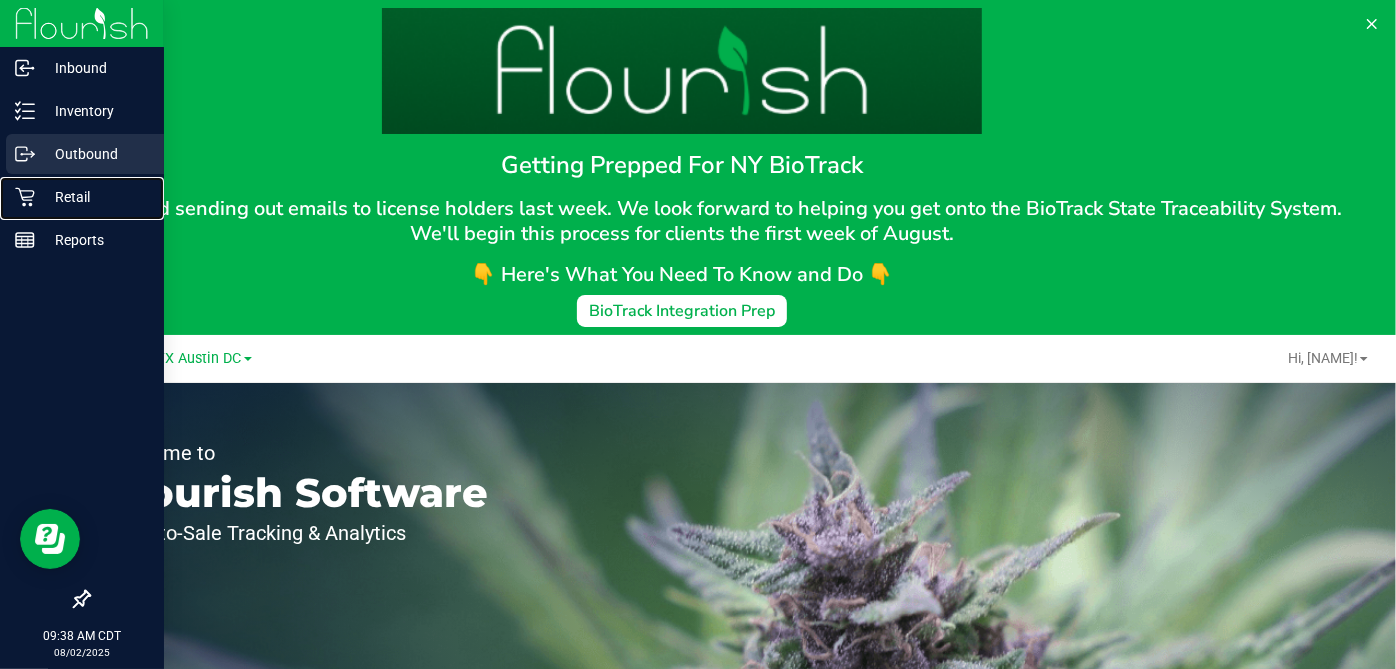 drag, startPoint x: 58, startPoint y: 191, endPoint x: 132, endPoint y: 175, distance: 75.70998 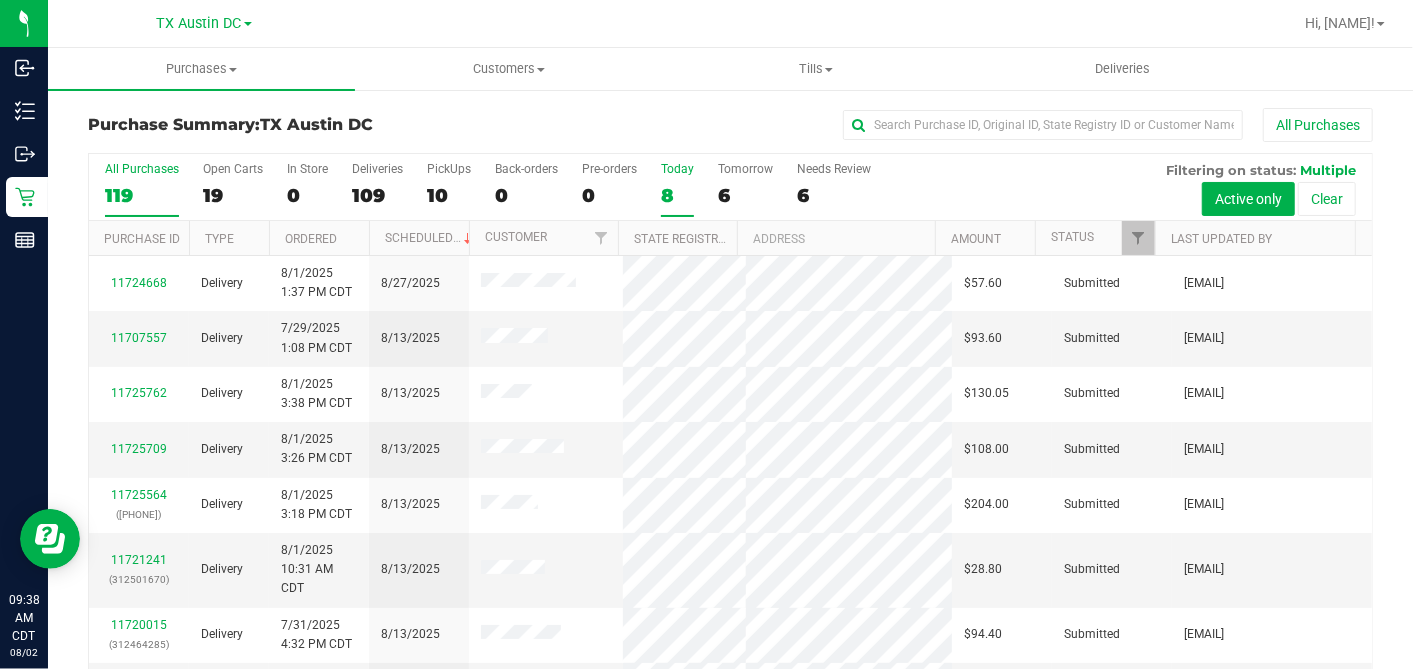 click on "8" at bounding box center (677, 195) 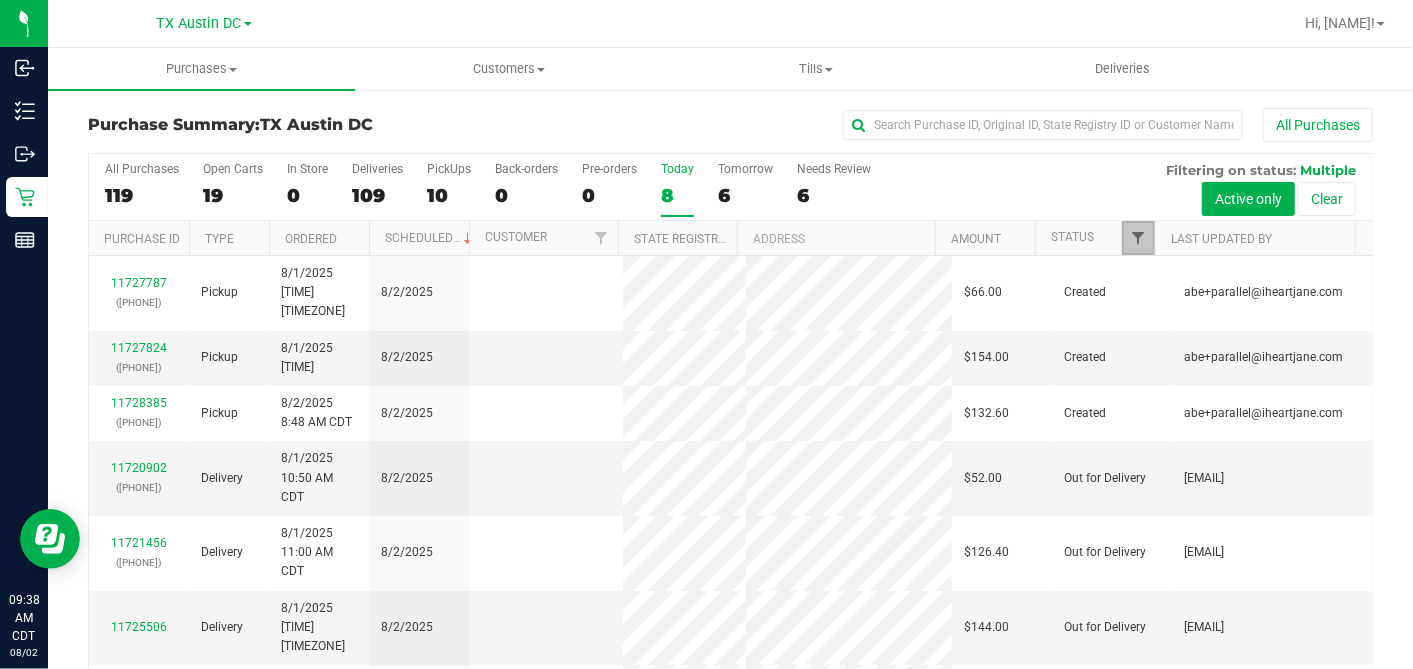 click at bounding box center [1138, 238] 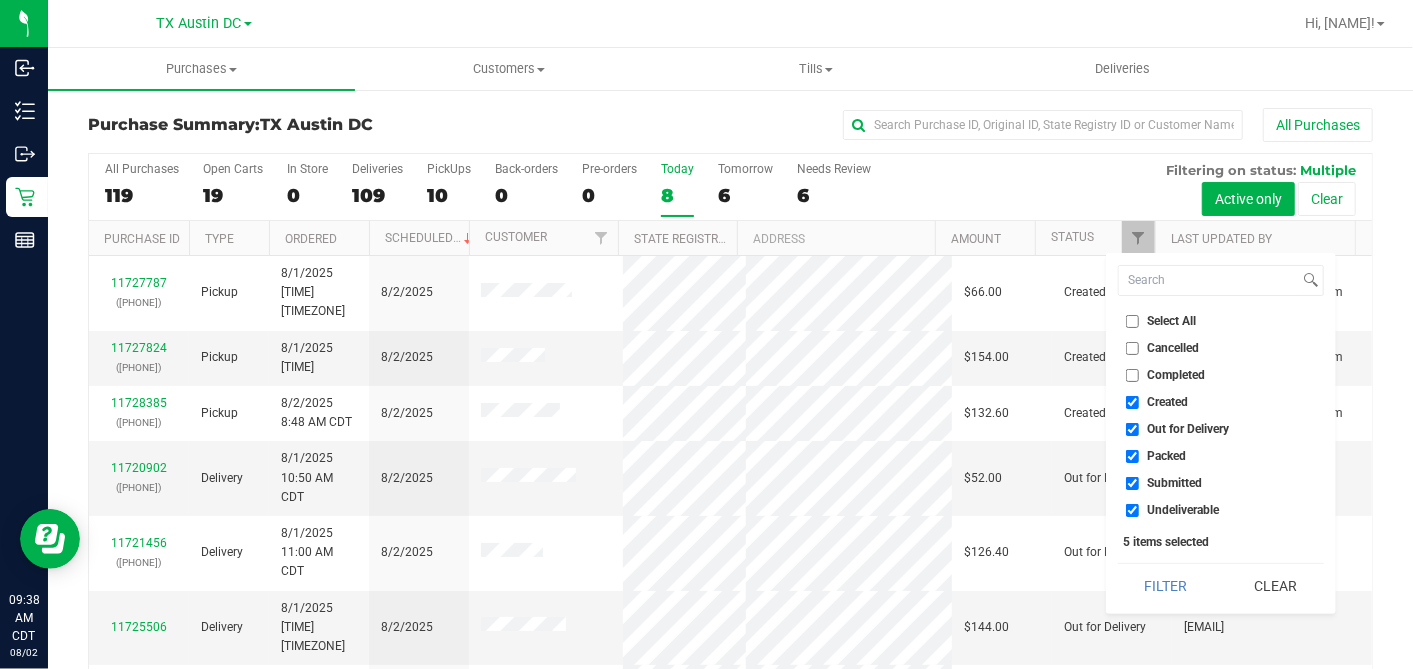 click on "Select All" at bounding box center [1132, 321] 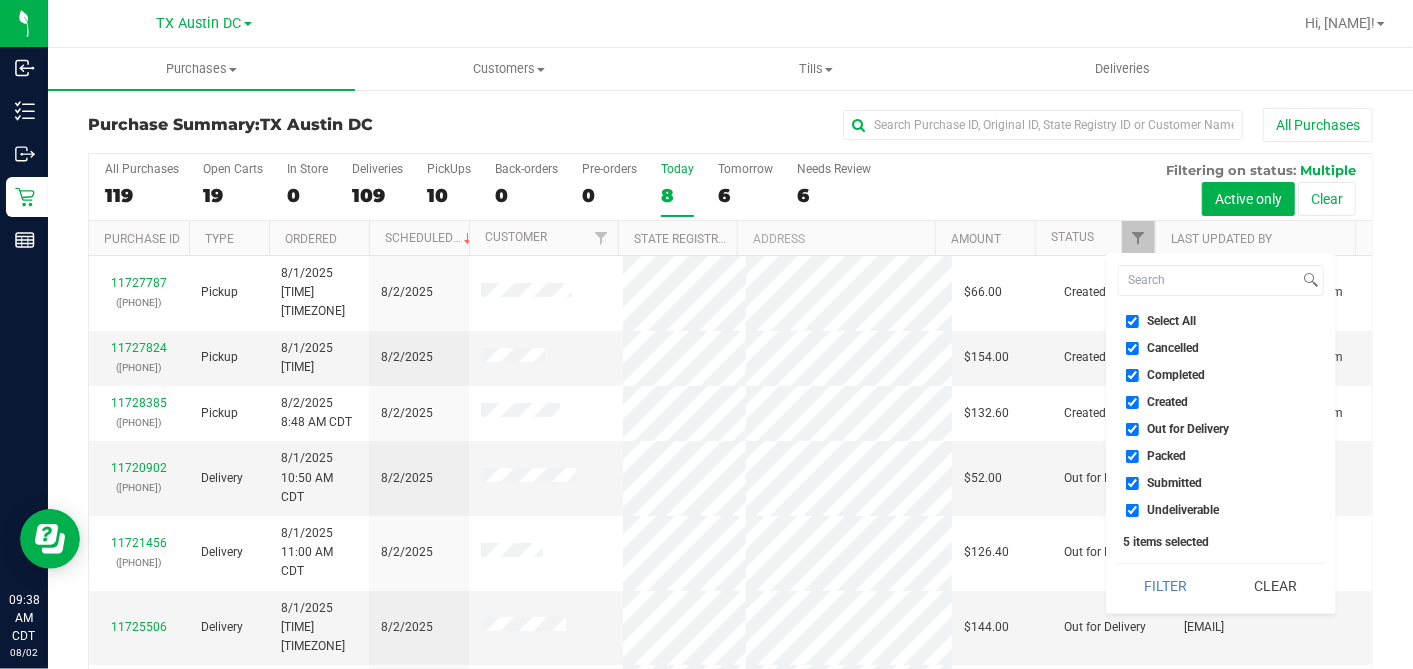 checkbox on "true" 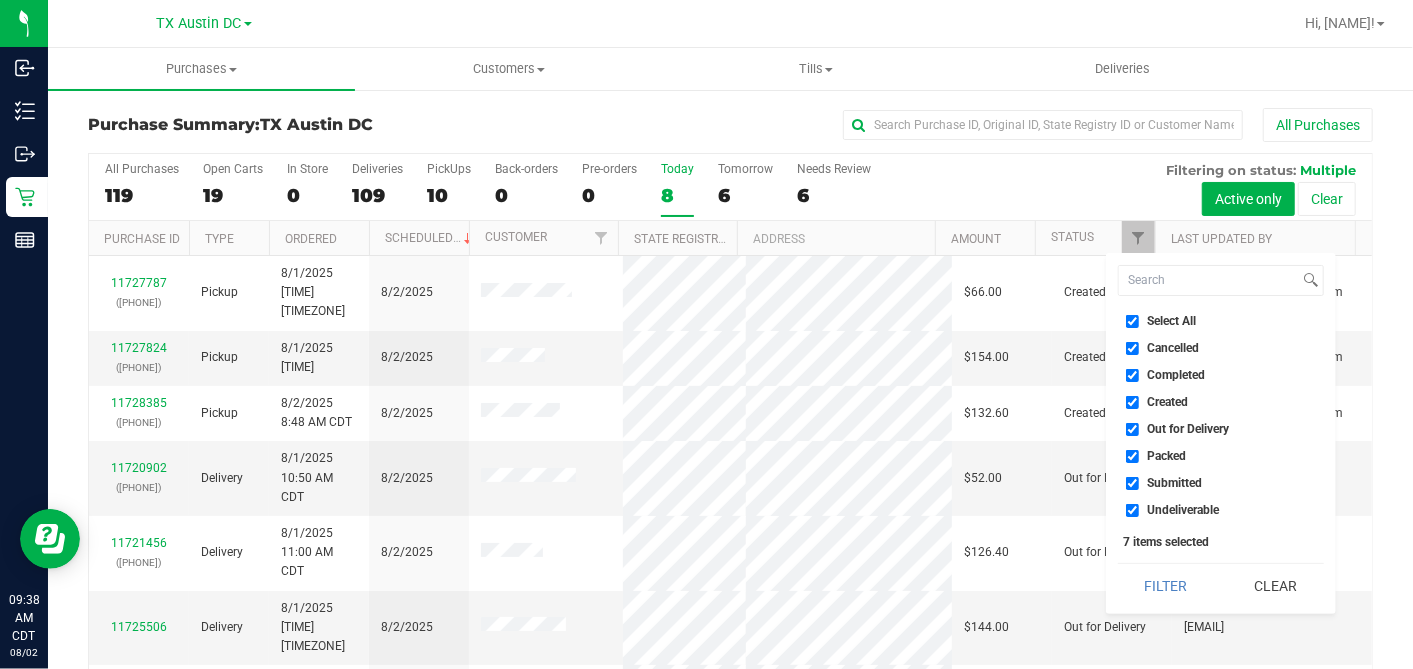 click on "Select All" at bounding box center (1132, 321) 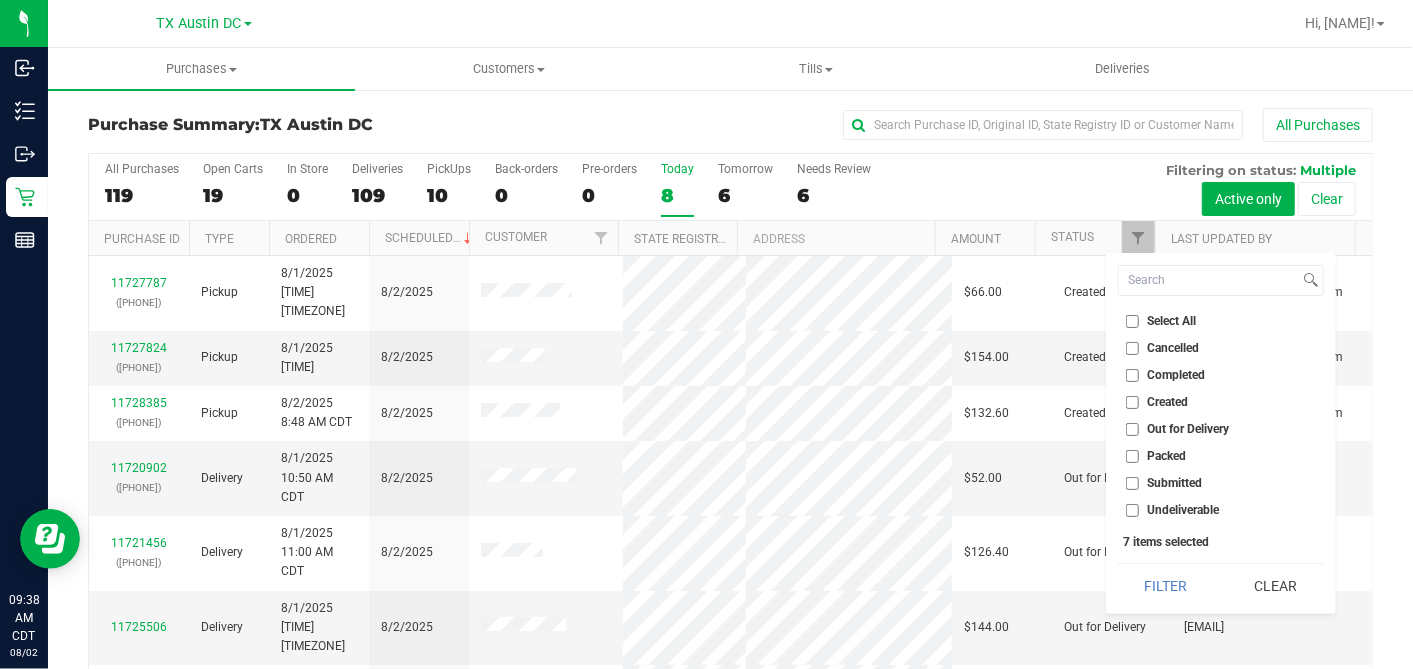 checkbox on "false" 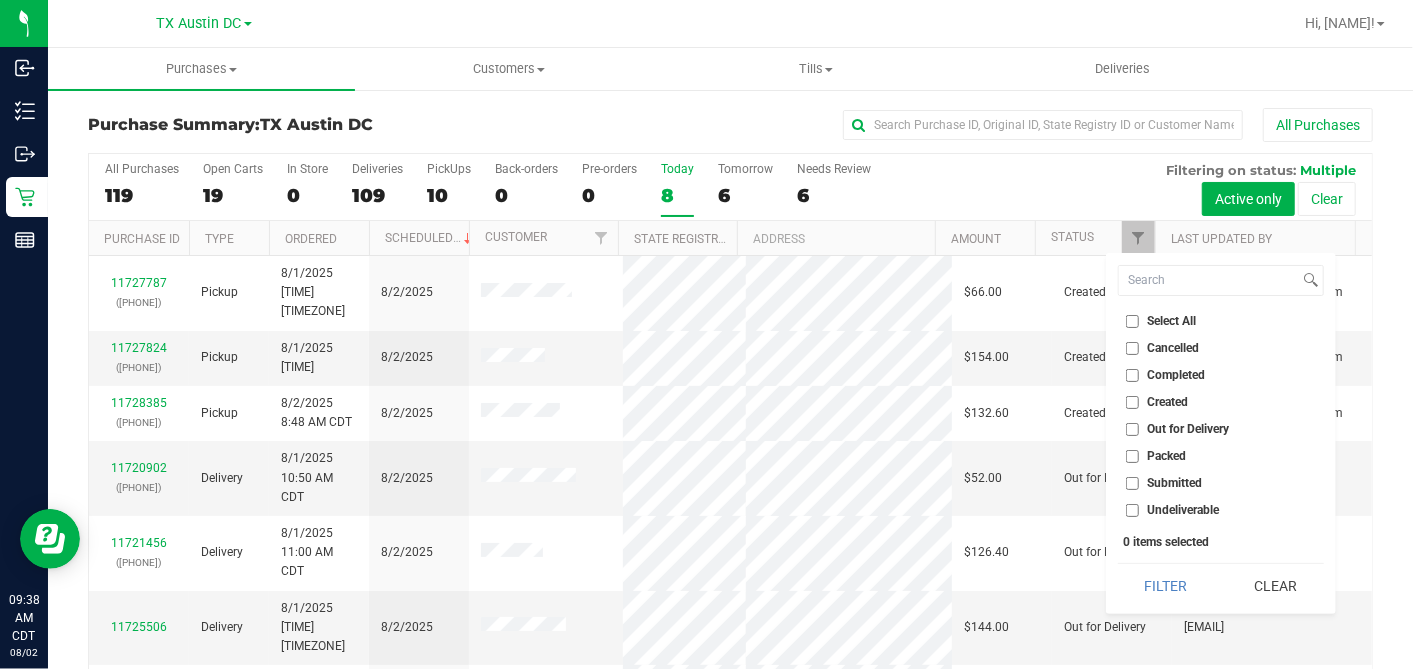 click on "Created" at bounding box center (1132, 402) 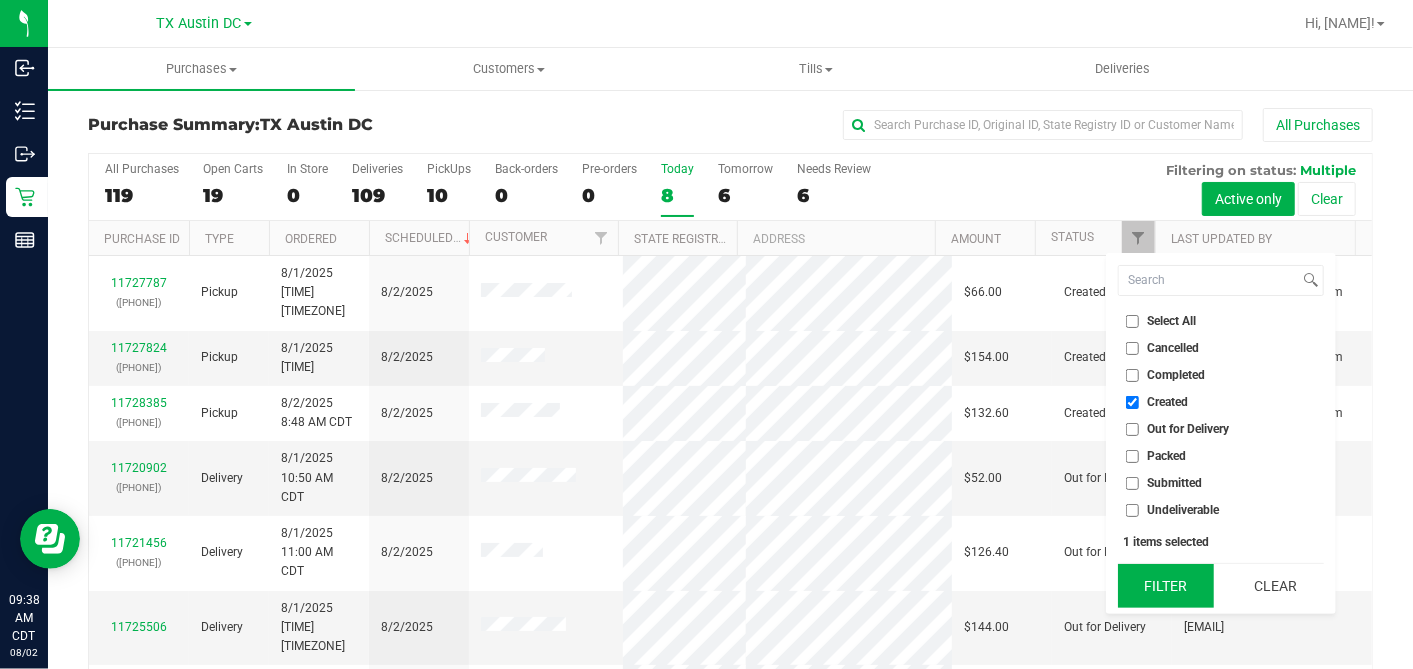 click on "Filter" at bounding box center [1166, 586] 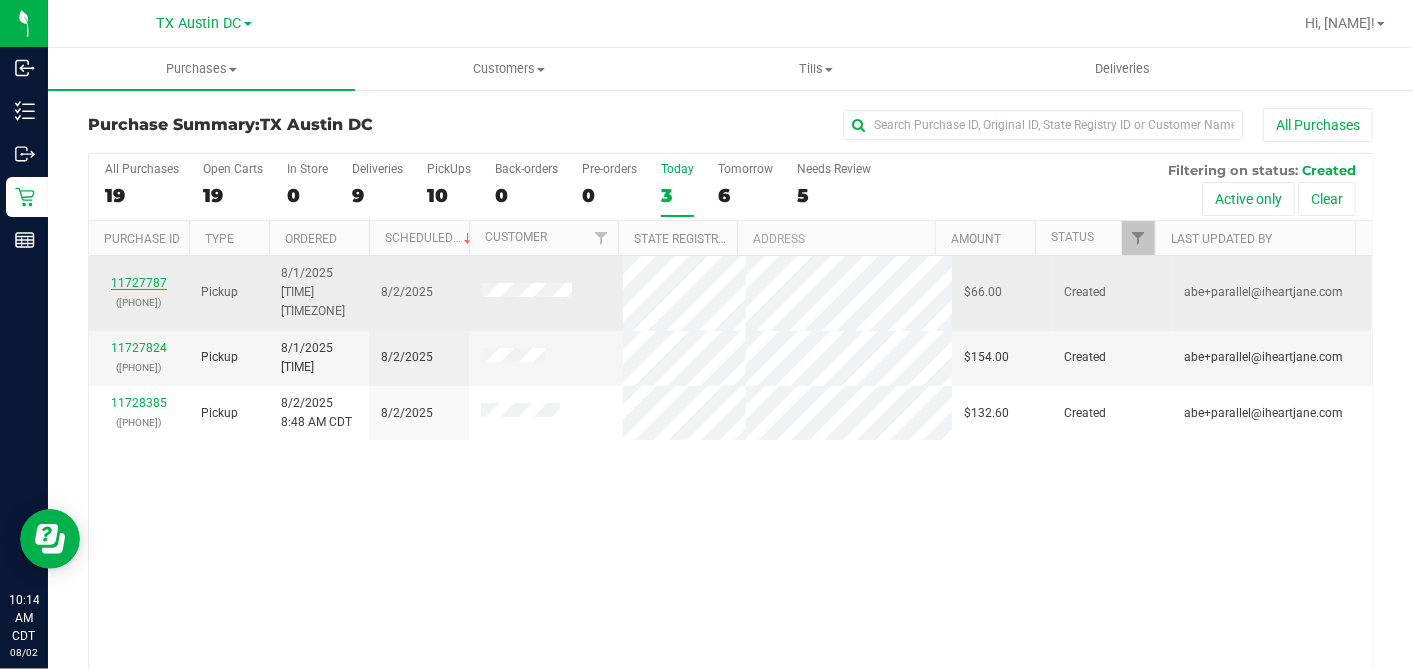 click on "11727787" at bounding box center (139, 283) 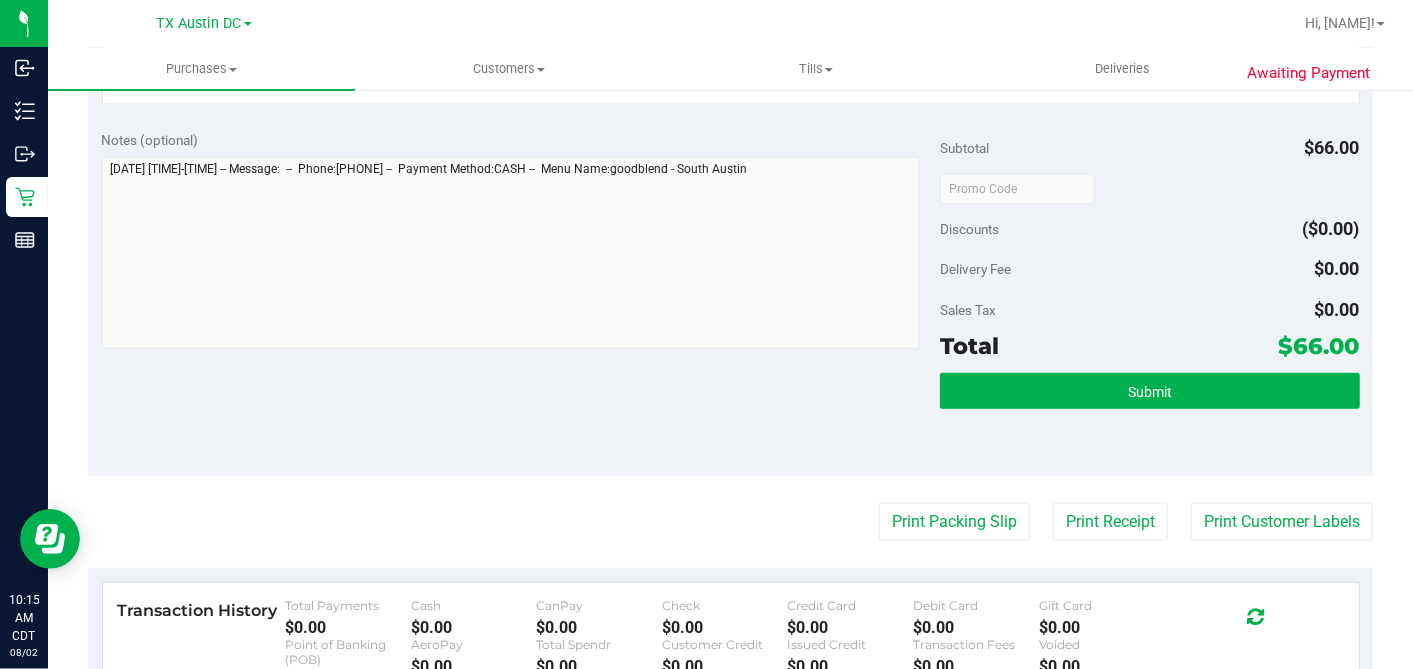 scroll, scrollTop: 0, scrollLeft: 0, axis: both 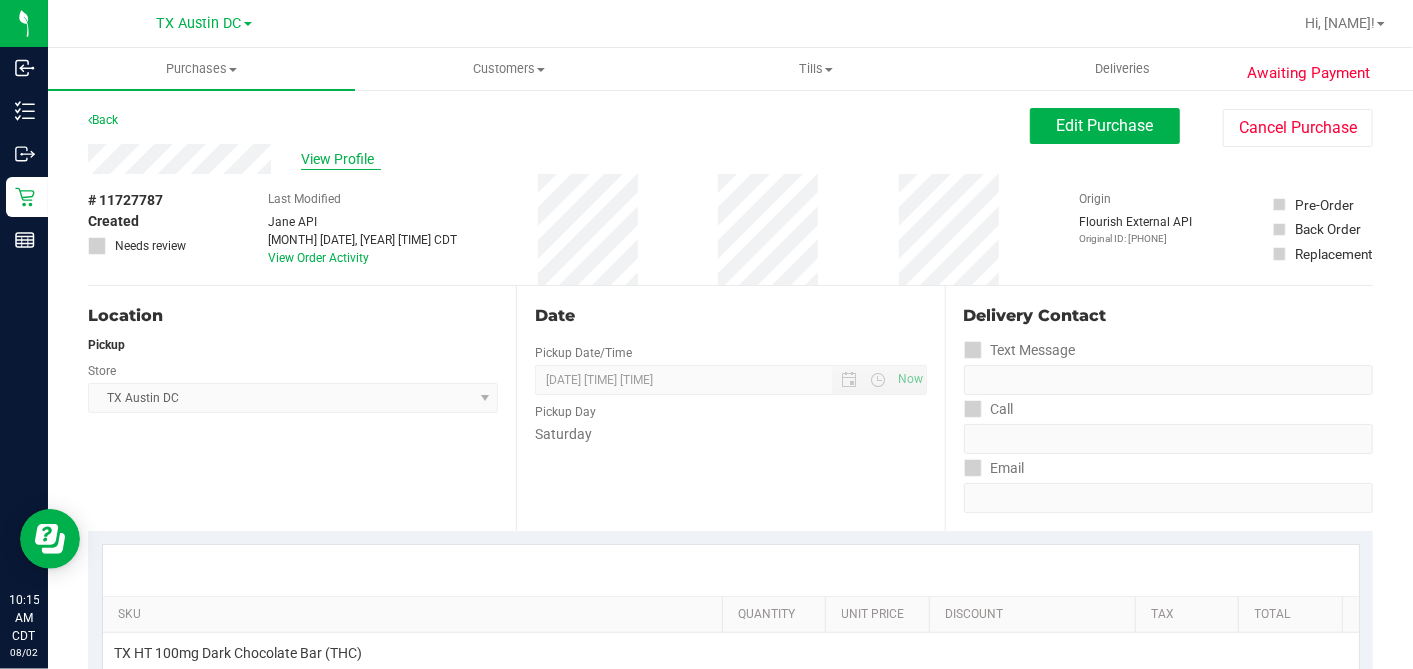 click on "View Profile" at bounding box center [341, 159] 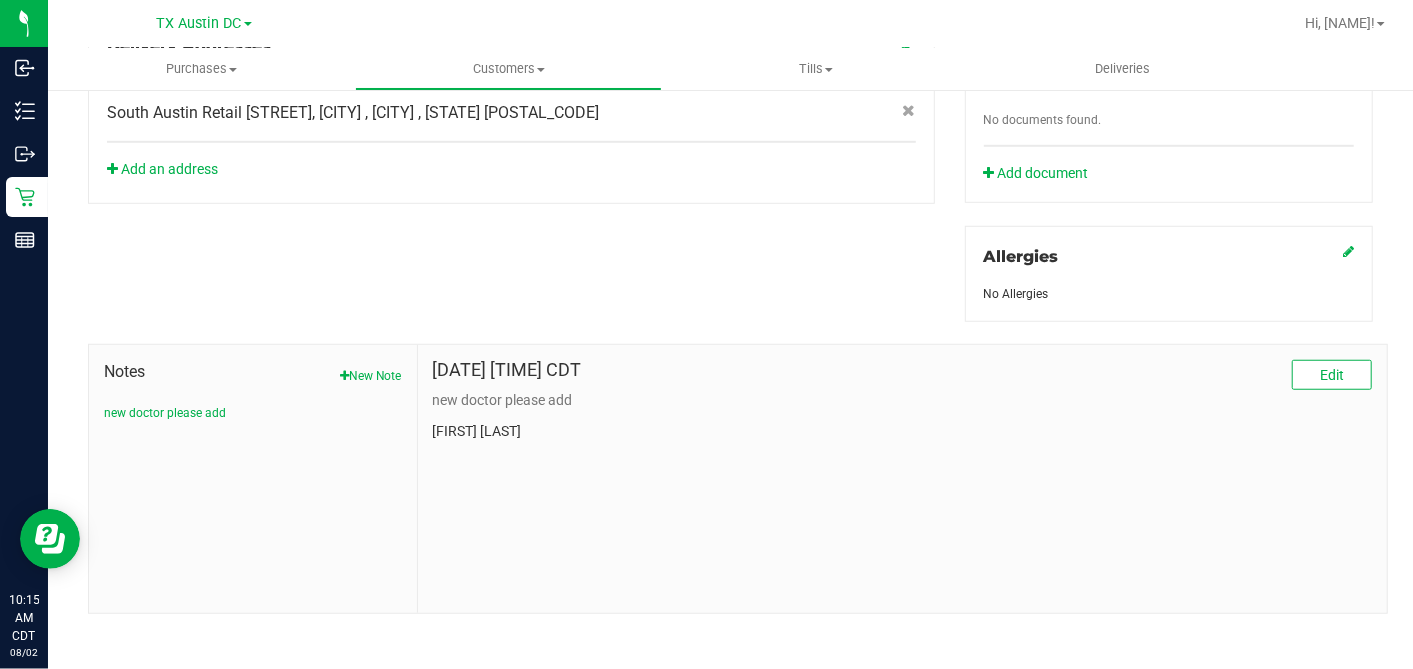 scroll, scrollTop: 773, scrollLeft: 0, axis: vertical 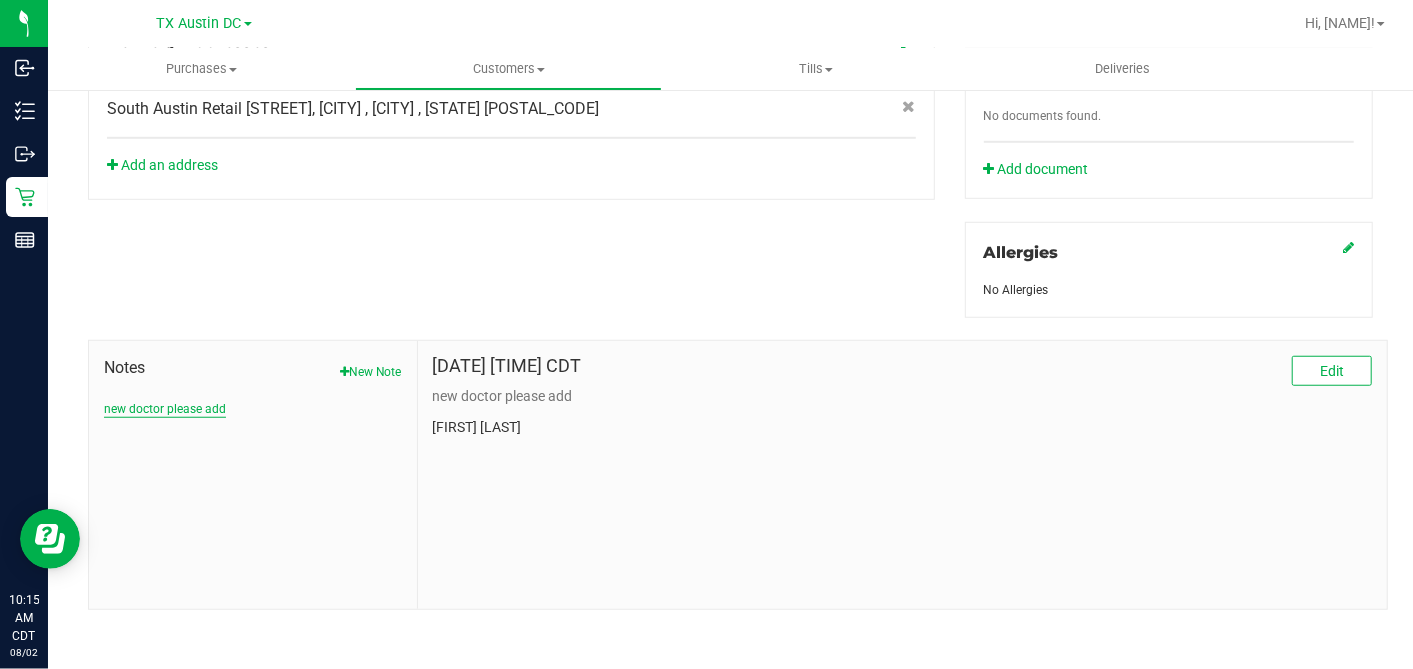 click on "new doctor  please add" at bounding box center [165, 409] 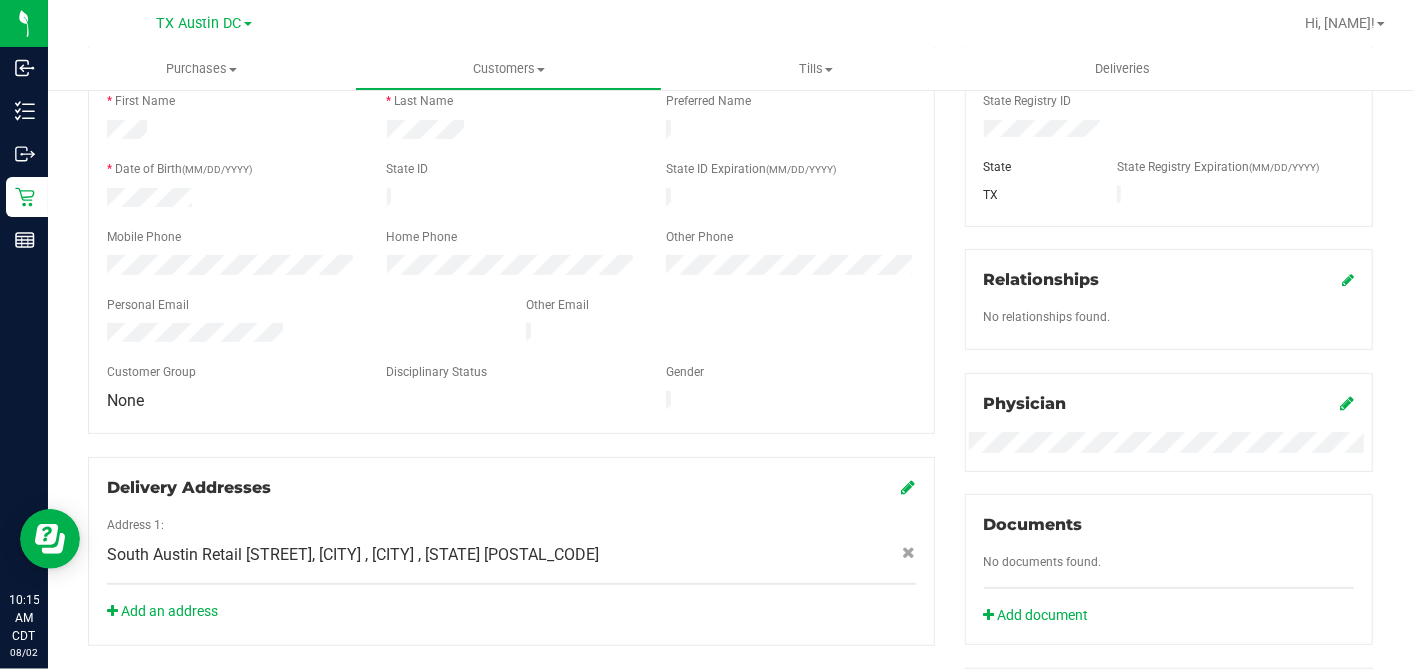 scroll, scrollTop: 217, scrollLeft: 0, axis: vertical 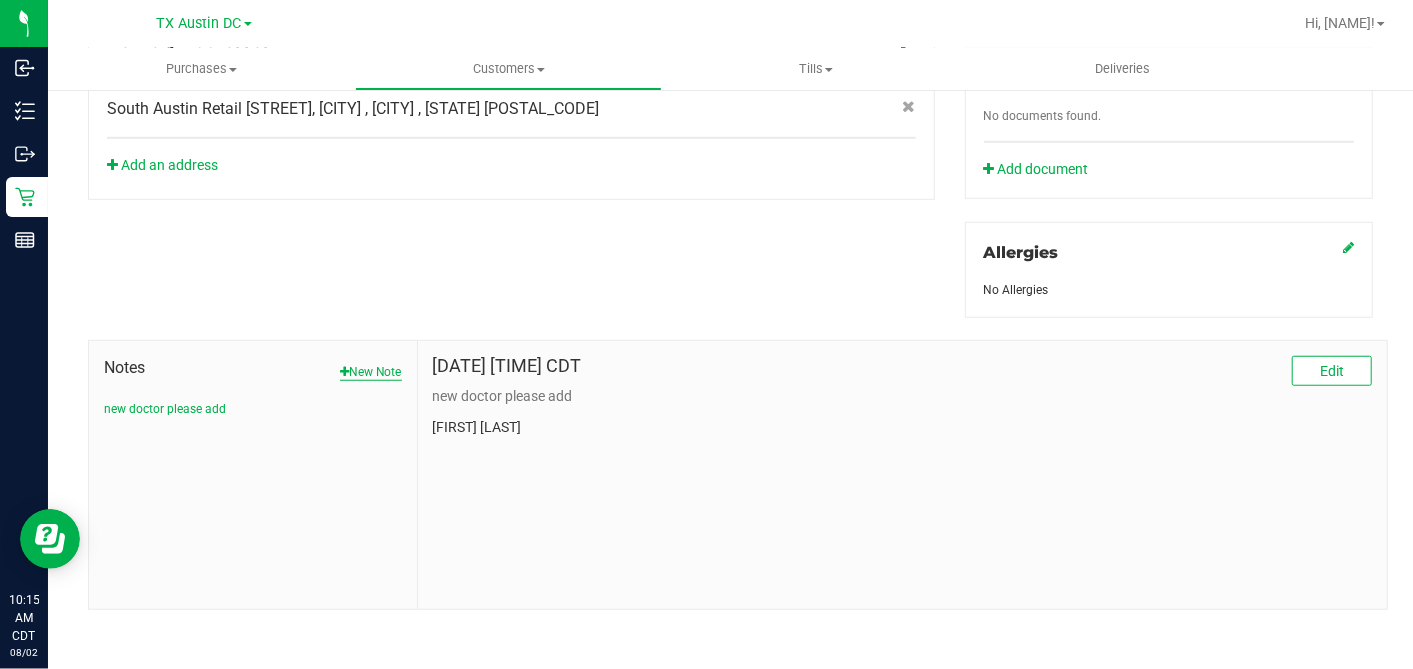 click on "New Note" at bounding box center [371, 372] 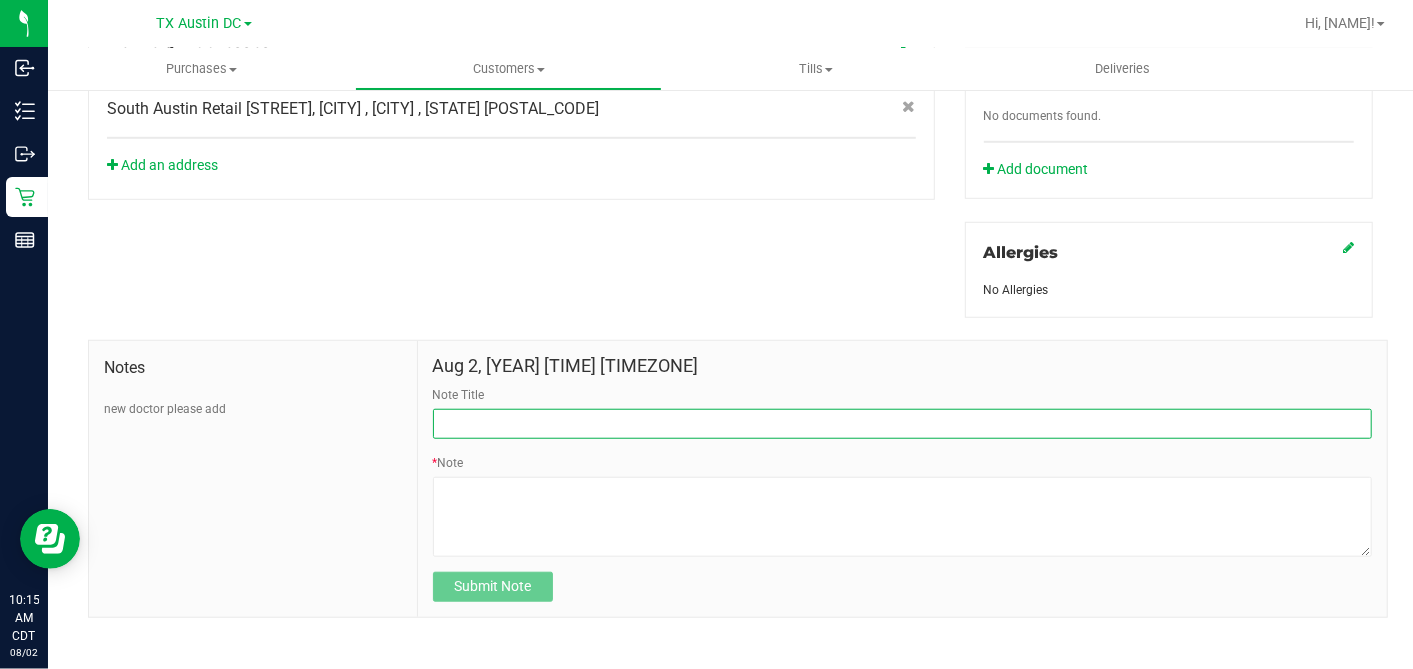 click on "Note Title" at bounding box center [902, 424] 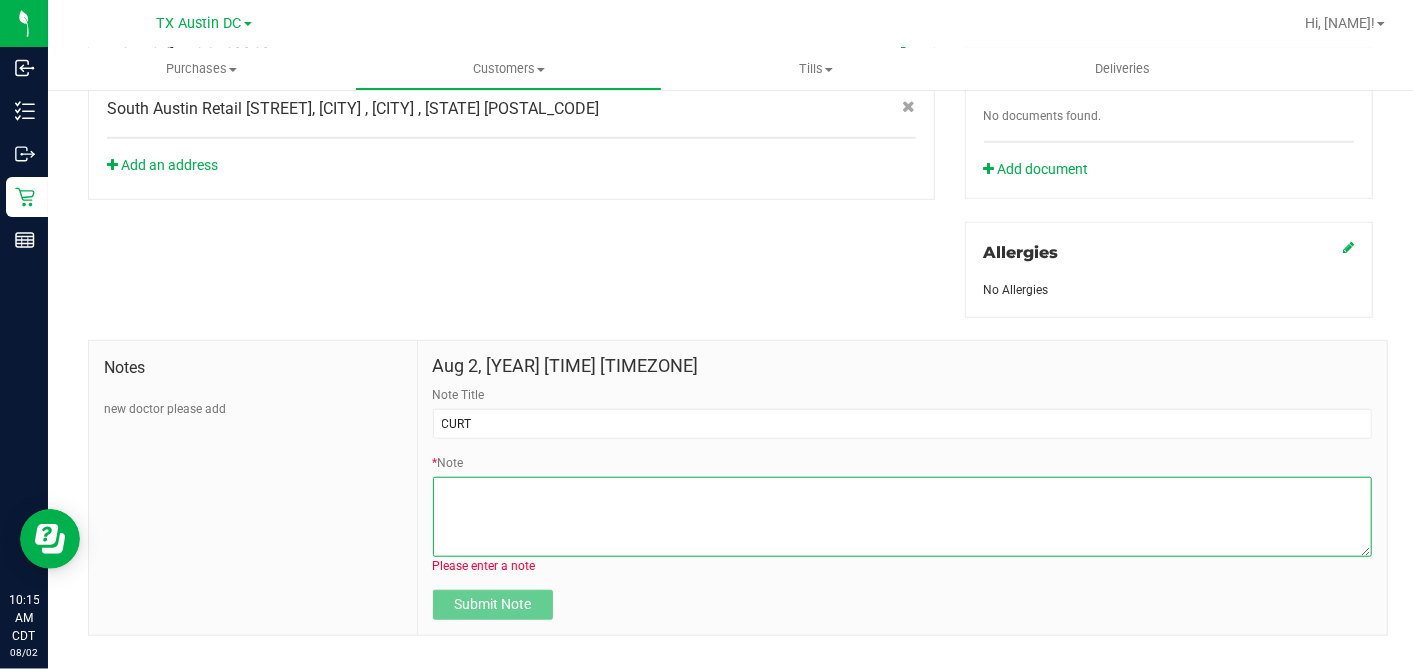 click on "*
Note" at bounding box center (902, 517) 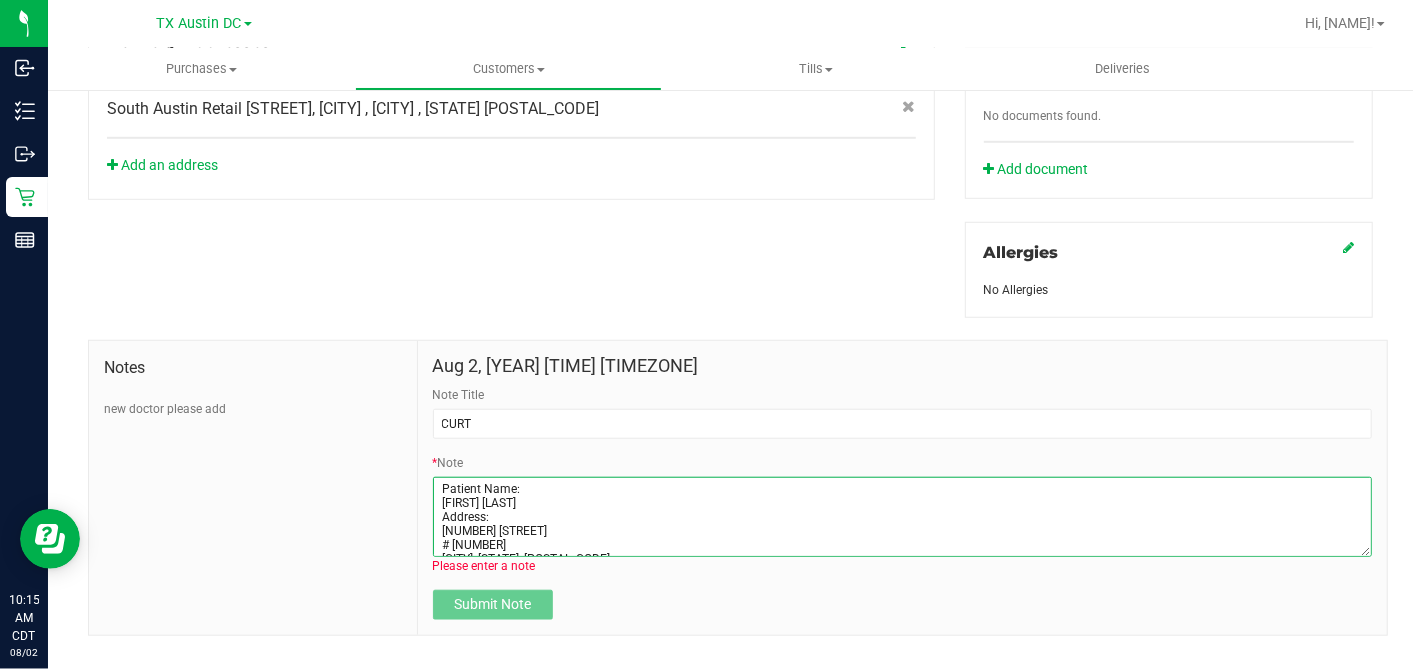 scroll, scrollTop: 94, scrollLeft: 0, axis: vertical 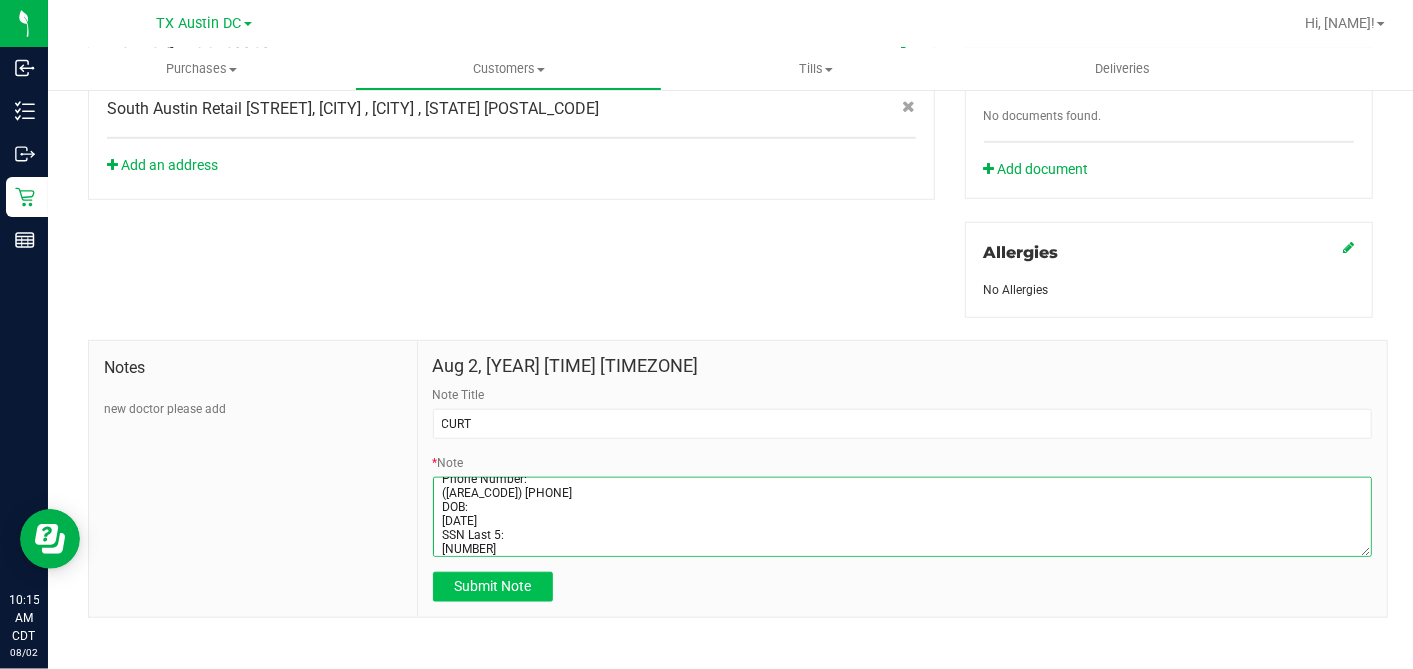 type on "Patient Name:
[FIRST] [LAST]
Address:
[NUMBER] [STREET]
# [NUMBER]
[CITY], [STATE], [POSTAL_CODE]
Phone Number:
([AREA_CODE]) [PHONE]
DOB:
[DATE]
SSN Last 5:
[NUMBER]" 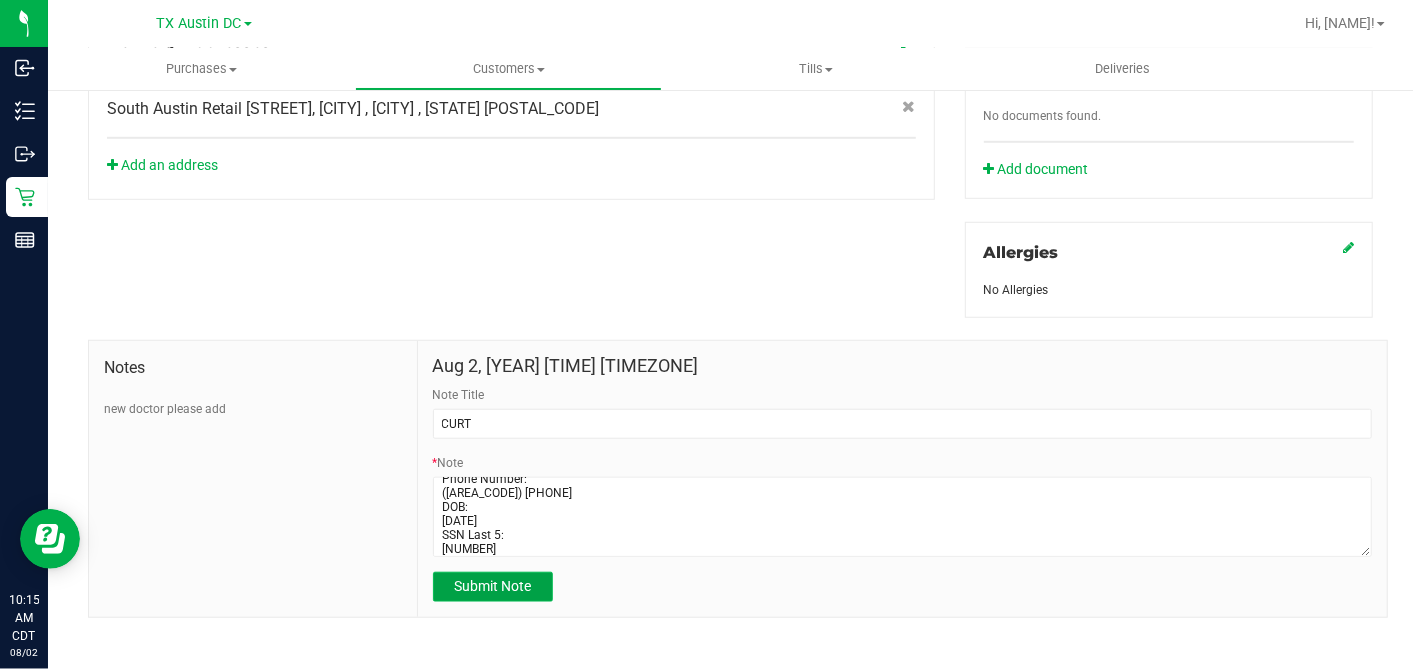 click on "Submit Note" at bounding box center (492, 586) 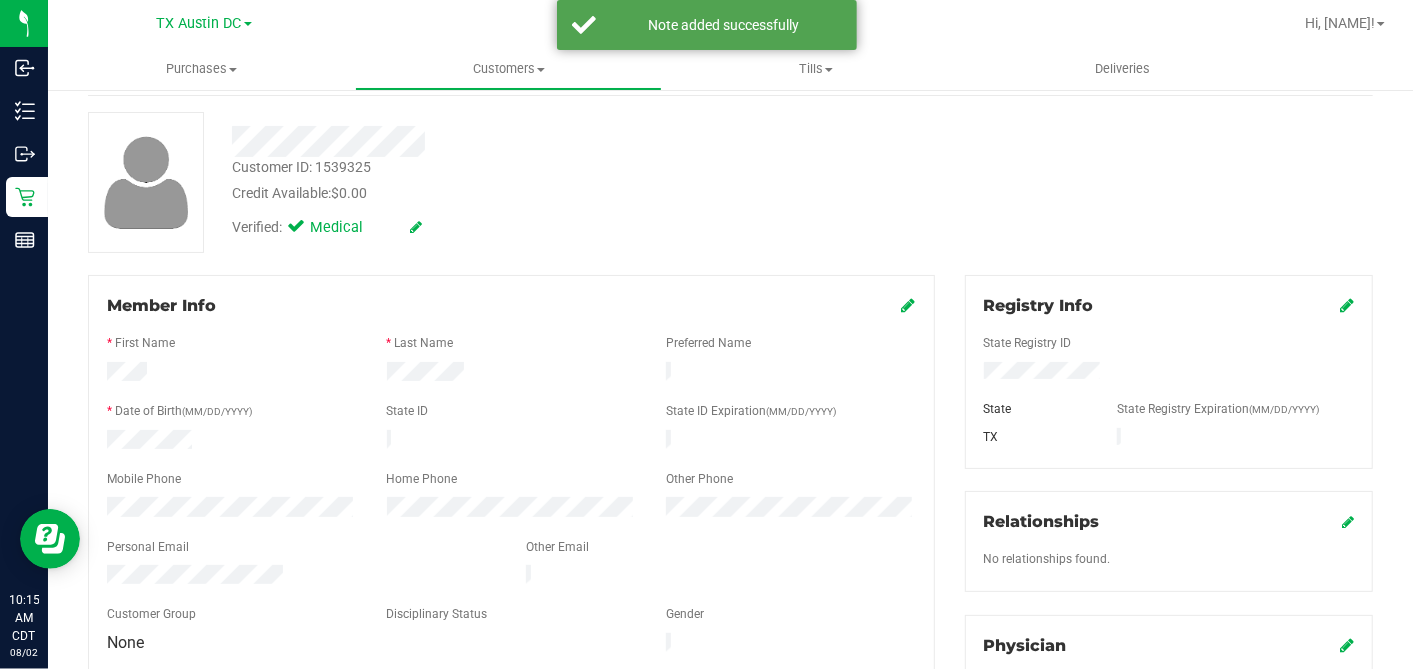scroll, scrollTop: 0, scrollLeft: 0, axis: both 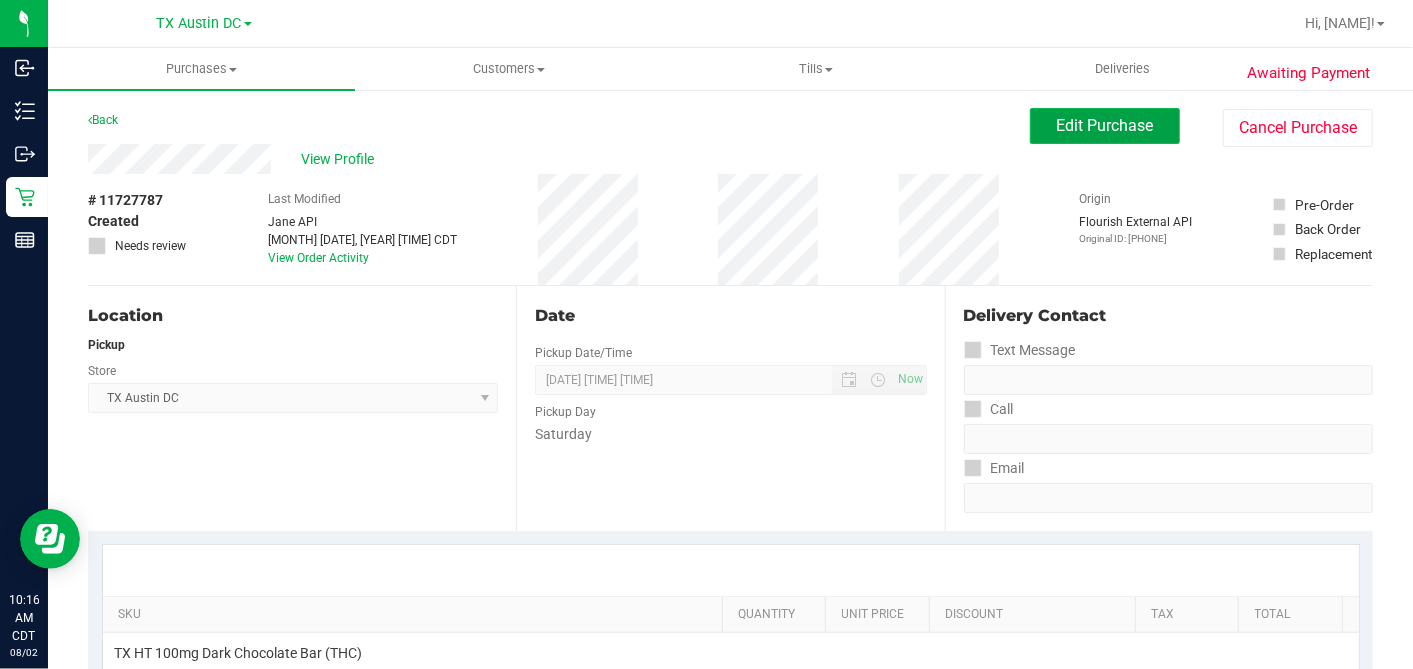 click on "Edit Purchase" at bounding box center (1105, 125) 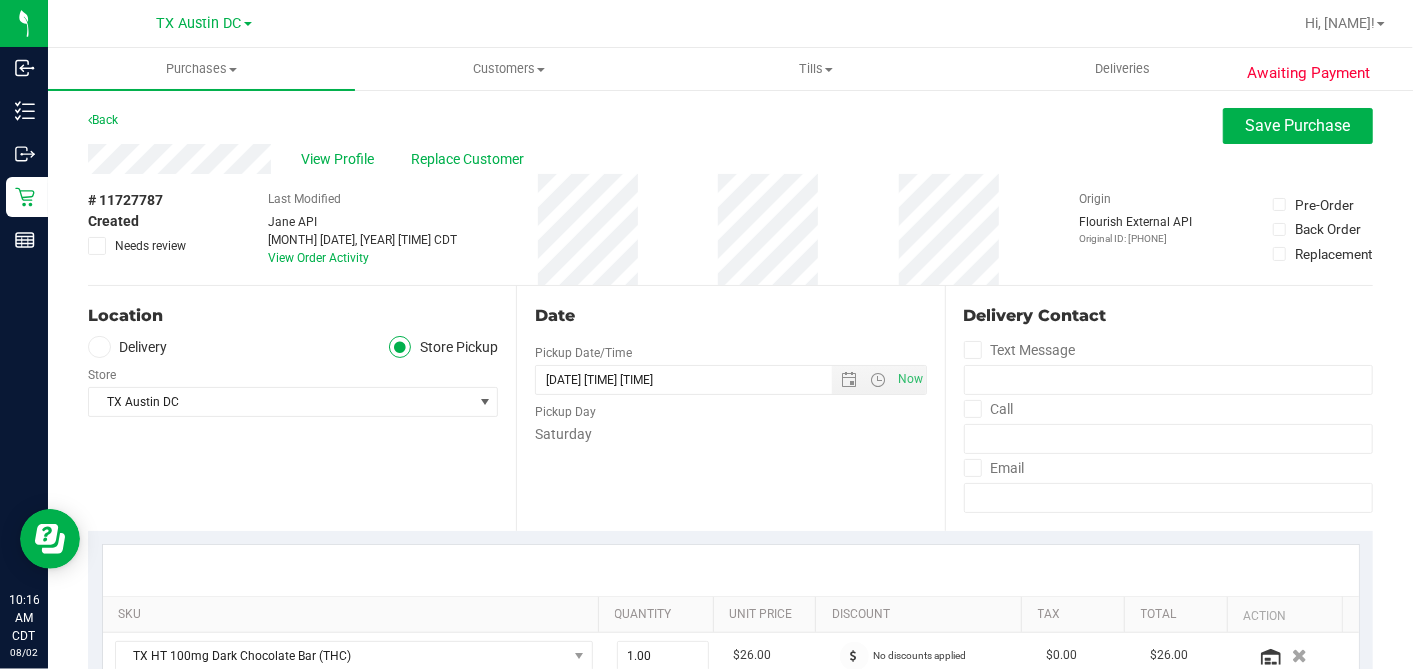 click at bounding box center [99, 347] 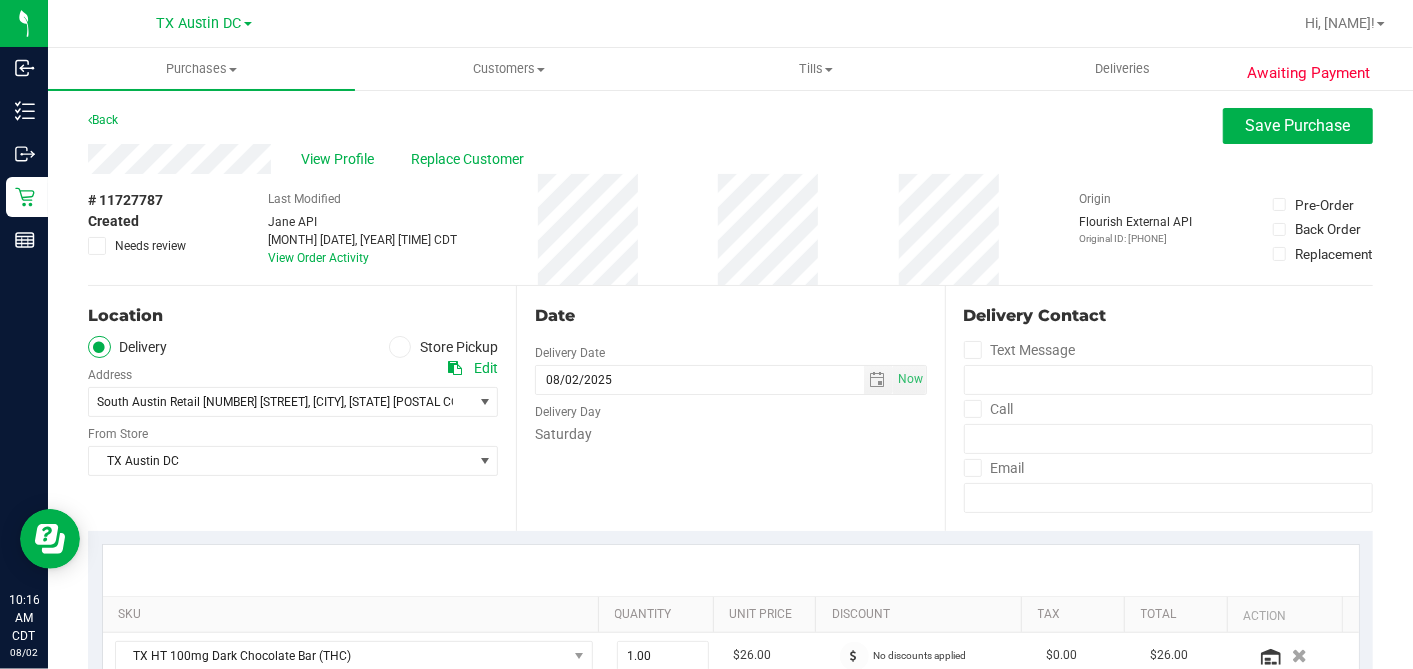 click on "TX Austin DC Select Store Bonita Springs WC Boynton Beach WC Bradenton WC Brandon WC Brooksville WC Call Center Clermont WC Crestview WC Deerfield Beach WC Delray Beach WC Deltona WC Ft Walton Beach WC Ft. Lauderdale WC Ft. Myers WC Gainesville WC Jax Atlantic WC JAX DC REP Jax WC Key West WC Lakeland WC Largo WC Lehigh Acres DC REP Merritt Island WC Miami 72nd WC Miami Beach WC Miami Dadeland WC Miramar DC REP New Port Richey WC North Palm Beach WC North Port WC Ocala WC Orange Park WC Orlando Colonial WC Orlando DC REP Orlando WC Oviedo WC Palm Bay WC Palm Coast WC Panama City WC Pensacola WC Port Orange WC Port St. Lucie WC Sebring WC South Tampa WC St. Pete WC Summerfield WC Tallahassee DC REP Tallahassee WC Tampa DC Testing Tampa Warehouse Tampa WC TX Austin DC TX Plano Retail TX San Antonio Retail TX South-Austin Retail TX Sugarland Retail Winter Haven WC WPB DC WPB WC" at bounding box center [293, 446] 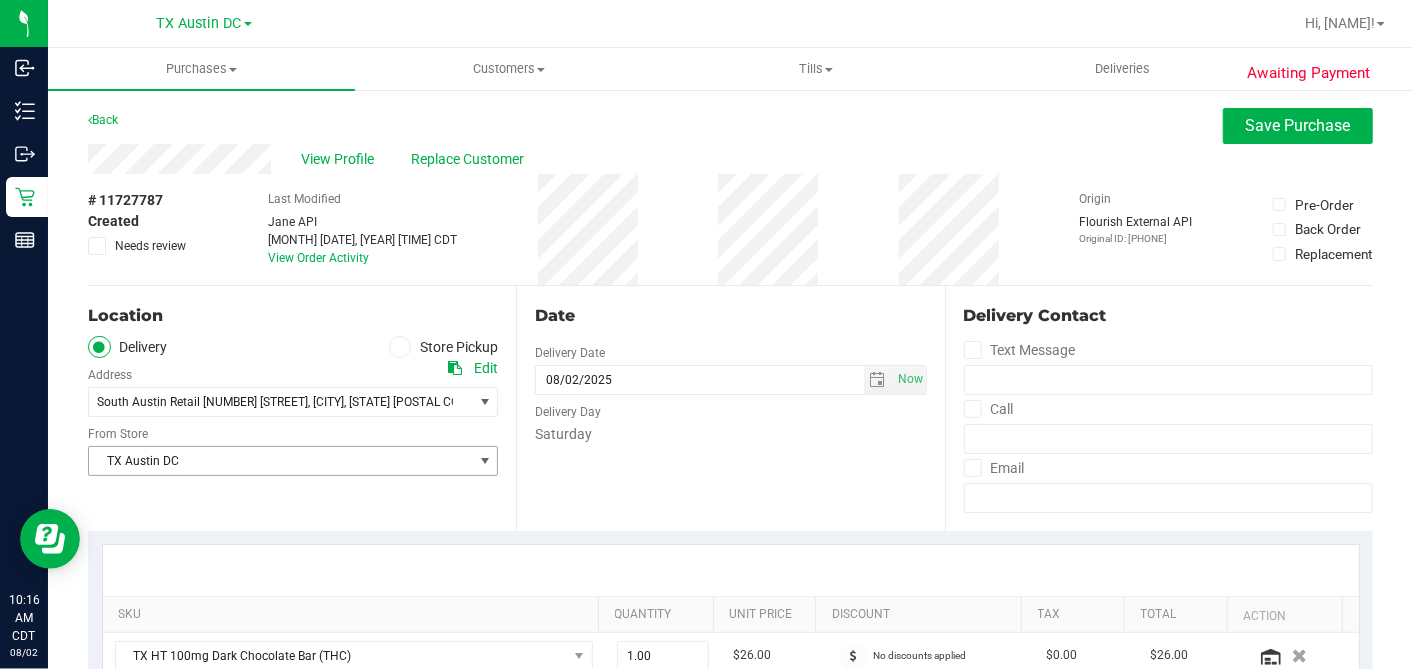 click on "TX Austin DC" at bounding box center (280, 461) 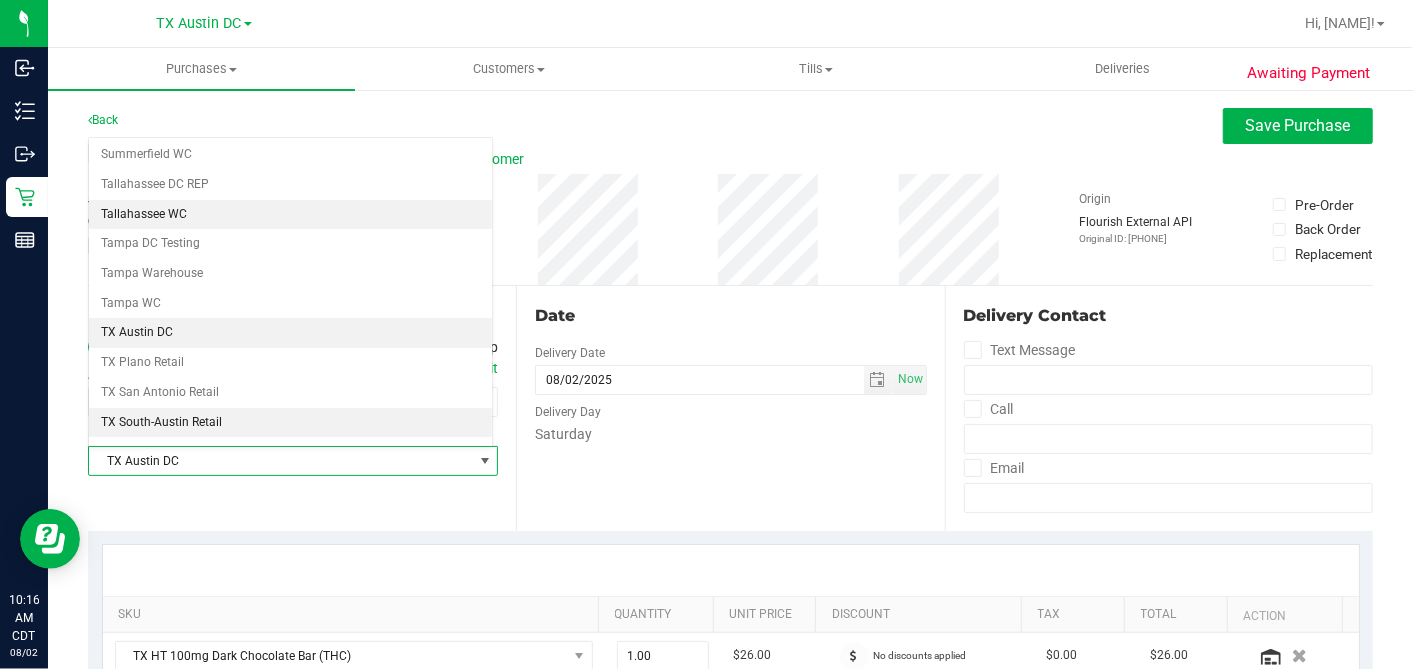scroll, scrollTop: 1422, scrollLeft: 0, axis: vertical 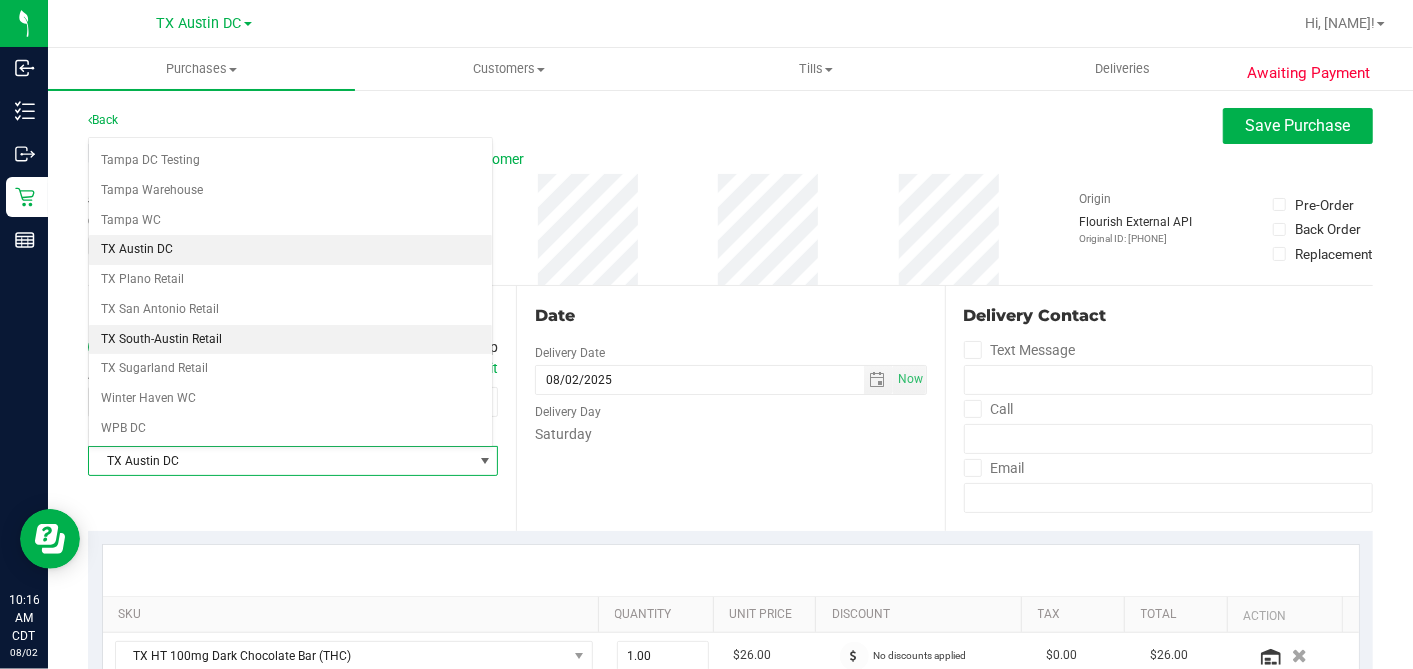 click on "TX South-Austin Retail" at bounding box center [290, 340] 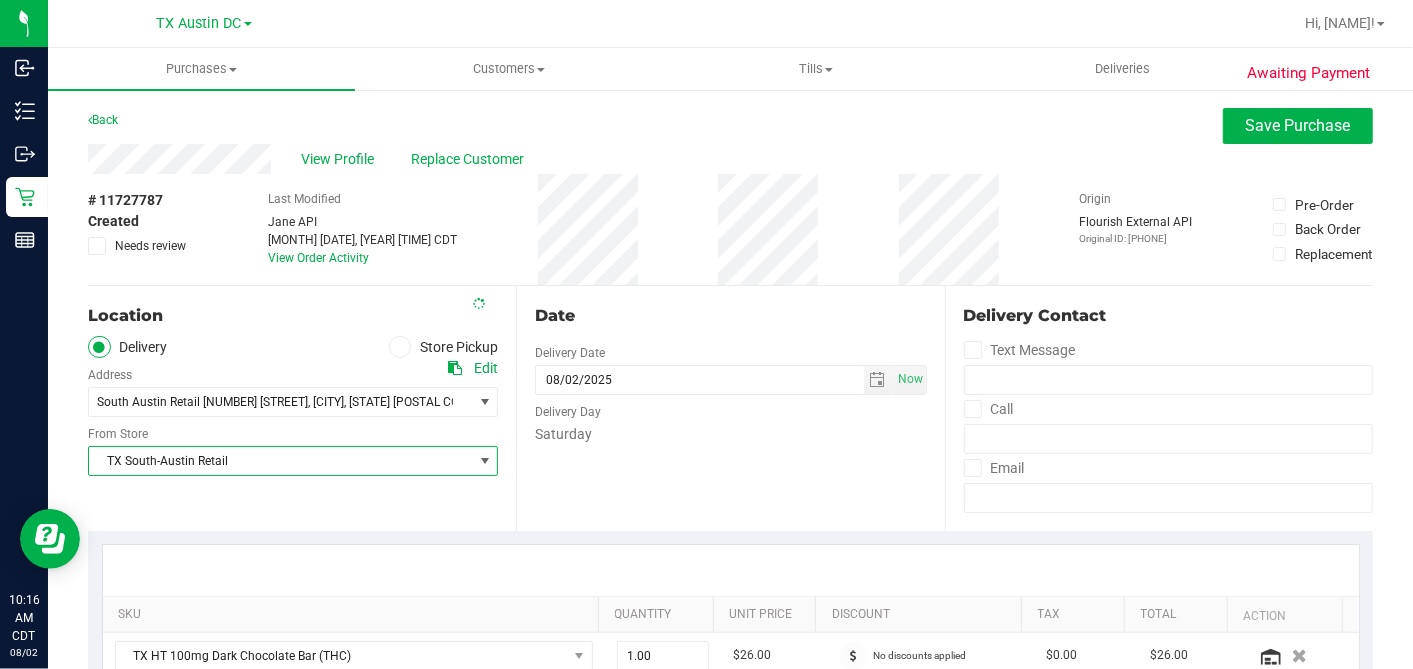 click on "Date" at bounding box center (730, 316) 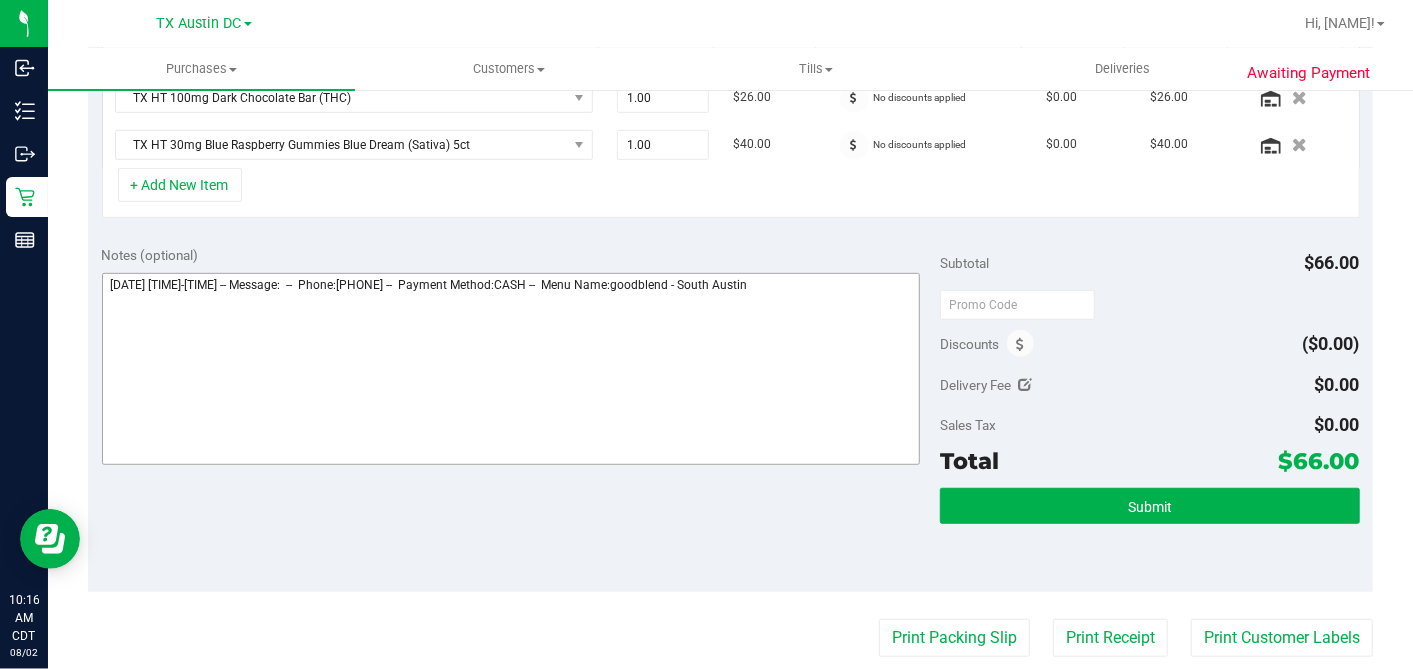 scroll, scrollTop: 670, scrollLeft: 0, axis: vertical 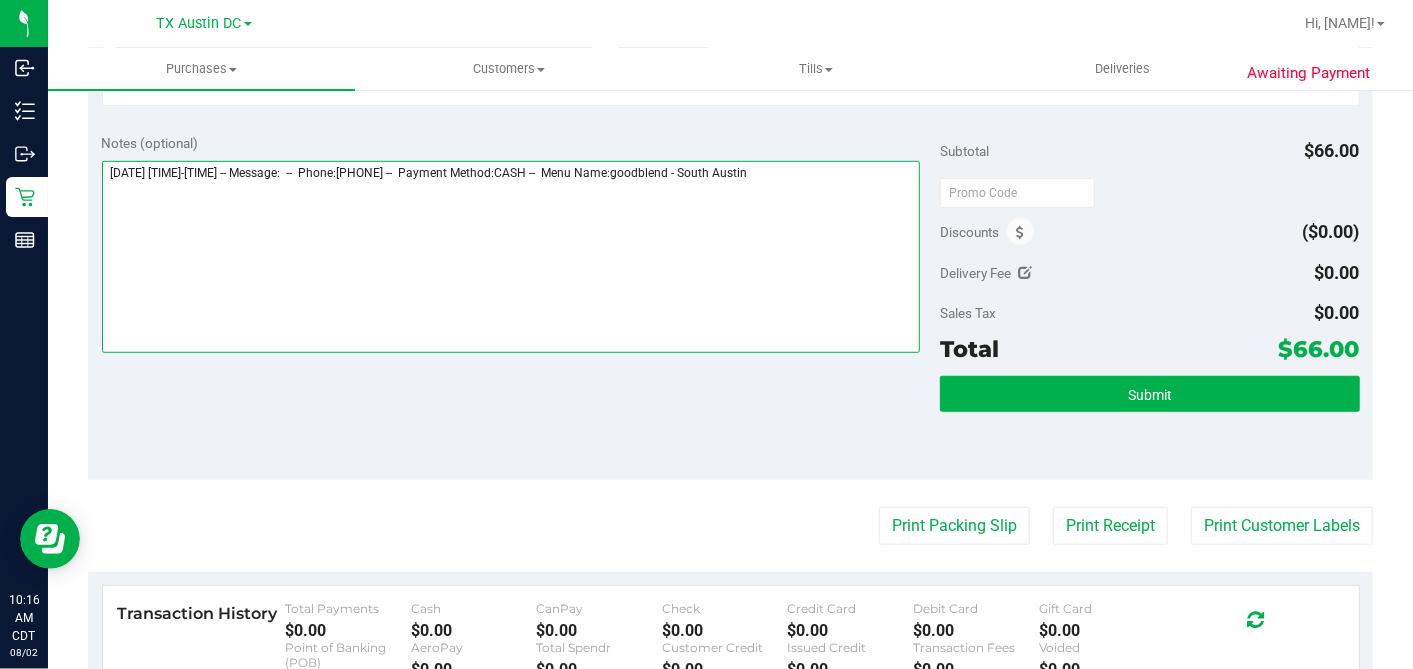 click at bounding box center [511, 257] 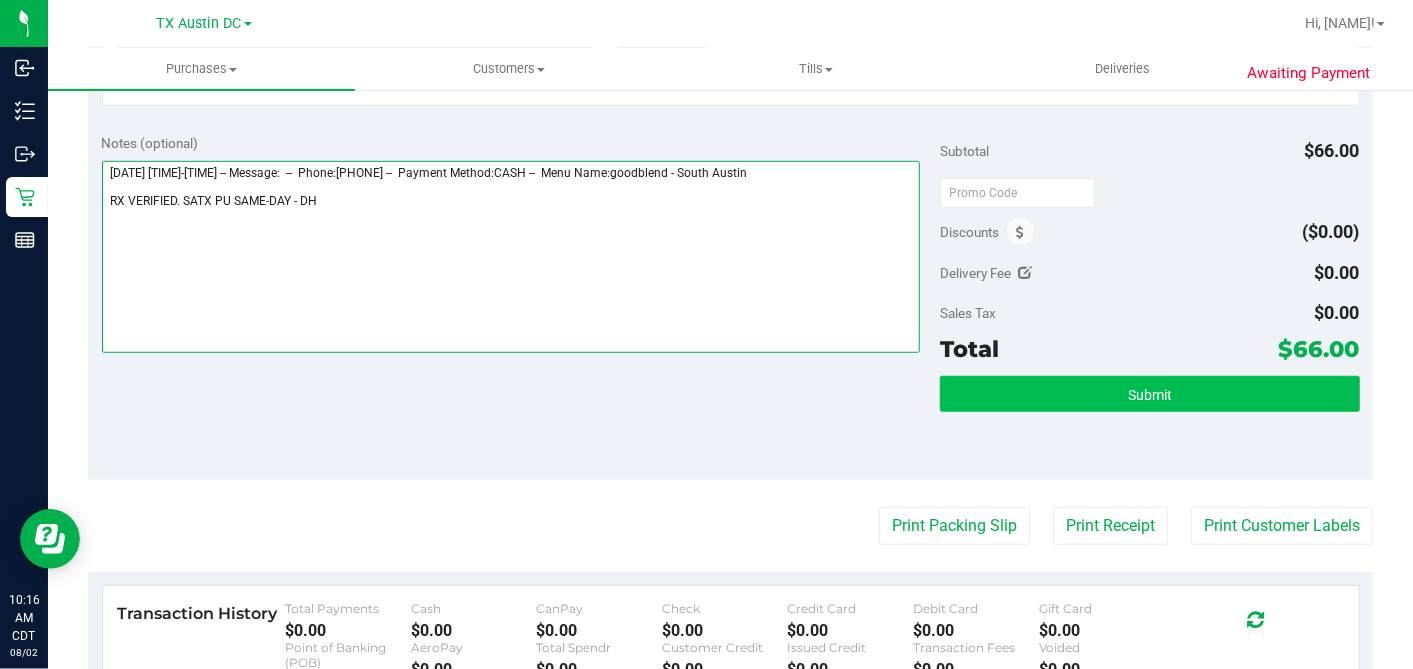 type on "[DATE] [TIME]-[TIME] -- Message:  --  Phone:[PHONE] --  Payment Method:CASH --  Menu Name:goodblend - South Austin
RX VERIFIED. SATX PU SAME-DAY - DH" 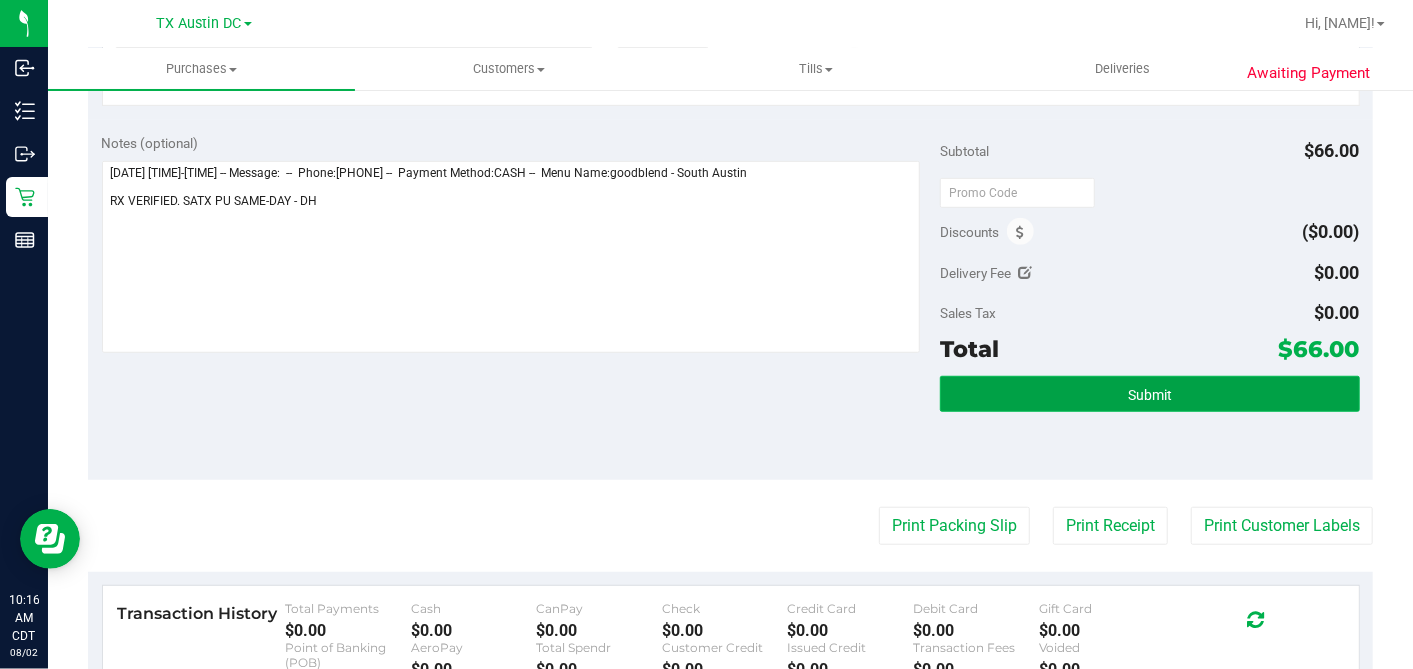 click on "Submit" at bounding box center [1149, 394] 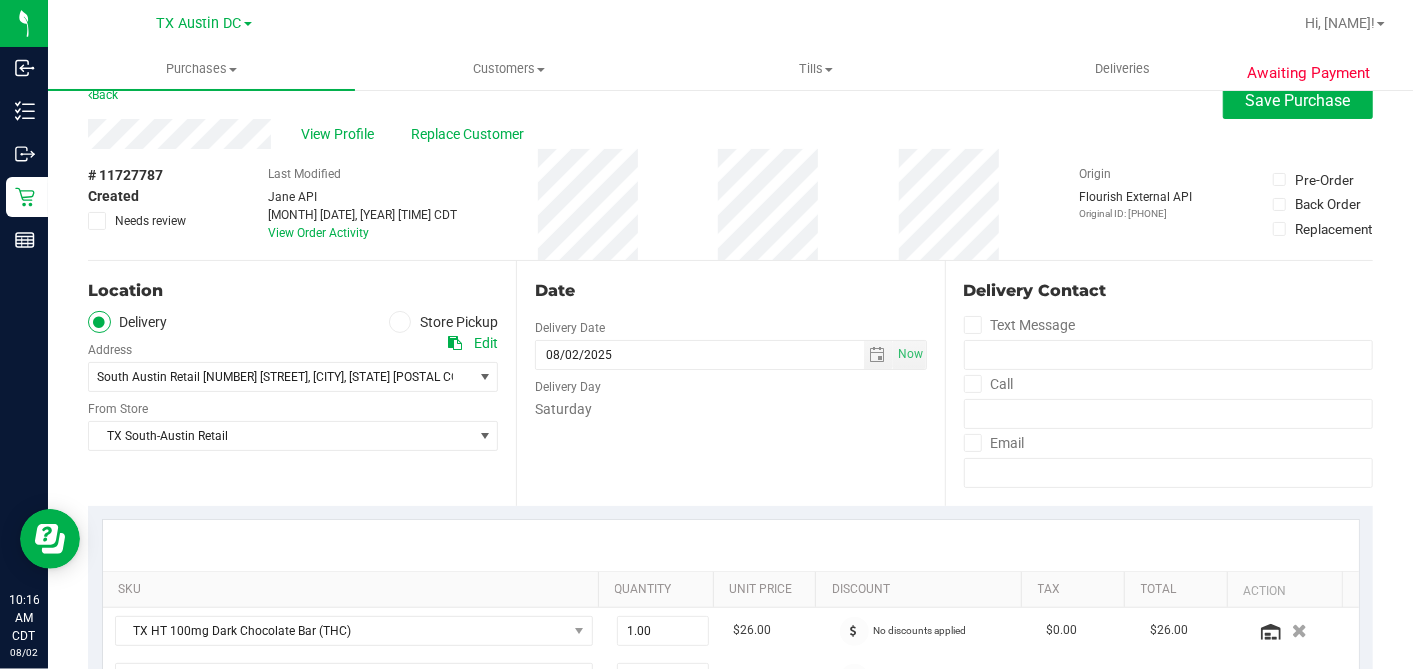 scroll, scrollTop: 0, scrollLeft: 0, axis: both 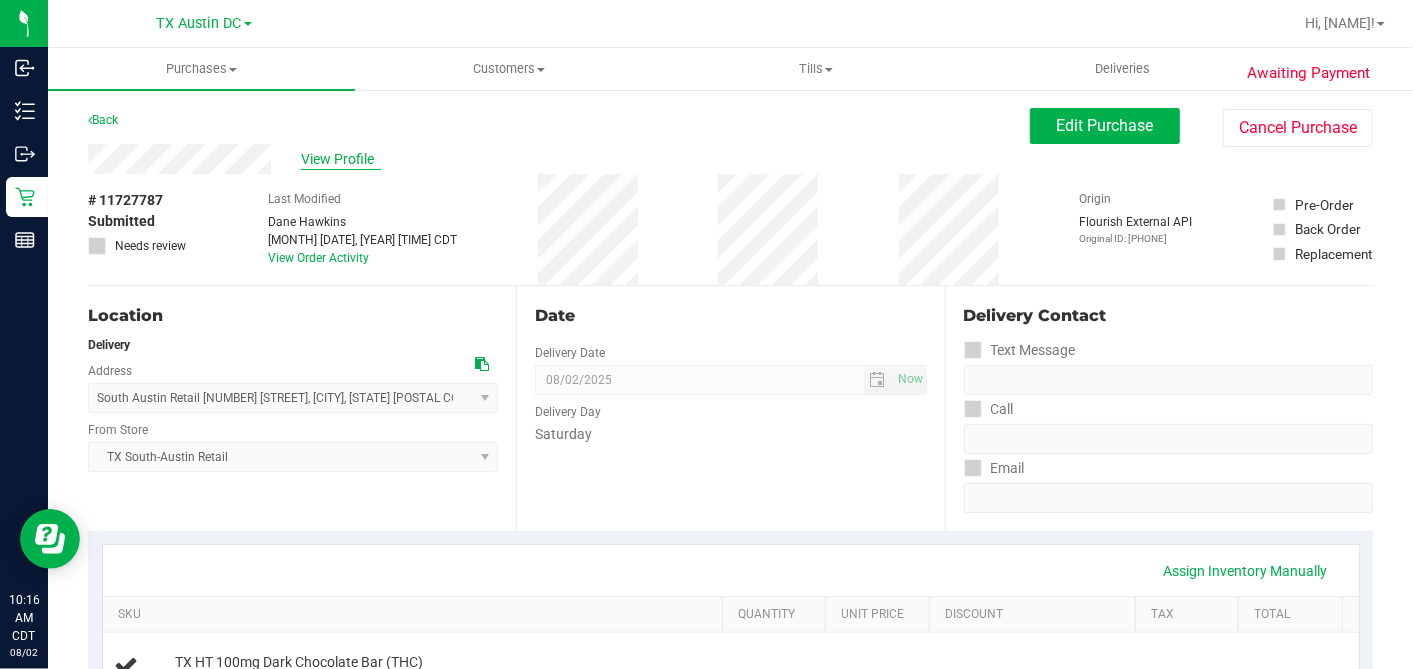click on "View Profile" at bounding box center [341, 159] 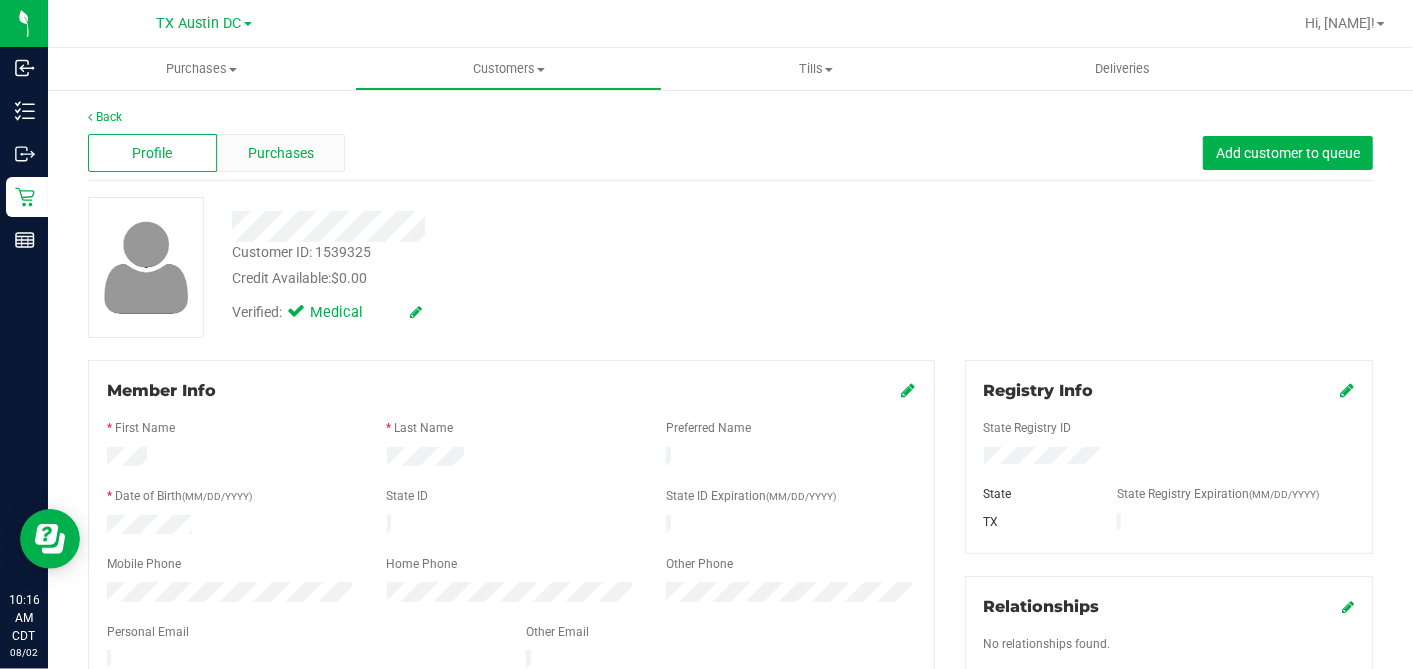 click on "Purchases" at bounding box center [281, 153] 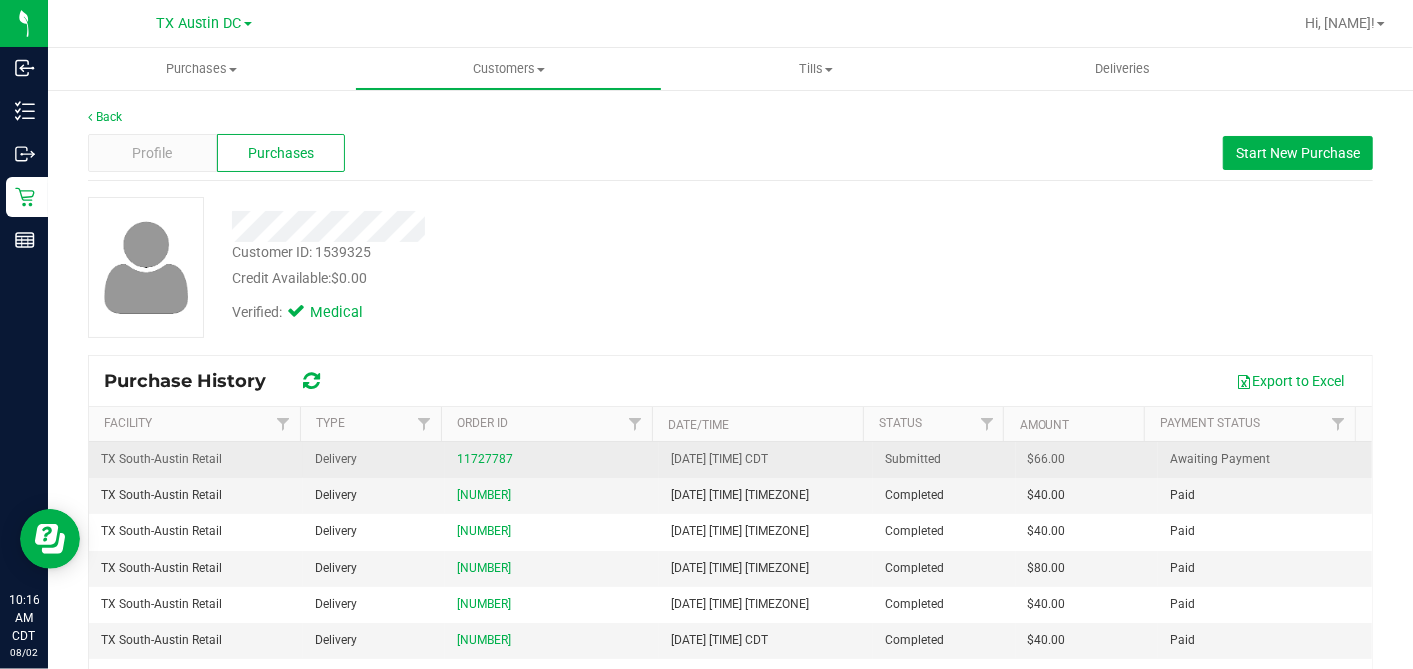 click on "$66.00" at bounding box center (1047, 459) 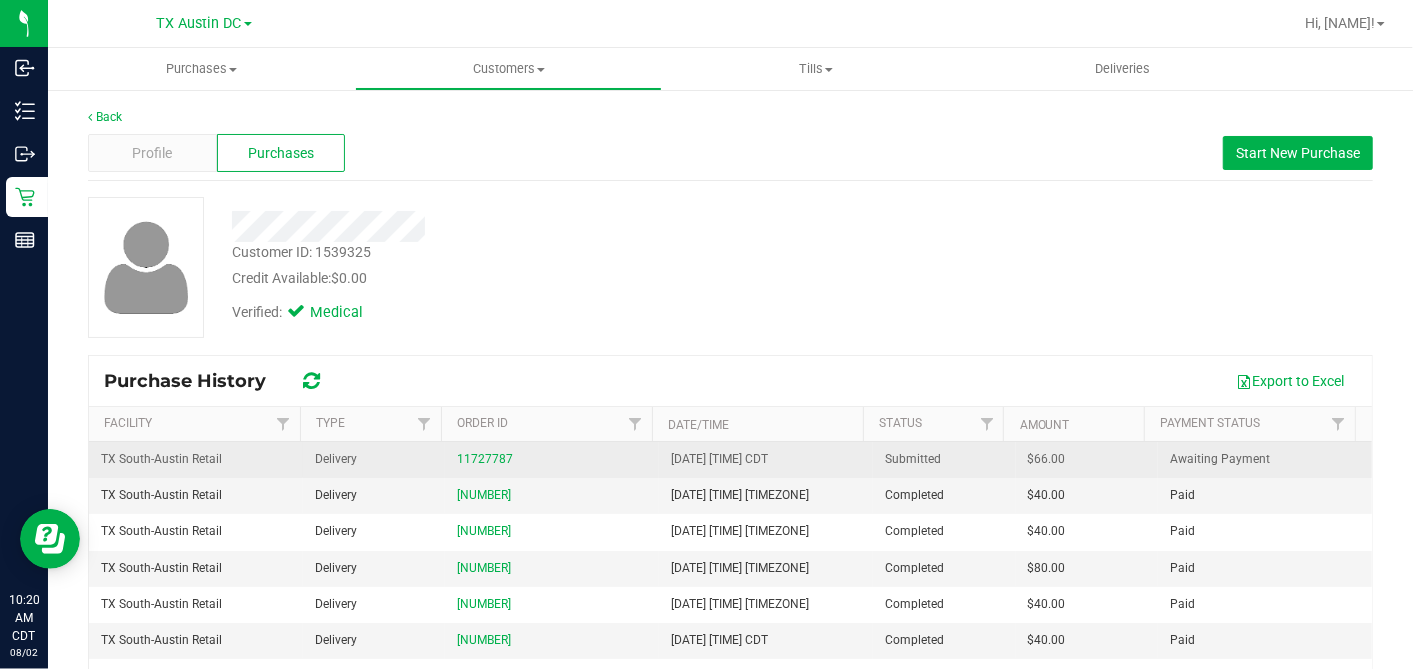 click on "$66.00" at bounding box center [1047, 459] 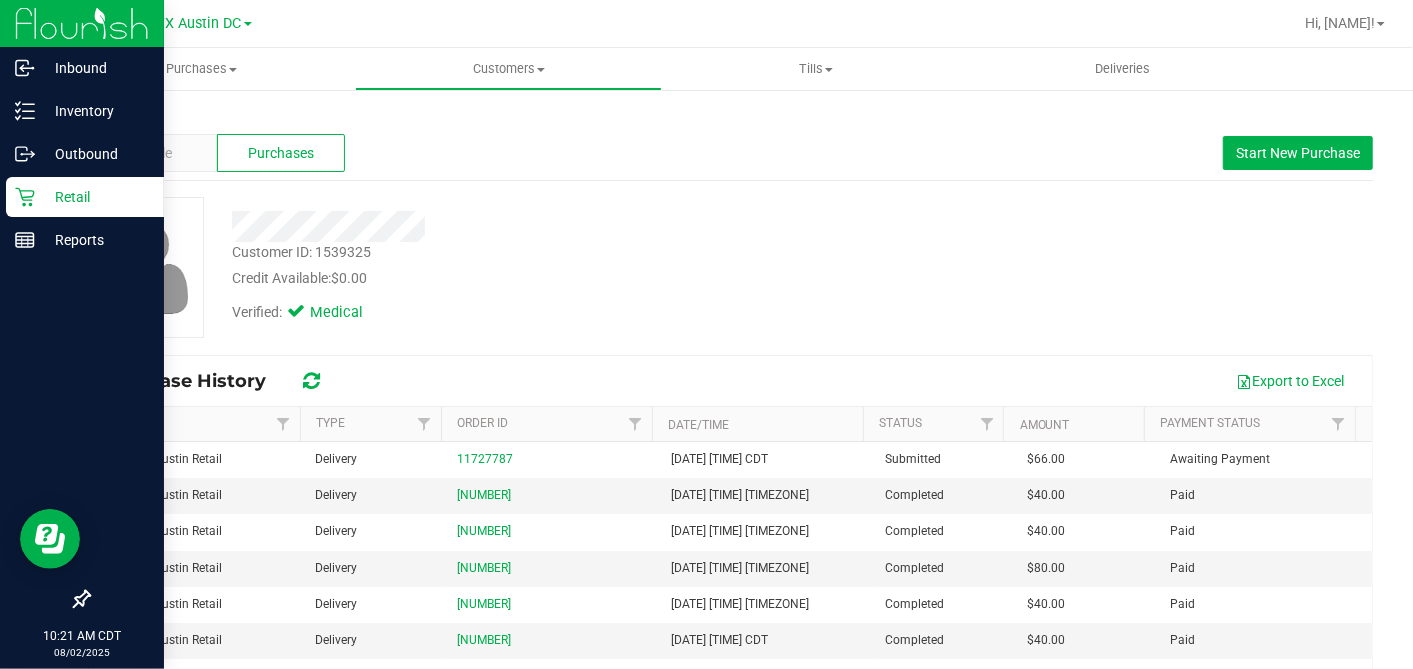 click 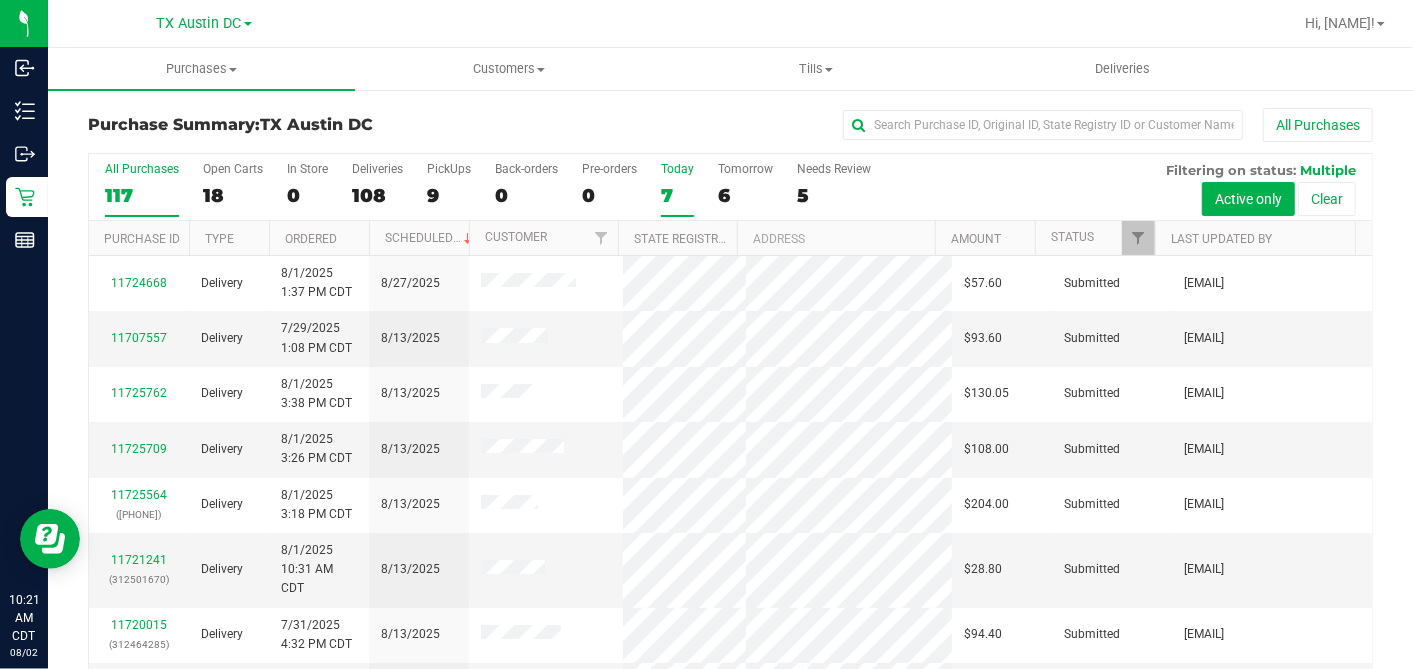 click on "7" at bounding box center (677, 195) 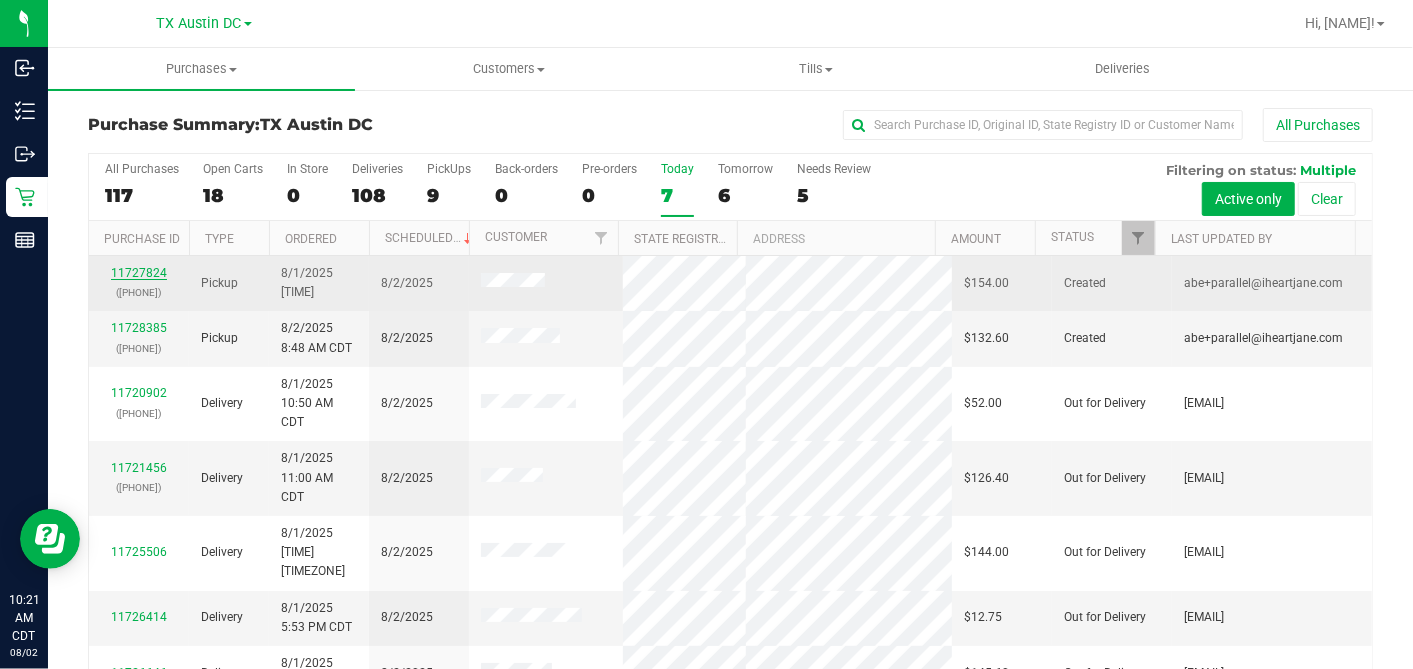 click on "11727824" at bounding box center (139, 273) 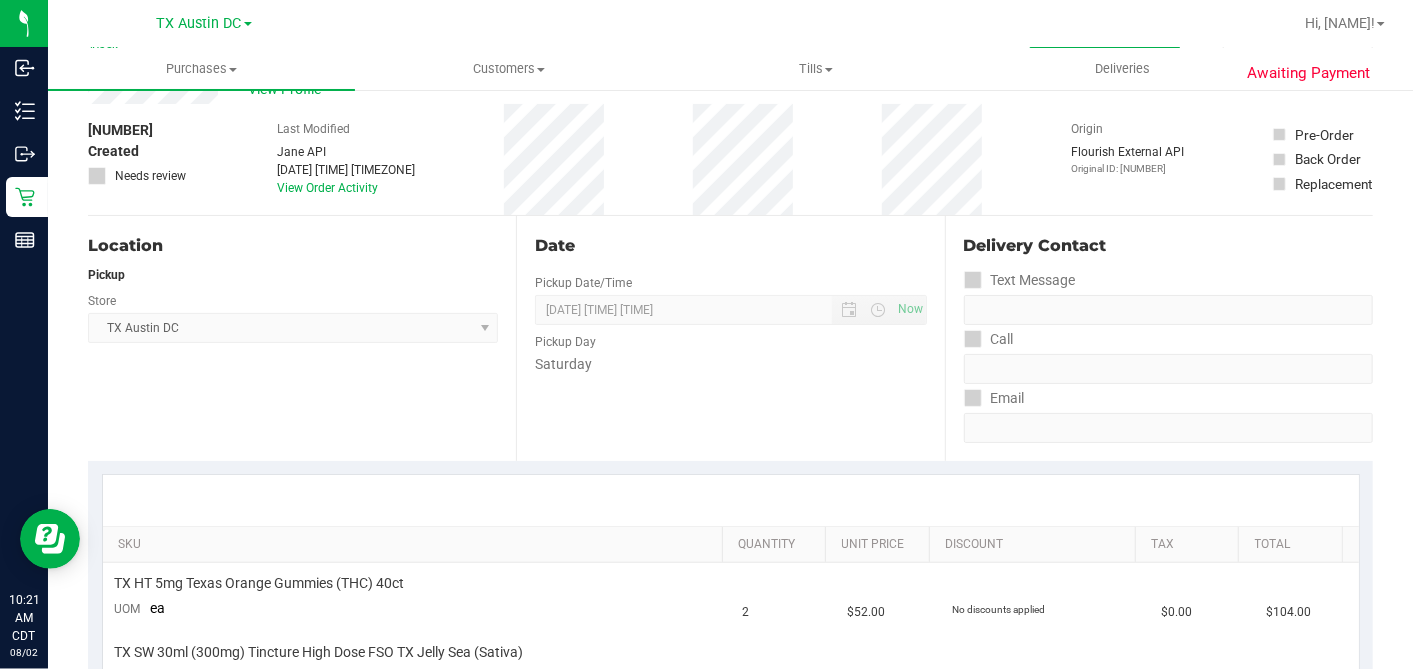 scroll, scrollTop: 0, scrollLeft: 0, axis: both 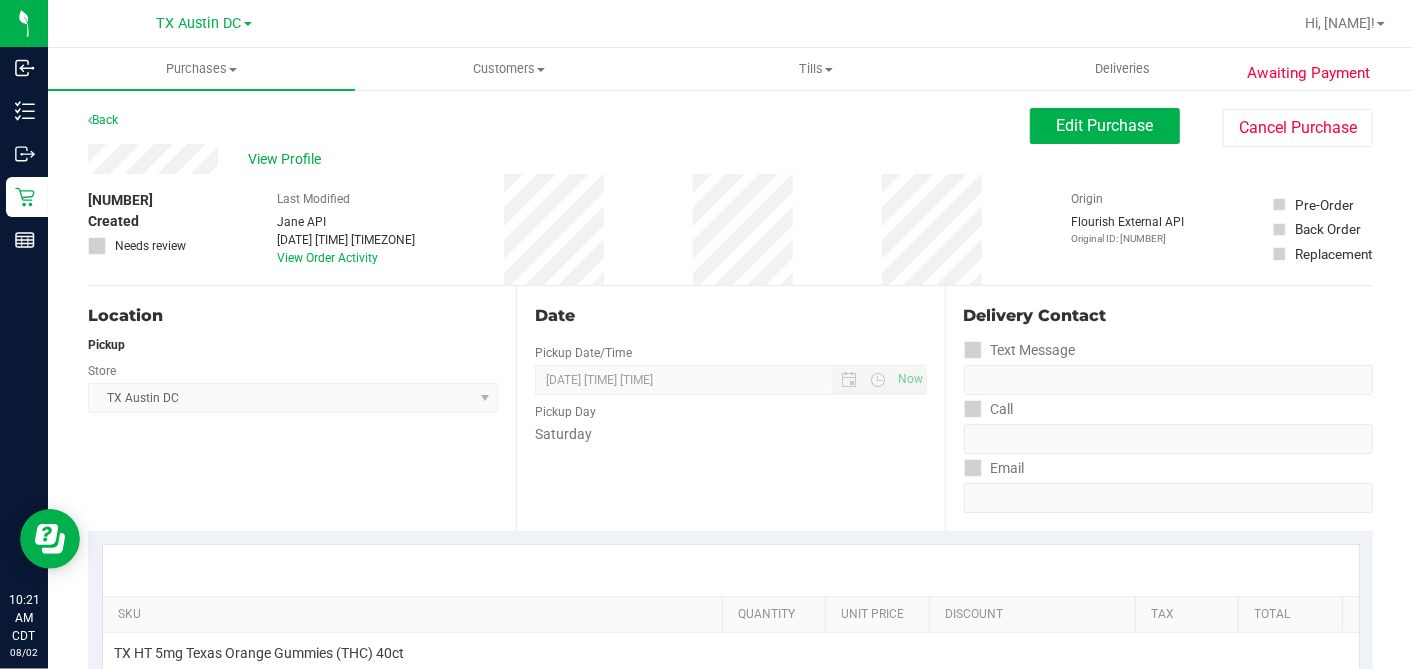 drag, startPoint x: 195, startPoint y: 191, endPoint x: 191, endPoint y: 174, distance: 17.464249 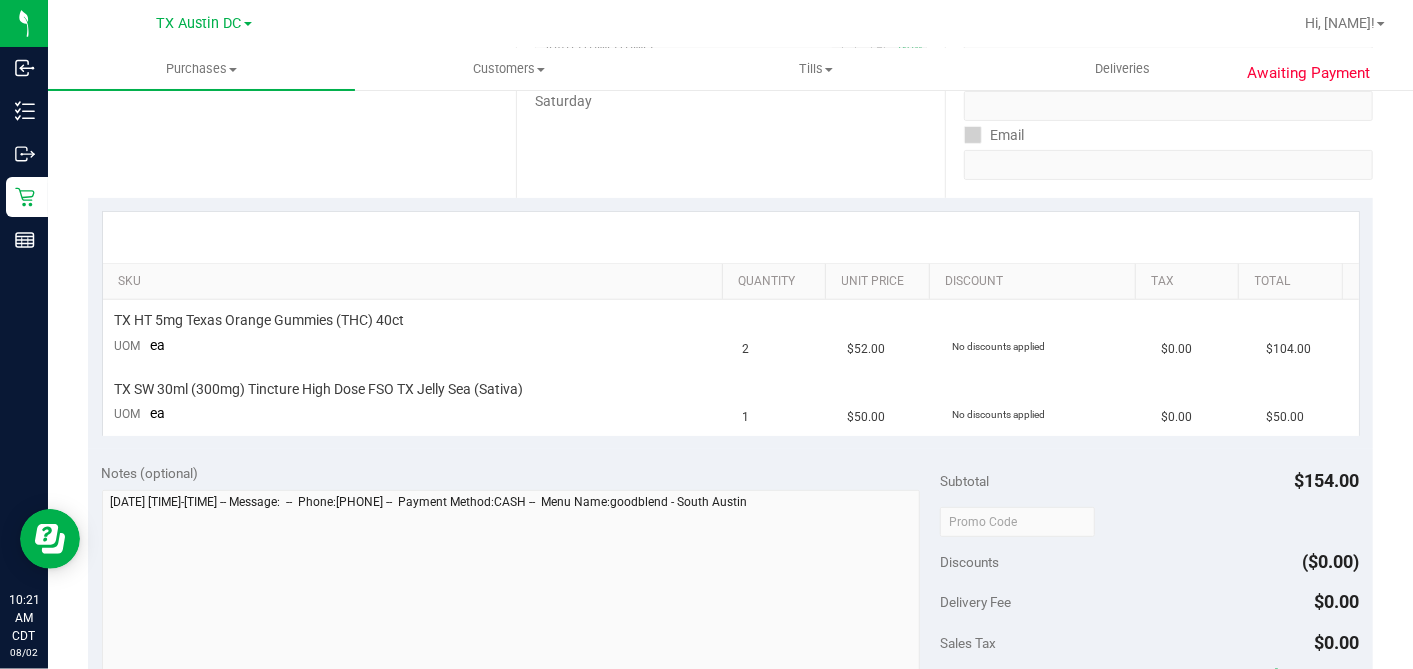 scroll, scrollTop: 0, scrollLeft: 0, axis: both 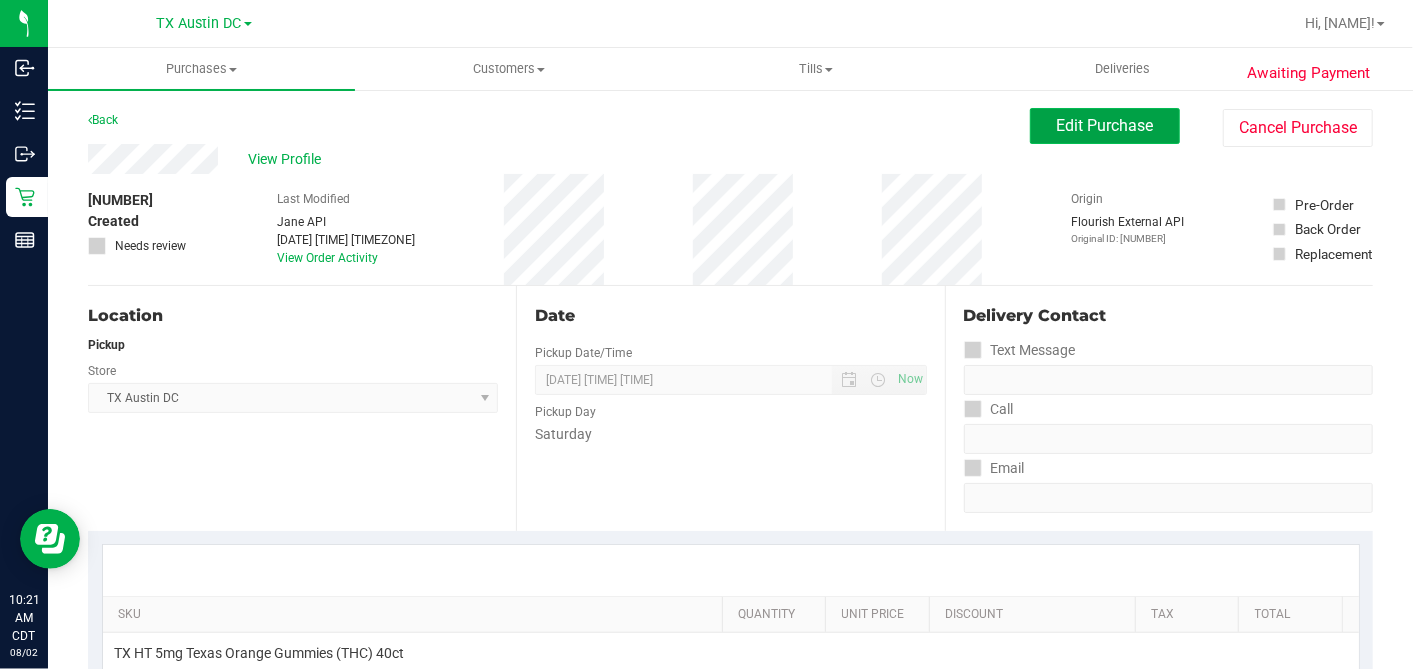 click on "Edit Purchase" at bounding box center (1105, 125) 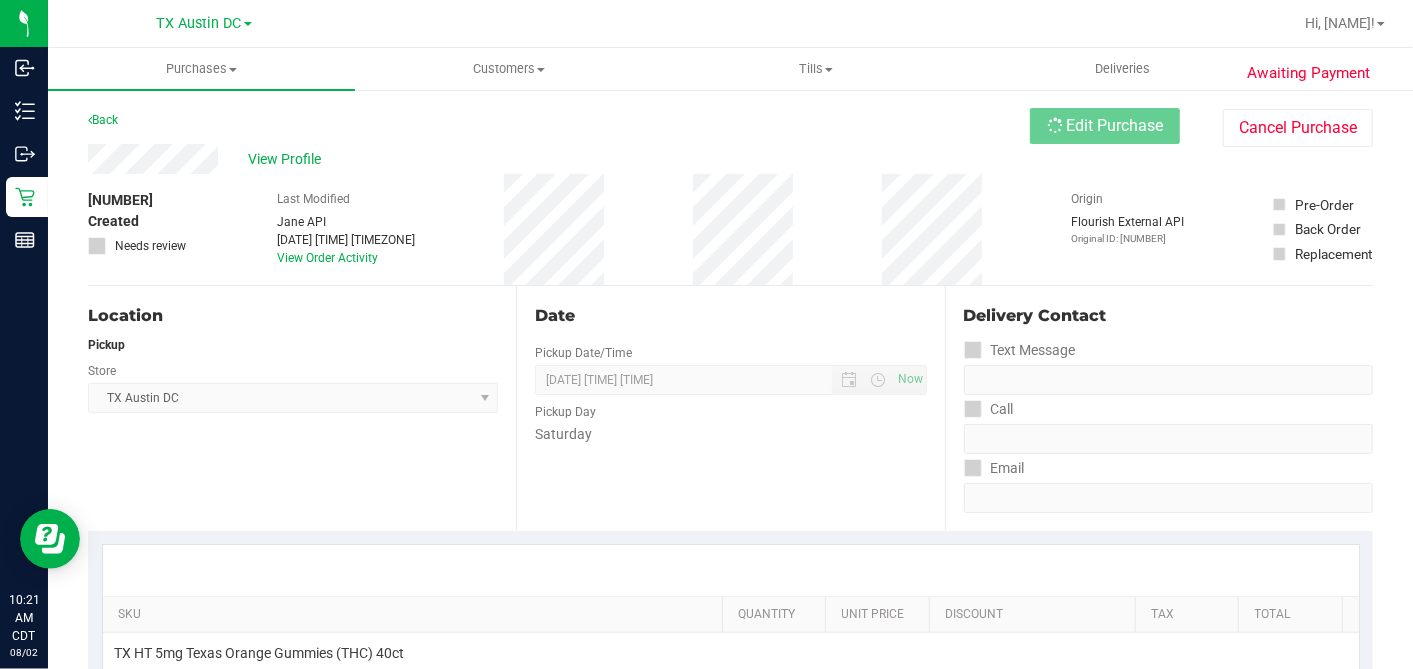 click on "Pickup" at bounding box center [106, 345] 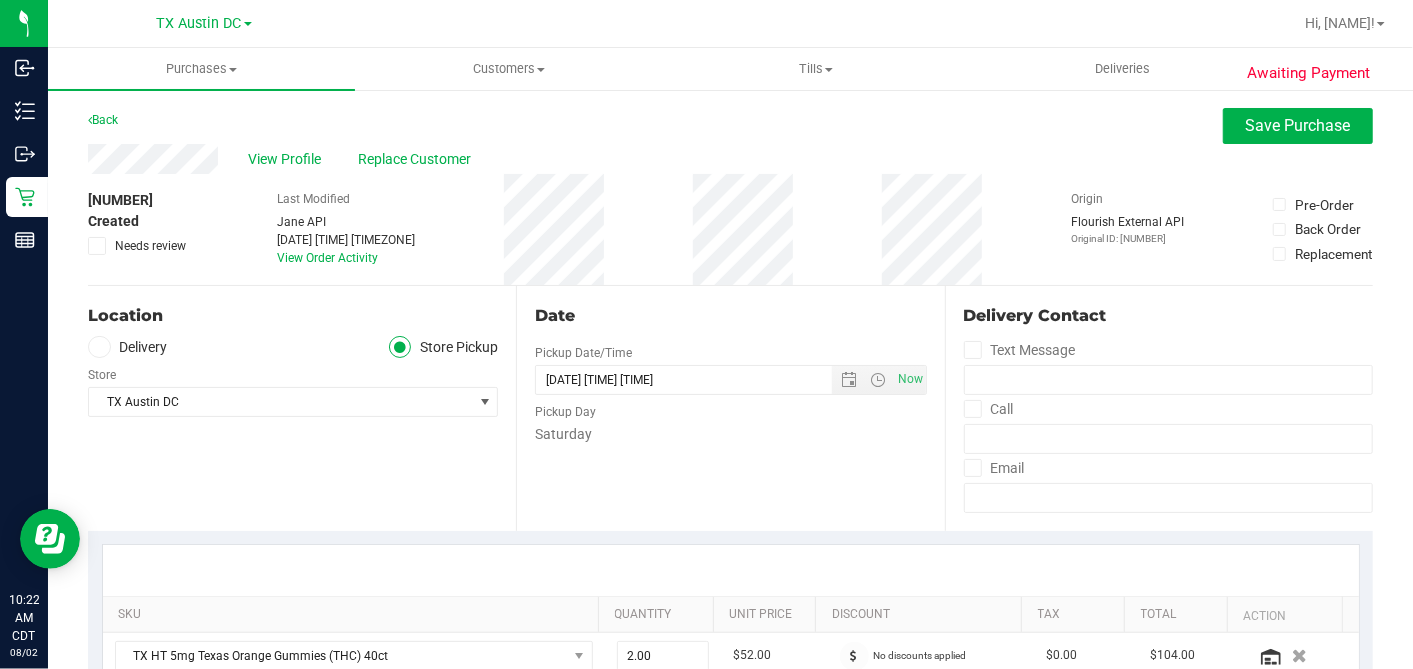 drag, startPoint x: 143, startPoint y: 338, endPoint x: 147, endPoint y: 355, distance: 17.464249 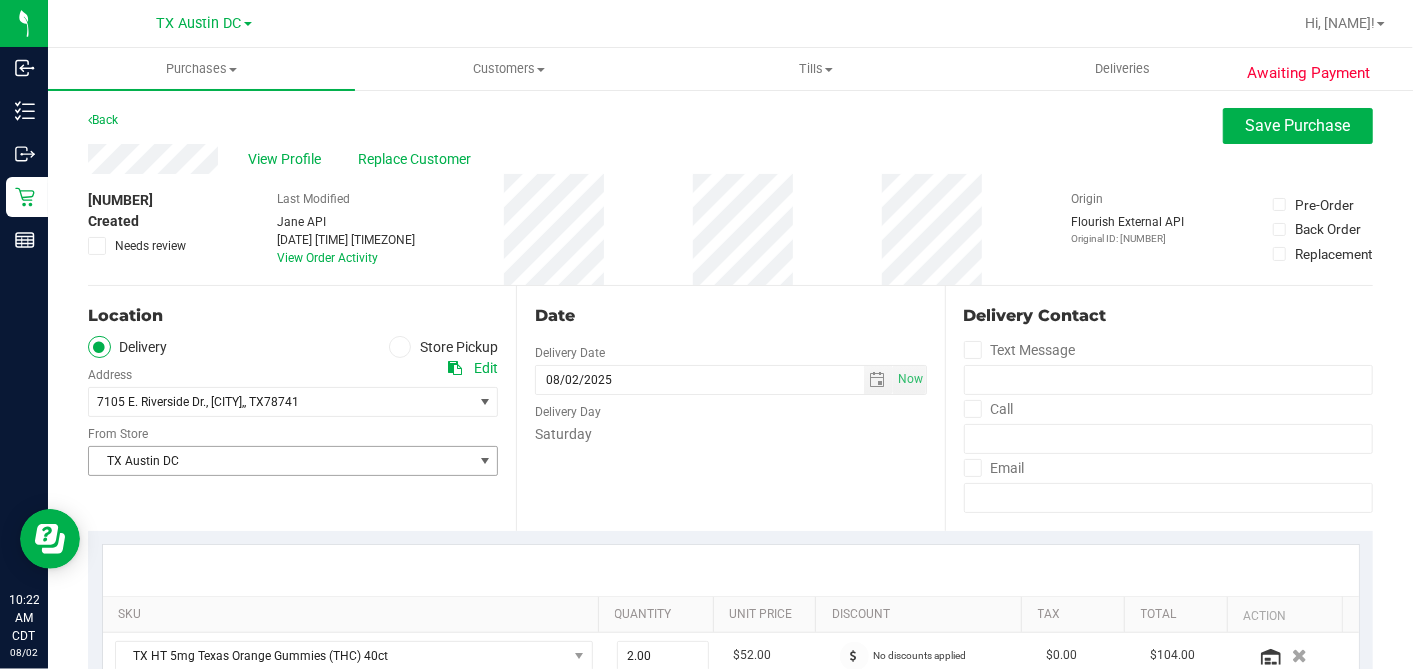 click on "TX Austin DC" at bounding box center [280, 461] 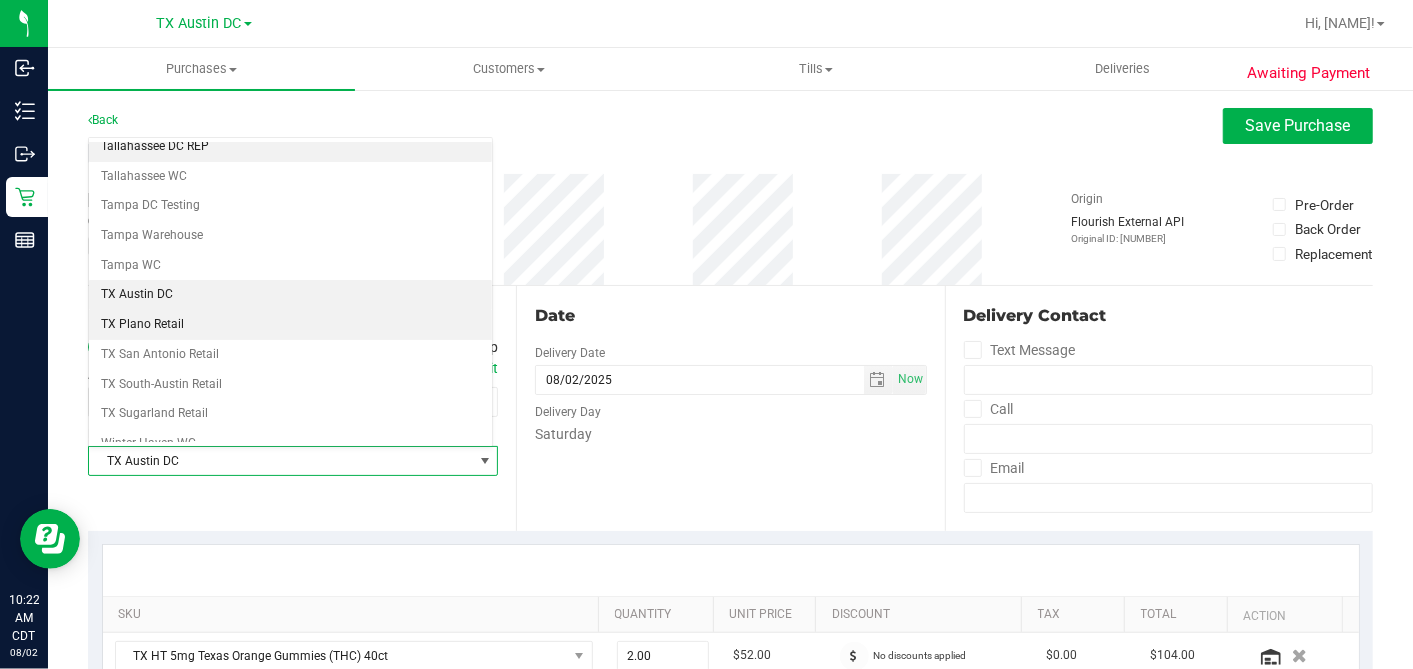 scroll, scrollTop: 1422, scrollLeft: 0, axis: vertical 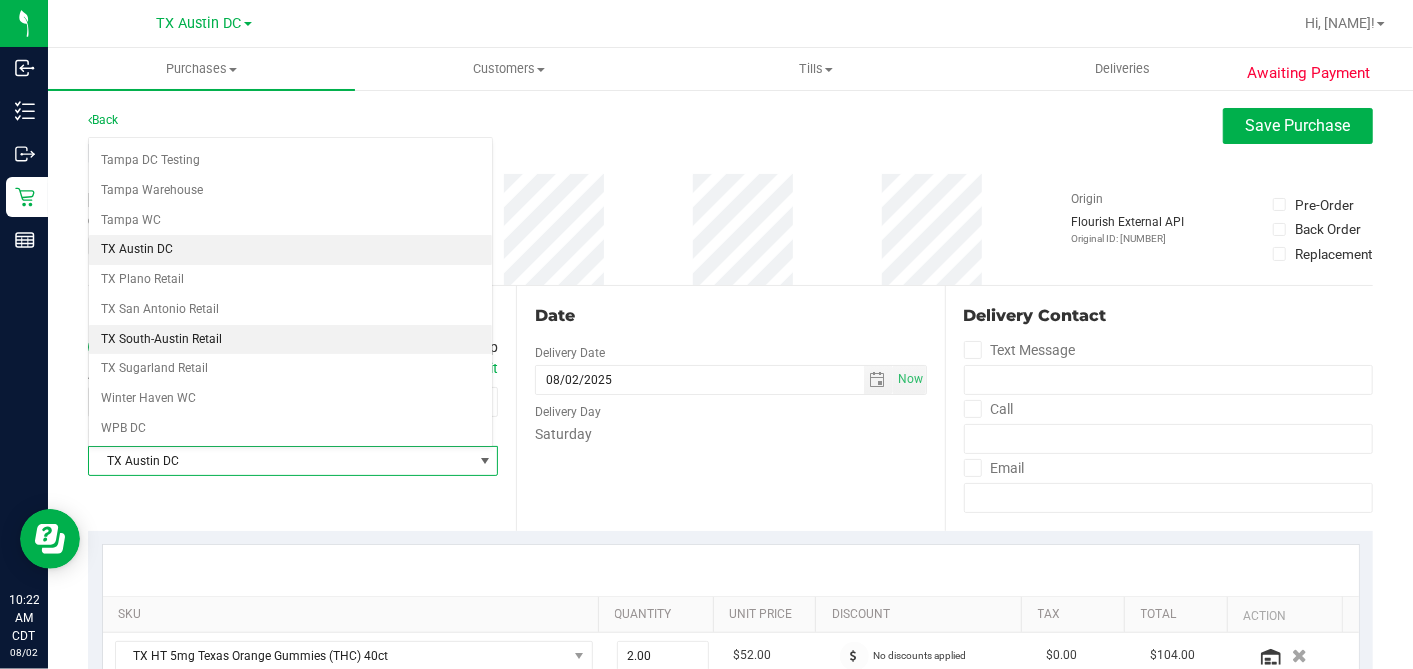 click on "TX South-Austin Retail" at bounding box center [290, 340] 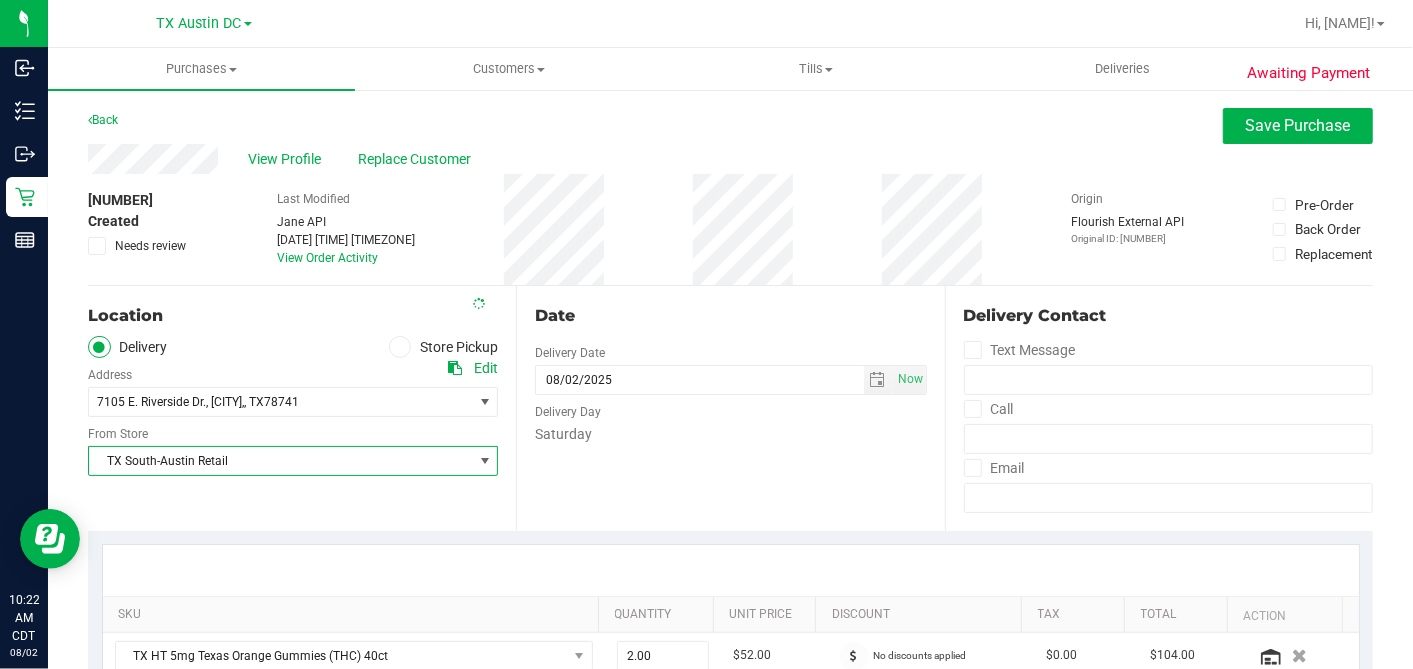 click on "Date" at bounding box center (730, 316) 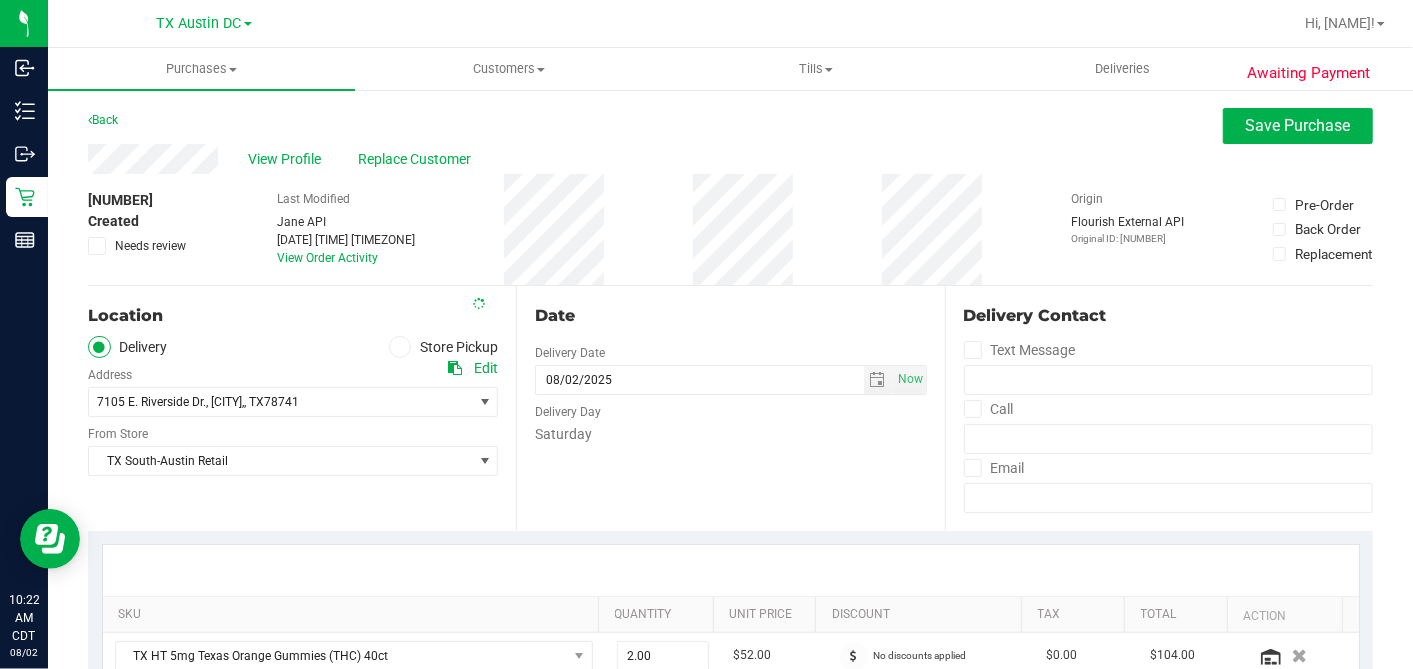 scroll, scrollTop: 777, scrollLeft: 0, axis: vertical 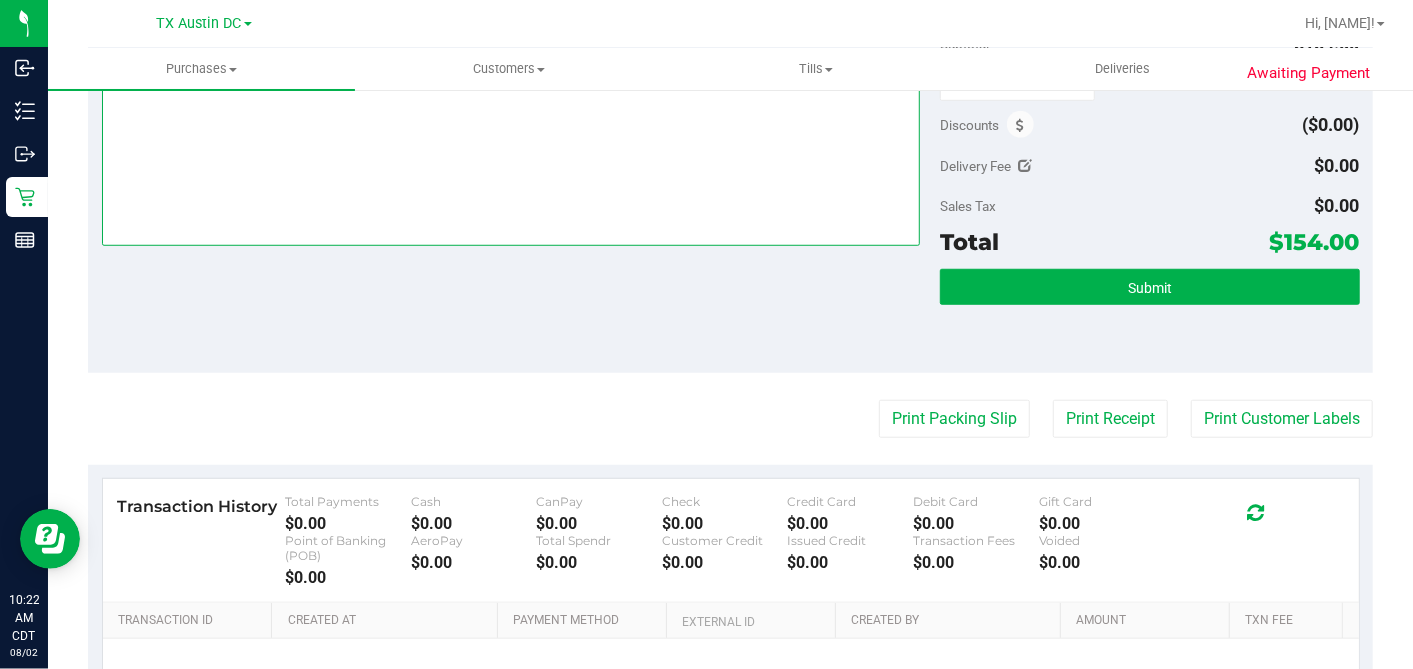 click at bounding box center (511, 150) 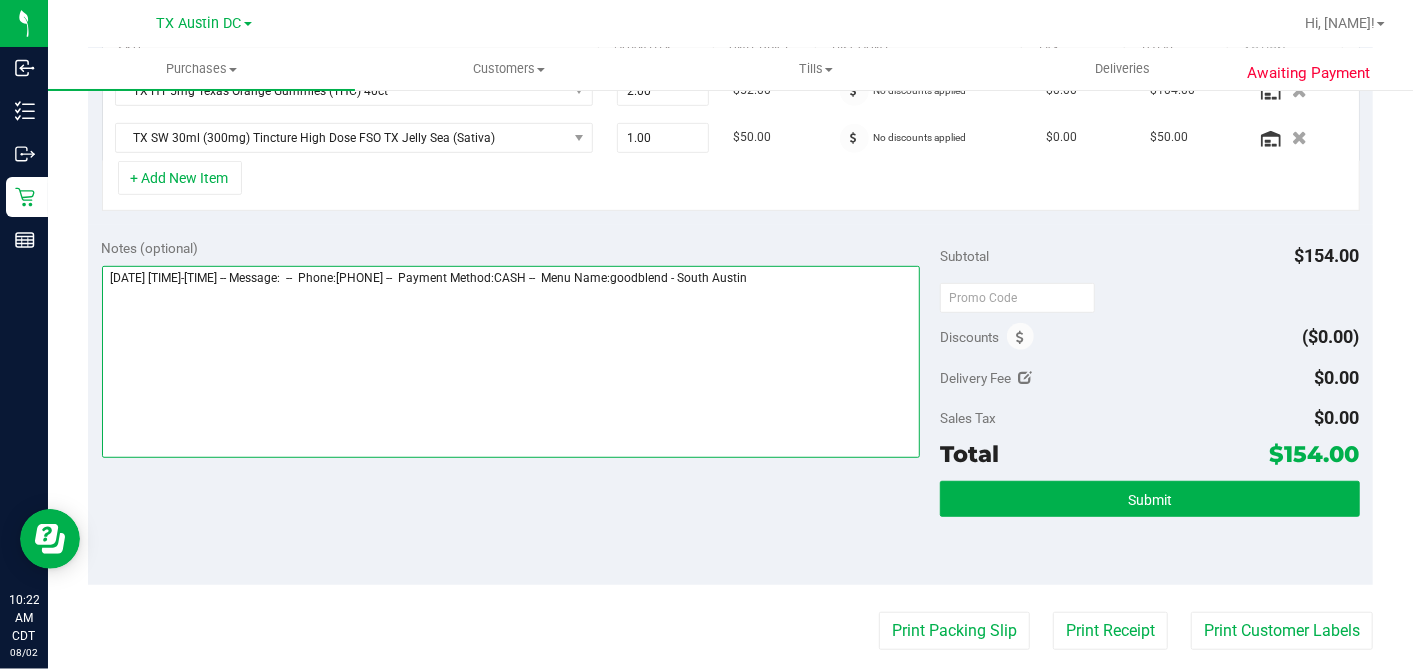scroll, scrollTop: 444, scrollLeft: 0, axis: vertical 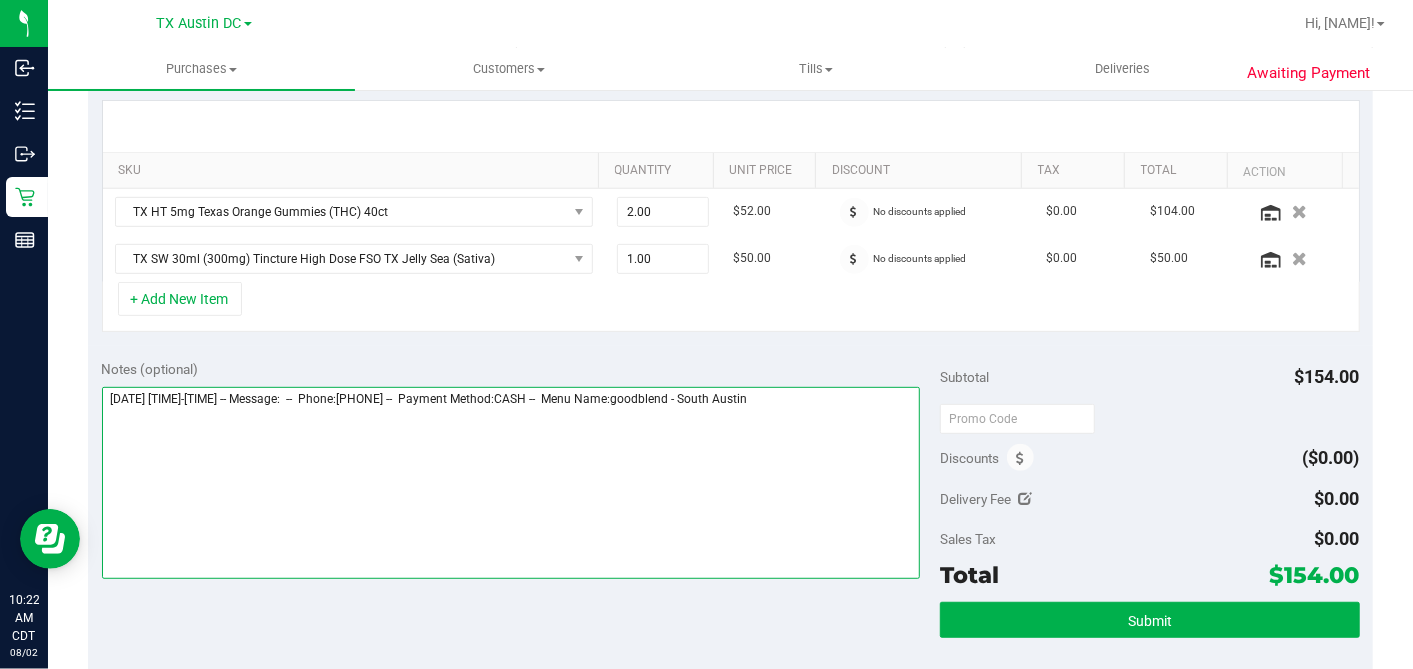 click at bounding box center [511, 483] 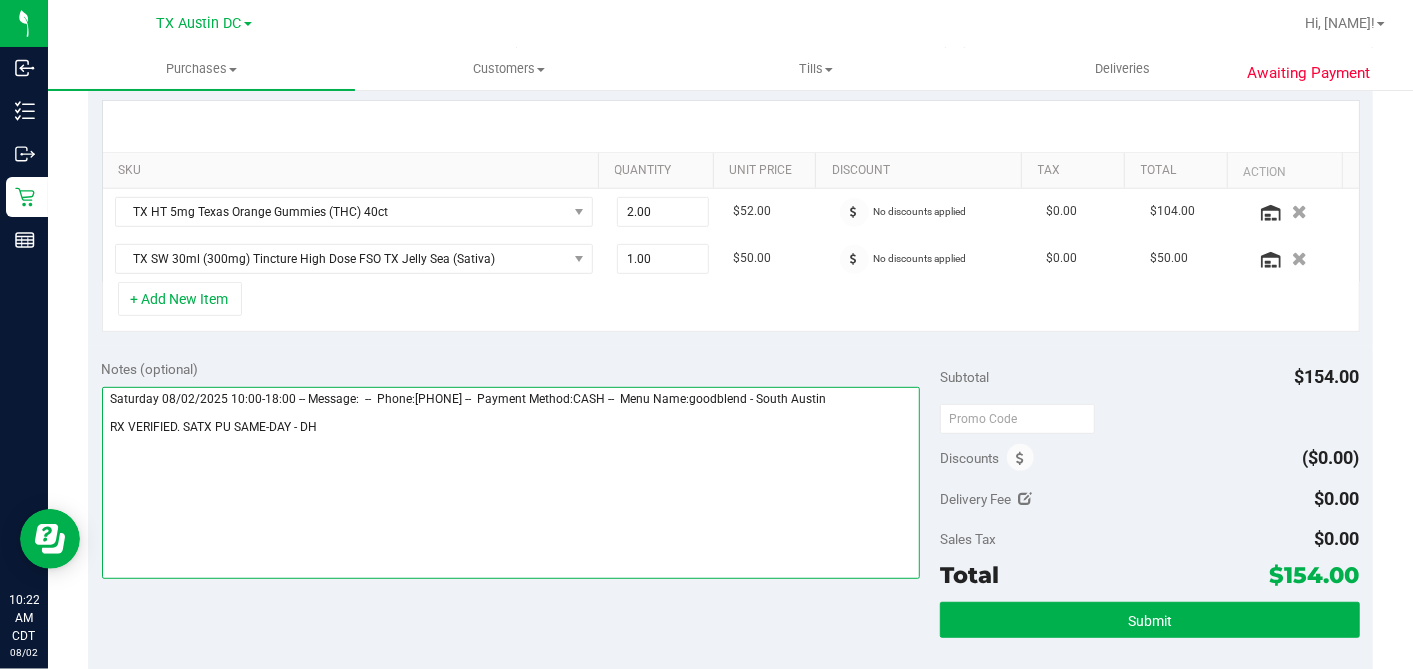 type on "Saturday 08/02/2025 10:00-18:00 -- Message:  --  Phone:[PHONE] --  Payment Method:CASH --  Menu Name:goodblend - South Austin
RX VERIFIED. SATX PU SAME-DAY - DH" 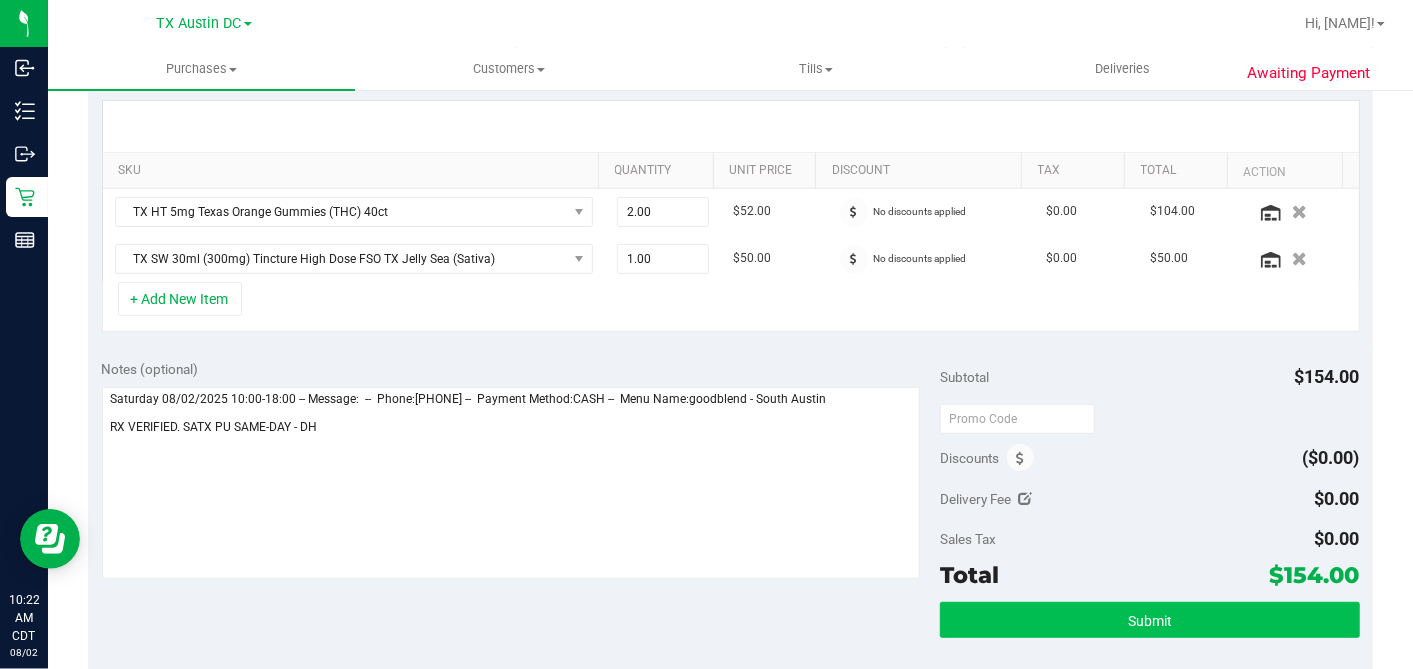 click on "Subtotal
$154.00
Discounts
($0.00)
Delivery Fee
$0.00
Sales Tax
$0.00
Total
$154.00
Submit" at bounding box center (1149, 525) 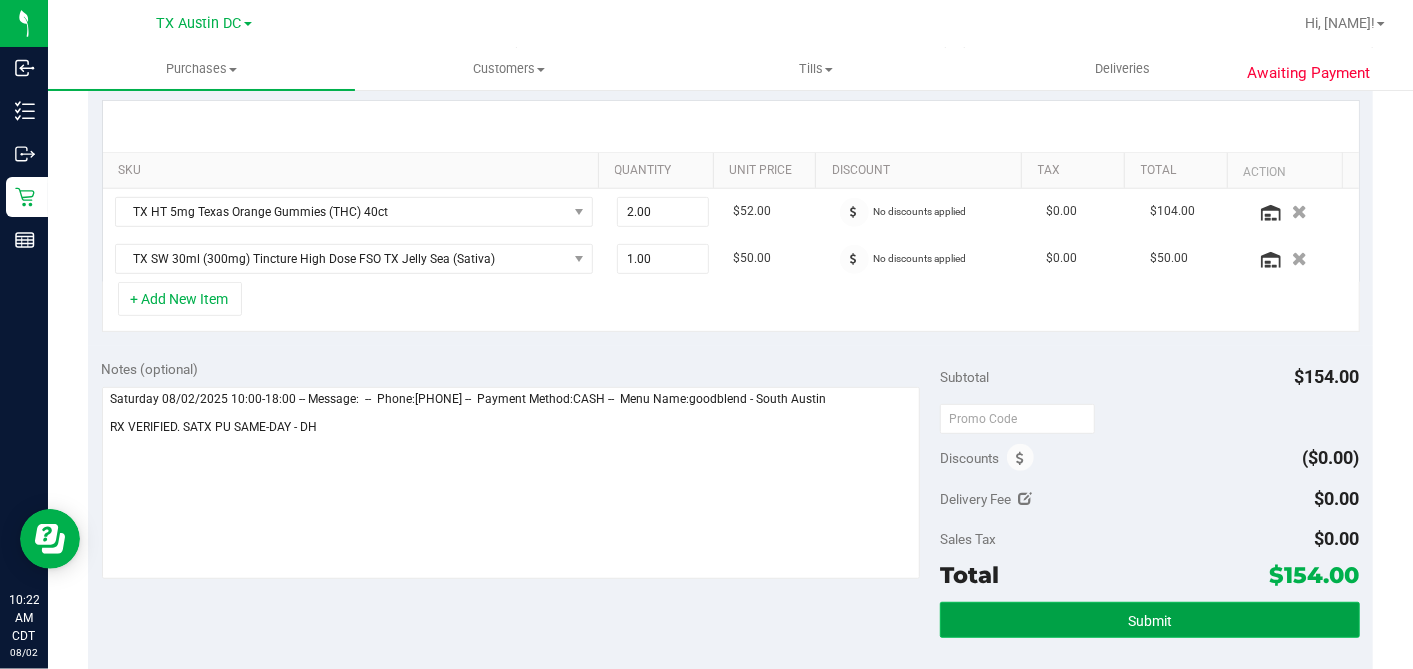 drag, startPoint x: 1054, startPoint y: 604, endPoint x: 602, endPoint y: 421, distance: 487.64023 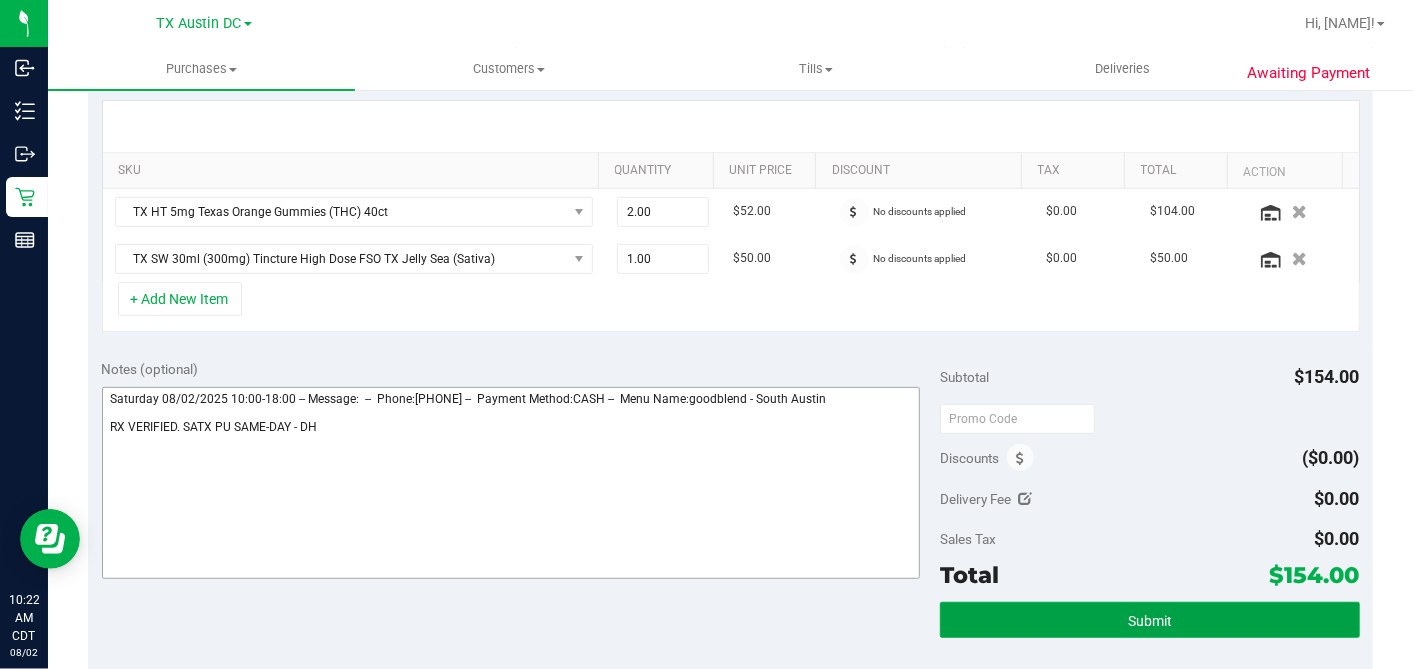 click on "Submit" at bounding box center (1149, 620) 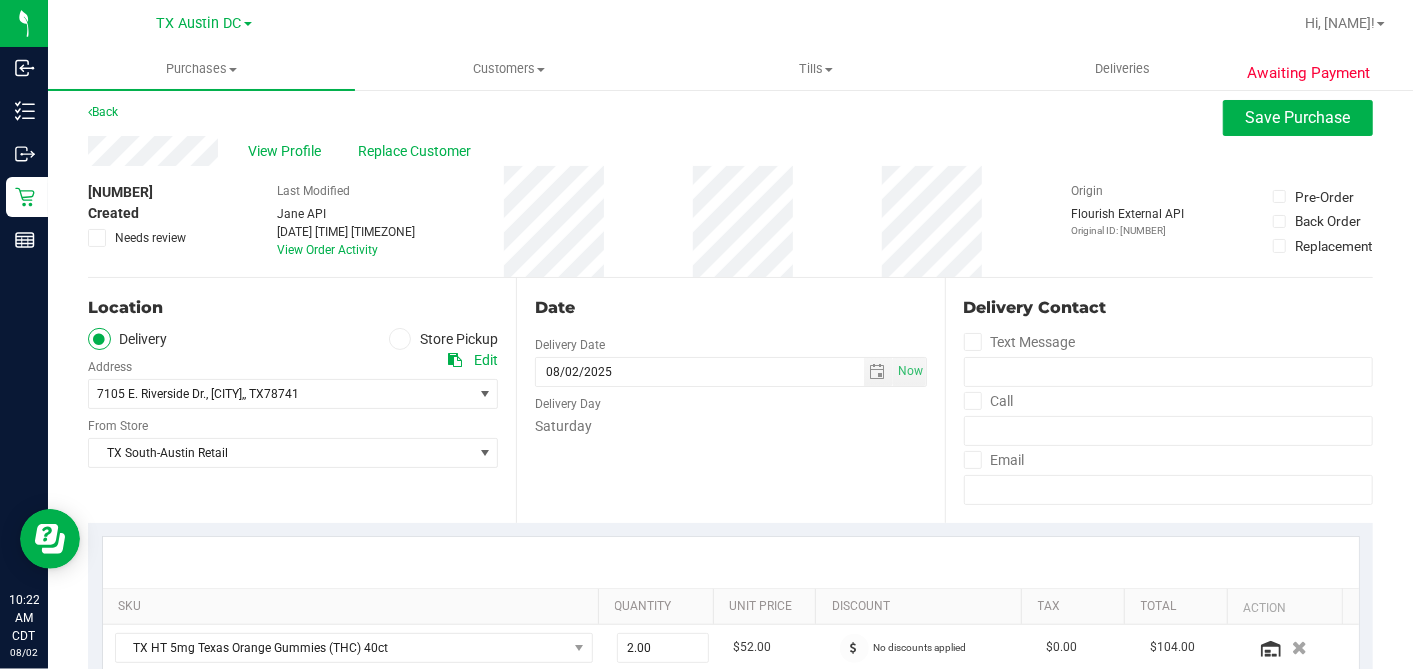 scroll, scrollTop: 0, scrollLeft: 0, axis: both 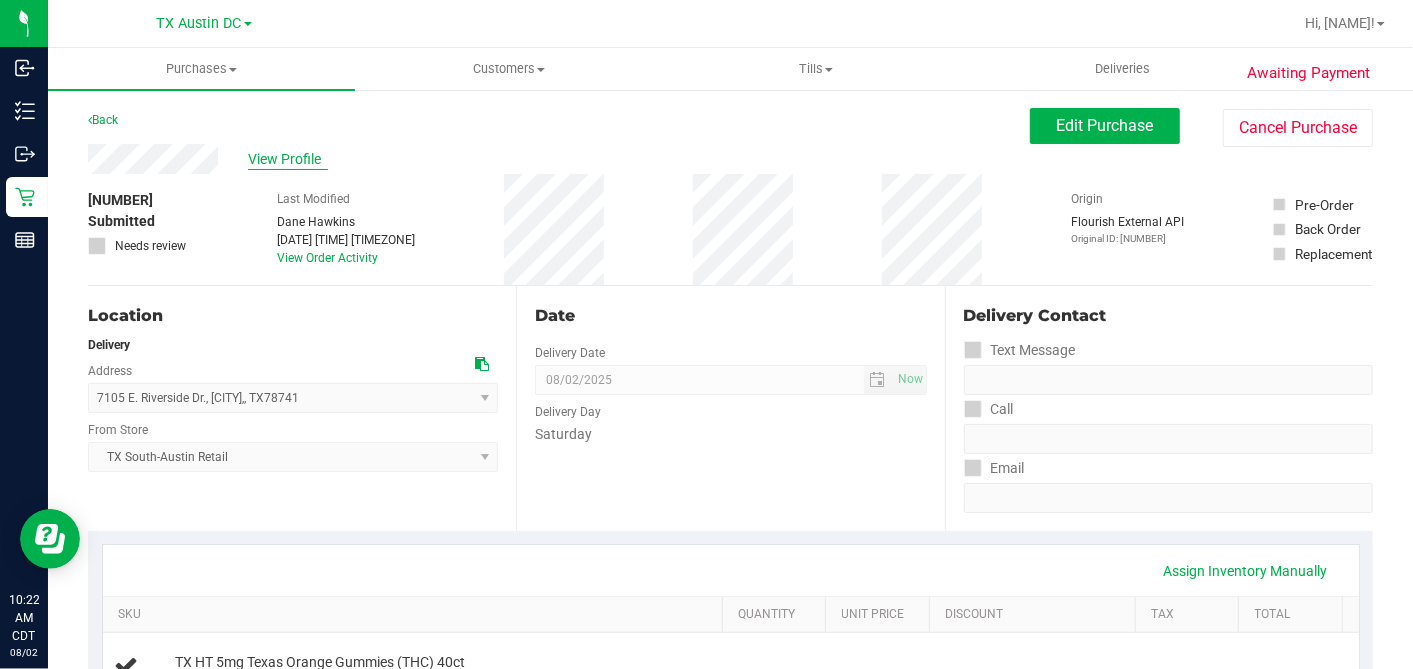 click on "View Profile" at bounding box center [288, 159] 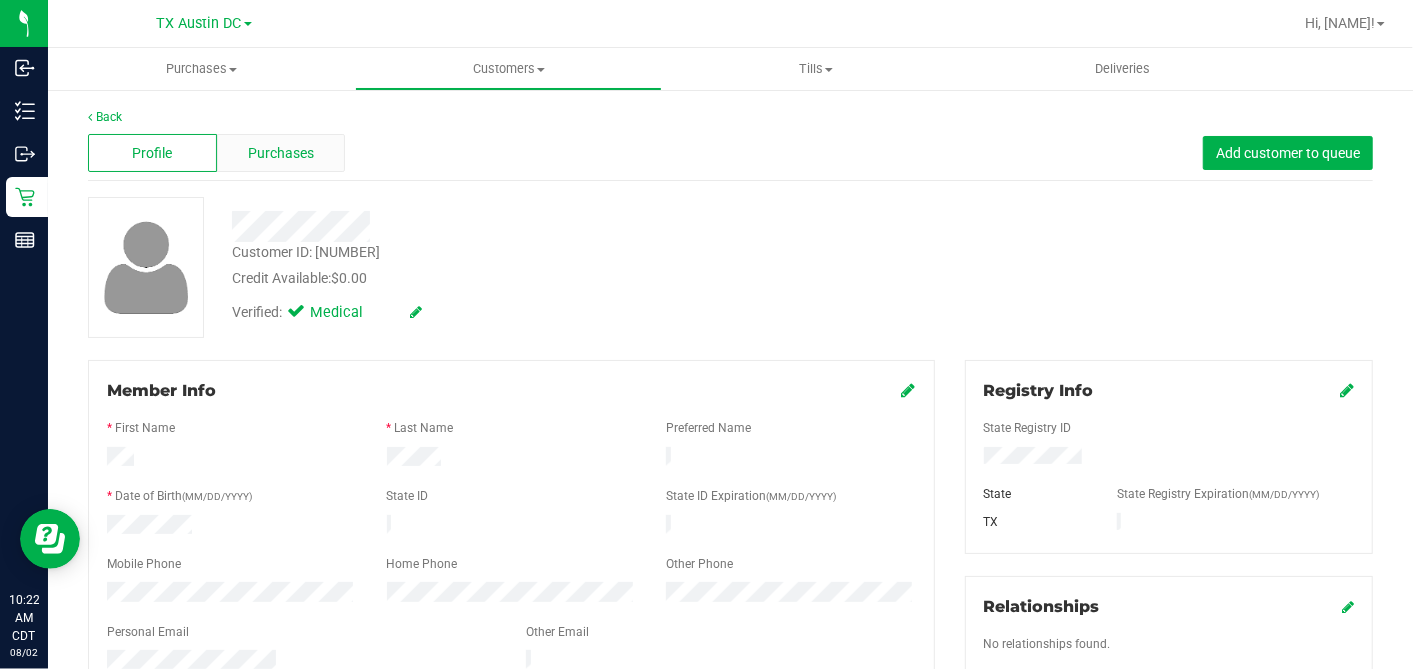 click on "Purchases" at bounding box center (281, 153) 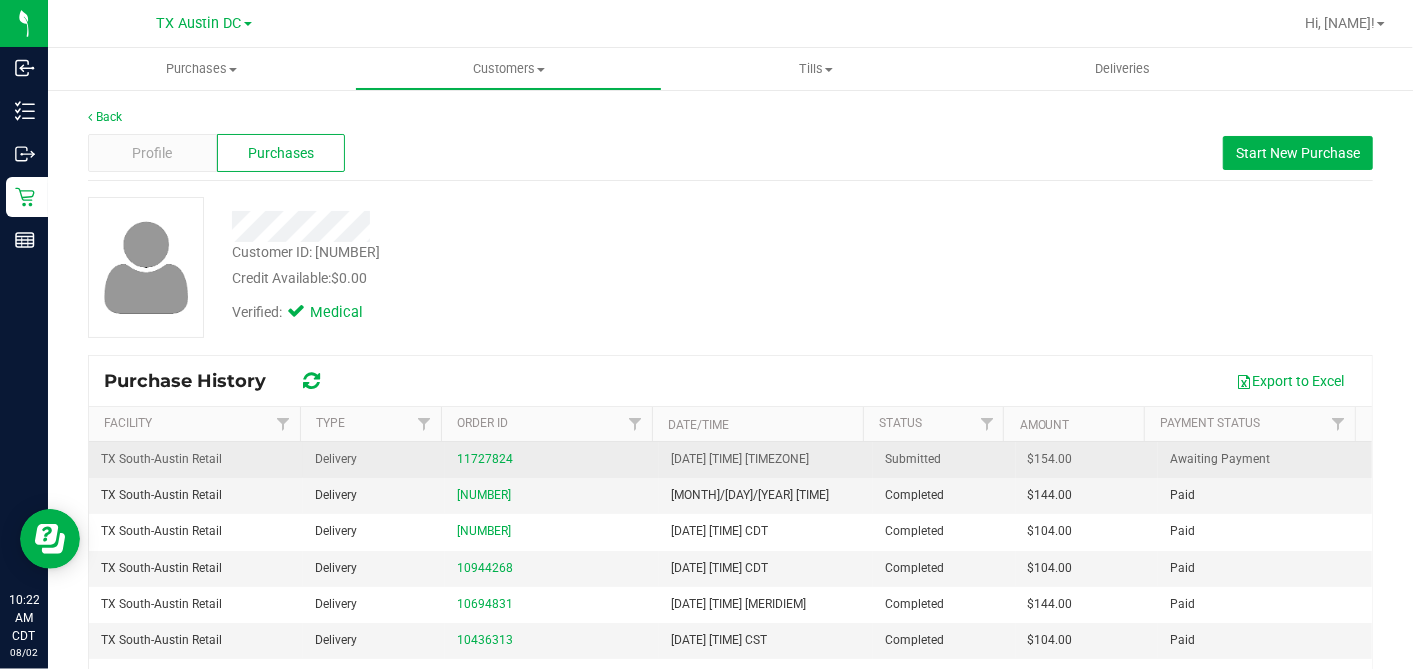 click on "$154.00" at bounding box center [1050, 459] 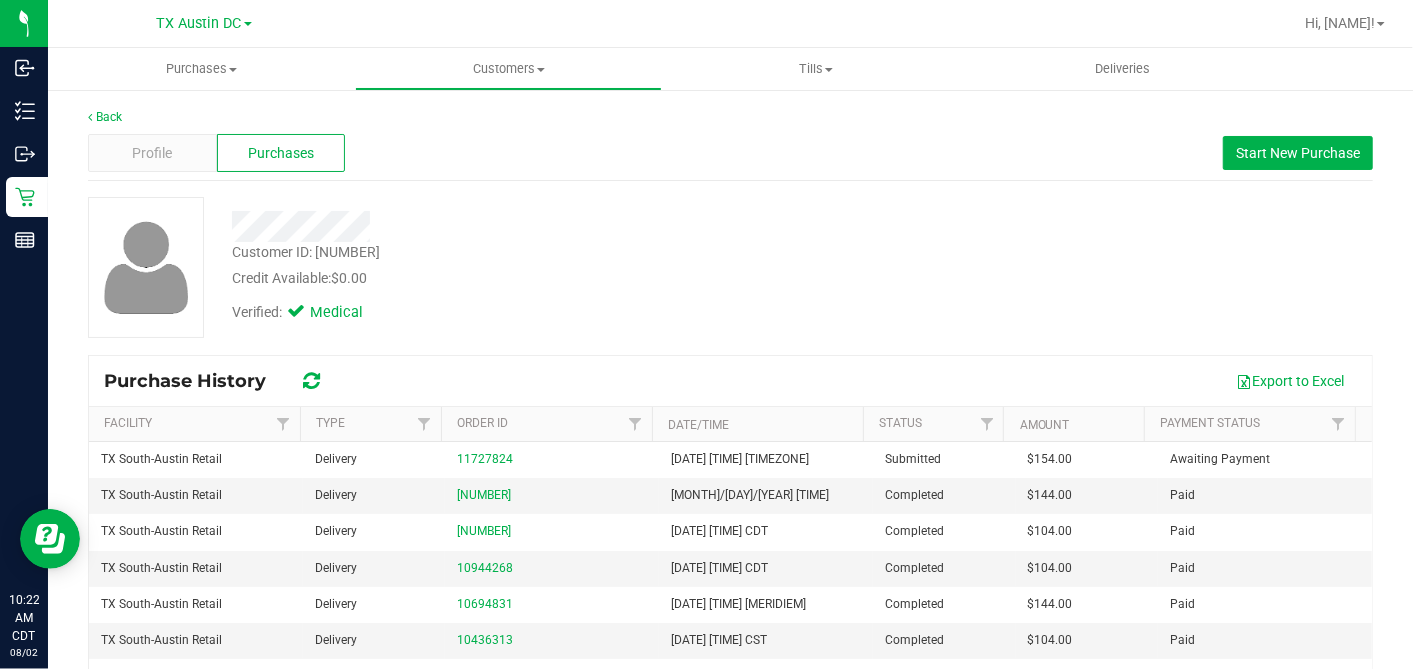 copy on "154.00" 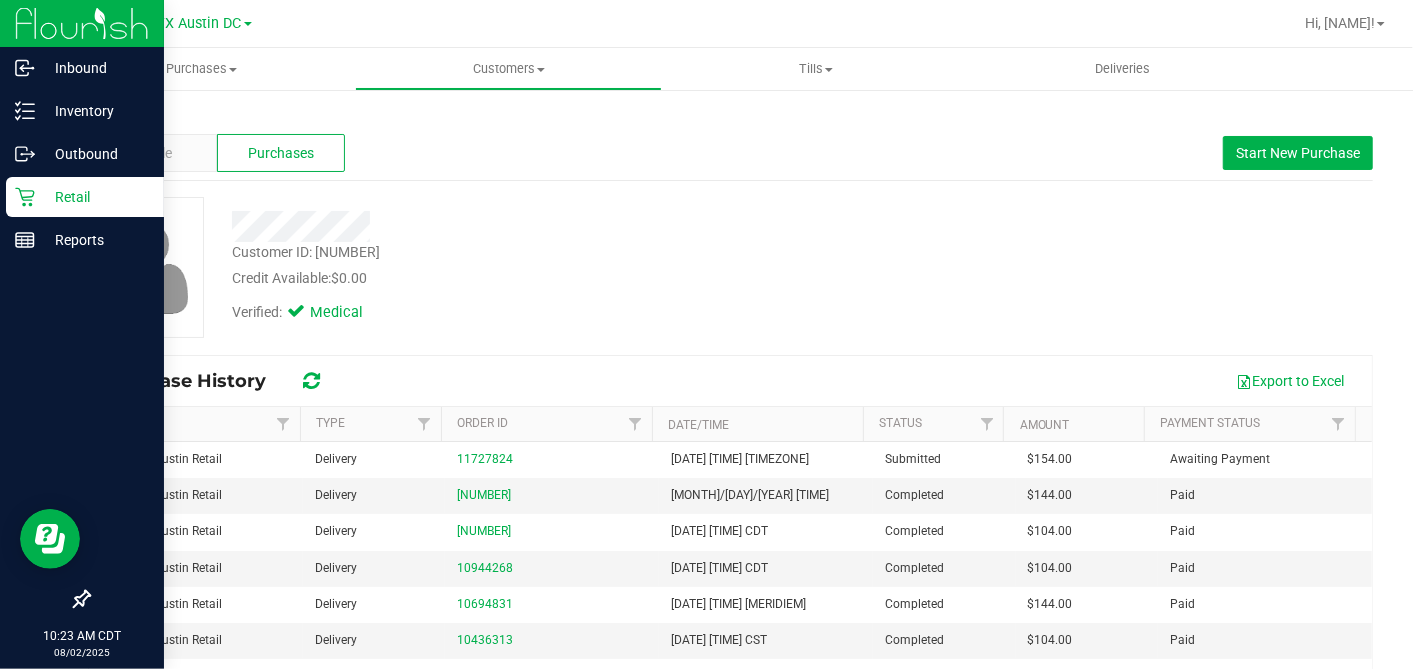 click 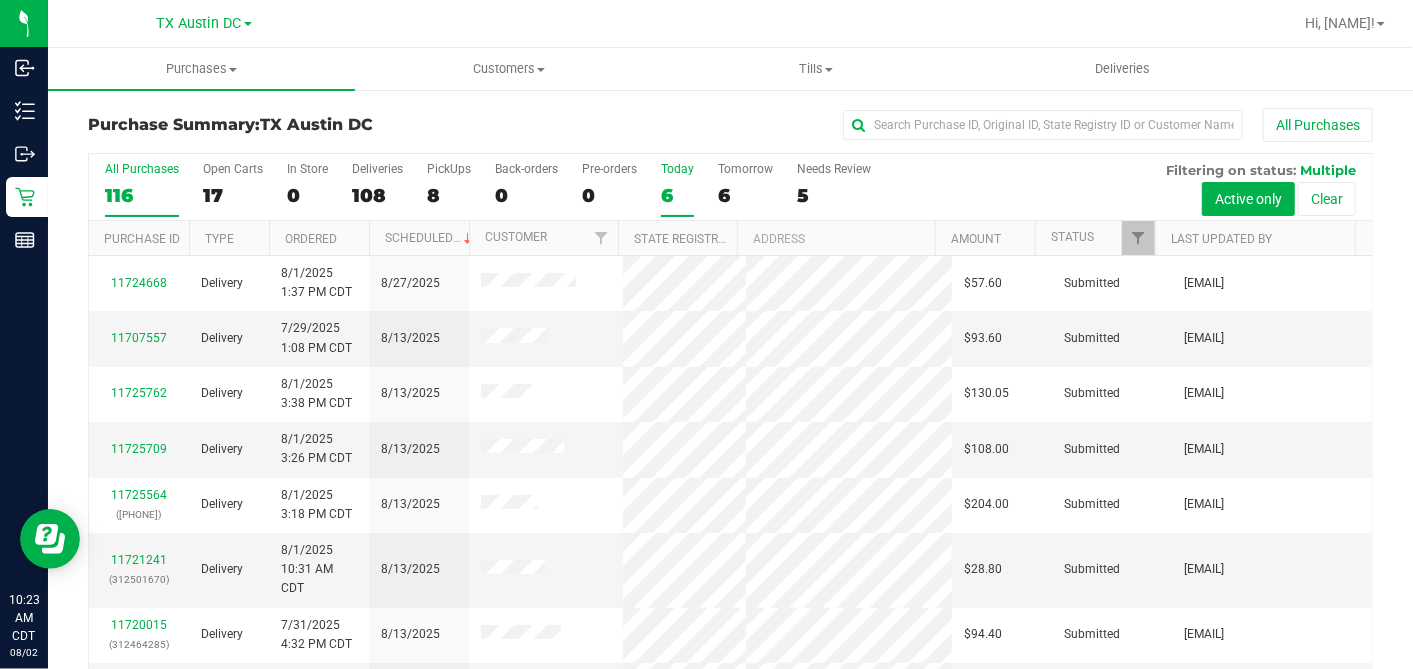 click on "6" at bounding box center (677, 195) 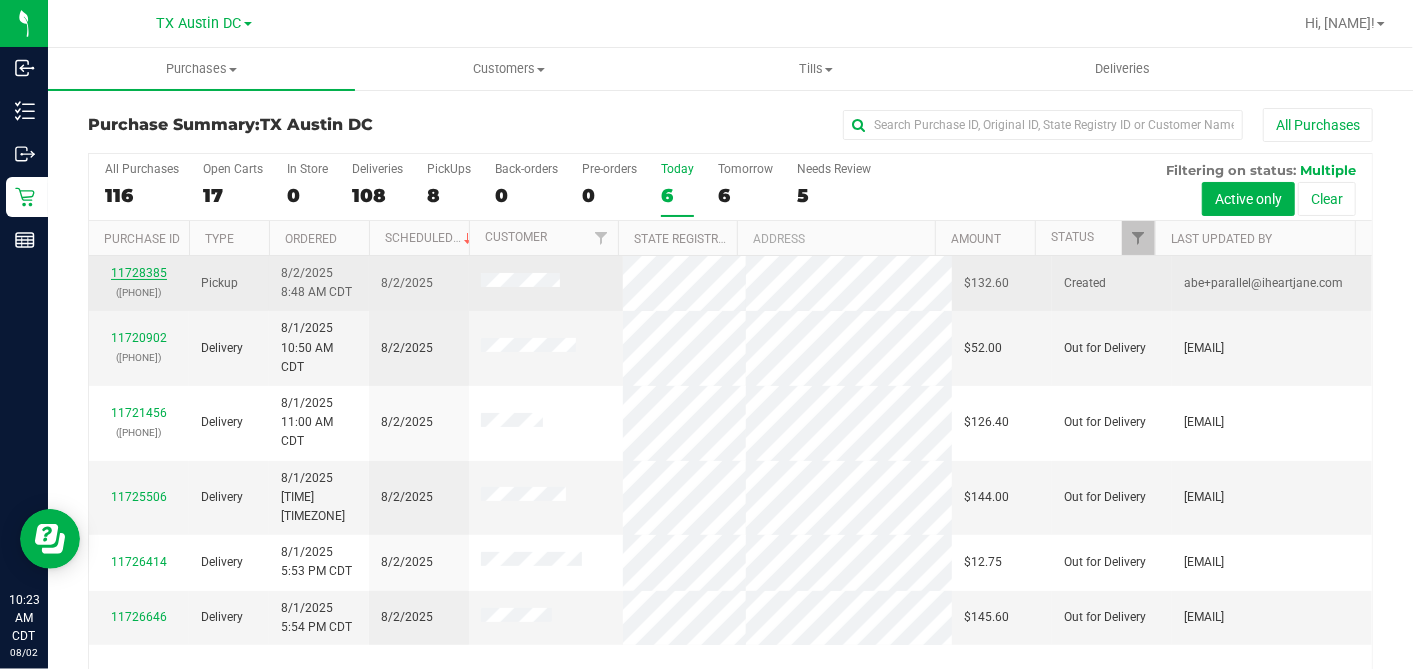 click on "11728385" at bounding box center [139, 273] 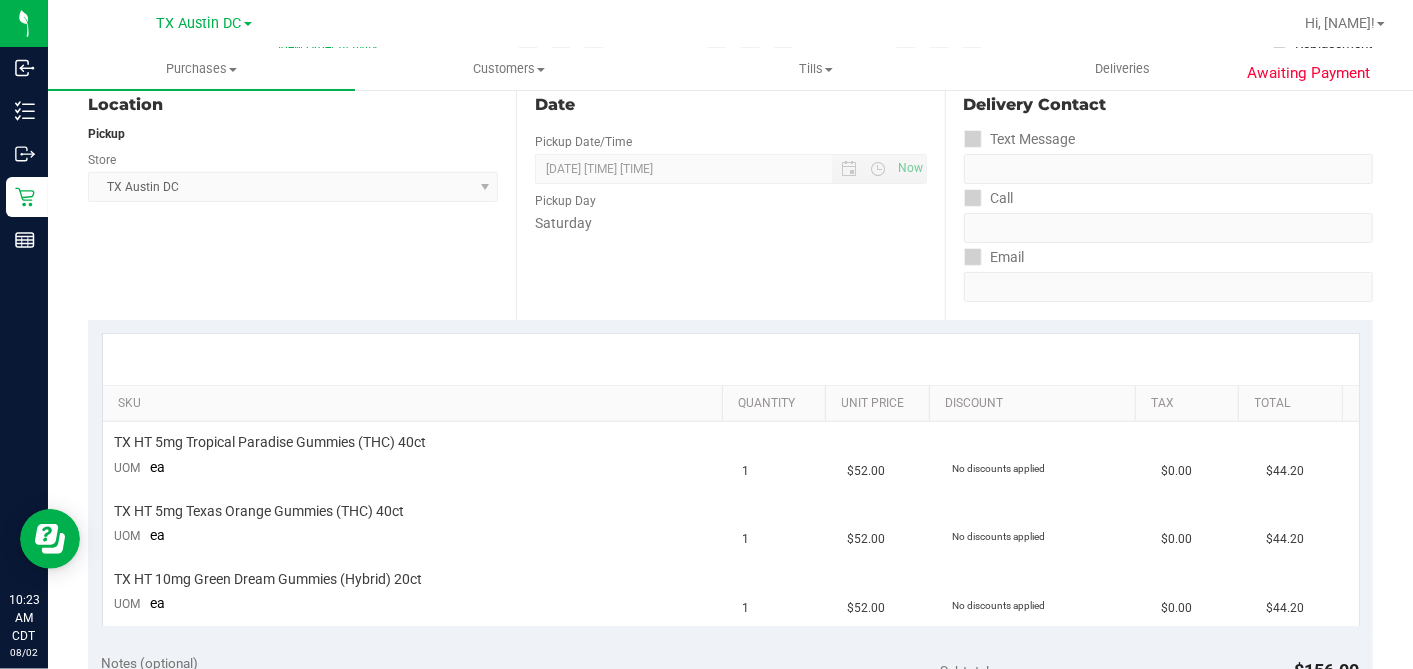 scroll, scrollTop: 0, scrollLeft: 0, axis: both 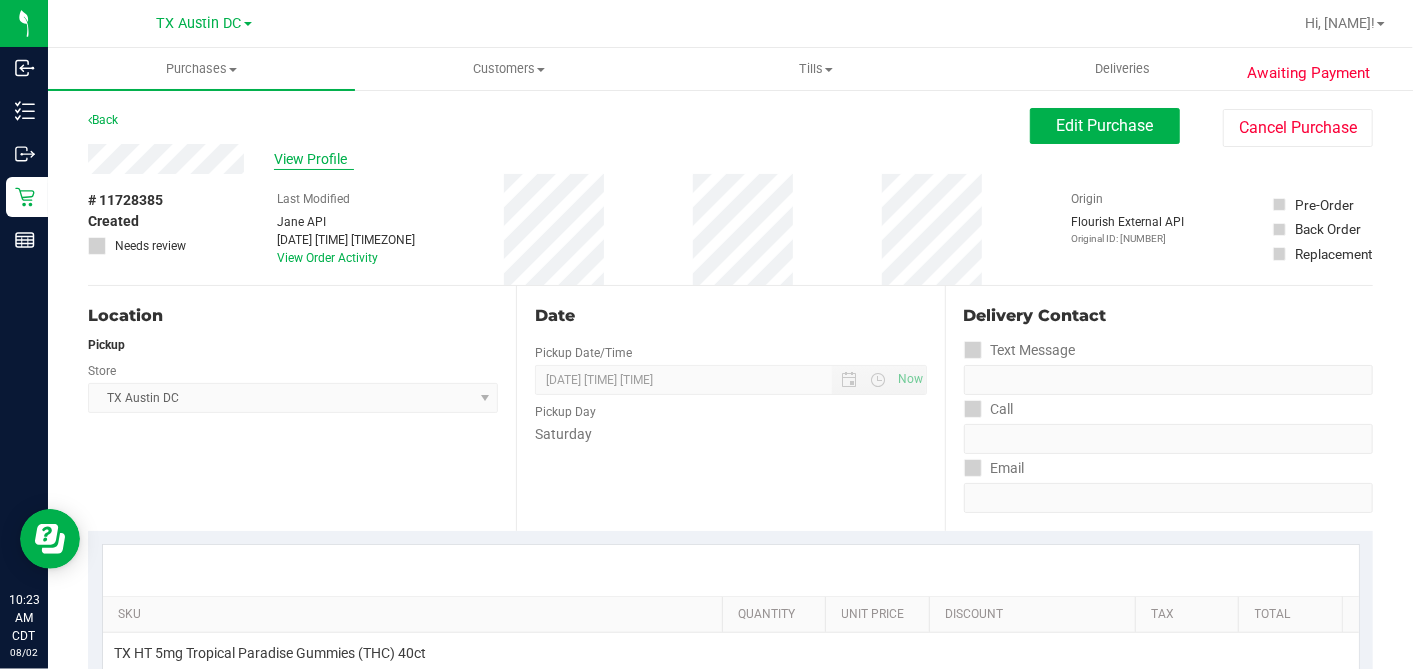 click on "View Profile" at bounding box center (314, 159) 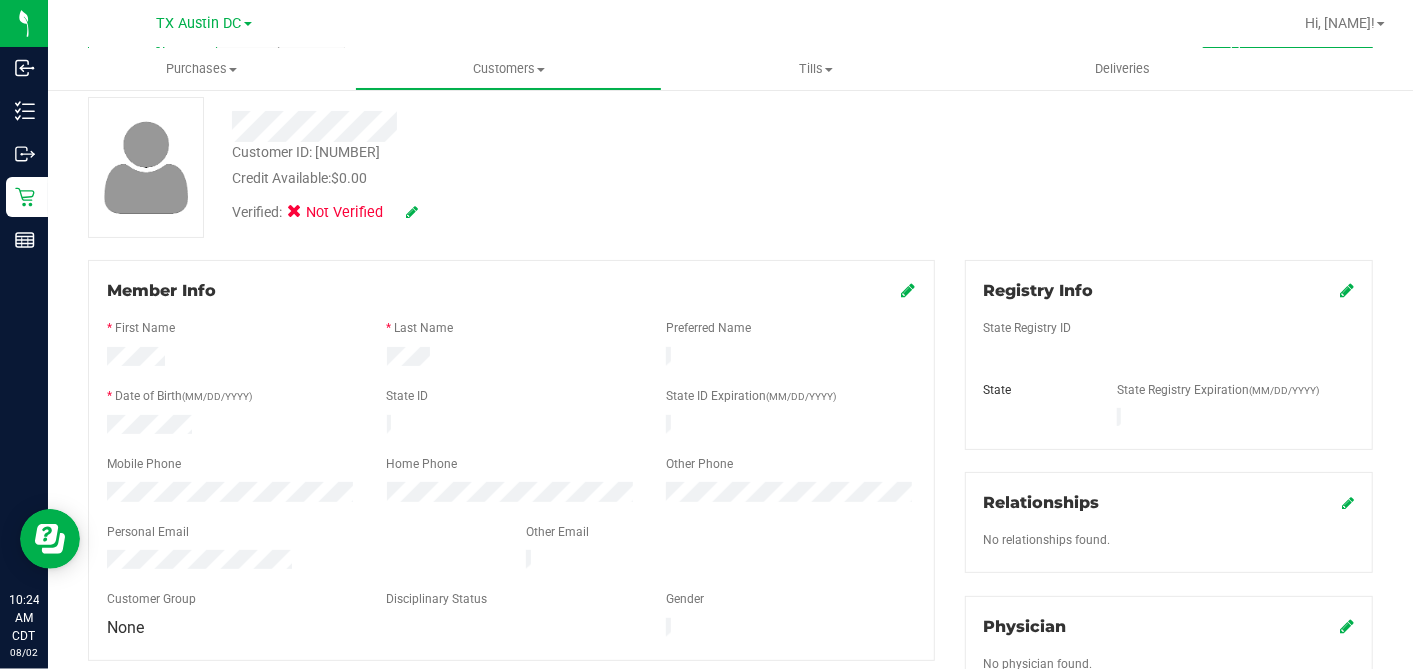 scroll, scrollTop: 0, scrollLeft: 0, axis: both 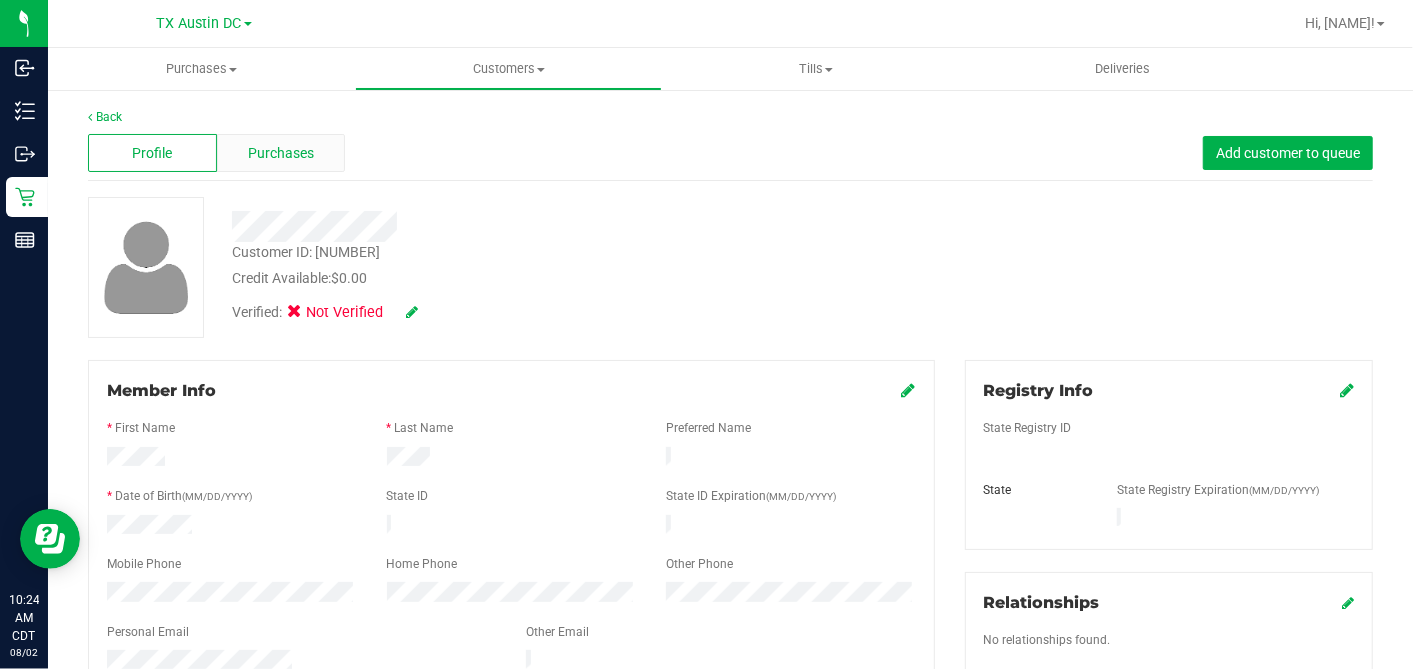 click on "Purchases" at bounding box center [281, 153] 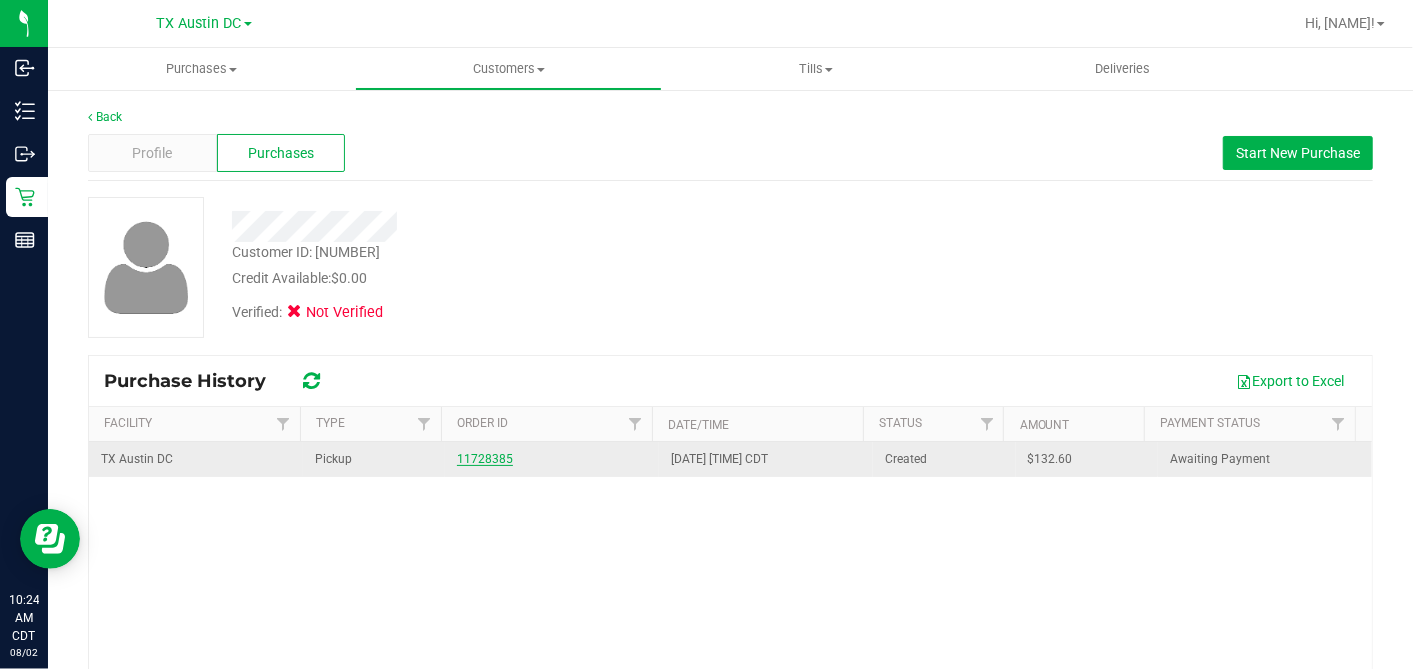 click on "11728385" at bounding box center [485, 459] 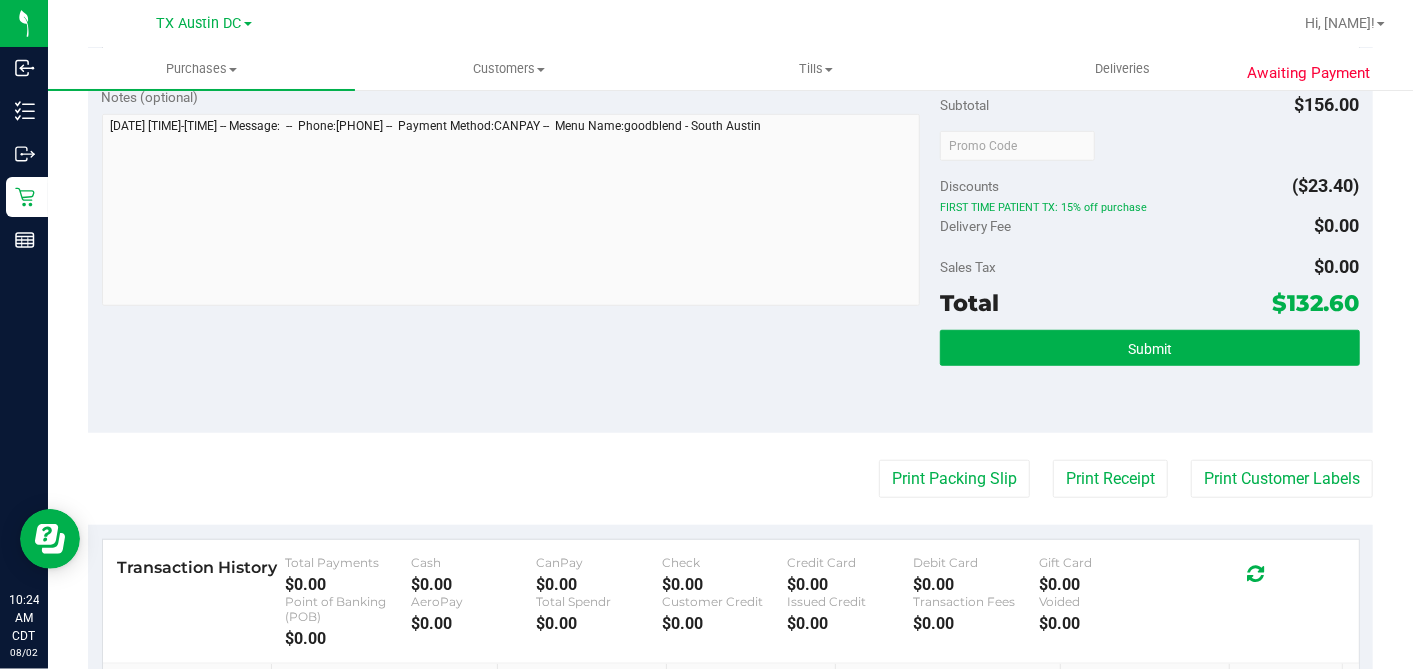 scroll, scrollTop: 0, scrollLeft: 0, axis: both 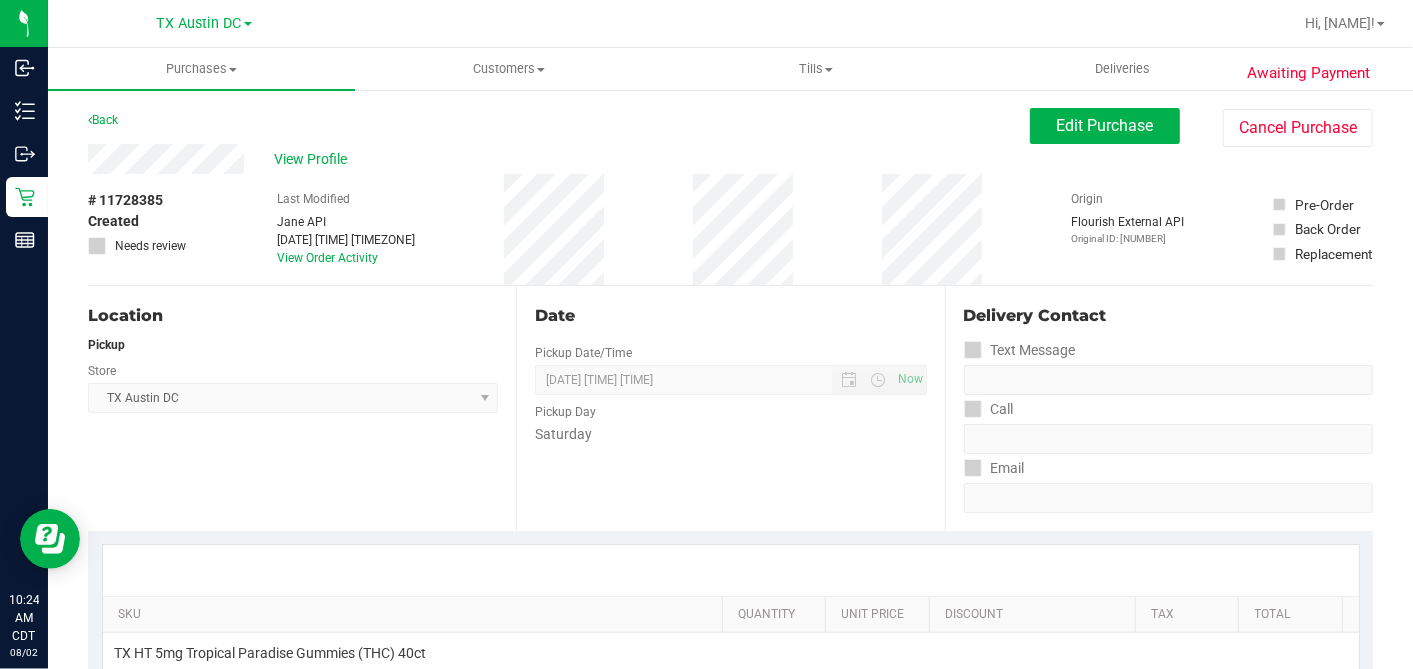 click on "View Profile
# [NUMBER]
Created
Needs review
Last Modified
[PERSON]
Aug 2, [YEAR] [TIME] [TIMEZONE]
View Order Activity
Origin
Flourish External API
Original ID: [NUMBER]
Pre-Order Back Order" at bounding box center [730, 215] 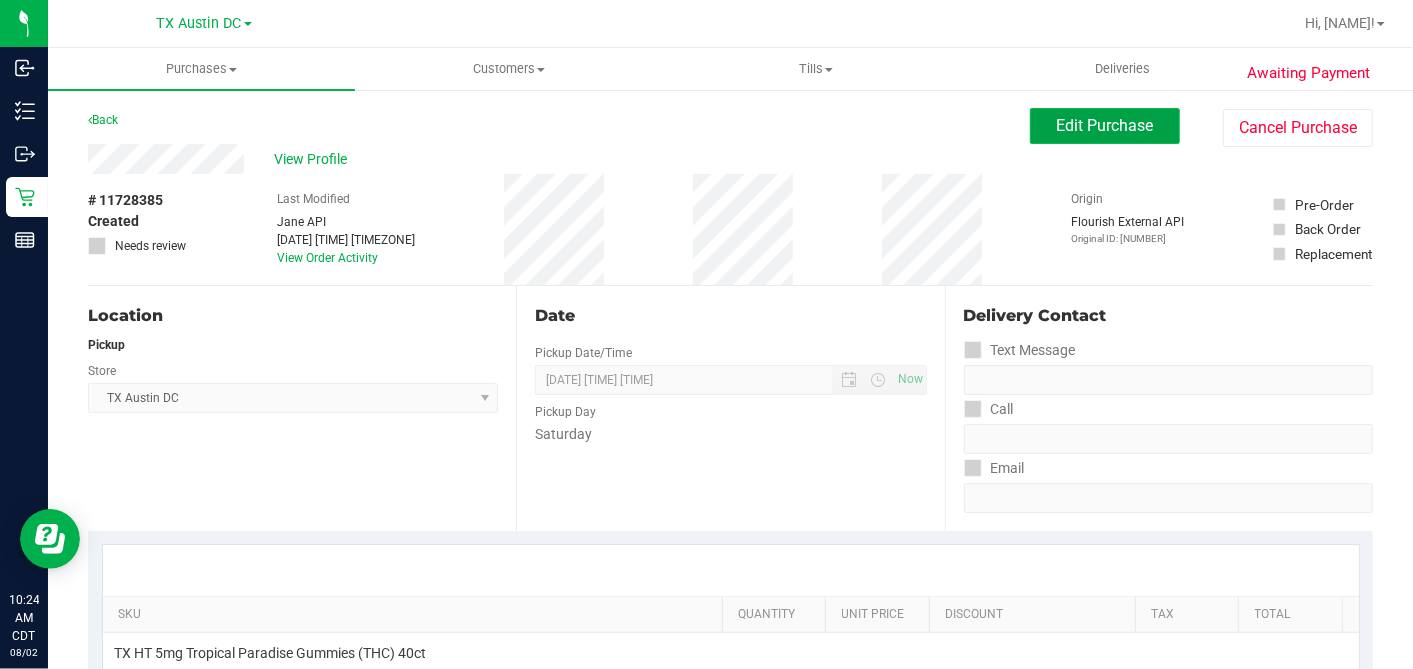 click on "Edit Purchase" at bounding box center [1105, 125] 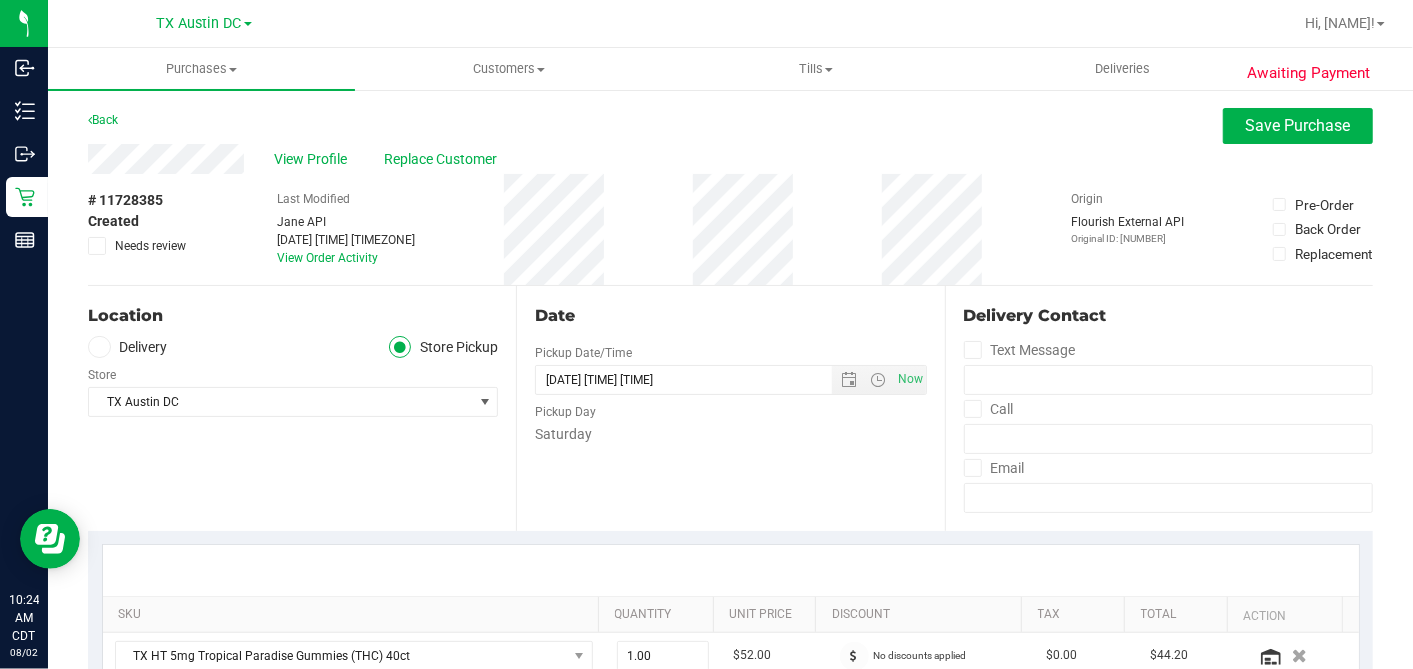 click at bounding box center (97, 246) 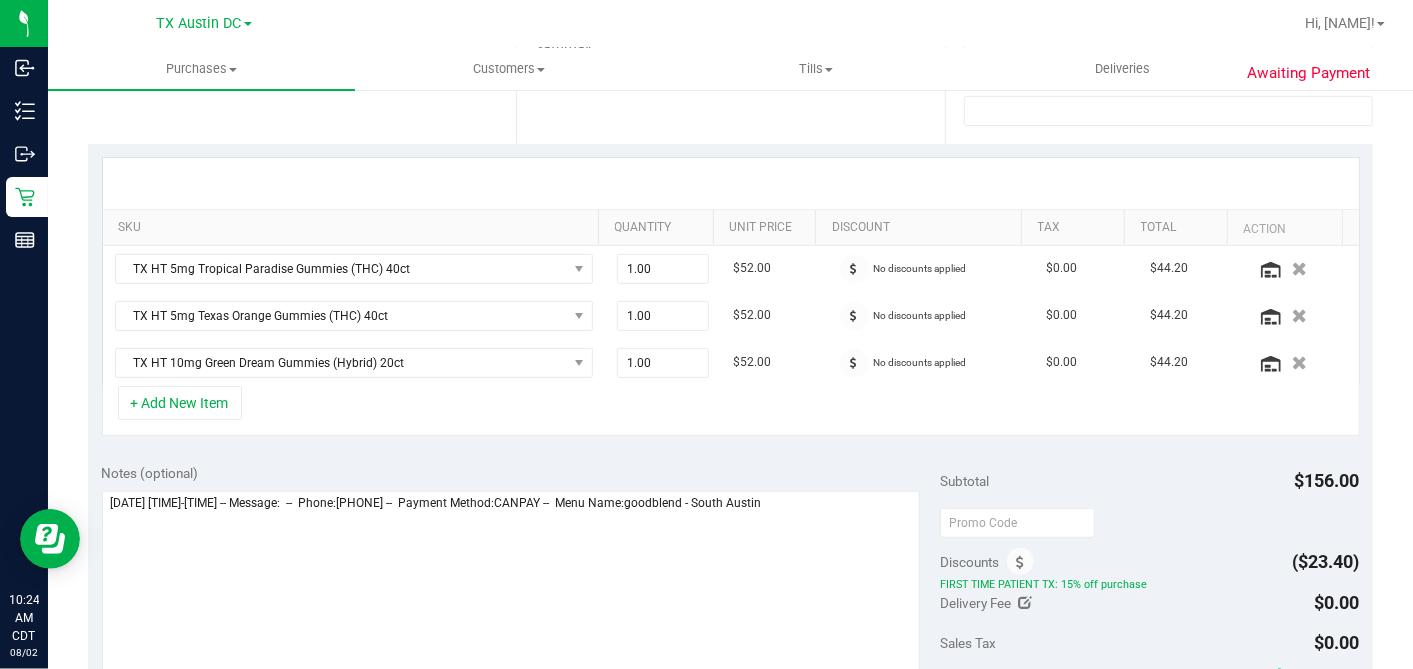 scroll, scrollTop: 444, scrollLeft: 0, axis: vertical 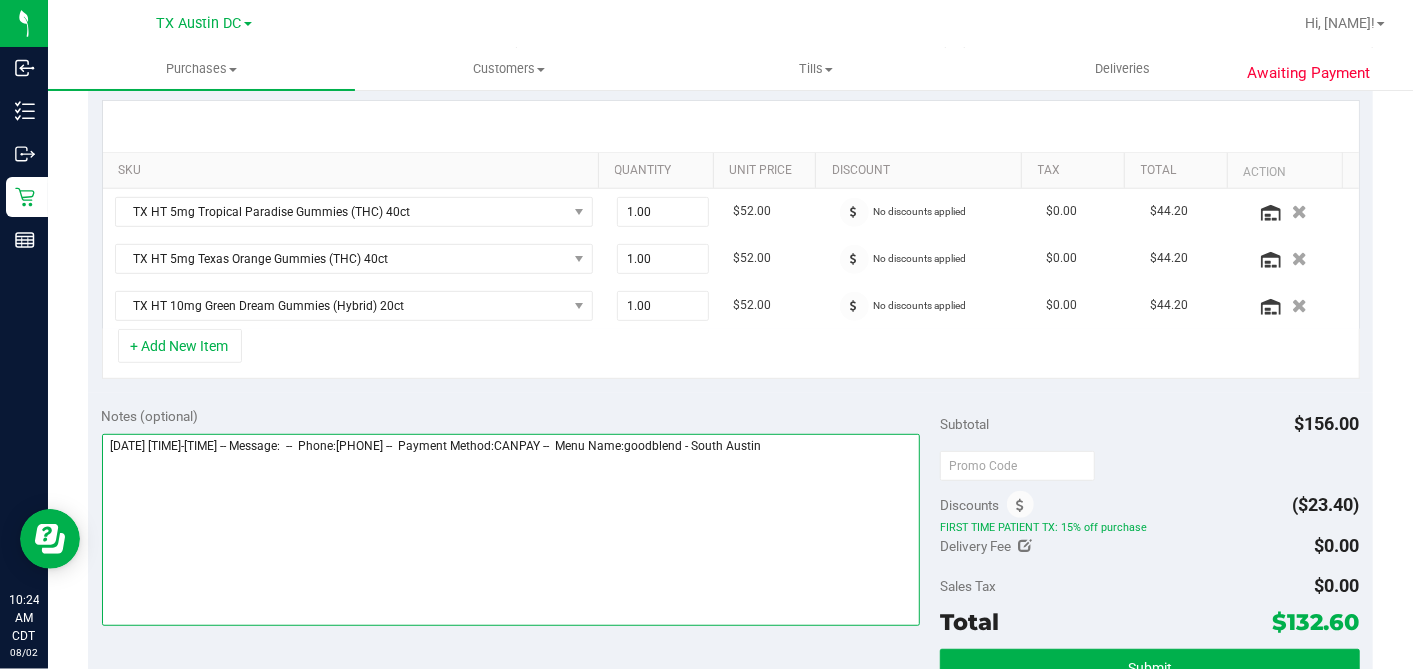 click at bounding box center (511, 530) 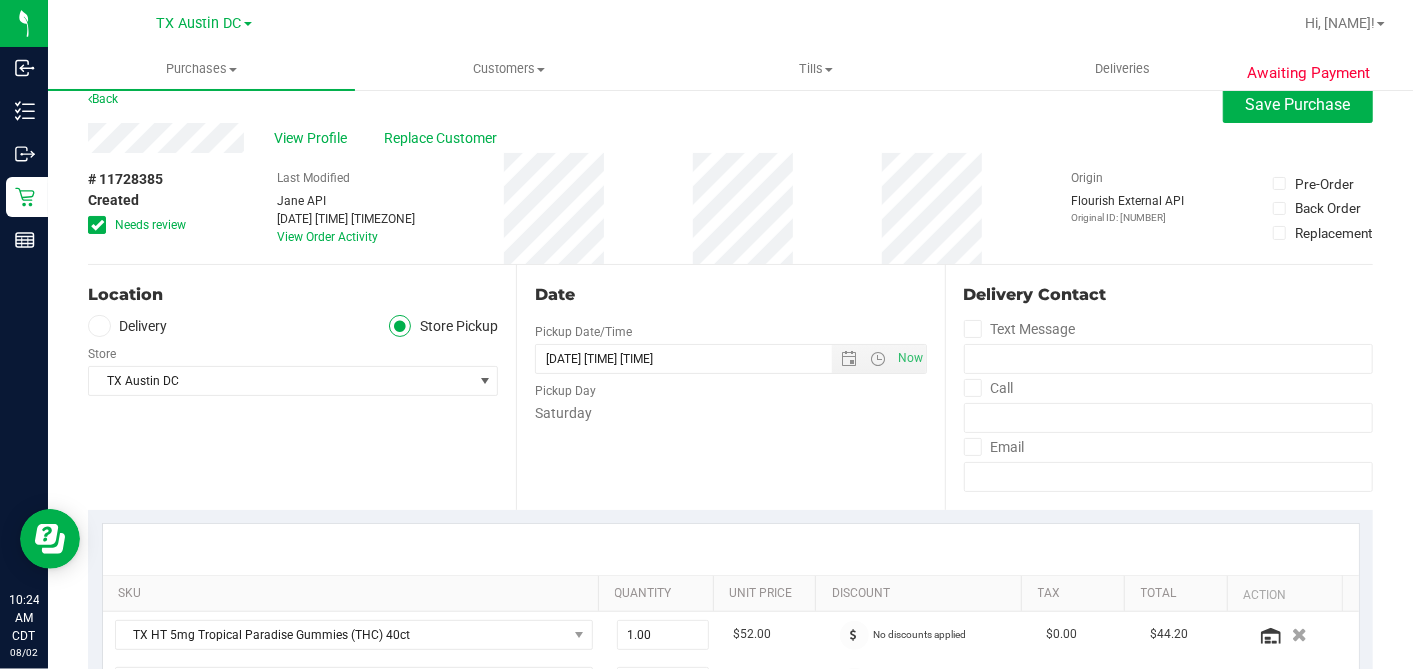 scroll, scrollTop: 0, scrollLeft: 0, axis: both 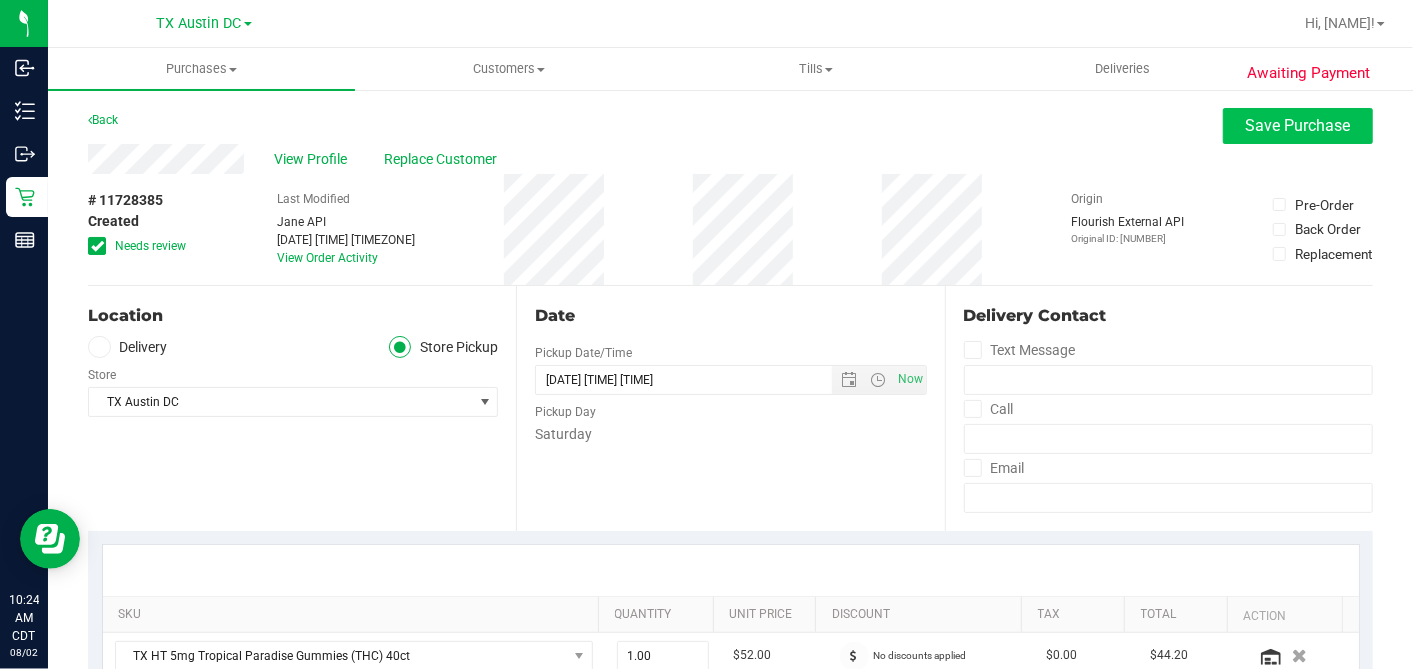 type on "[DAY] [DATE] [TIME]-[TIME] -- Message:  --  Phone:[PHONE] --  Payment Method:CANPAY --  Menu Name:goodblend - South Austin
UNABLE TO PULL ACTIVE RX IN CURT. CALLING PT TO REVIEW - DH [DATE]" 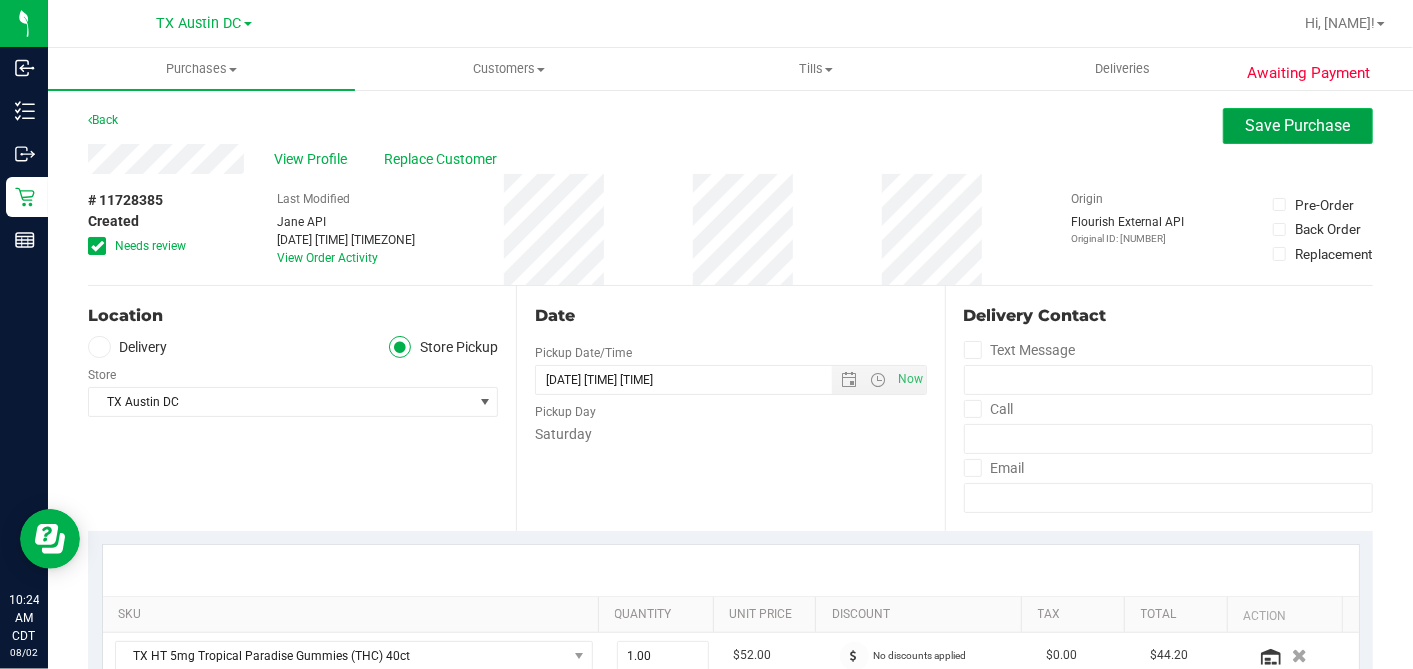click on "Save Purchase" at bounding box center (1298, 126) 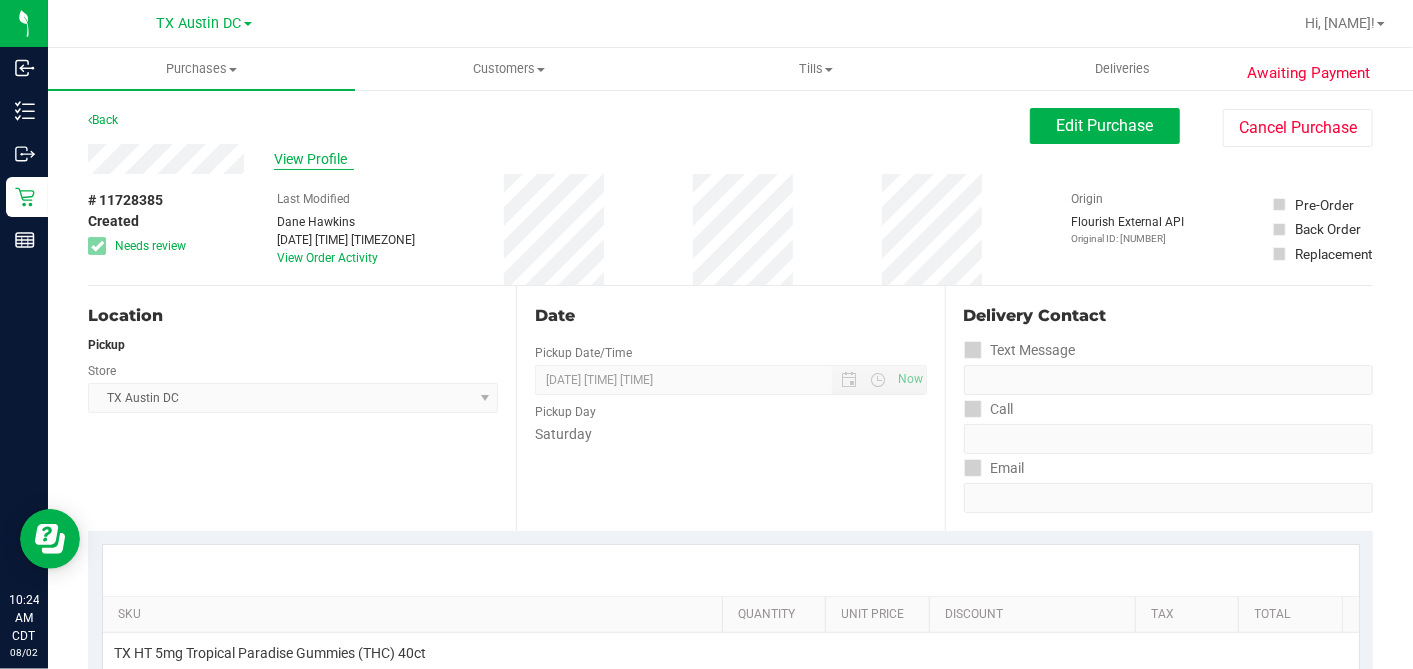 click on "View Profile" at bounding box center [314, 159] 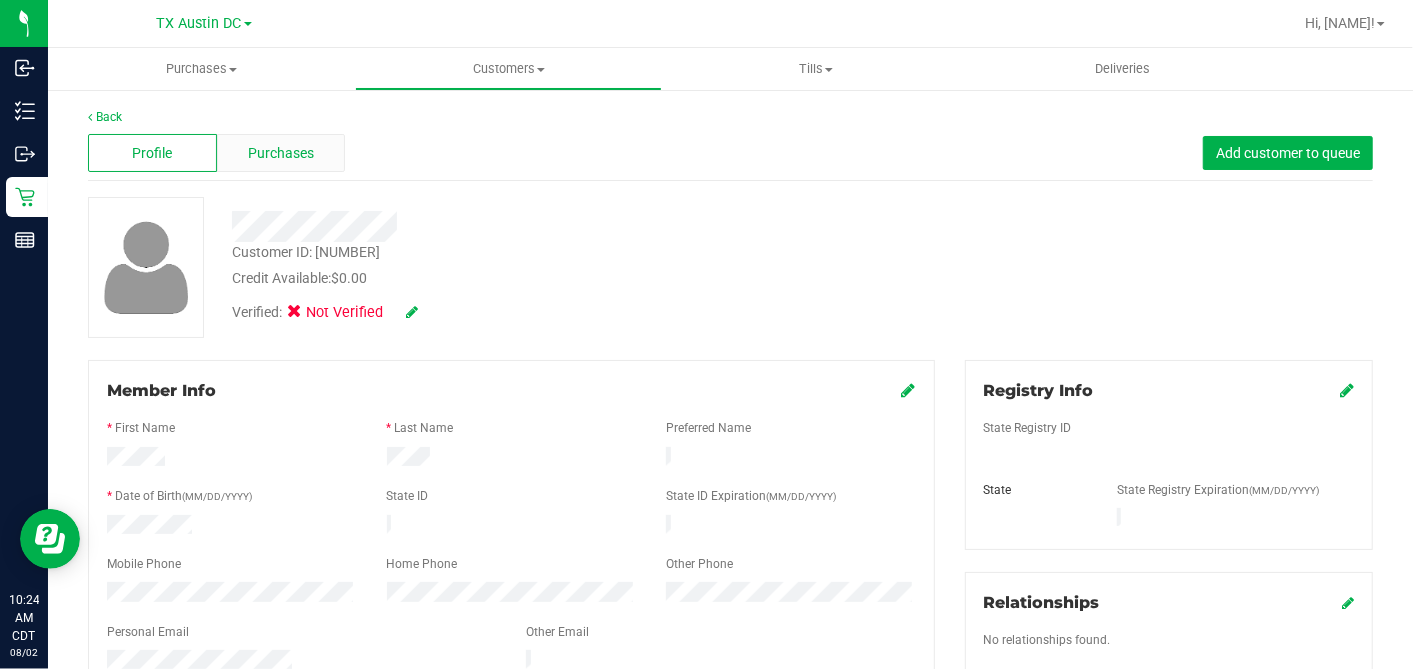 click on "Purchases" at bounding box center [281, 153] 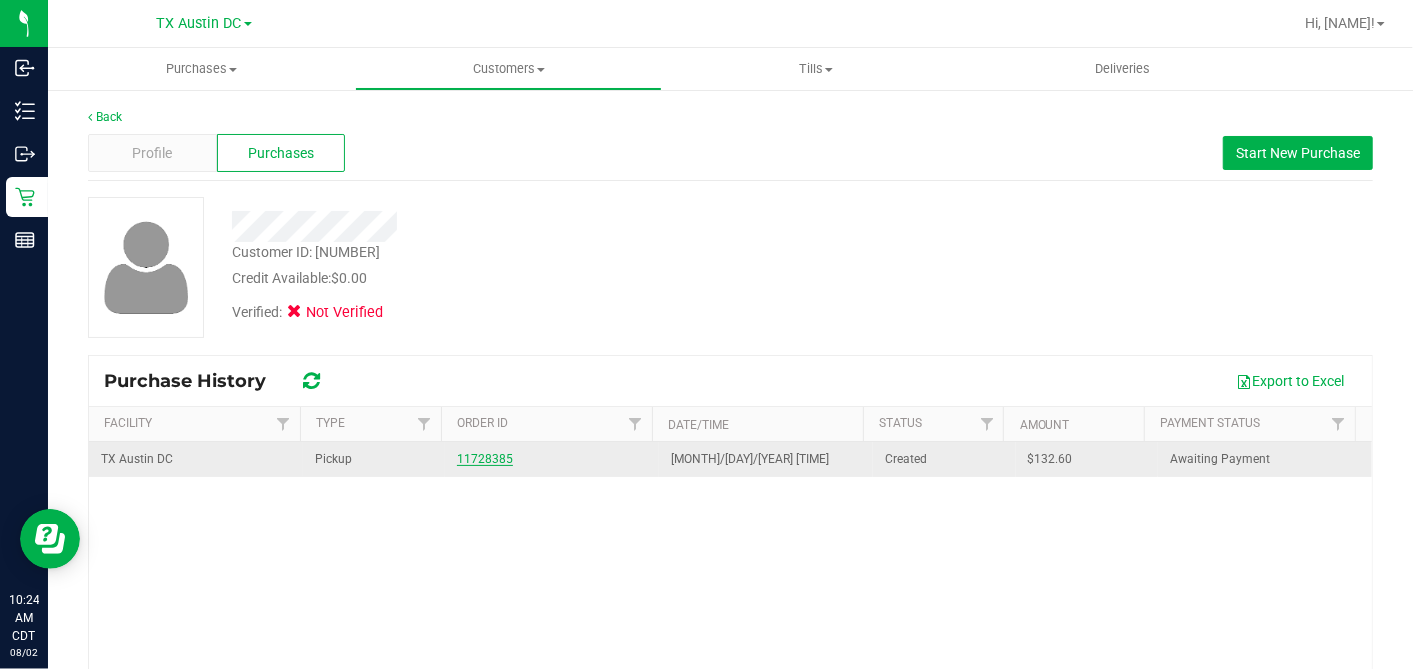 click on "11728385" at bounding box center [485, 459] 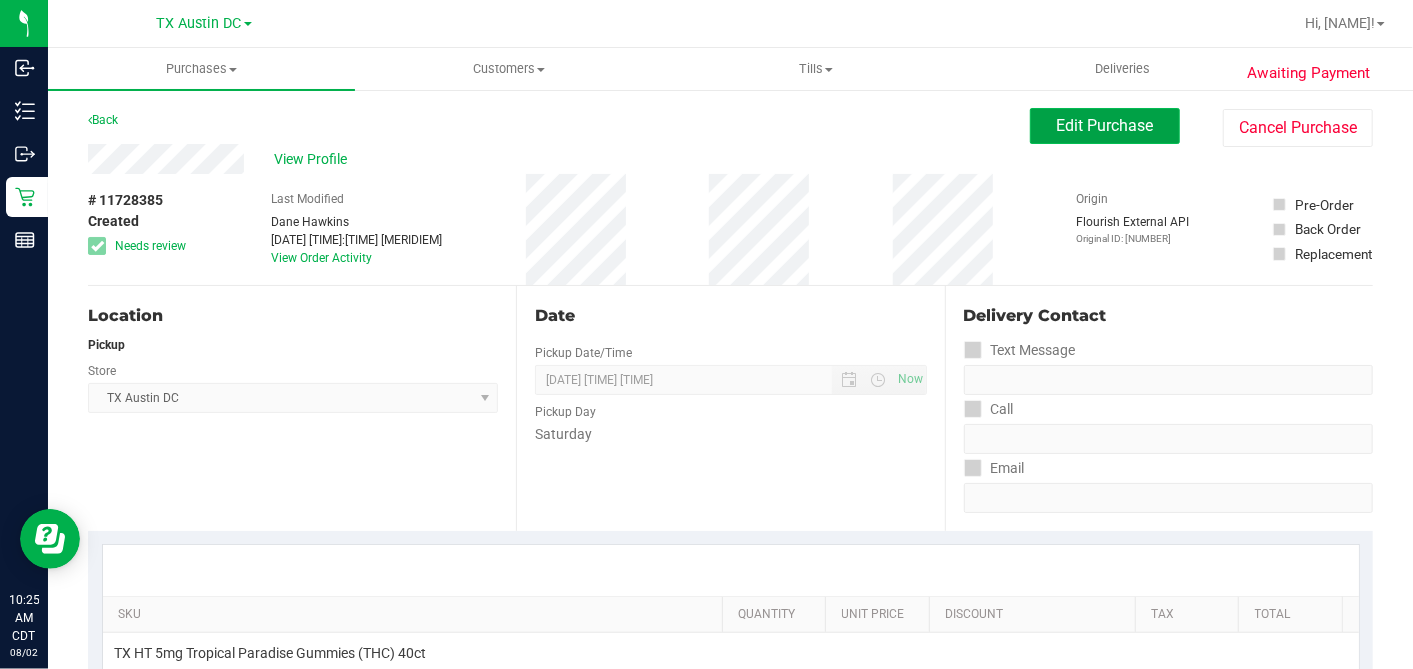 click on "Edit Purchase" at bounding box center [1105, 126] 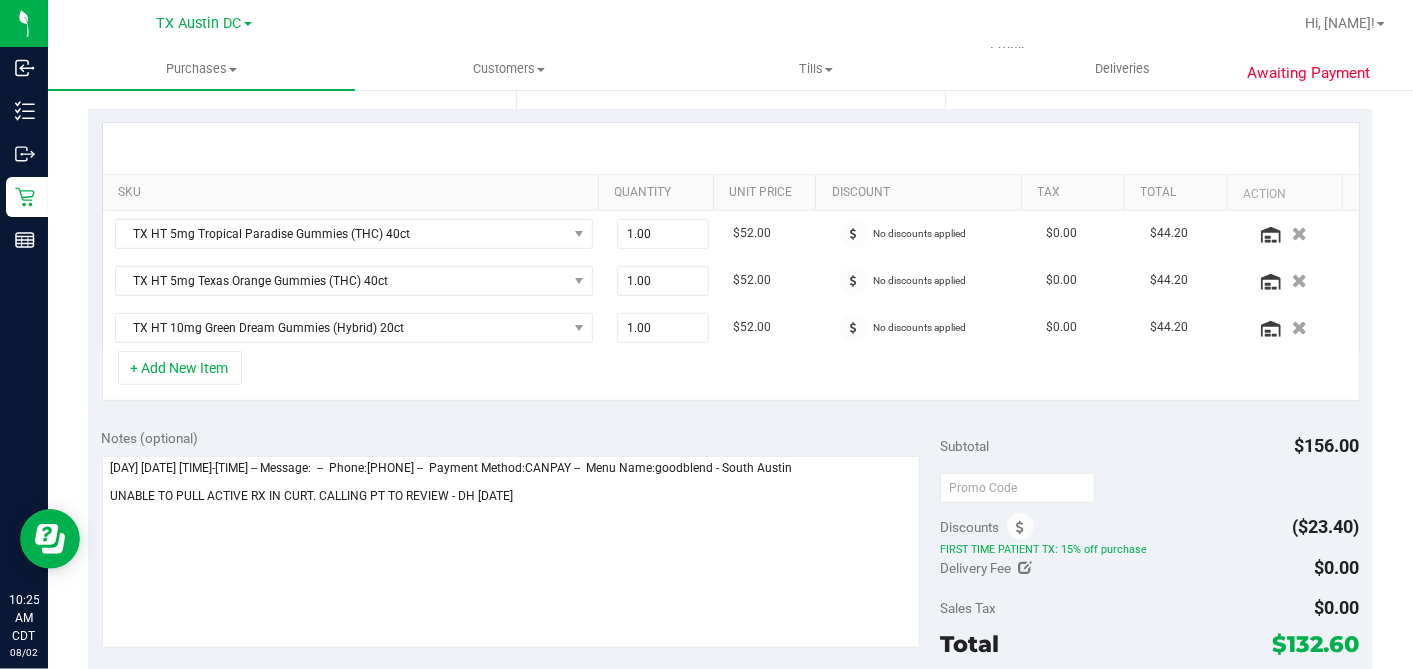 scroll, scrollTop: 444, scrollLeft: 0, axis: vertical 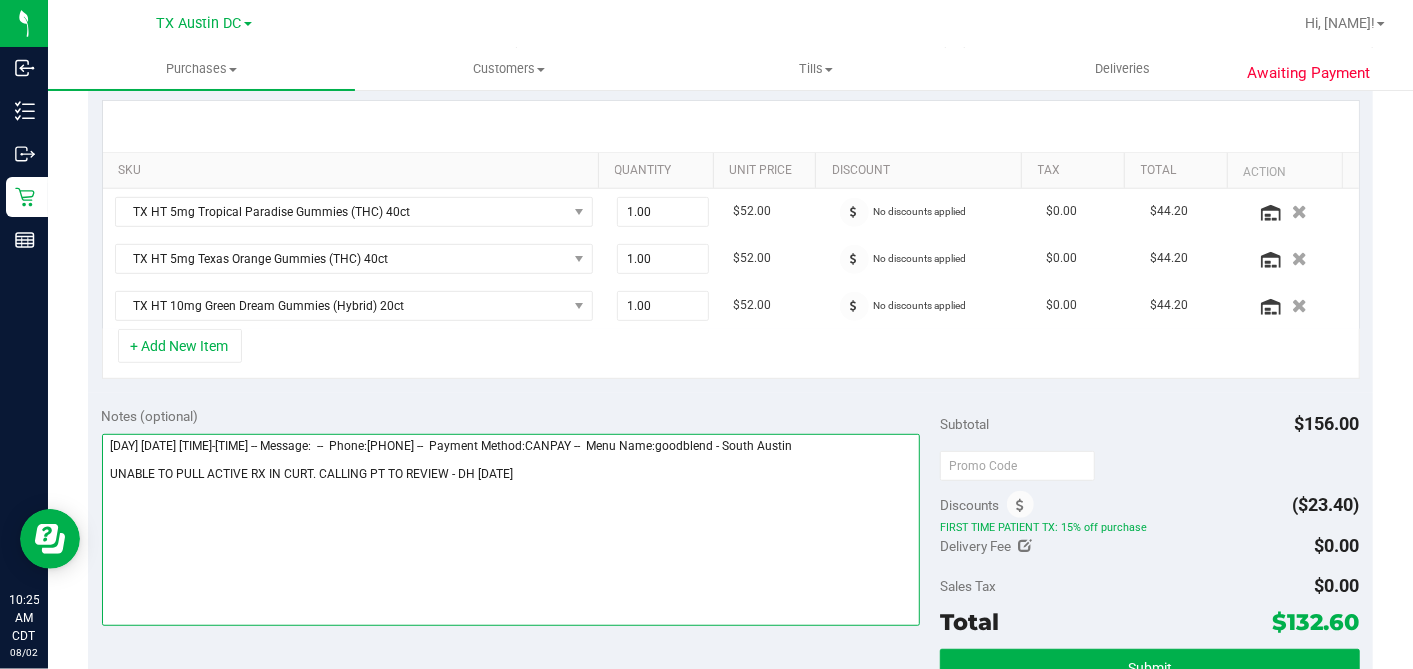 click at bounding box center (511, 530) 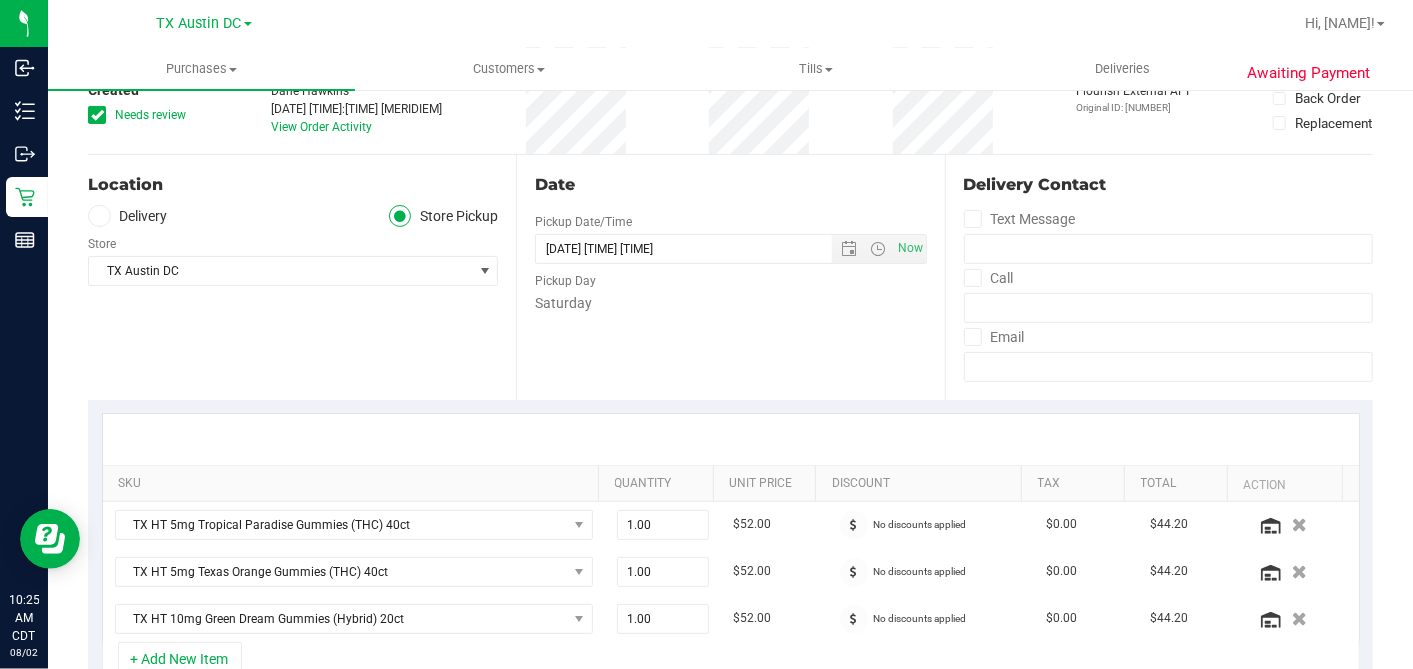 scroll, scrollTop: 0, scrollLeft: 0, axis: both 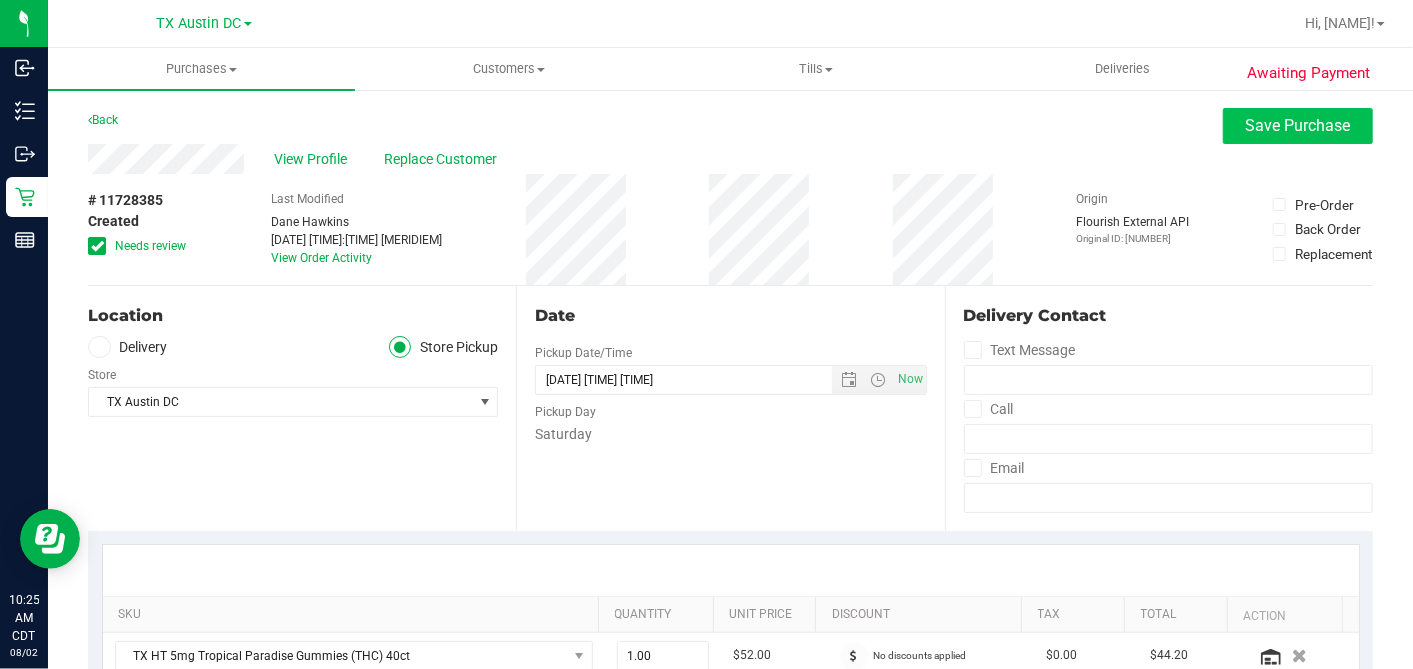 type on "Saturday [DATE] [TIME]-[TIME] -- Message:  --  Phone:[PHONE] --  Payment Method:CANPAY --  Menu Name:goodblend - South Austin
UNABLE TO PULL ACTIVE RX IN CURT. CALLING PT TO REVIEW. LEFT VM - DH [DATE]" 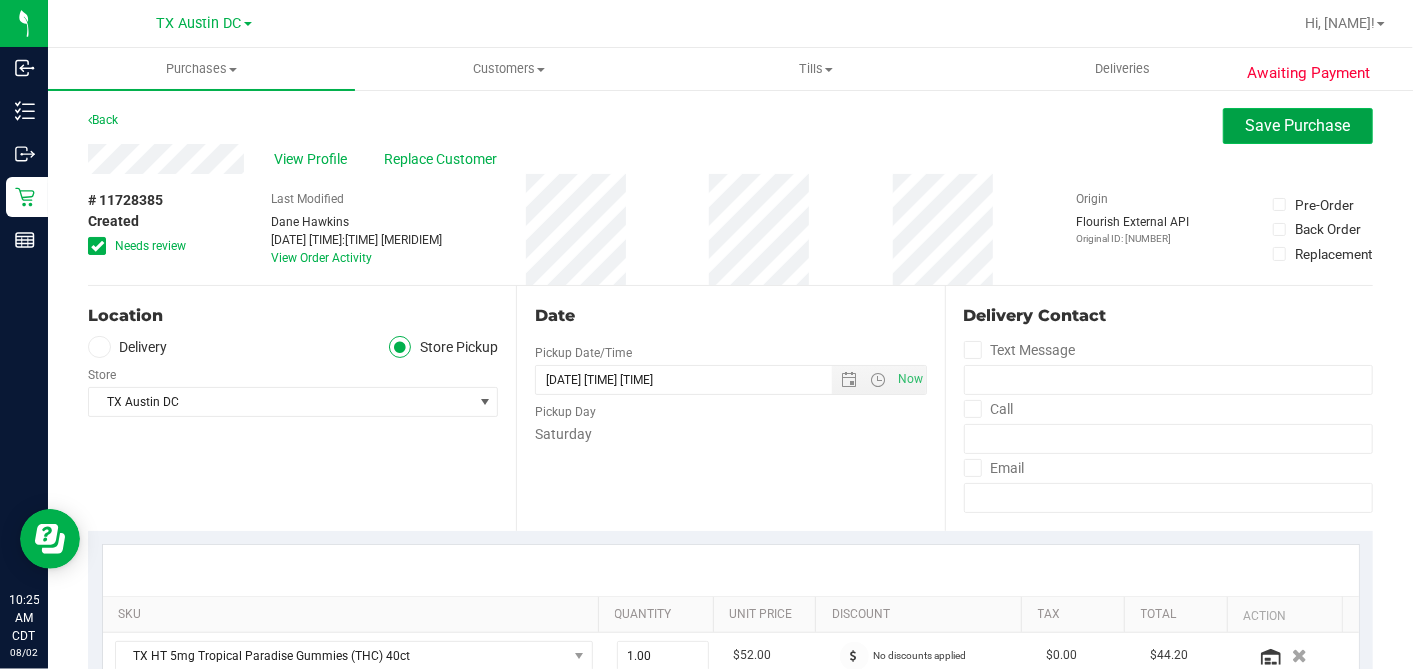 click on "Save Purchase" at bounding box center (1298, 125) 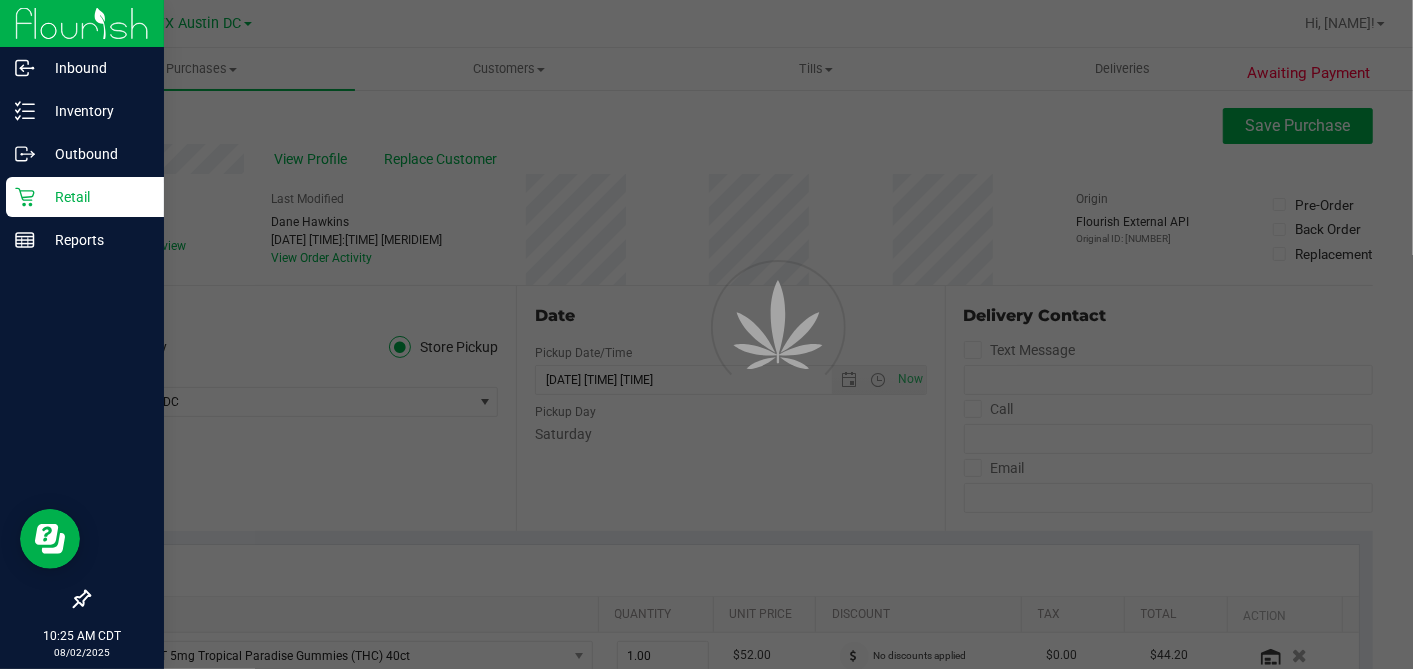click on "Retail" at bounding box center (95, 197) 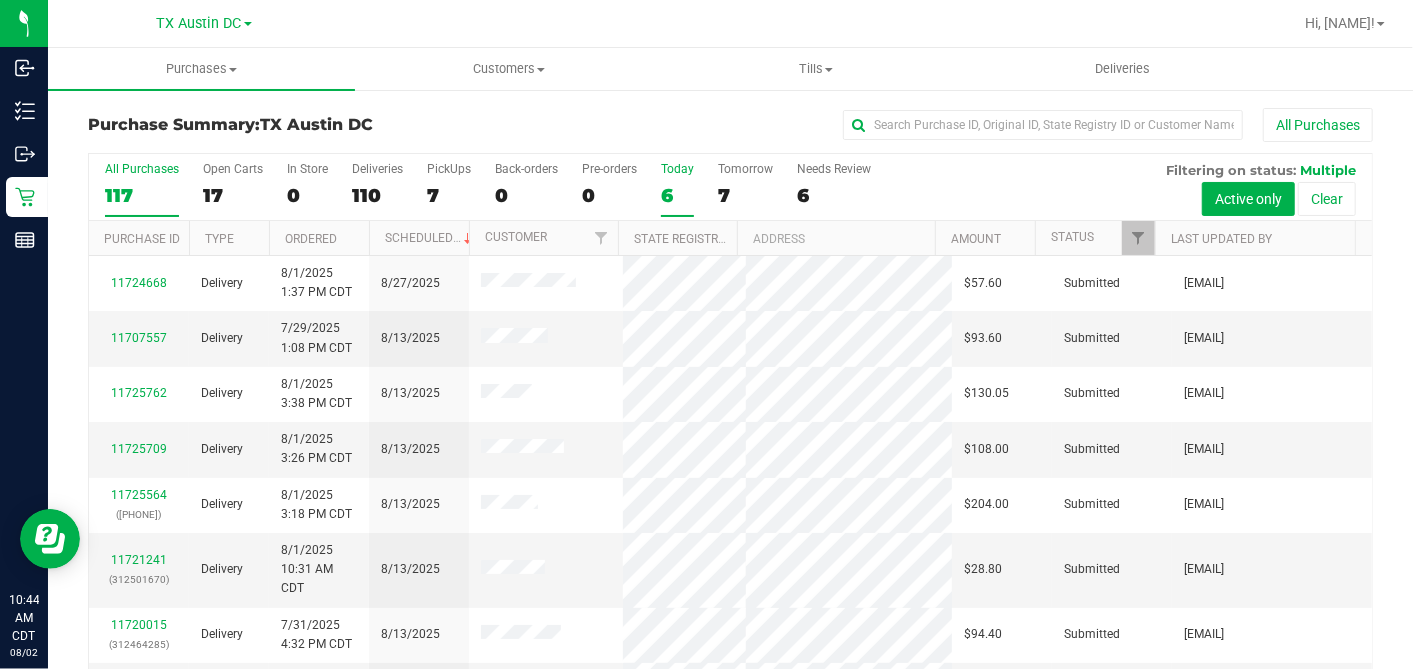 click on "6" at bounding box center [677, 195] 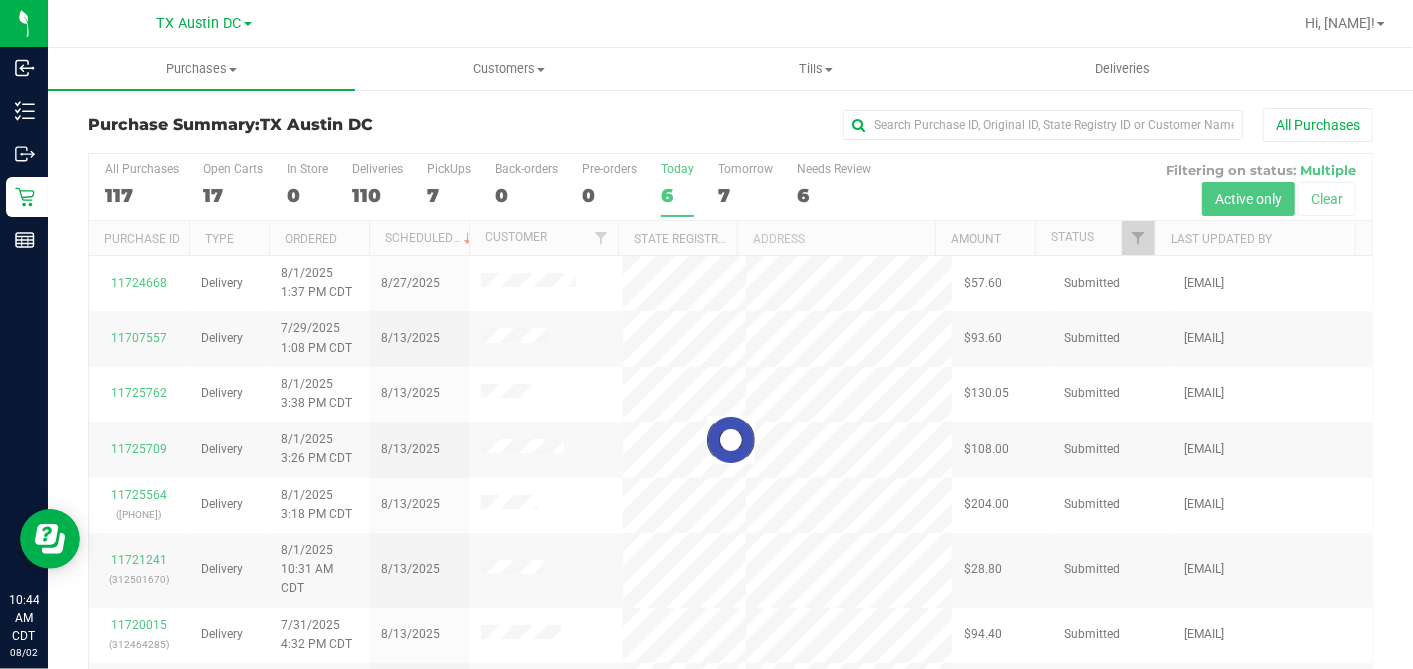 click at bounding box center [730, 439] 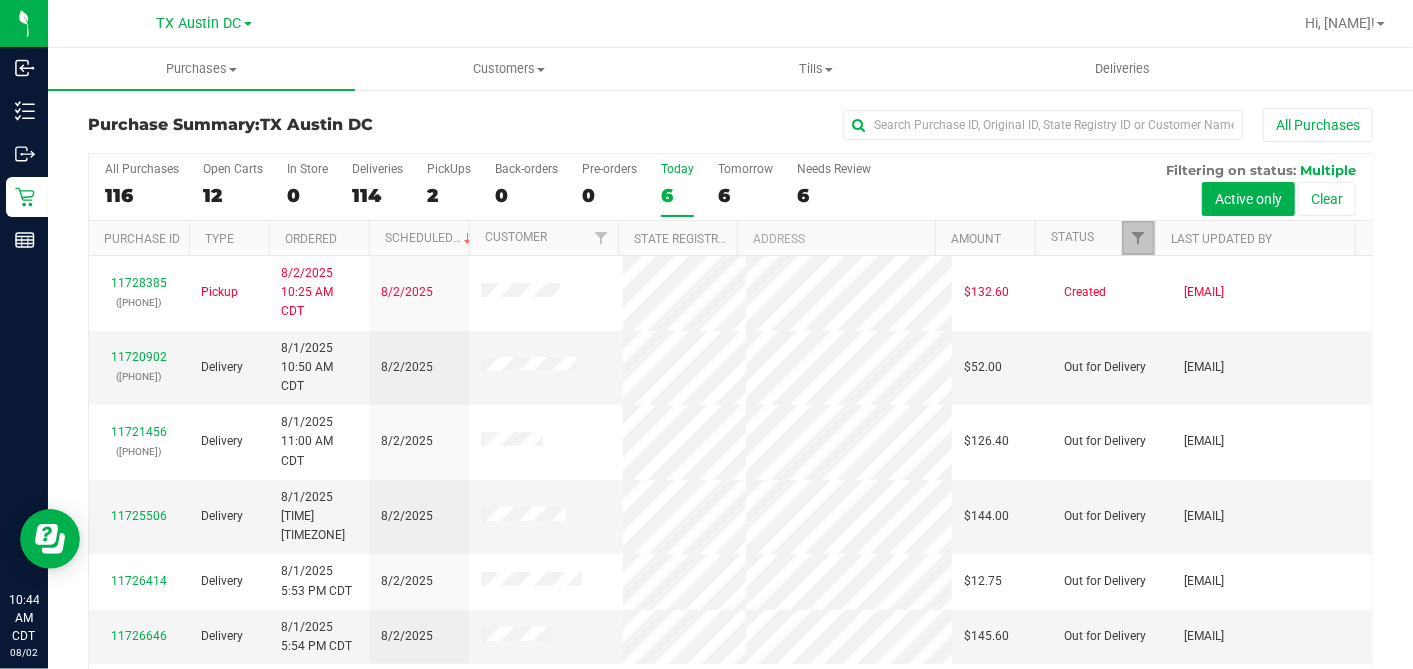 drag, startPoint x: 1120, startPoint y: 236, endPoint x: 1119, endPoint y: 249, distance: 13.038404 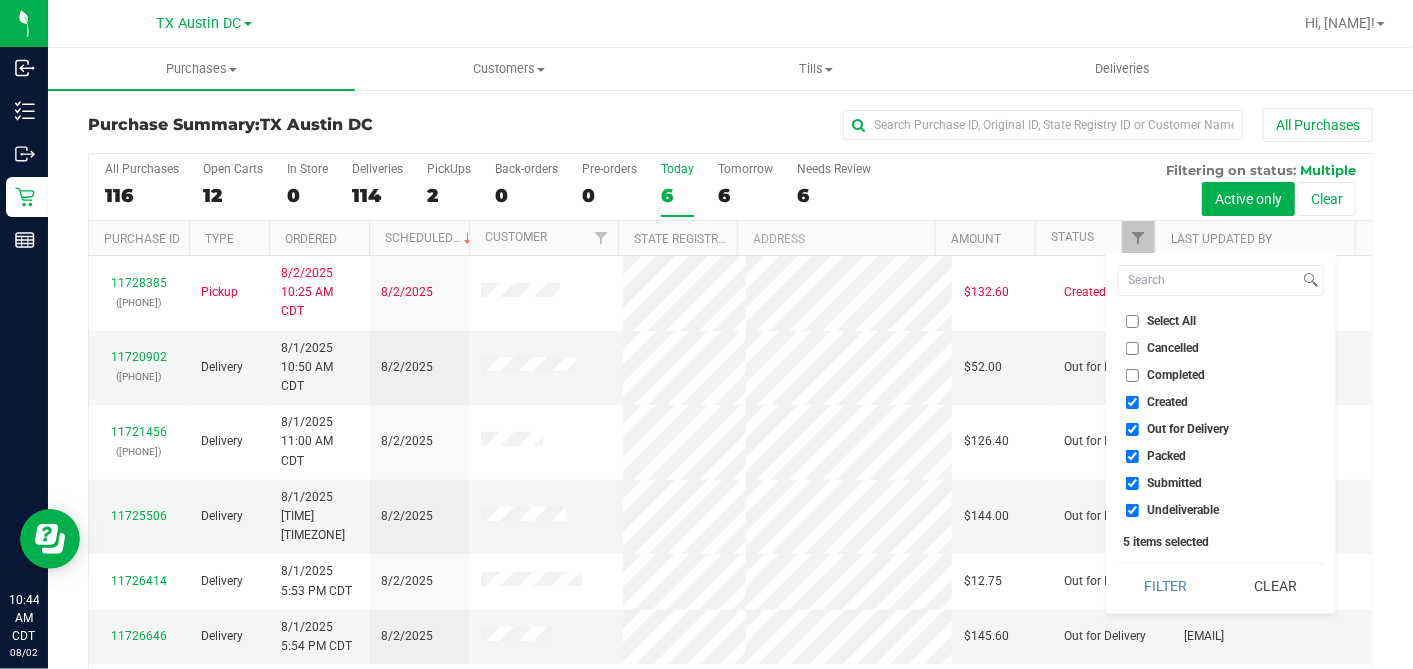 click on "Select All" at bounding box center [1132, 321] 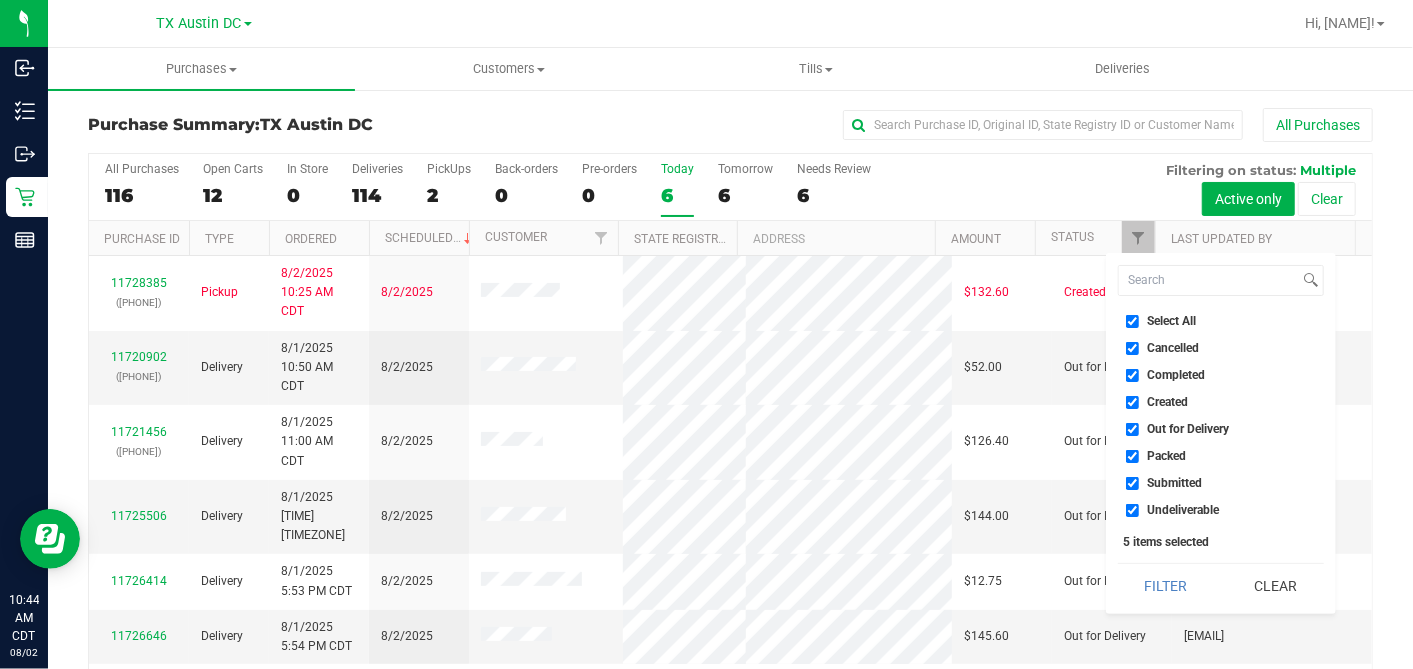 checkbox on "true" 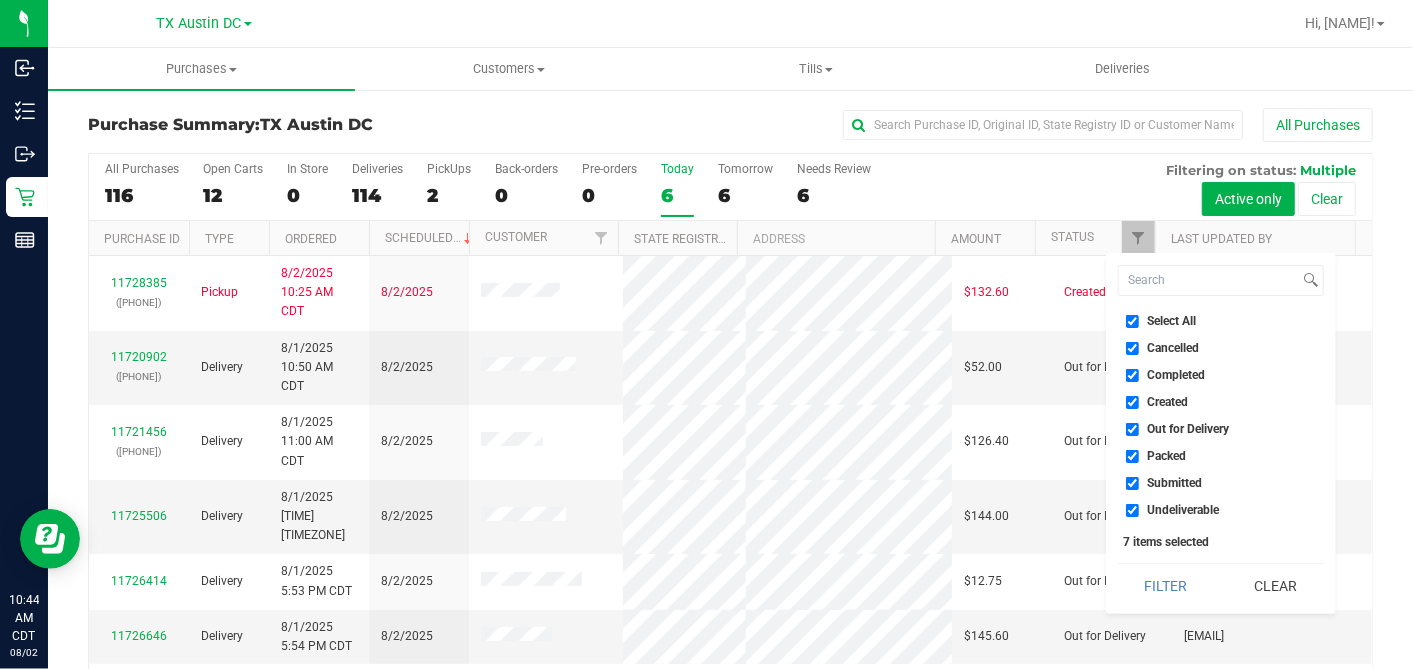 drag, startPoint x: 1130, startPoint y: 321, endPoint x: 1137, endPoint y: 383, distance: 62.39391 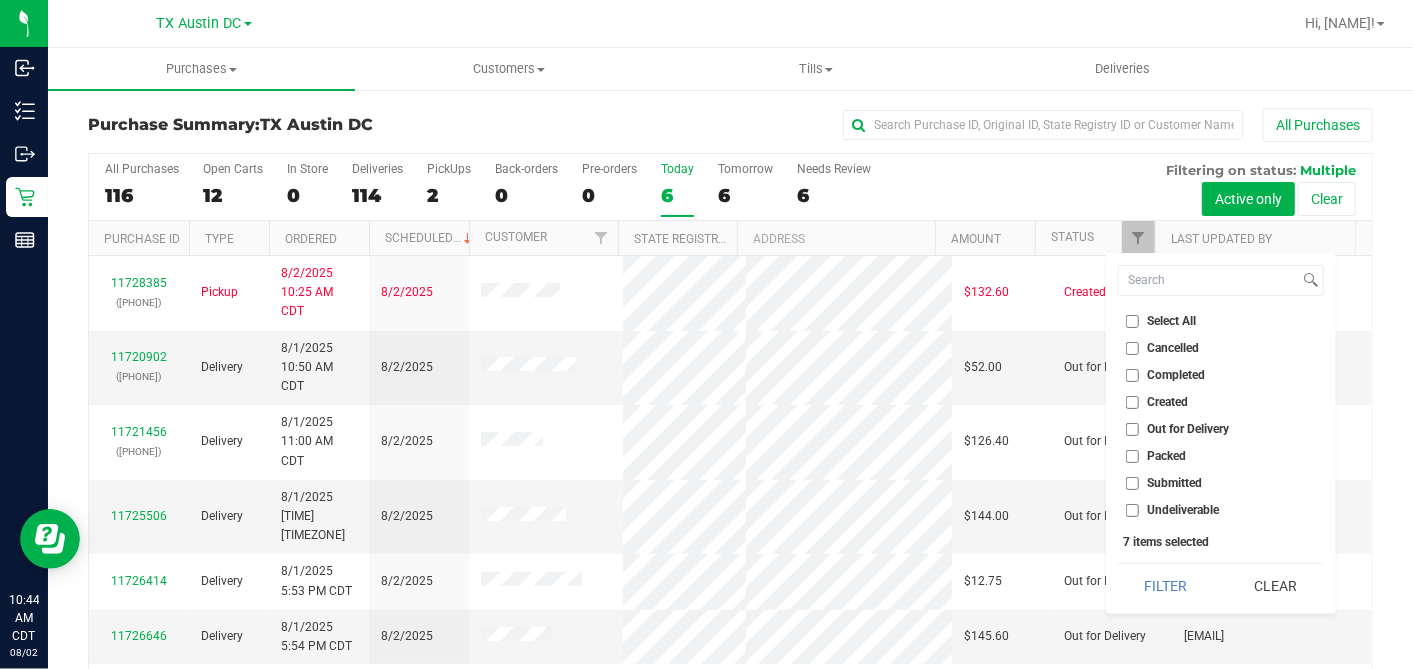 checkbox on "false" 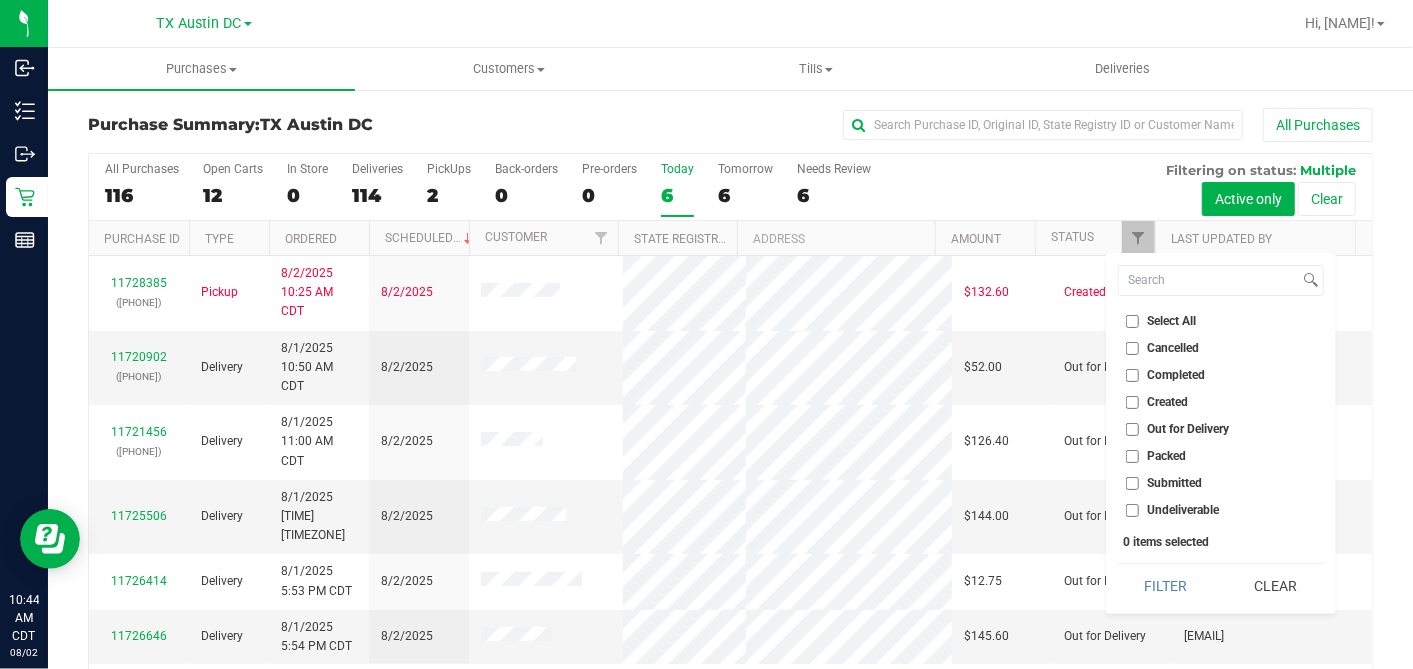 click on "Created" at bounding box center (1132, 402) 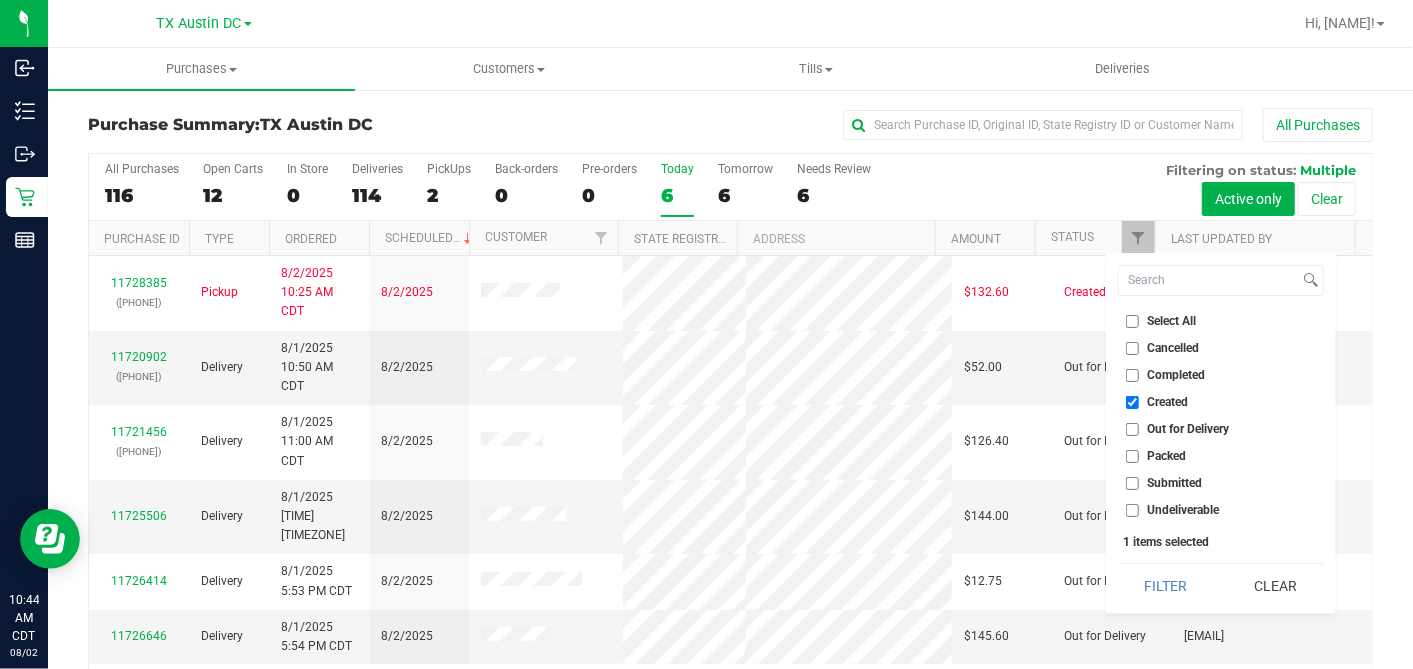 click on "Filter" at bounding box center (1166, 586) 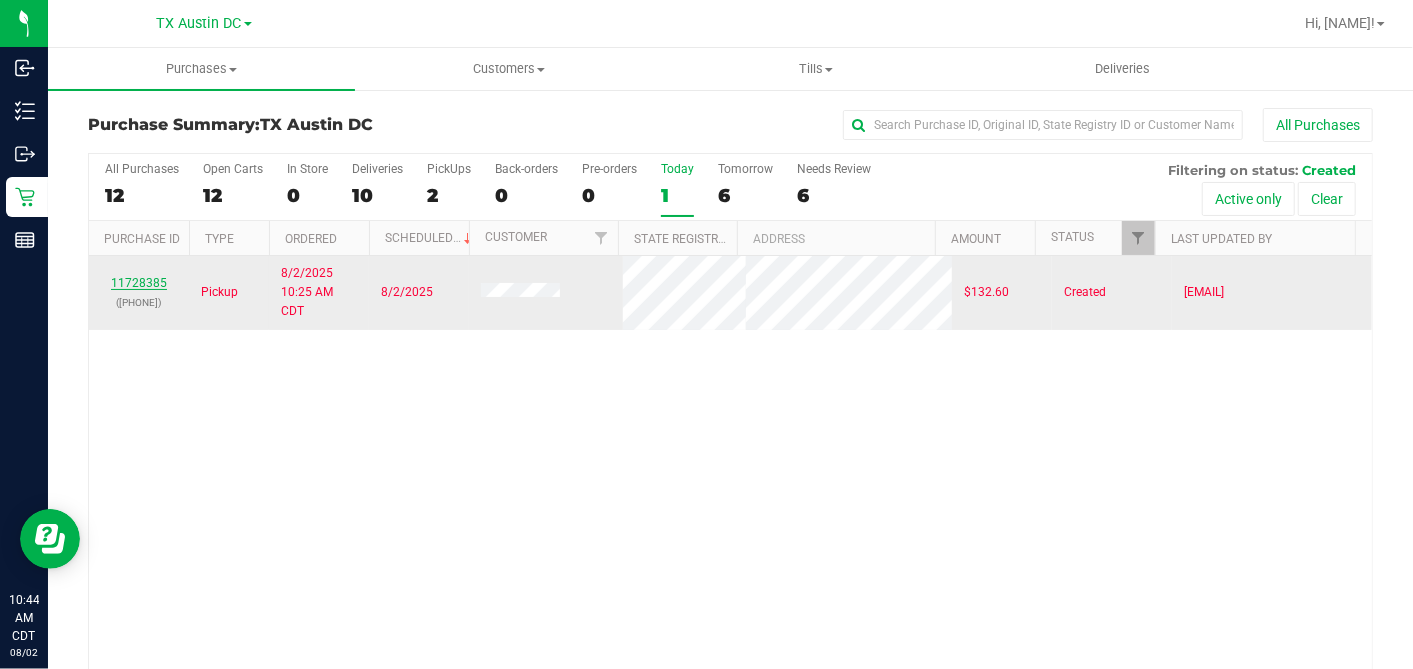 click on "11728385" at bounding box center (139, 283) 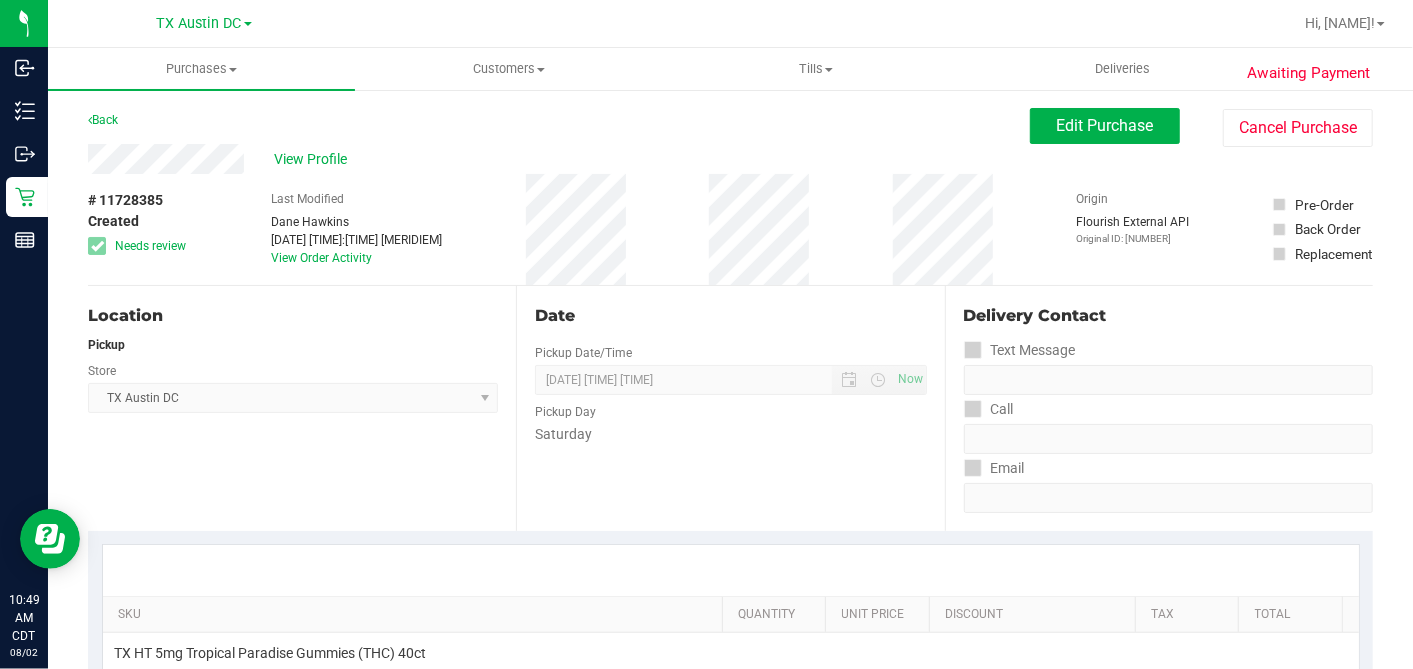 click on "# [NUMBER]
Created
Needs review
Last Modified
[FIRST] [LAST]
[DATE] [TIME]
View Order Activity
Origin
Flourish External API
Original ID: [NUMBER]
Pre-Order
Back Order" at bounding box center [730, 229] 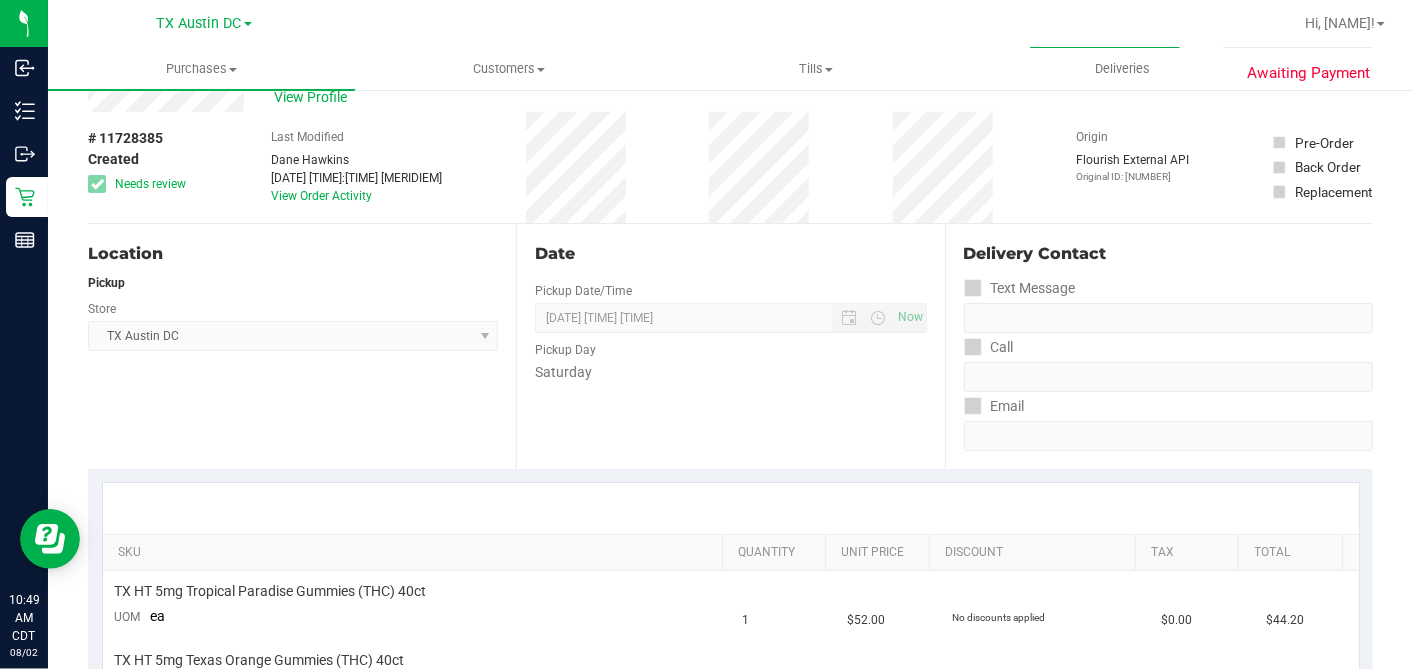 scroll, scrollTop: 0, scrollLeft: 0, axis: both 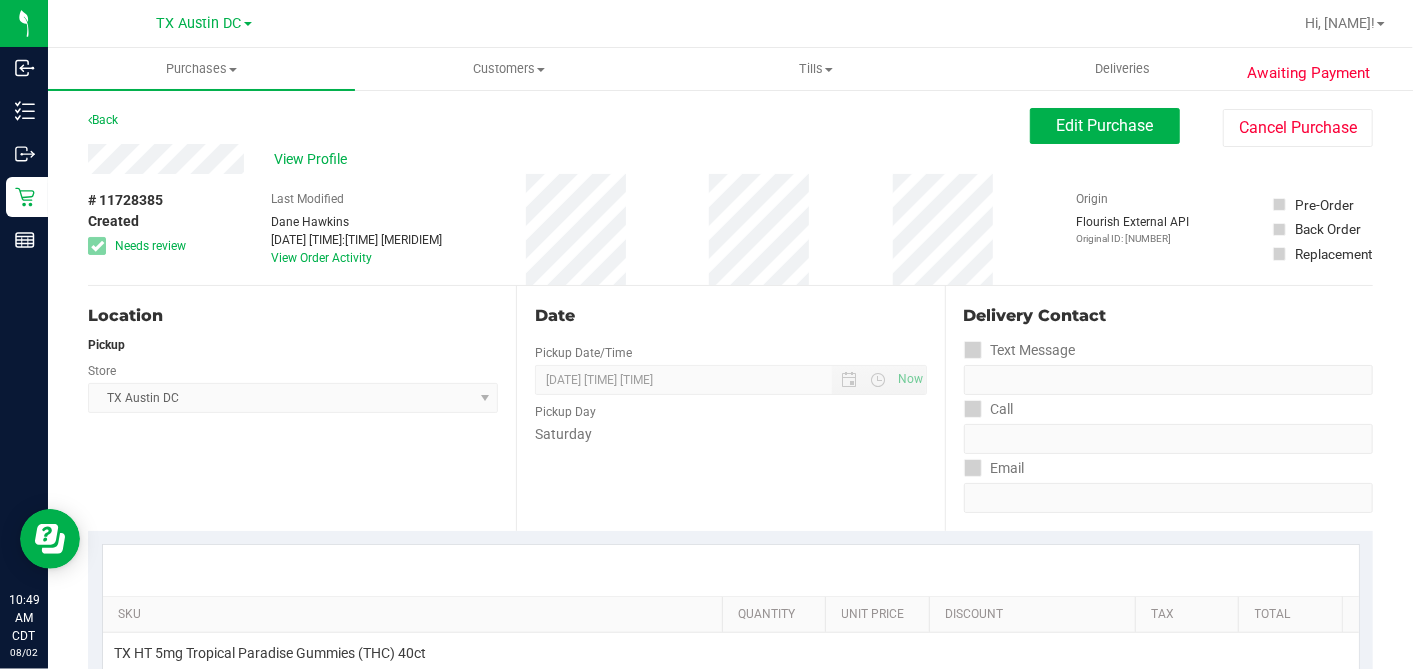 click on "View Profile" at bounding box center (559, 159) 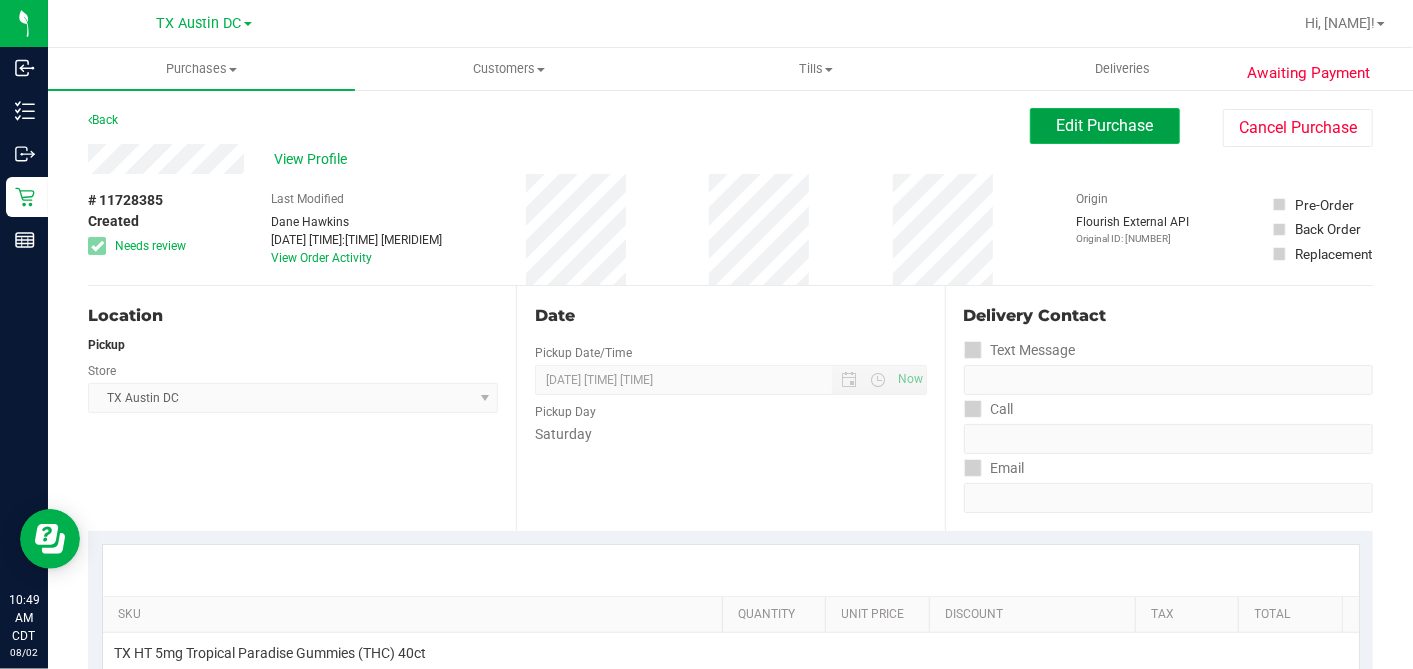 click on "Edit Purchase" at bounding box center [1105, 125] 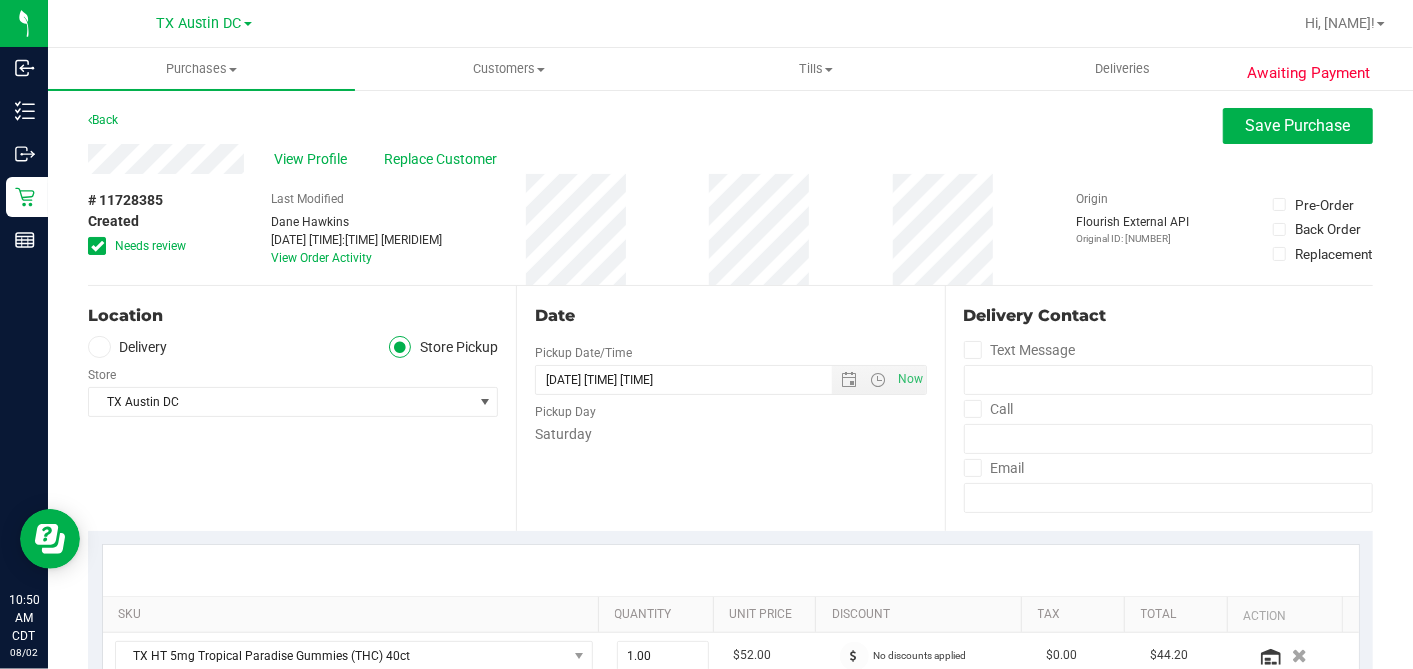 click on "Date
Pickup Date/Time
08/02/2025
Now
08/02/2025 06:00 PM
Now
Pickup Day
Saturday" at bounding box center [730, 408] 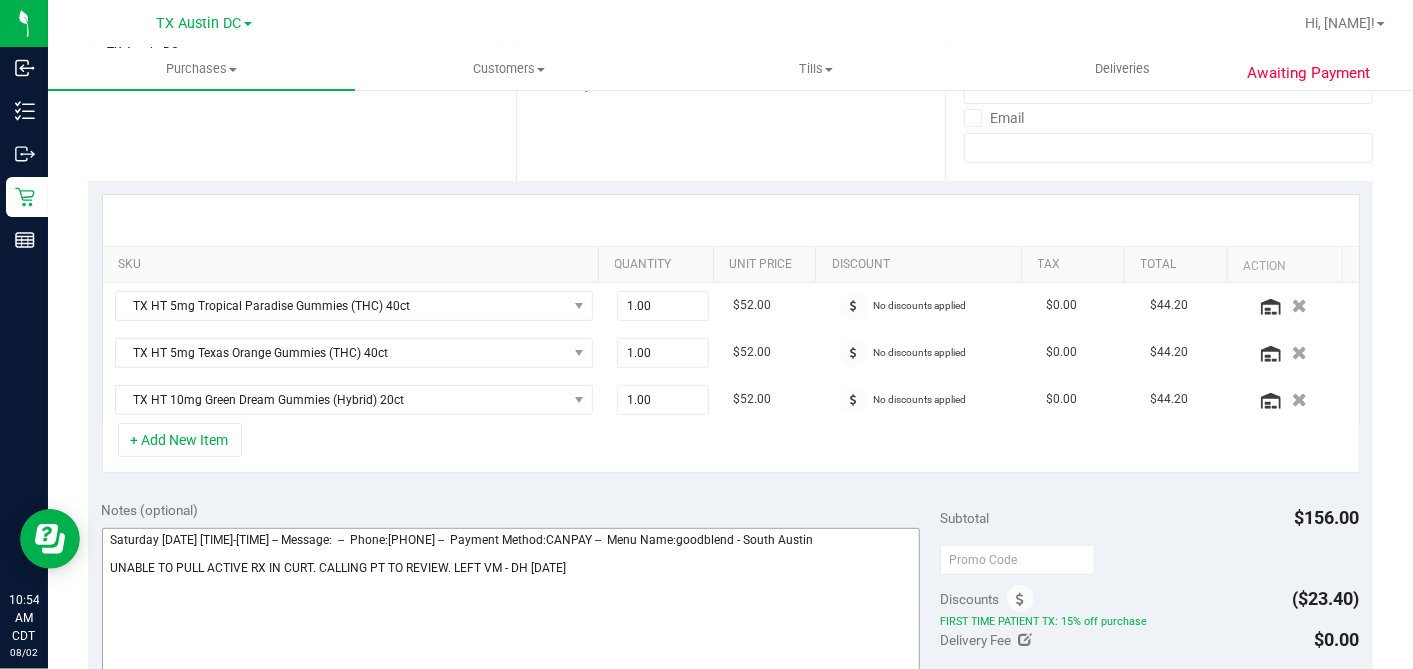 scroll, scrollTop: 666, scrollLeft: 0, axis: vertical 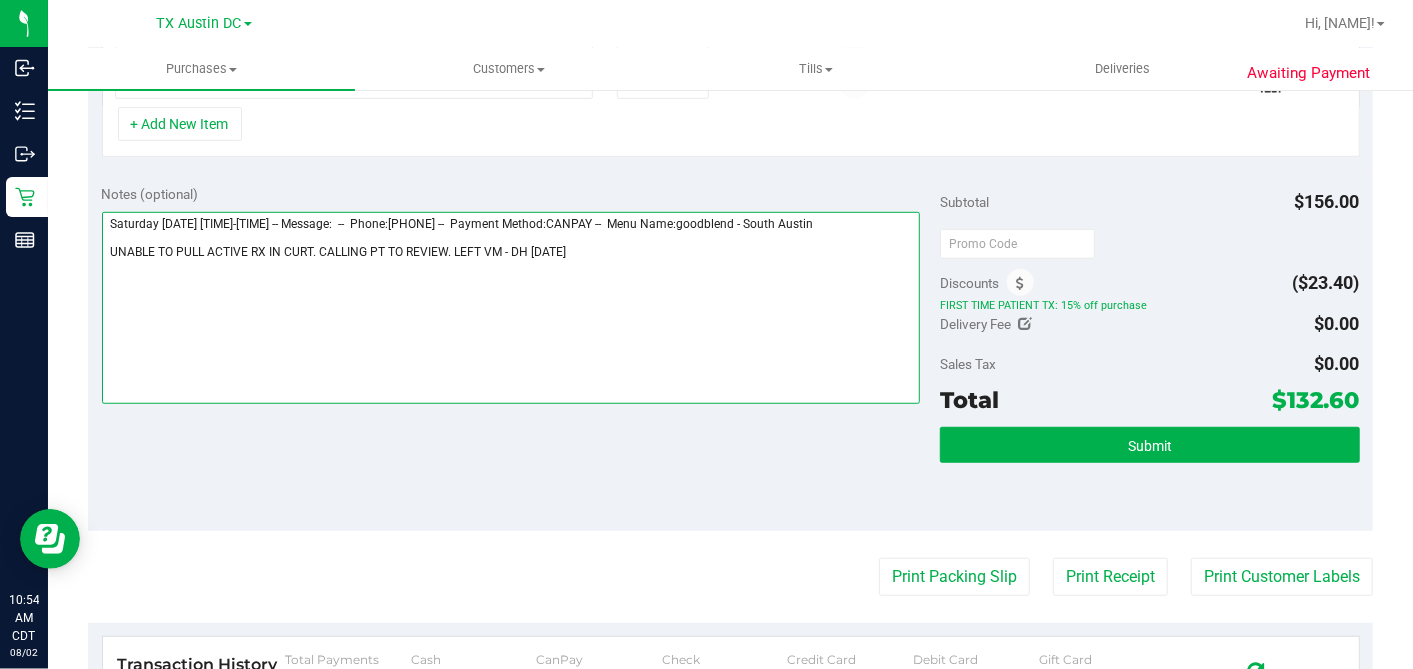 click at bounding box center (511, 308) 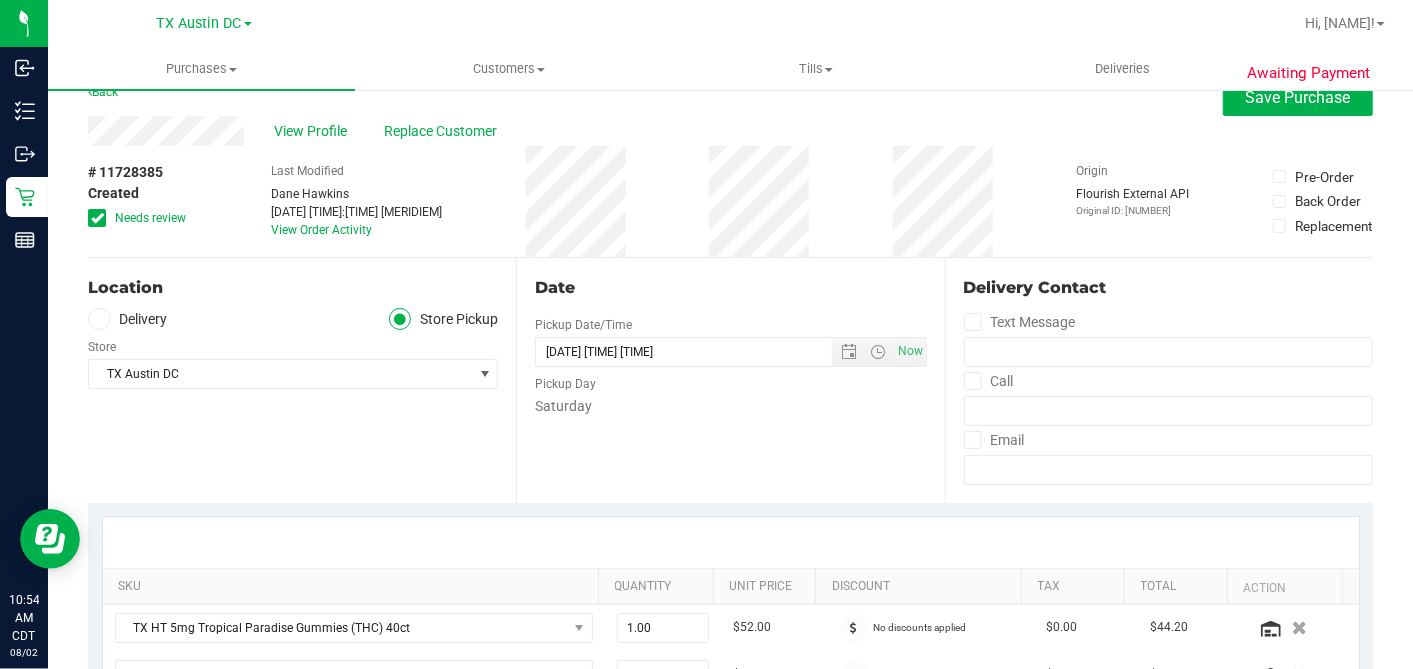 scroll, scrollTop: 0, scrollLeft: 0, axis: both 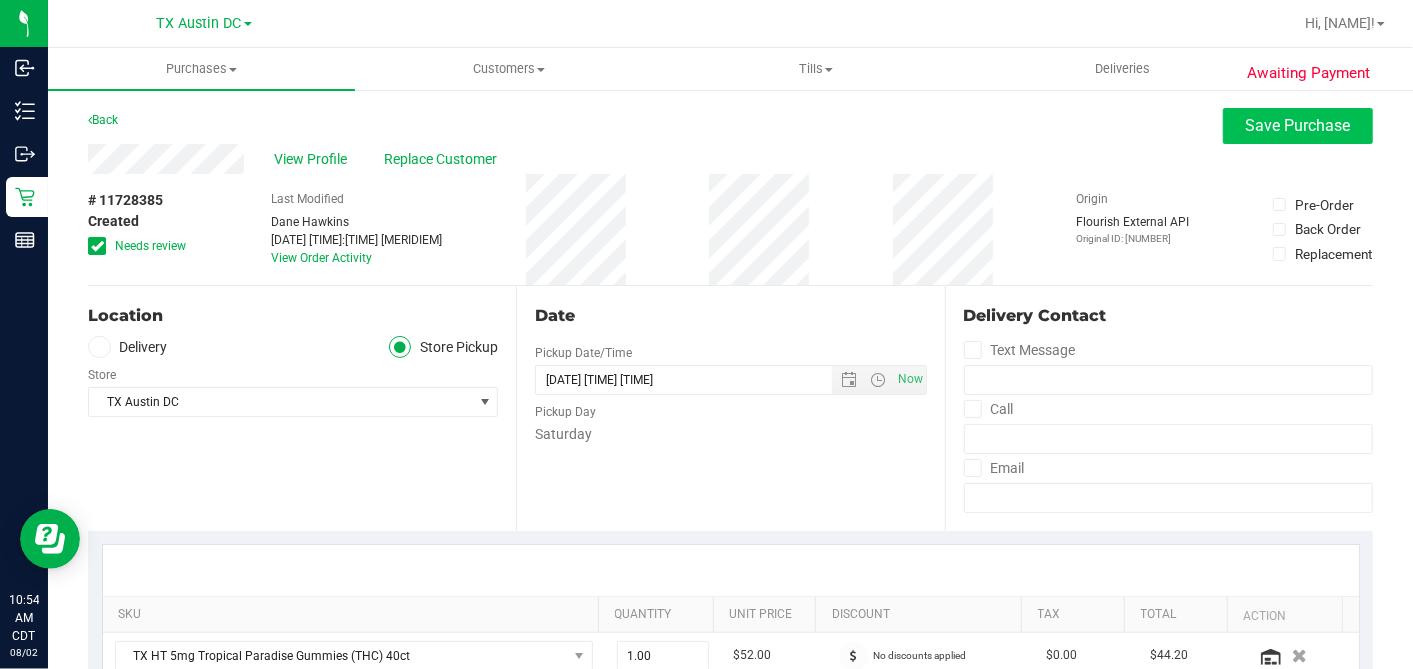 type on "[DATE] [TIME] -- Message:  --  Phone:[PHONE] --  Payment Method:CANPAY --  Menu Name:goodblend - South Austin
UNABLE TO PULL ACTIVE RX IN CURT. CALLING PT TO REVIEW. LEFT VM - DH [DATE]
PT CALLED BACK IN PER VM. ADV OF RX ISSUE. PT PROVIDED DETAILS TO TRY TO PULL. STILL UNABLE TO FIND RX. ADV PT TO REACH OUT TO DOCMJ TO VERIFY INPUT AND GET INPUT DETAILS TO RELAY TO US. PT UNDERSTOOD AND WILL FOLLOW UP - DH [DATE]" 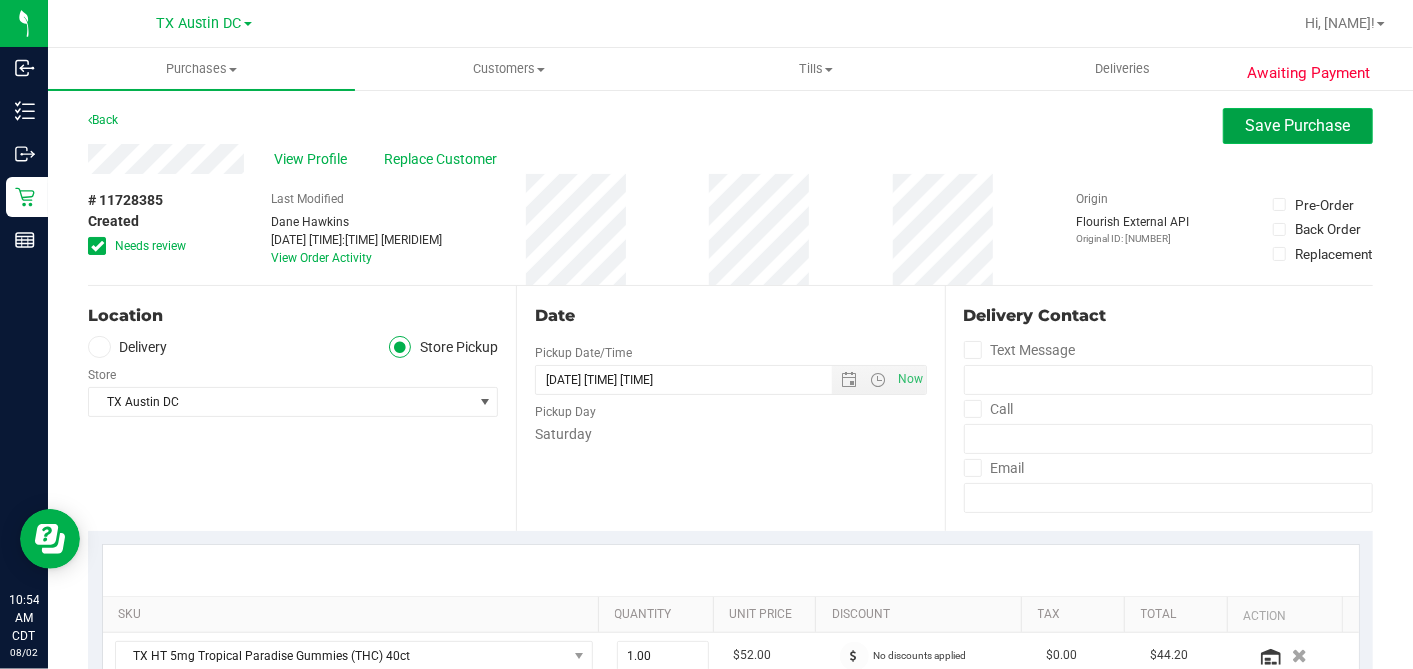 click on "Save Purchase" at bounding box center [1298, 125] 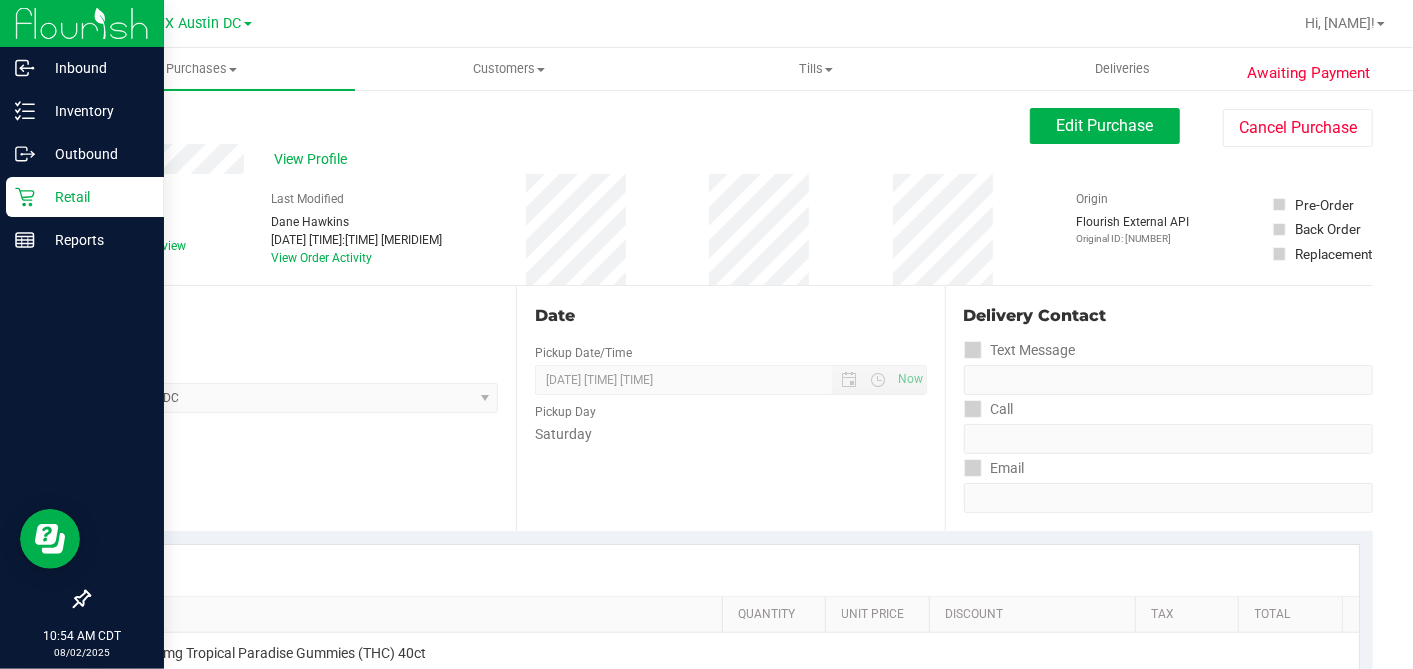drag, startPoint x: 11, startPoint y: 202, endPoint x: 40, endPoint y: 206, distance: 29.274563 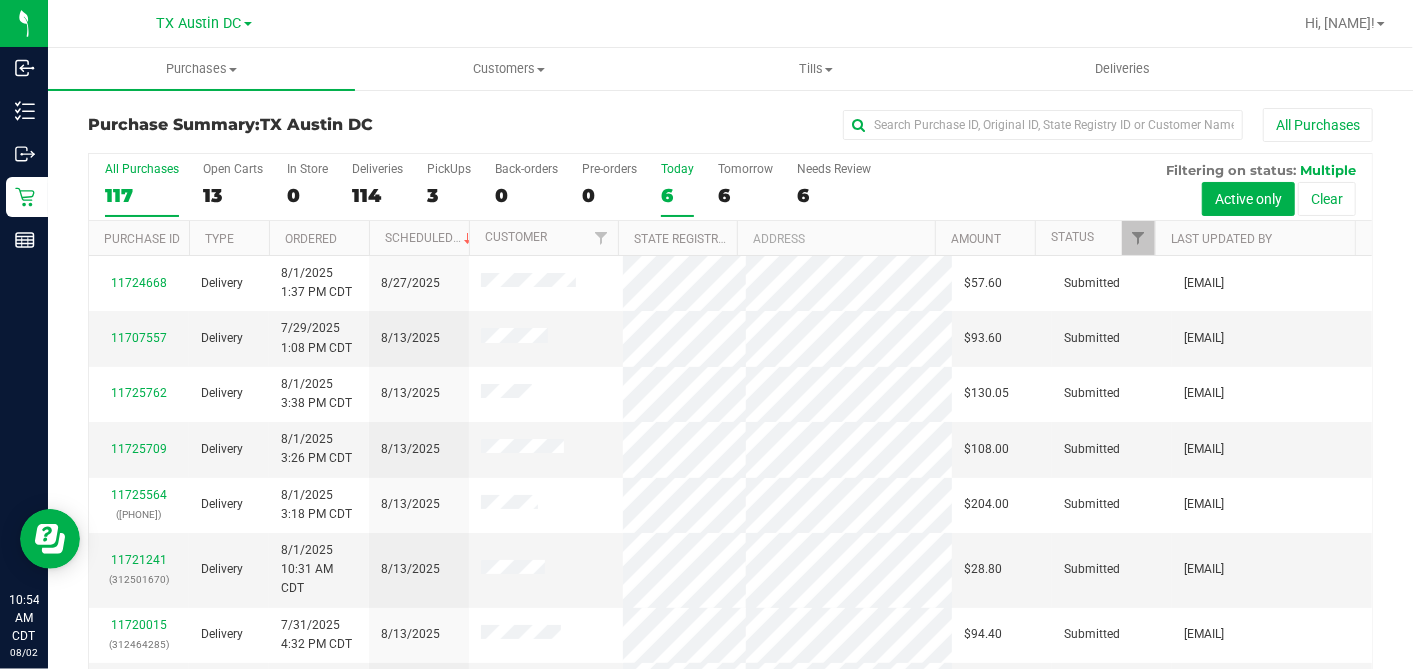 click on "6" at bounding box center [677, 195] 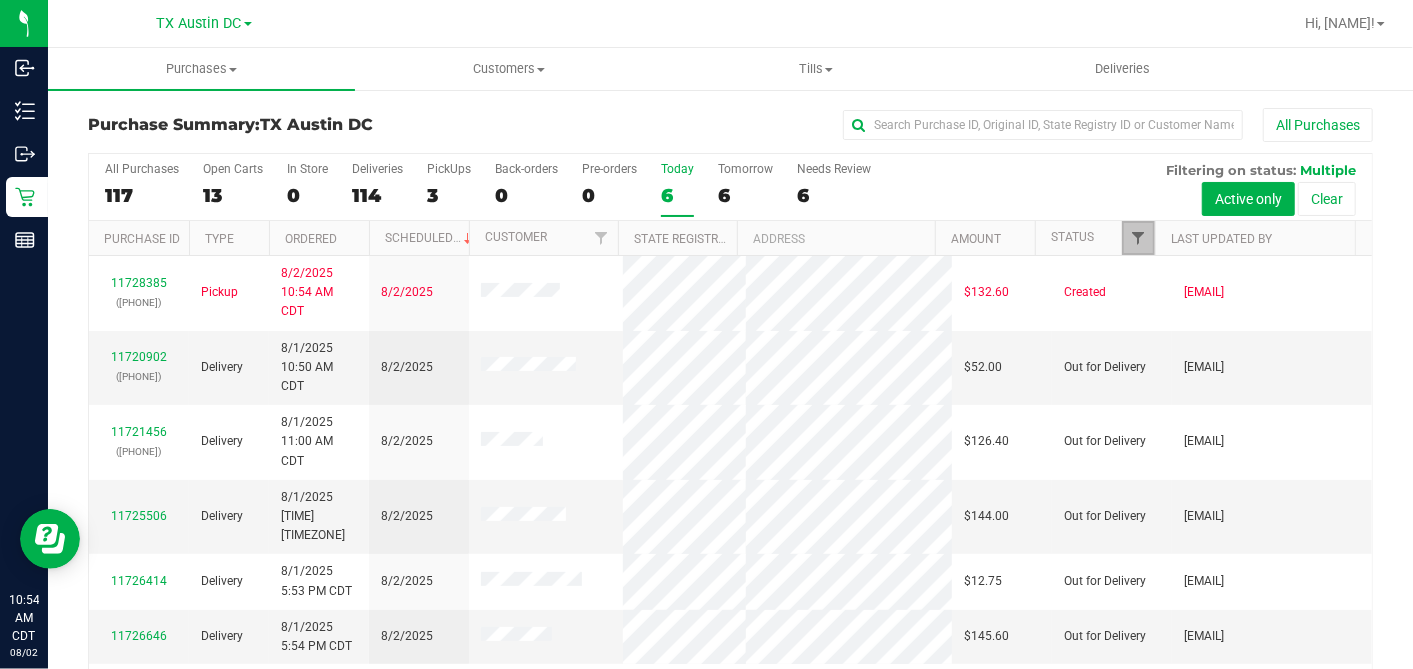 click at bounding box center [1138, 238] 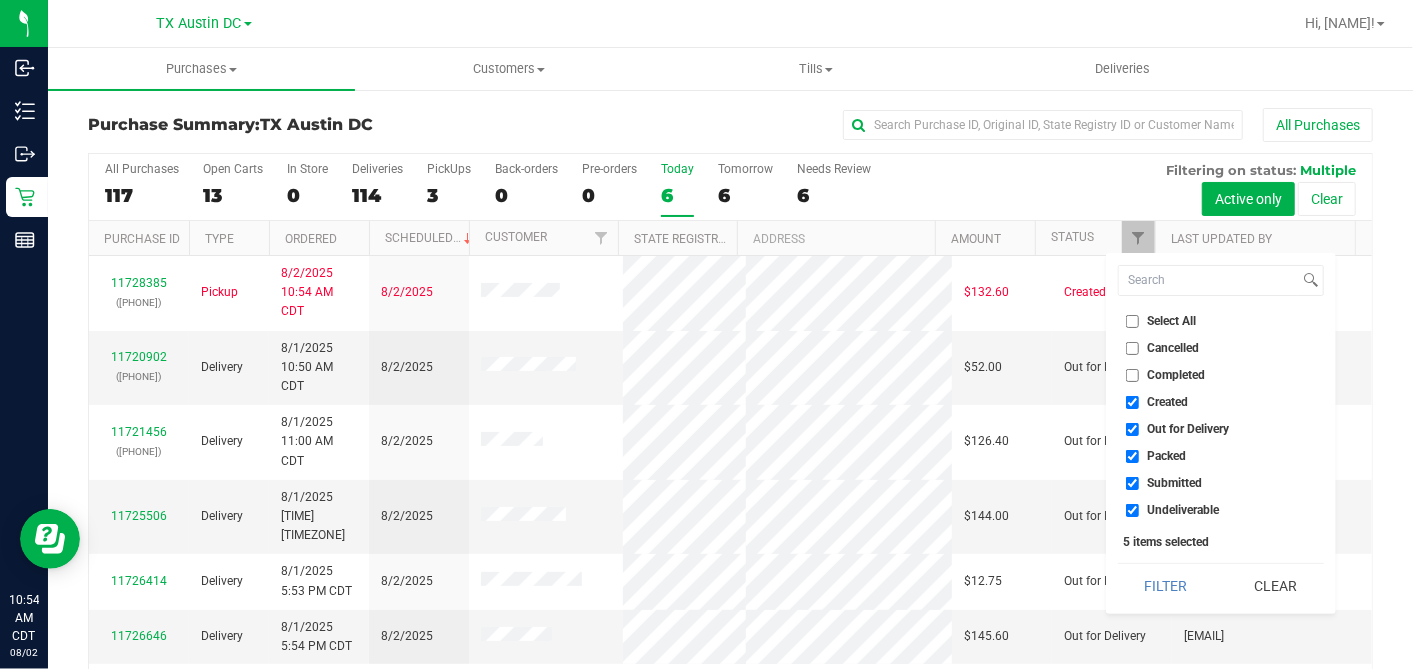 click on "Select All" at bounding box center (1132, 321) 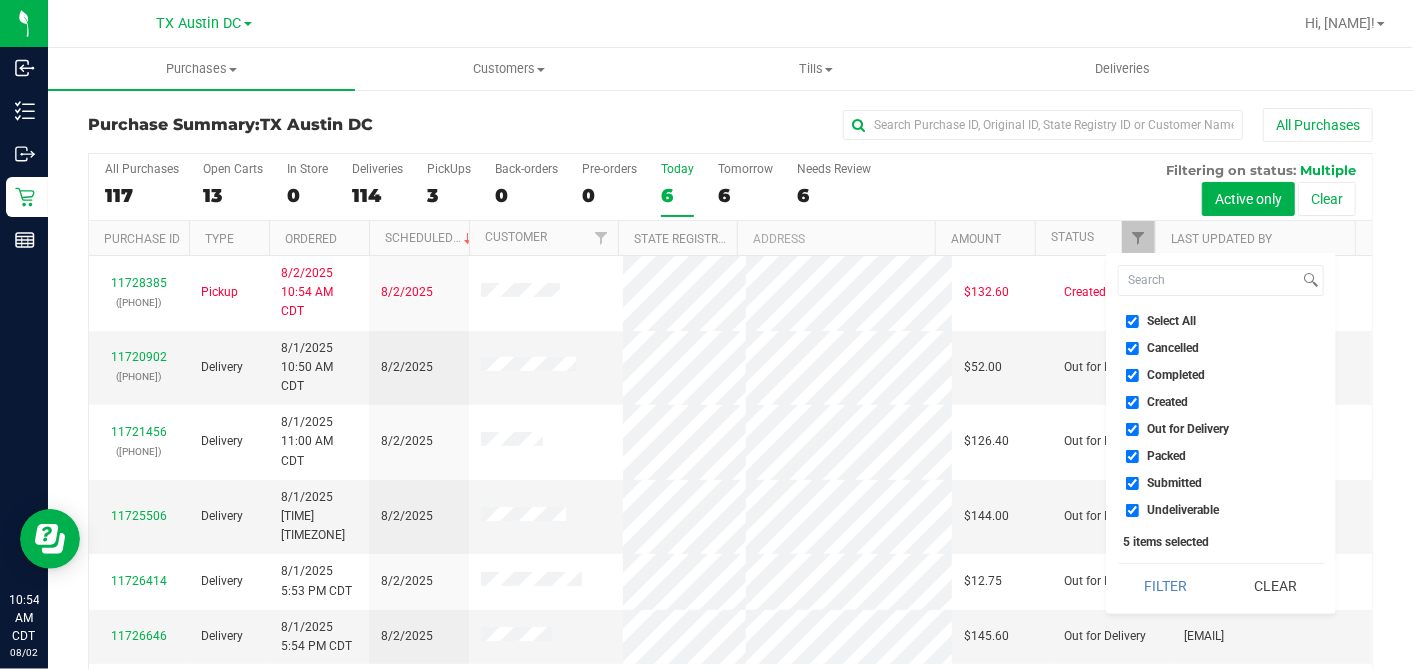 checkbox on "true" 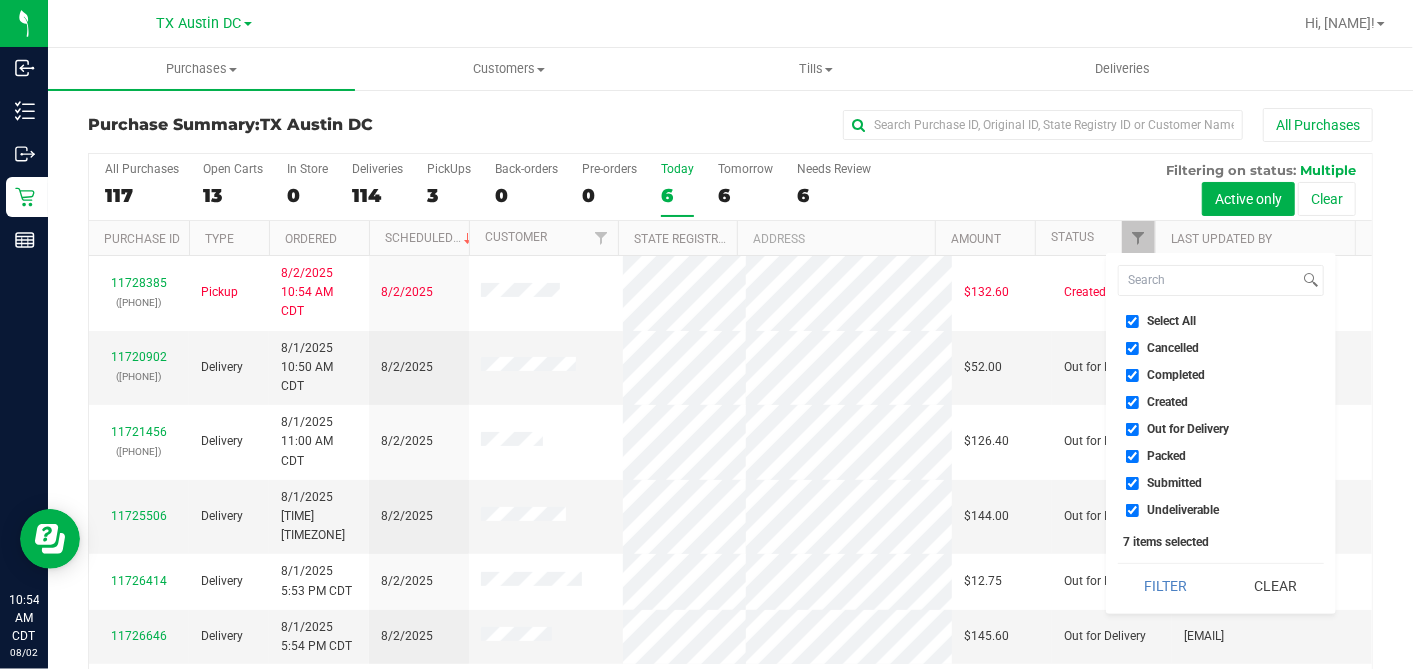 click on "Select All" at bounding box center [1132, 321] 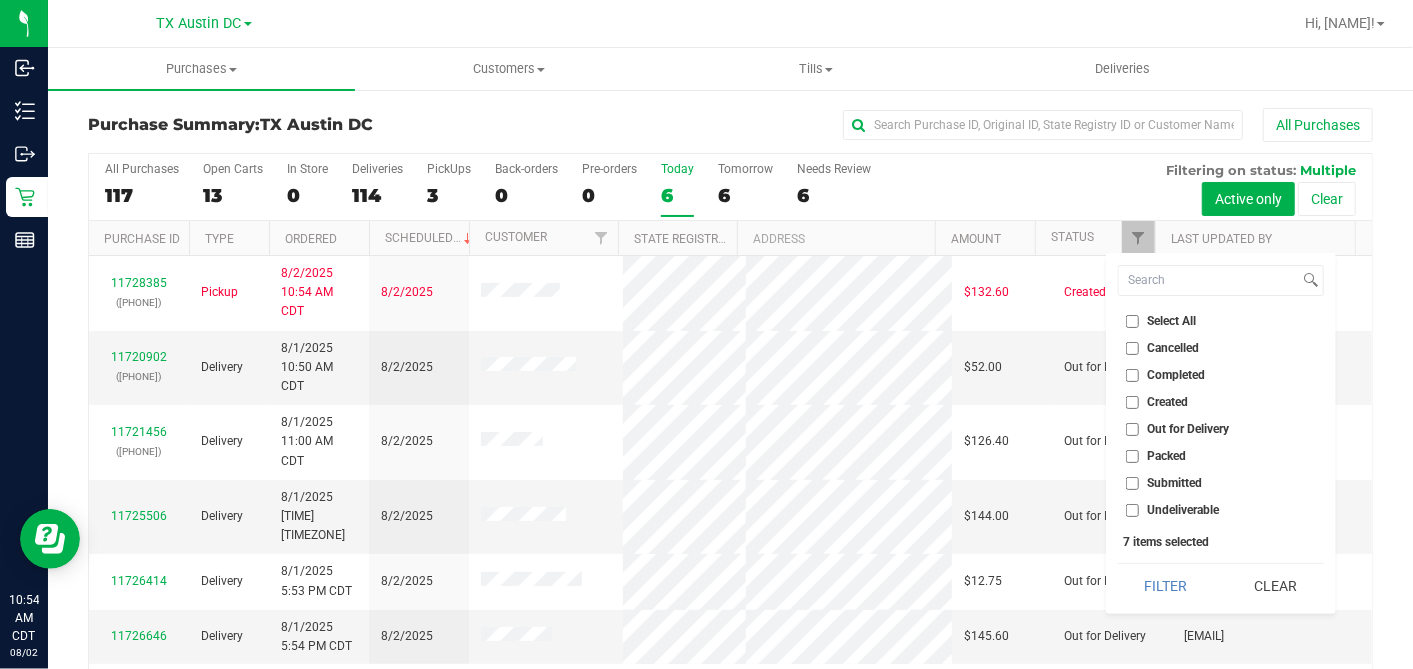 checkbox on "false" 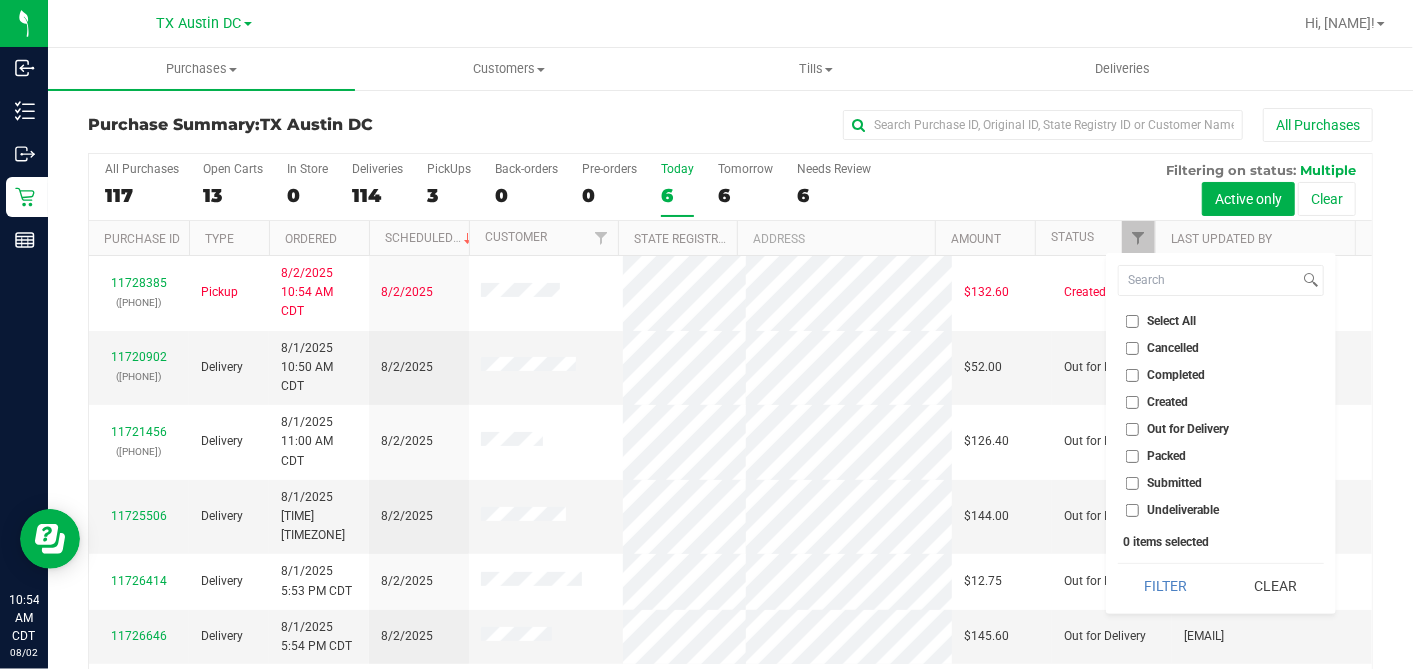 click on "Created" at bounding box center (1132, 402) 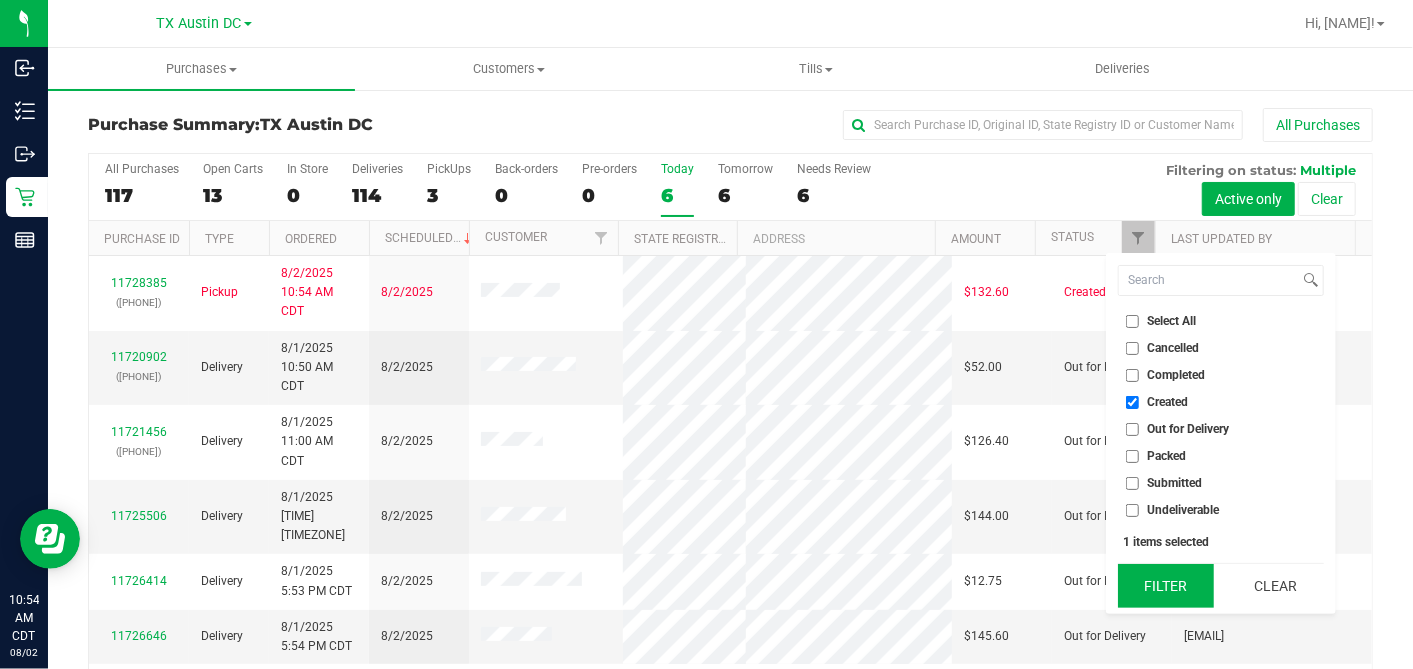 click on "Select All Cancelled Completed Created Out for Delivery Packed Submitted Undeliverable 1 items selected Filter Clear" at bounding box center (1221, 433) 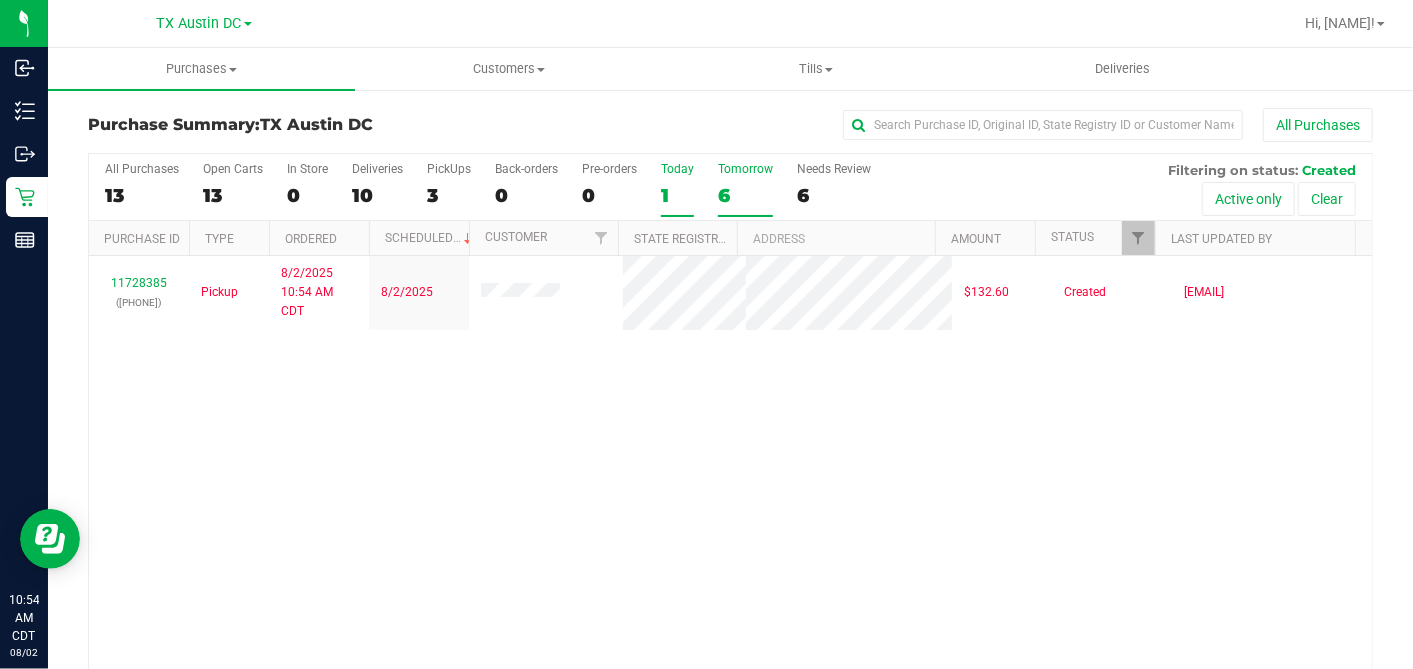click on "6" at bounding box center [745, 195] 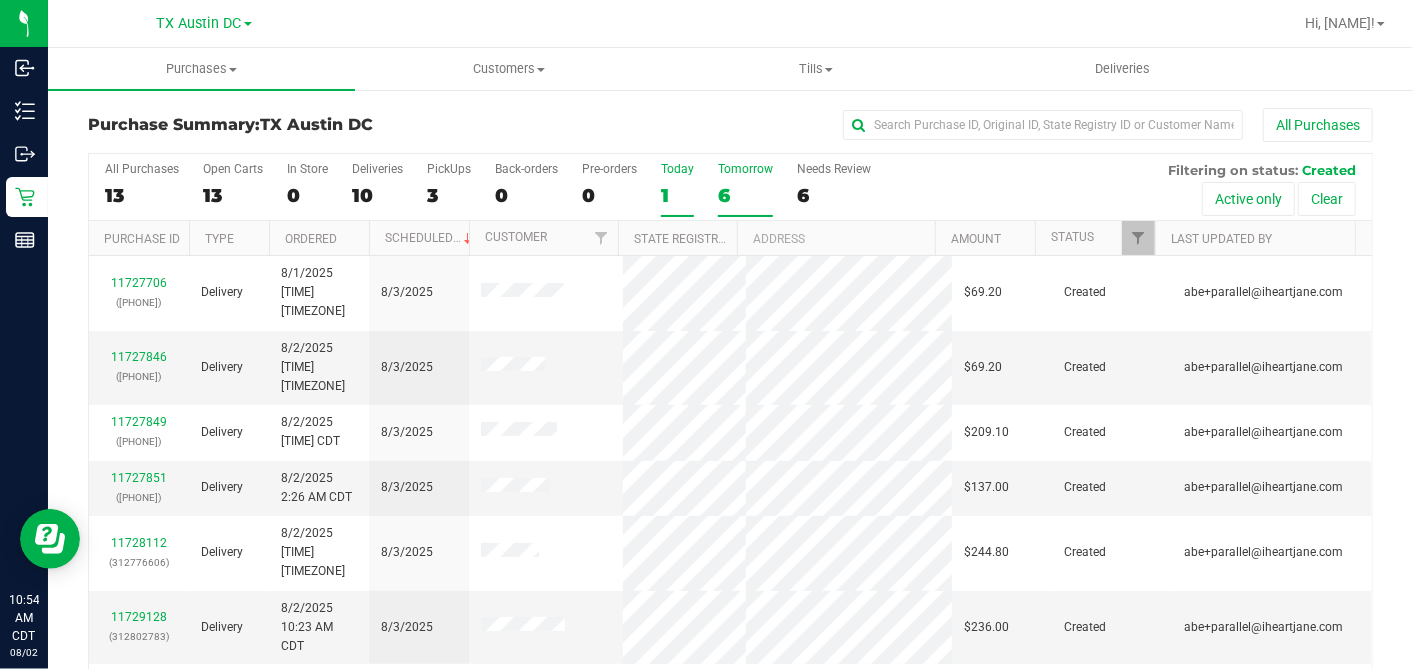 click on "1" at bounding box center (677, 195) 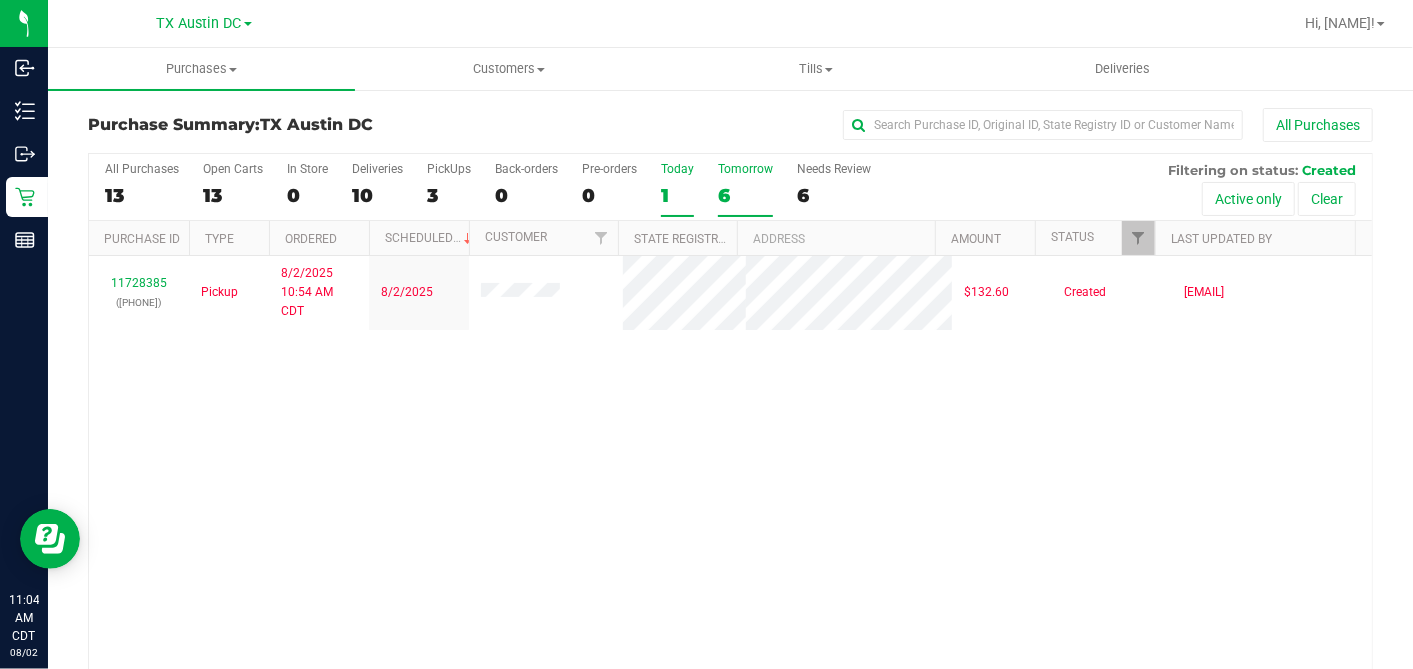 click on "6" at bounding box center [745, 195] 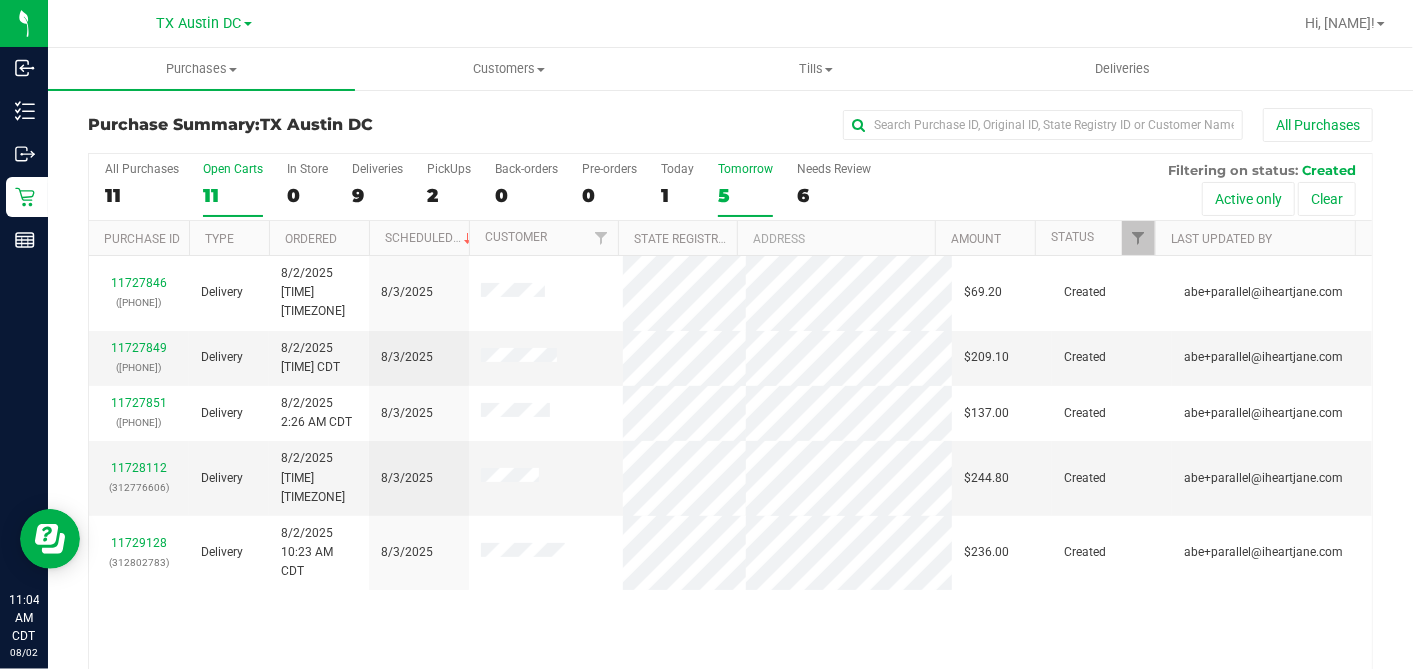 click on "11" at bounding box center (233, 195) 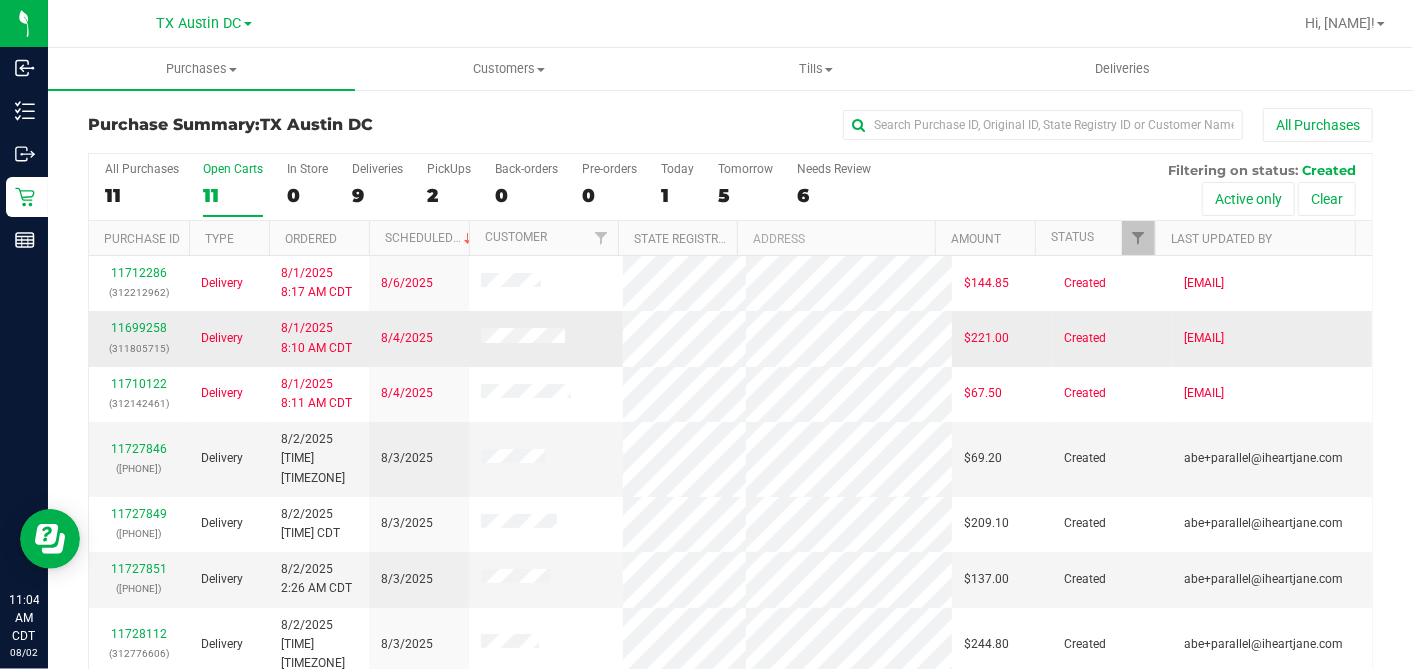 scroll, scrollTop: 222, scrollLeft: 0, axis: vertical 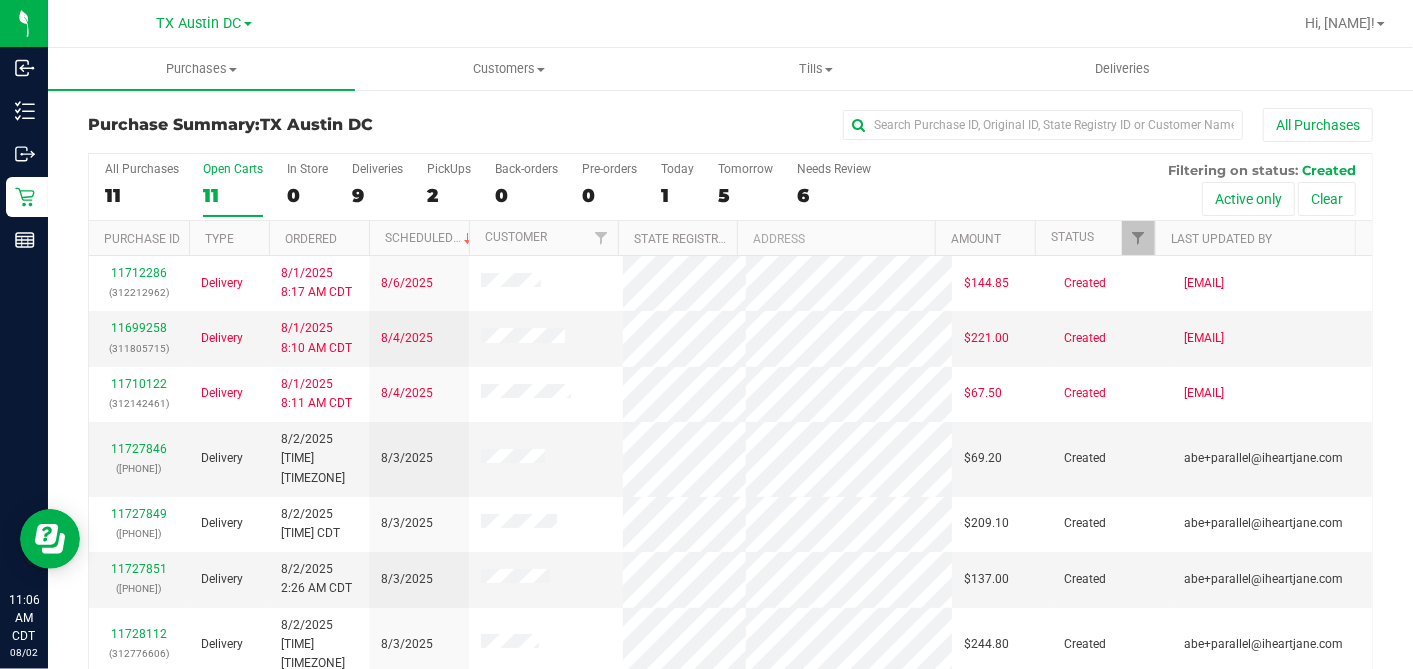 click on "Ordered" at bounding box center [319, 238] 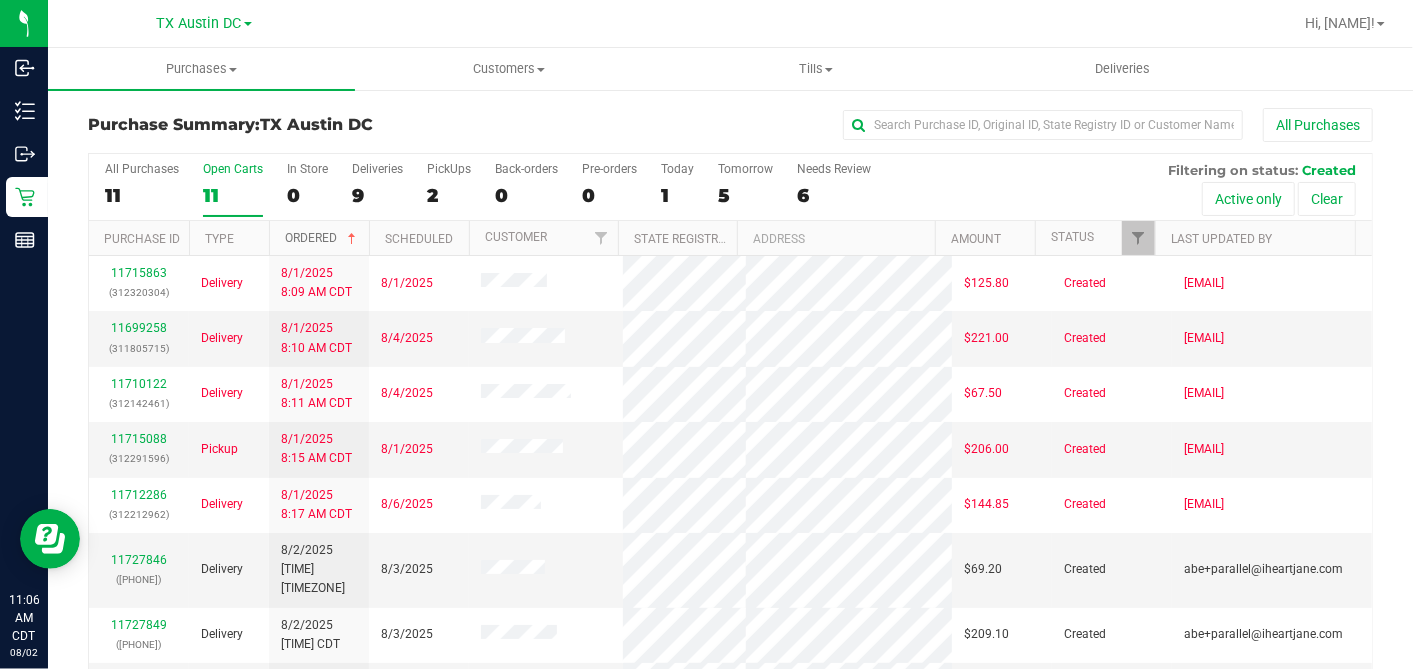 click at bounding box center [352, 239] 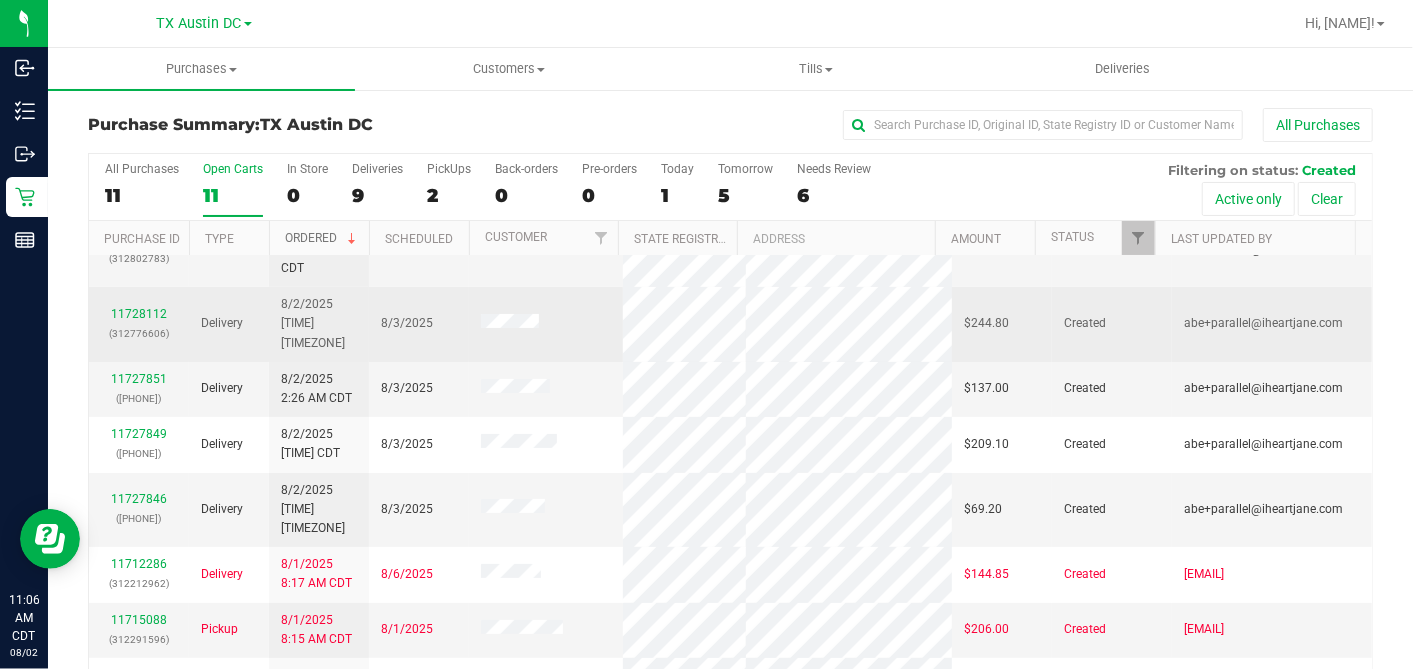 scroll, scrollTop: 0, scrollLeft: 0, axis: both 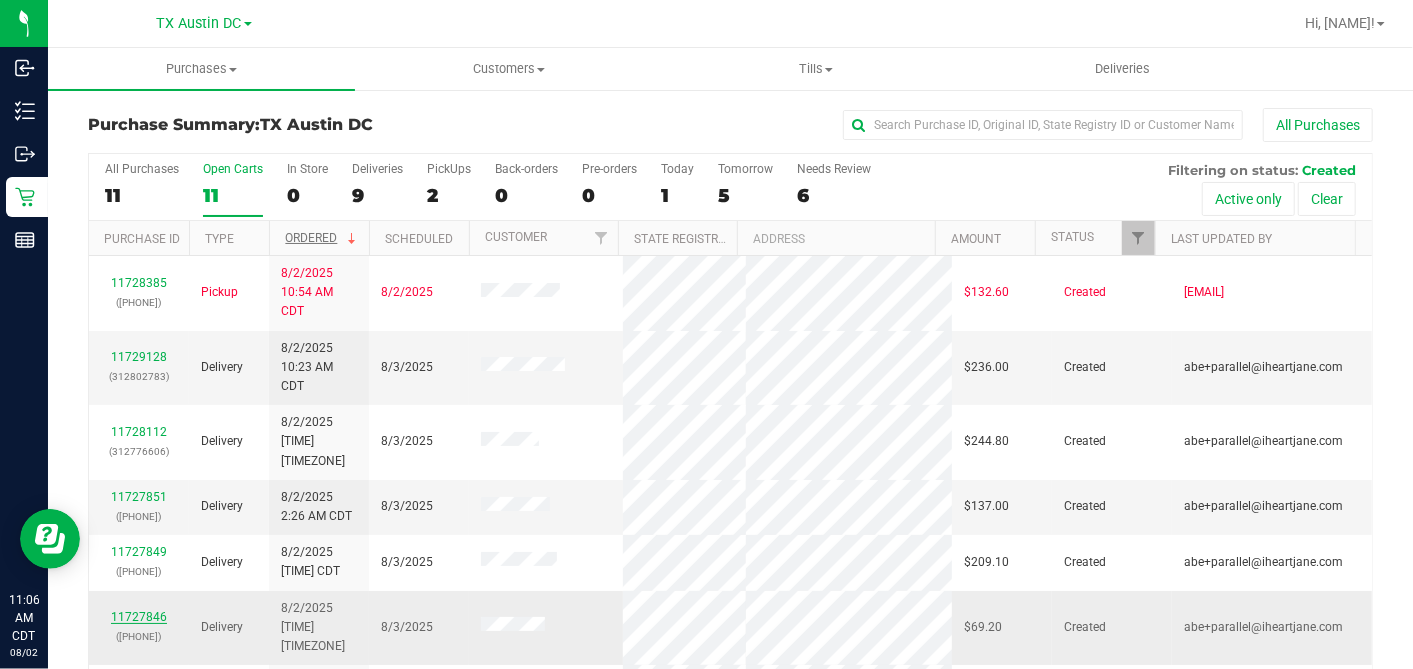 click on "11727846" at bounding box center [139, 617] 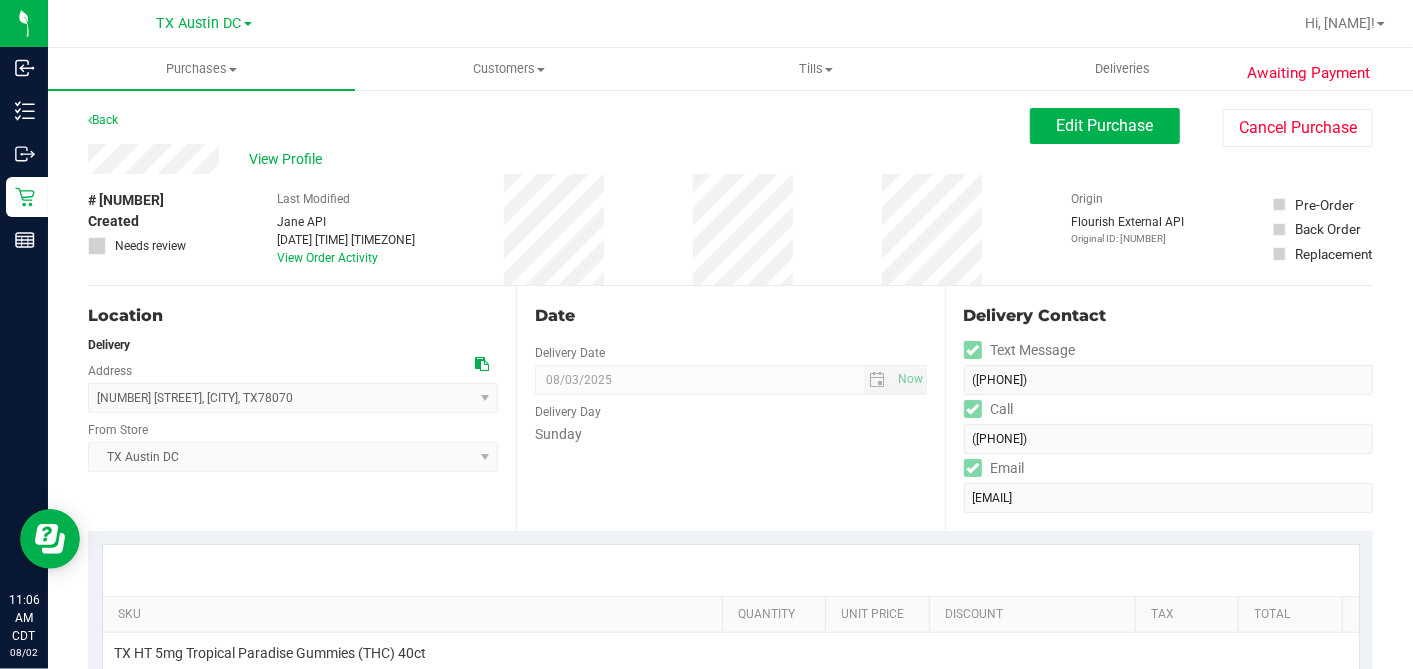 click on "Back" at bounding box center (103, 120) 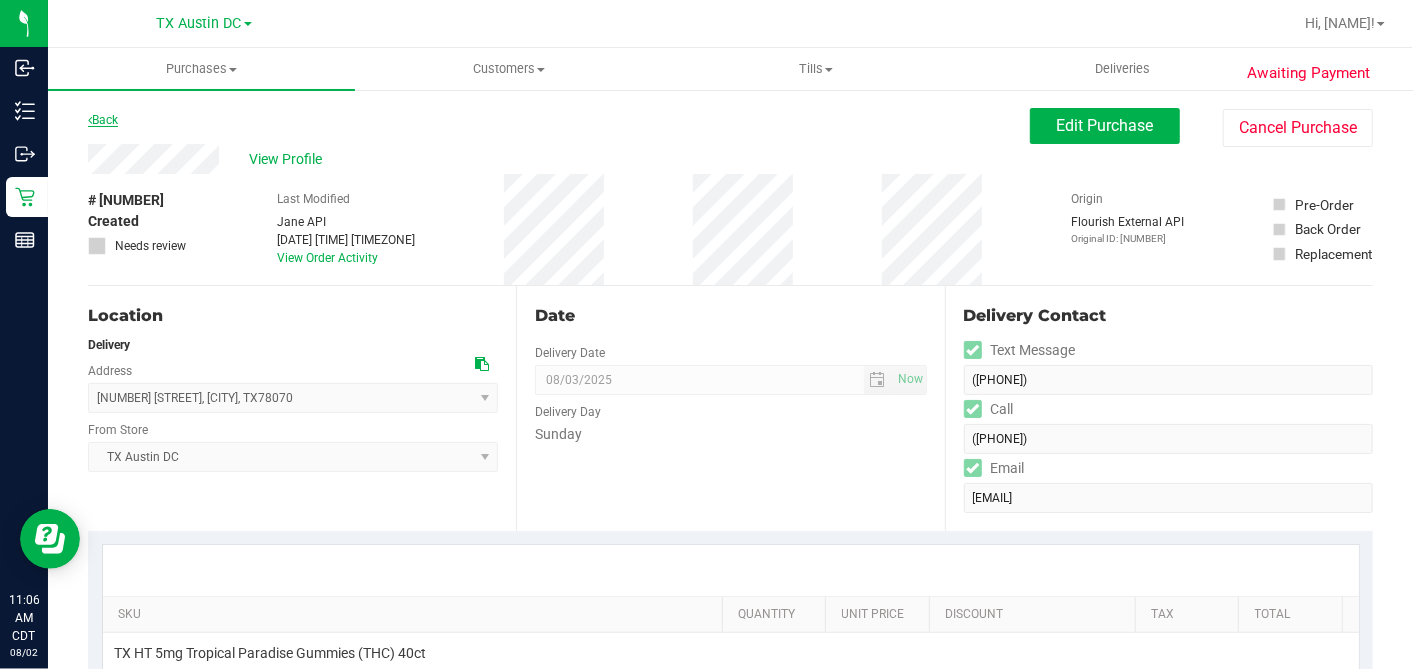 click on "Back" at bounding box center [103, 120] 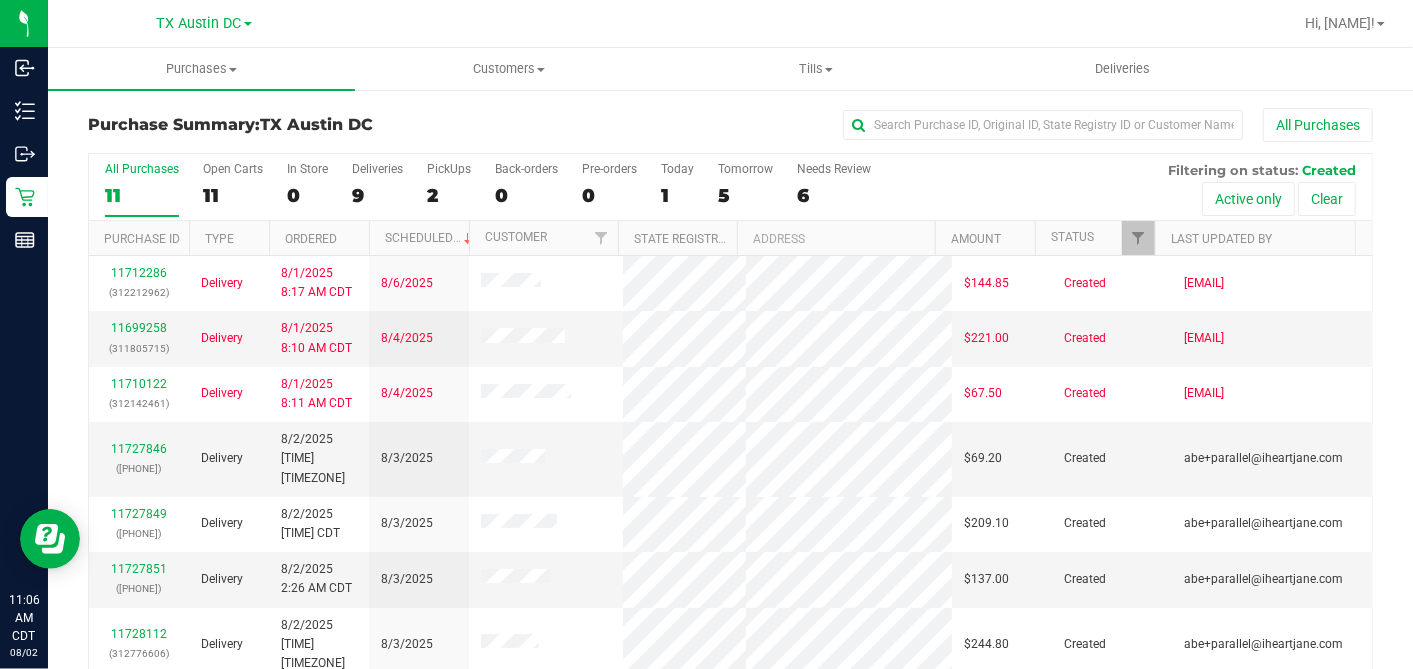 click on "Ordered" at bounding box center [319, 238] 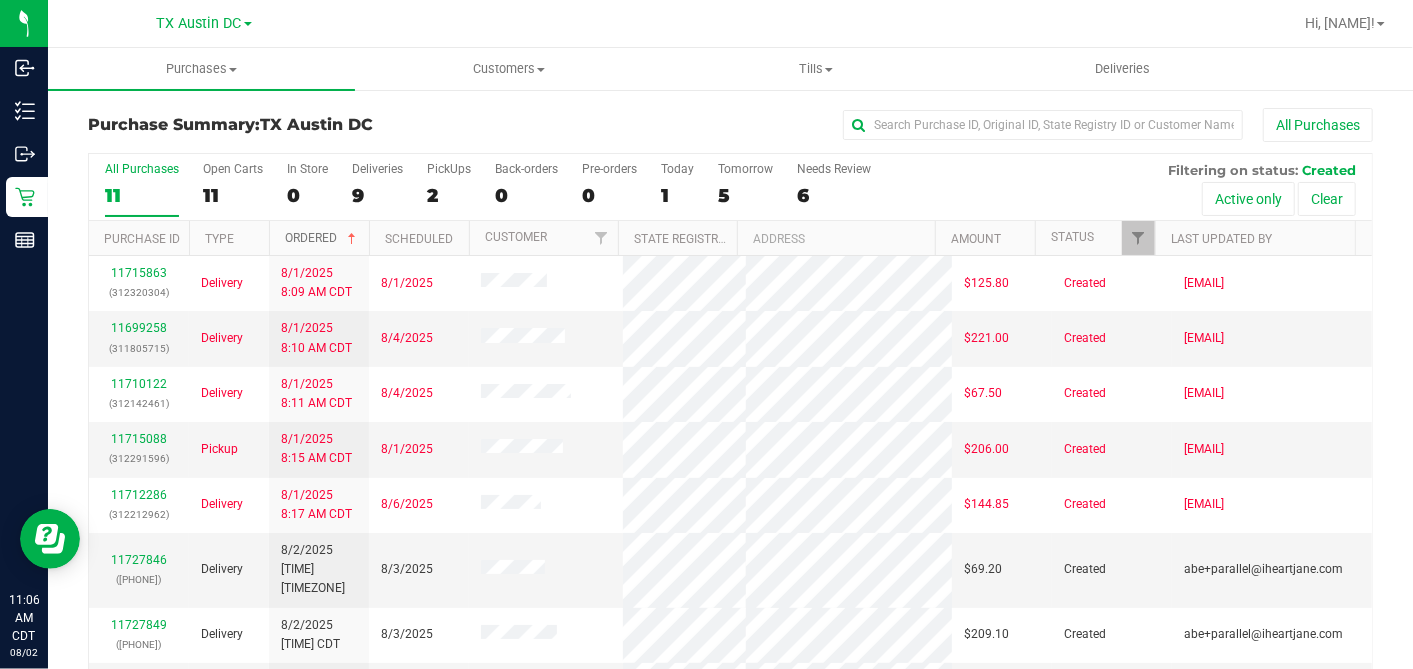 click at bounding box center [352, 239] 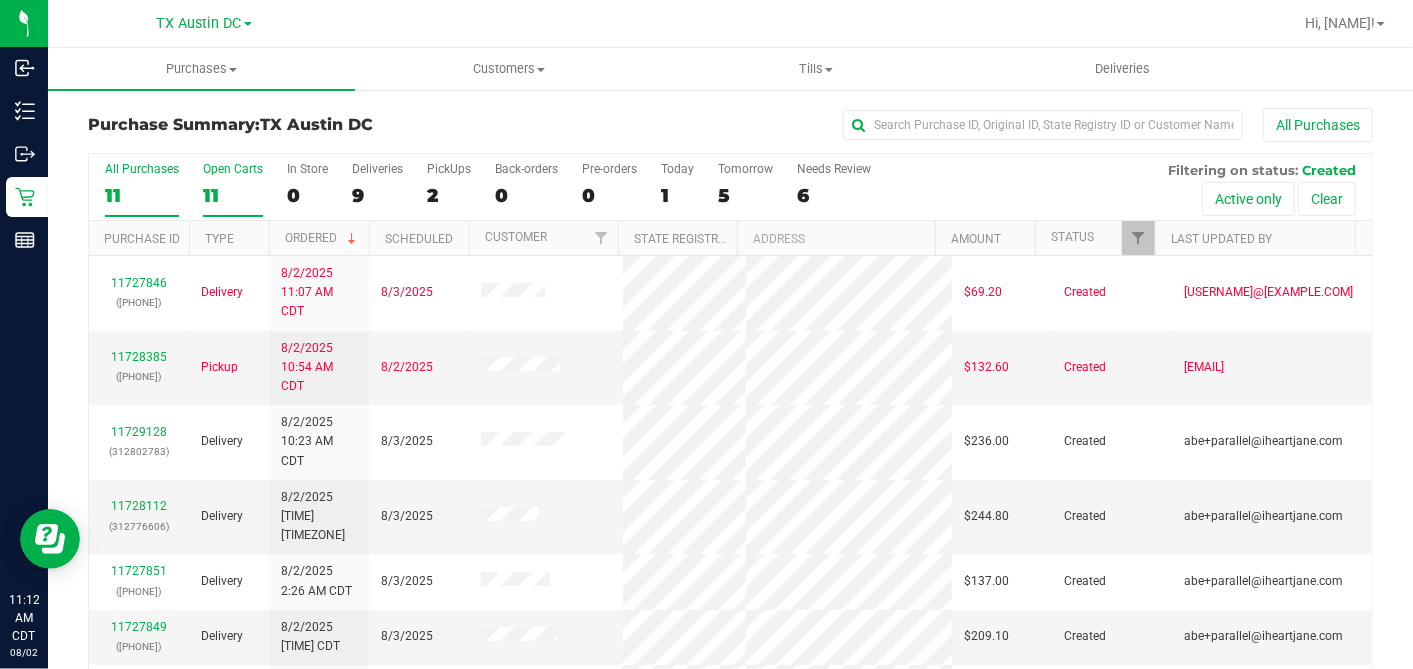 click on "11" at bounding box center (233, 195) 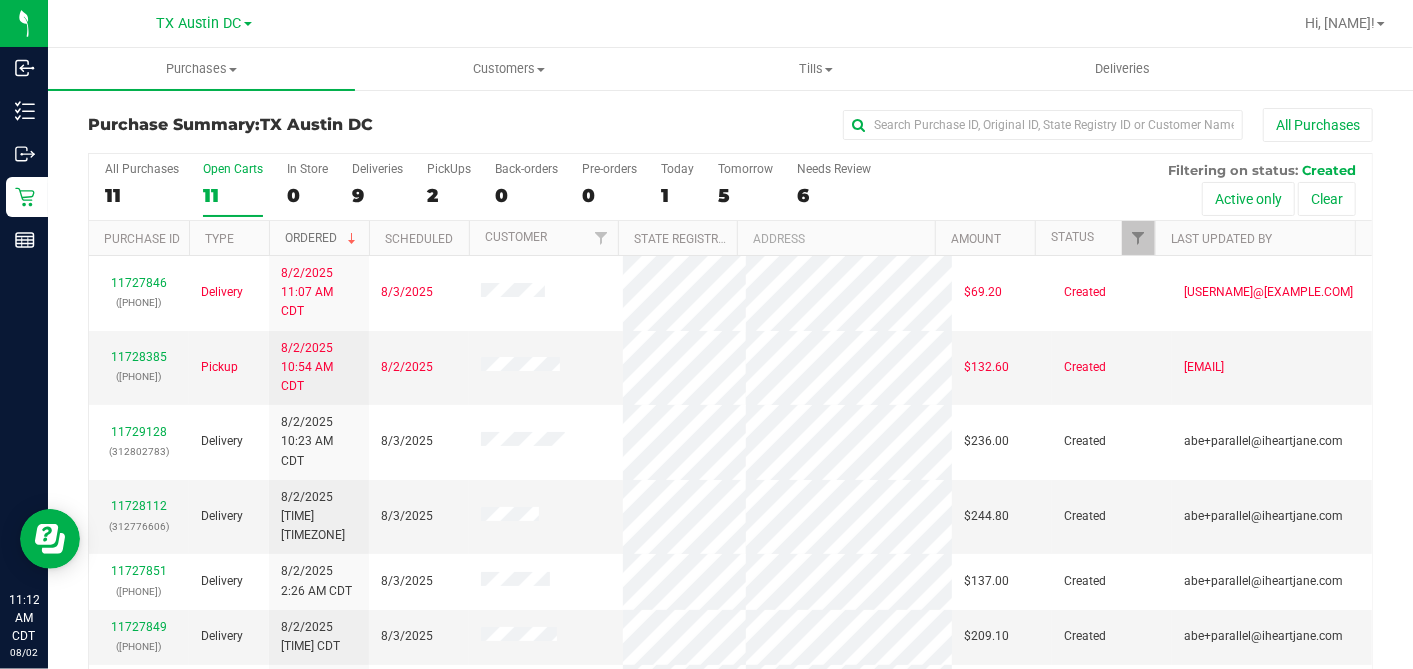 click at bounding box center [352, 239] 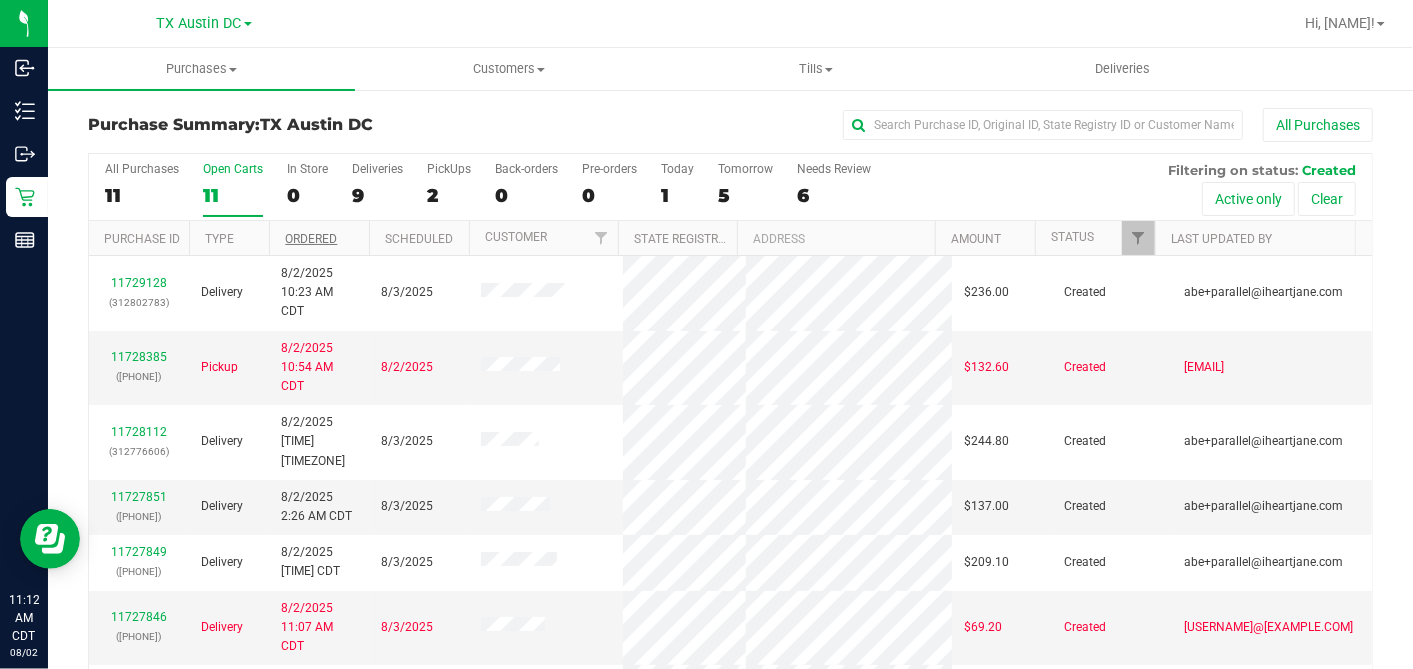 click on "Ordered" at bounding box center (319, 238) 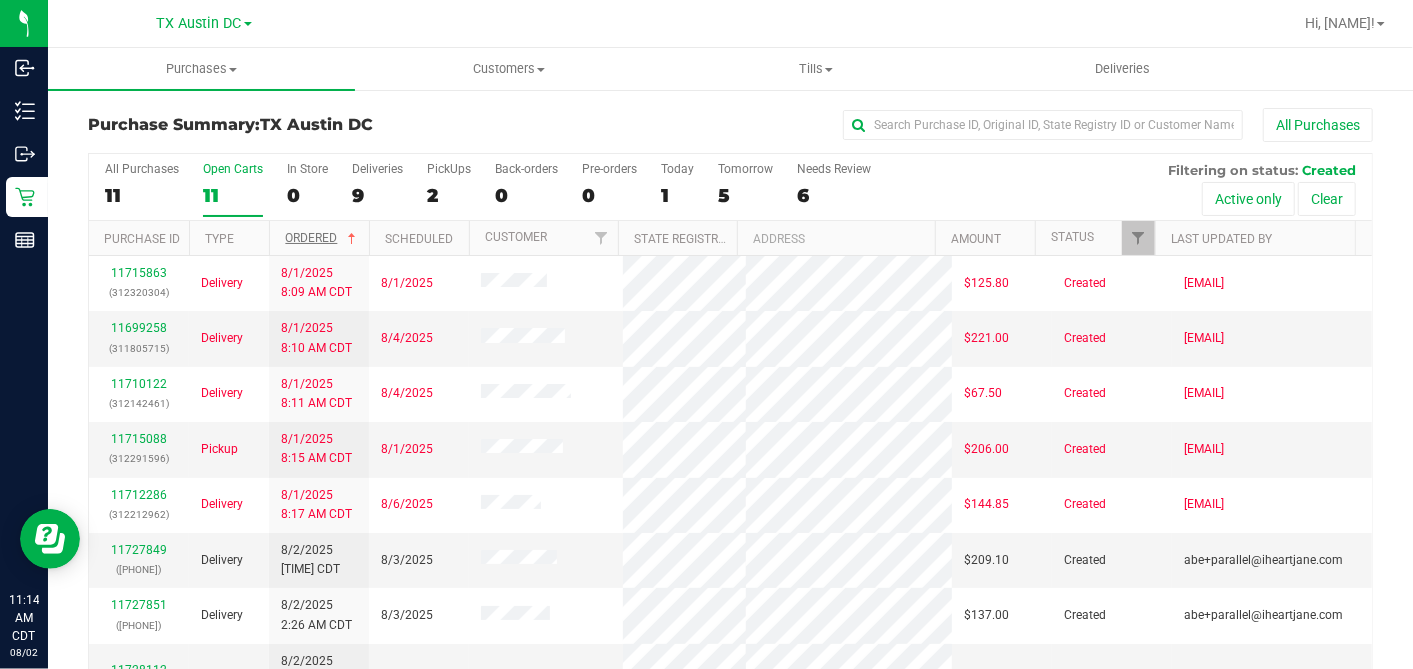 scroll, scrollTop: 242, scrollLeft: 0, axis: vertical 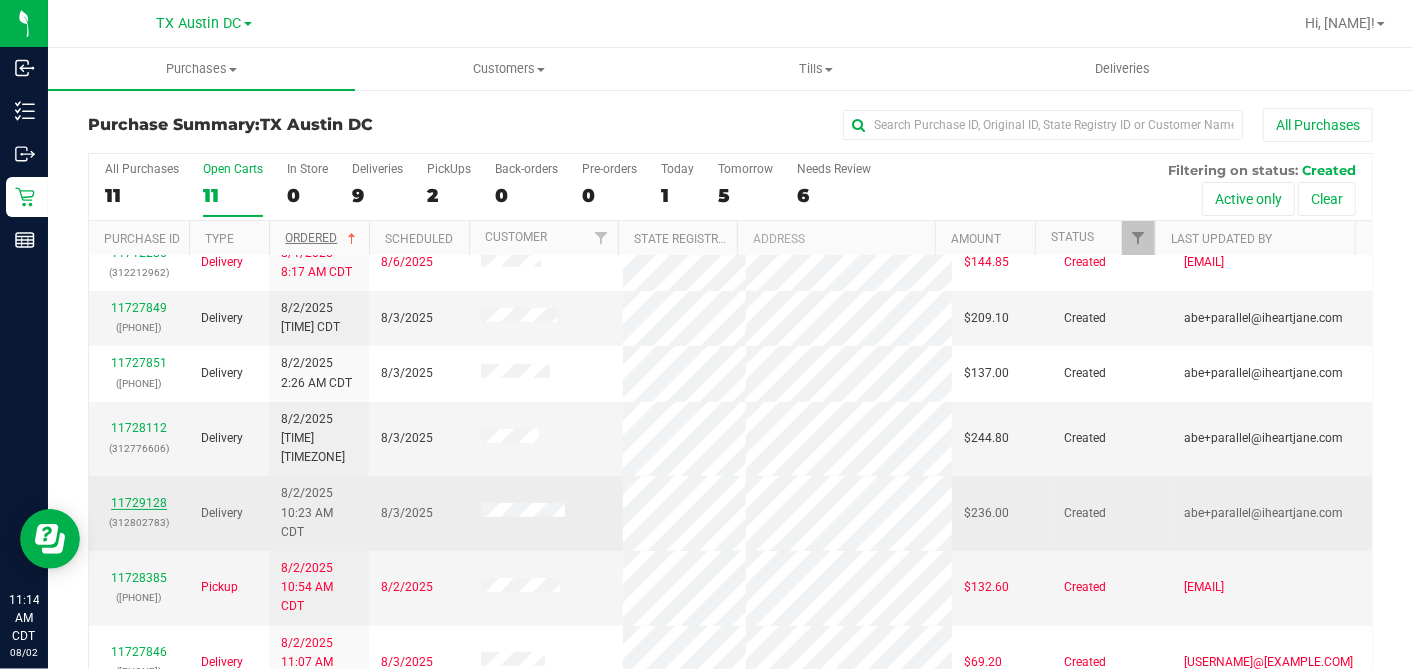 click on "11729128" at bounding box center (139, 503) 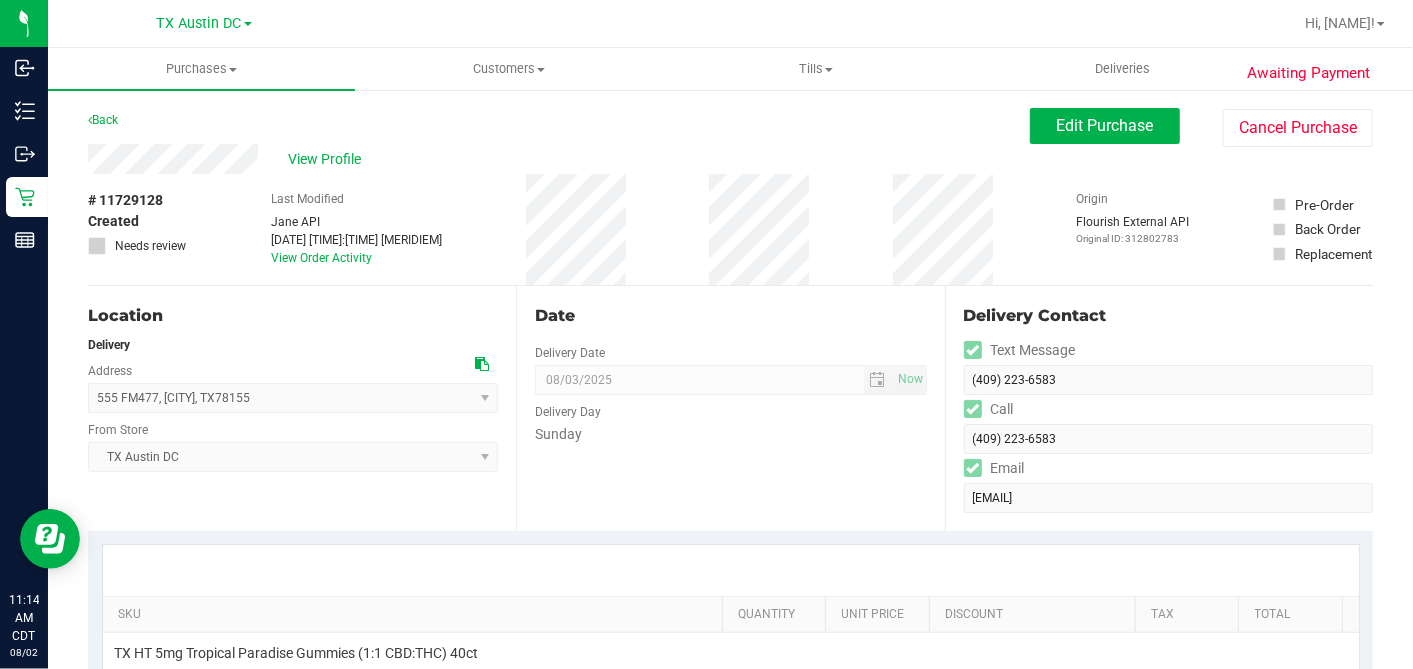 click on "# [NUMBER]
Created
Needs review
Last Modified
Jane API
Aug [DATE], [YEAR] [TIME] CDT
View Order Activity
Origin
Flourish External API
Original ID: [NUMBER]
Pre-Order
Back Order" at bounding box center (730, 229) 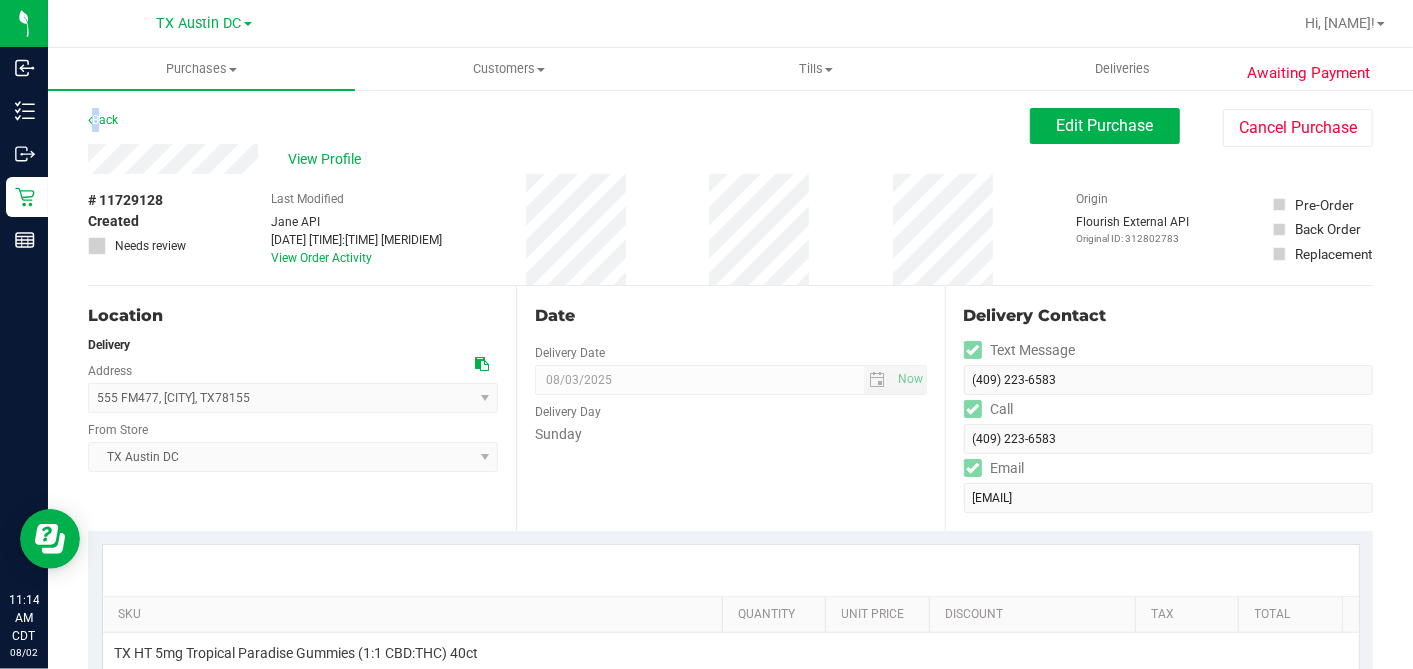 click on "Back
Edit Purchase
Cancel Purchase" at bounding box center (730, 126) 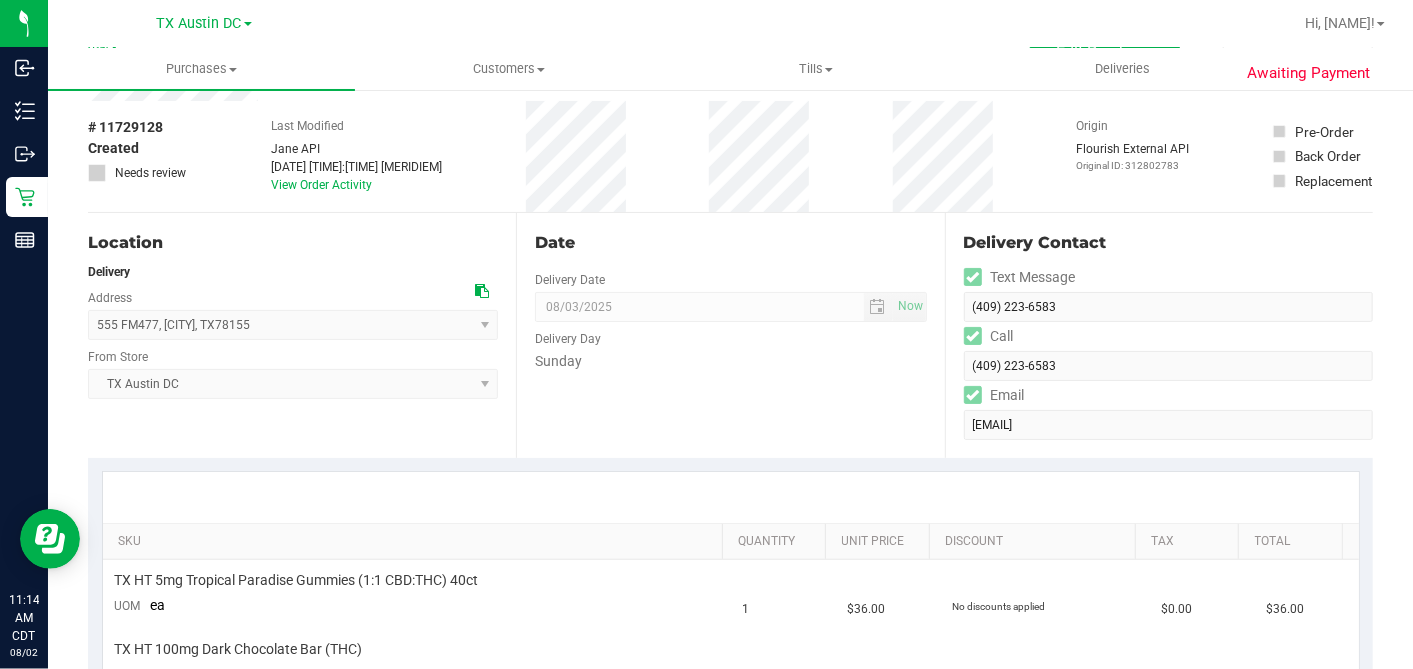 scroll, scrollTop: 0, scrollLeft: 0, axis: both 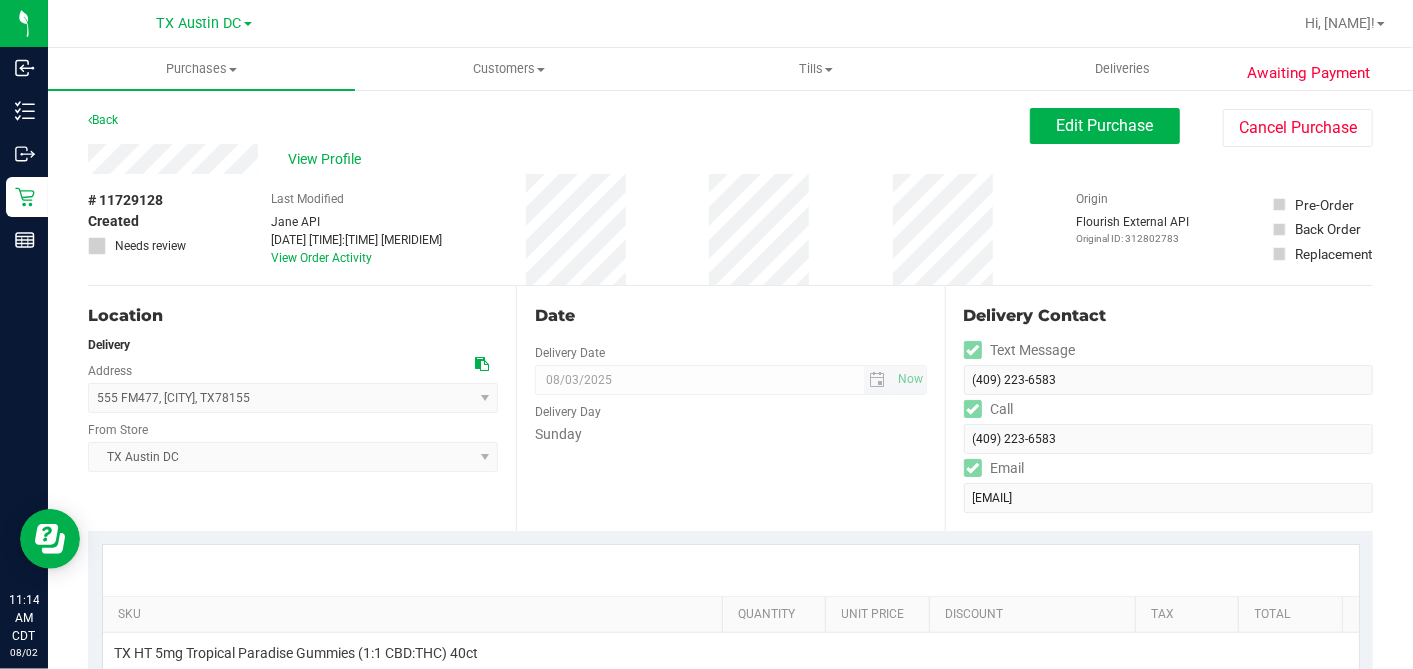 drag, startPoint x: 477, startPoint y: 360, endPoint x: 748, endPoint y: 388, distance: 272.44266 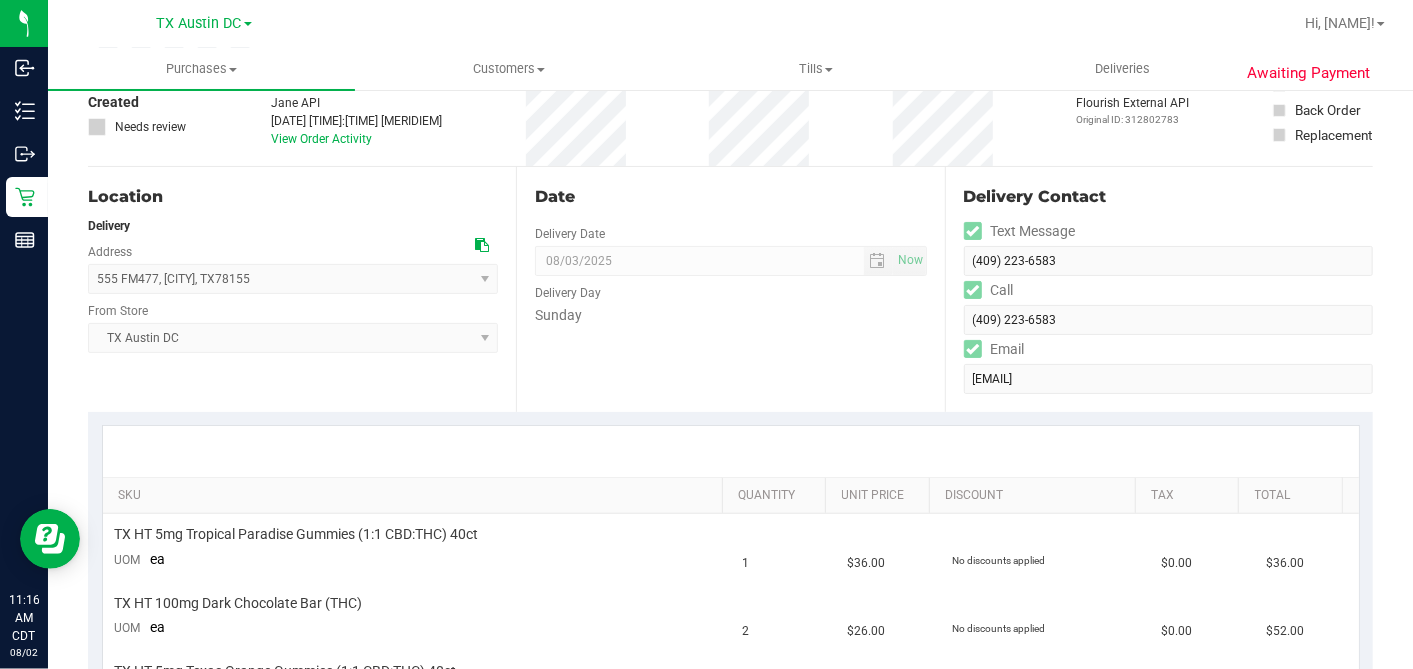scroll, scrollTop: 0, scrollLeft: 0, axis: both 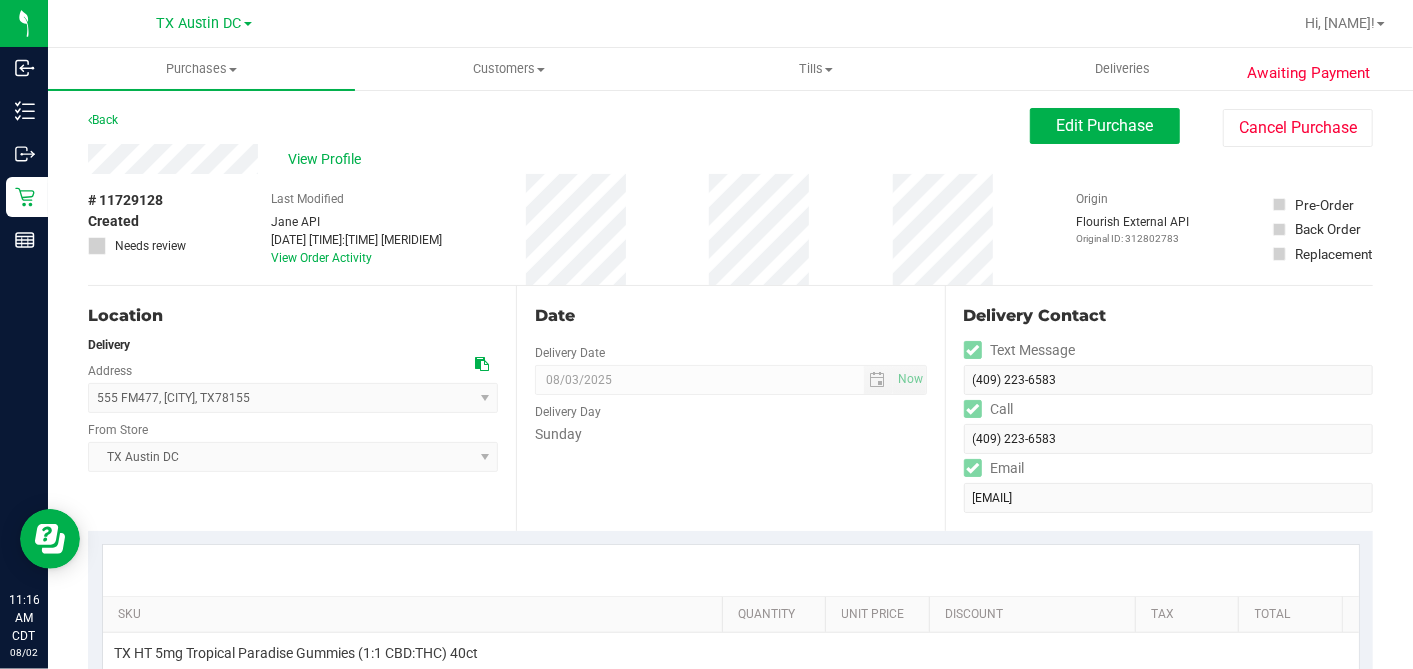 drag, startPoint x: 649, startPoint y: 325, endPoint x: 626, endPoint y: 305, distance: 30.479502 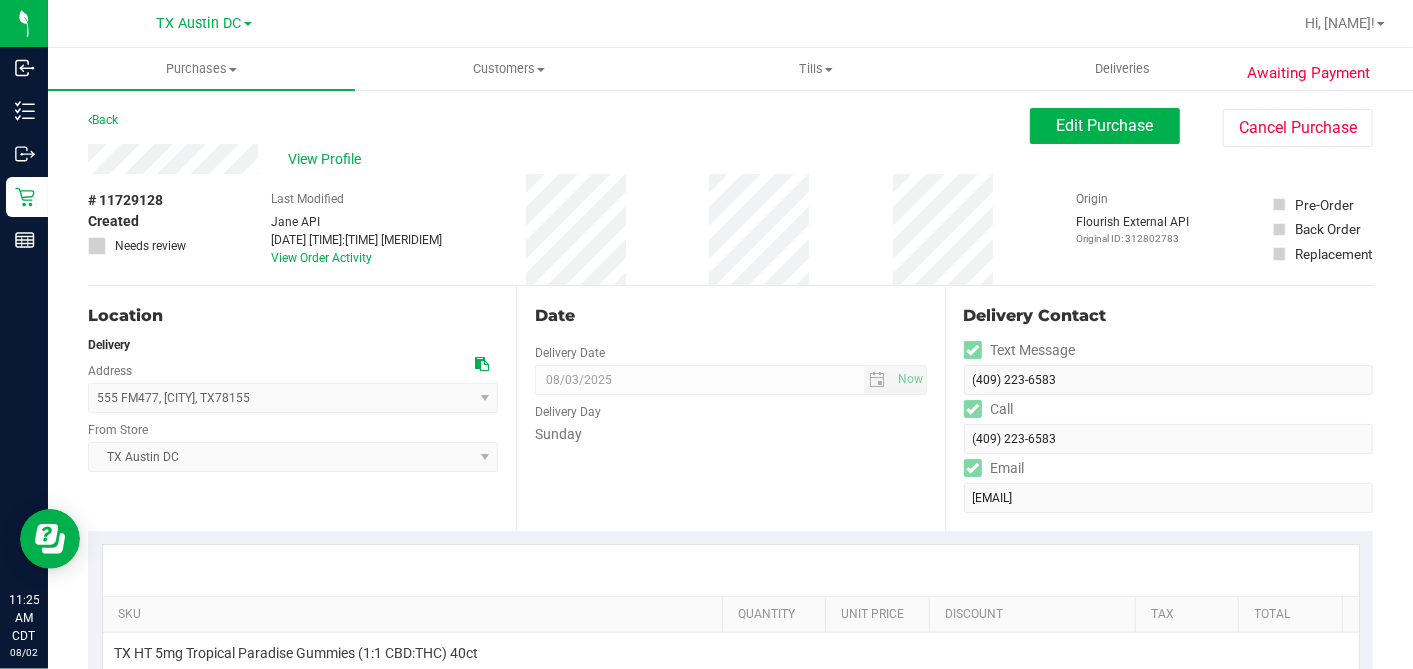 click on "# [NUMBER]
Created
Needs review
Last Modified
Jane API
Aug [DATE], [YEAR] [TIME] CDT
View Order Activity
Origin
Flourish External API
Original ID: [NUMBER]
Pre-Order
Back Order" at bounding box center [730, 229] 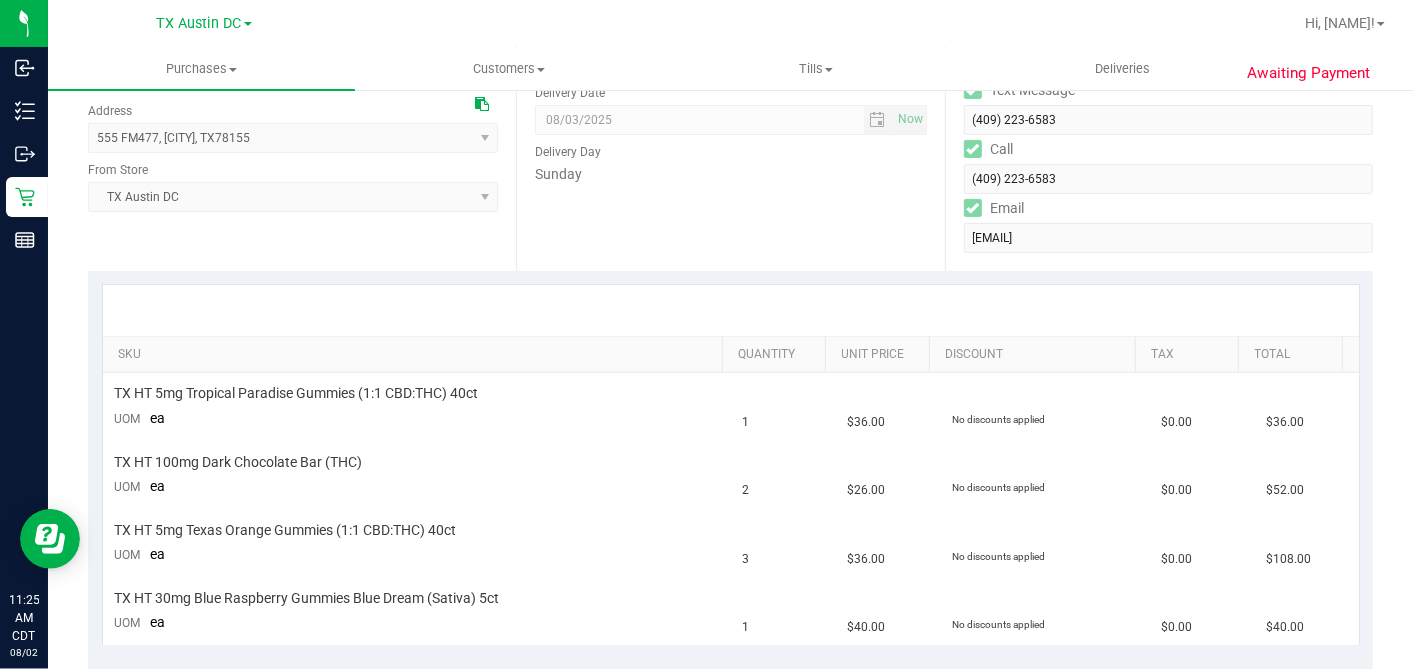 scroll, scrollTop: 0, scrollLeft: 0, axis: both 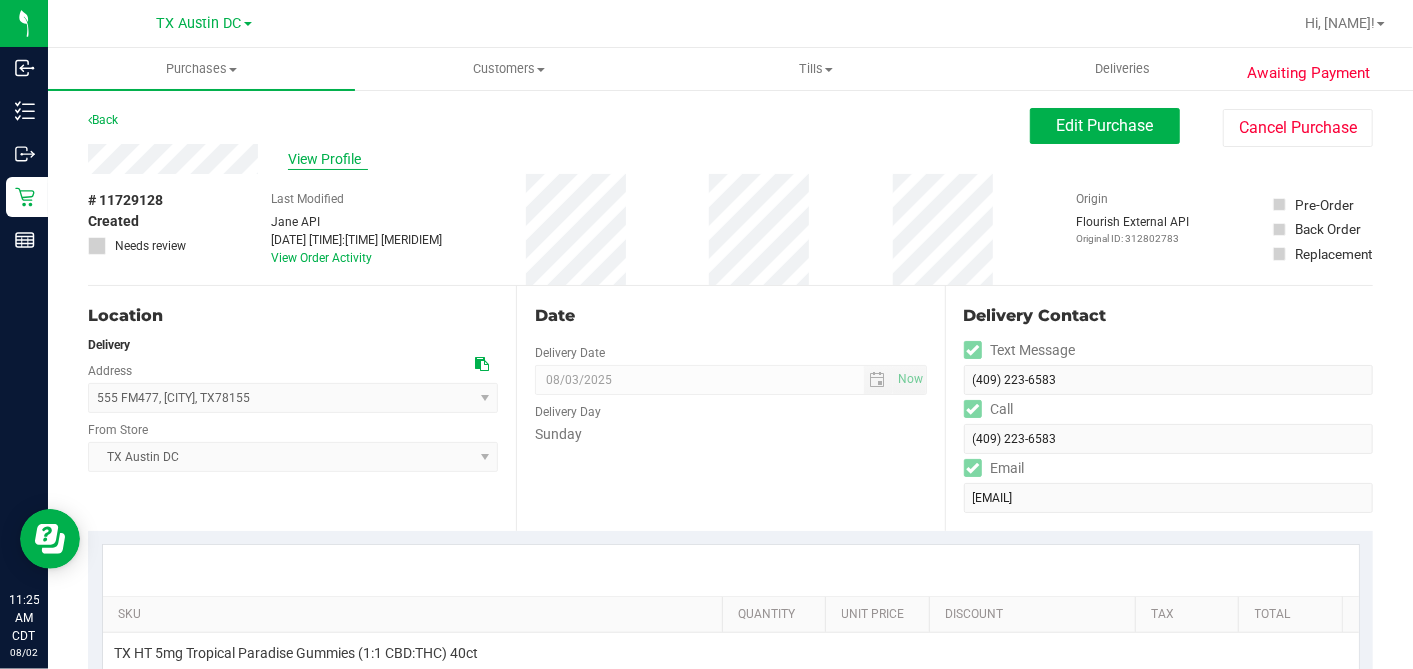 click on "View Profile" at bounding box center (328, 159) 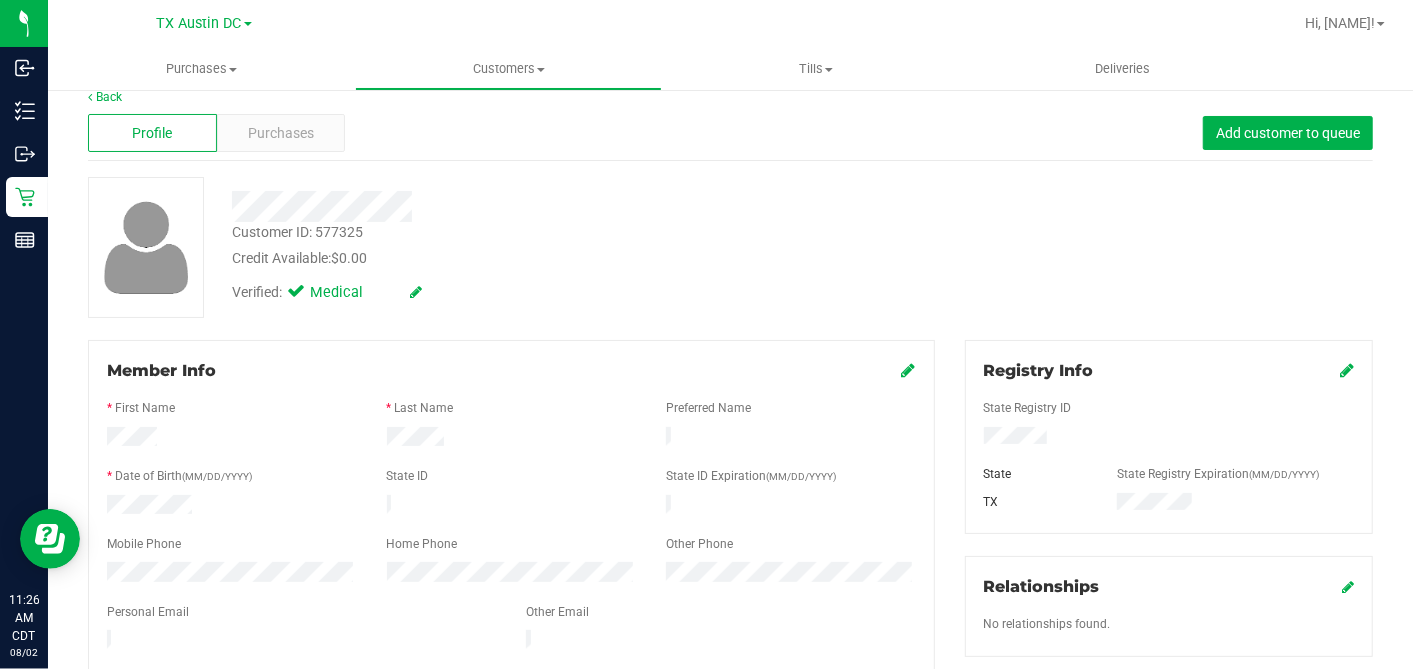 scroll, scrollTop: 0, scrollLeft: 0, axis: both 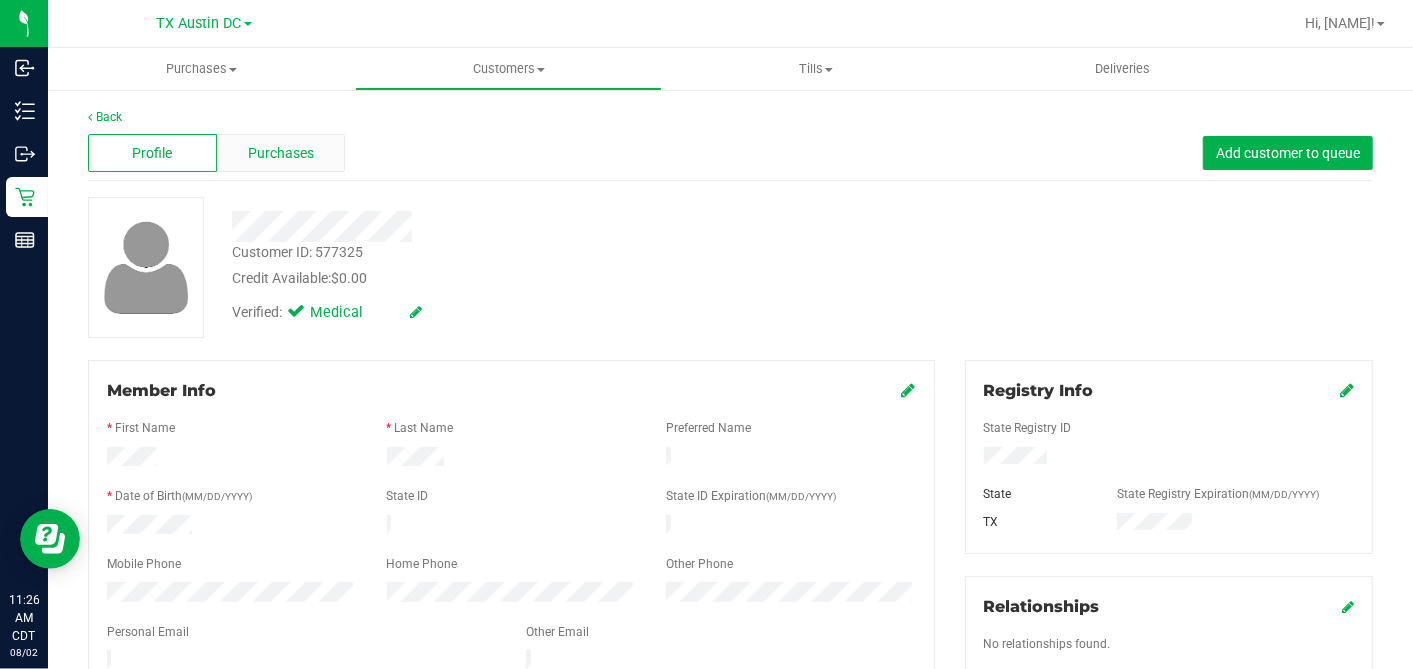 click on "Purchases" at bounding box center (281, 153) 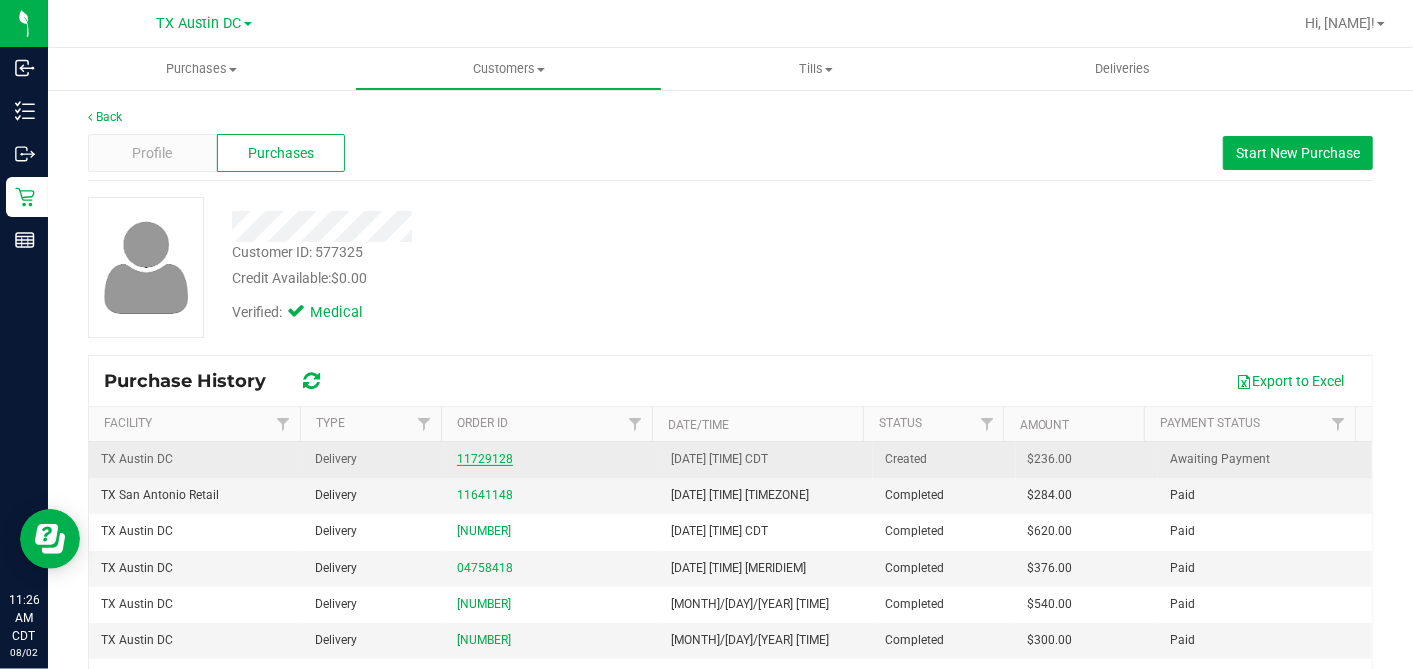 click on "11729128" at bounding box center (485, 459) 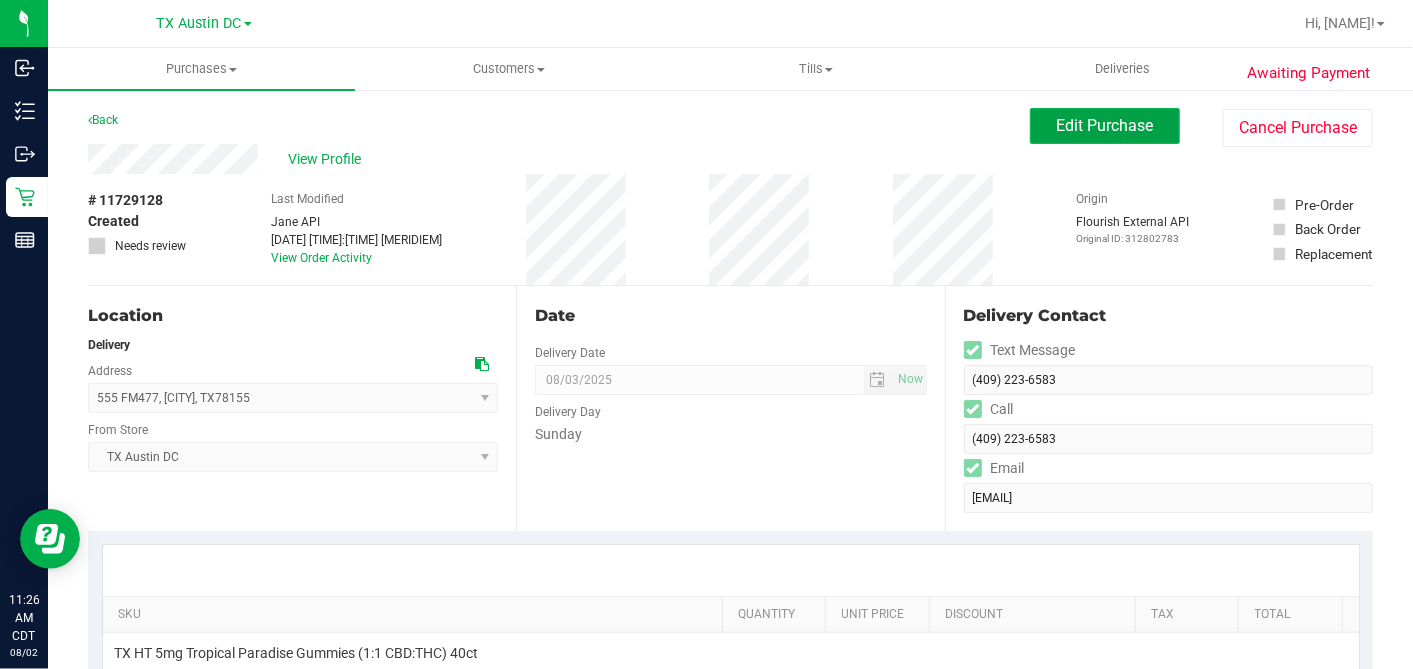 click on "Edit Purchase" at bounding box center (1105, 125) 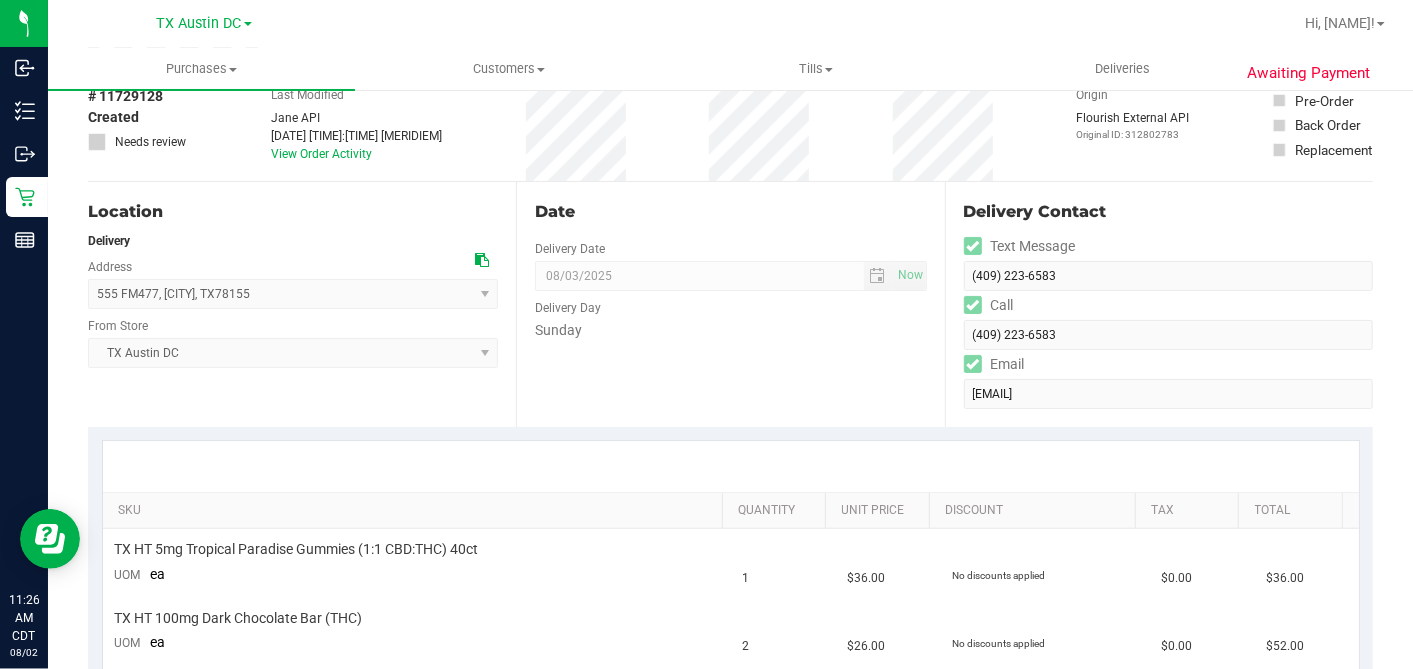 scroll, scrollTop: 222, scrollLeft: 0, axis: vertical 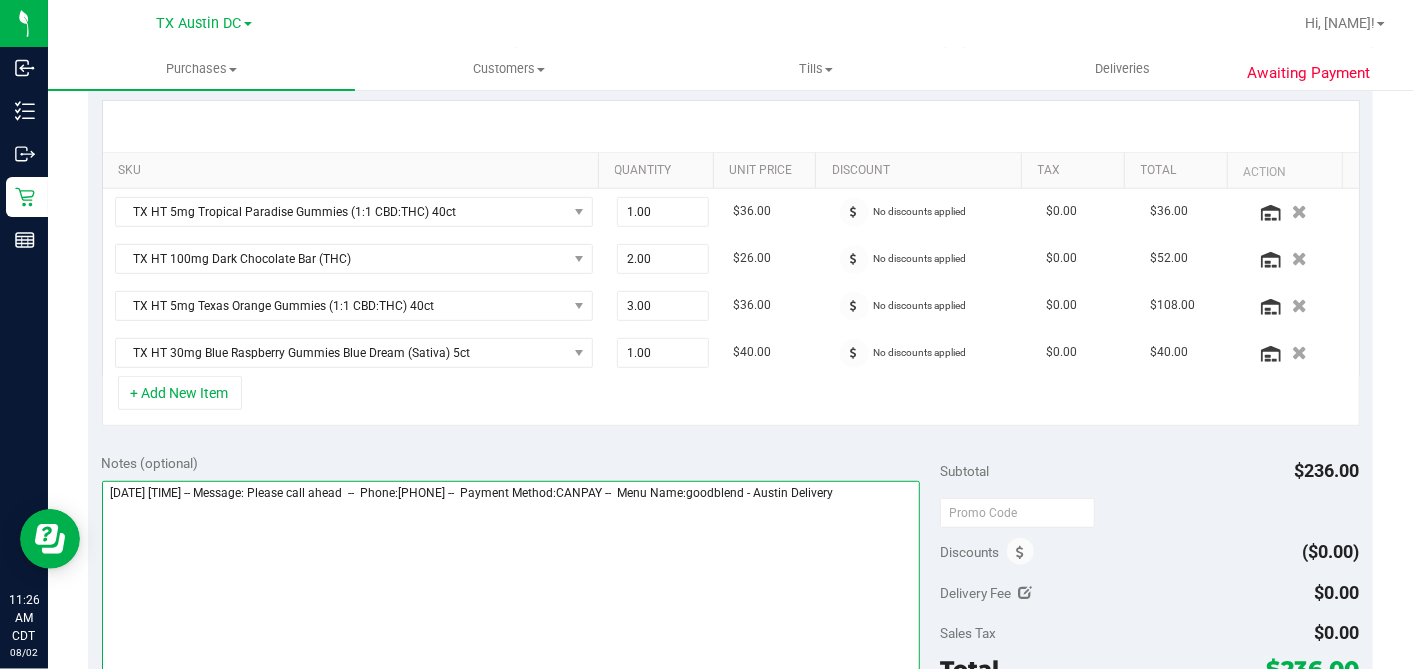 click at bounding box center (511, 577) 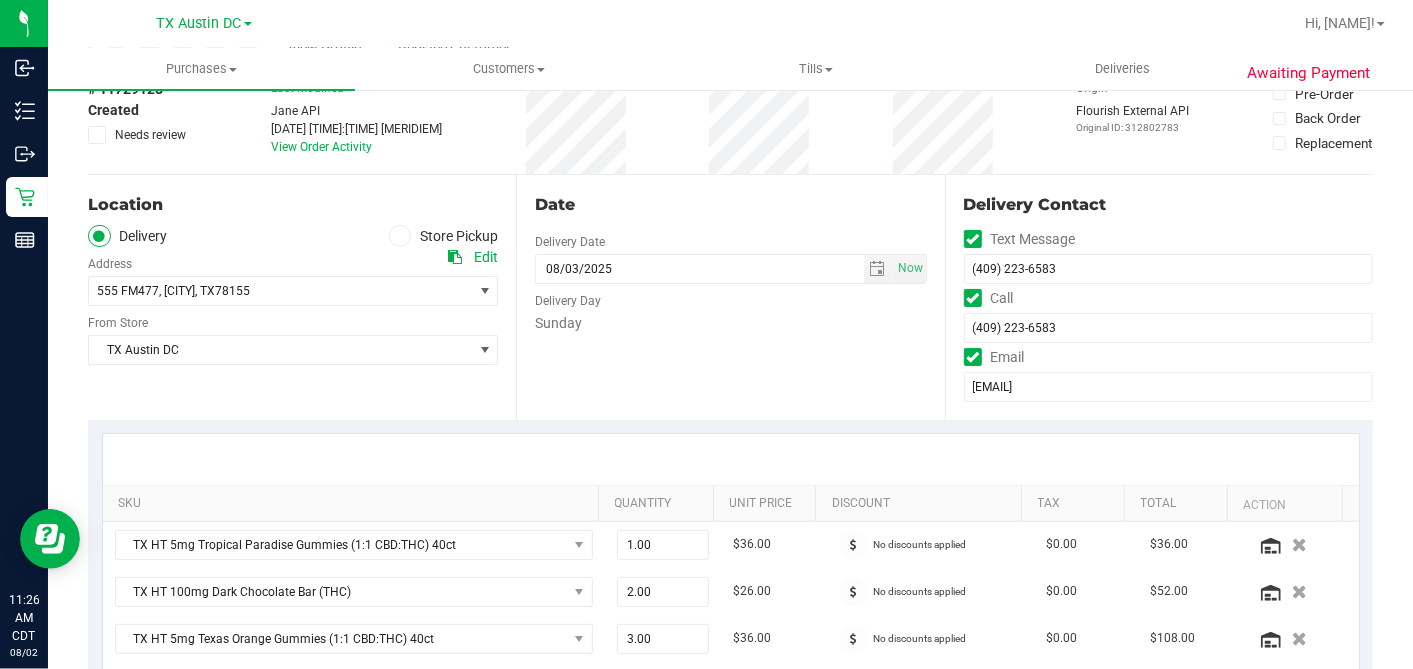 drag, startPoint x: 237, startPoint y: 357, endPoint x: 220, endPoint y: 403, distance: 49.0408 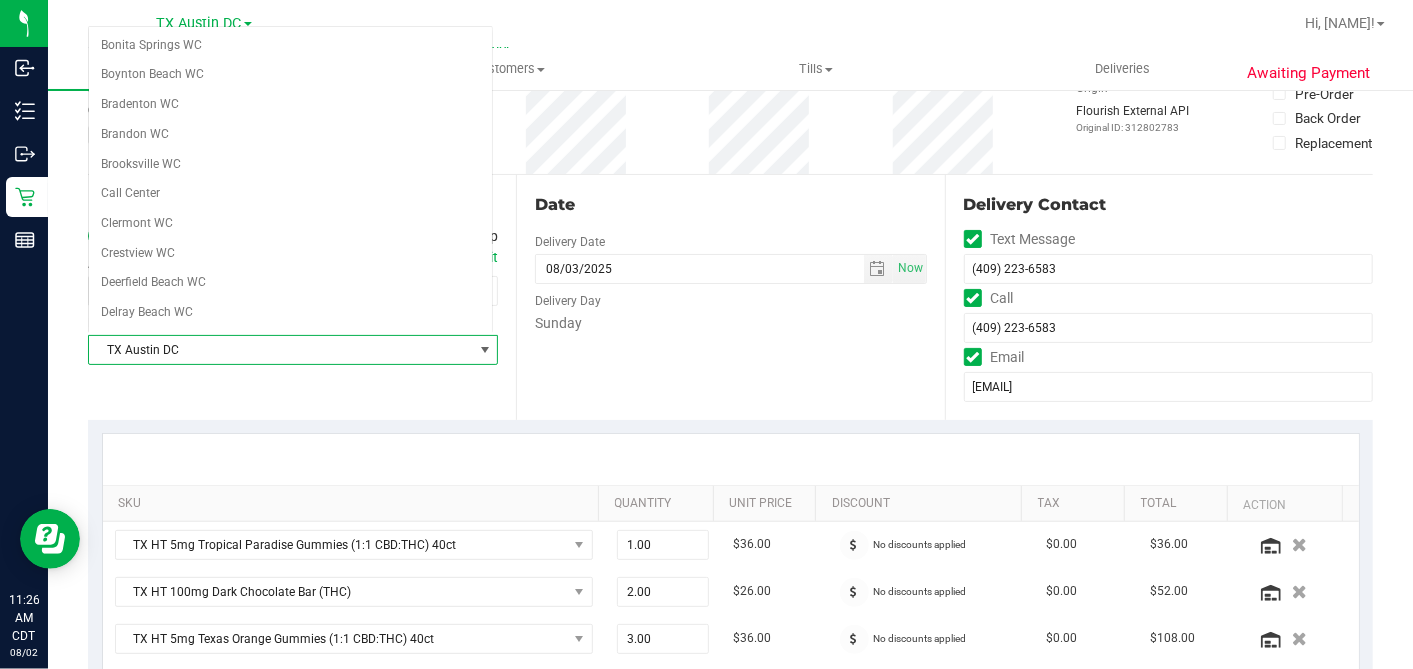 scroll, scrollTop: 708, scrollLeft: 0, axis: vertical 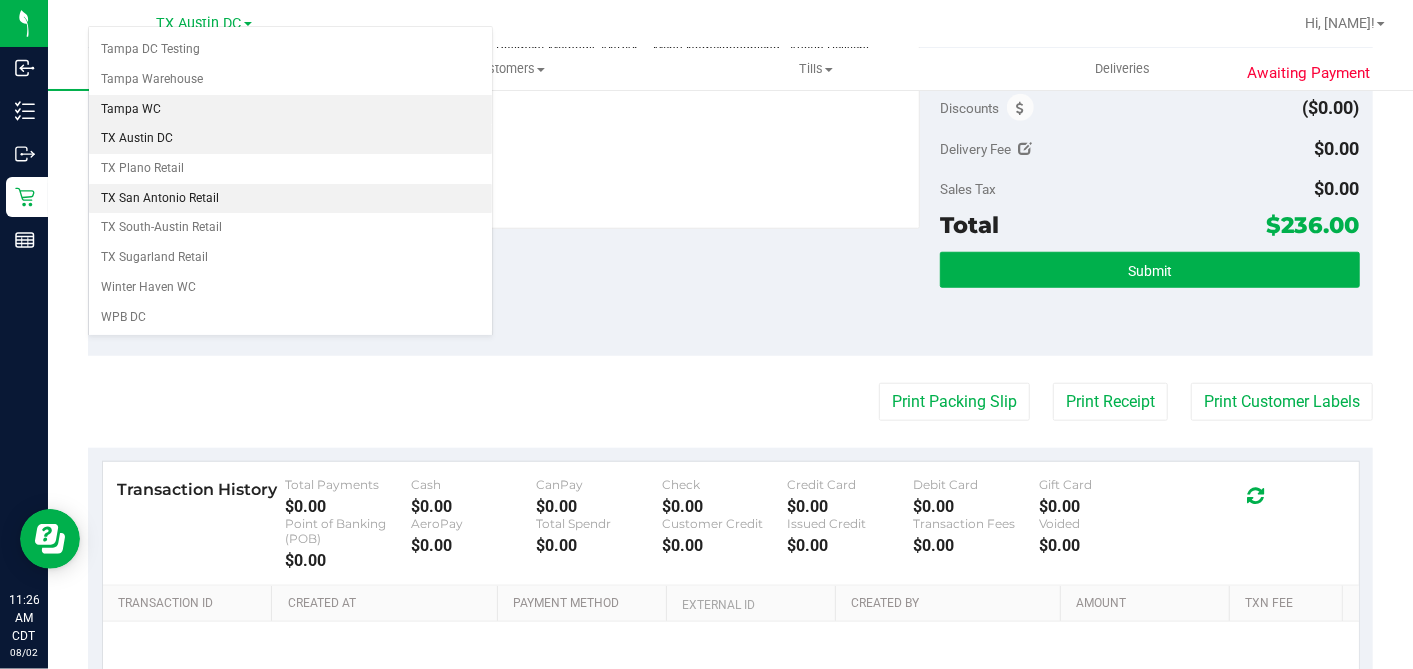 click on "TX San Antonio Retail" at bounding box center (290, 199) 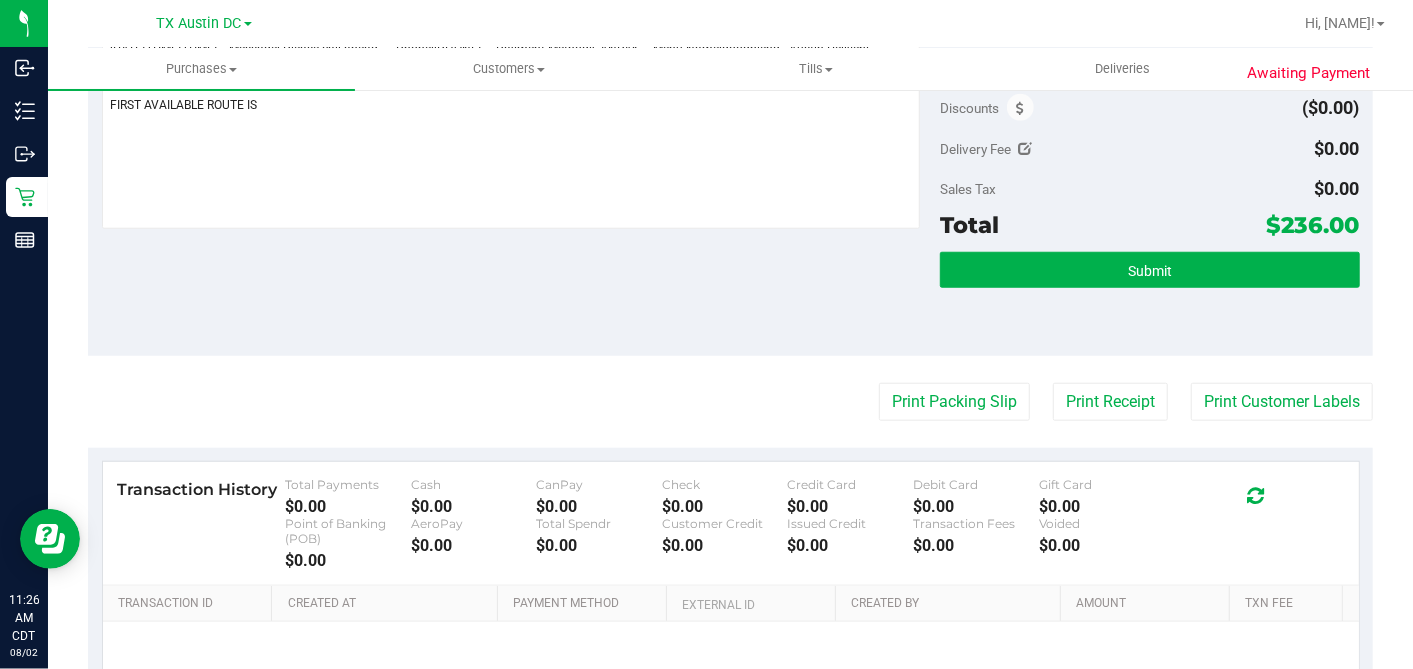 scroll, scrollTop: 777, scrollLeft: 0, axis: vertical 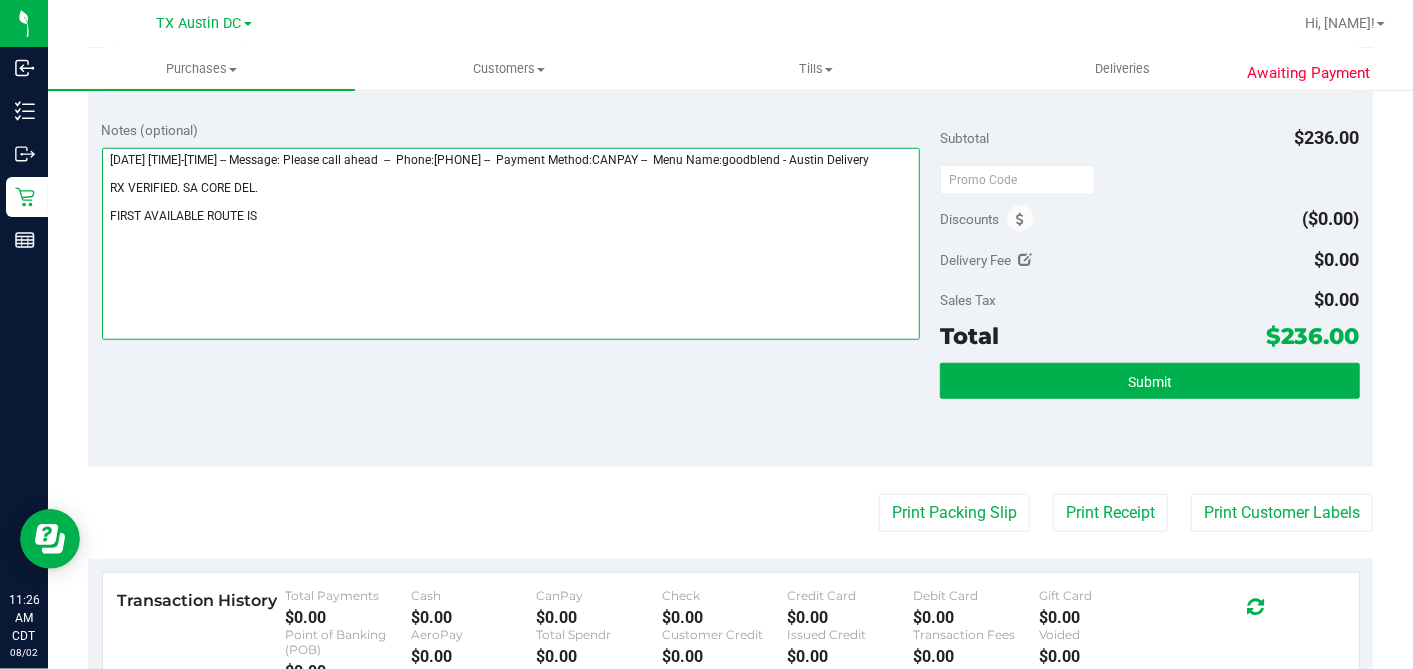click at bounding box center (511, 244) 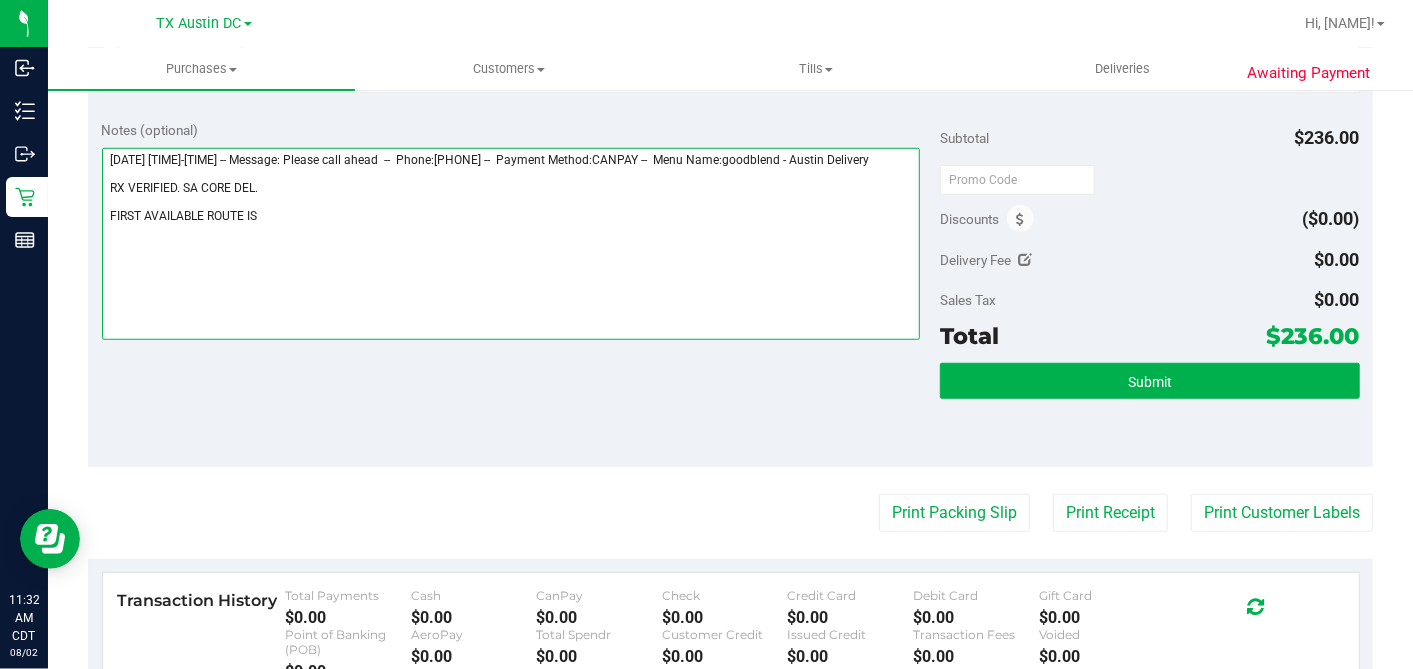 click at bounding box center (511, 244) 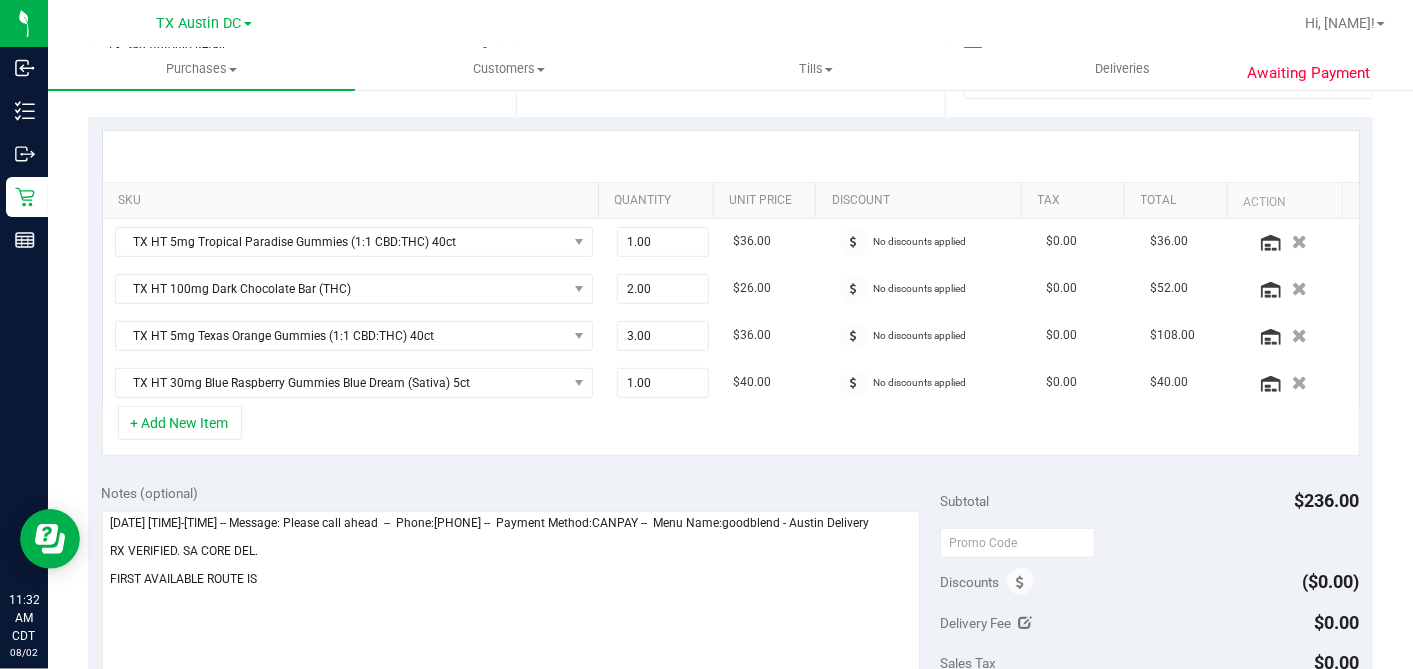 scroll, scrollTop: 555, scrollLeft: 0, axis: vertical 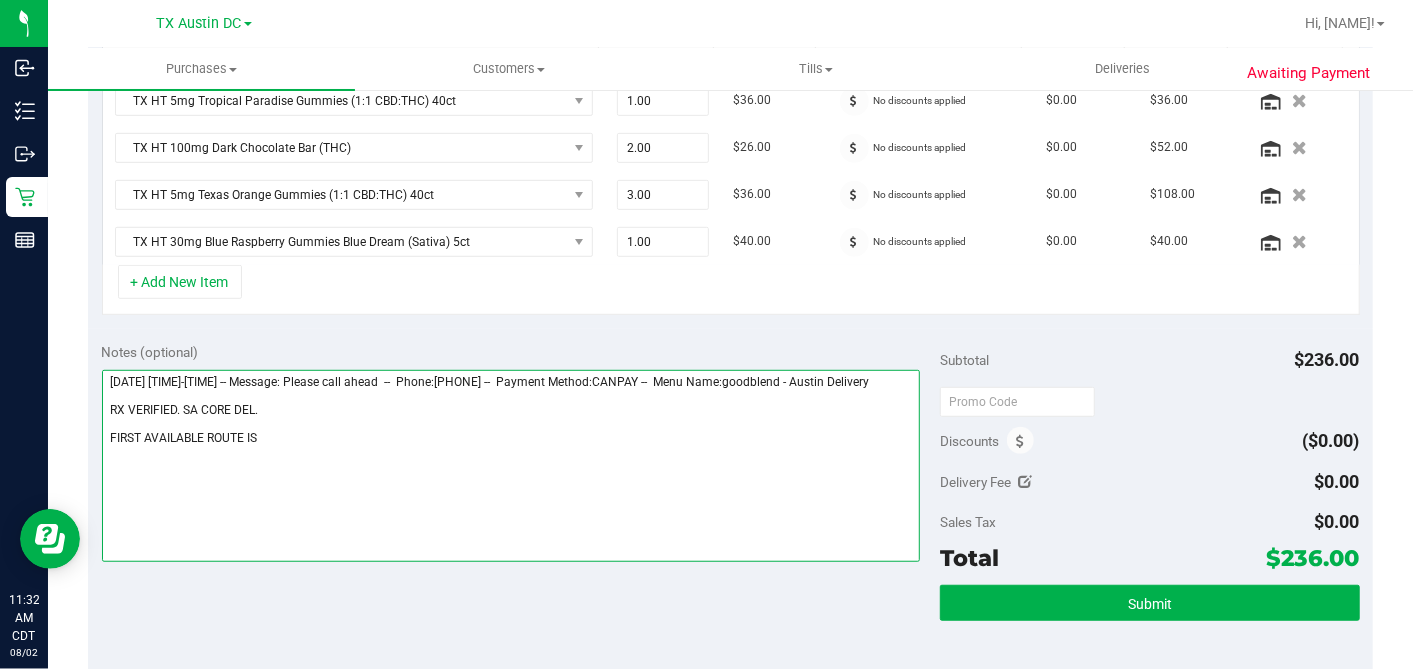 click at bounding box center (511, 466) 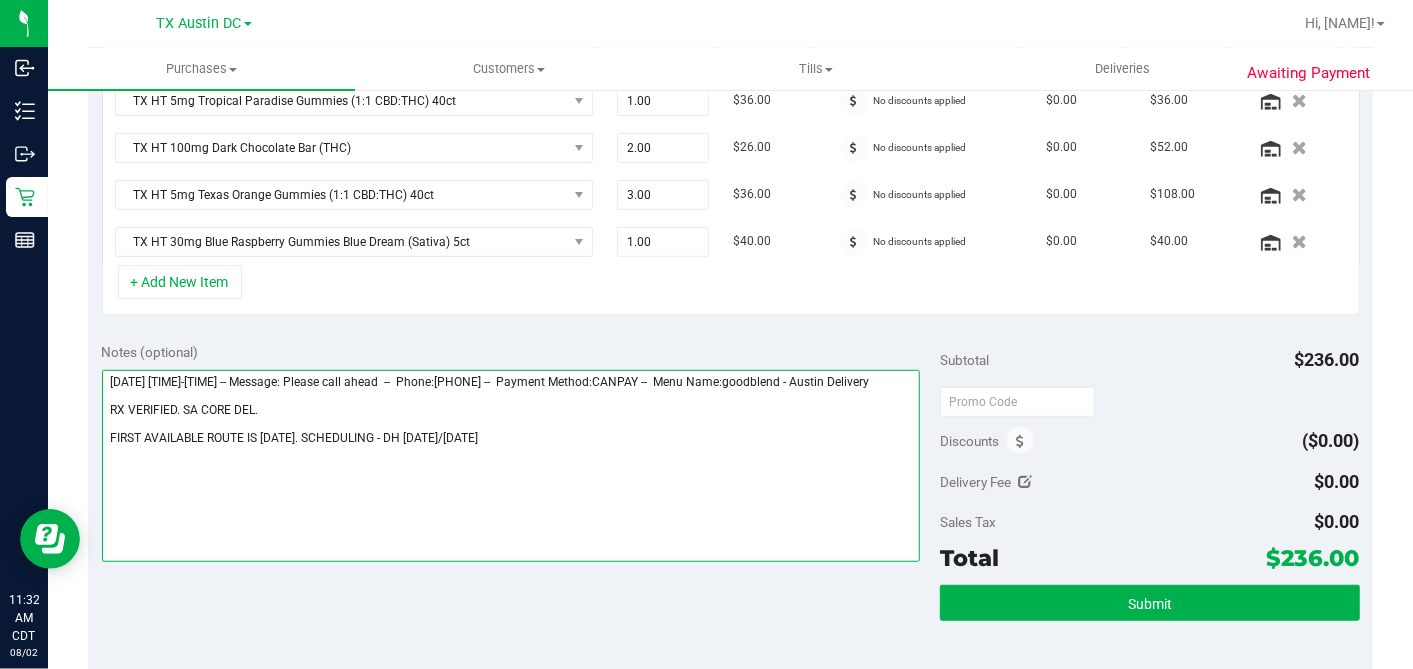 click at bounding box center (511, 466) 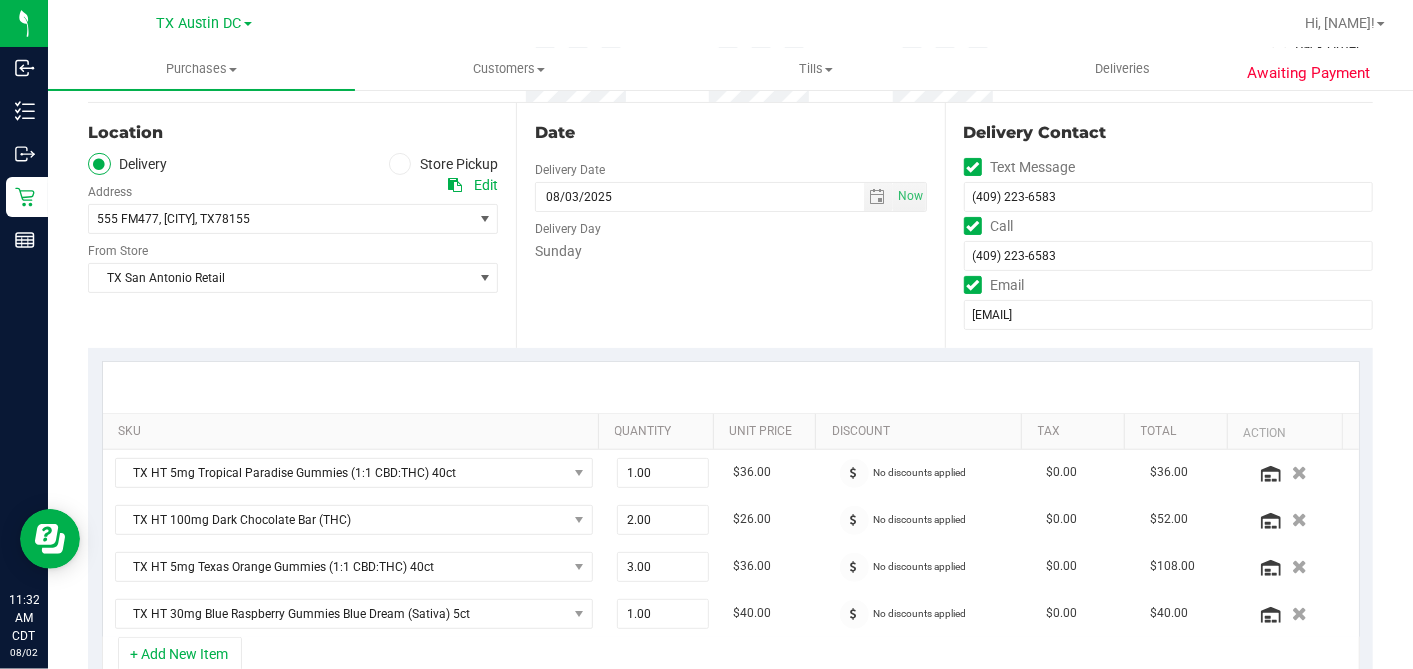 scroll, scrollTop: 111, scrollLeft: 0, axis: vertical 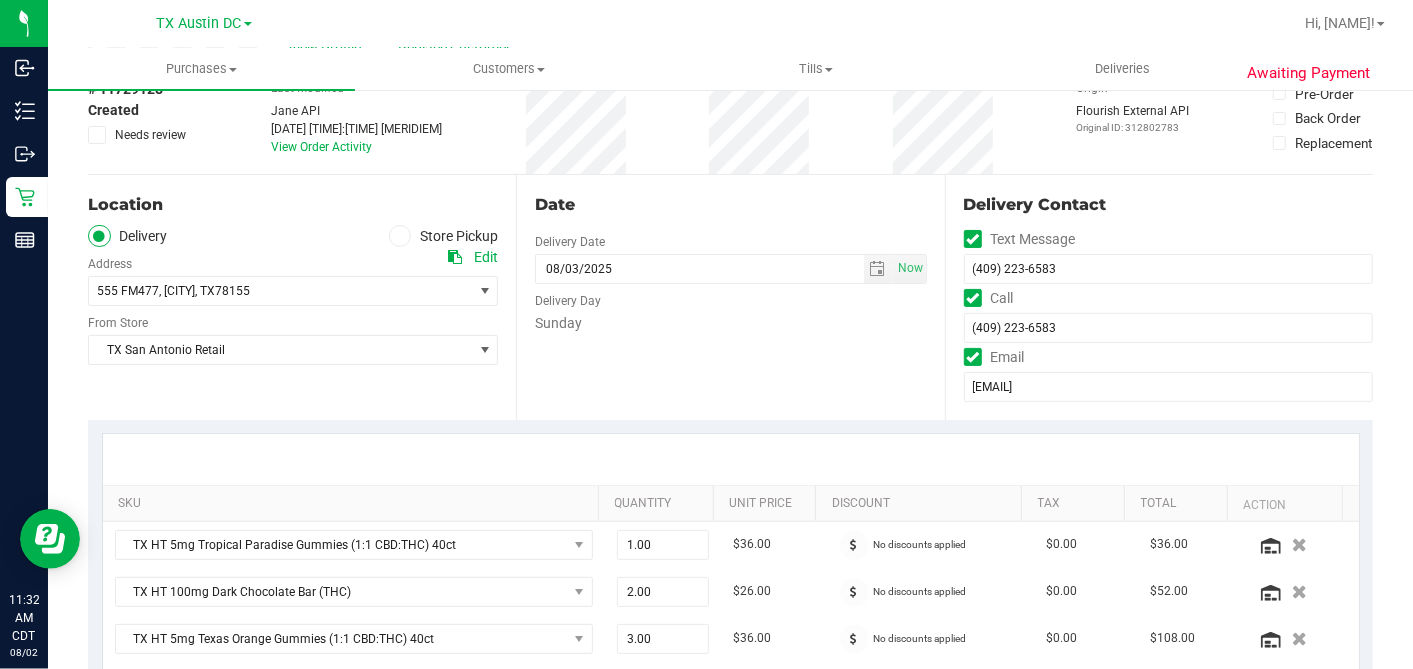 type on "[DATE] [TIME]-[TIME] -- Message: Please call ahead  --  Phone:[PHONE] --  Payment Method:CANPAY --  Menu Name:goodblend - Austin Delivery
RX VERIFIED. SA CORE DEL. #[NUMBER] OUT OF SA INV
FIRST AVAILABLE ROUTE IS [DATE]. SCHEDULING - DH [DATE]/[DATE]" 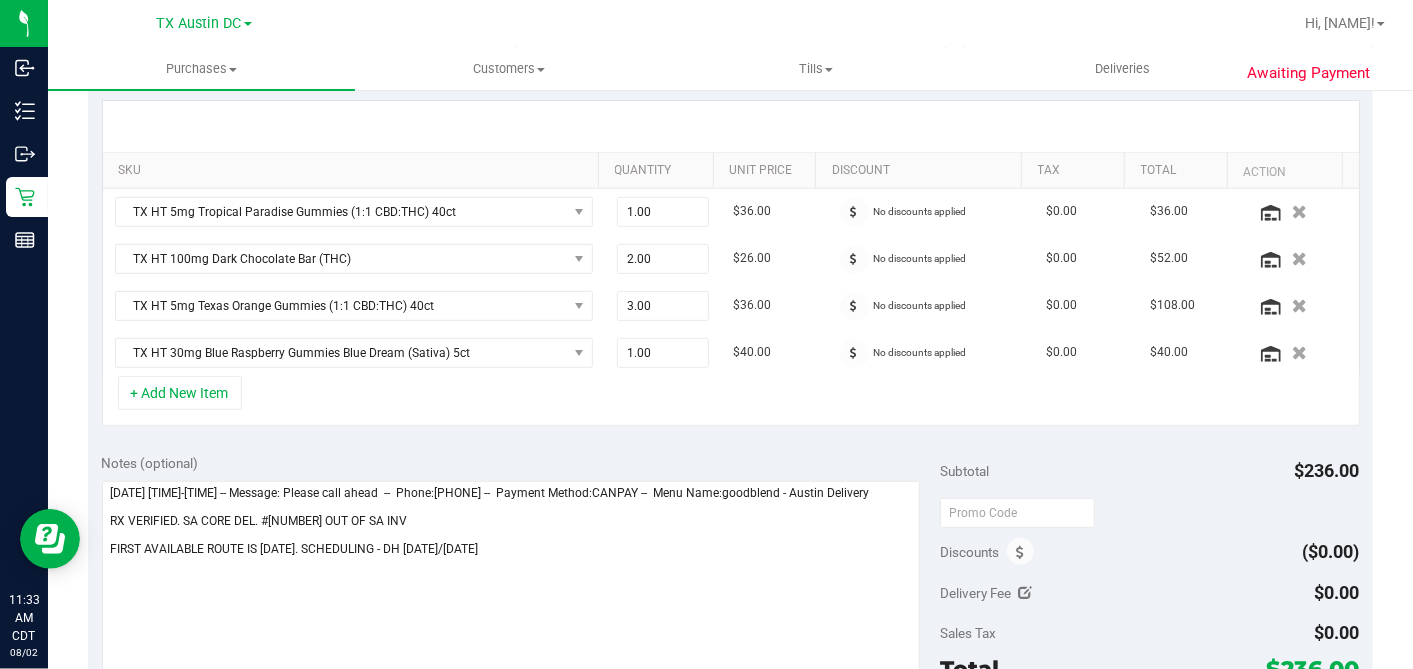 scroll, scrollTop: 777, scrollLeft: 0, axis: vertical 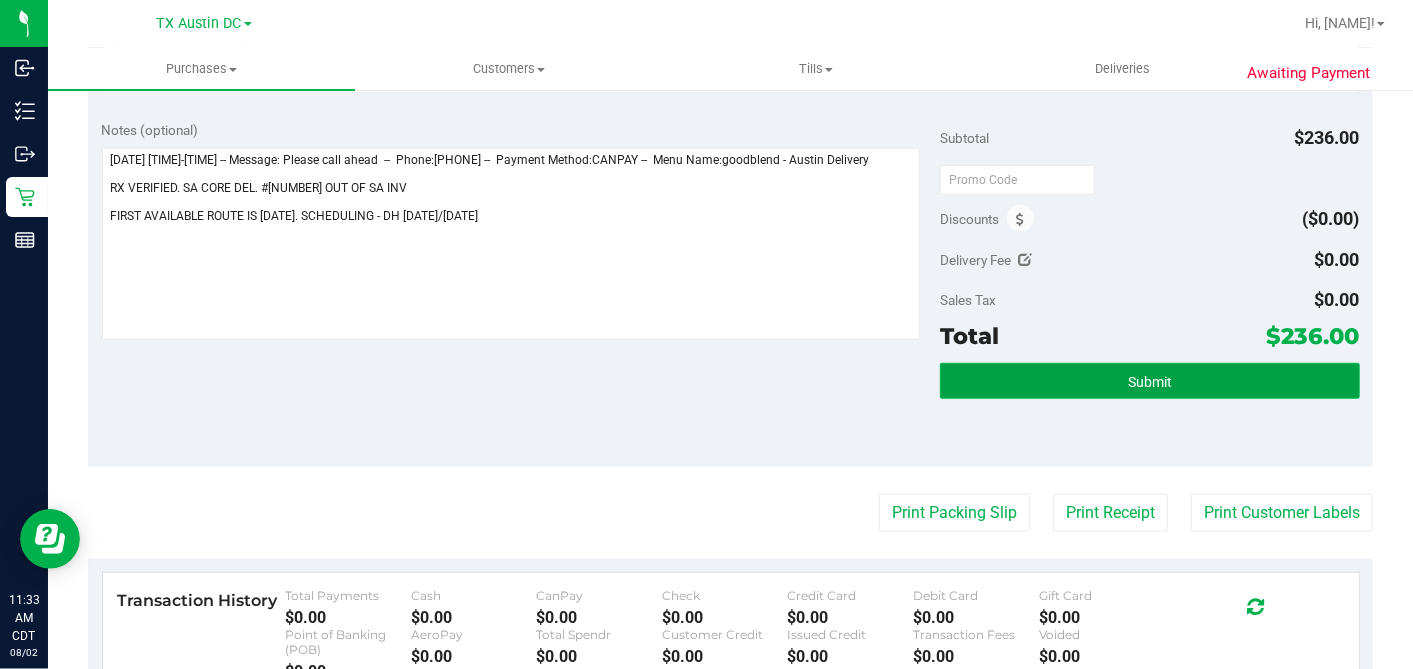 drag, startPoint x: 1131, startPoint y: 376, endPoint x: 1067, endPoint y: 388, distance: 65.11528 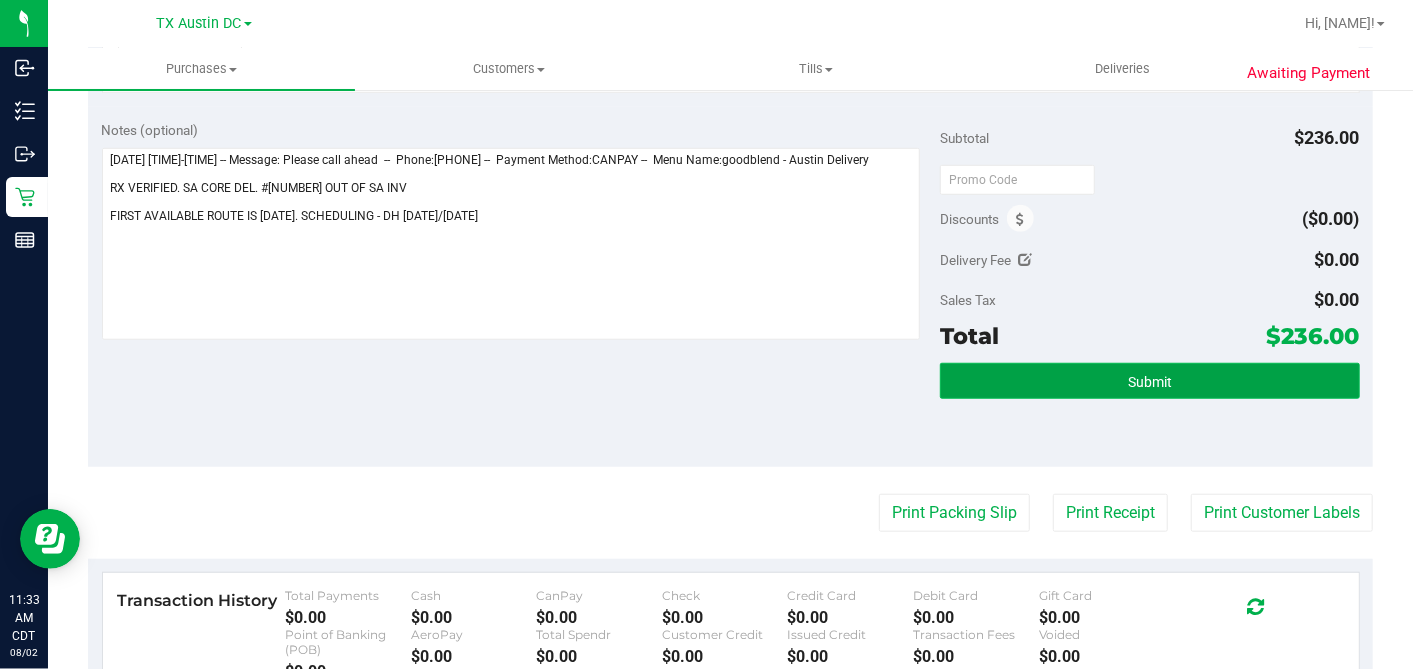 click on "Submit" at bounding box center [1150, 382] 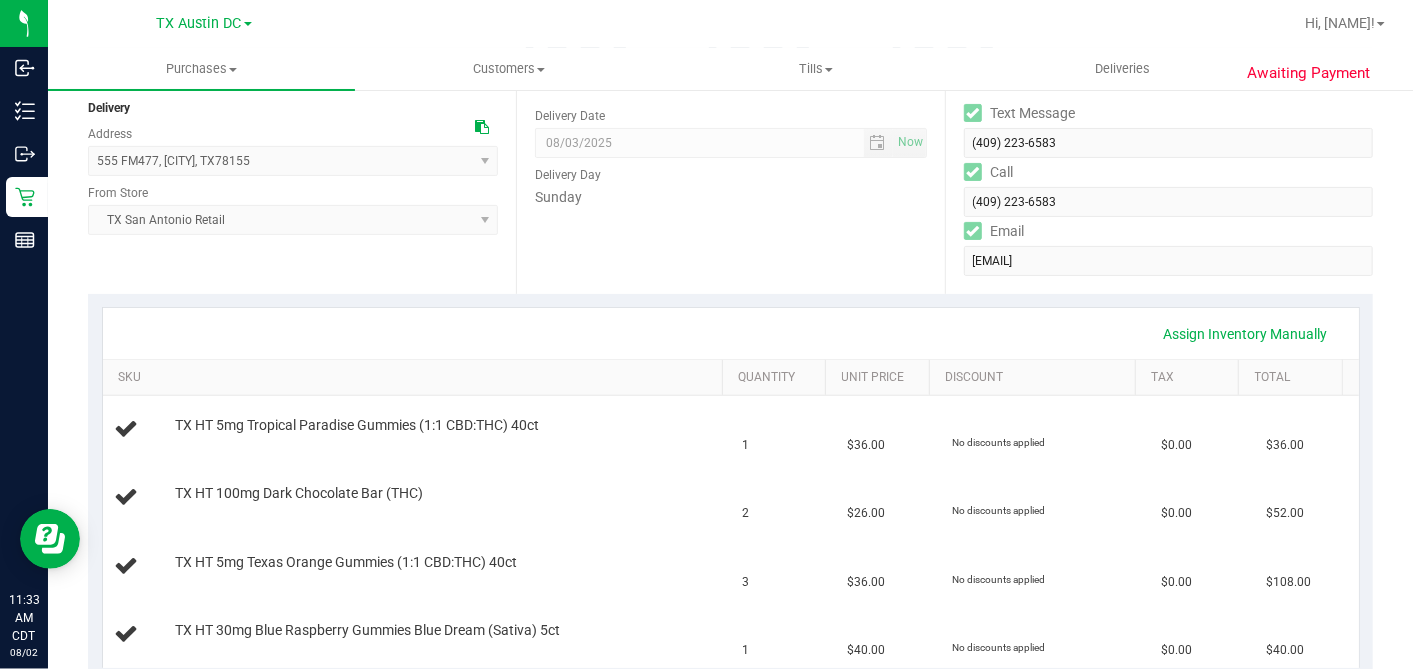 scroll, scrollTop: 0, scrollLeft: 0, axis: both 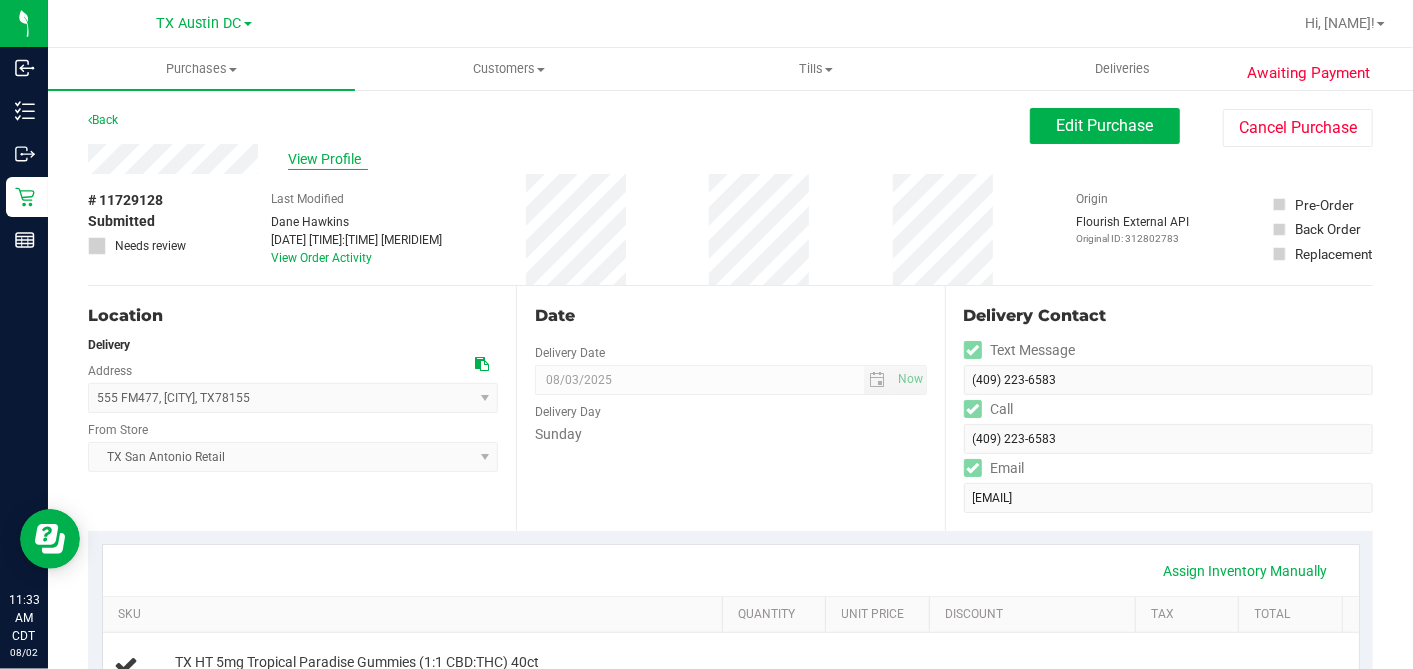 click on "View Profile" at bounding box center (328, 159) 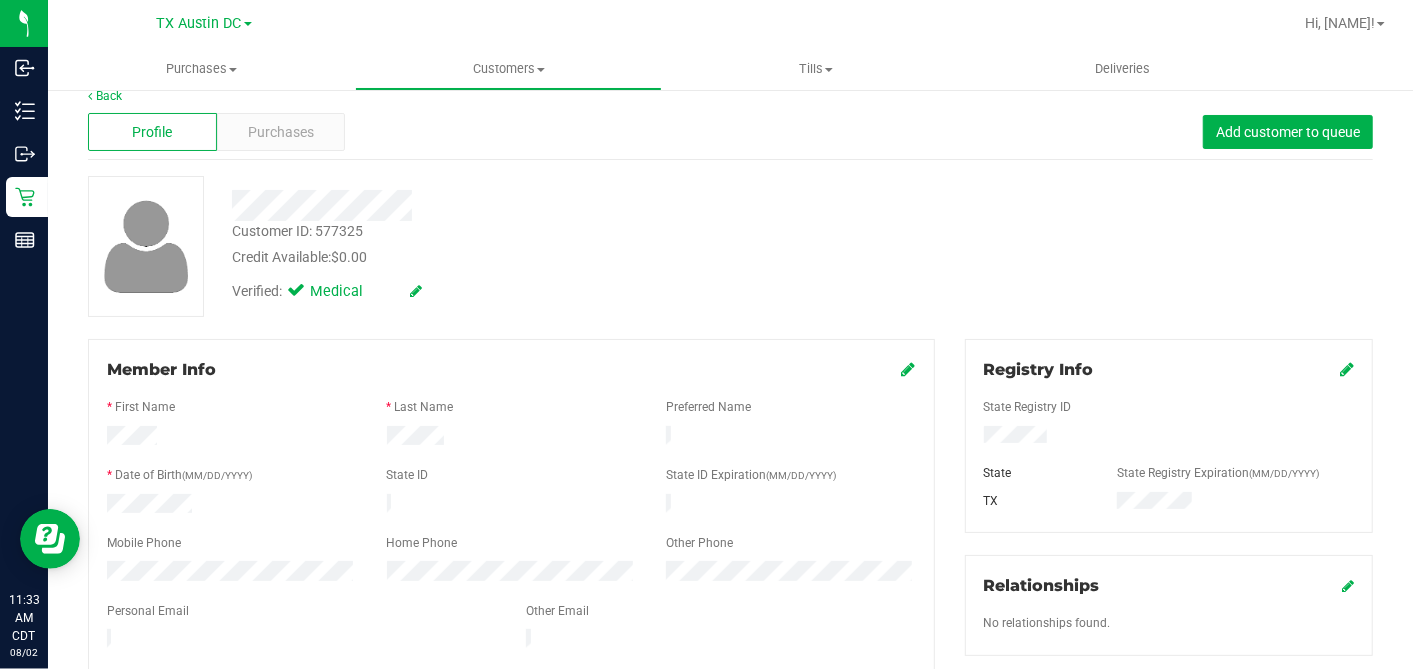 scroll, scrollTop: 0, scrollLeft: 0, axis: both 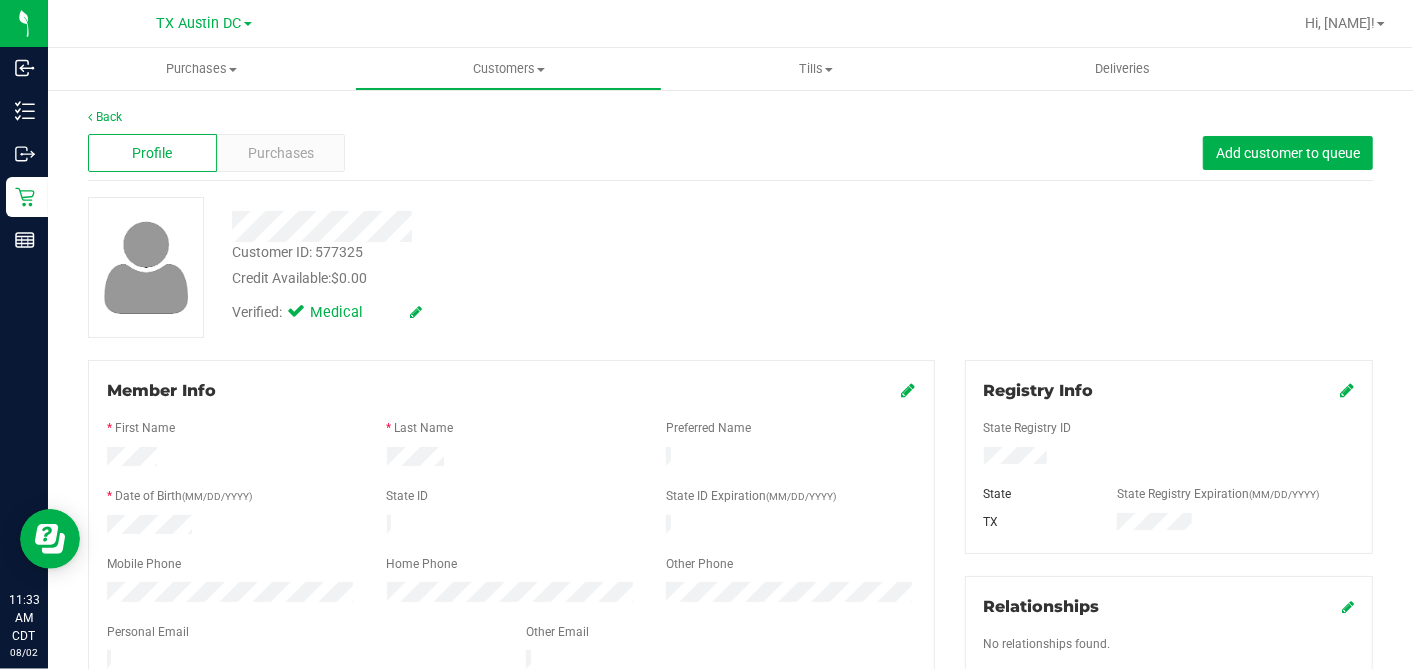 click at bounding box center [1347, 390] 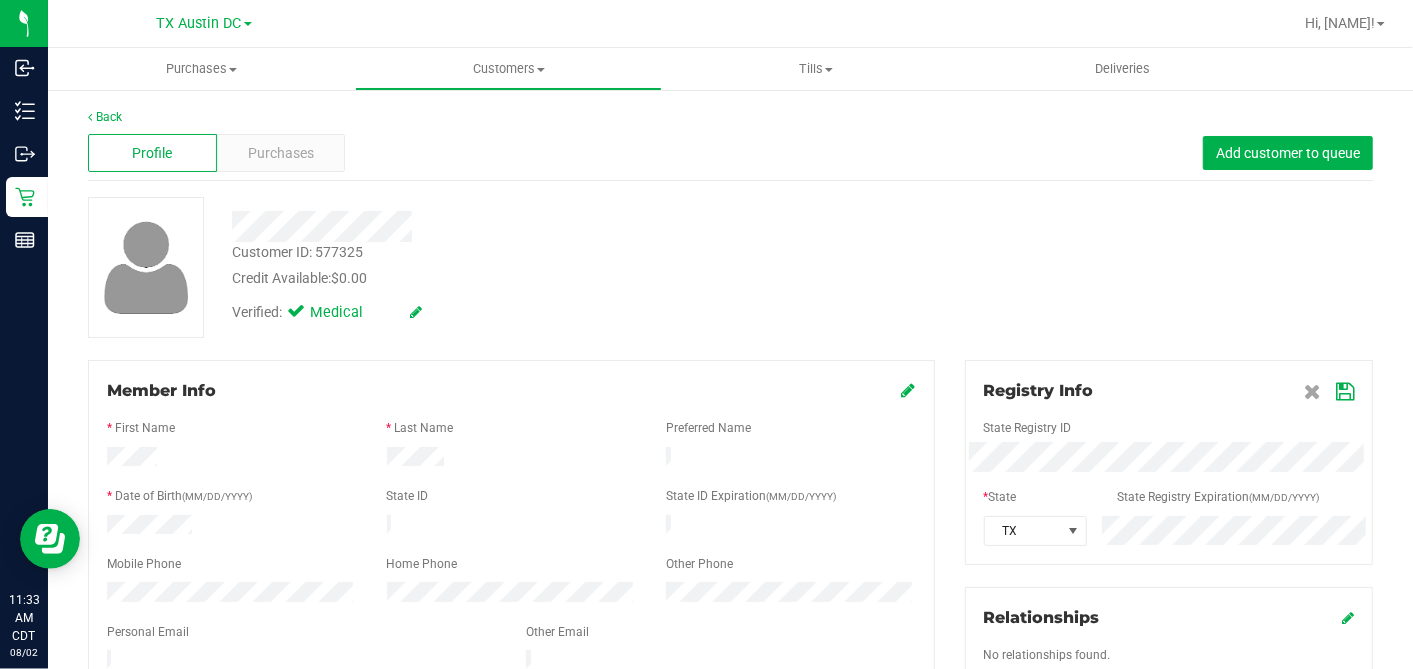 click on "Member Info
*
First Name
*
Last Name
Preferred Name
*
Date of Birth
(MM/DD/YYYY)
State ID
State ID Expiration
(MM/DD/YYYY)" at bounding box center [730, 877] 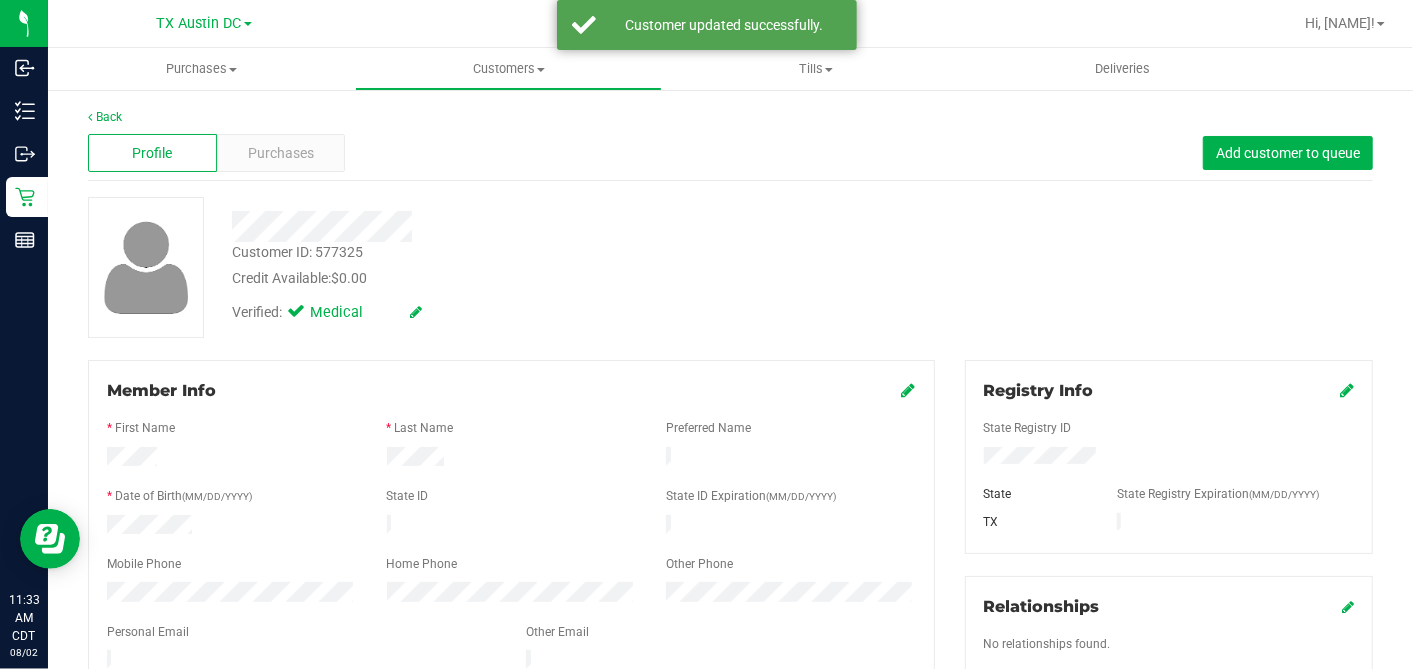 click at bounding box center (909, 390) 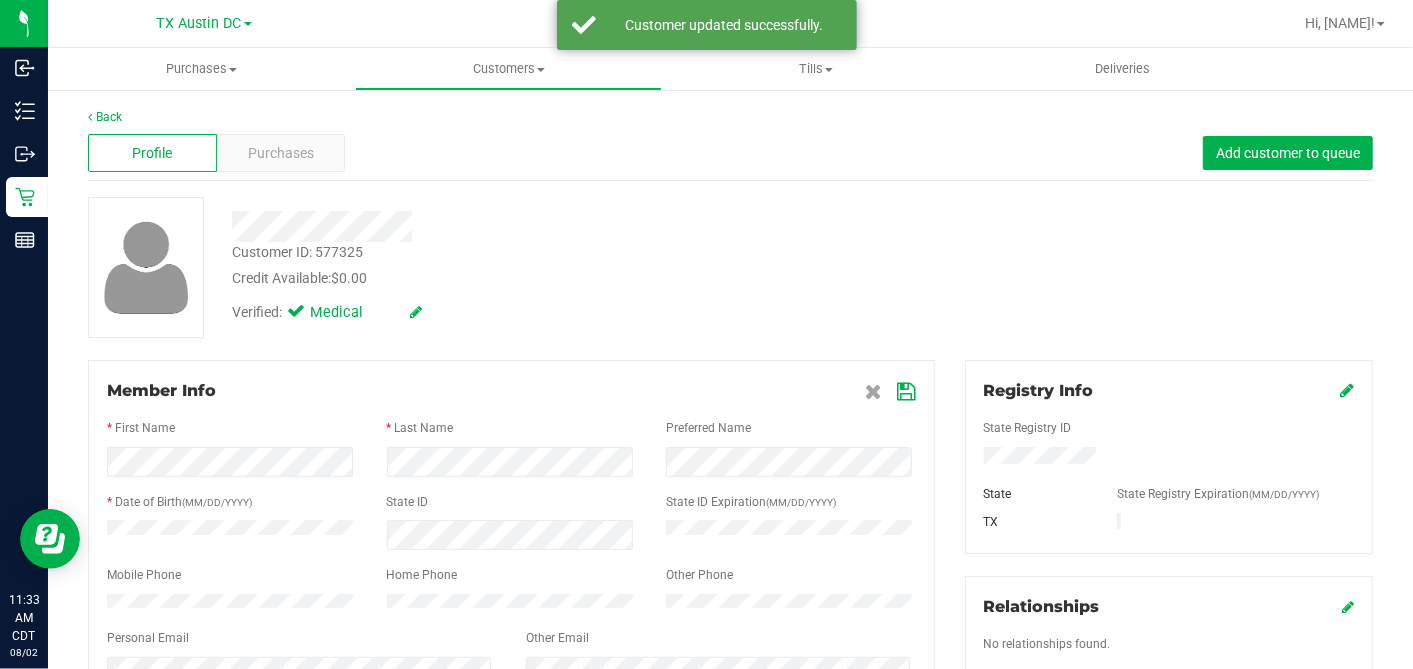 click at bounding box center [907, 392] 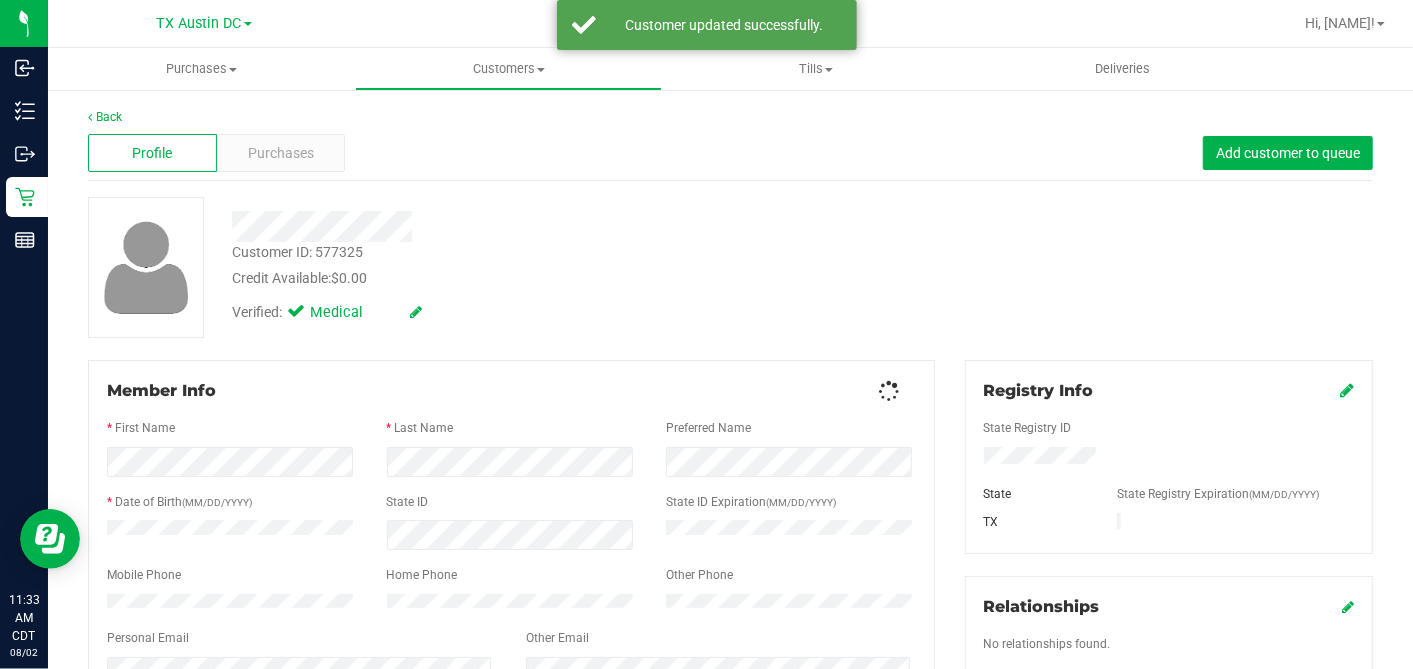 click on "Customer ID: [NUMBER]
Credit Available:
$0.00
Verified:
Medical" at bounding box center [730, 267] 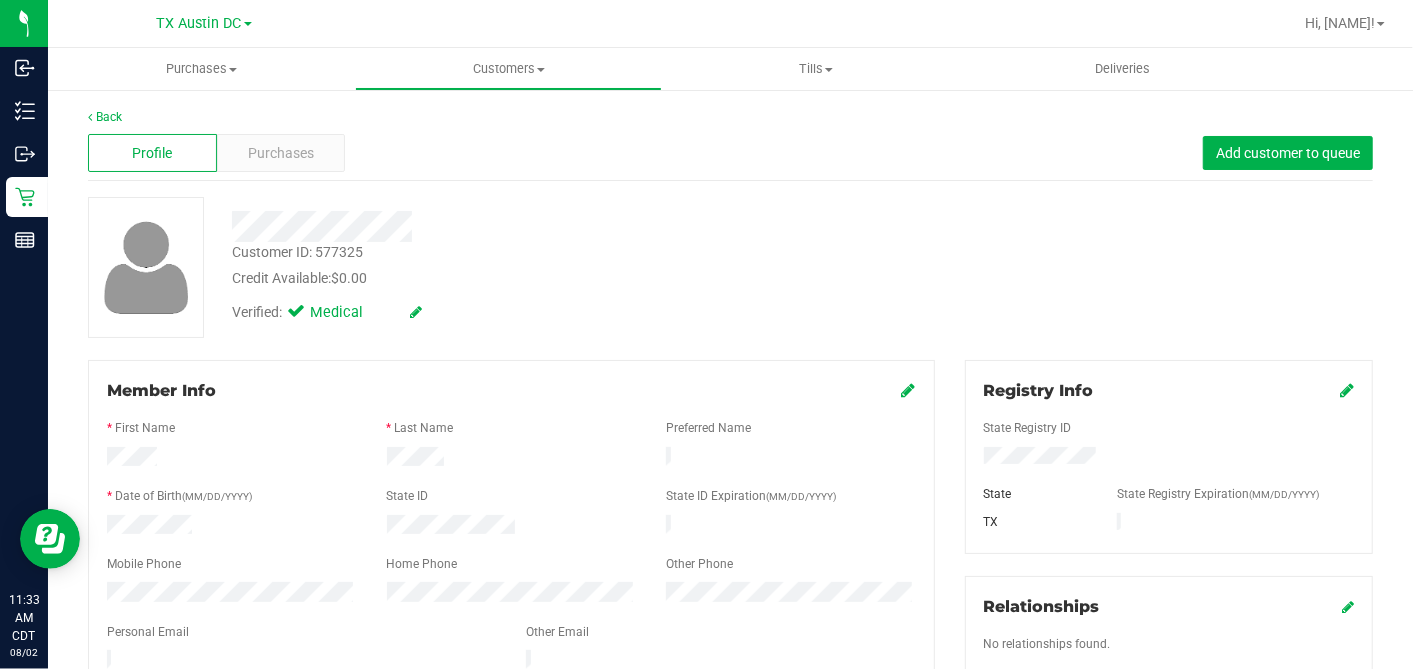 click at bounding box center (909, 390) 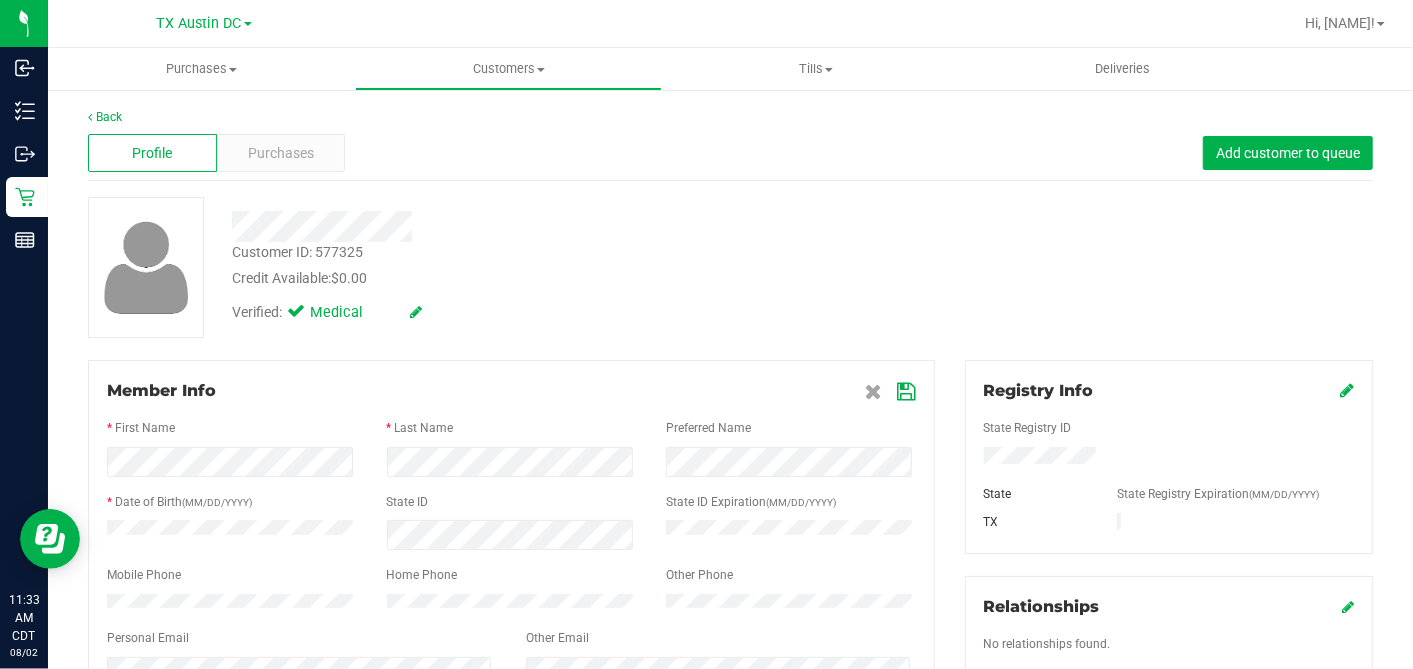 click on "Customer ID: [NUMBER]
Credit Available:
$0.00
Verified:
Medical" at bounding box center (730, 267) 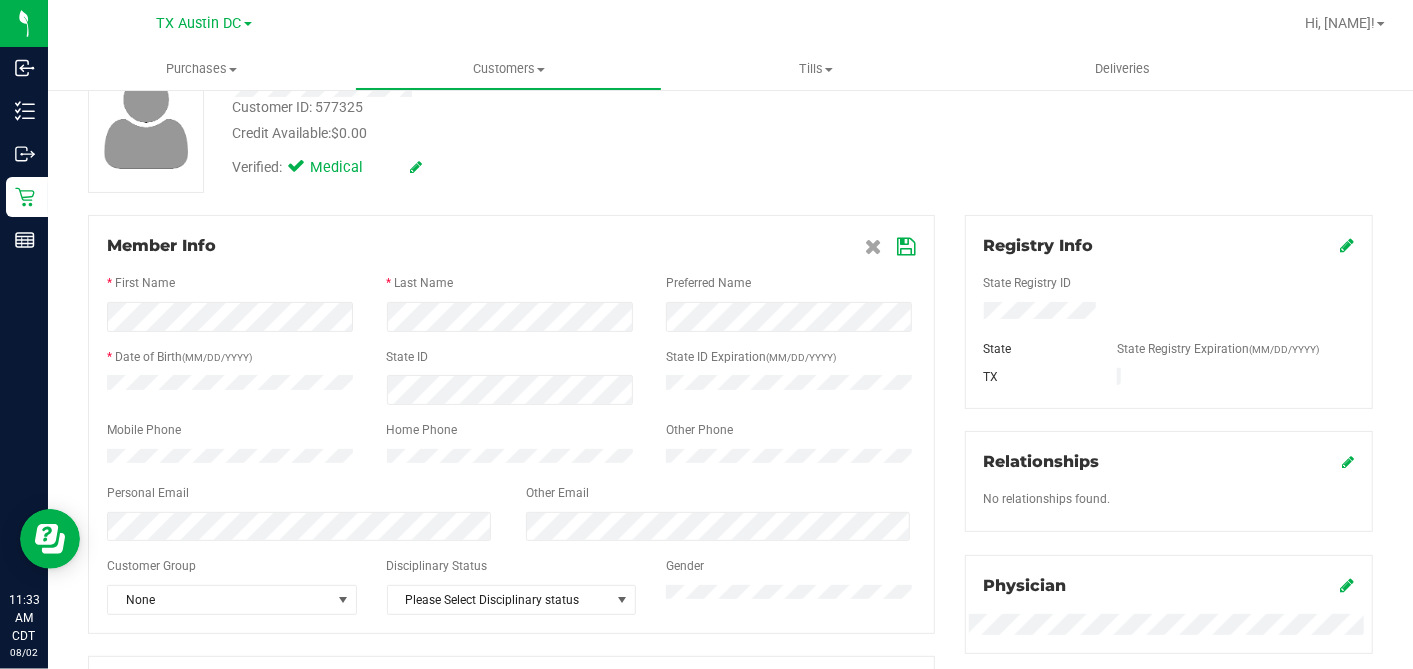scroll, scrollTop: 111, scrollLeft: 0, axis: vertical 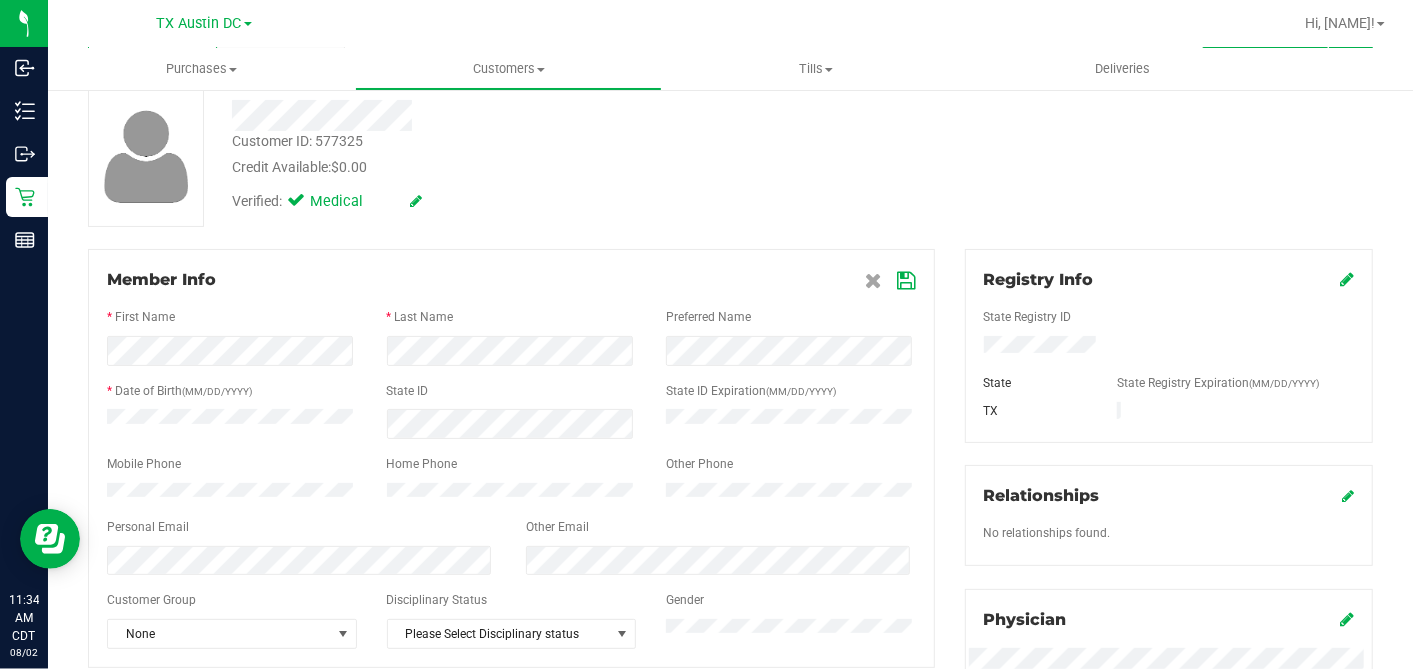 click on "Customer ID: [NUMBER]
Credit Available:
$0.00
Verified:
Medical" at bounding box center [730, 156] 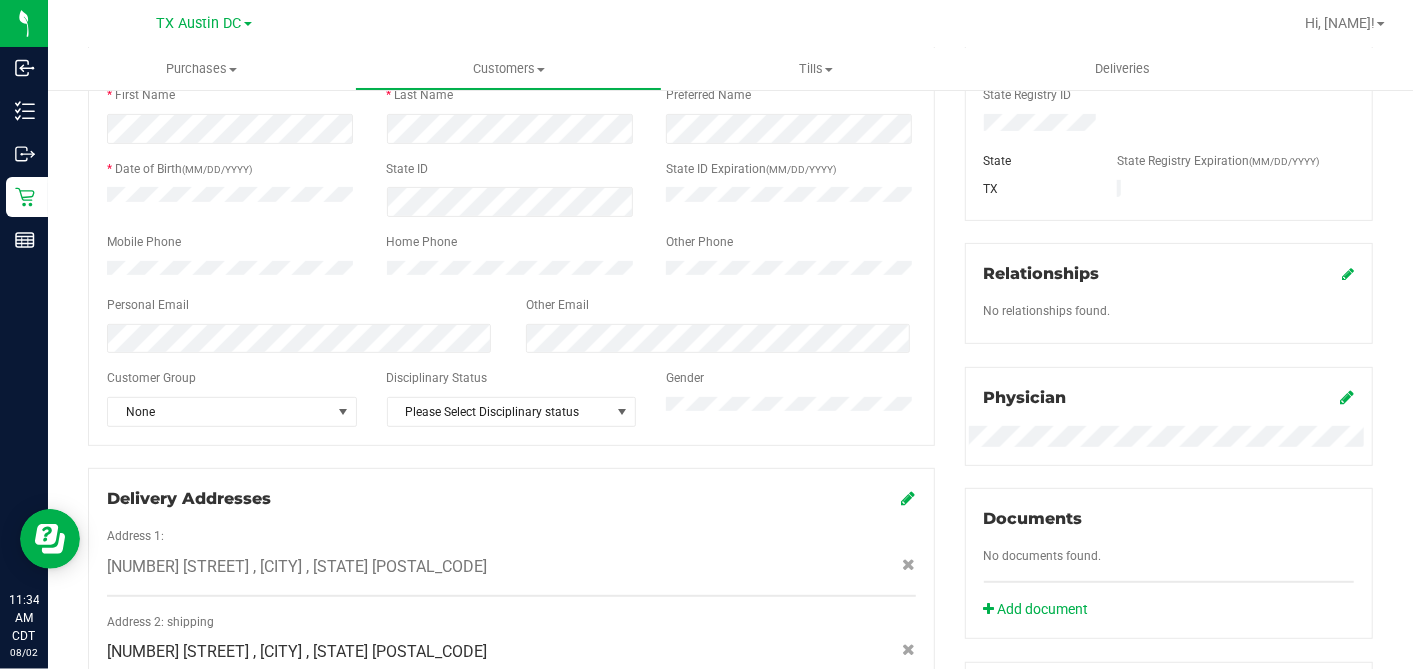 scroll, scrollTop: 222, scrollLeft: 0, axis: vertical 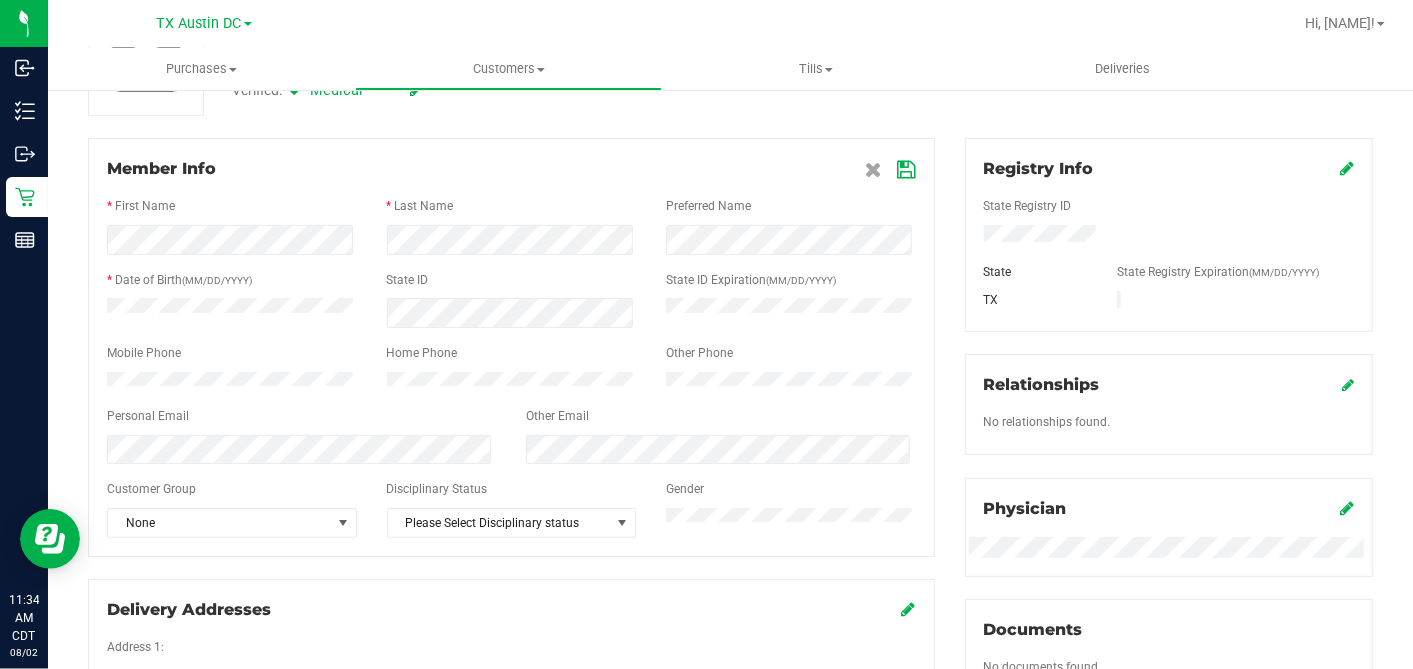 drag, startPoint x: 94, startPoint y: 452, endPoint x: 191, endPoint y: 488, distance: 103.46497 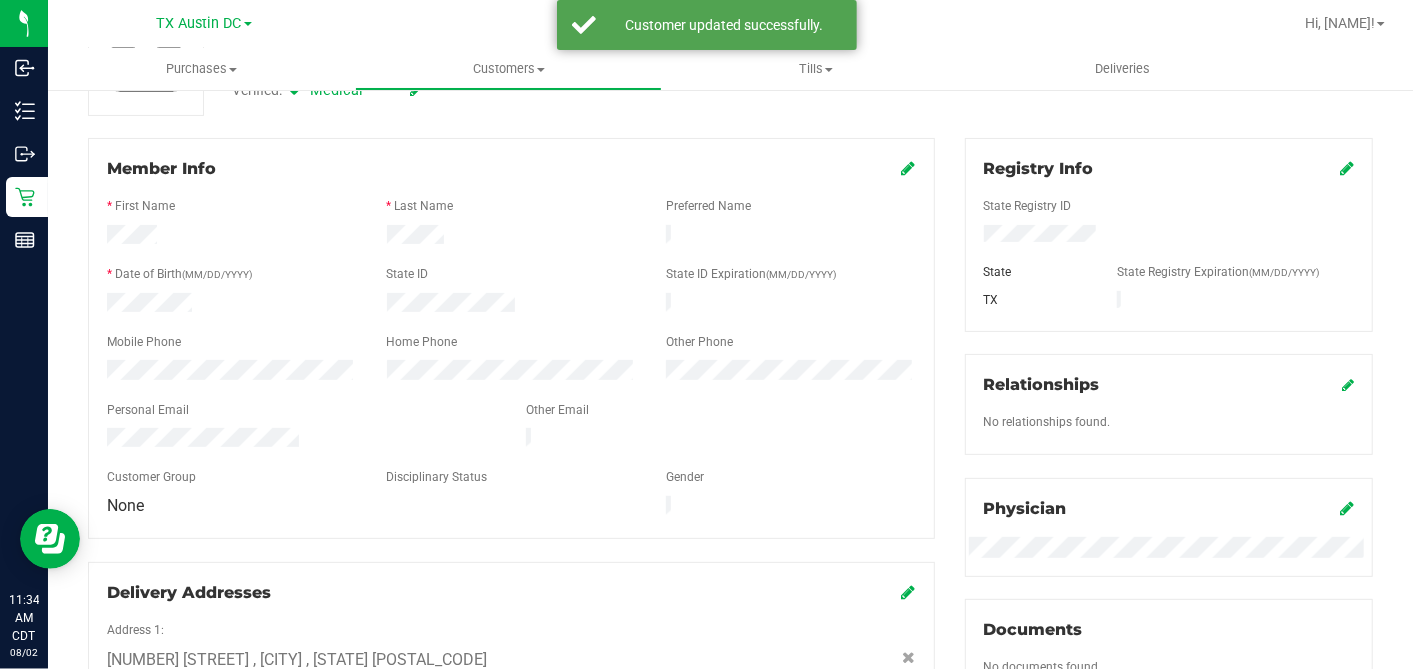 click on "Member Info
*
First Name
*
Last Name
Preferred Name
*
Date of Birth
(MM/DD/YYYY)
State ID
State ID Expiration
(MM/DD/YYYY)" at bounding box center (511, 487) 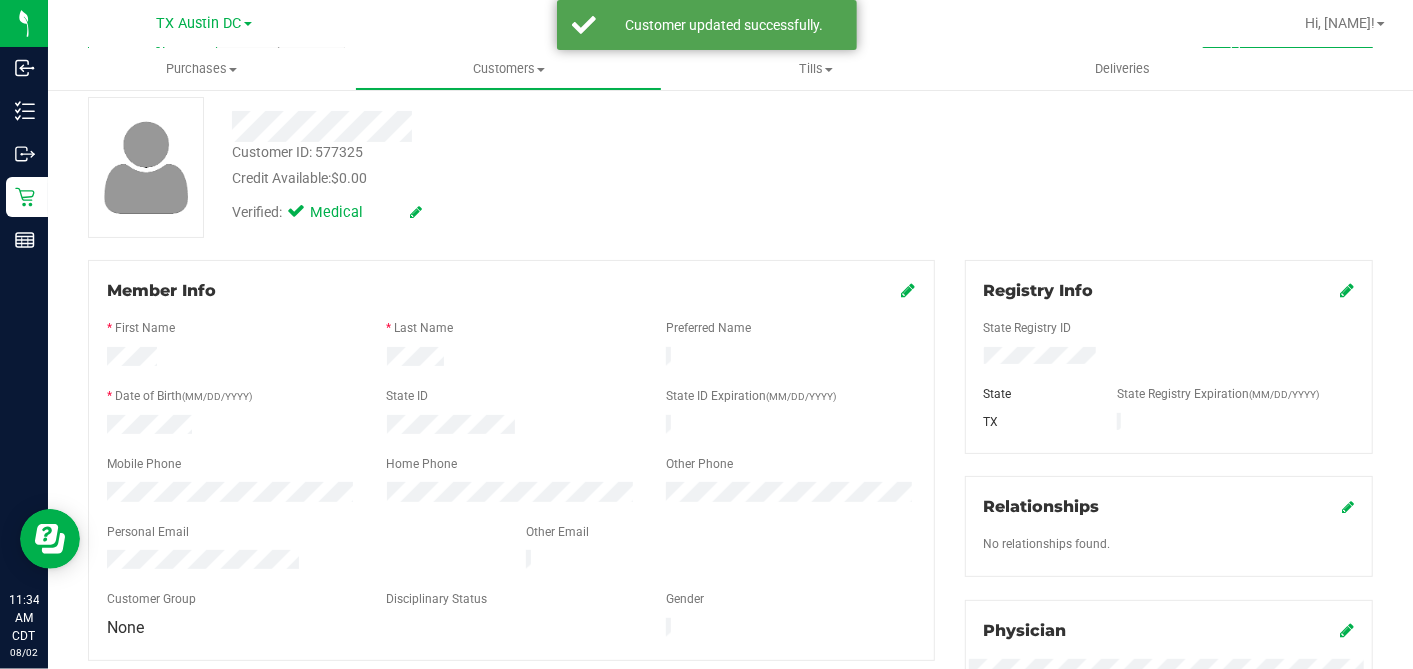 scroll, scrollTop: 0, scrollLeft: 0, axis: both 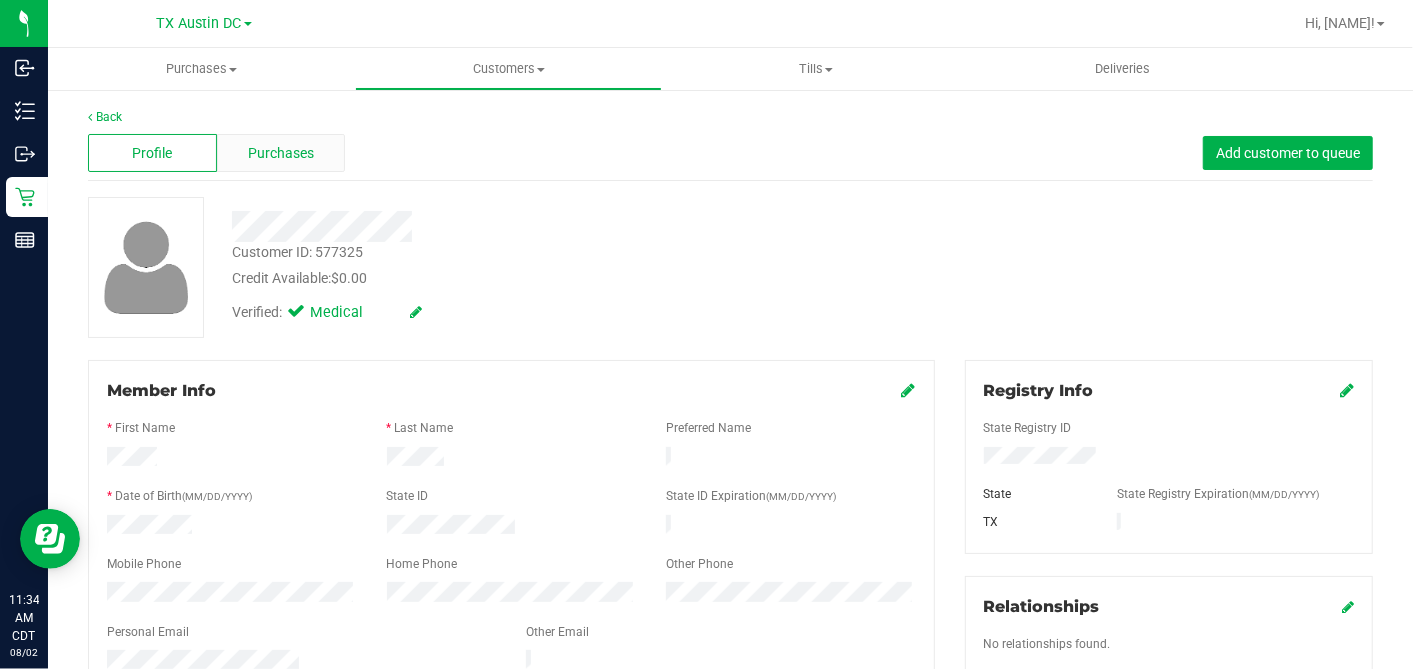 click on "Purchases" at bounding box center (281, 153) 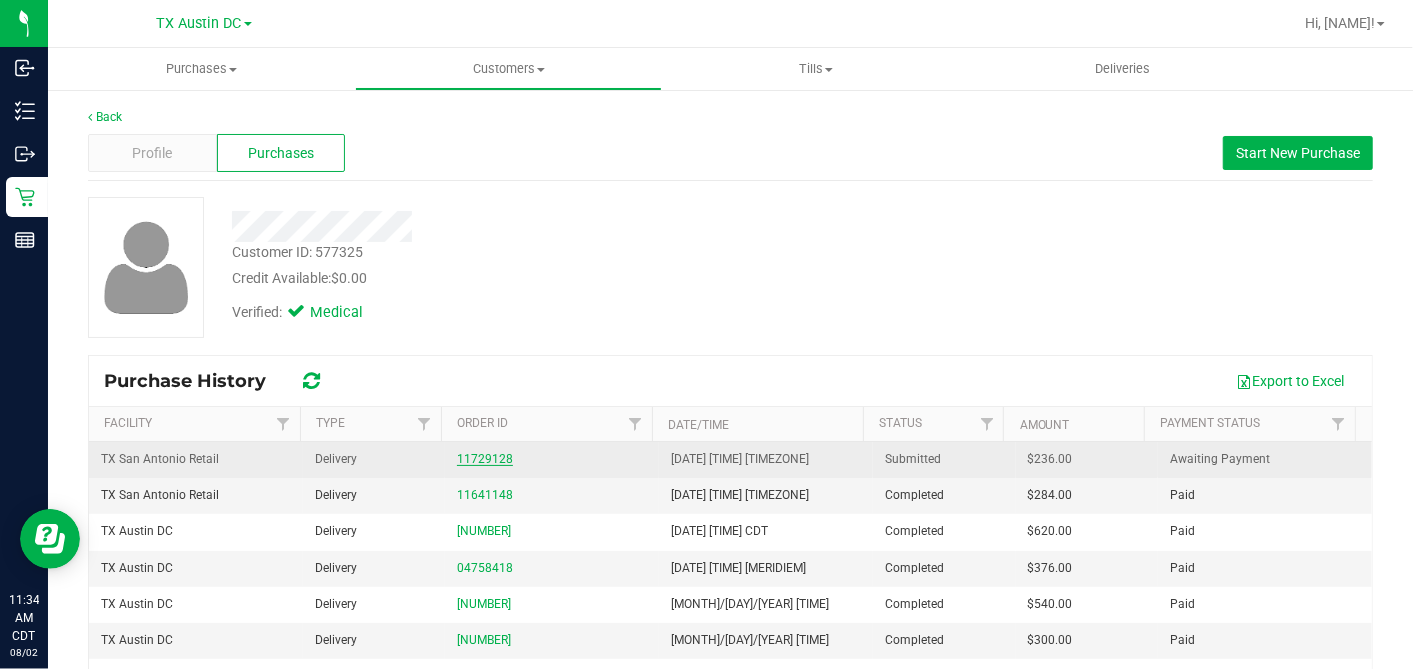 click on "11729128" at bounding box center [485, 459] 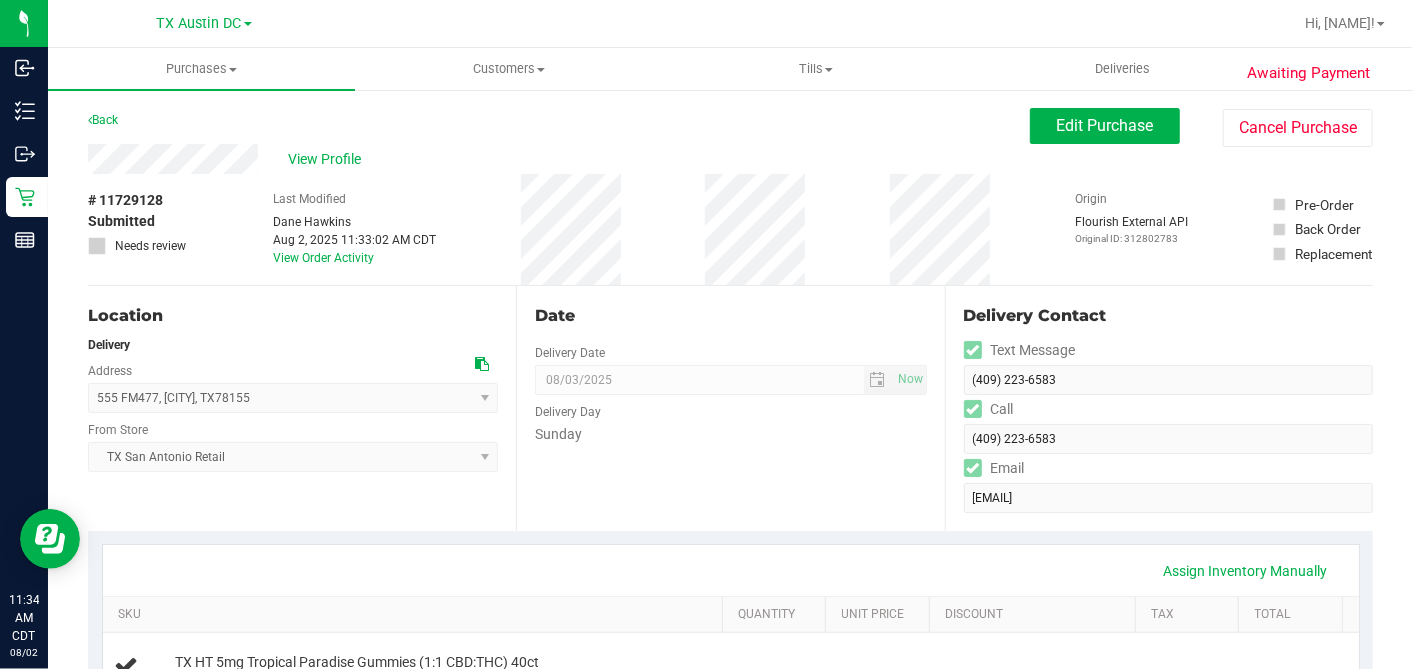 click on "Date" at bounding box center [730, 316] 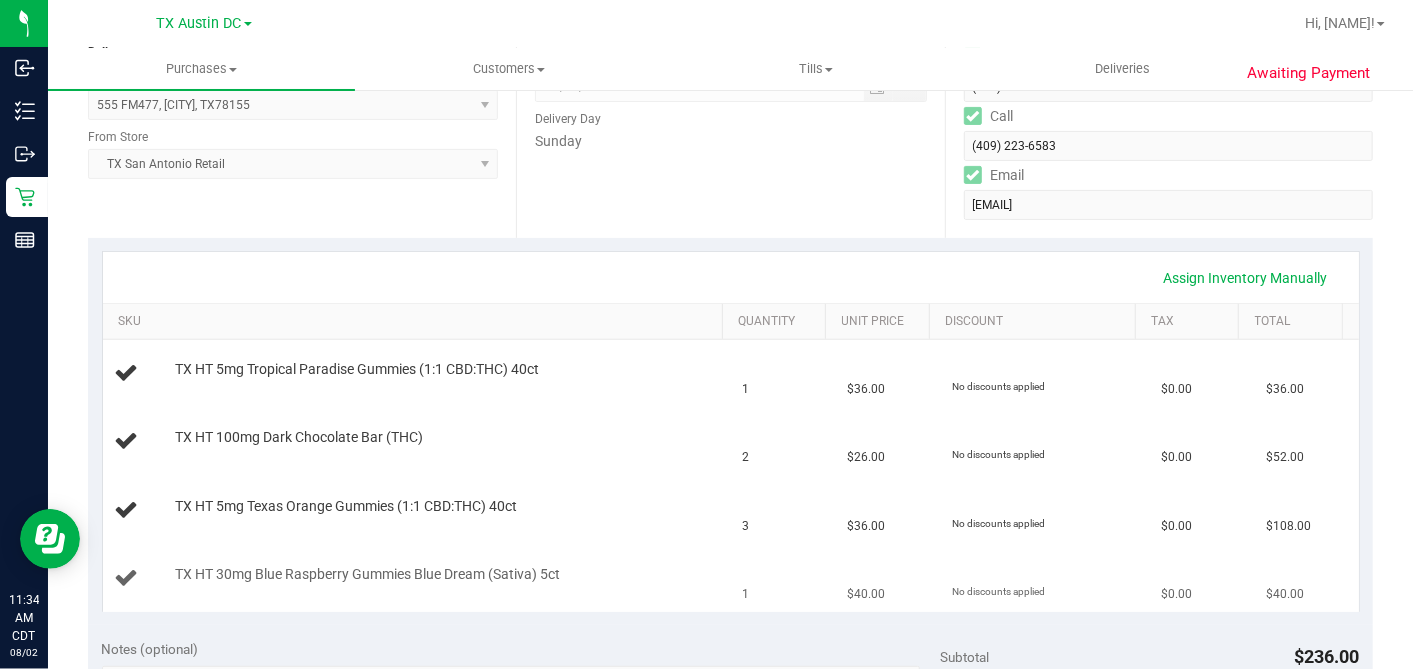 scroll, scrollTop: 0, scrollLeft: 0, axis: both 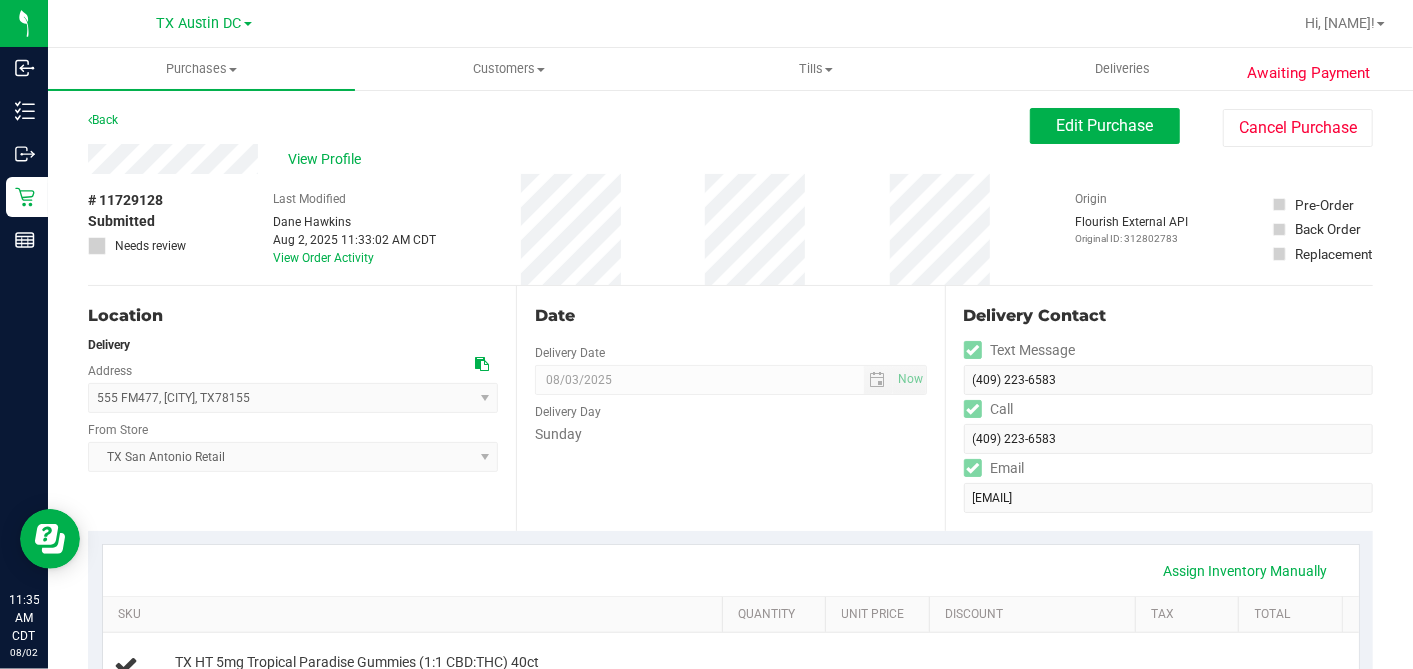 click on "Date
Delivery Date
08/03/2025
Now
08/03/2025 07:00 AM
Now
Delivery Day
Sunday" at bounding box center [730, 408] 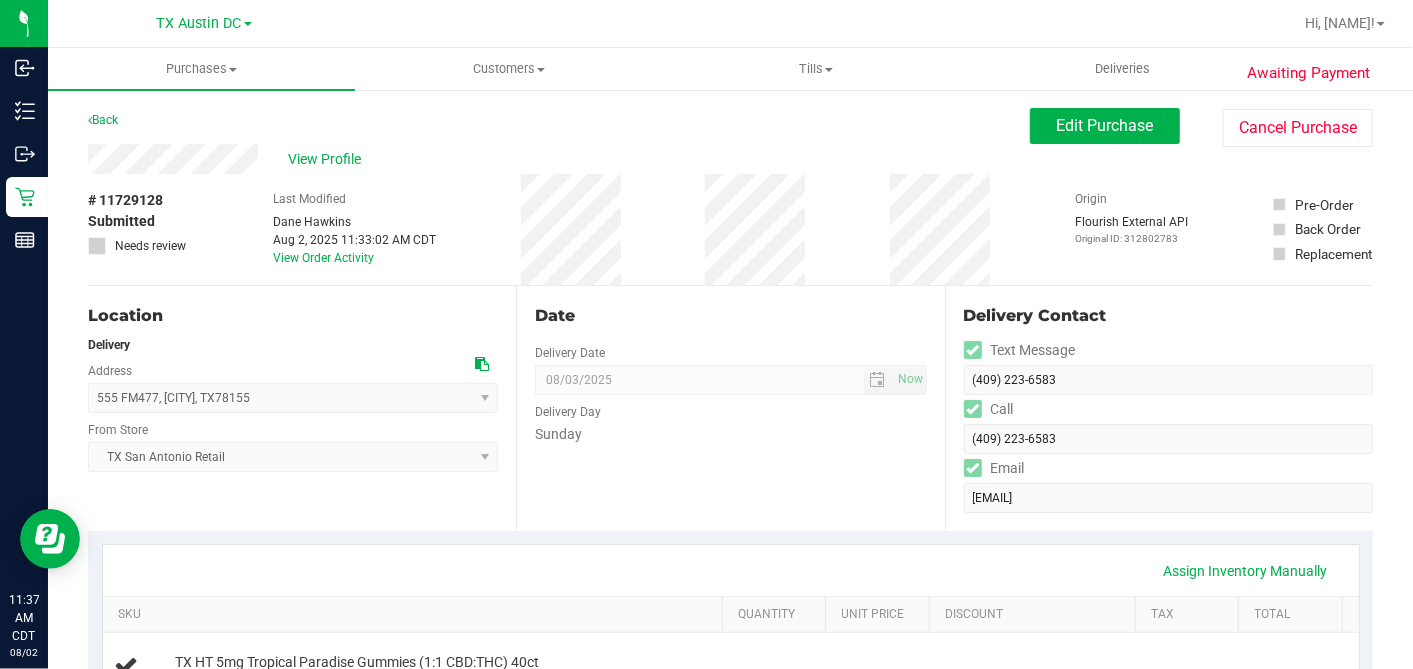 click on "Date" at bounding box center [730, 316] 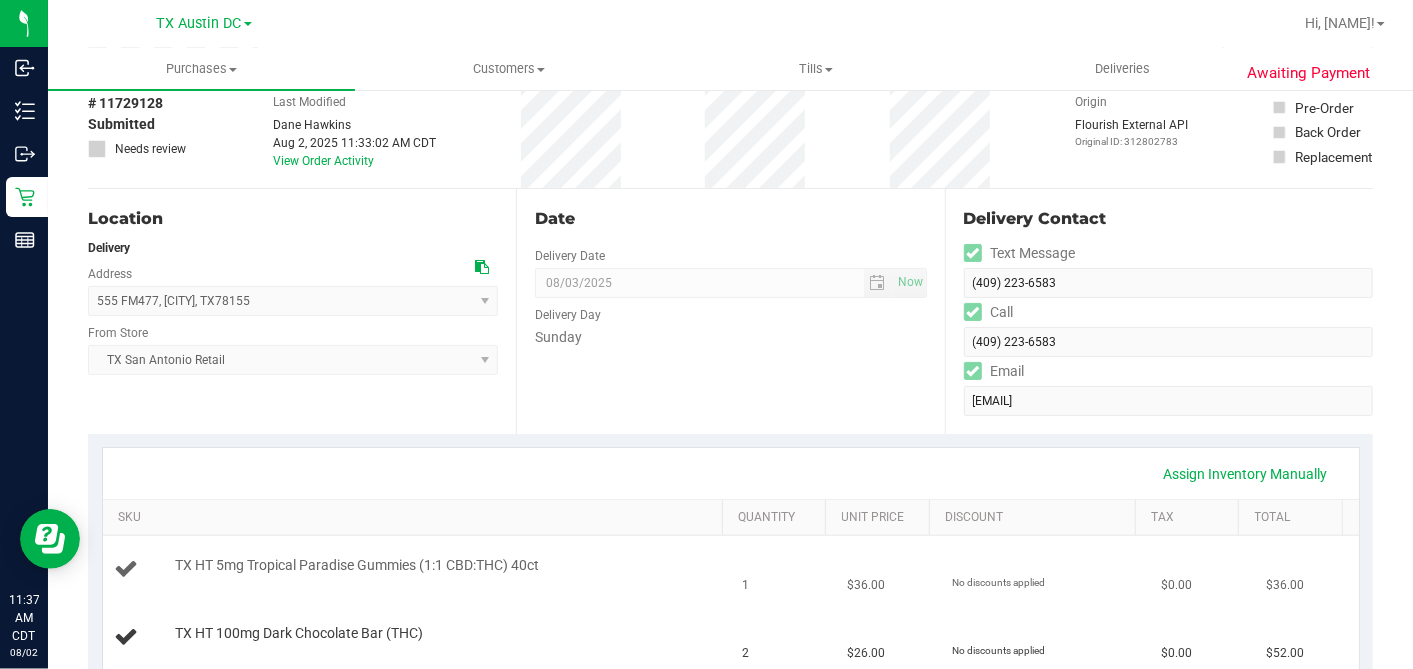 scroll, scrollTop: 0, scrollLeft: 0, axis: both 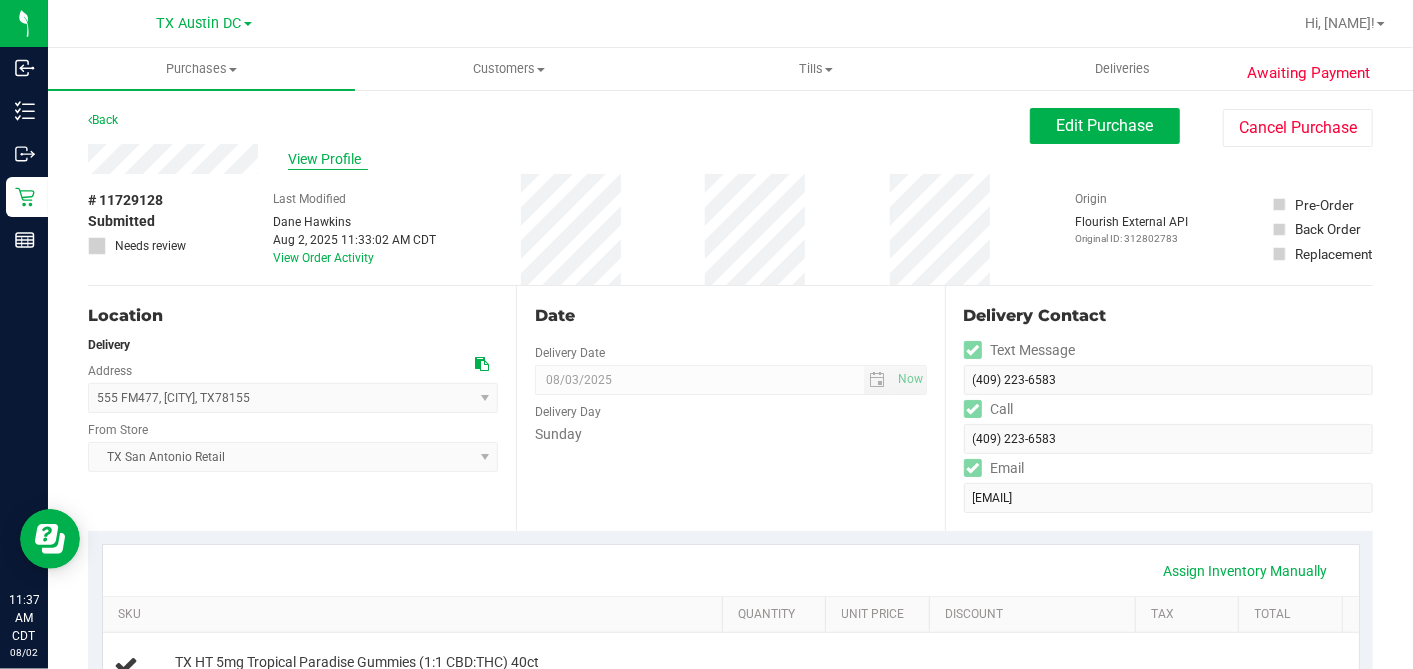 click on "View Profile" at bounding box center [328, 159] 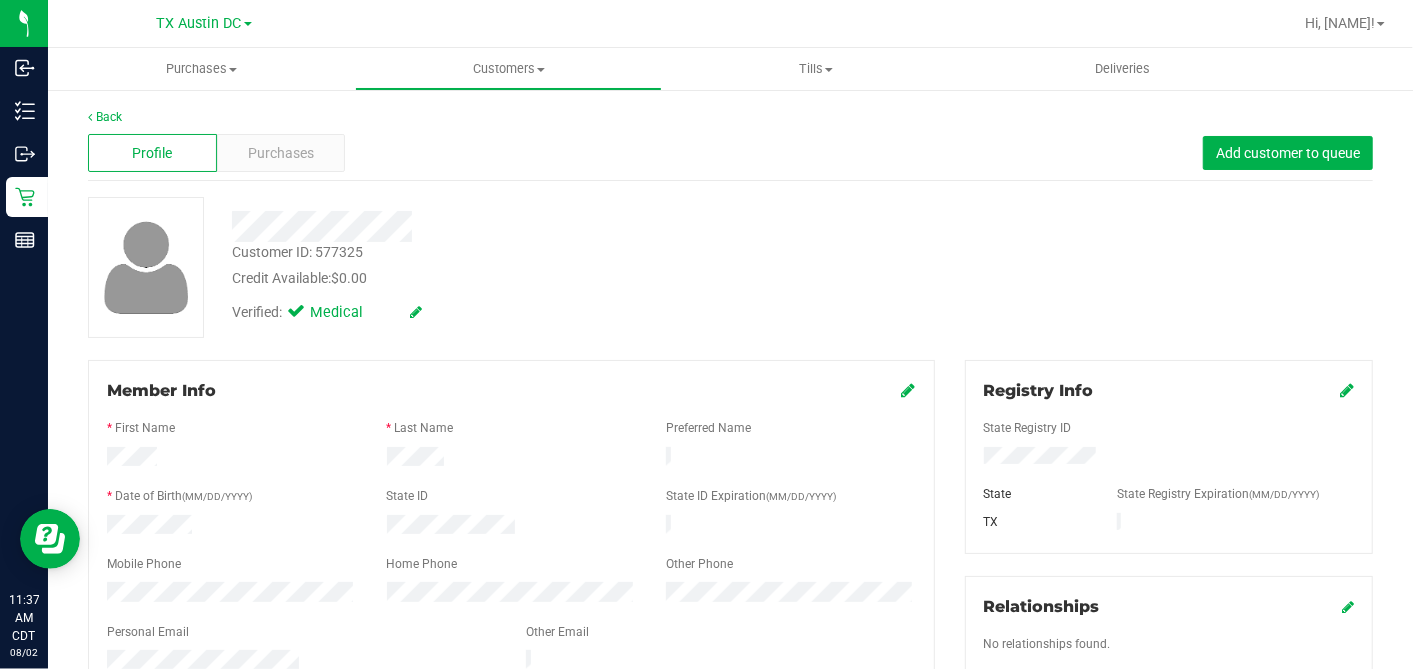 click on "Verified:
Medical" at bounding box center (546, 311) 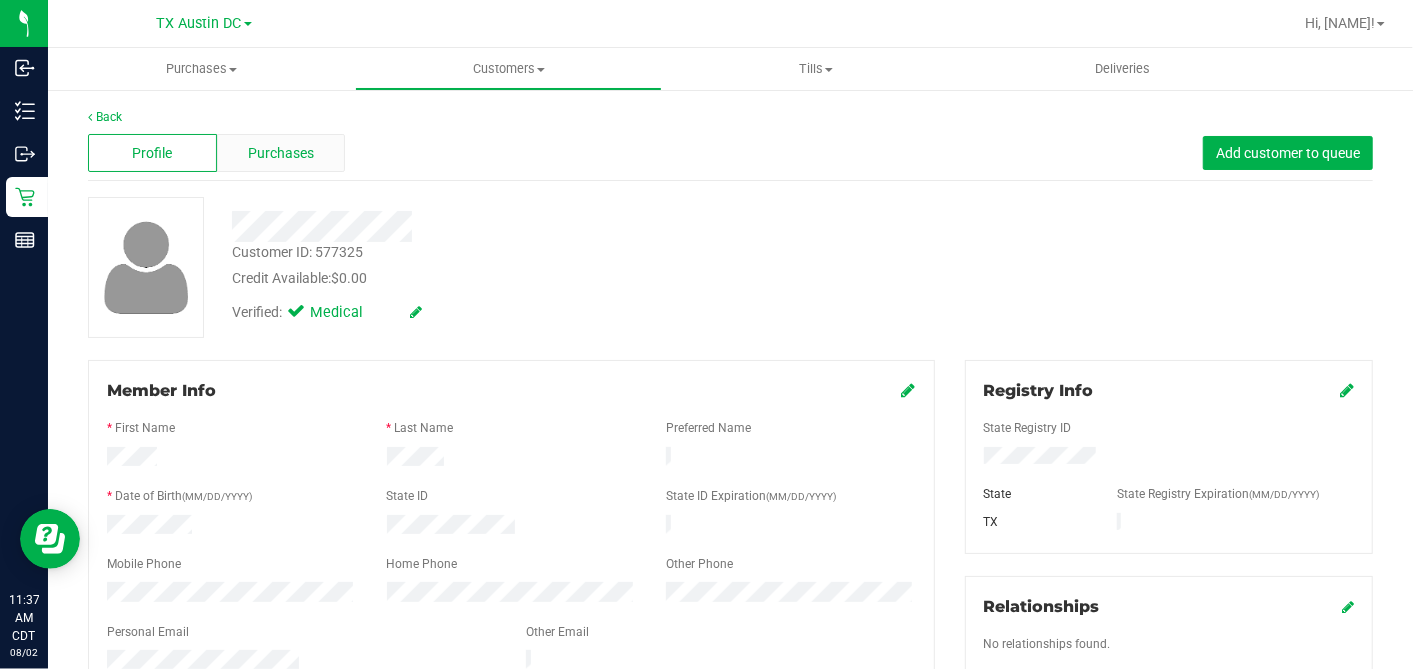 click on "Purchases" at bounding box center (281, 153) 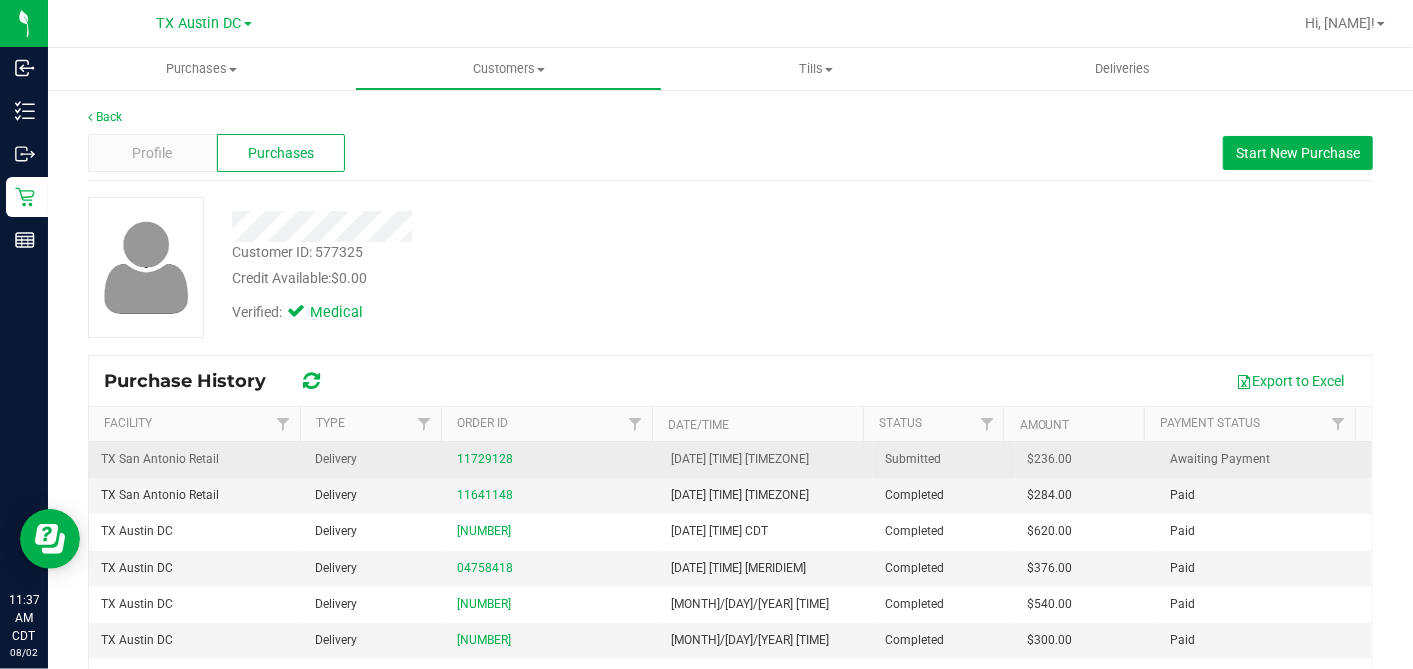 click on "$236.00" at bounding box center [1050, 459] 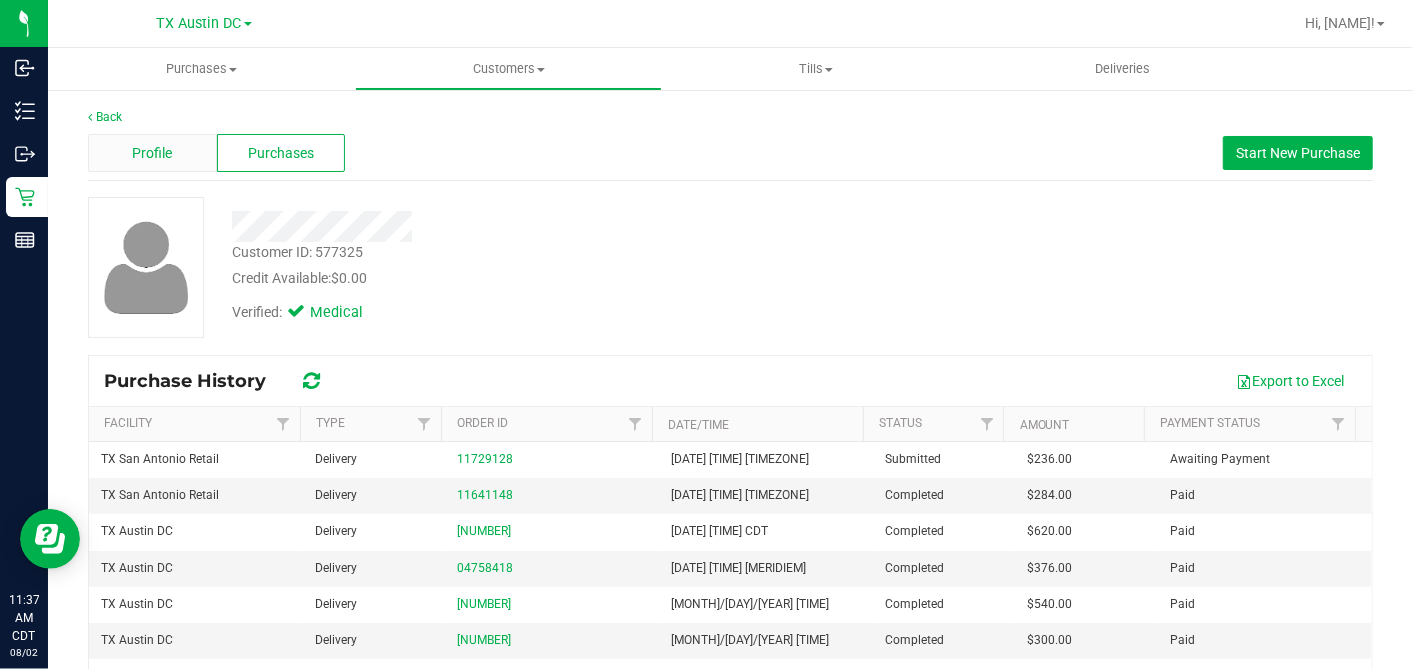 click on "Profile" at bounding box center [152, 153] 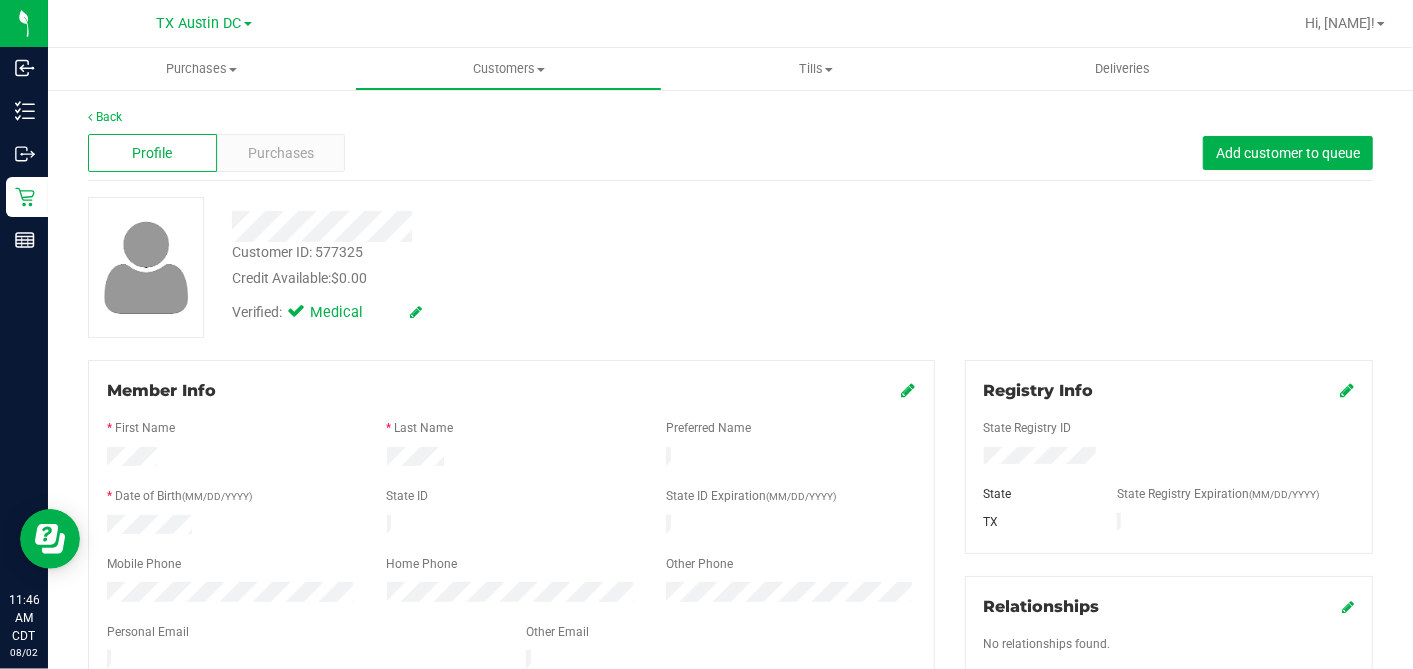 click at bounding box center [511, 648] 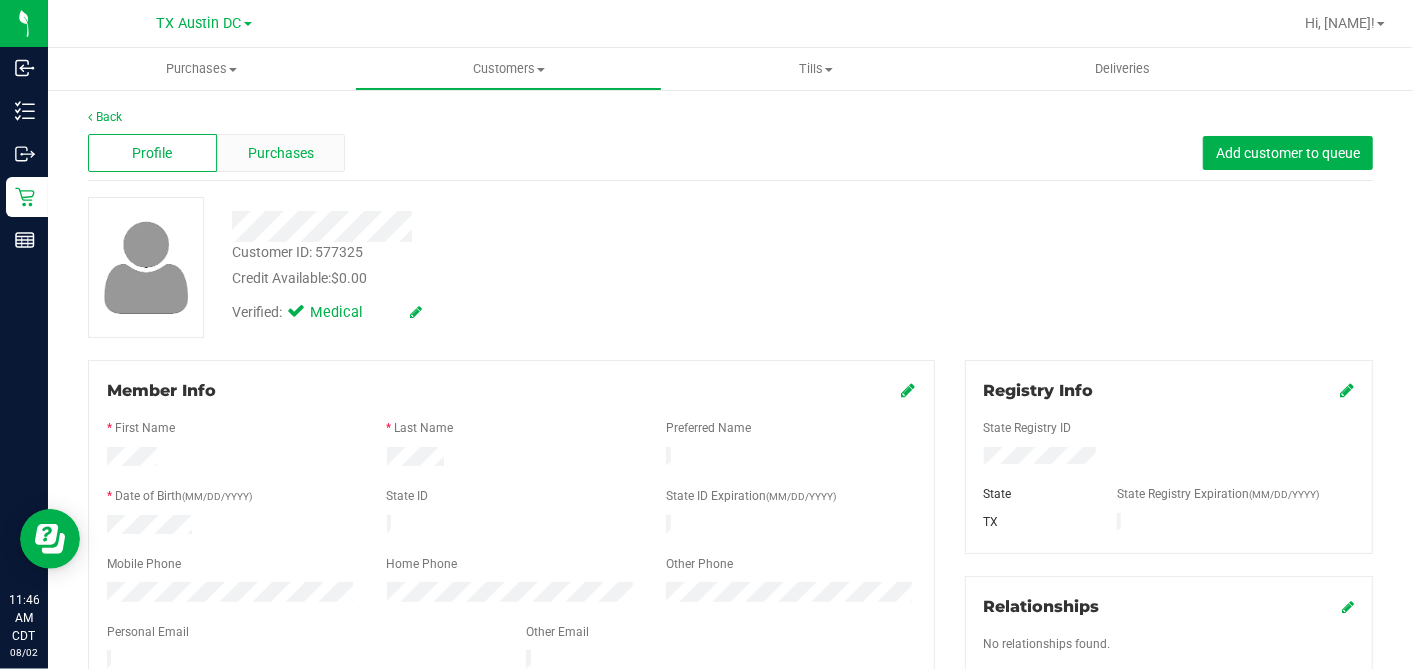 click on "Purchases" at bounding box center [281, 153] 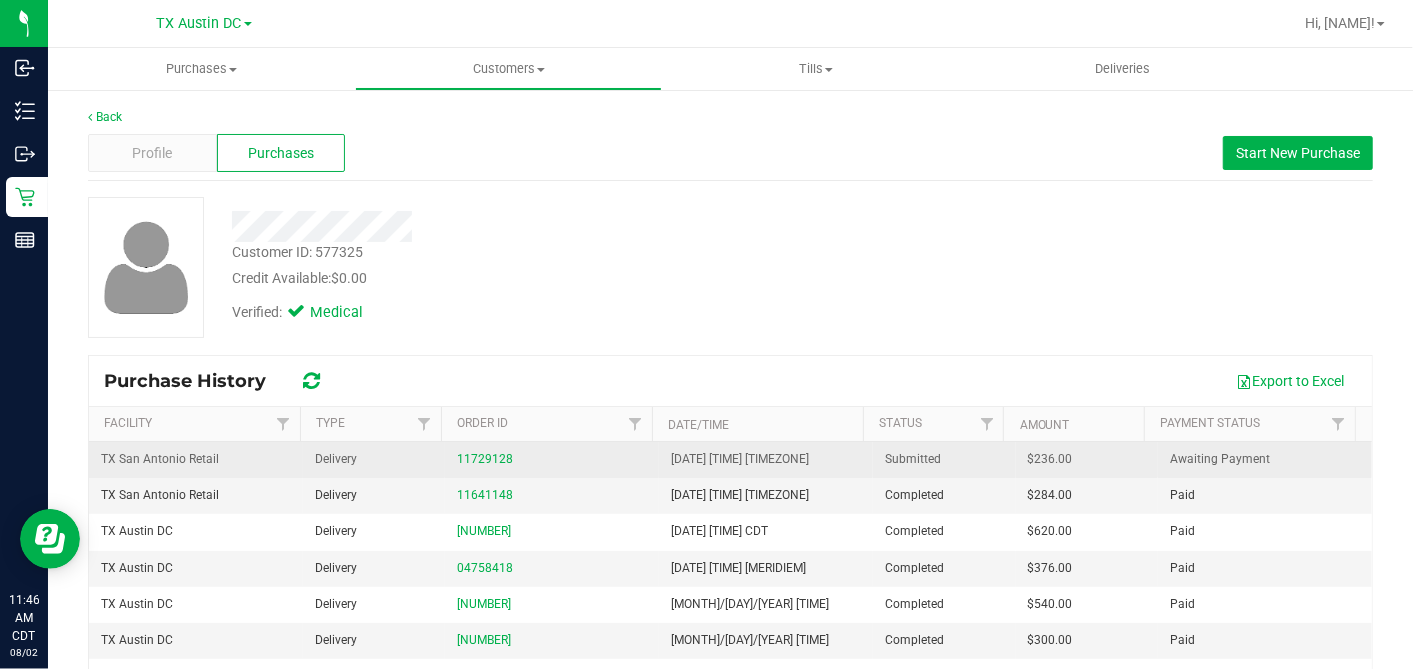 click on "$236.00" at bounding box center [1050, 459] 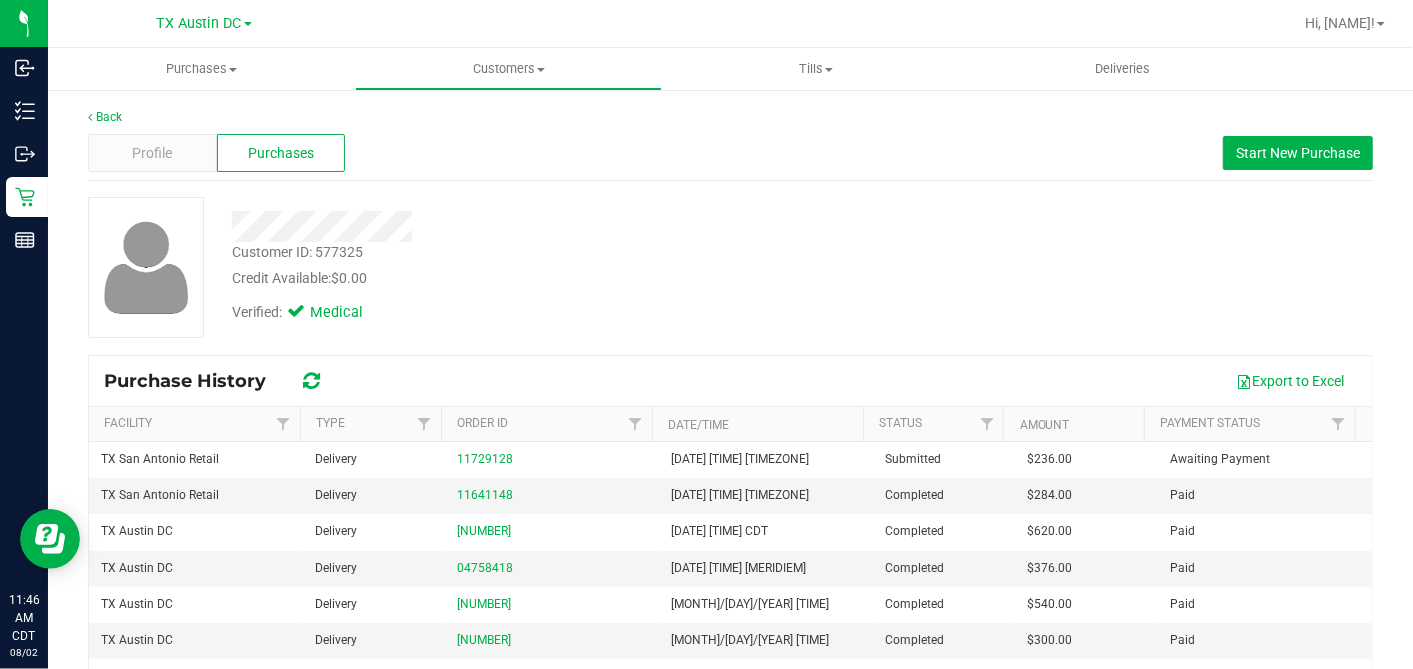 copy on "236.00" 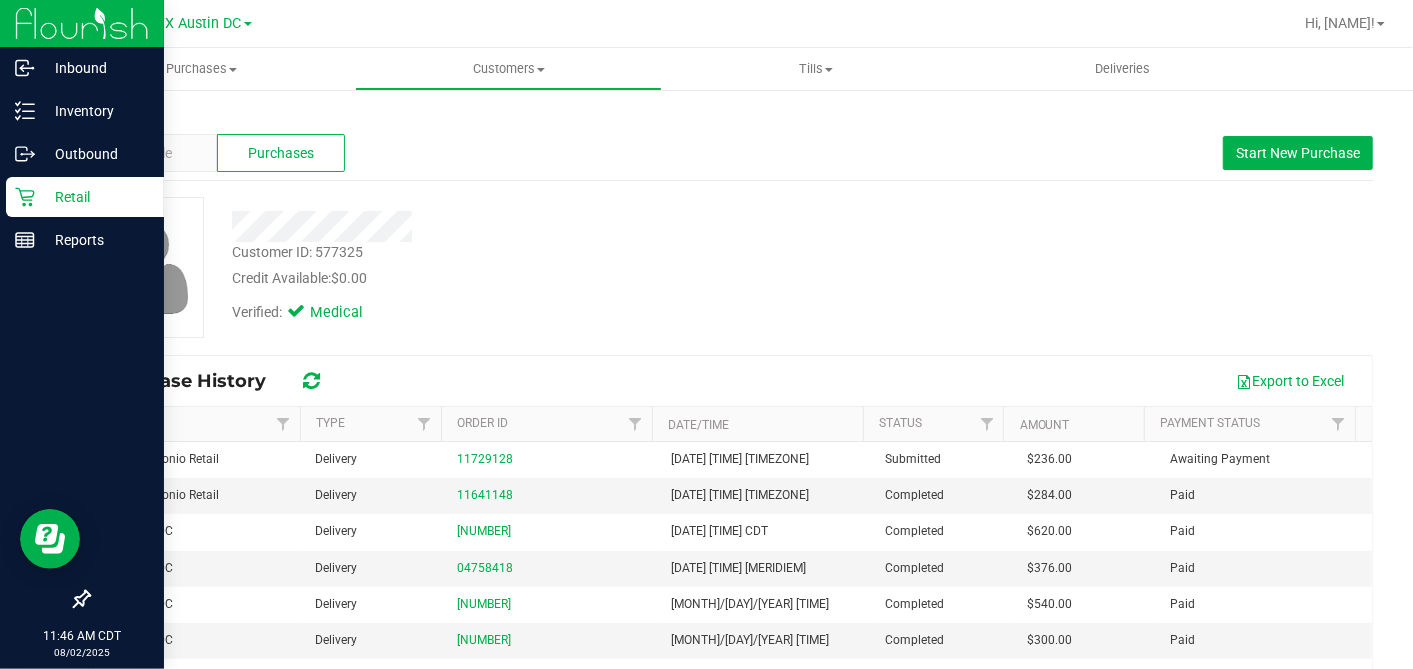 click 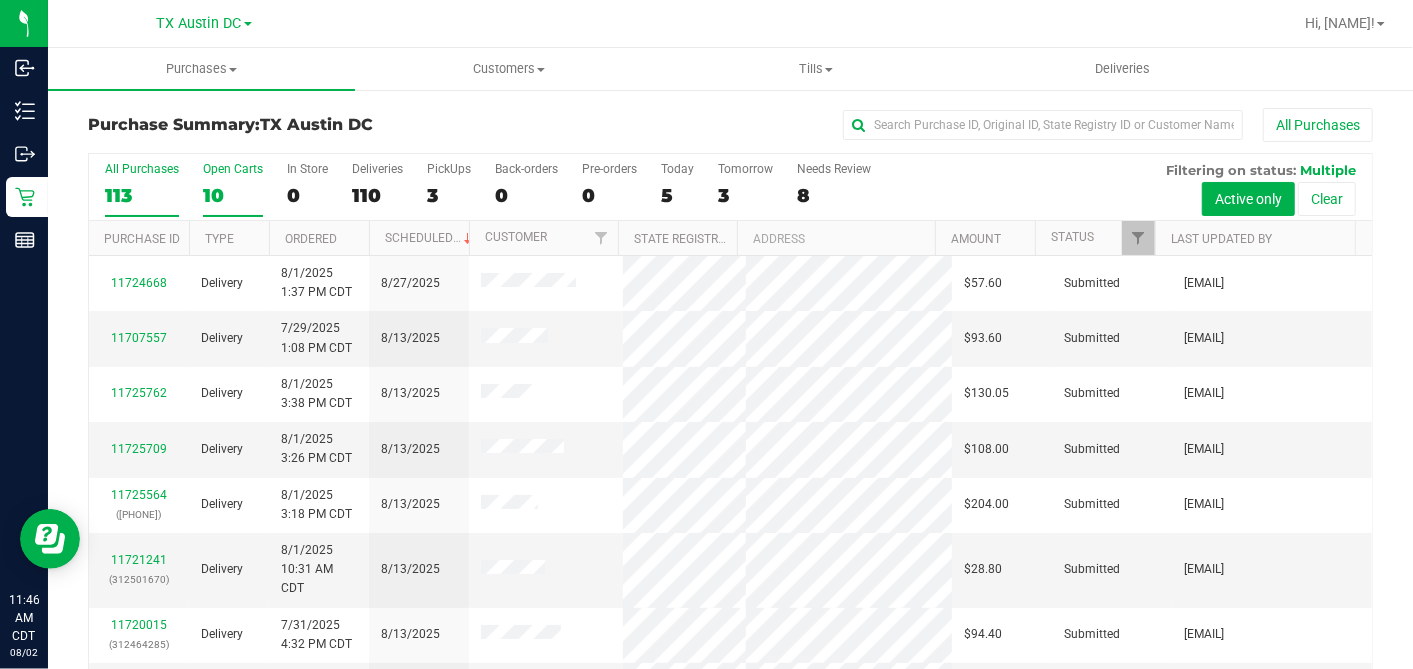 click on "10" at bounding box center [233, 195] 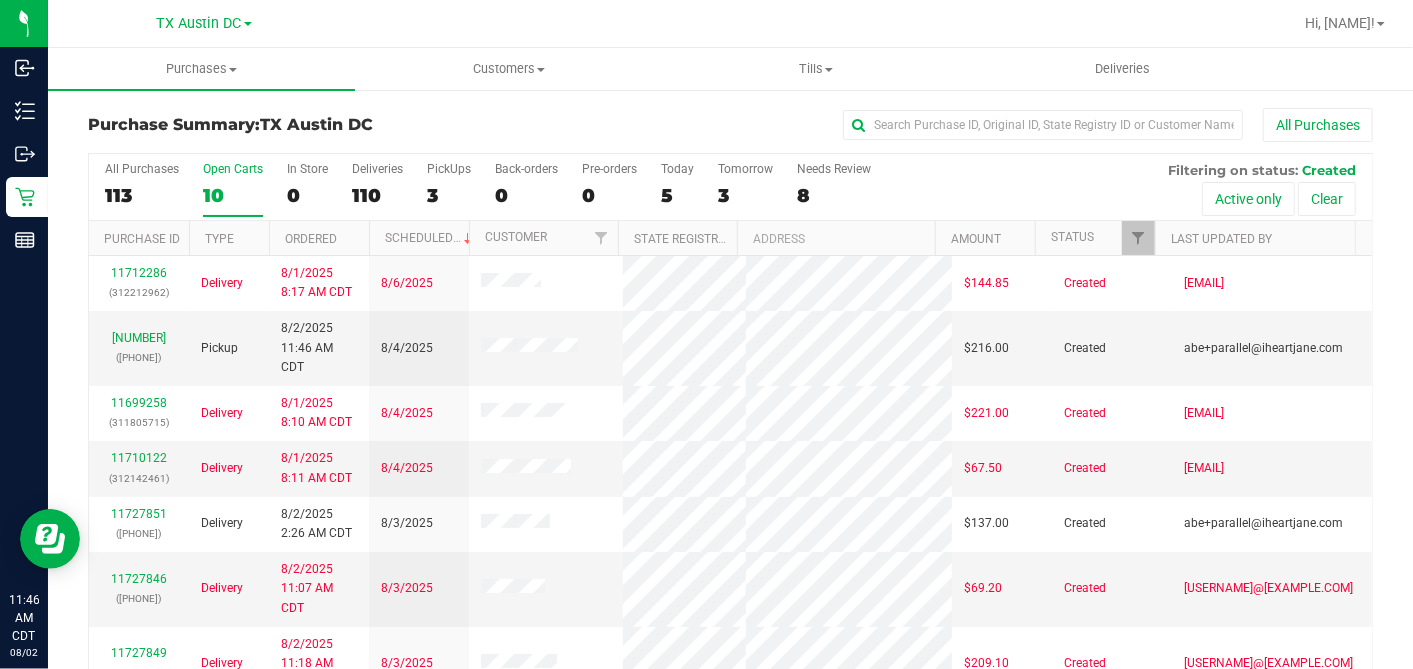 click on "Ordered" at bounding box center (319, 238) 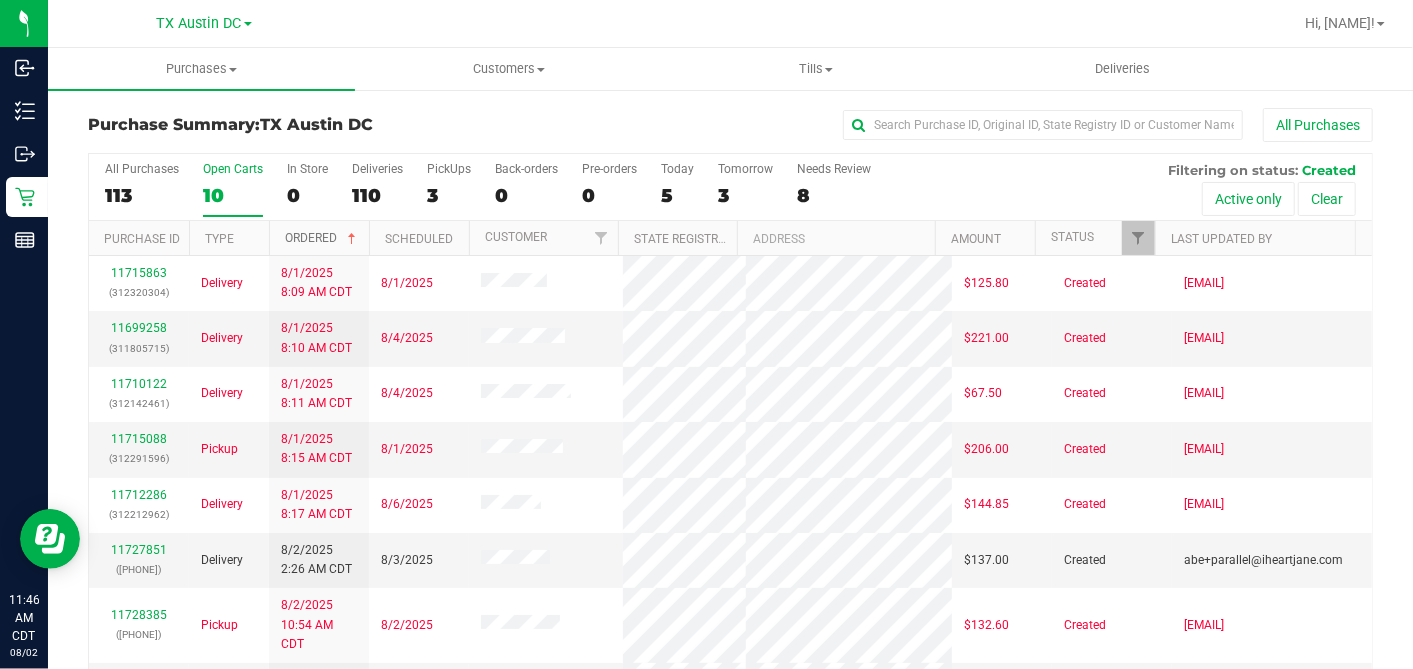 click at bounding box center (352, 239) 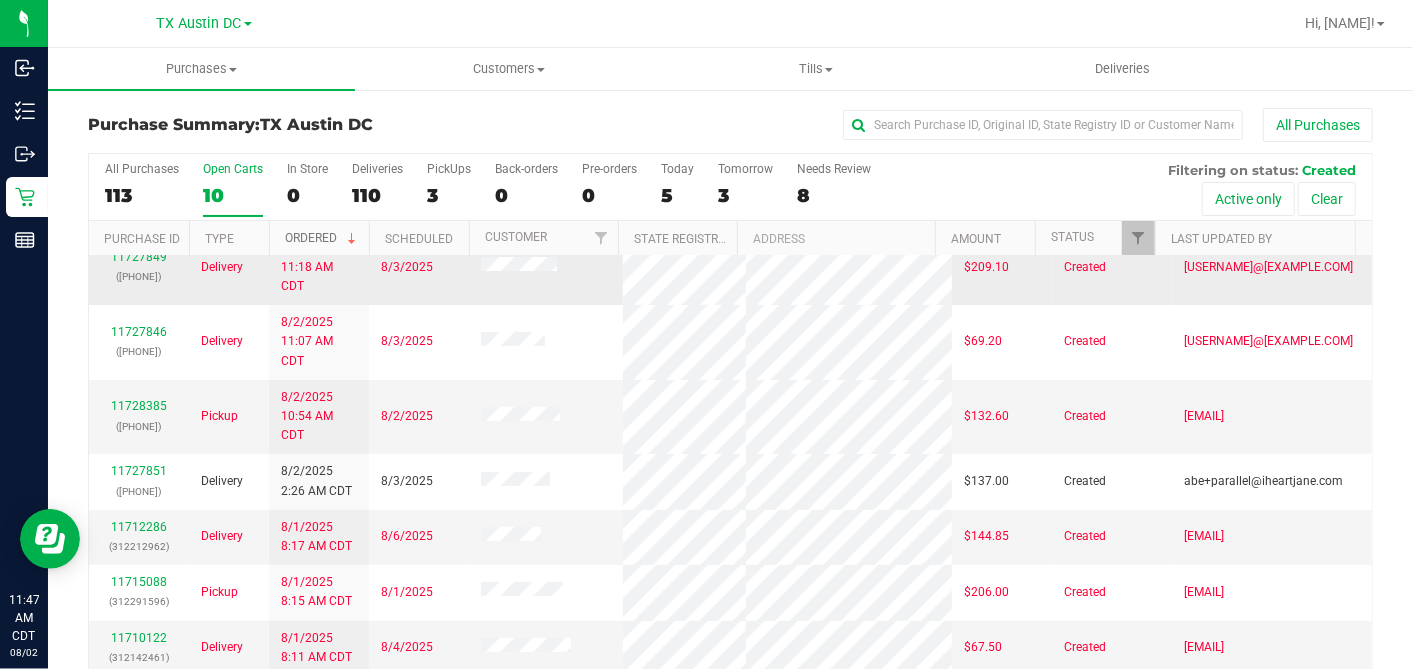 scroll, scrollTop: 0, scrollLeft: 0, axis: both 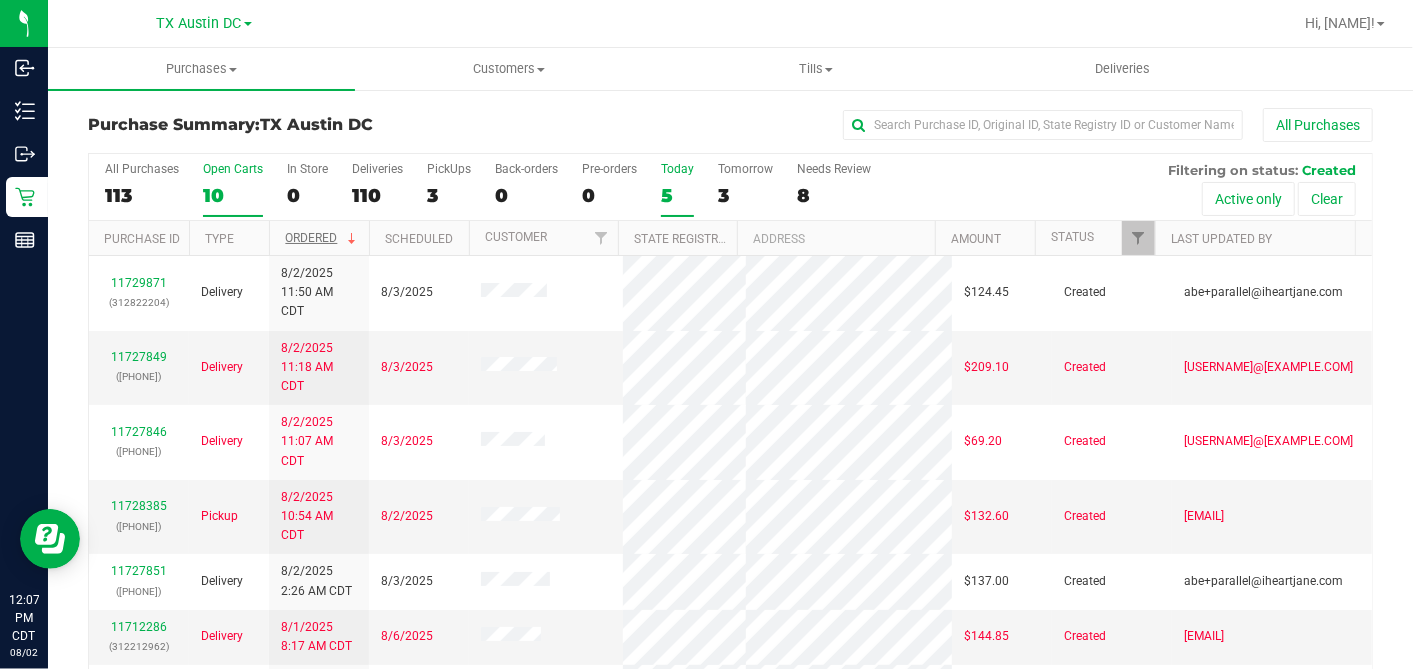 click on "5" at bounding box center [677, 195] 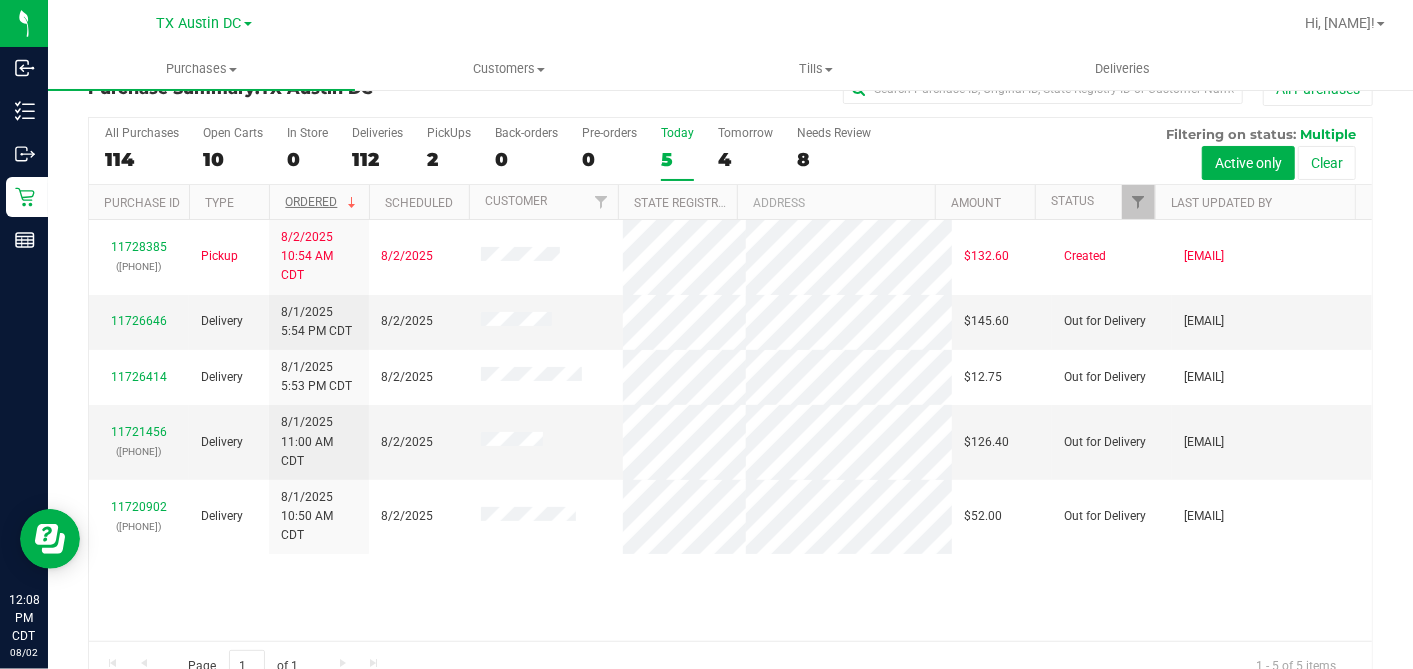 scroll, scrollTop: 0, scrollLeft: 0, axis: both 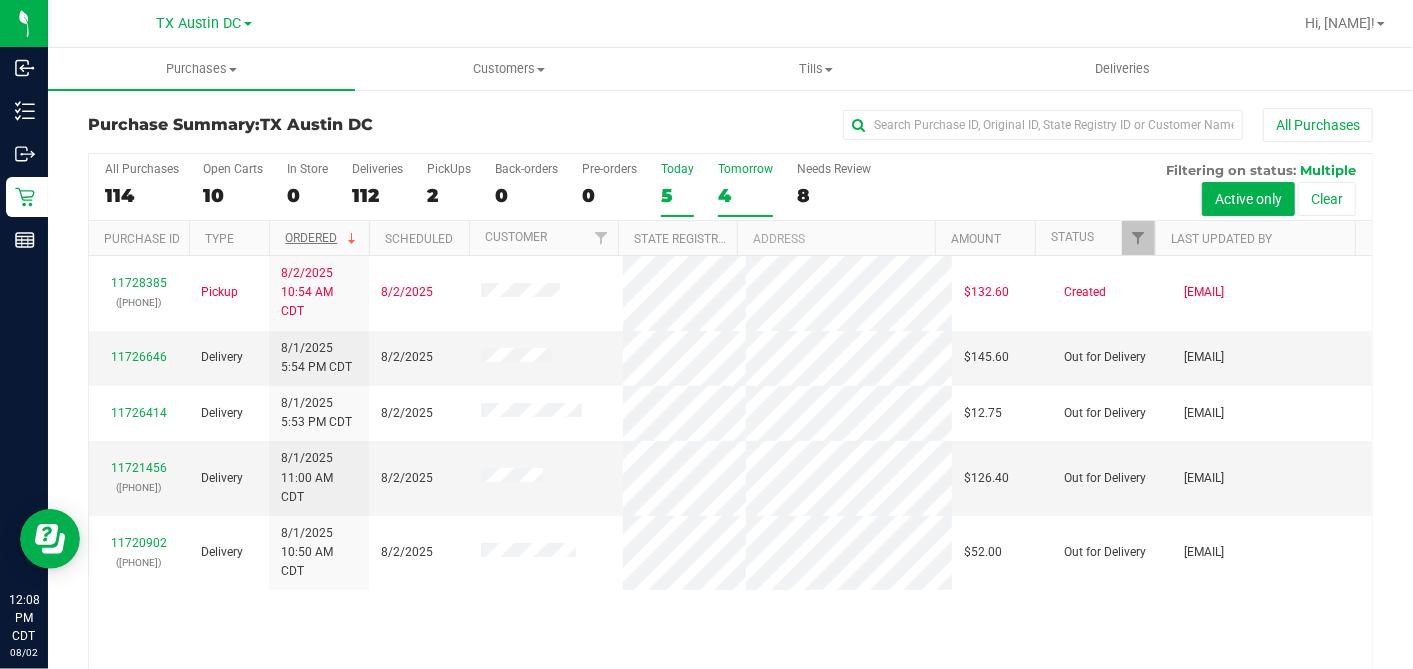 click on "4" at bounding box center [745, 195] 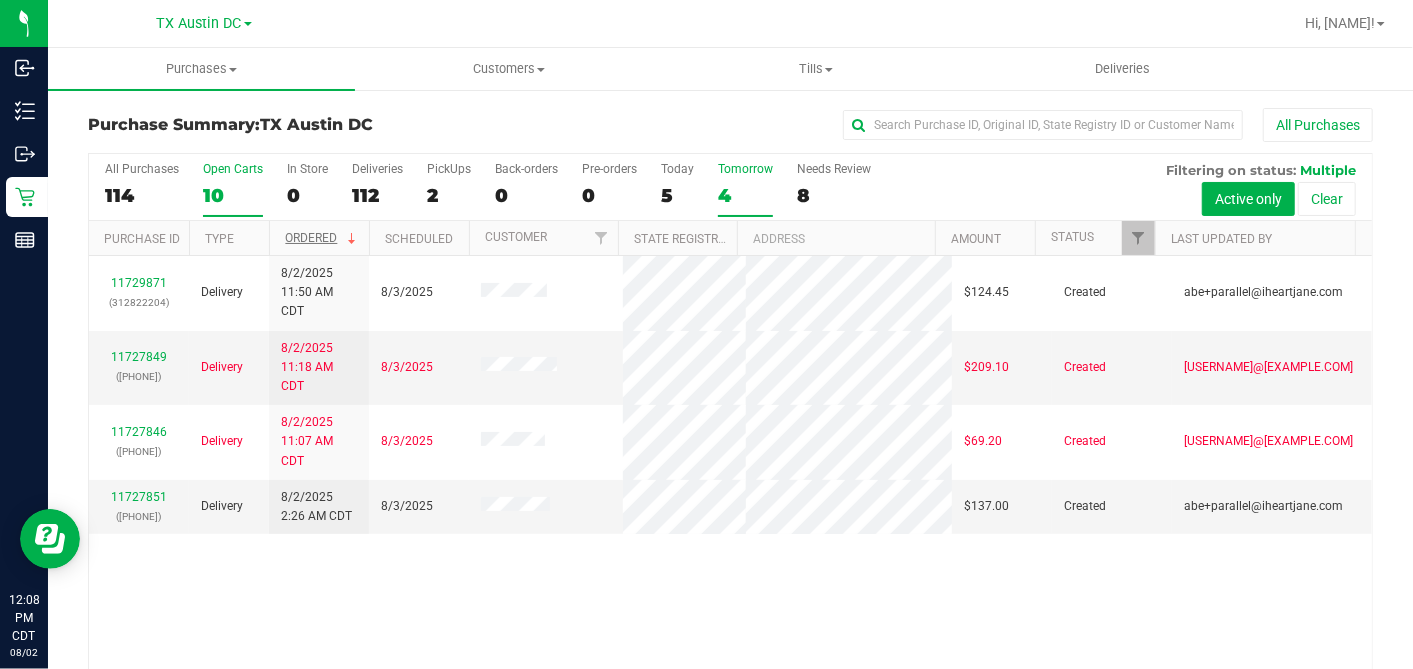 click on "10" at bounding box center [233, 195] 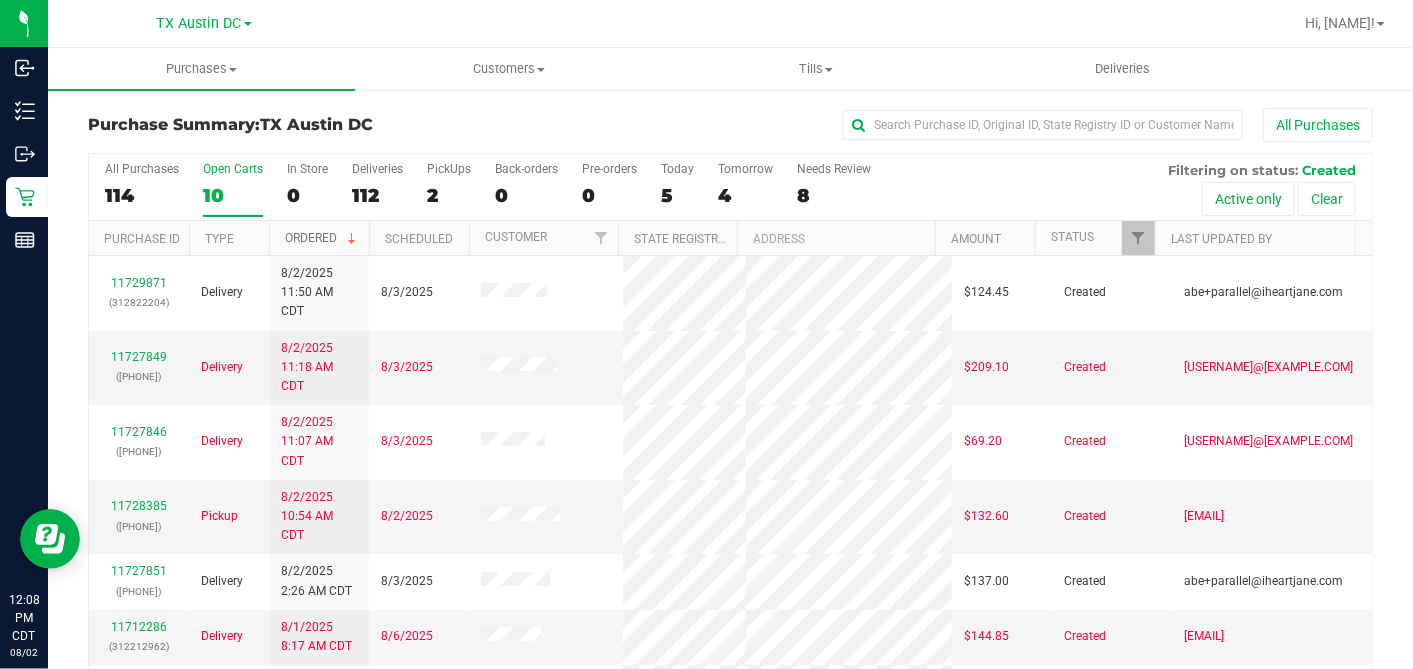 click at bounding box center [352, 239] 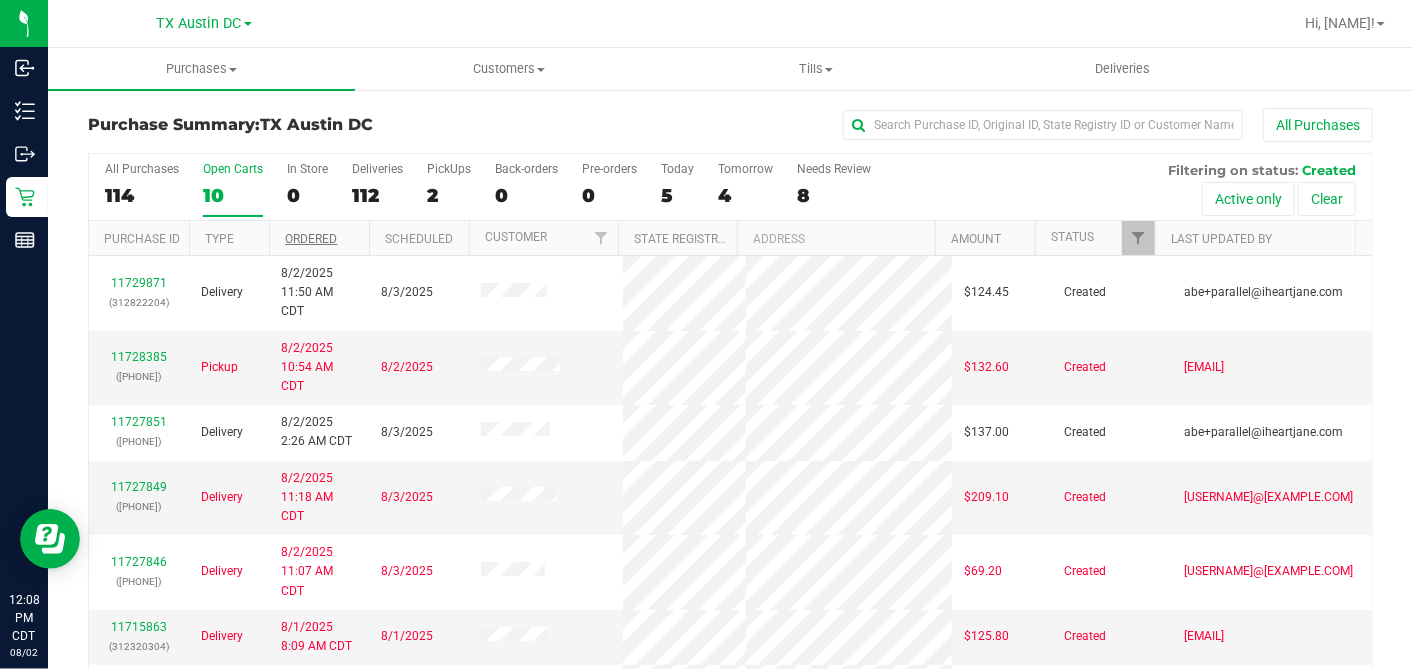 click on "Ordered" at bounding box center (319, 238) 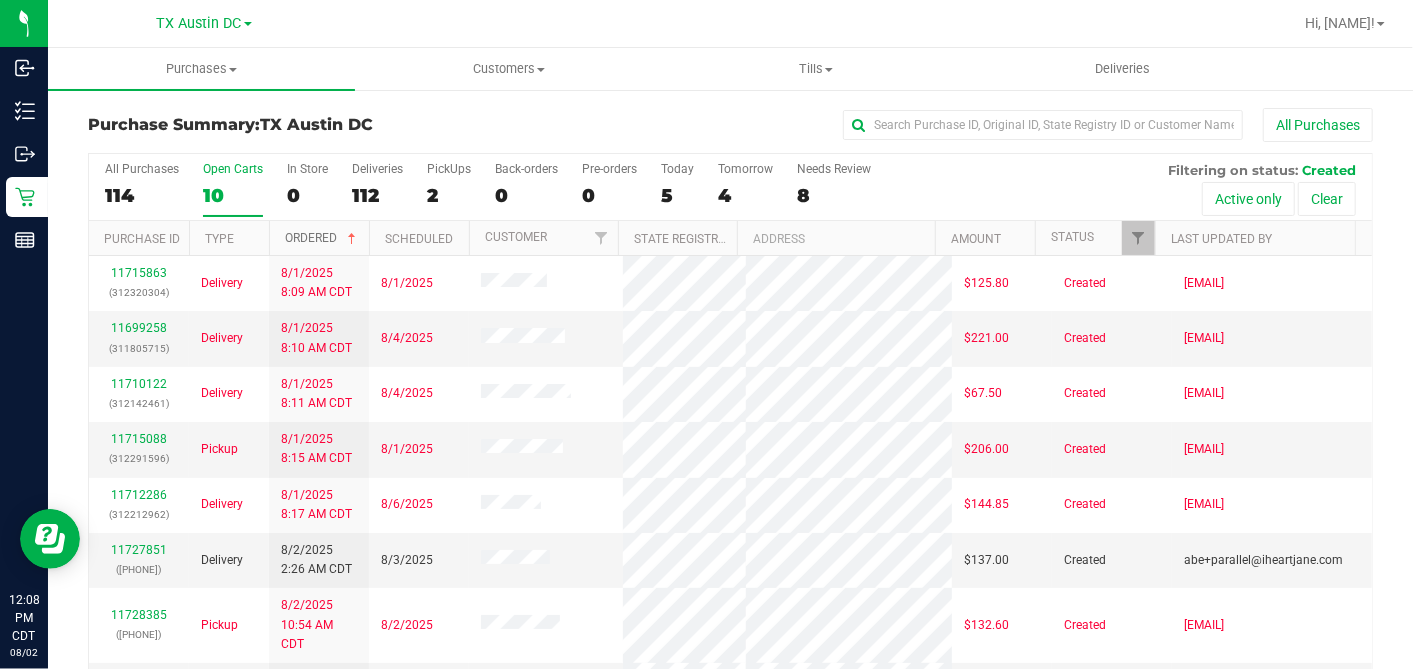 click at bounding box center [352, 239] 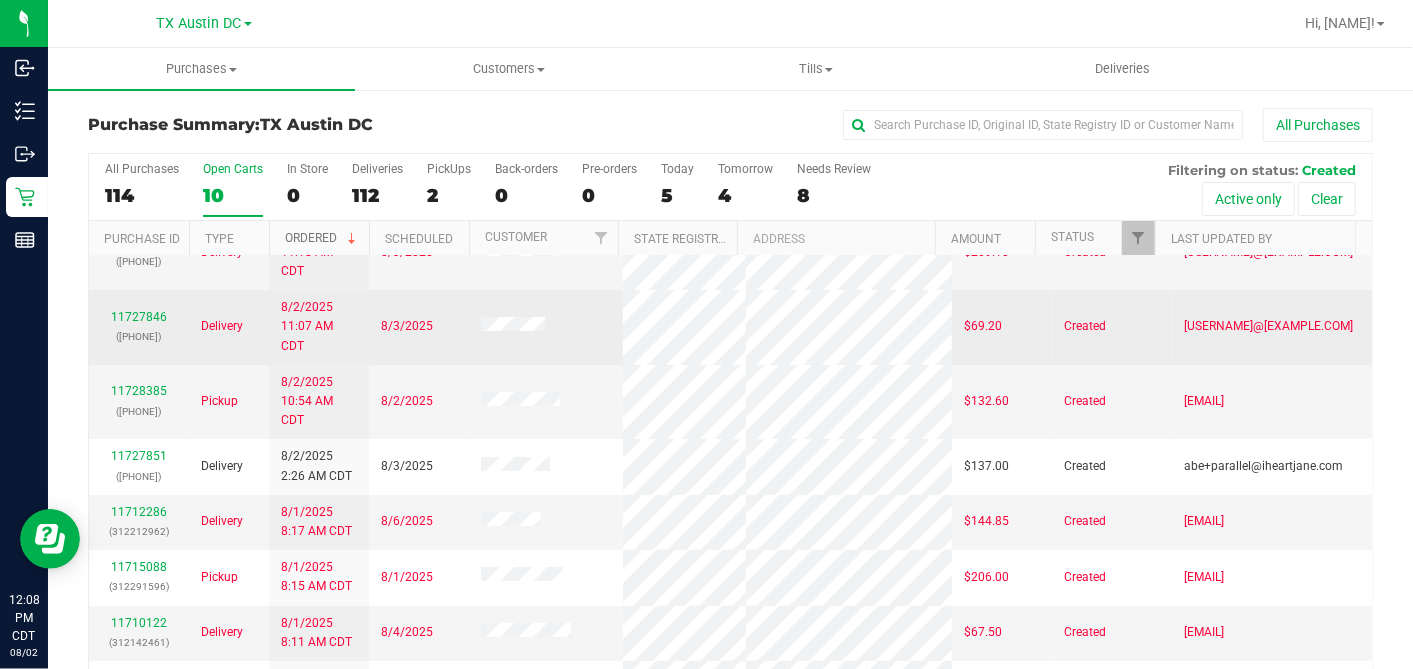 scroll, scrollTop: 205, scrollLeft: 0, axis: vertical 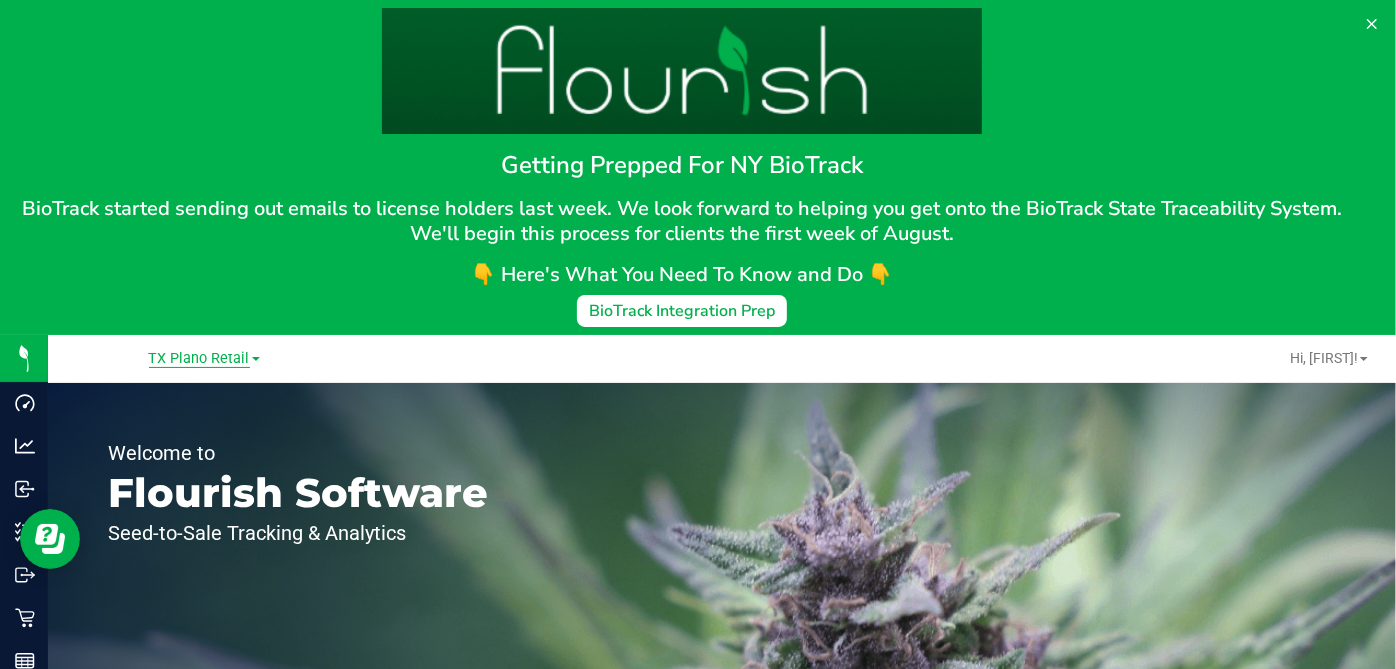 click on "TX Plano Retail" at bounding box center [199, 359] 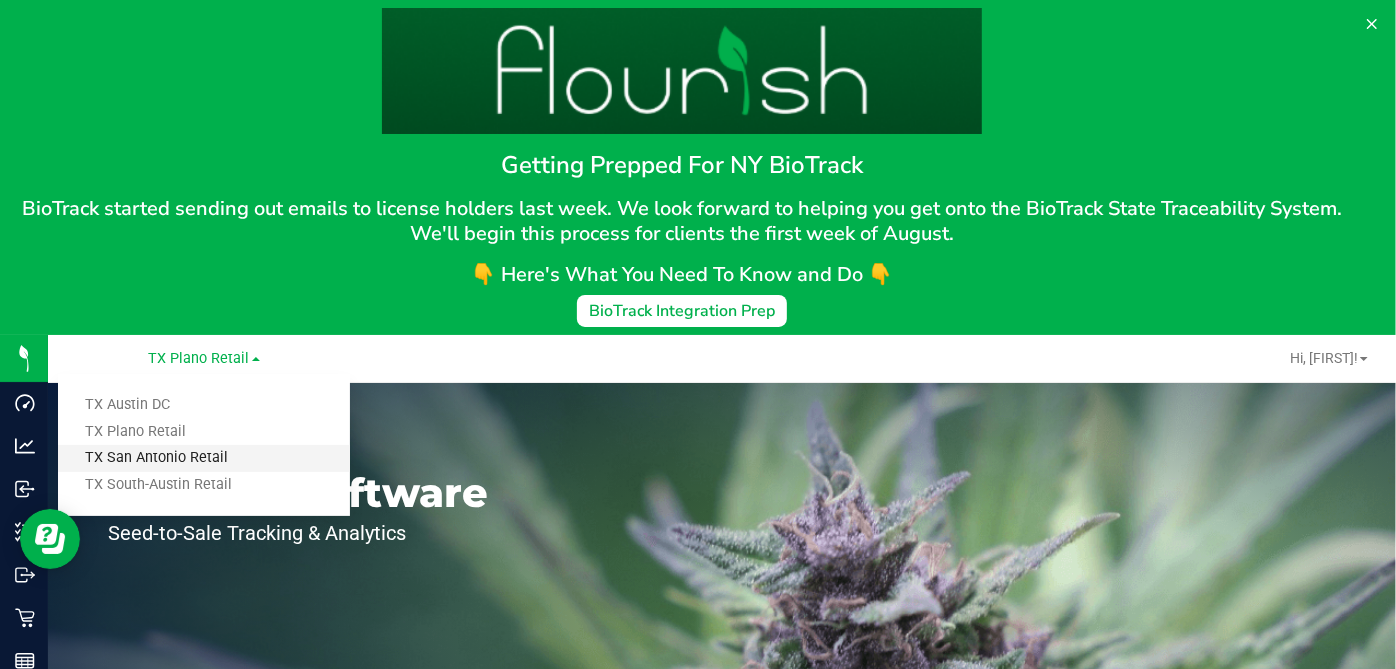 click on "TX San Antonio Retail" at bounding box center (204, 458) 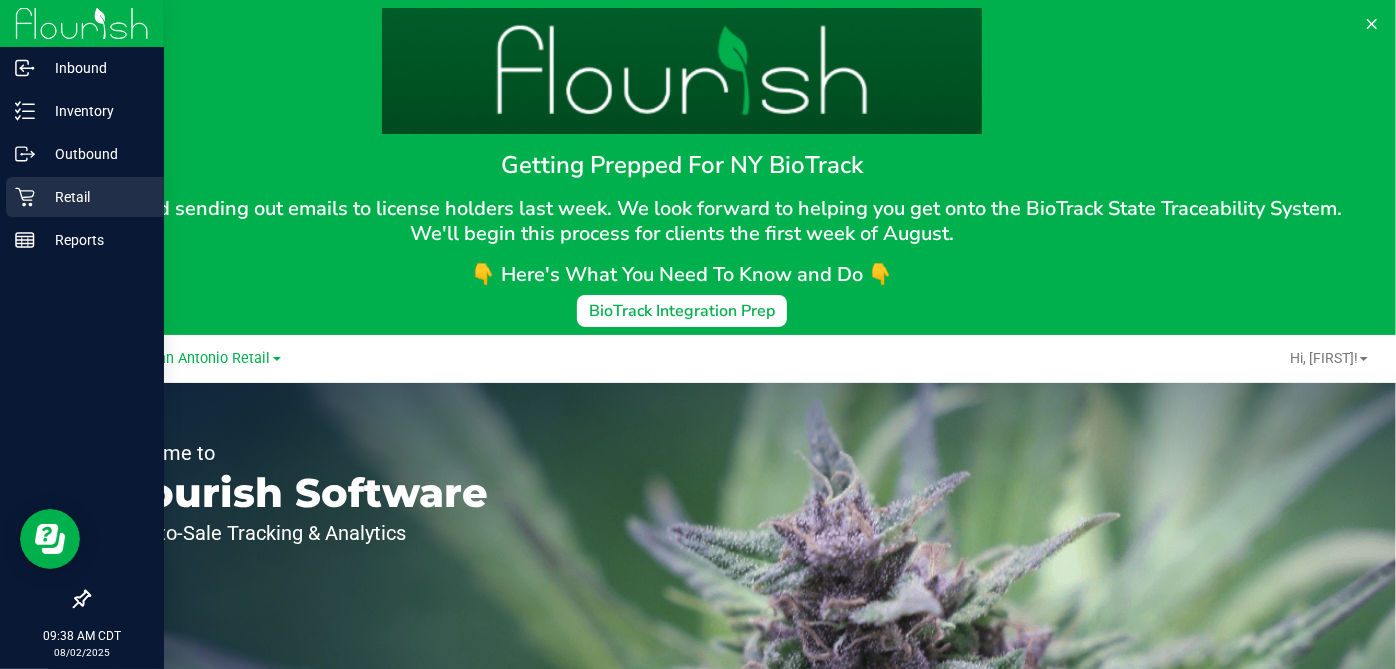 drag, startPoint x: 62, startPoint y: 197, endPoint x: 120, endPoint y: 198, distance: 58.00862 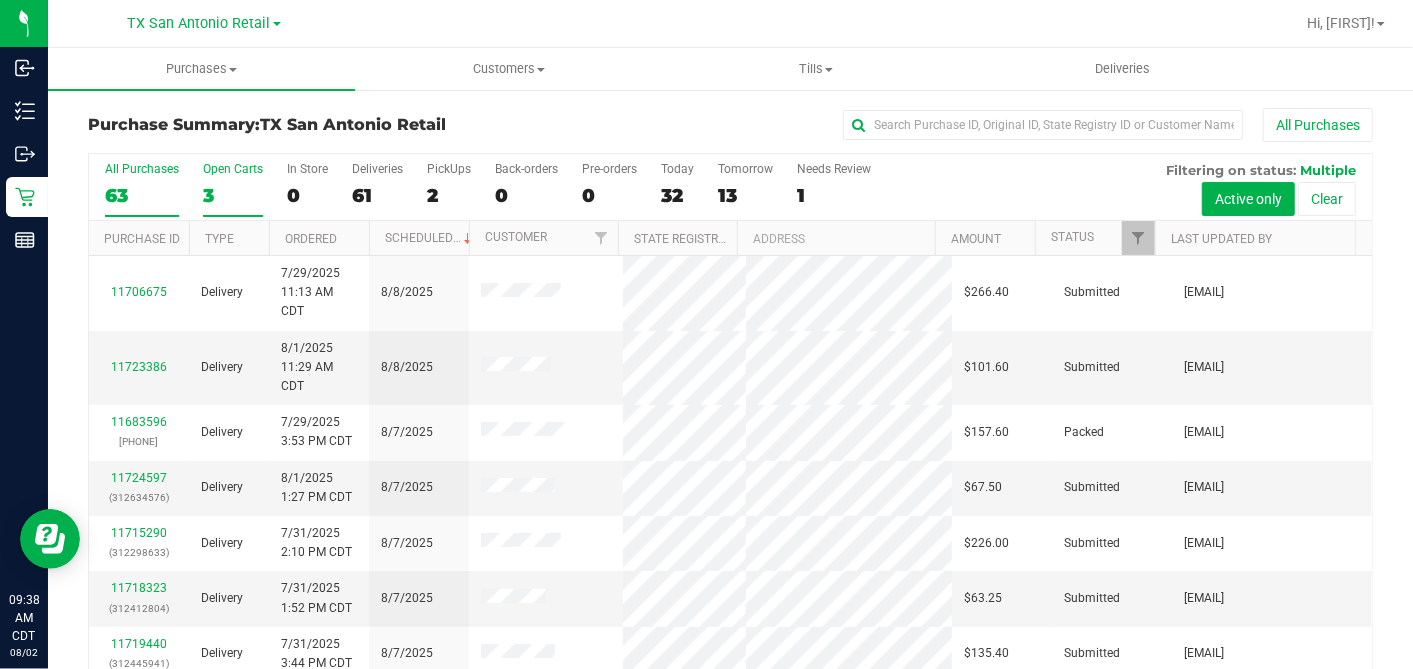 click on "3" at bounding box center [233, 195] 